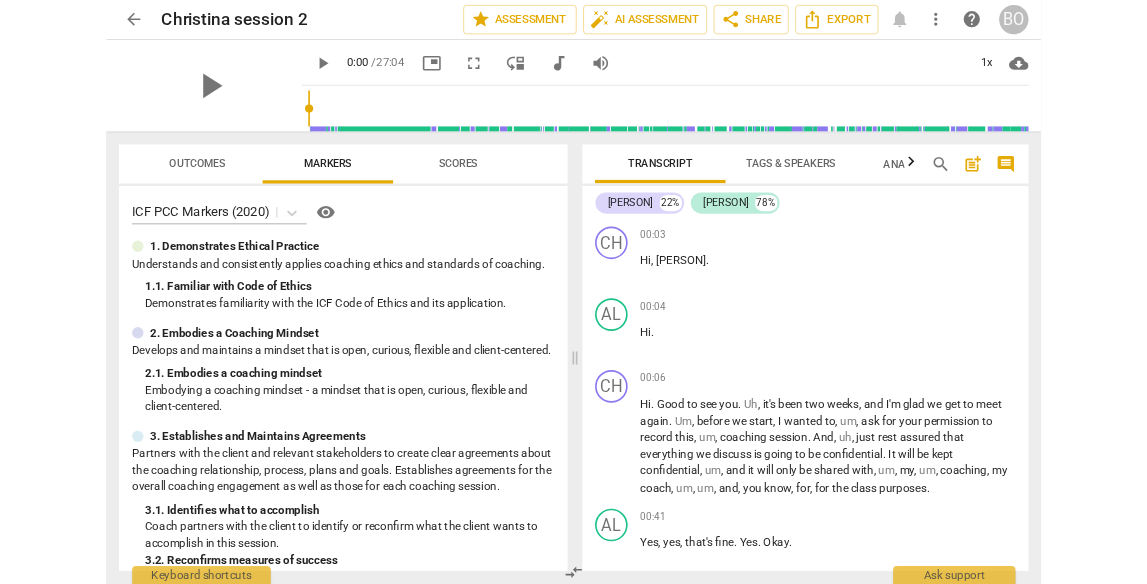 scroll, scrollTop: 0, scrollLeft: 0, axis: both 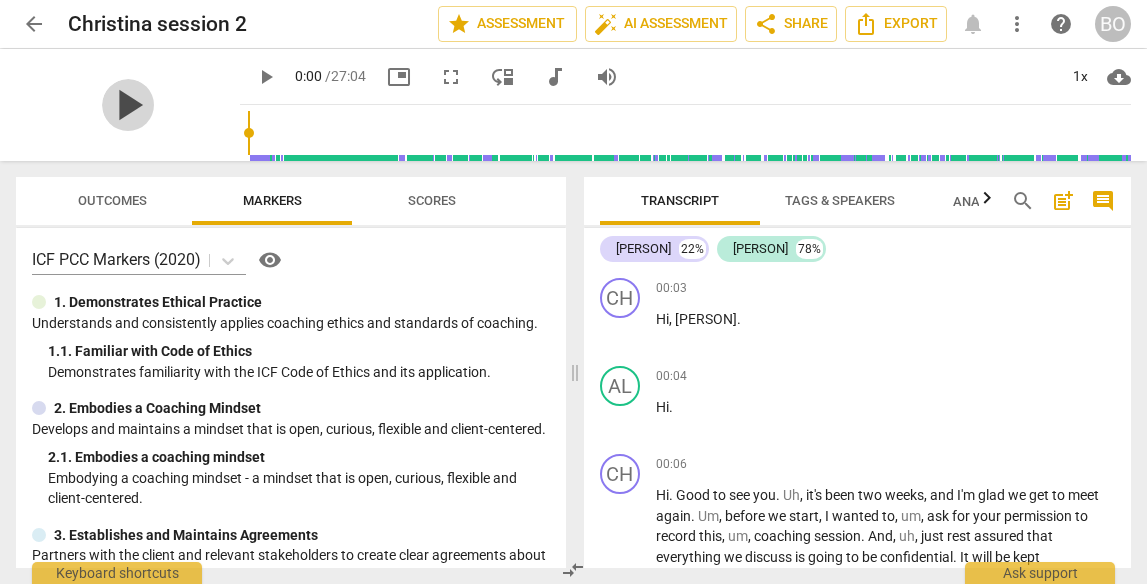 click on "play_arrow" at bounding box center [128, 105] 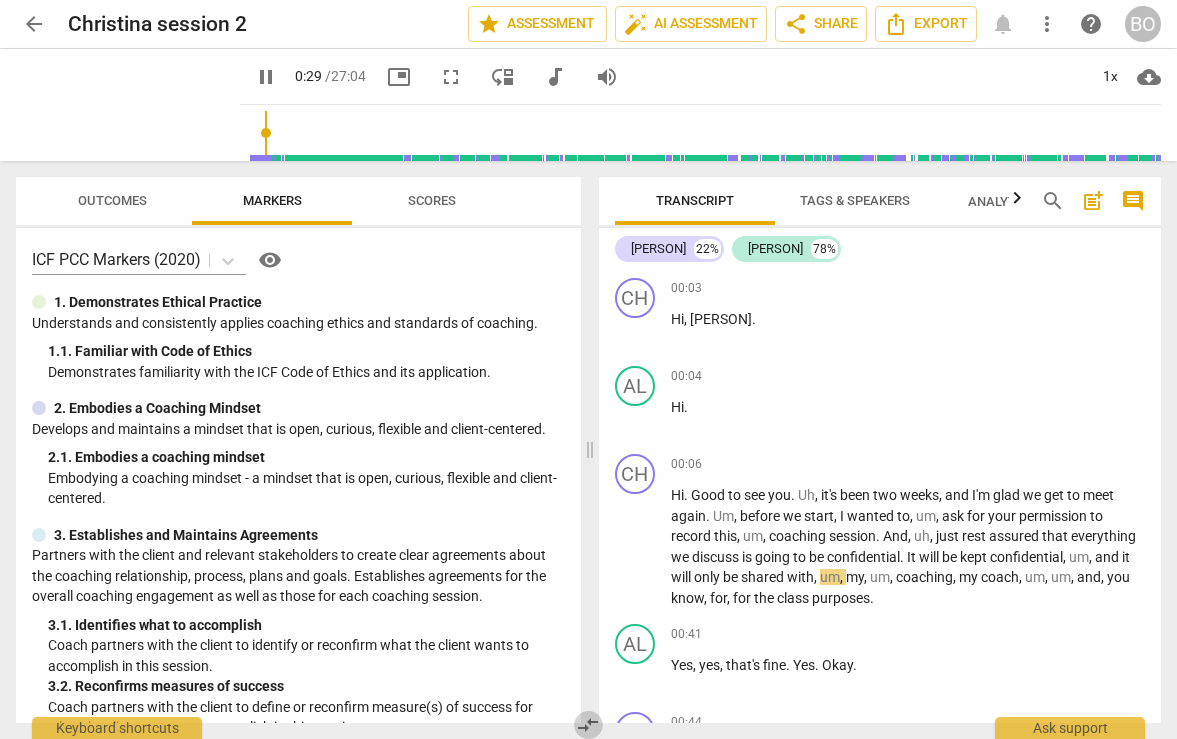 click on "compare_arrows" at bounding box center (588, 725) 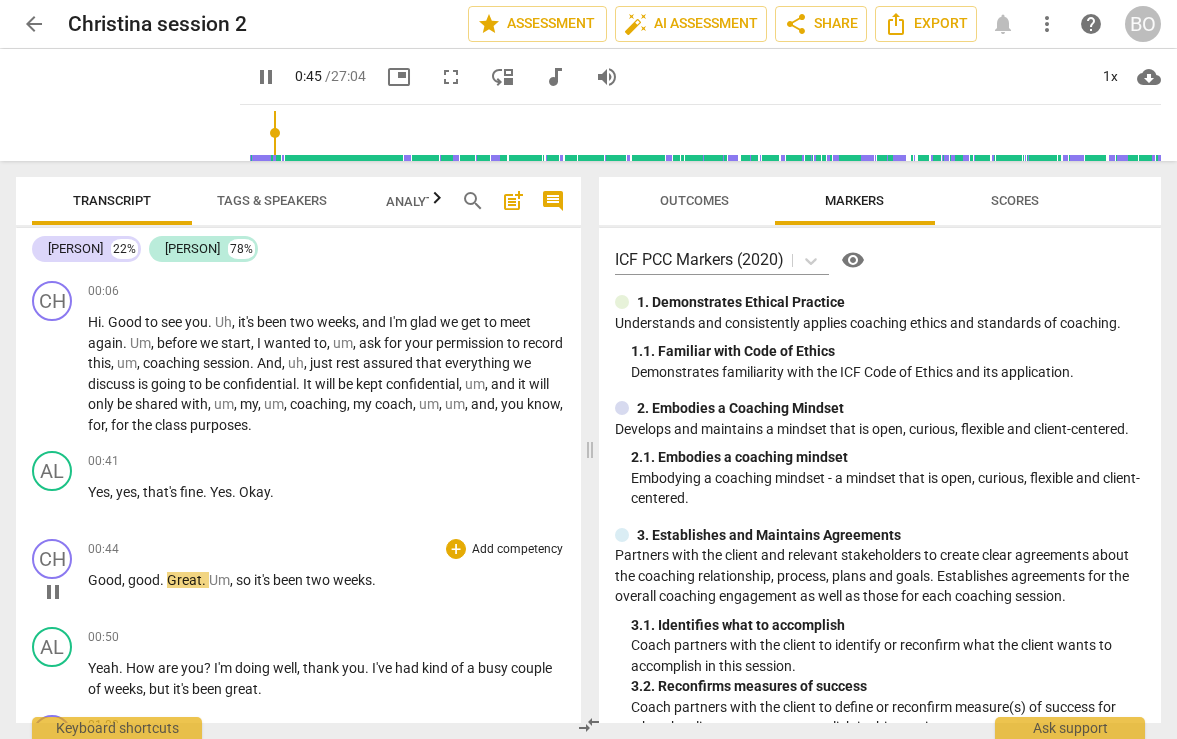 scroll, scrollTop: 200, scrollLeft: 0, axis: vertical 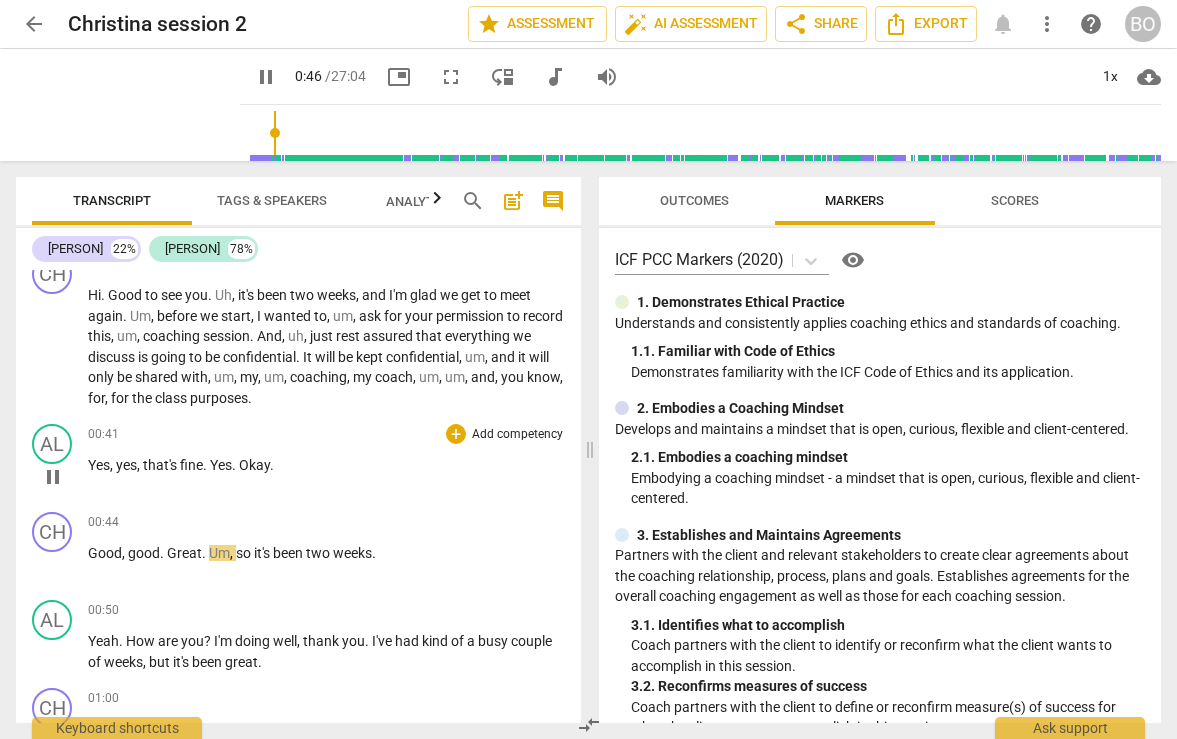 click on "Okay" at bounding box center [254, 465] 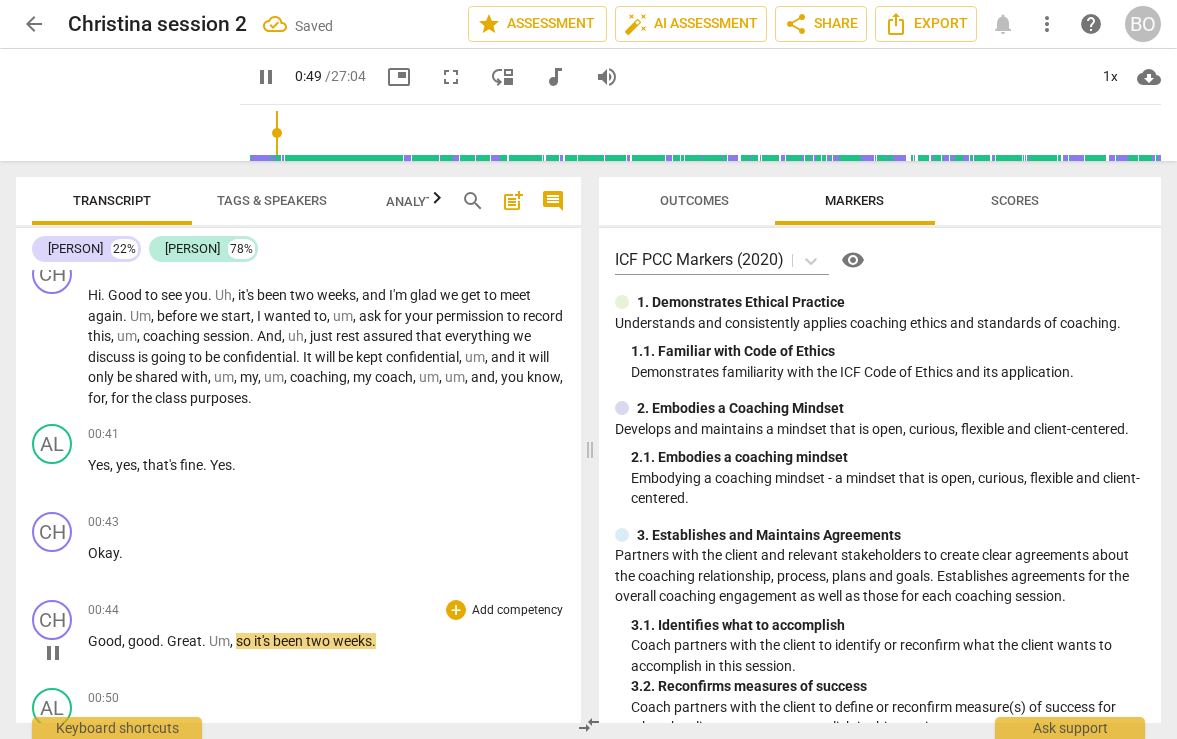 click on "Good" at bounding box center [105, 641] 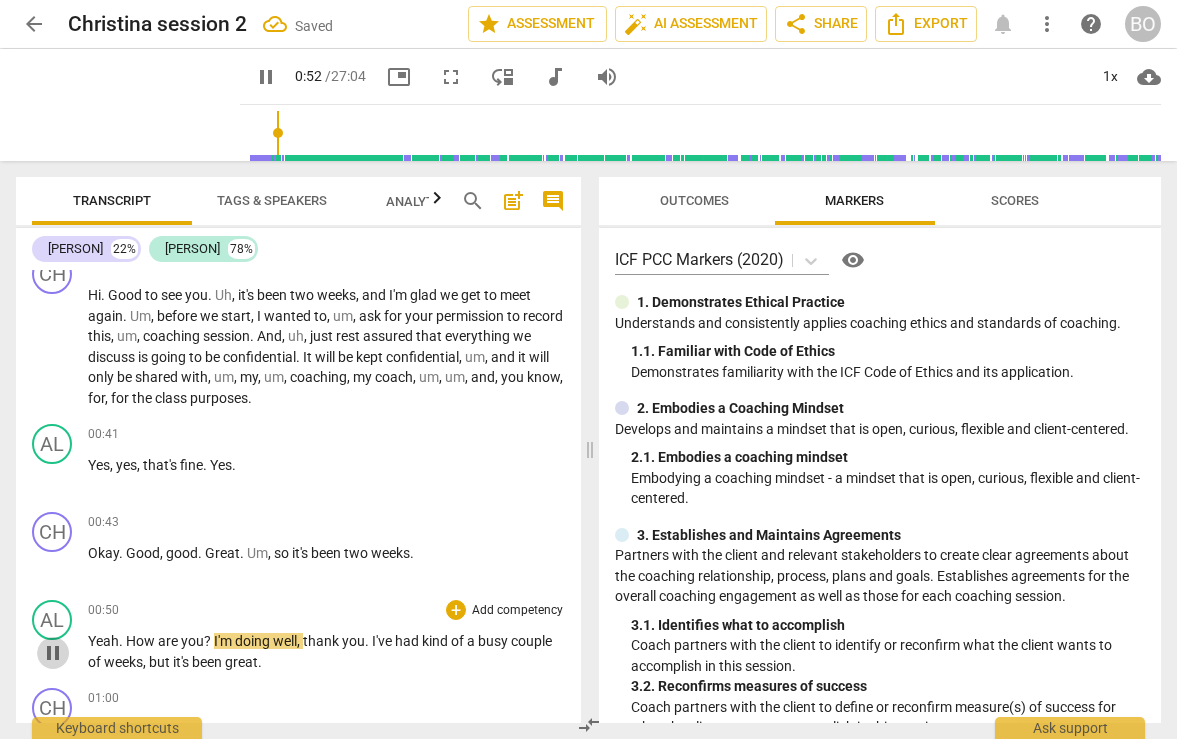 click on "pause" at bounding box center [53, 653] 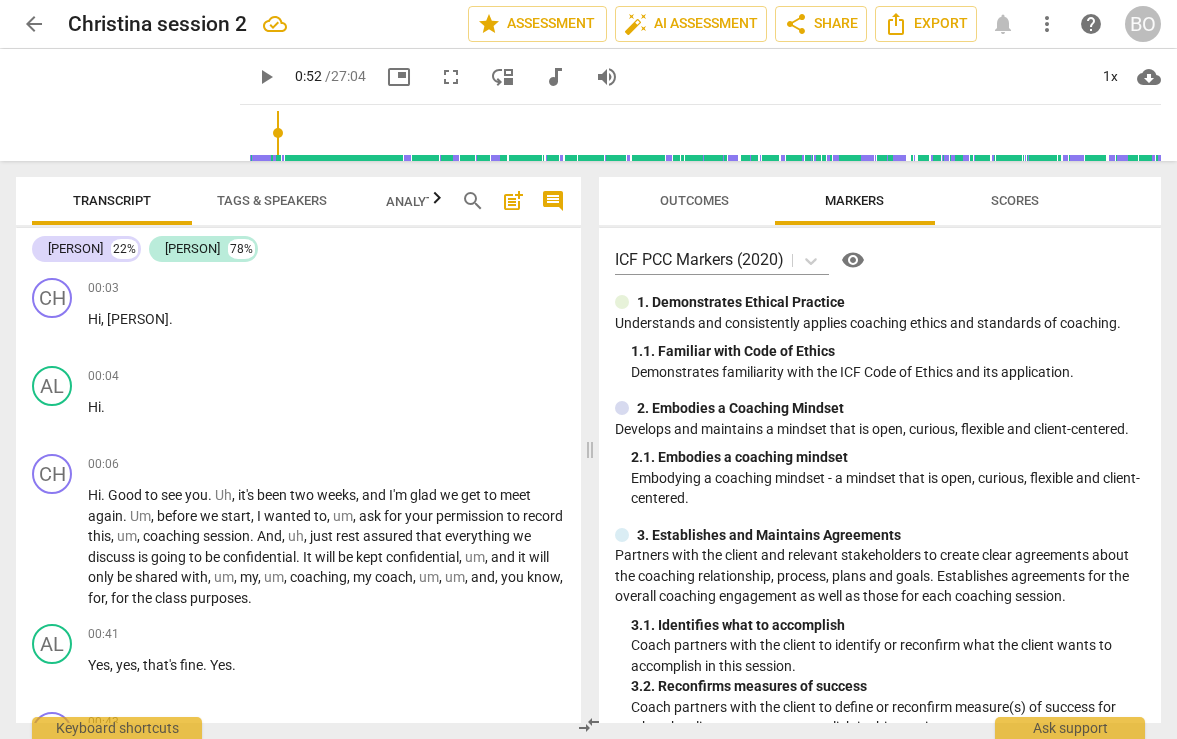 scroll, scrollTop: 100, scrollLeft: 0, axis: vertical 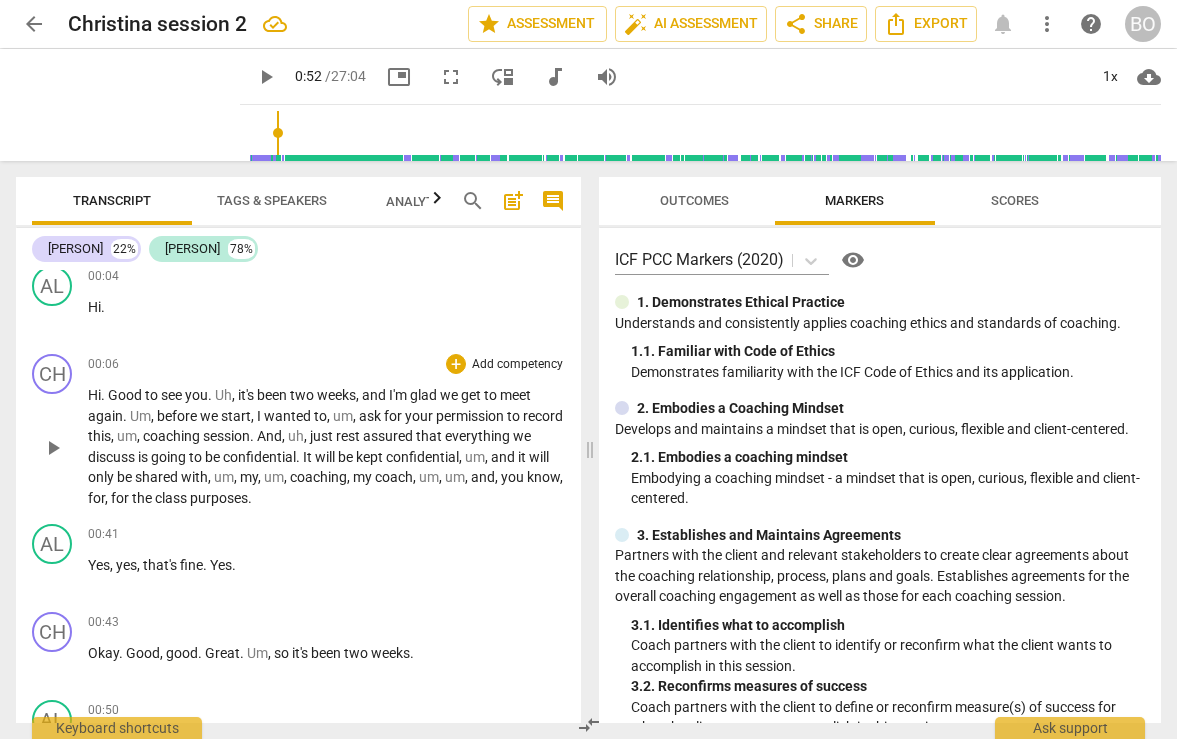 click on "Hi . Good to see you . Uh , it's been [NUMBER] weeks , and I'm glad we get to meet again . Um , before we start , I wanted to , um , ask for your permission to record this , um , coaching session . And , uh , just rest assured that everything we discuss is going to be confidential . It will be kept confidential , um , and it will only be shared with , um , my , um , coaching , my coach , um , um , and , you know , for , for the class purposes ." at bounding box center [326, 446] 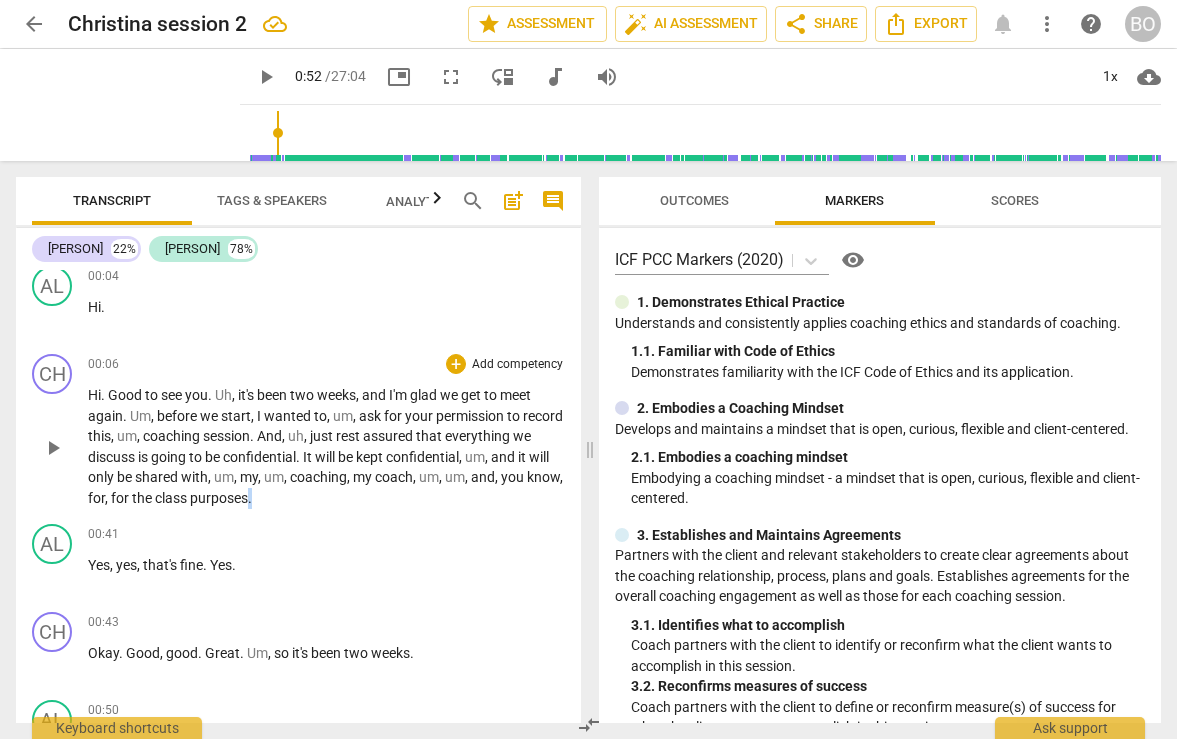 click on "purposes" at bounding box center [219, 498] 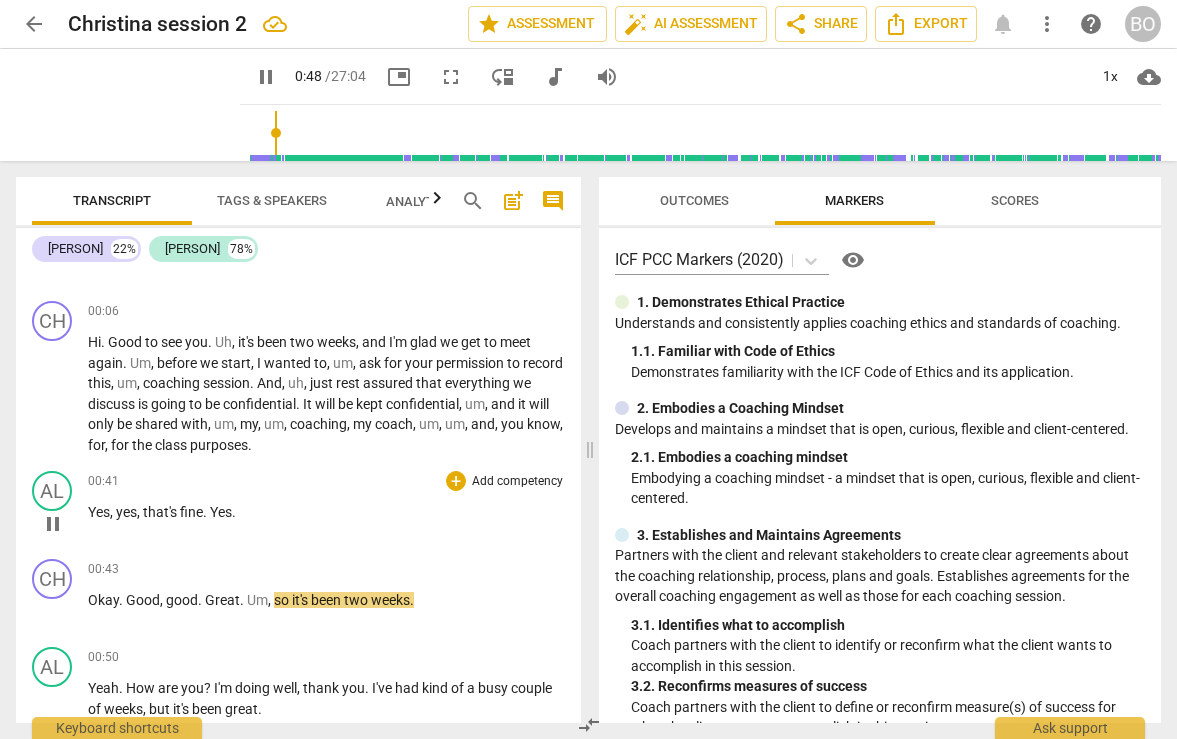 scroll, scrollTop: 200, scrollLeft: 0, axis: vertical 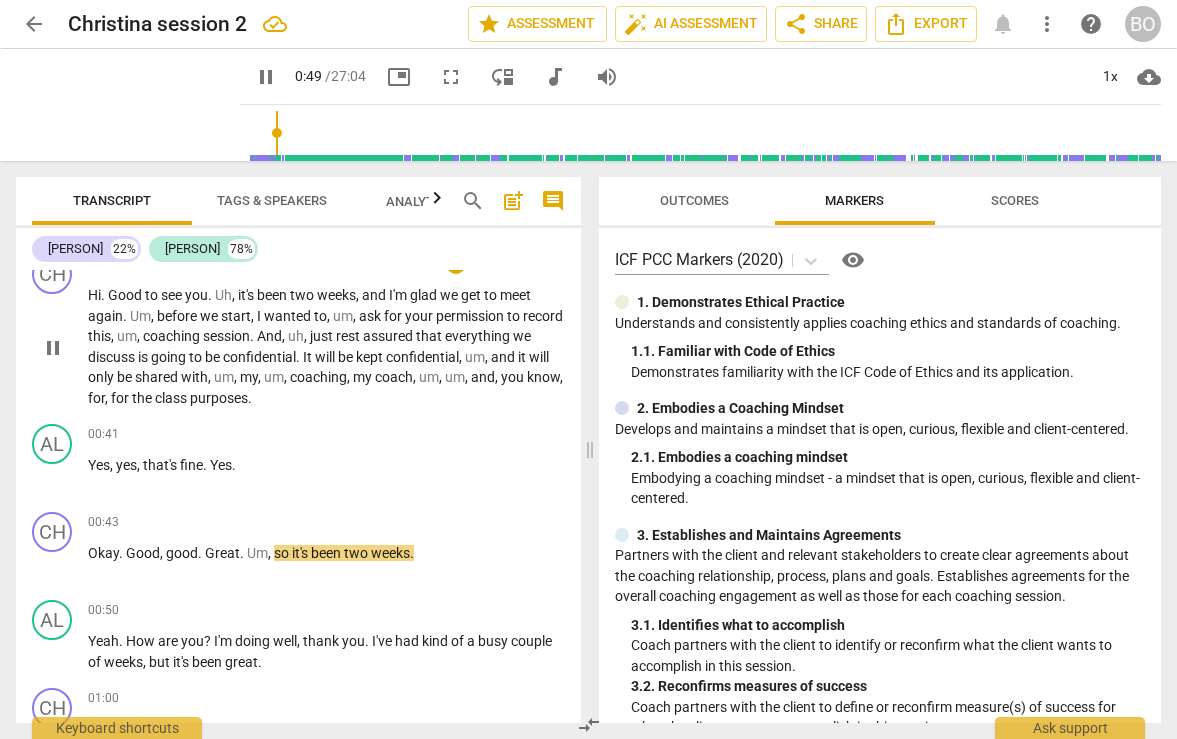 click on "Hi . Good to see you . Uh , it's been [NUMBER] weeks , and I'm glad we get to meet again . Um , before we start , I wanted to , um , ask for your permission to record this , um , coaching session . And , uh , just rest assured that everything we discuss is going to be confidential . It will be kept confidential , um , and it will only be shared with , um , my , um , coaching , my coach , um , um , and , you know , for , for the class purposes ." at bounding box center [326, 346] 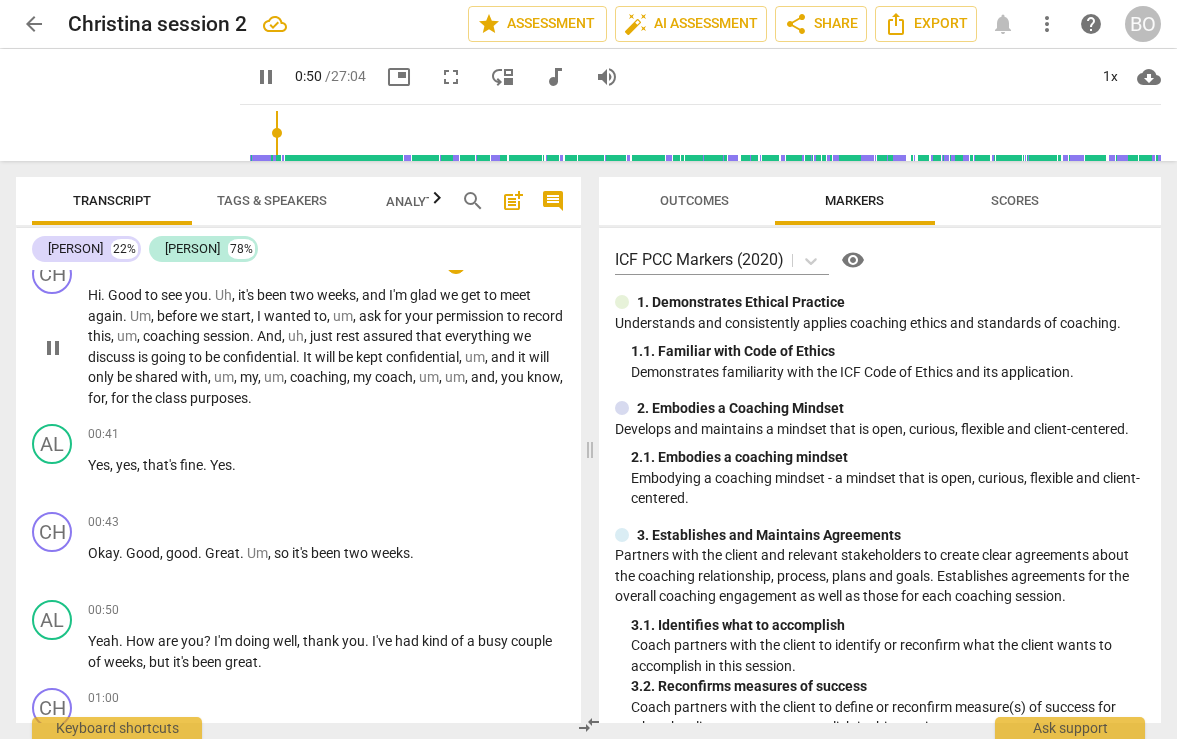 type on "50" 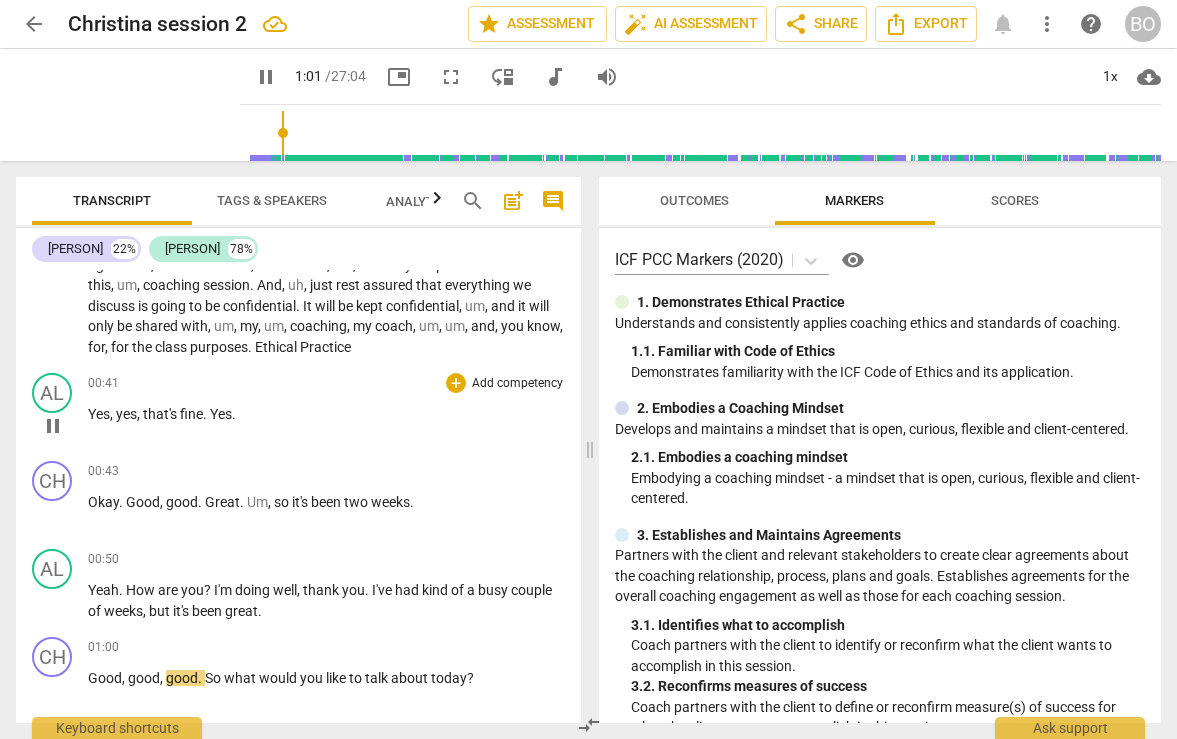 scroll, scrollTop: 300, scrollLeft: 0, axis: vertical 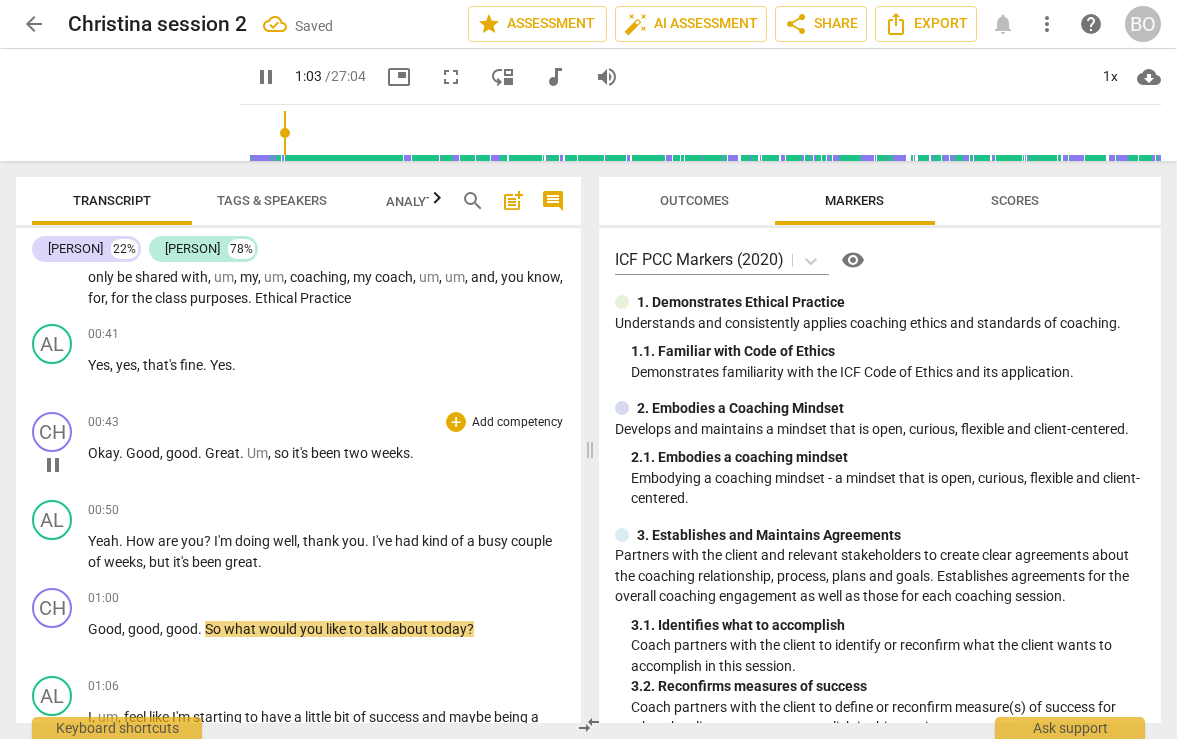 click on "good" at bounding box center [182, 453] 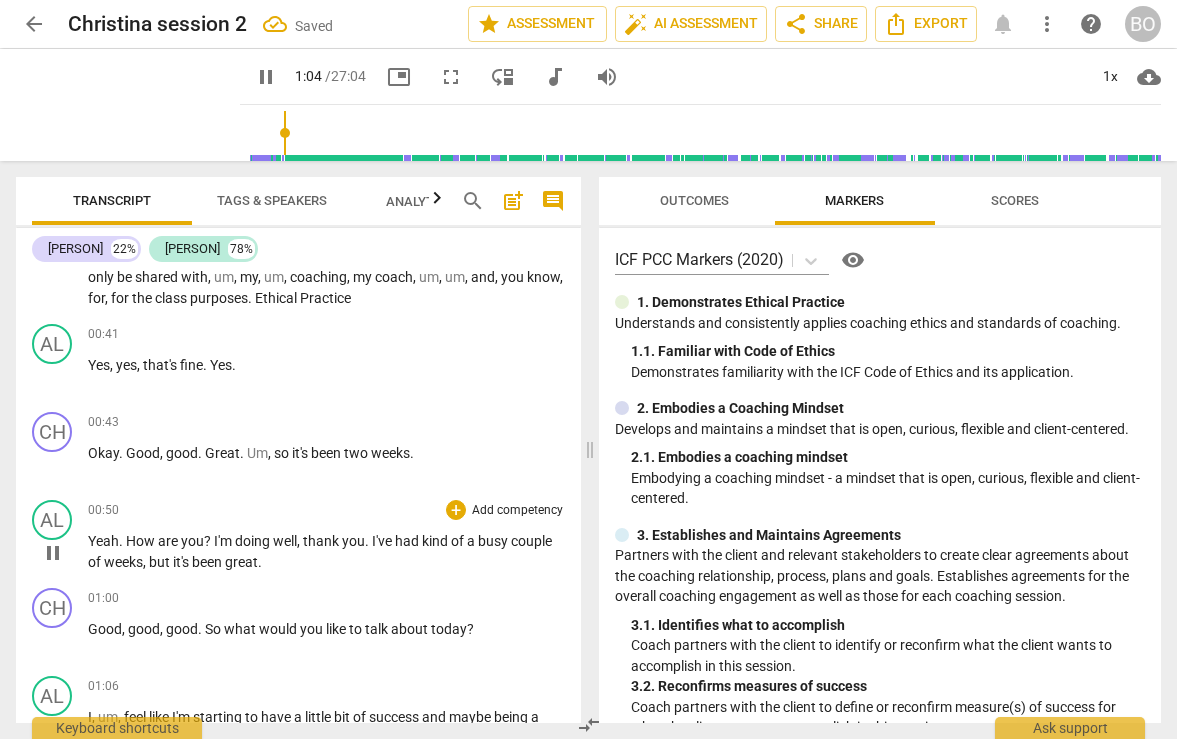 click on "How" at bounding box center (142, 541) 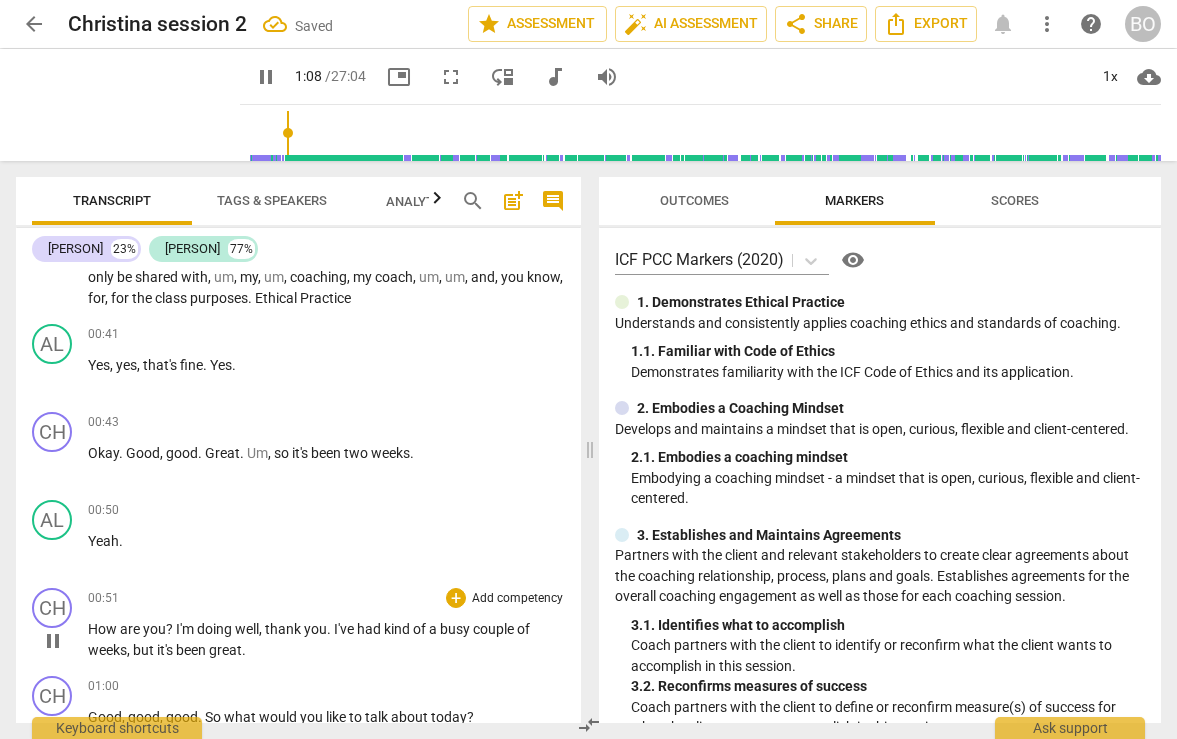 click on "?" at bounding box center (171, 629) 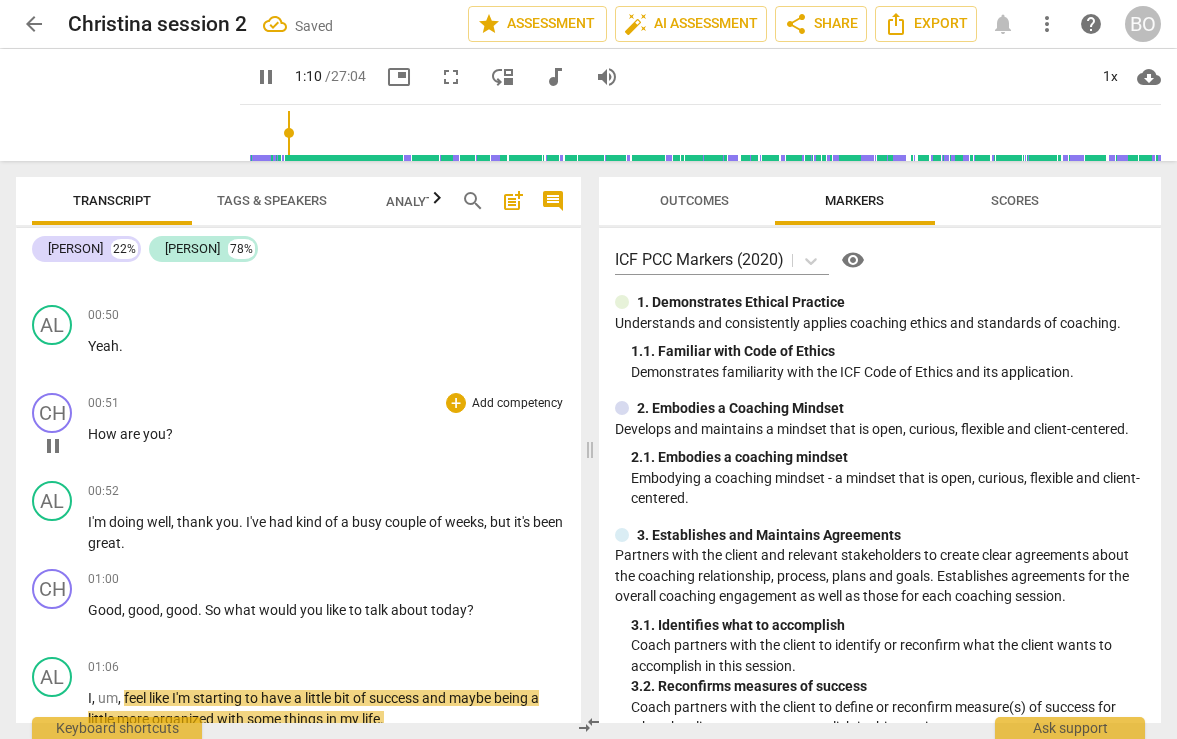 scroll, scrollTop: 500, scrollLeft: 0, axis: vertical 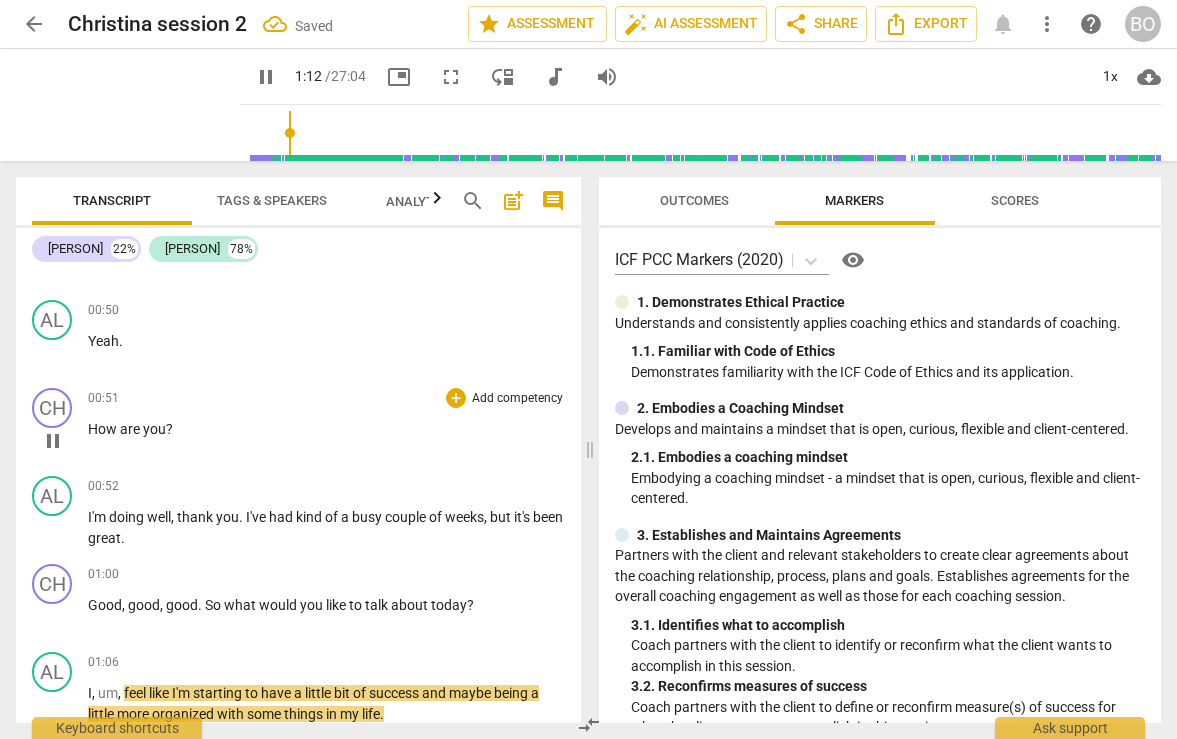 click on "pause" at bounding box center (53, 441) 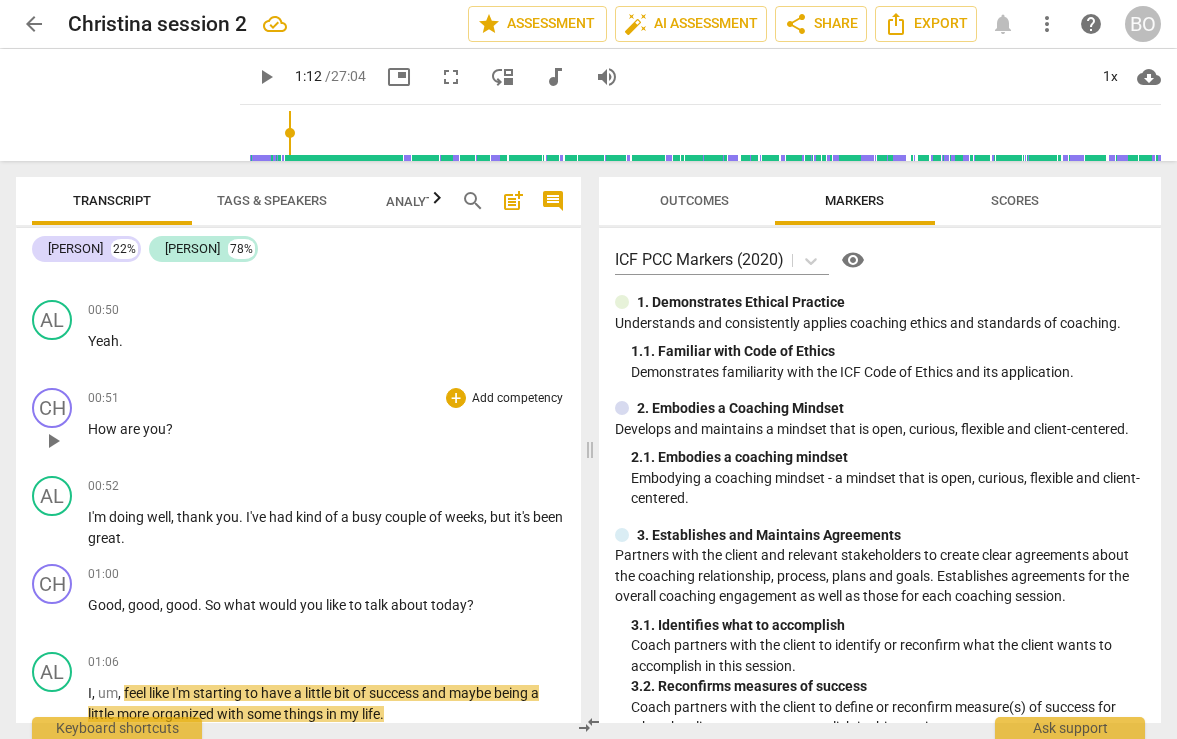 click on "How   are   you ?" at bounding box center [326, 429] 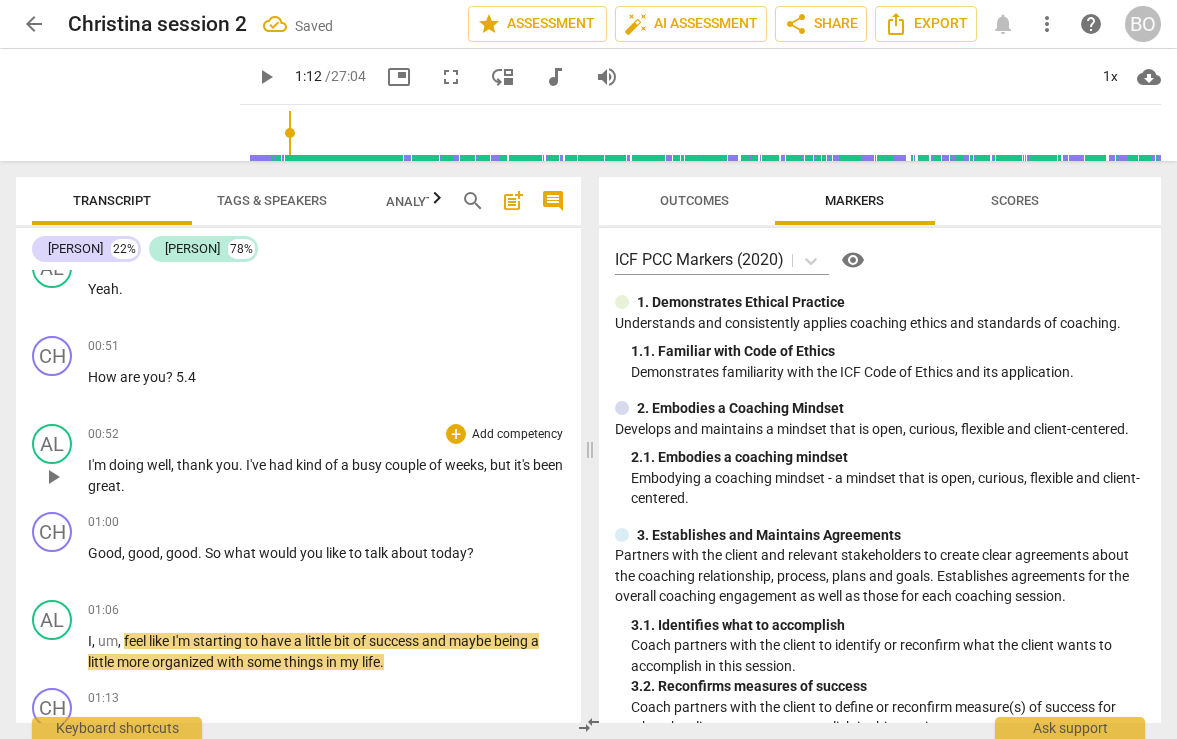 scroll, scrollTop: 600, scrollLeft: 0, axis: vertical 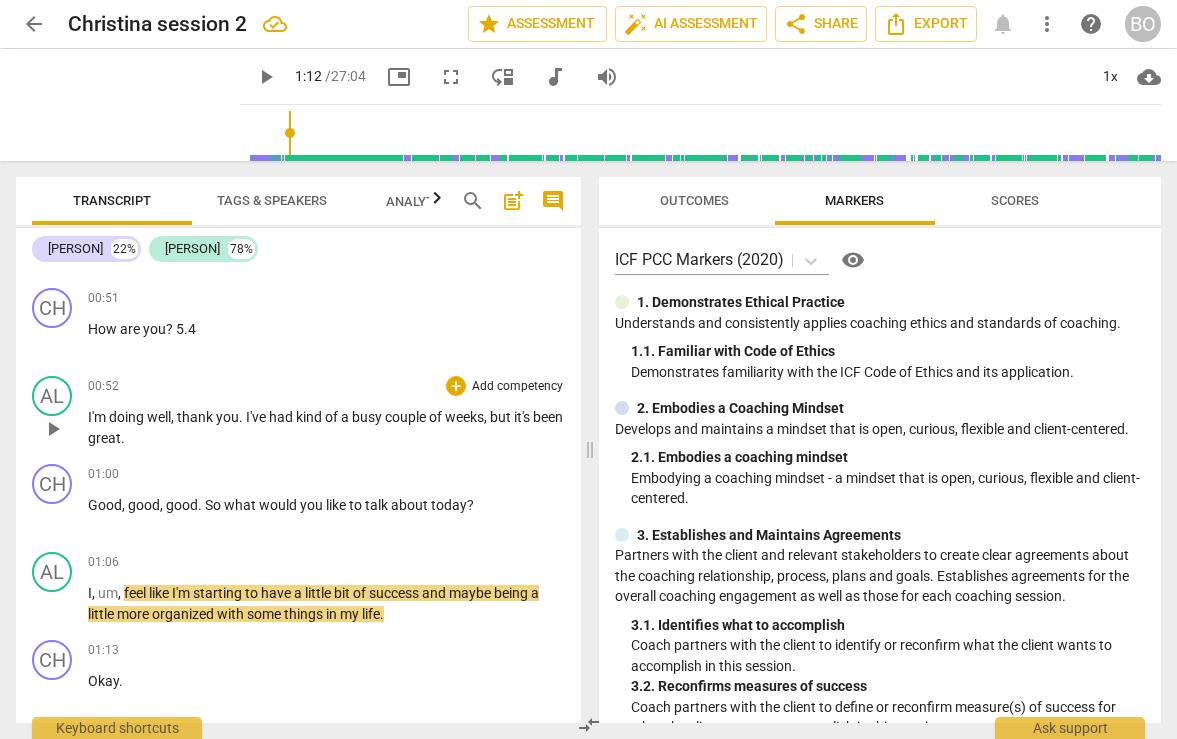 click on "great" at bounding box center [104, 438] 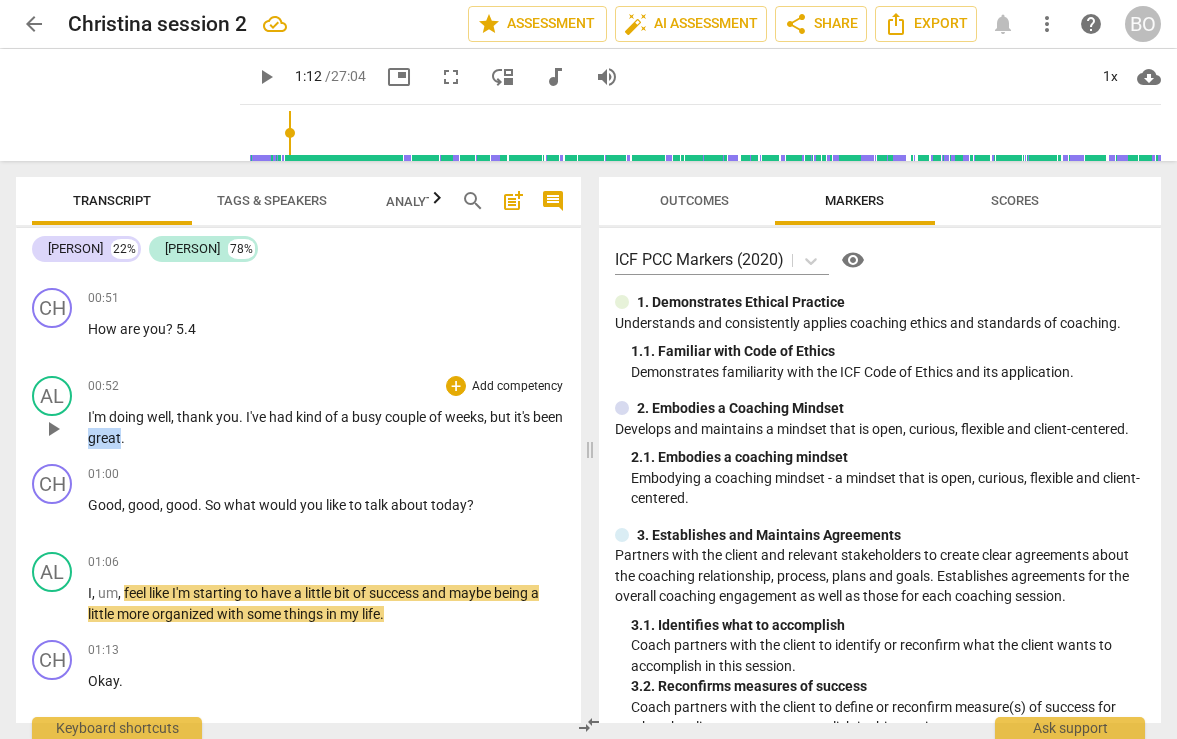 click on "great" at bounding box center [104, 438] 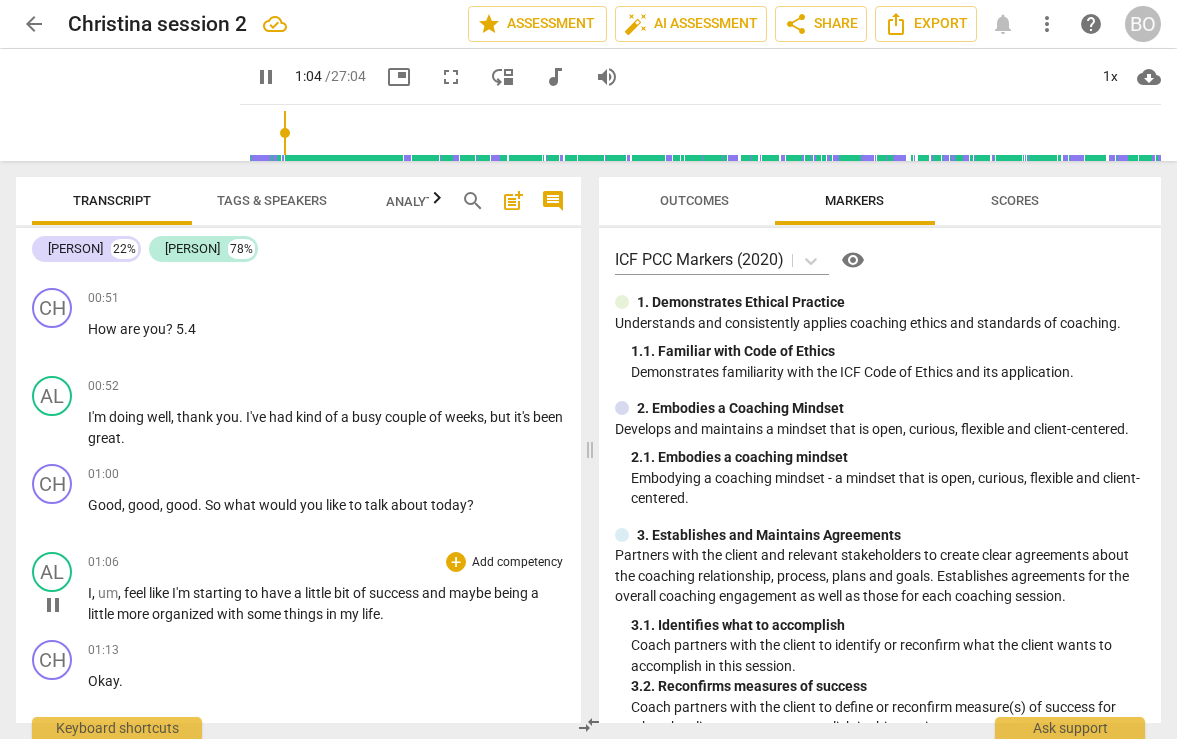 click on "pause" at bounding box center (53, 605) 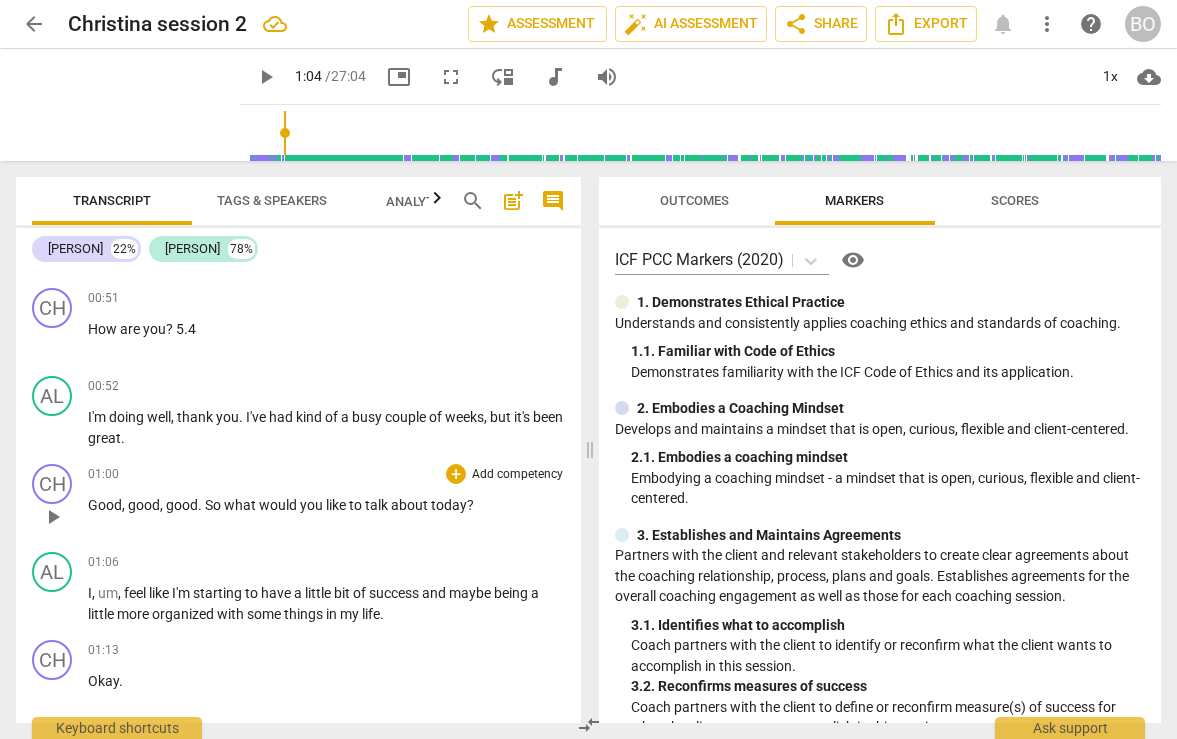 click on "Good ,   good ,   good .   So   what   would   you   like   to   talk   about   today ?" at bounding box center [326, 505] 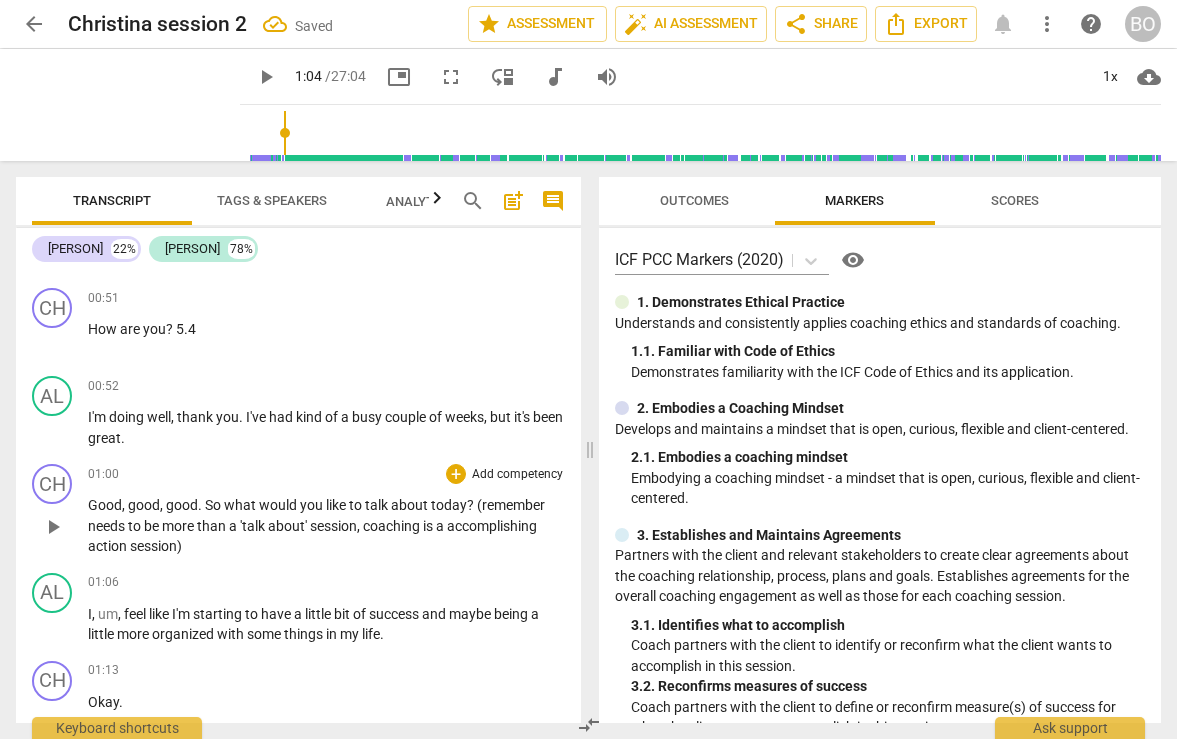 click on "? (remember needs to be more than a 'talk about' session, coaching is a accomplishing action session)" at bounding box center (316, 525) 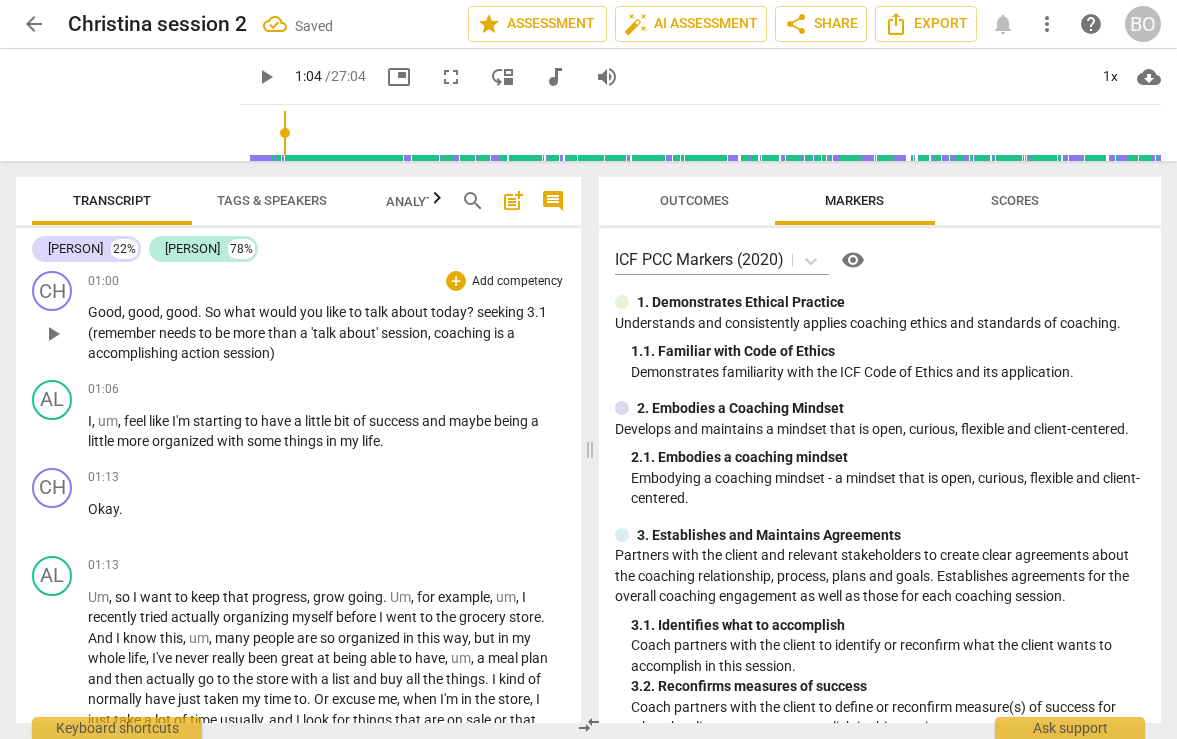 scroll, scrollTop: 800, scrollLeft: 0, axis: vertical 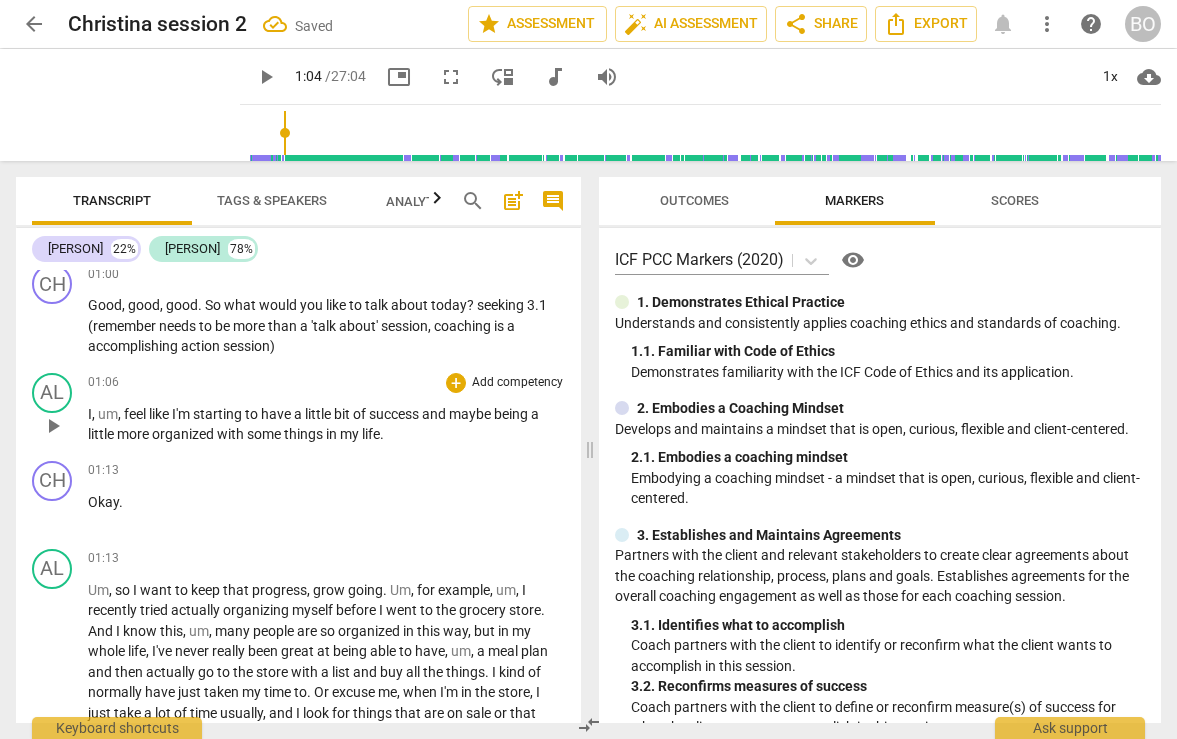 click on "I" at bounding box center (90, 414) 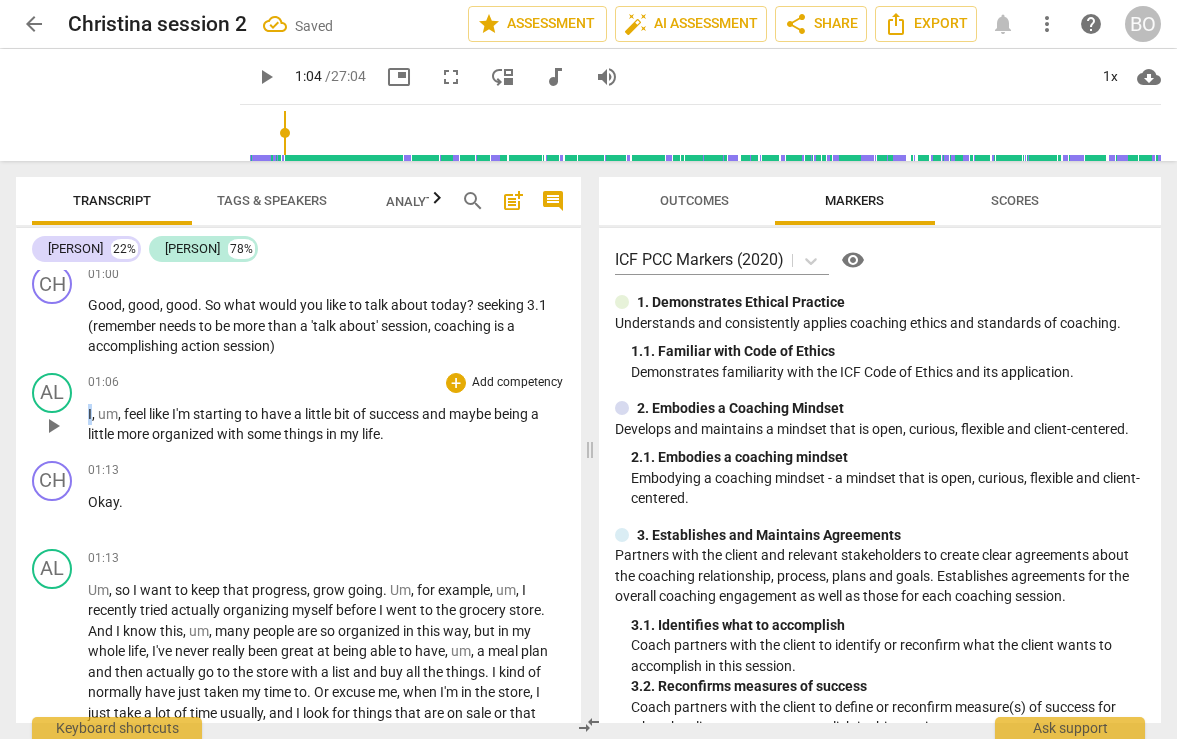 click on "I" at bounding box center (90, 414) 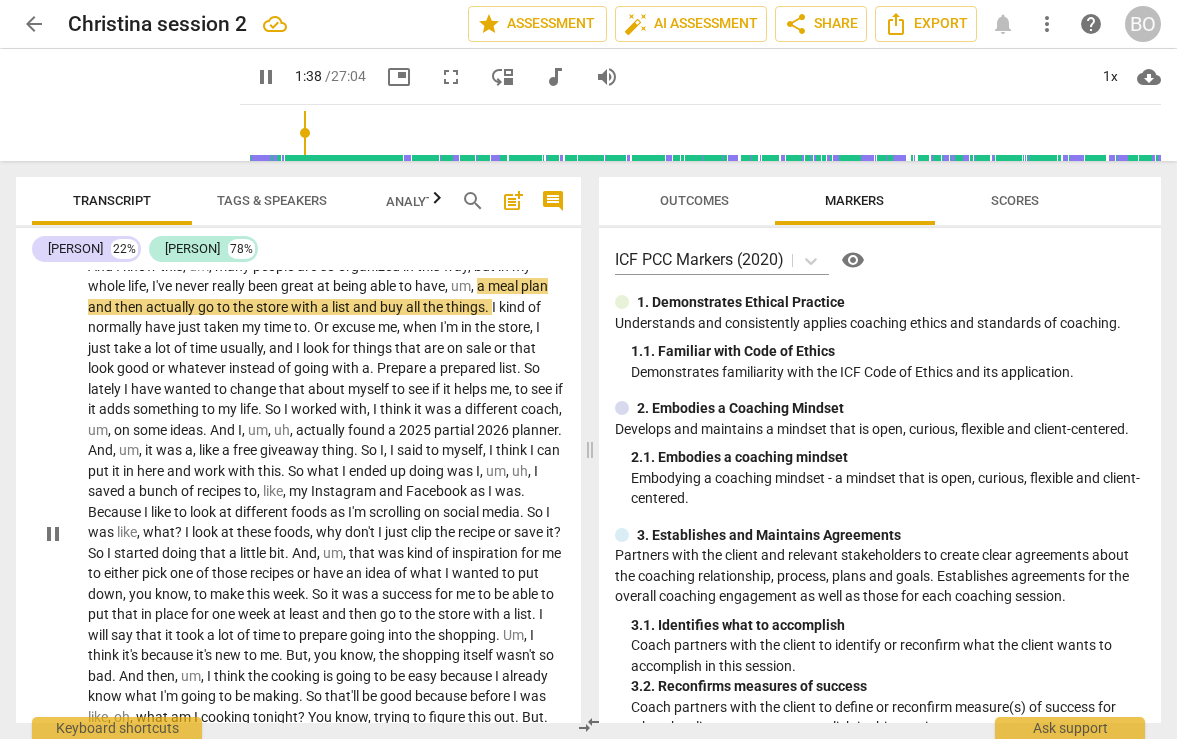 scroll, scrollTop: 1200, scrollLeft: 0, axis: vertical 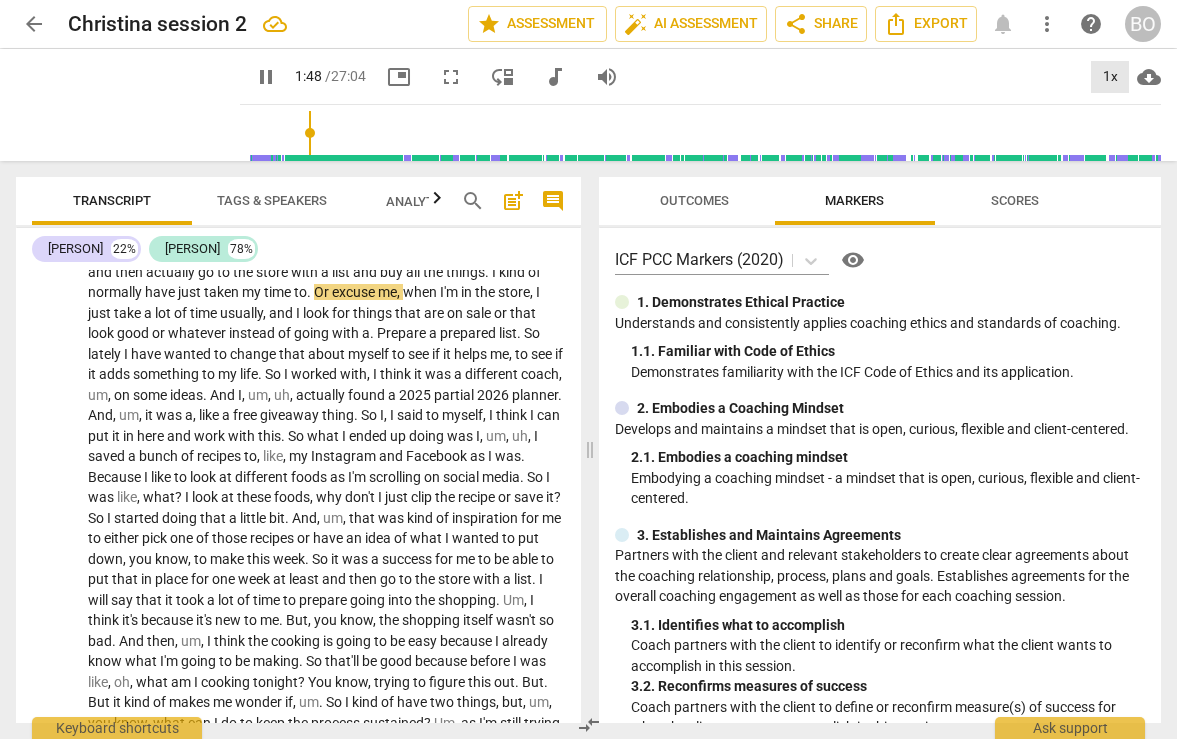 click on "1x" at bounding box center [1110, 77] 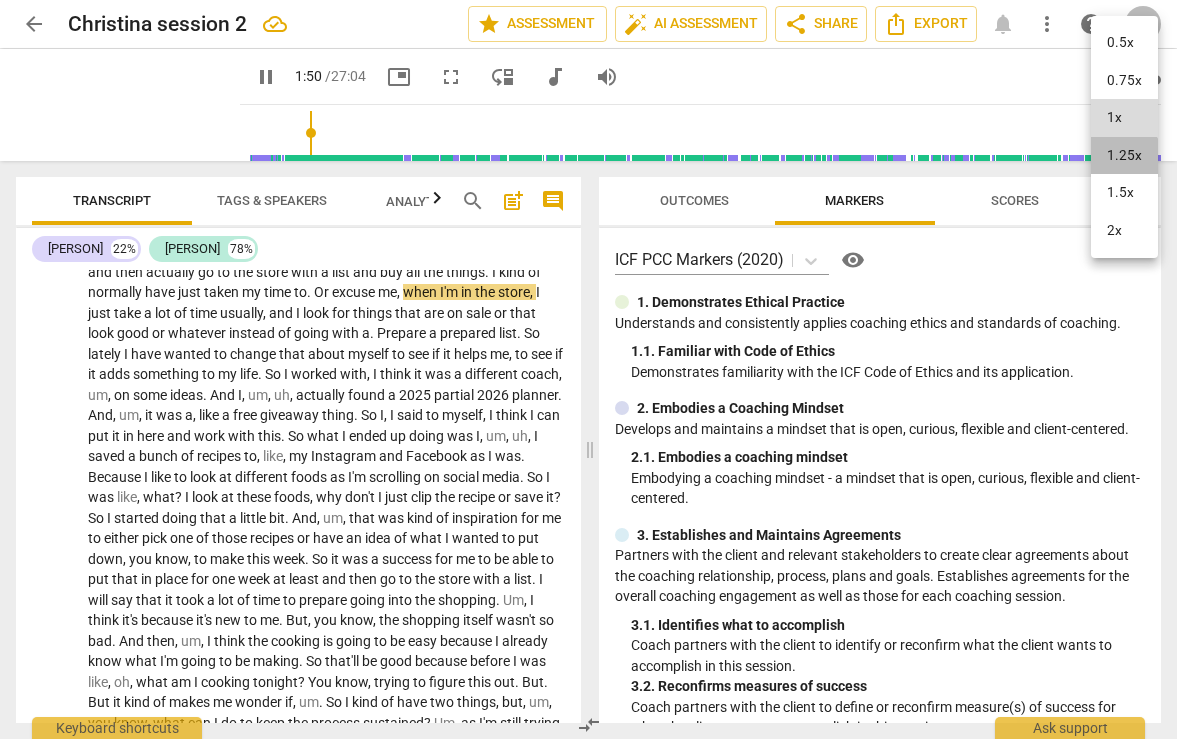 click on "1.25x" at bounding box center [1124, 156] 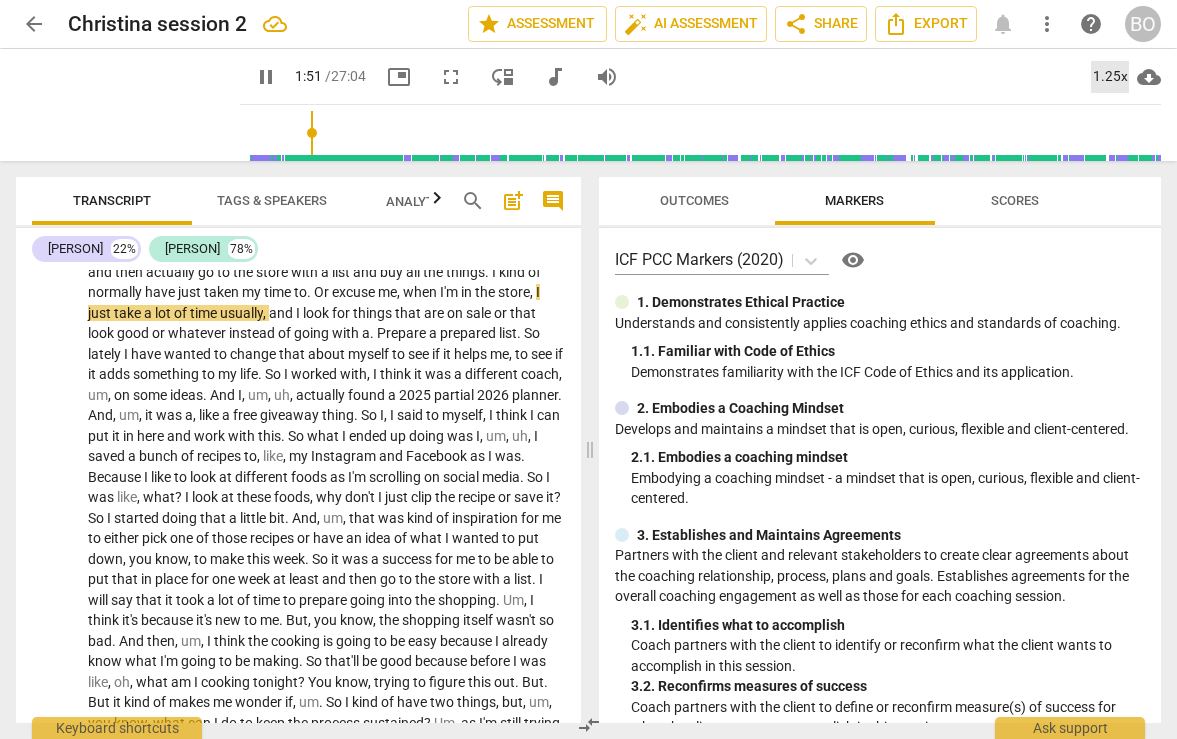 click on "1.25x" at bounding box center (1110, 77) 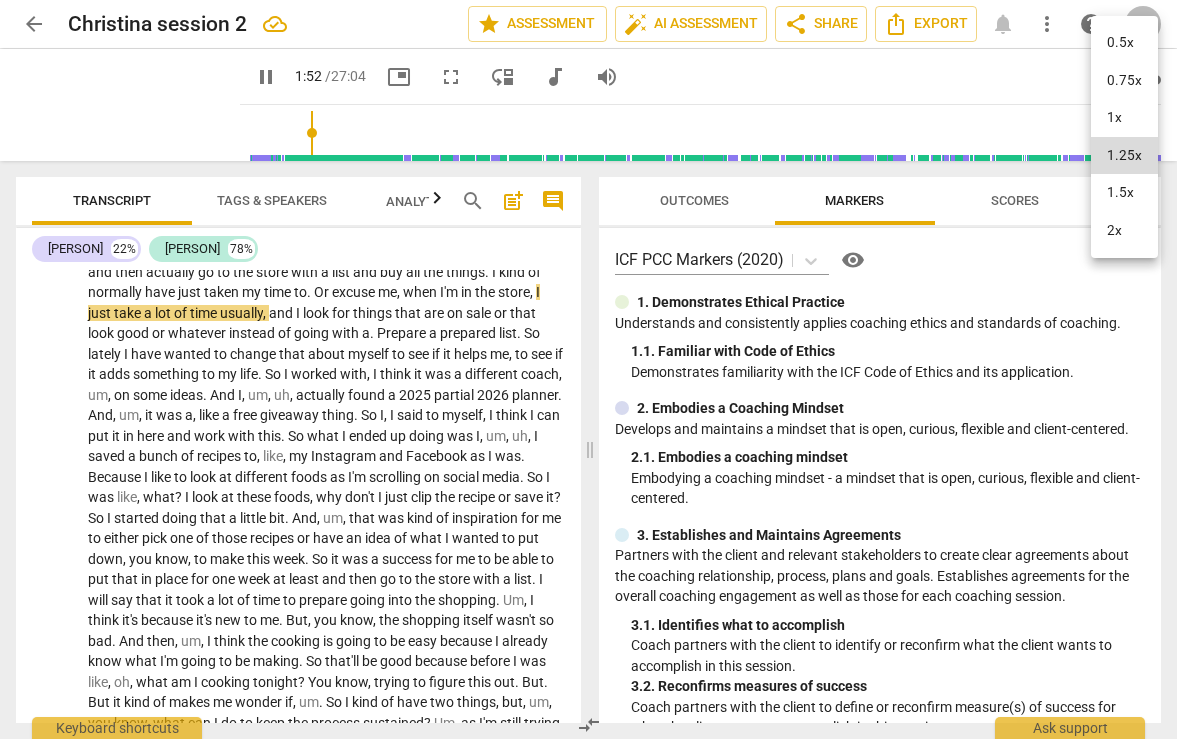 click on "1.5x" at bounding box center [1124, 193] 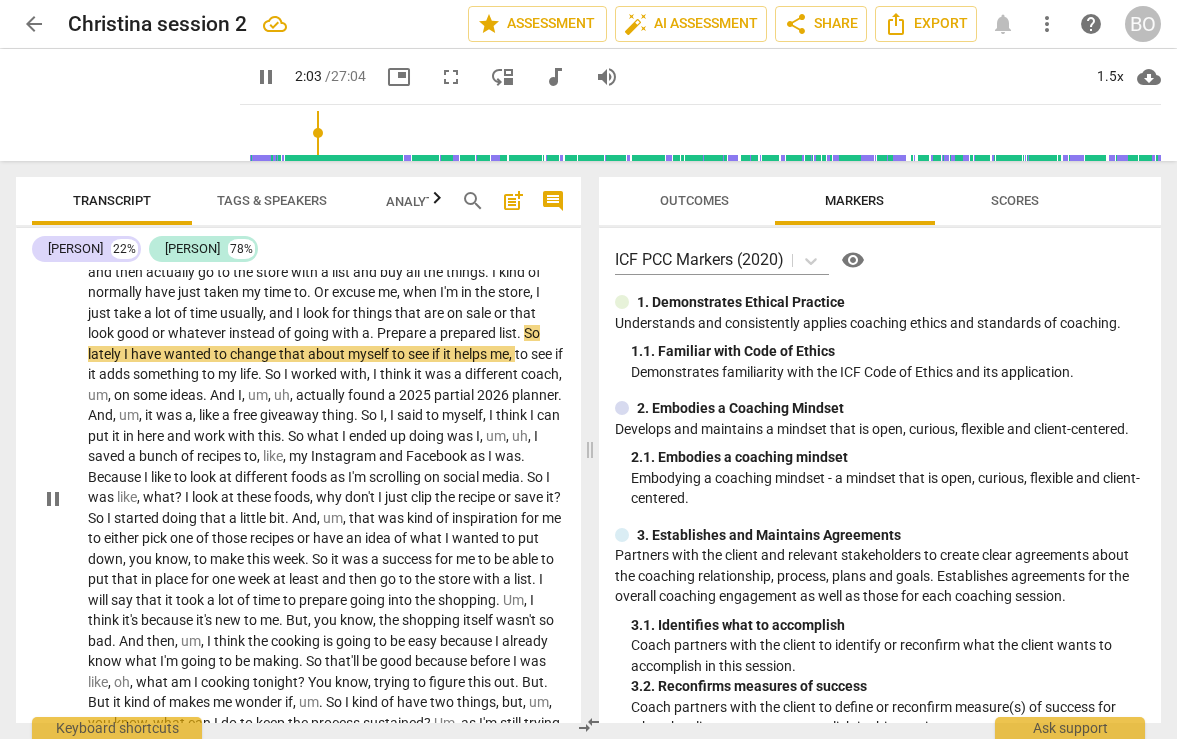 click on "." at bounding box center (373, 333) 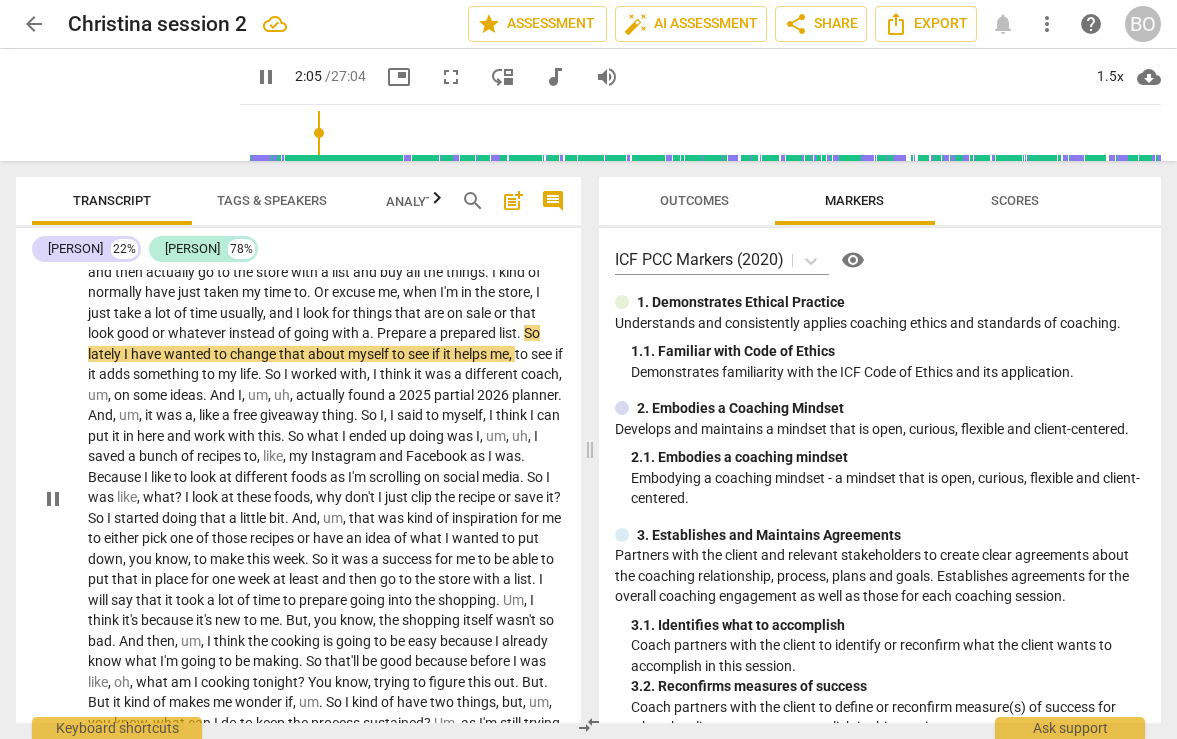 type on "125" 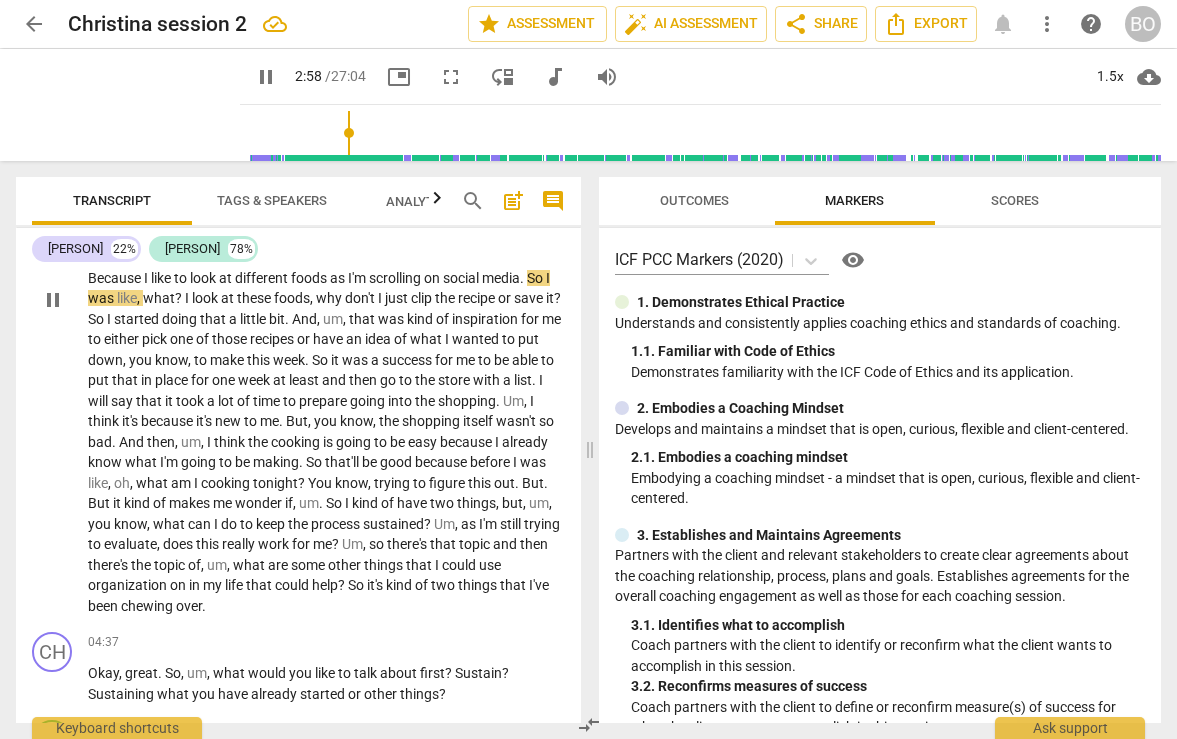 scroll, scrollTop: 1400, scrollLeft: 0, axis: vertical 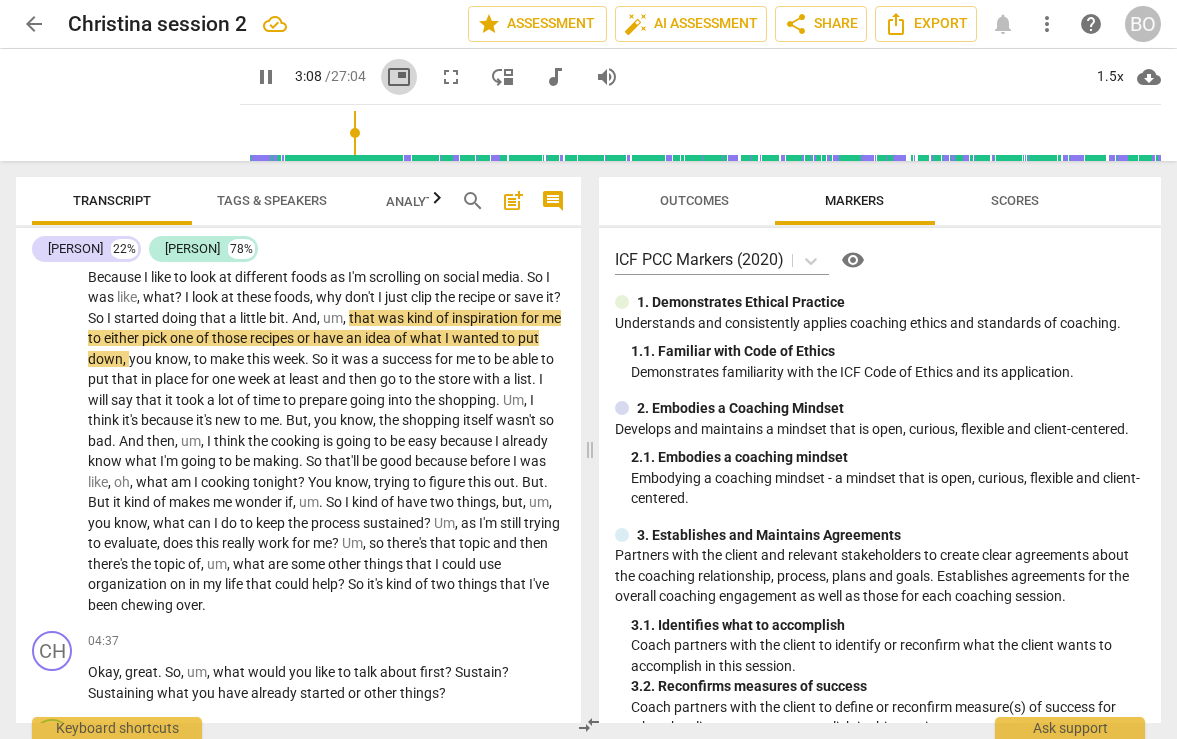 click on "picture_in_picture" at bounding box center [399, 77] 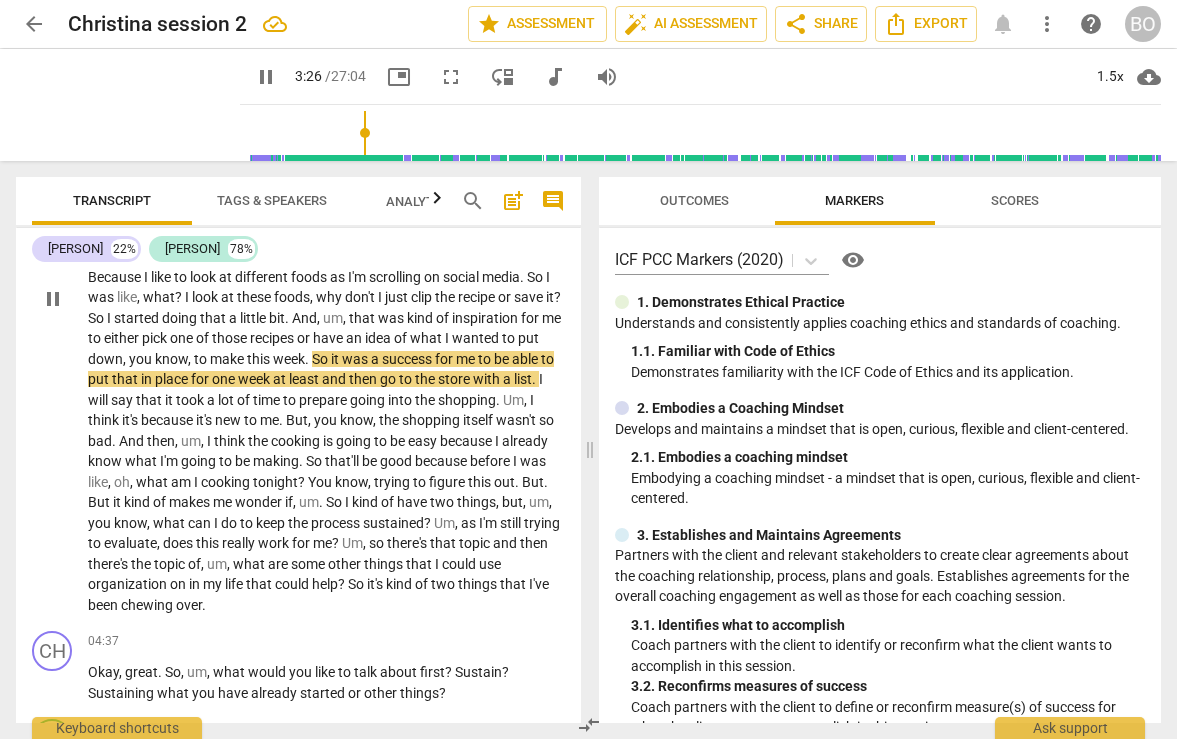 scroll, scrollTop: 1500, scrollLeft: 0, axis: vertical 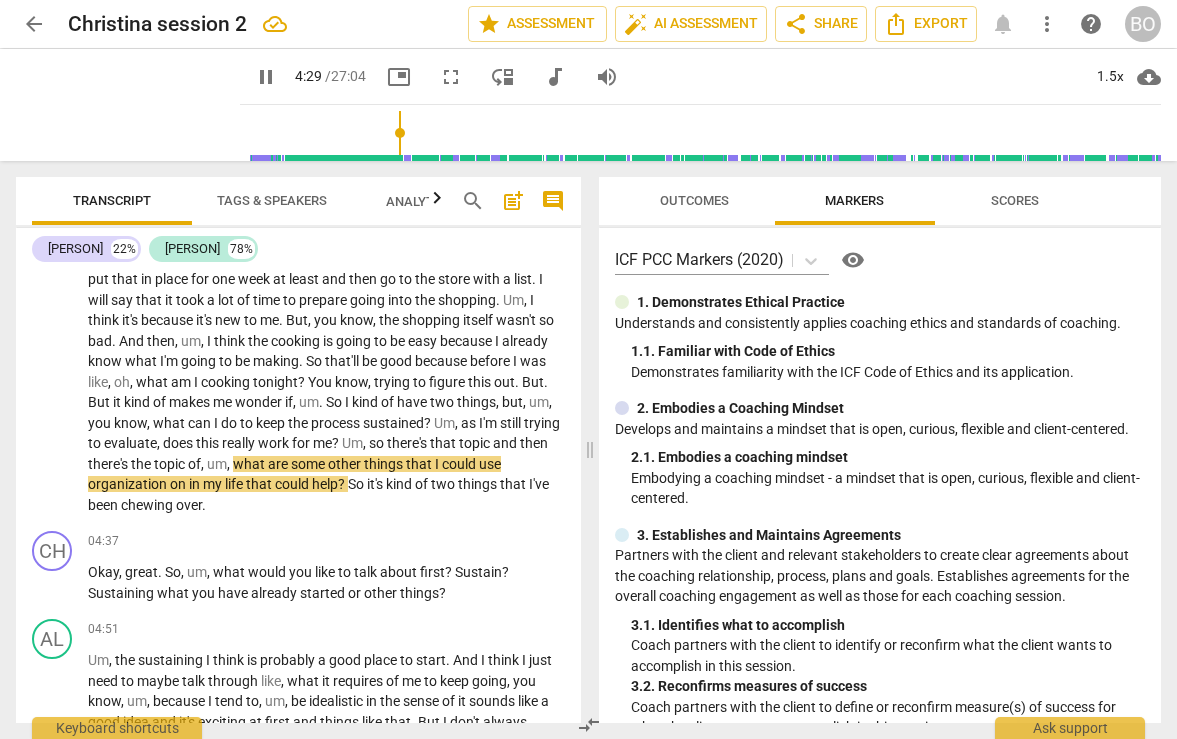 click on "?" at bounding box center [429, 423] 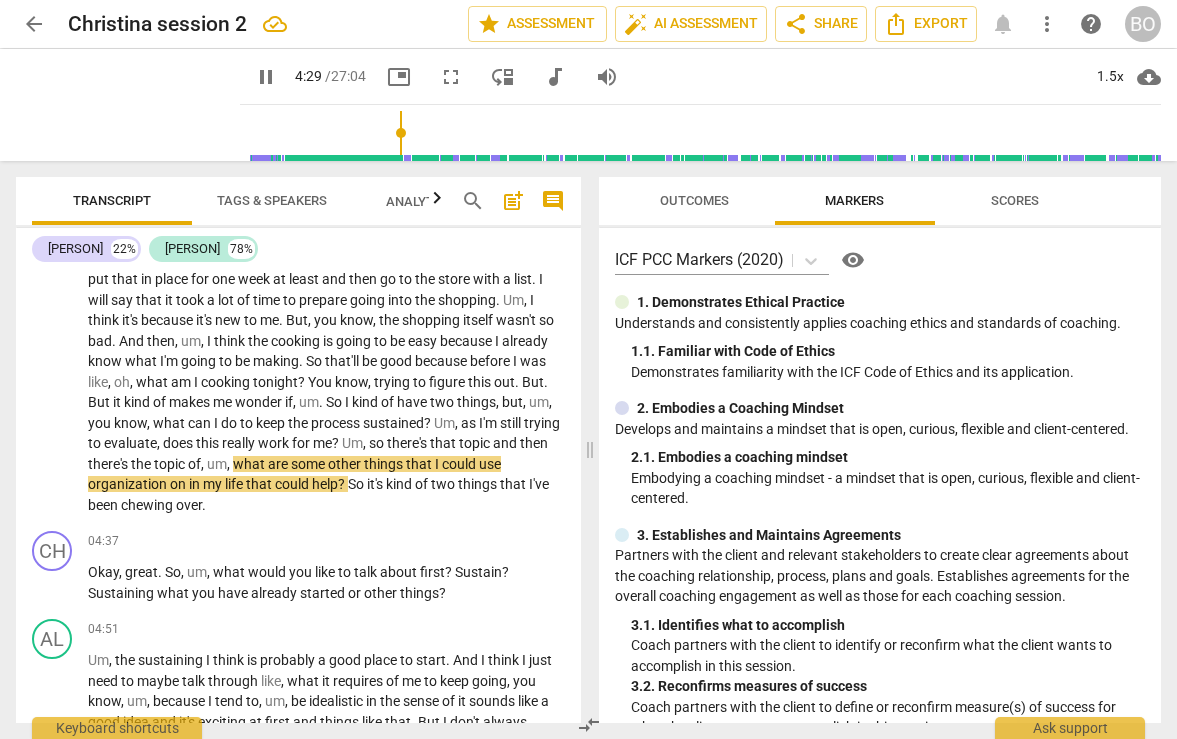 click on "Um" at bounding box center (444, 423) 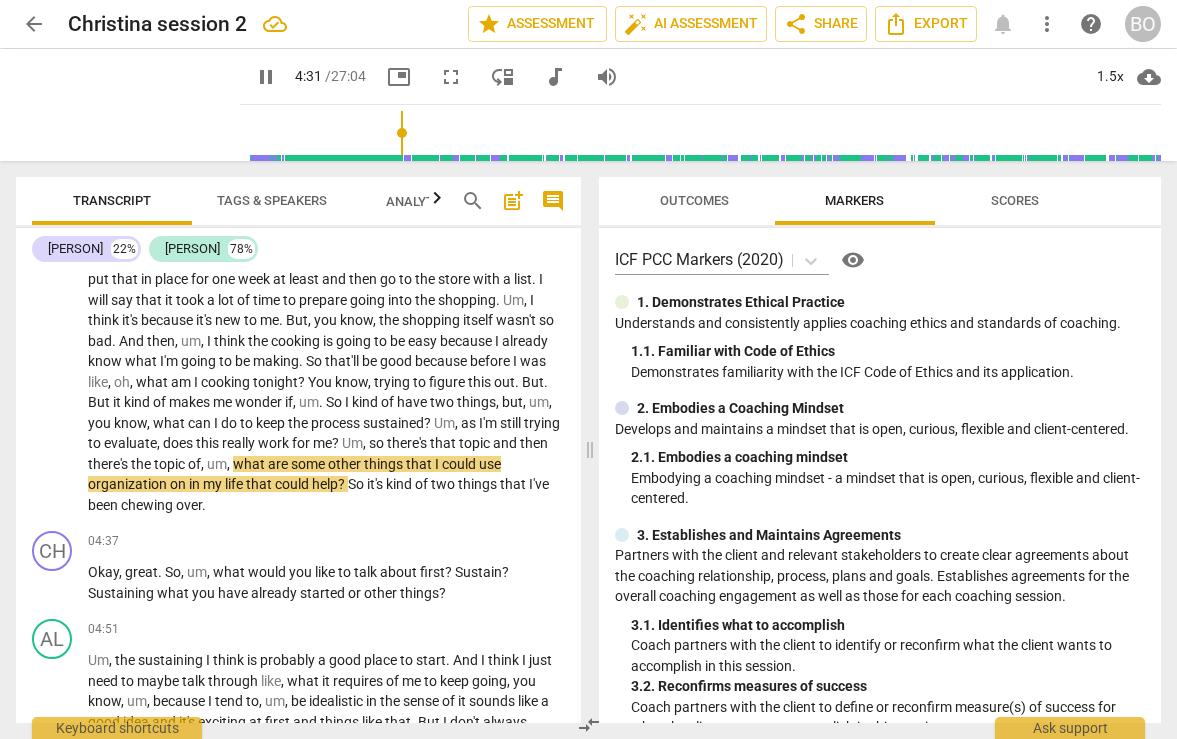 scroll, scrollTop: 1568, scrollLeft: 0, axis: vertical 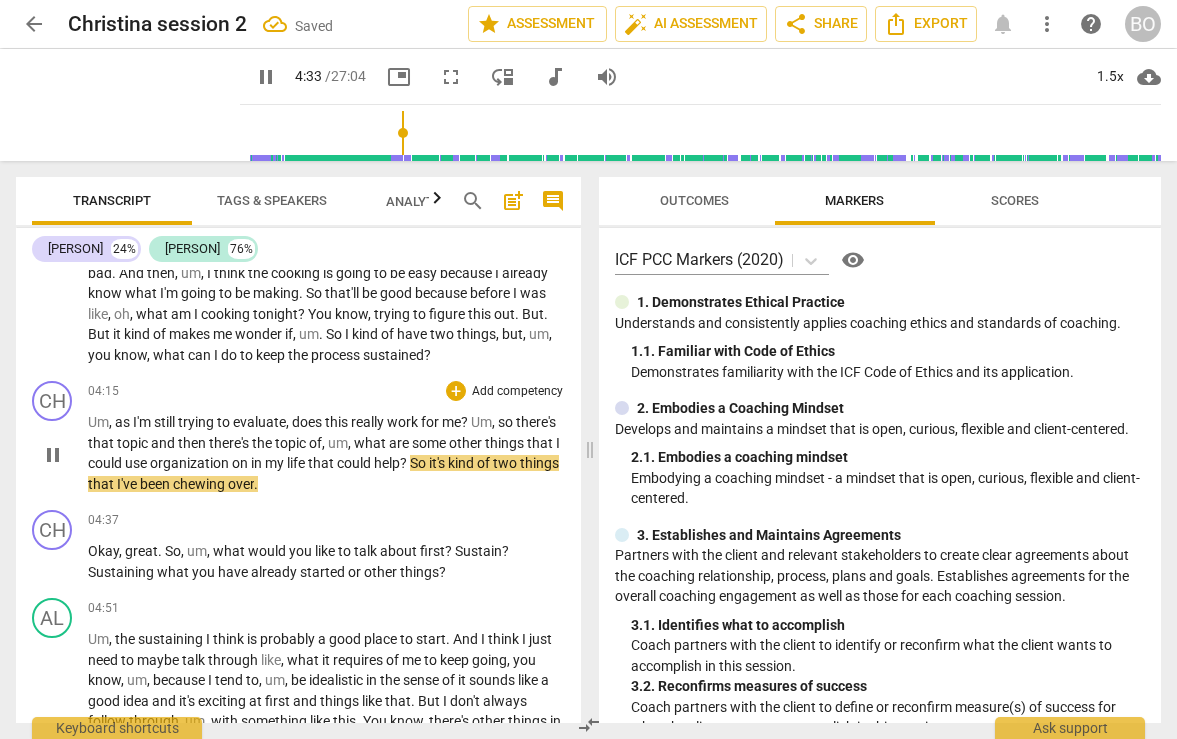 click on "as" at bounding box center (124, 422) 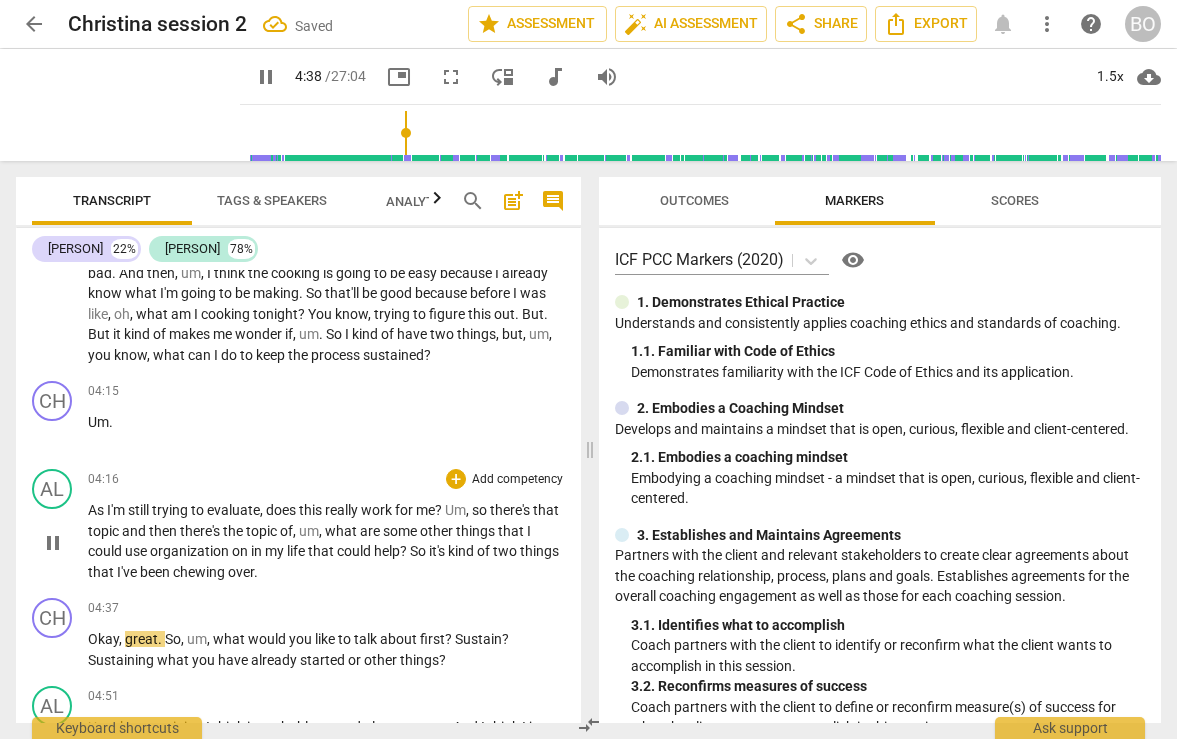 click on "Um" at bounding box center (455, 510) 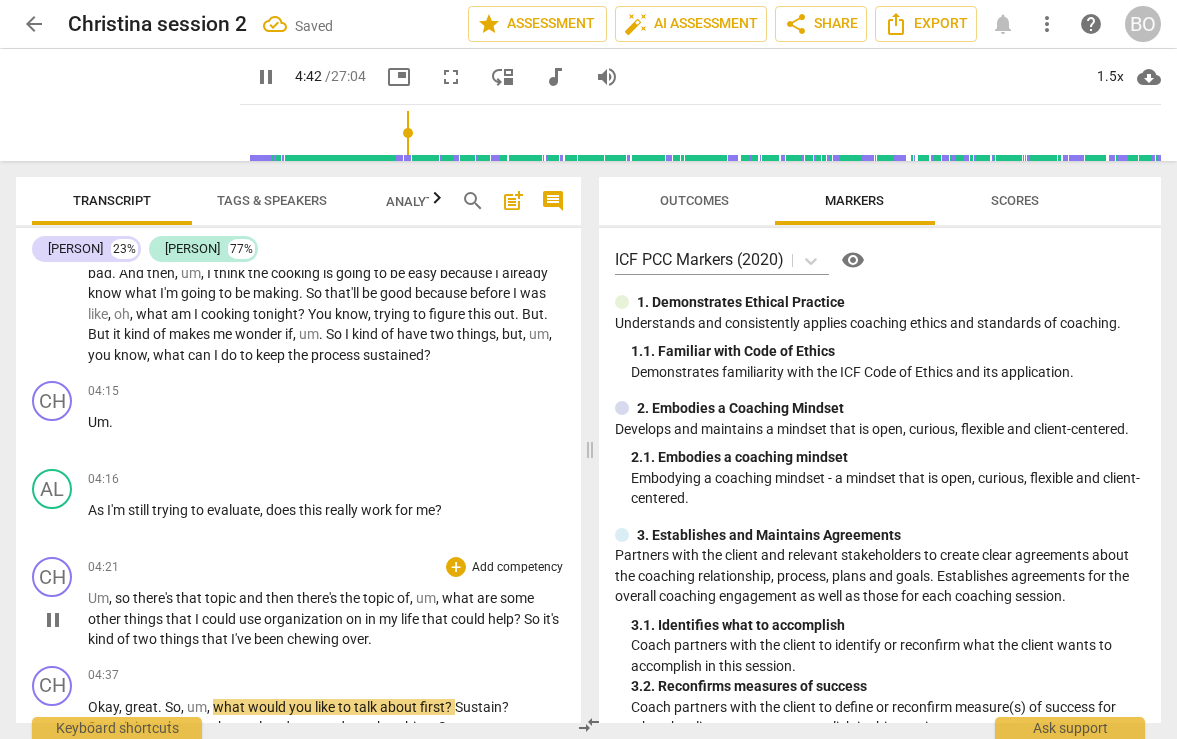 click on "," at bounding box center (112, 598) 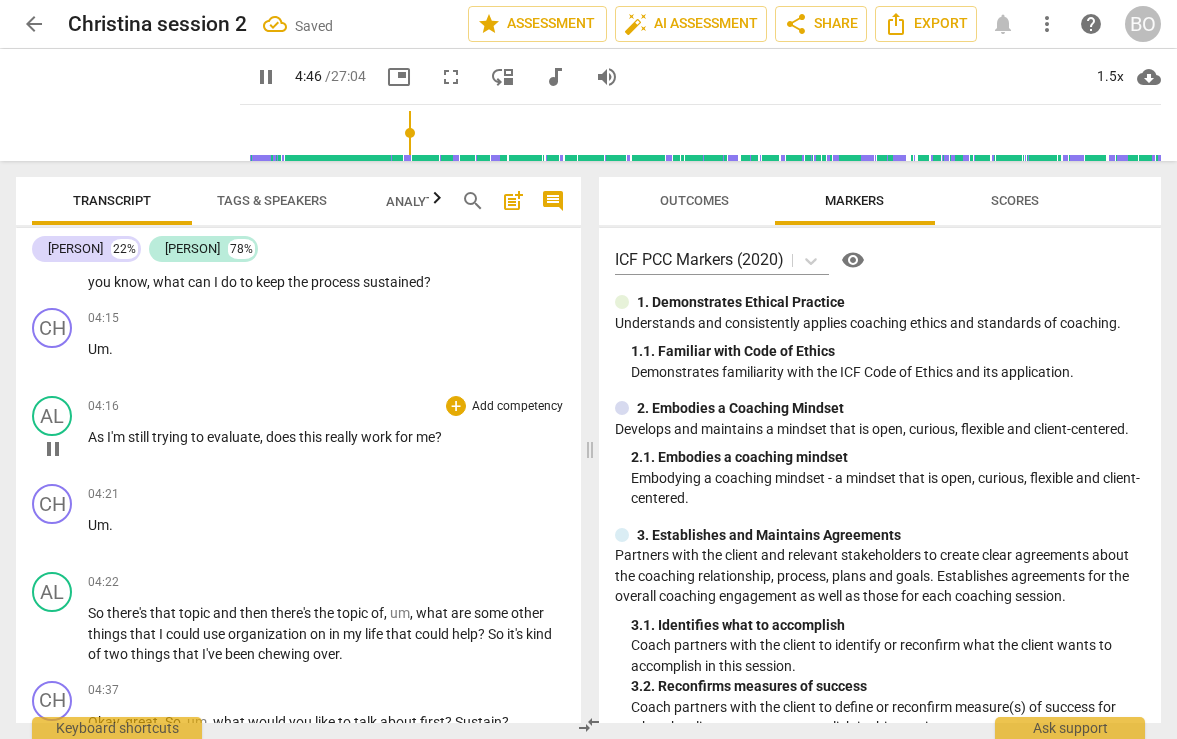 scroll, scrollTop: 1768, scrollLeft: 0, axis: vertical 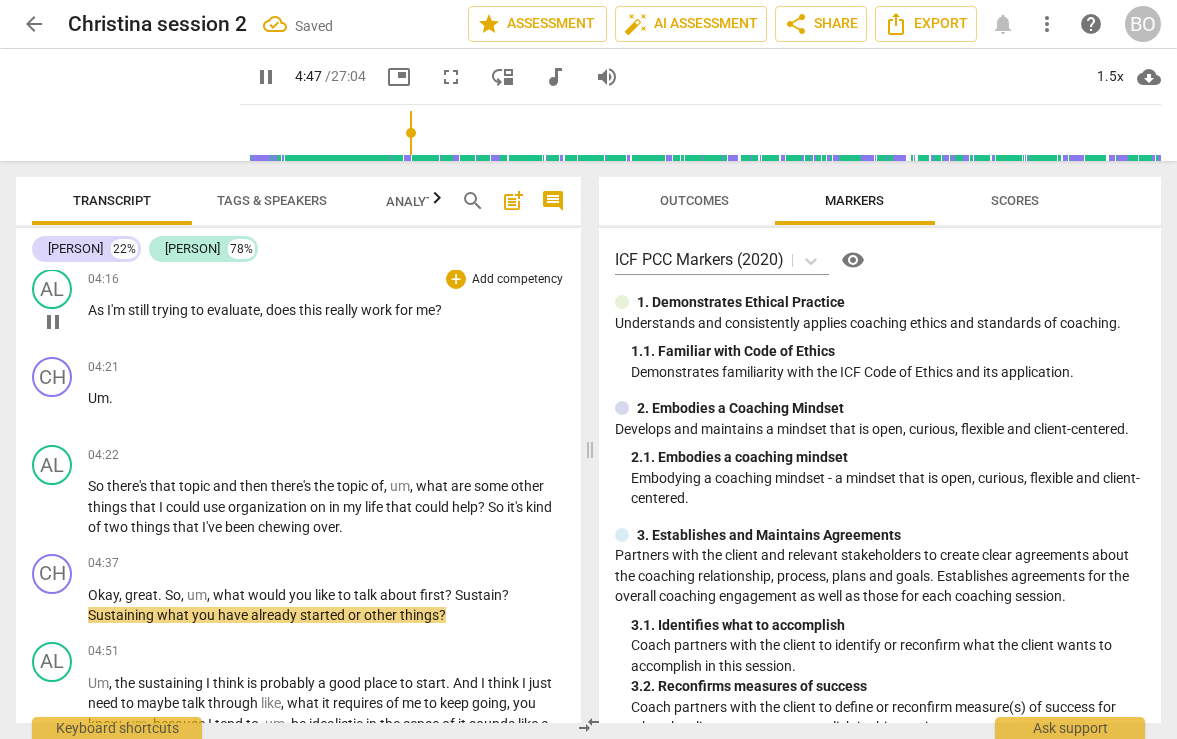 click on "trying" at bounding box center [171, 310] 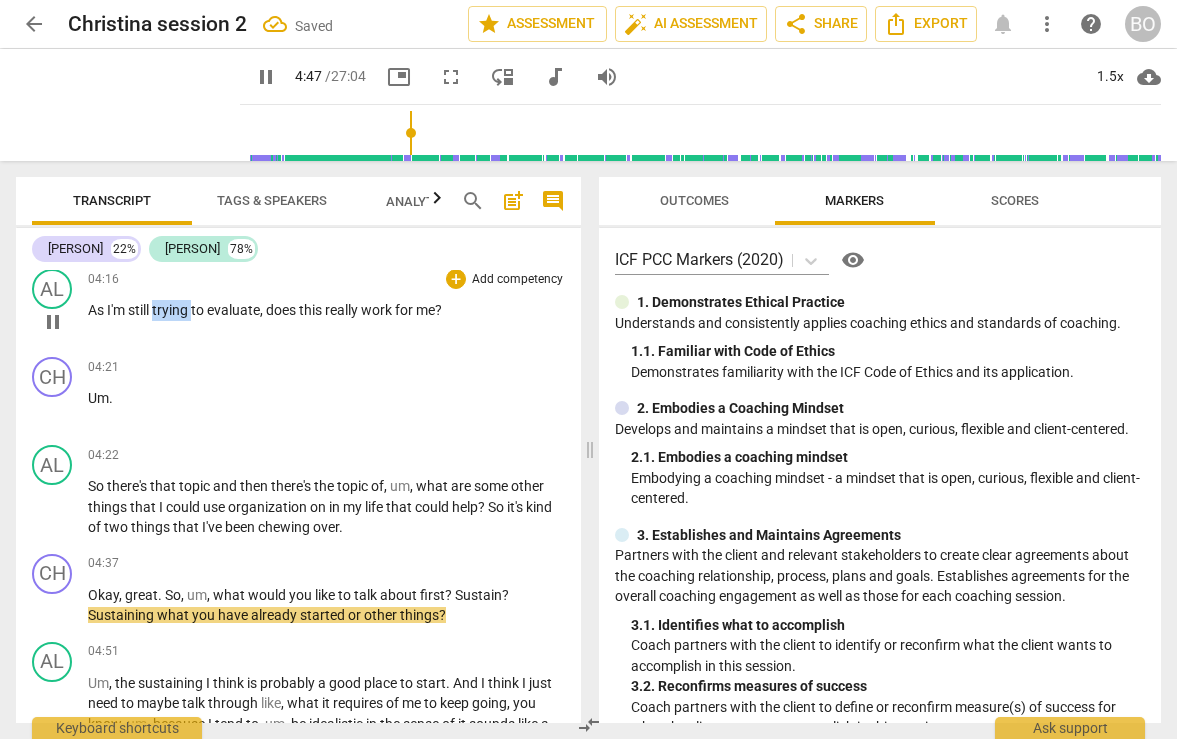 click on "trying" at bounding box center (171, 310) 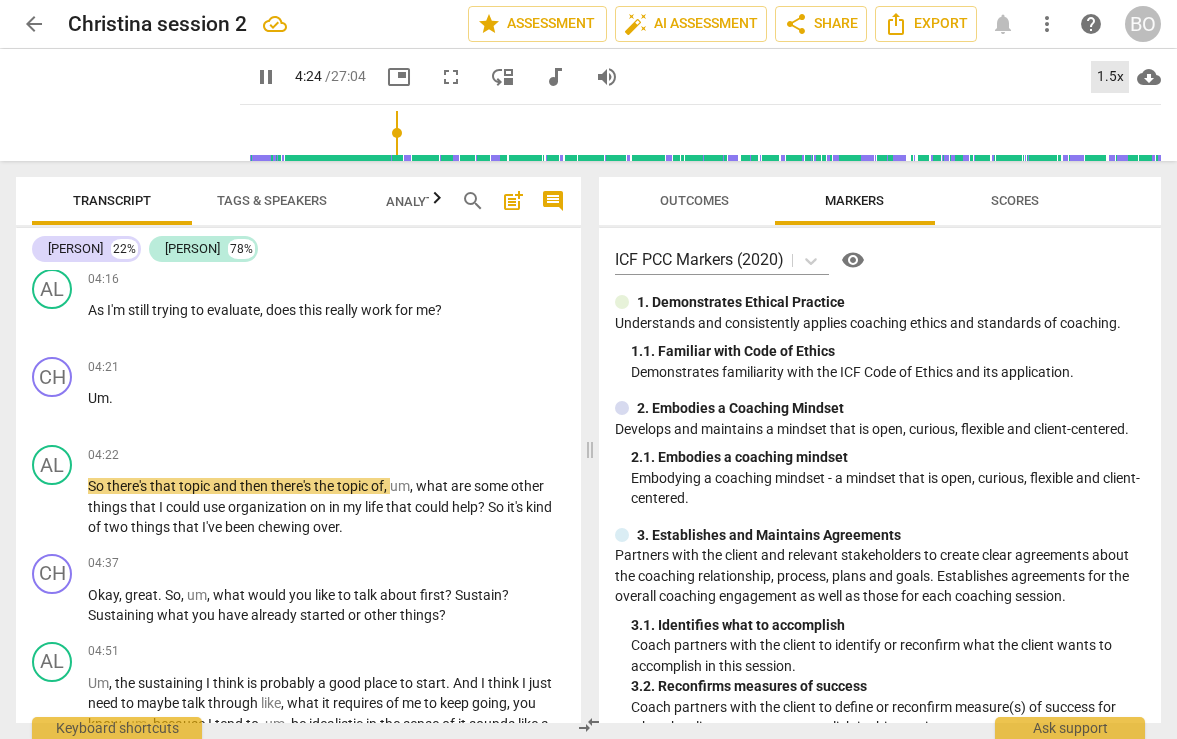 click on "1.5x" at bounding box center [1110, 77] 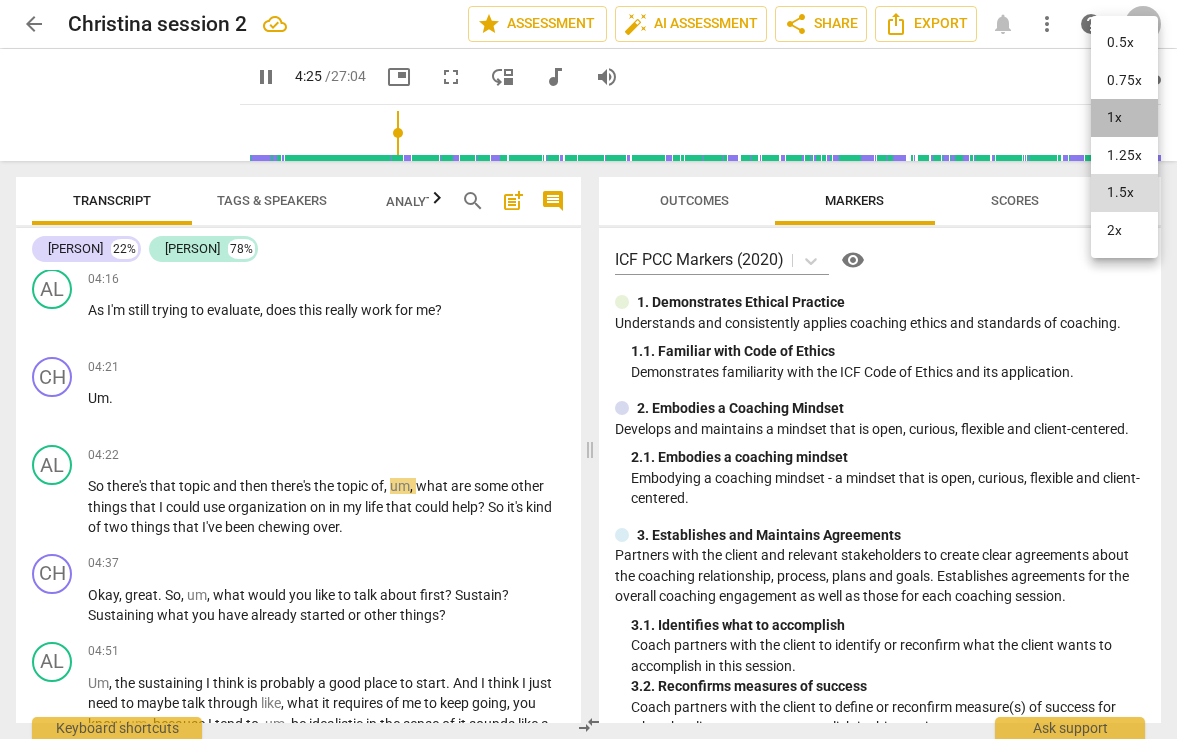 click on "1x" at bounding box center (1124, 118) 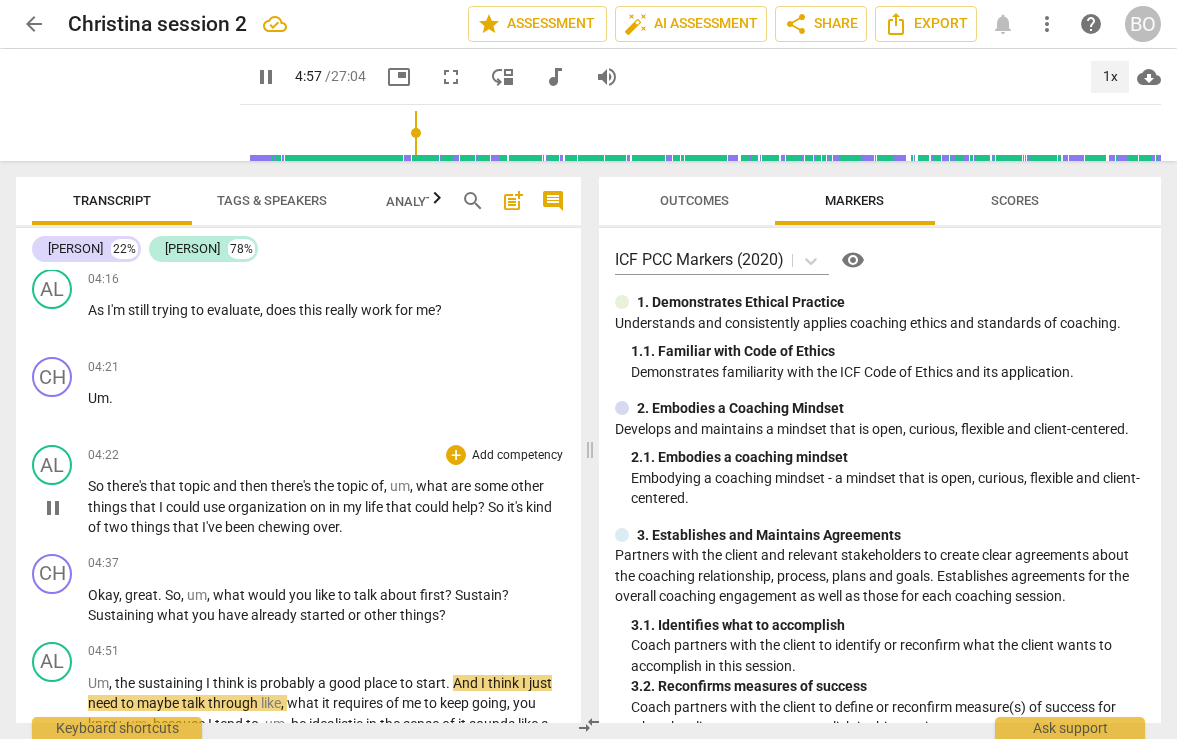 scroll, scrollTop: 1868, scrollLeft: 0, axis: vertical 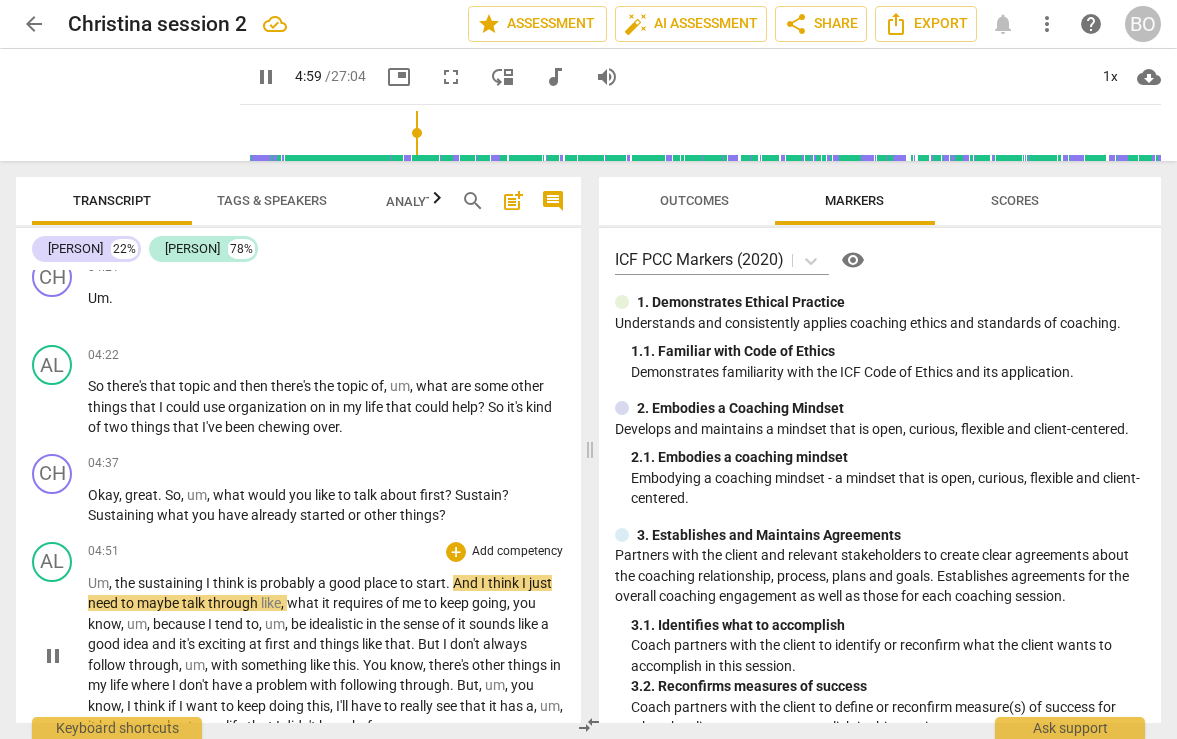 click on "pause" at bounding box center [53, 656] 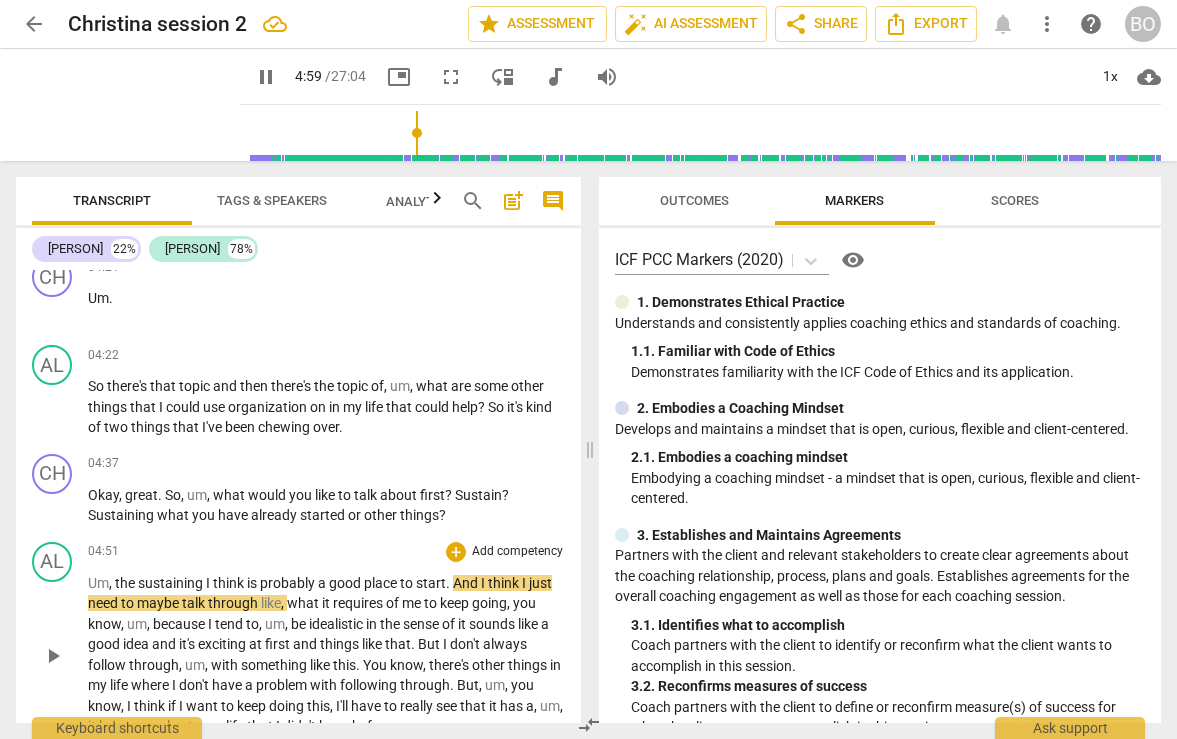 type on "300" 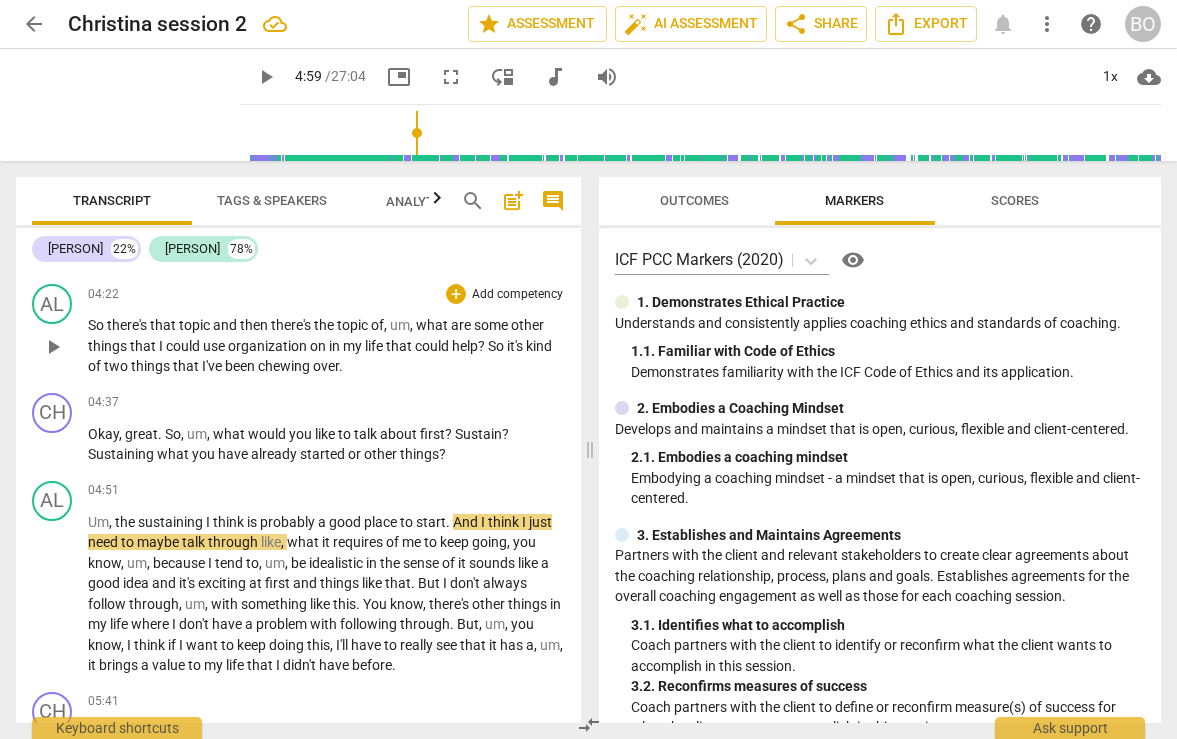 scroll, scrollTop: 1968, scrollLeft: 0, axis: vertical 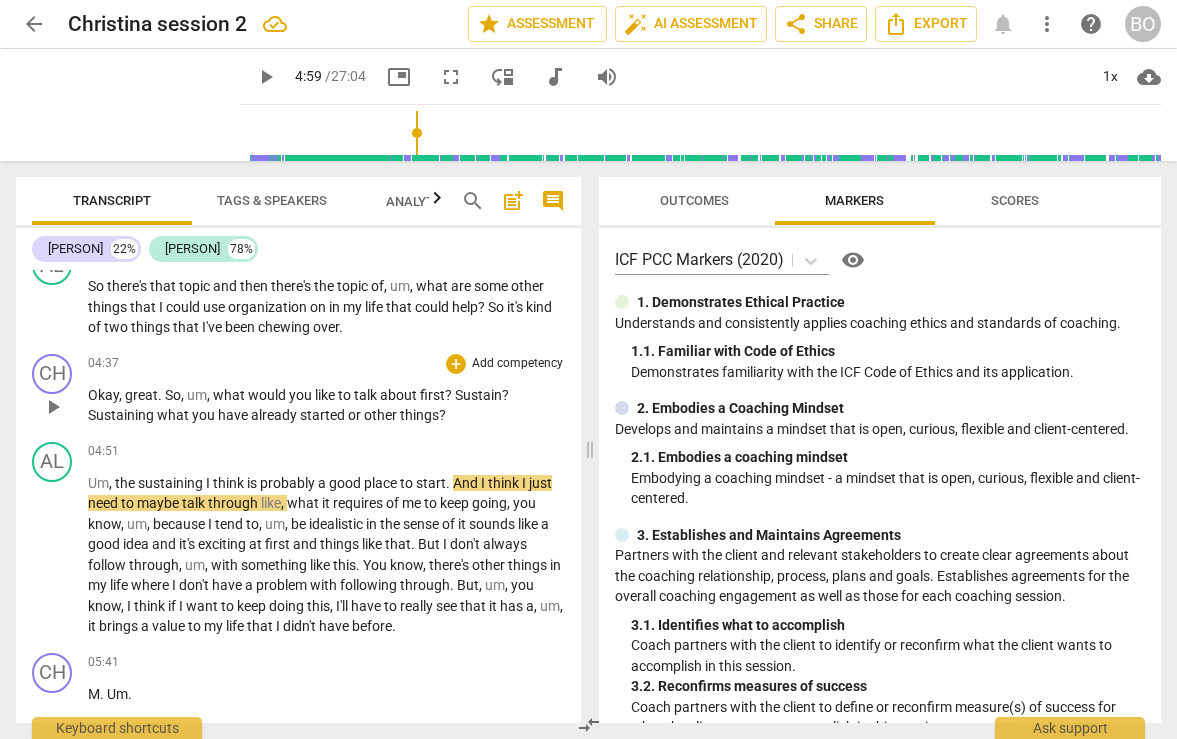 click on "Okay , great . So , um , what would you like to talk about first ? Sustain ? Sustaining what you have already started or other things ?" at bounding box center [326, 405] 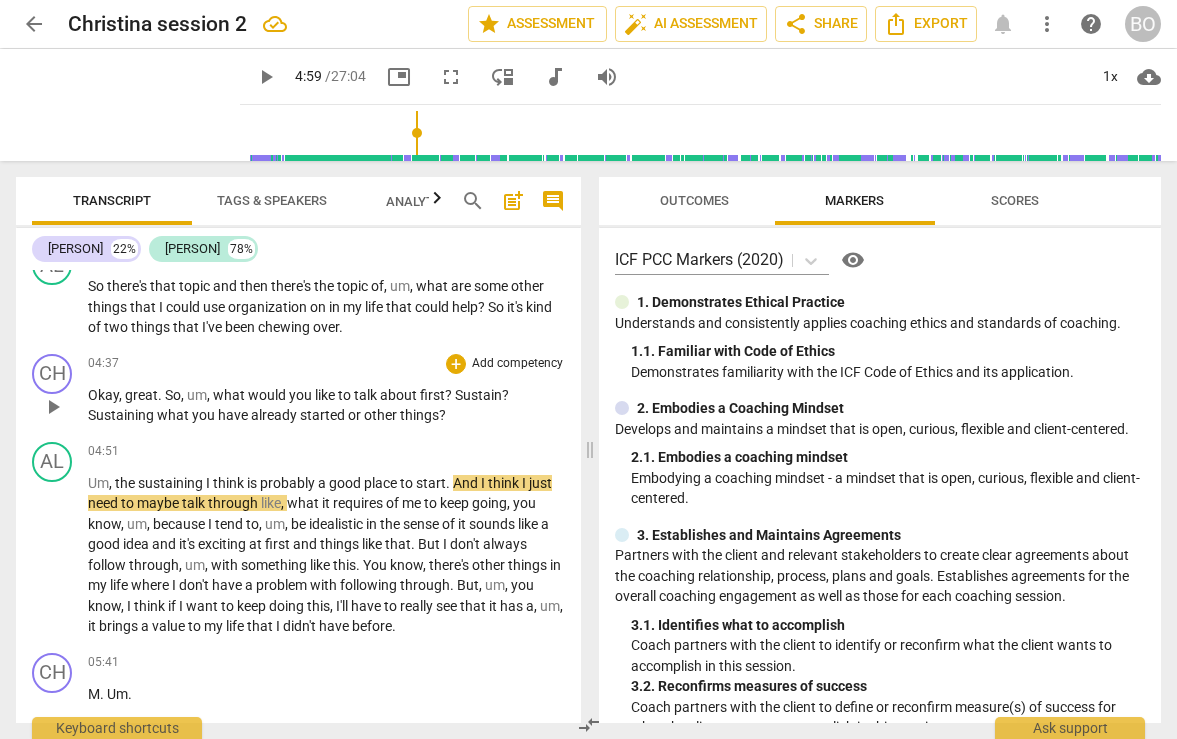 type 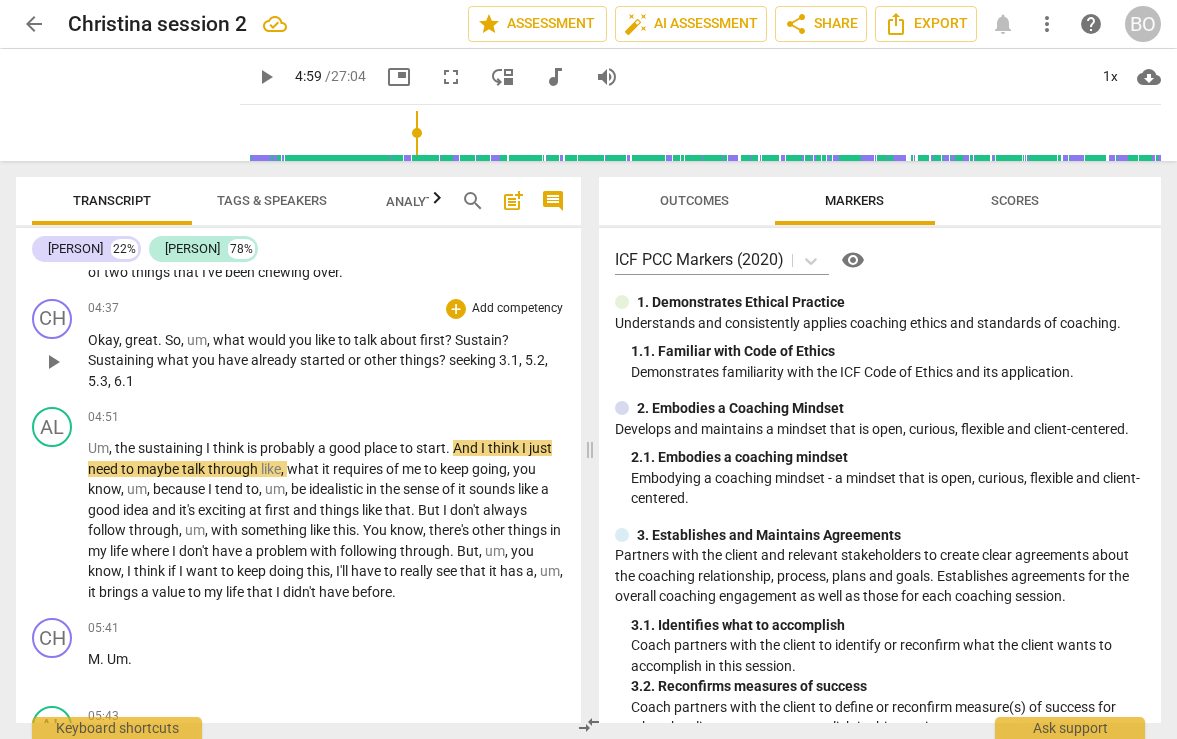 scroll, scrollTop: 2068, scrollLeft: 0, axis: vertical 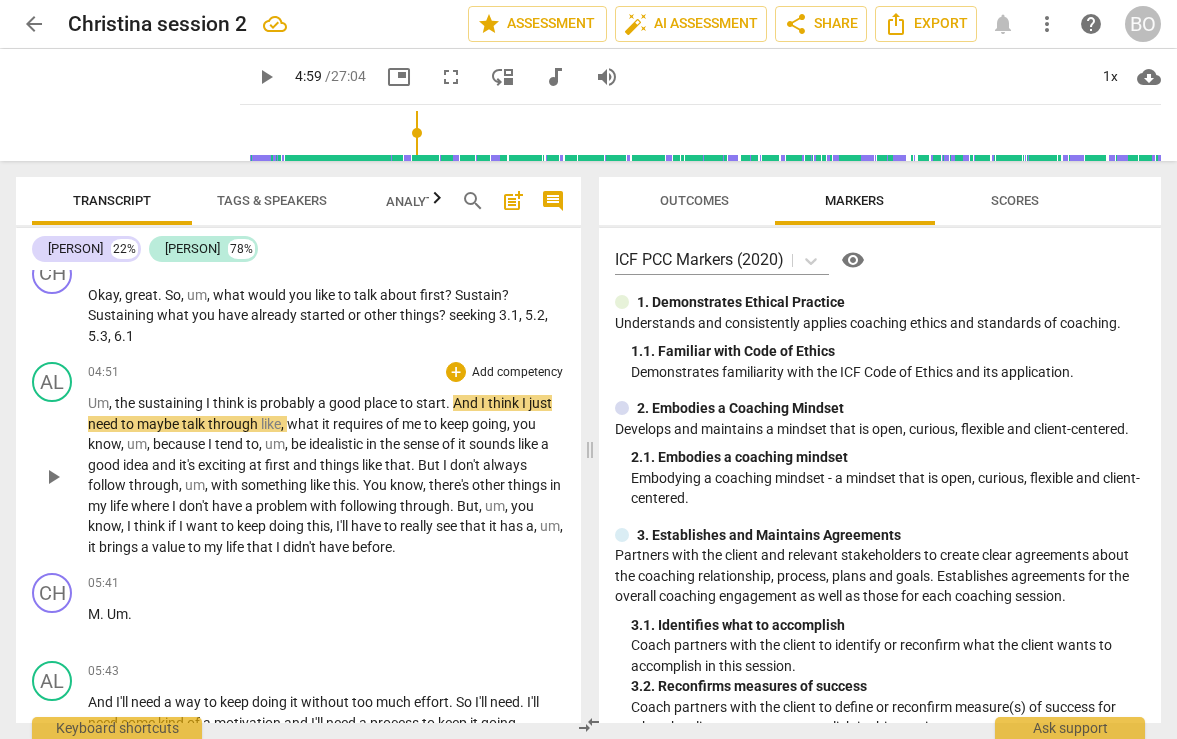 click on "a" at bounding box center (323, 403) 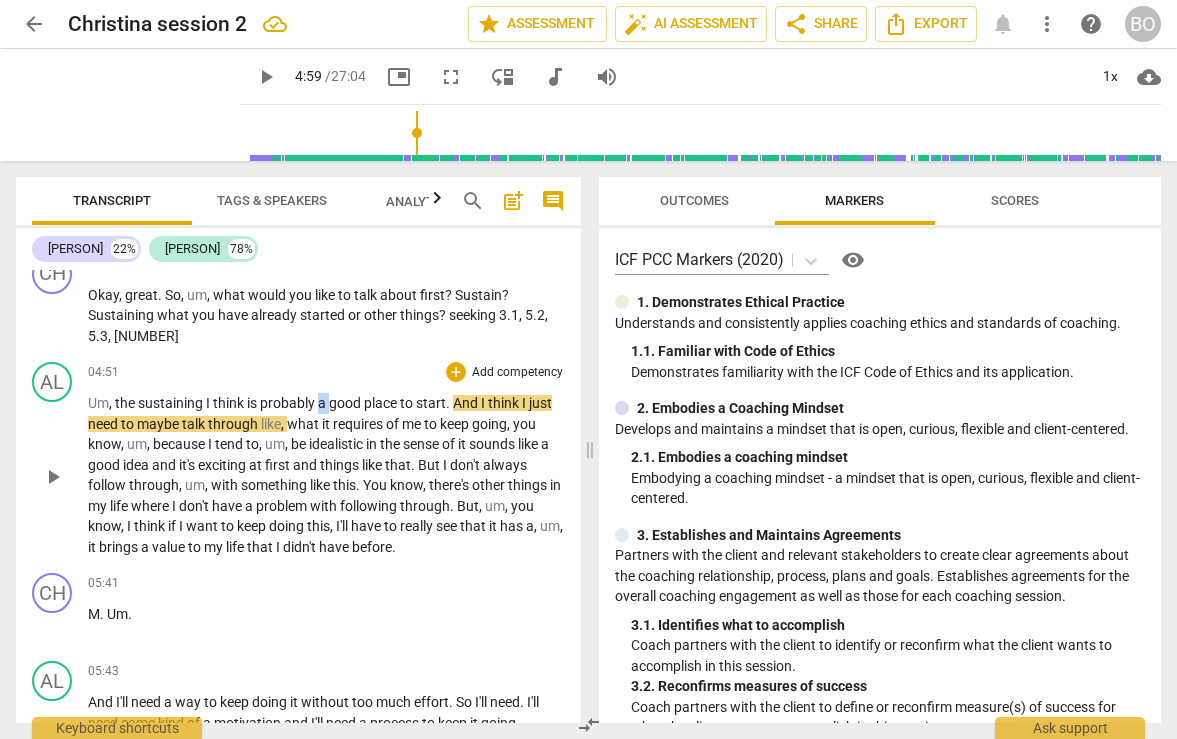 click on "a" at bounding box center (323, 403) 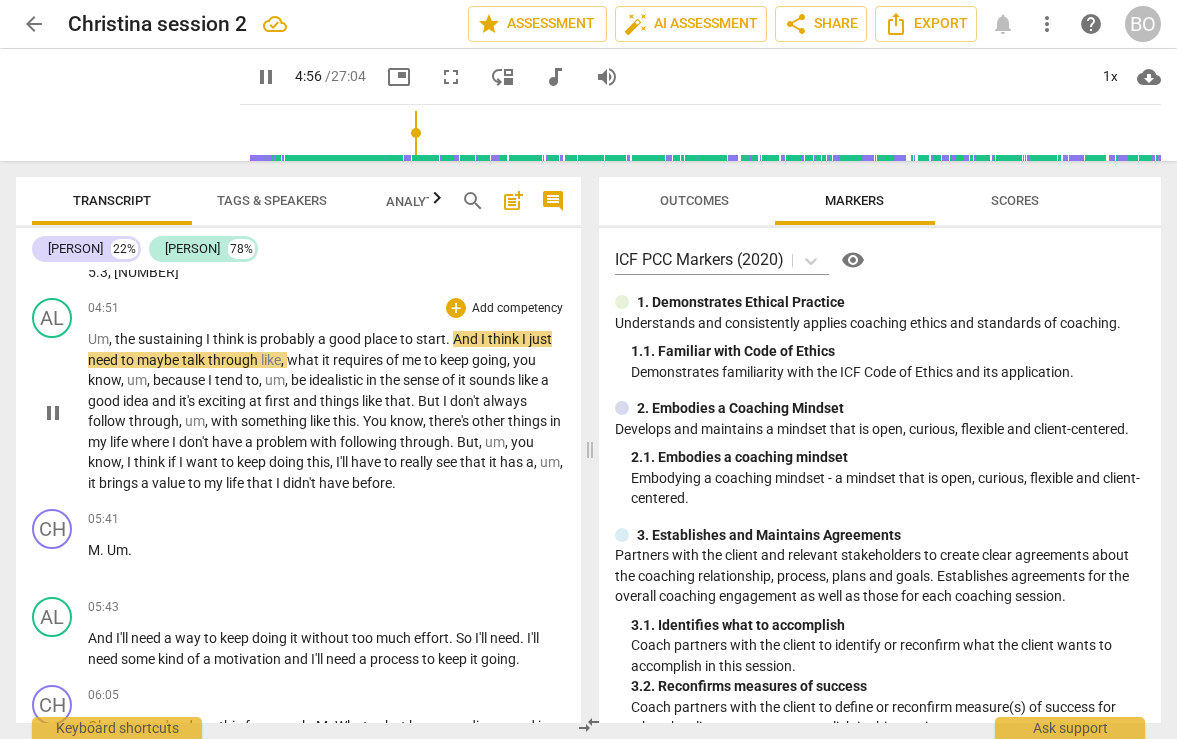 scroll, scrollTop: 2168, scrollLeft: 0, axis: vertical 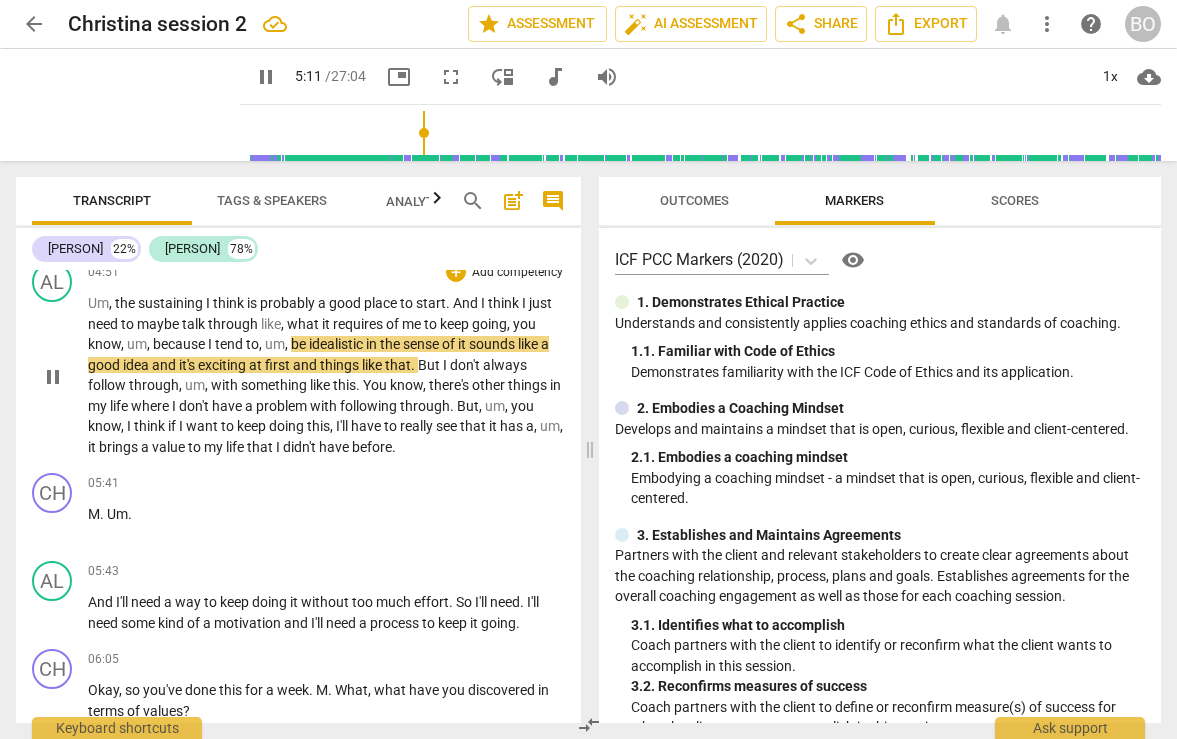 click on "to" at bounding box center [432, 324] 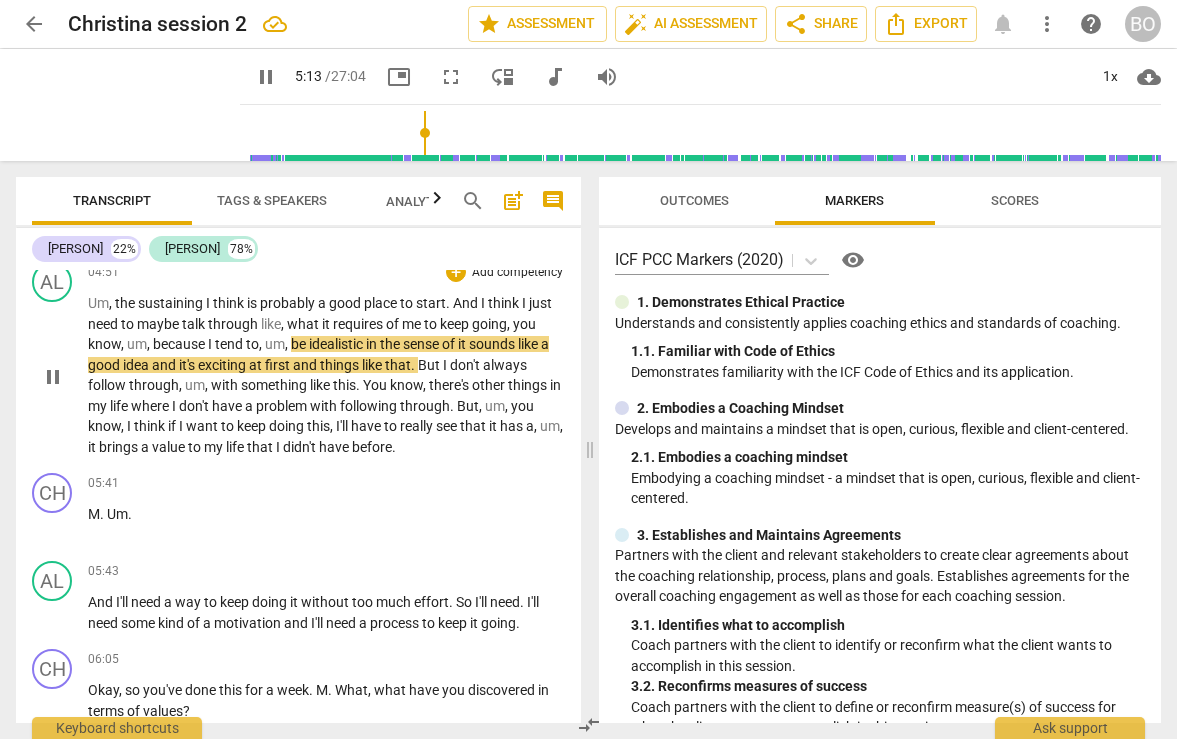 type on "313" 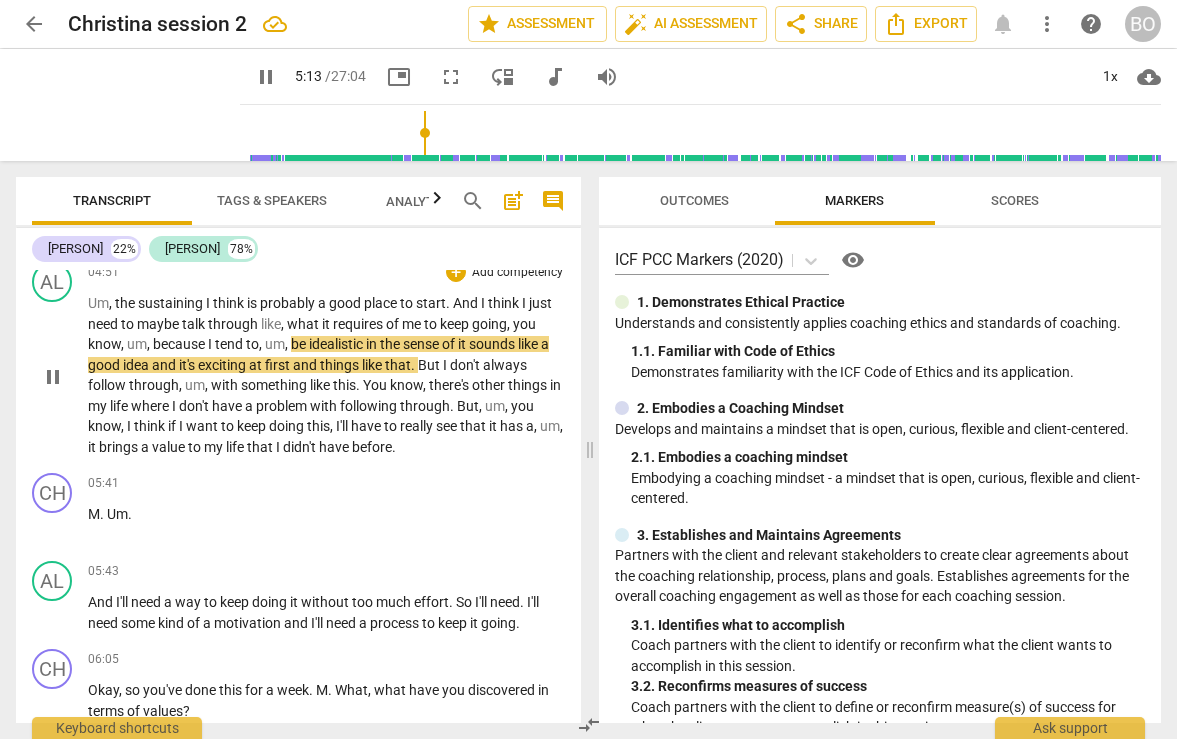 type 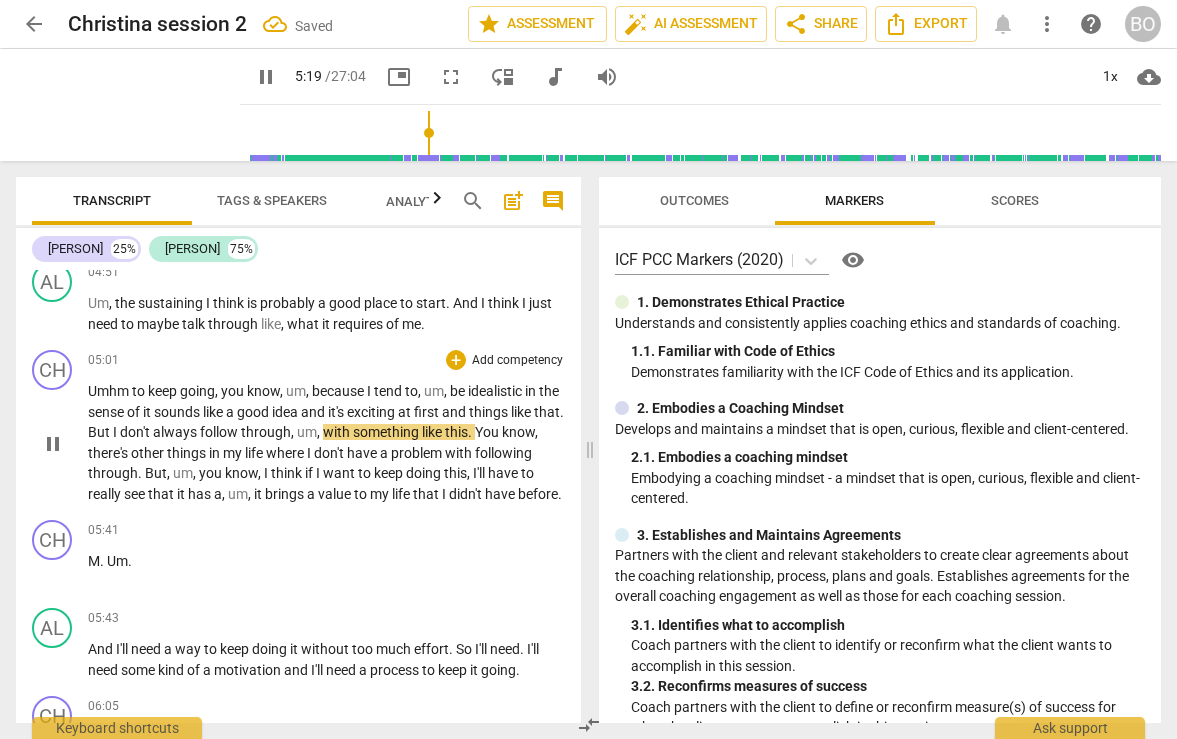 click on "to" at bounding box center (140, 391) 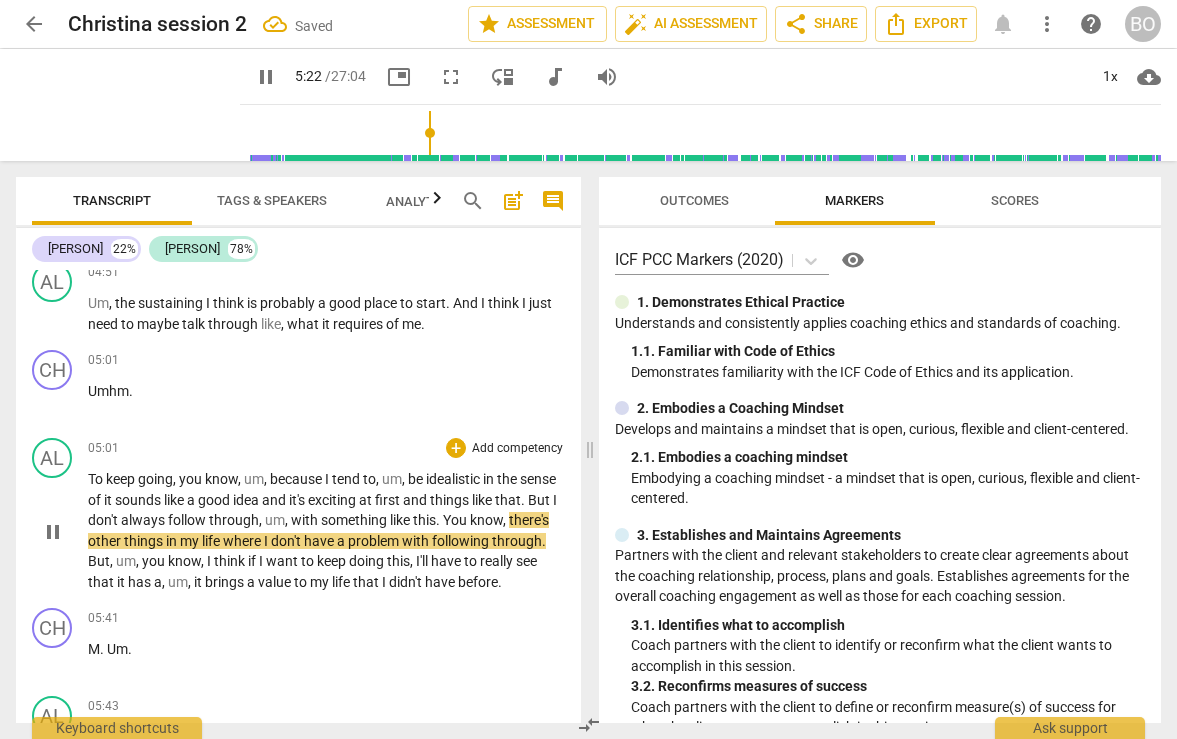 click on "um" at bounding box center [275, 520] 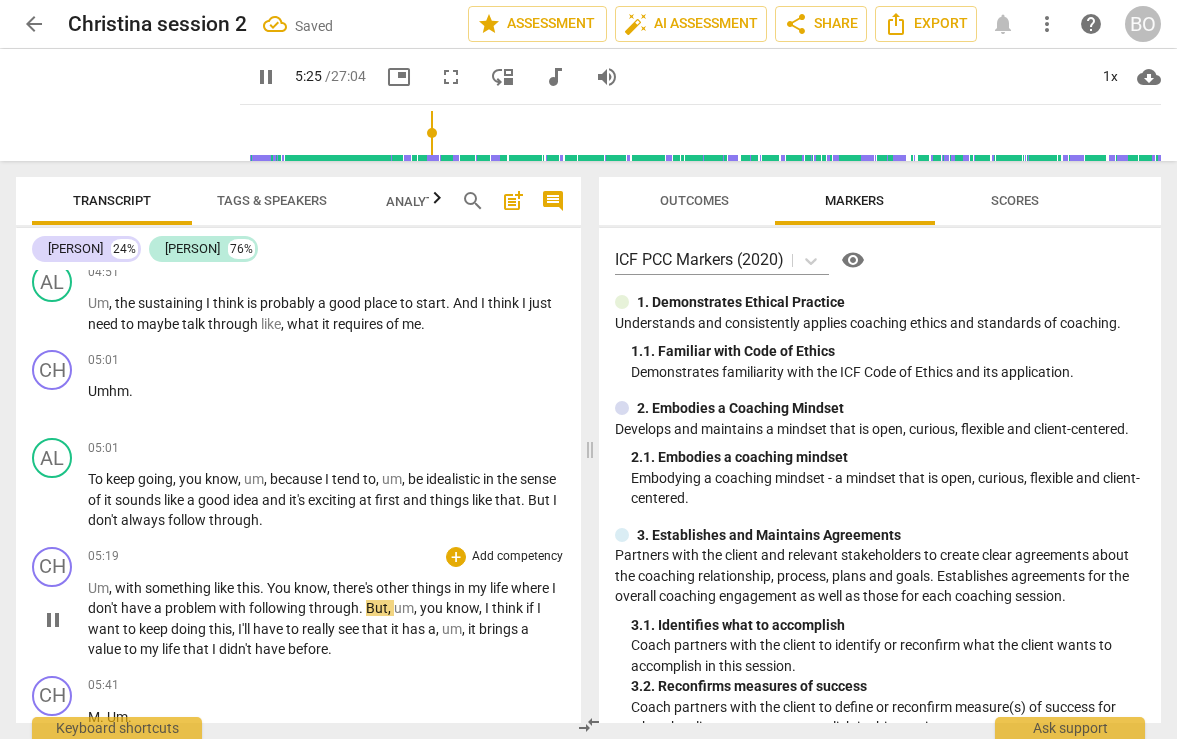 click on "with" at bounding box center (130, 588) 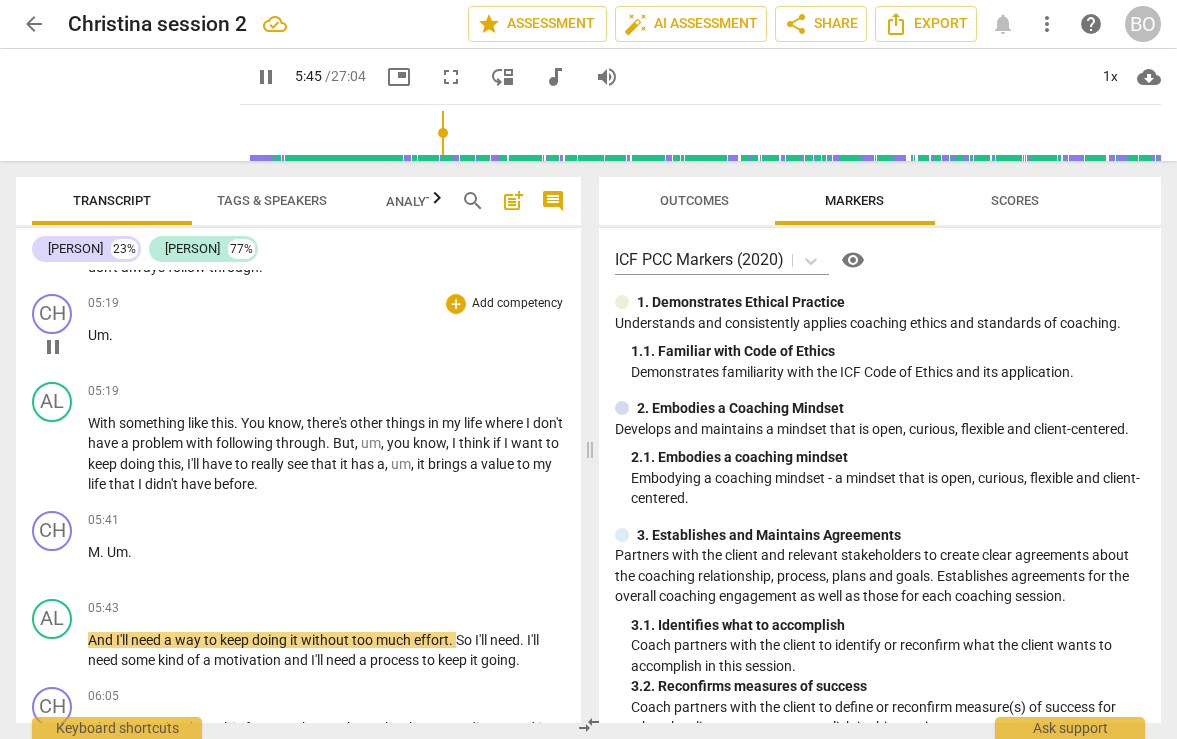 scroll, scrollTop: 2468, scrollLeft: 0, axis: vertical 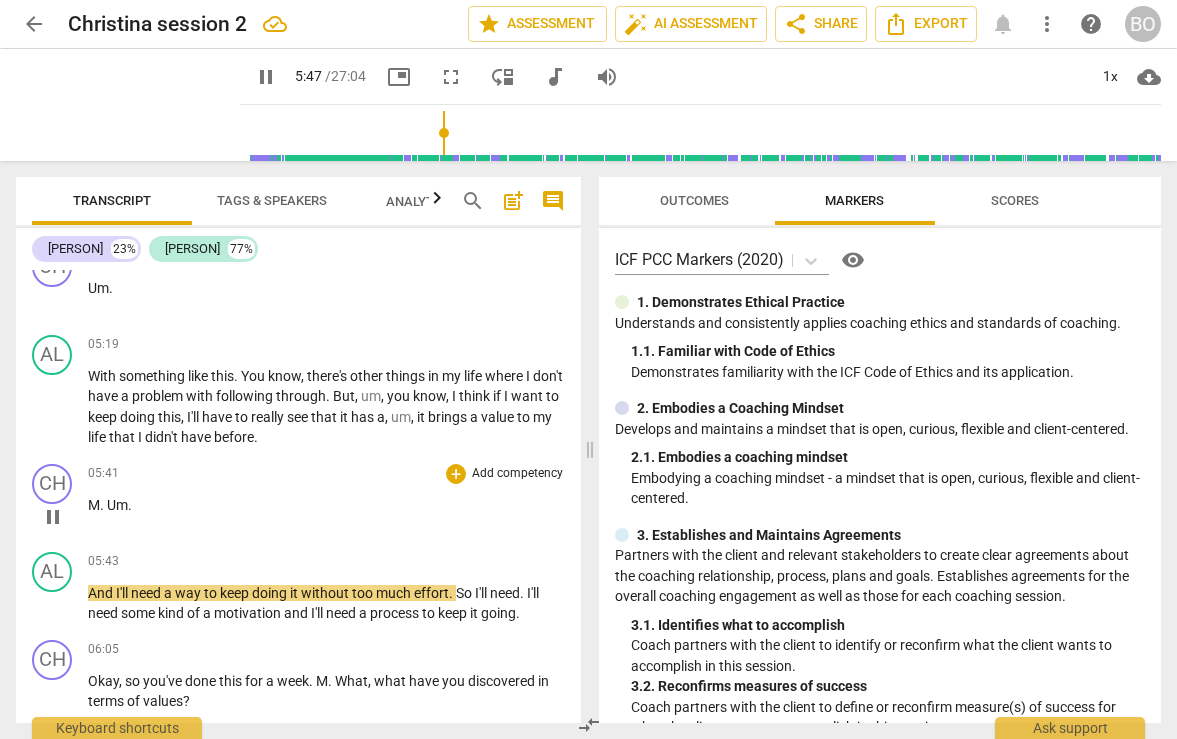 click on "Um" at bounding box center [117, 505] 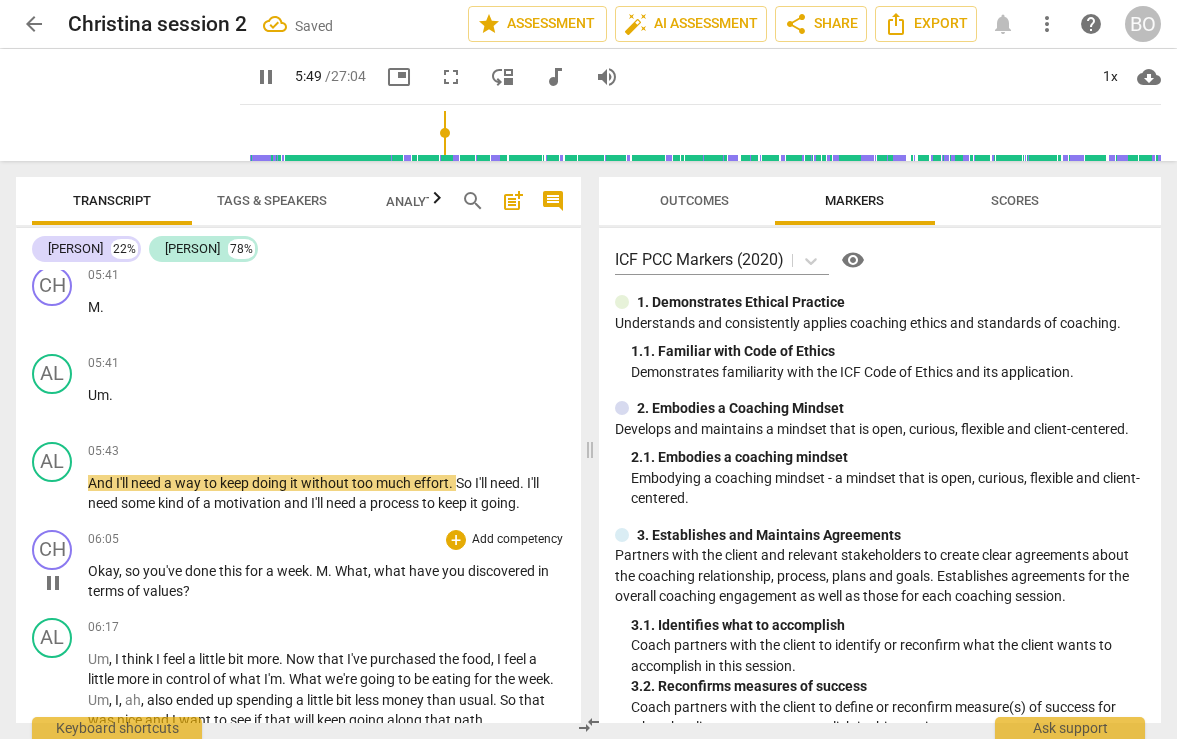 scroll, scrollTop: 2668, scrollLeft: 0, axis: vertical 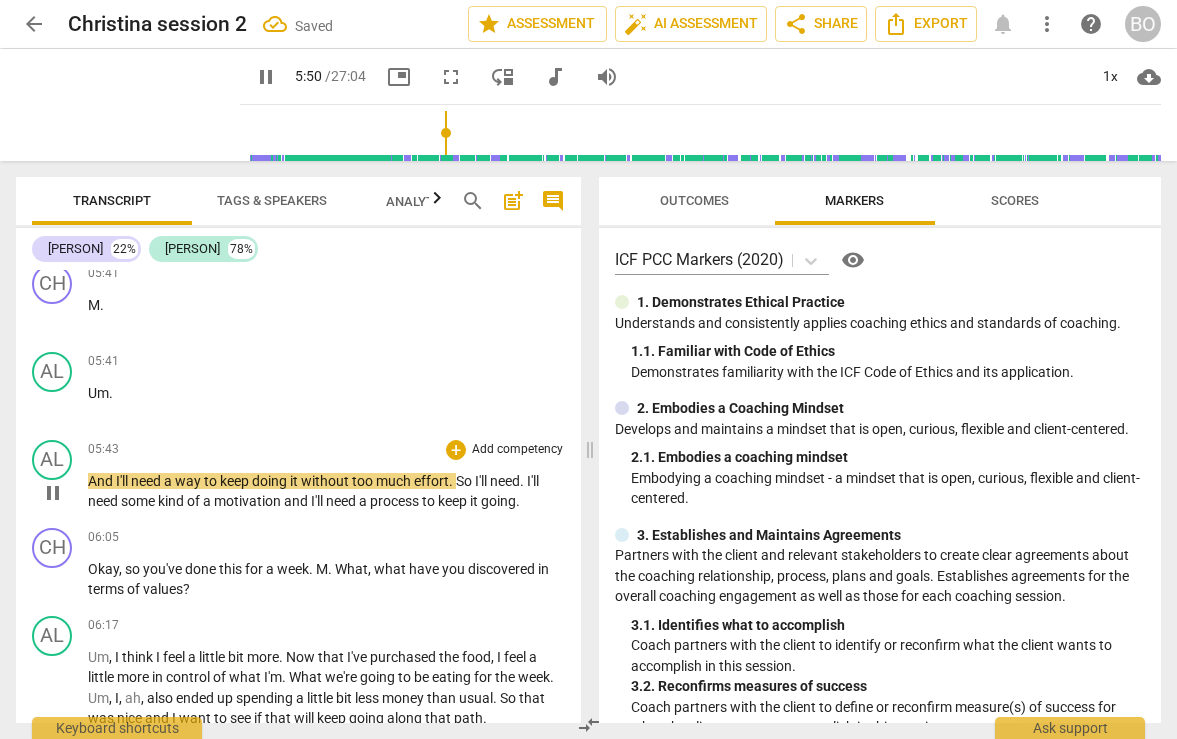 click on "And" at bounding box center (102, 481) 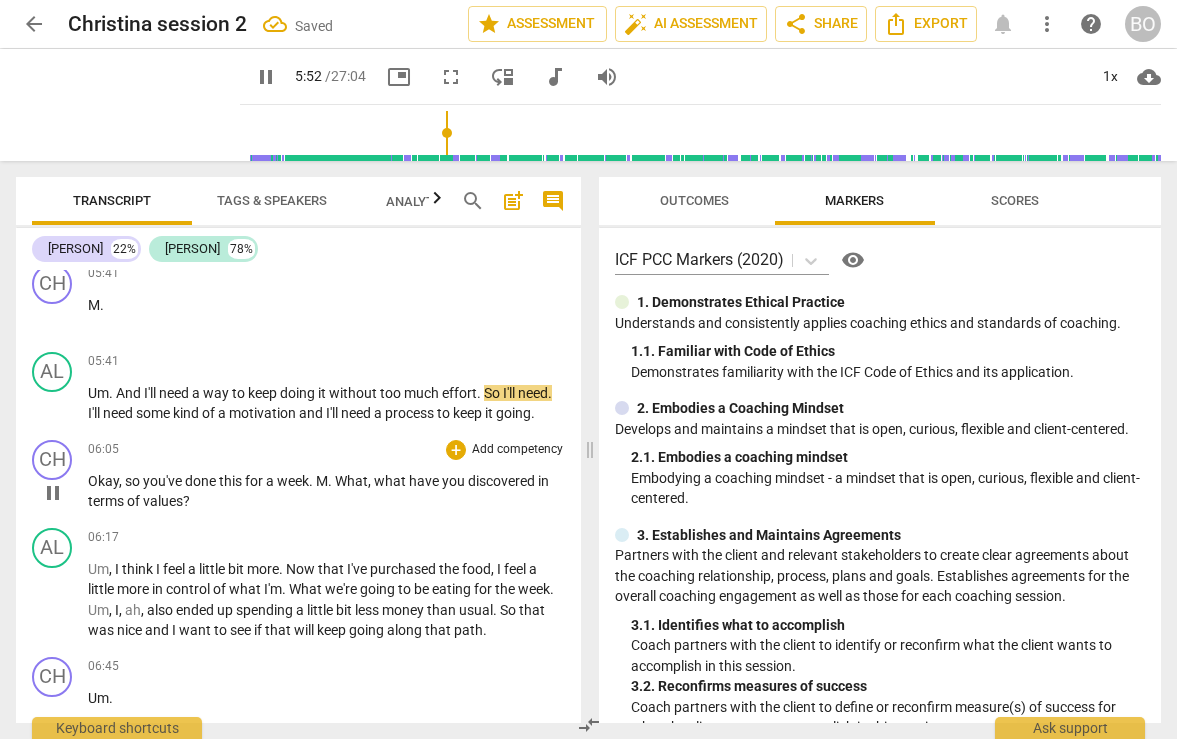 click on "pause" at bounding box center (53, 493) 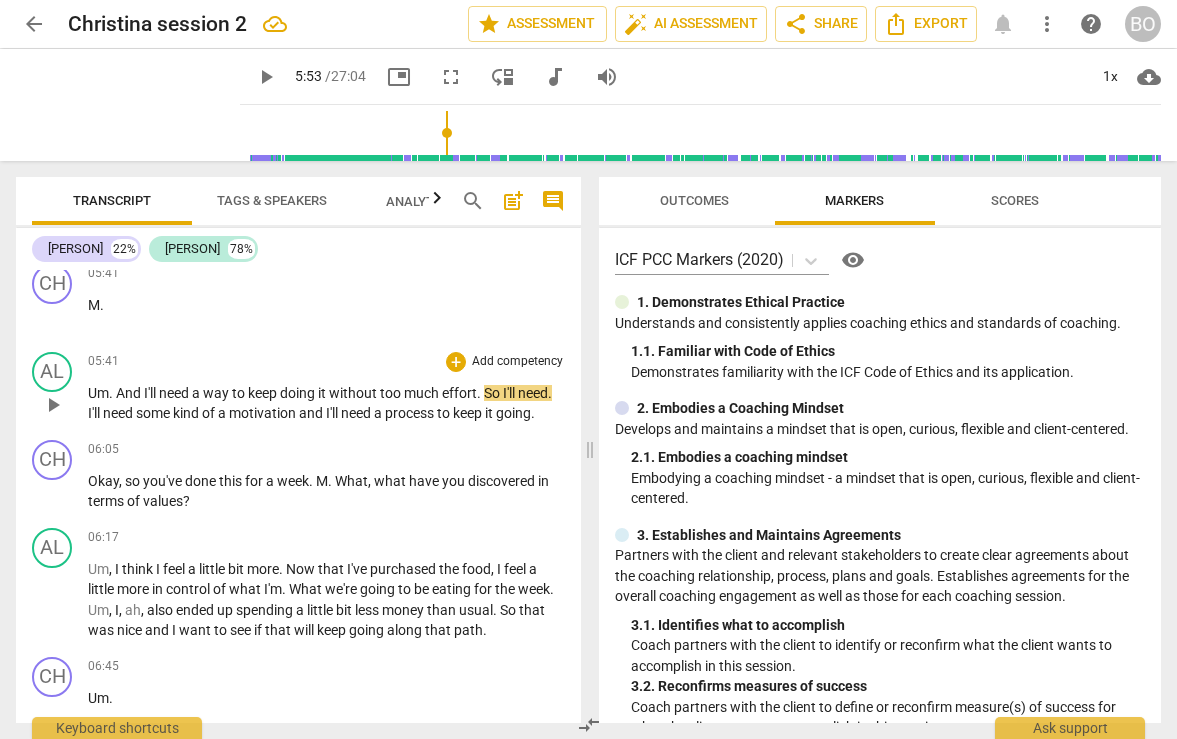 scroll, scrollTop: 2768, scrollLeft: 0, axis: vertical 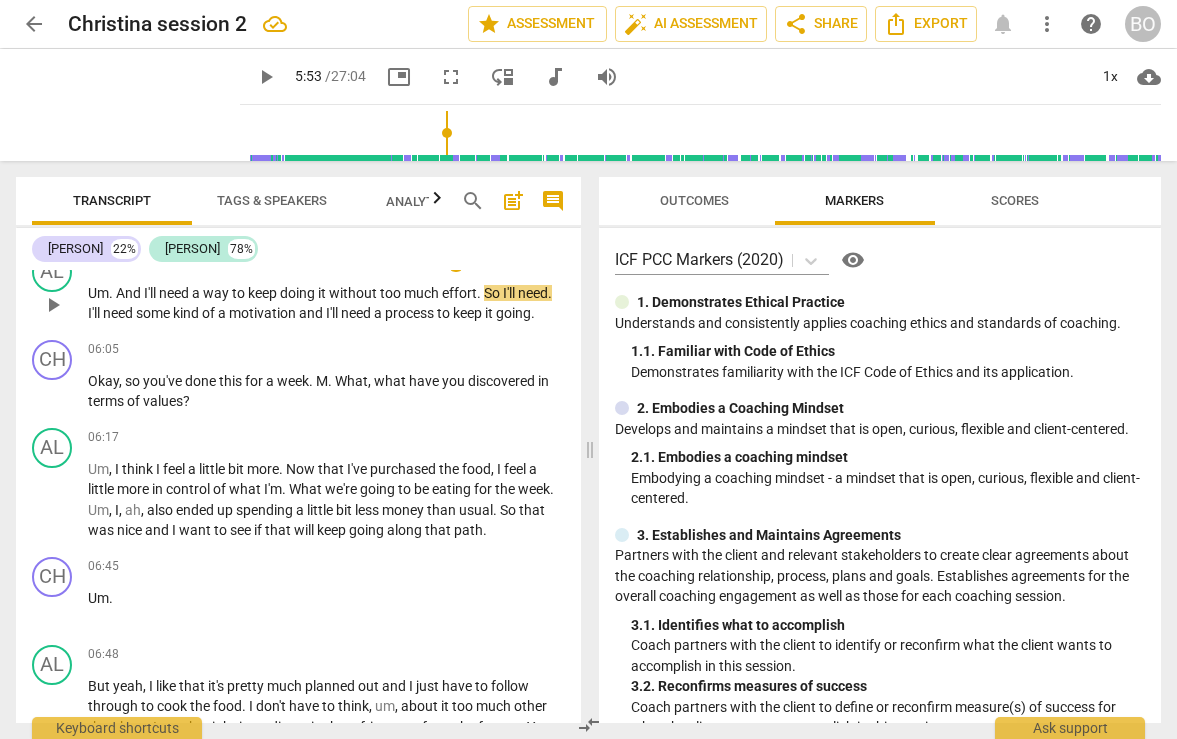 click on "And" at bounding box center (130, 293) 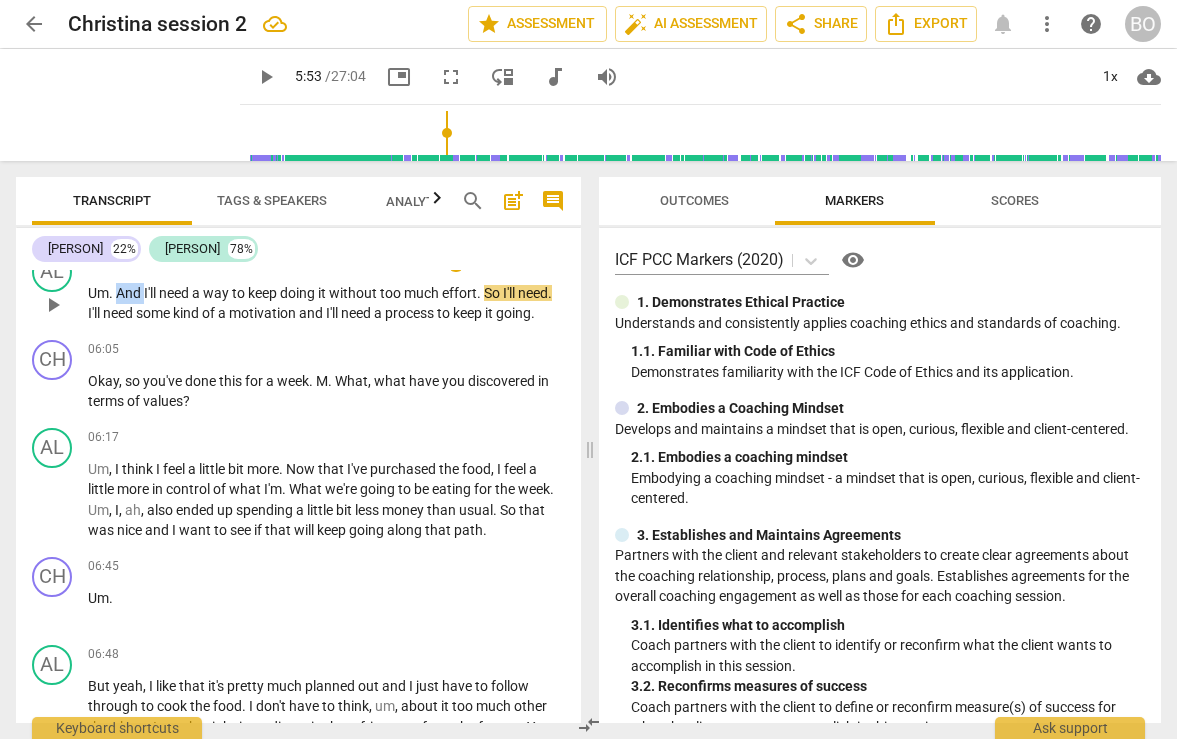 click on "And" at bounding box center (130, 293) 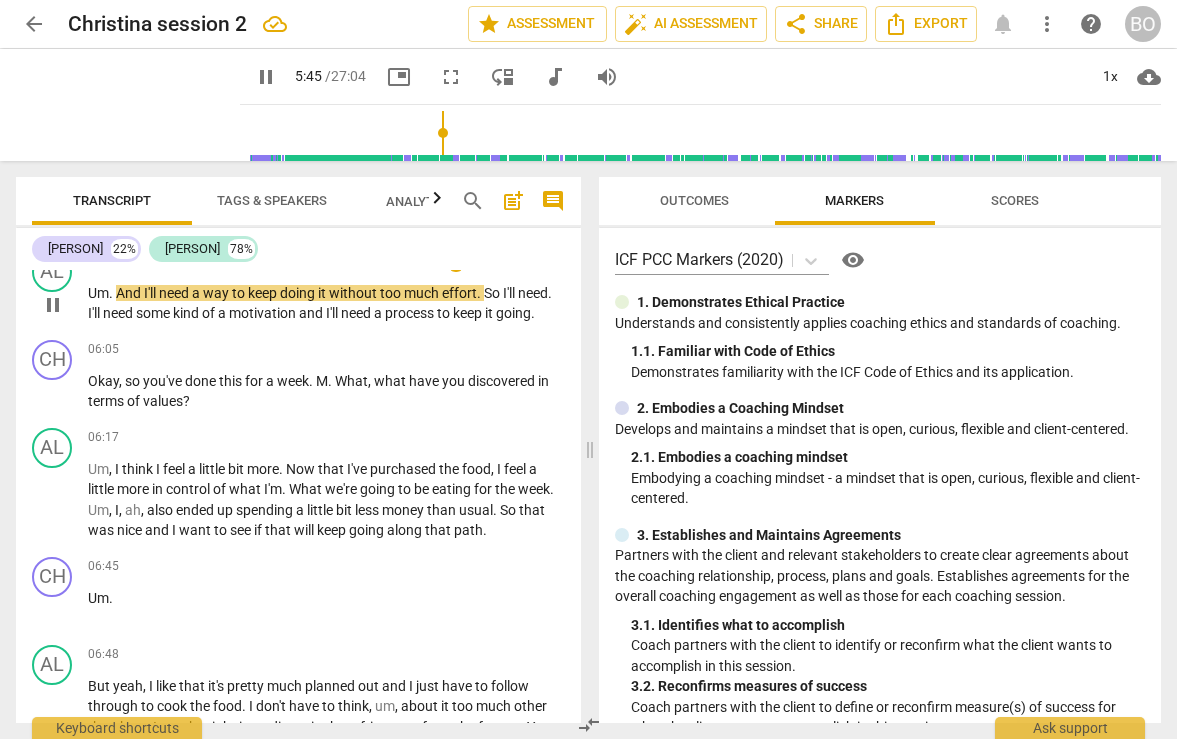click on "Um" at bounding box center [98, 293] 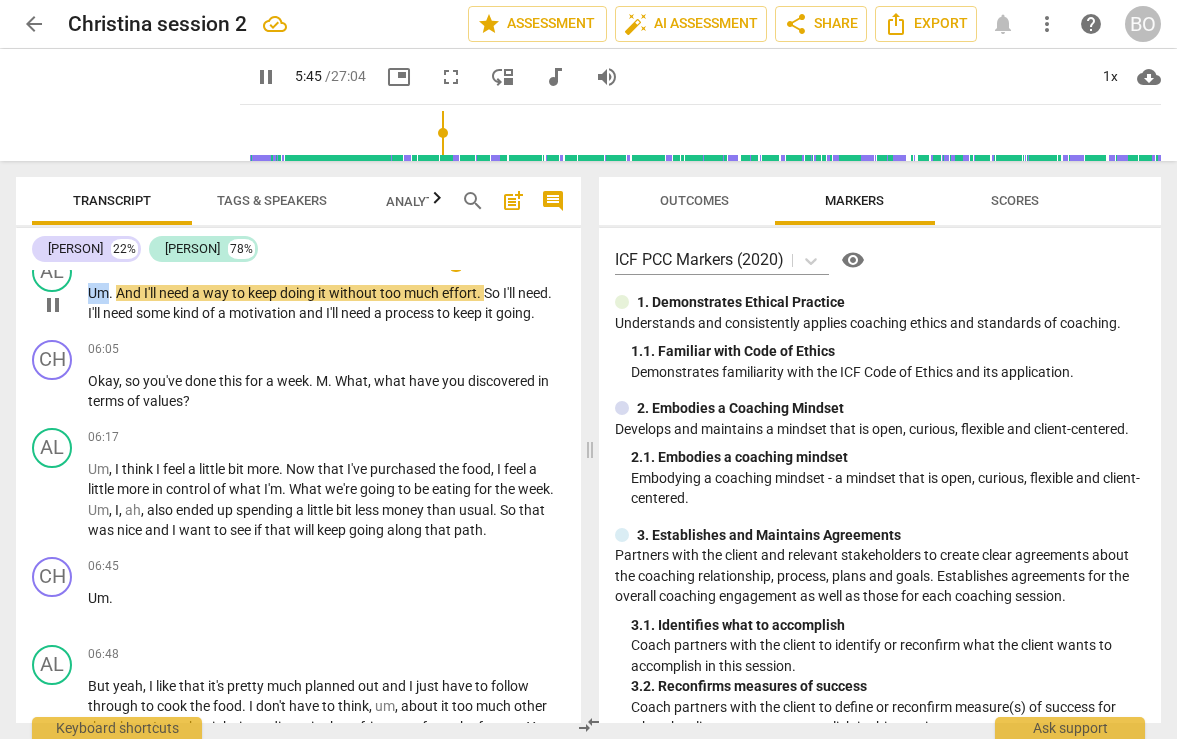 click on "Um" at bounding box center [98, 293] 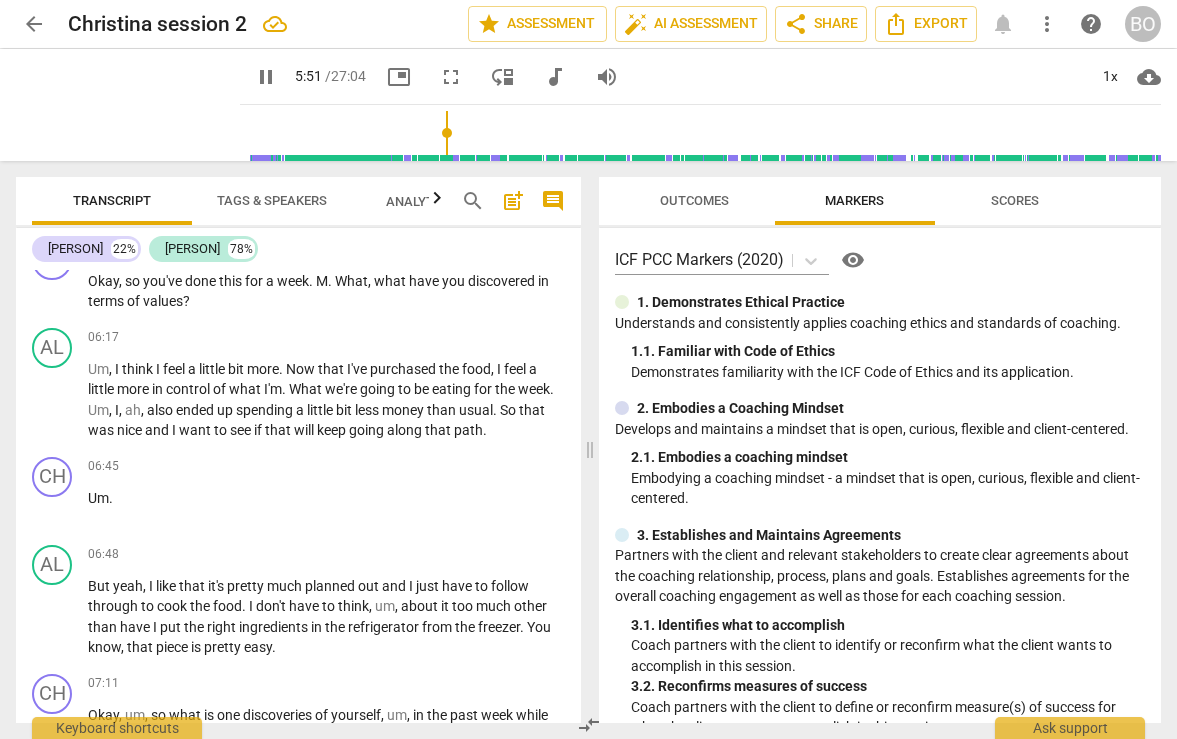 scroll, scrollTop: 2768, scrollLeft: 0, axis: vertical 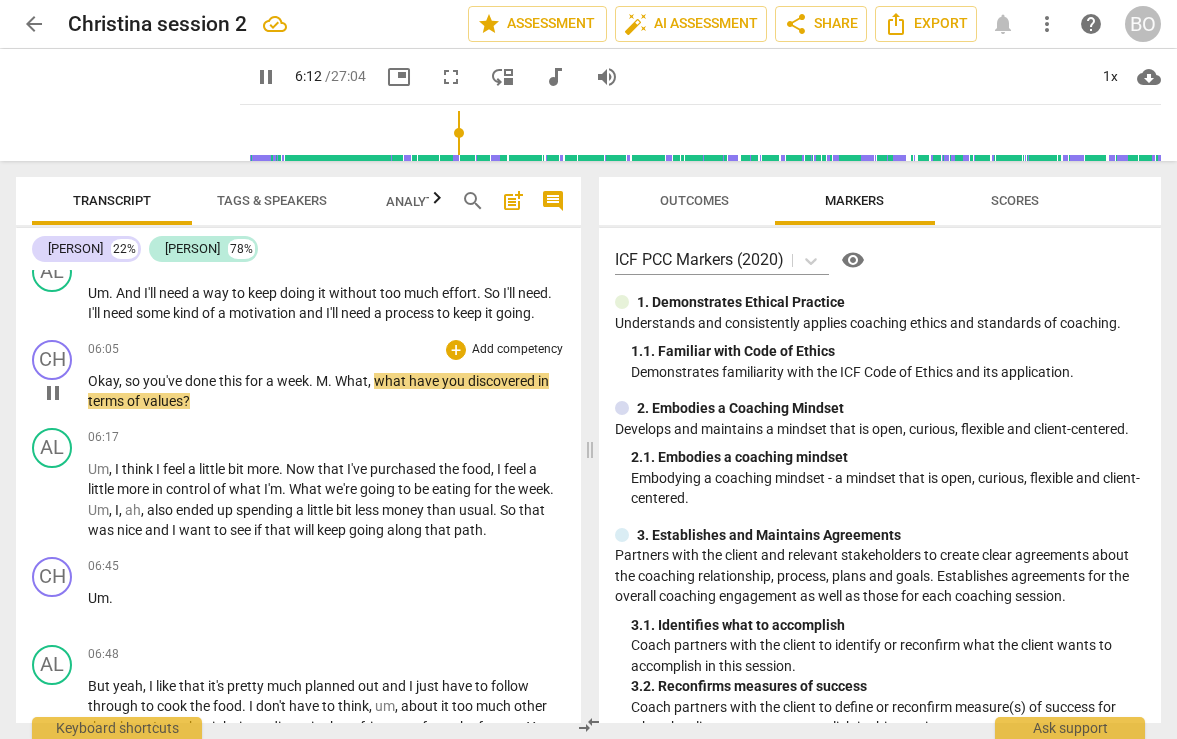 click on "M" at bounding box center [322, 381] 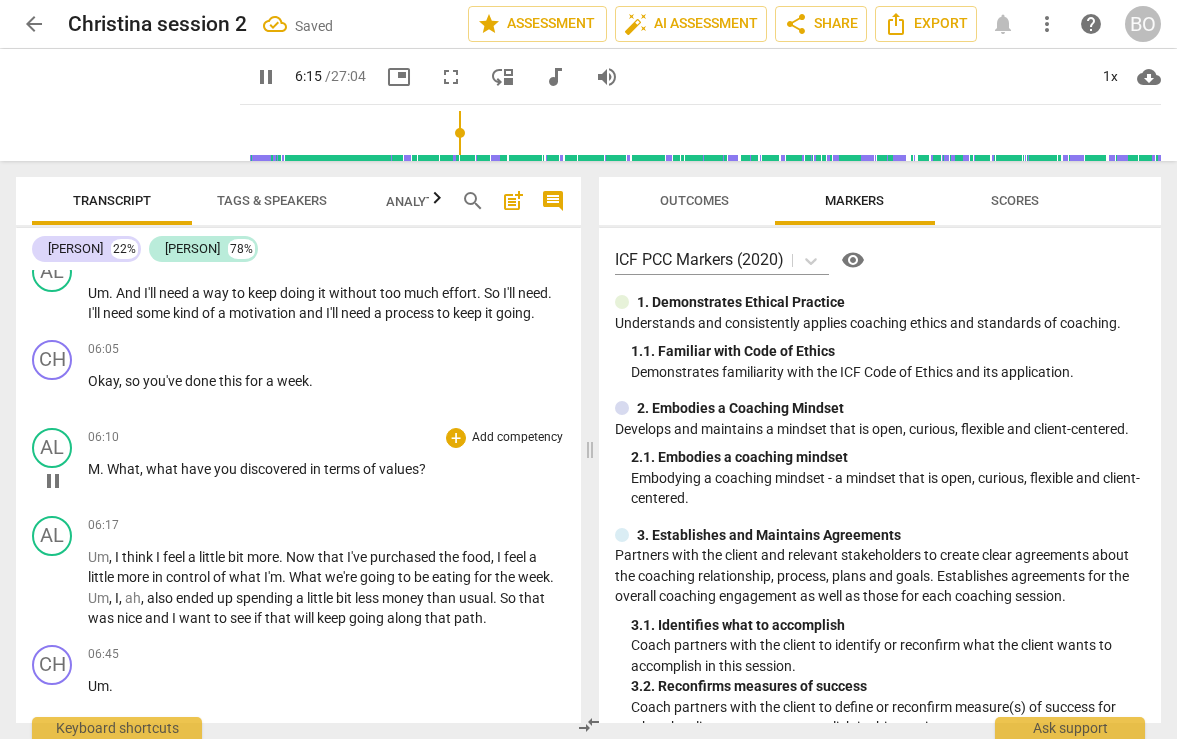 click on "M . What , what have you discovered in terms of values ?" at bounding box center [326, 469] 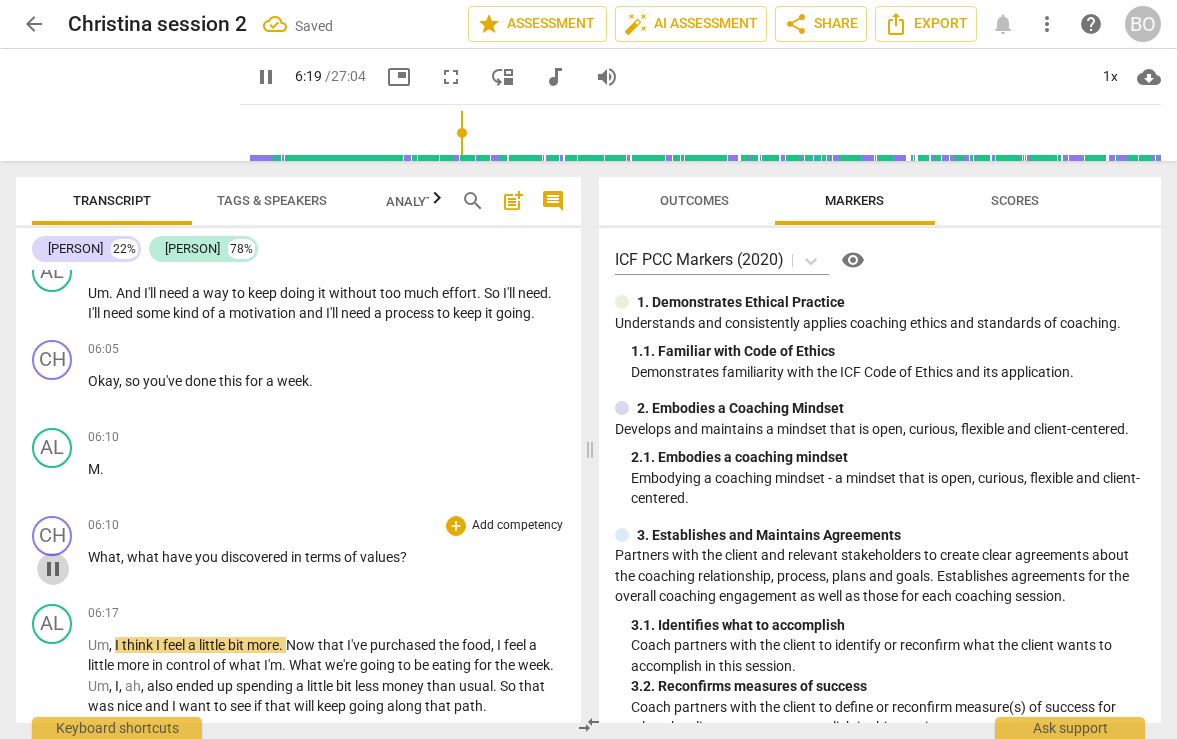 click on "pause" at bounding box center [53, 569] 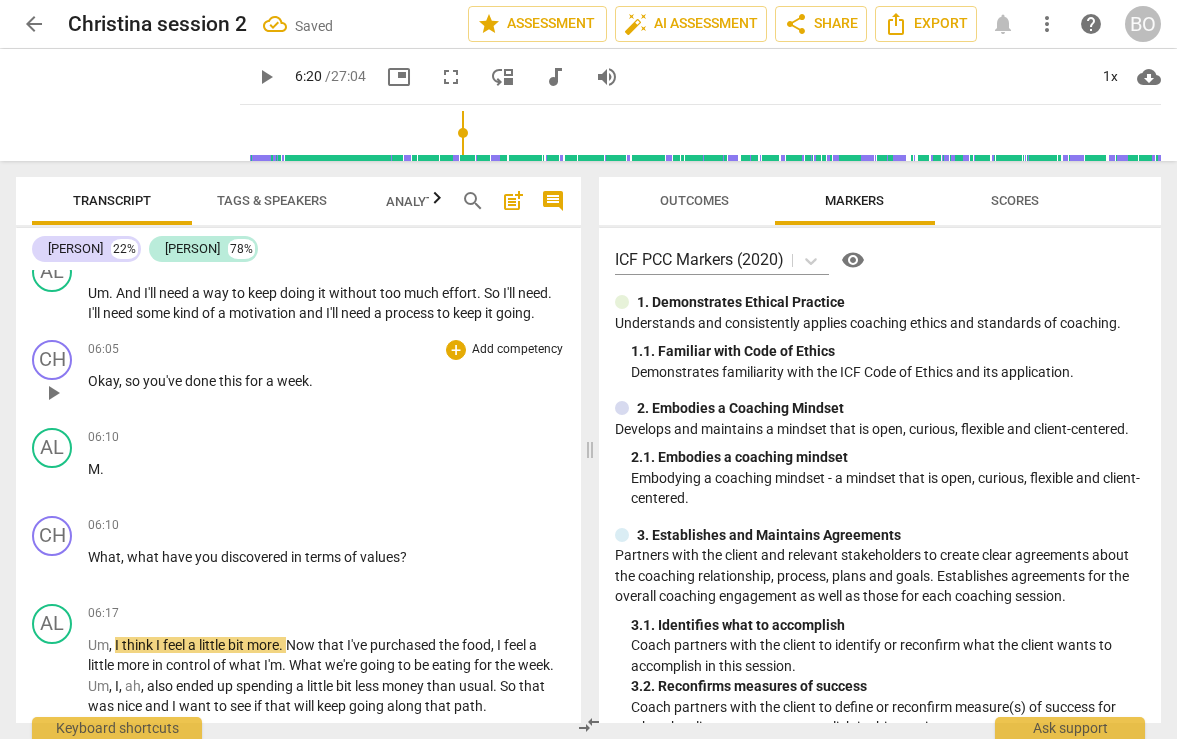 click on "Okay ,   so   you've   done   this   for   a   week ." at bounding box center (326, 381) 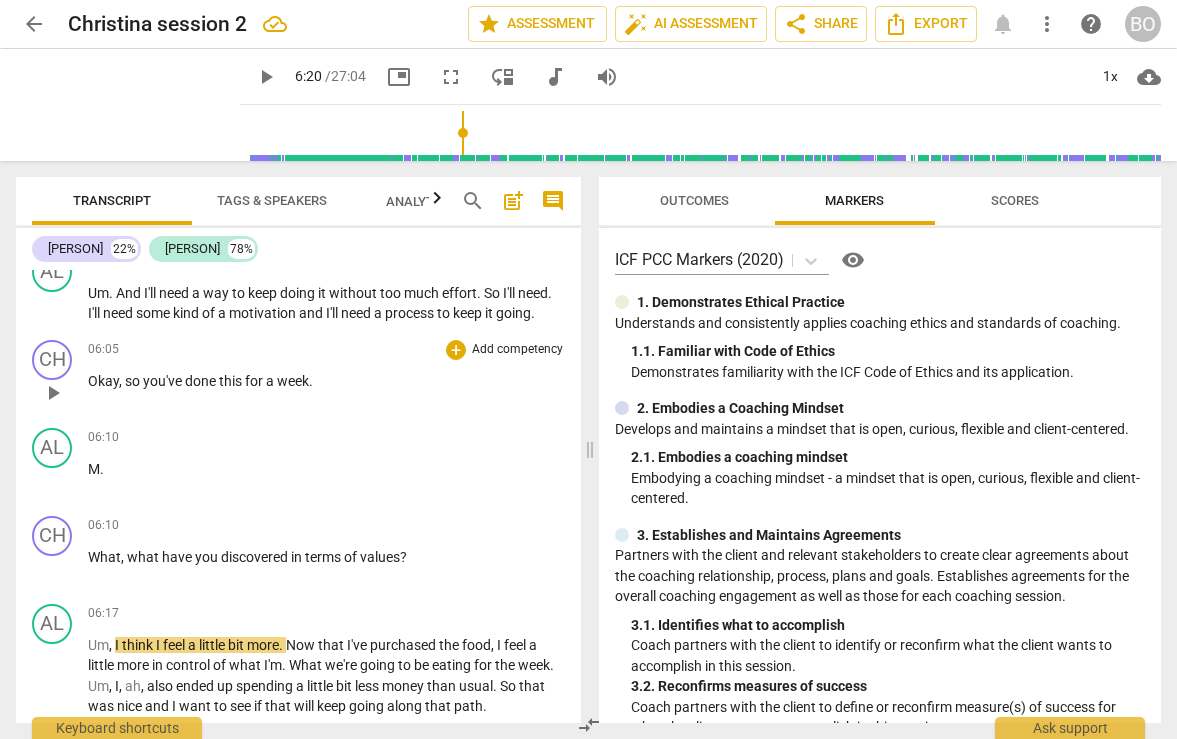 type 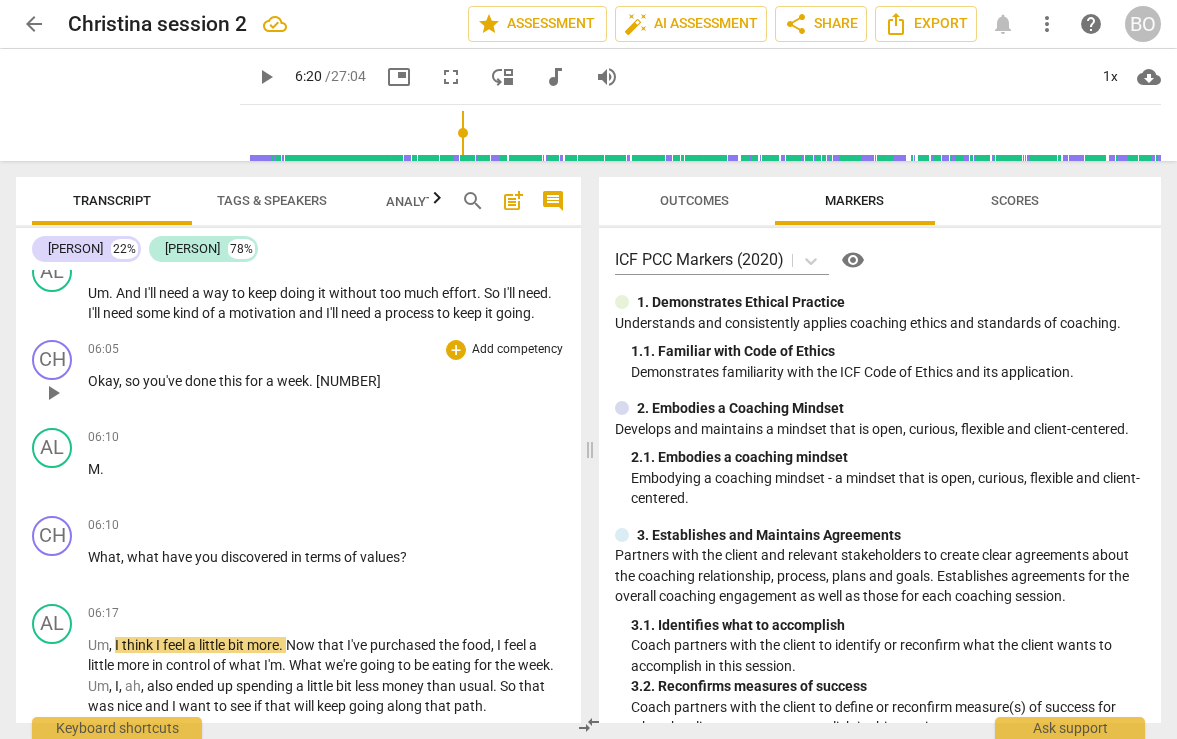click on "[NUMBER]" at bounding box center [348, 381] 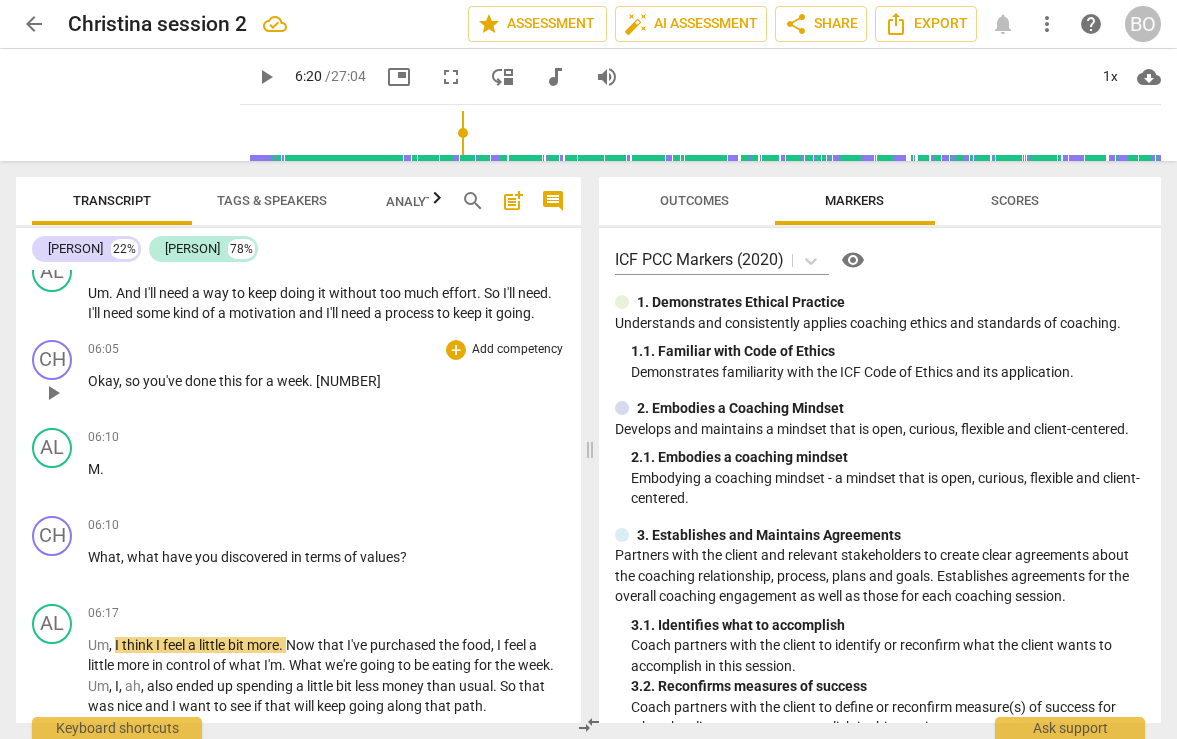 type 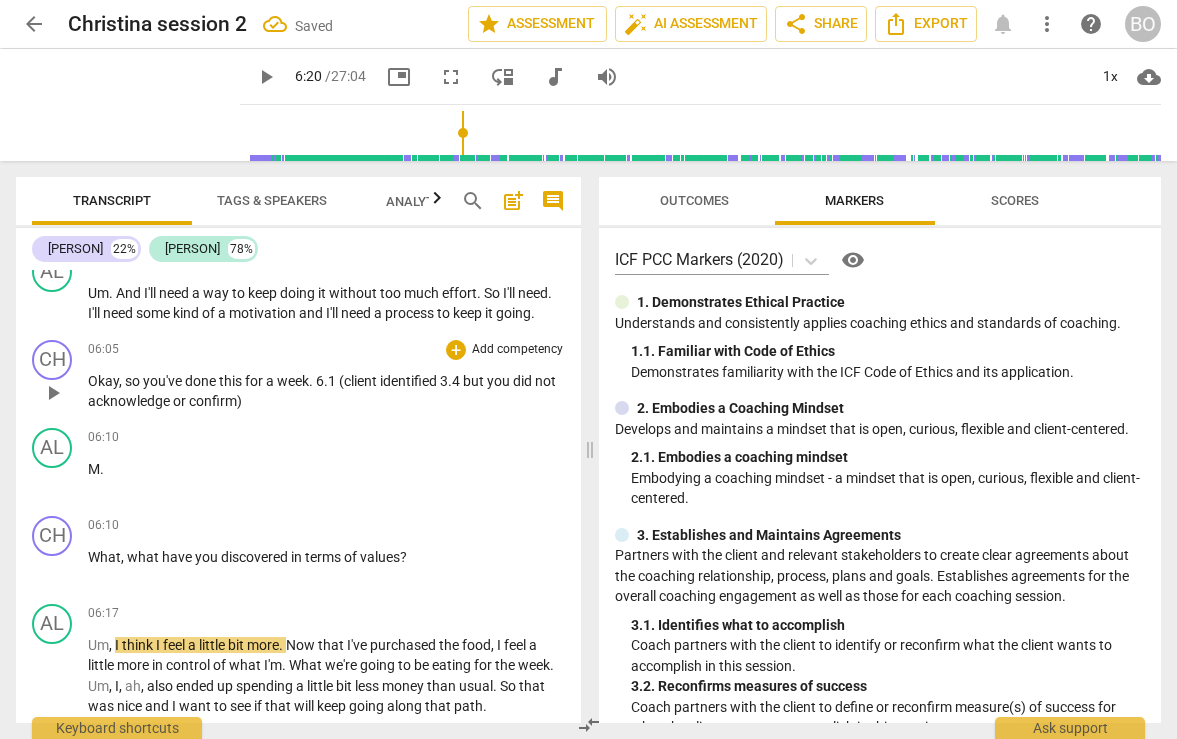 click on "6.1 (client identified 3.4 but you did not acknowledge or confirm)" at bounding box center (322, 391) 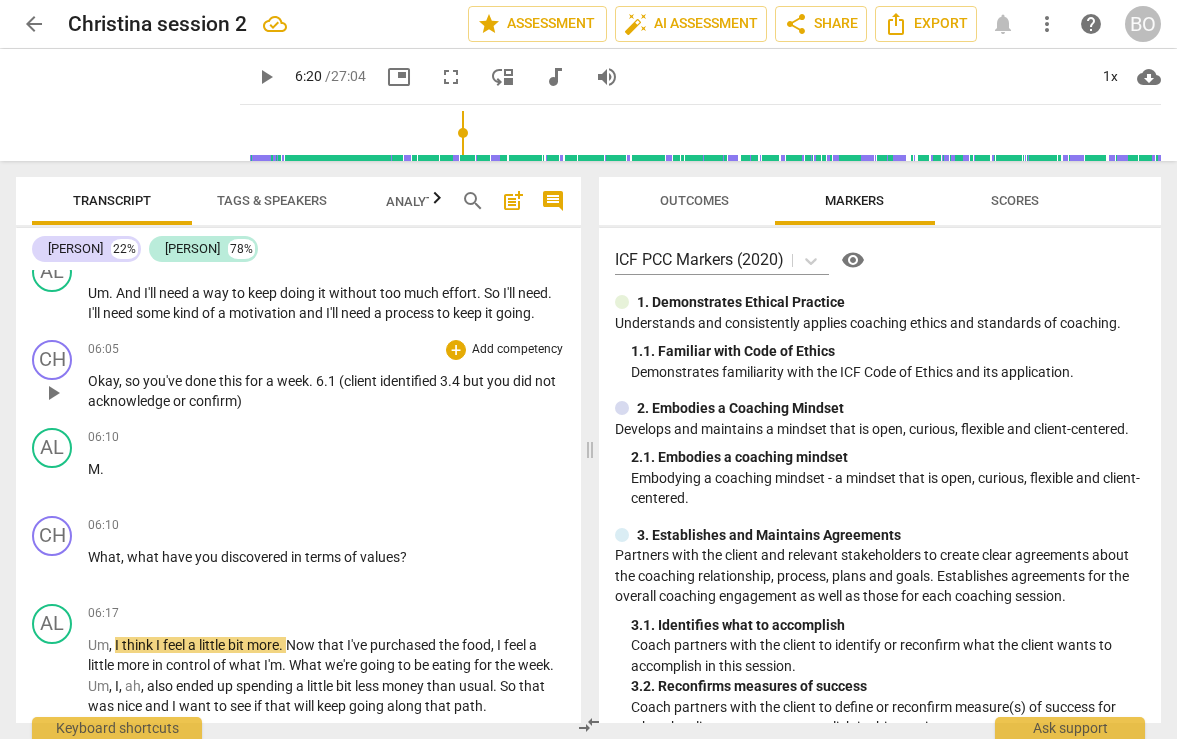 click on "6.1 (client identified 3.4 but you did not acknowledge or confirm)" at bounding box center [322, 391] 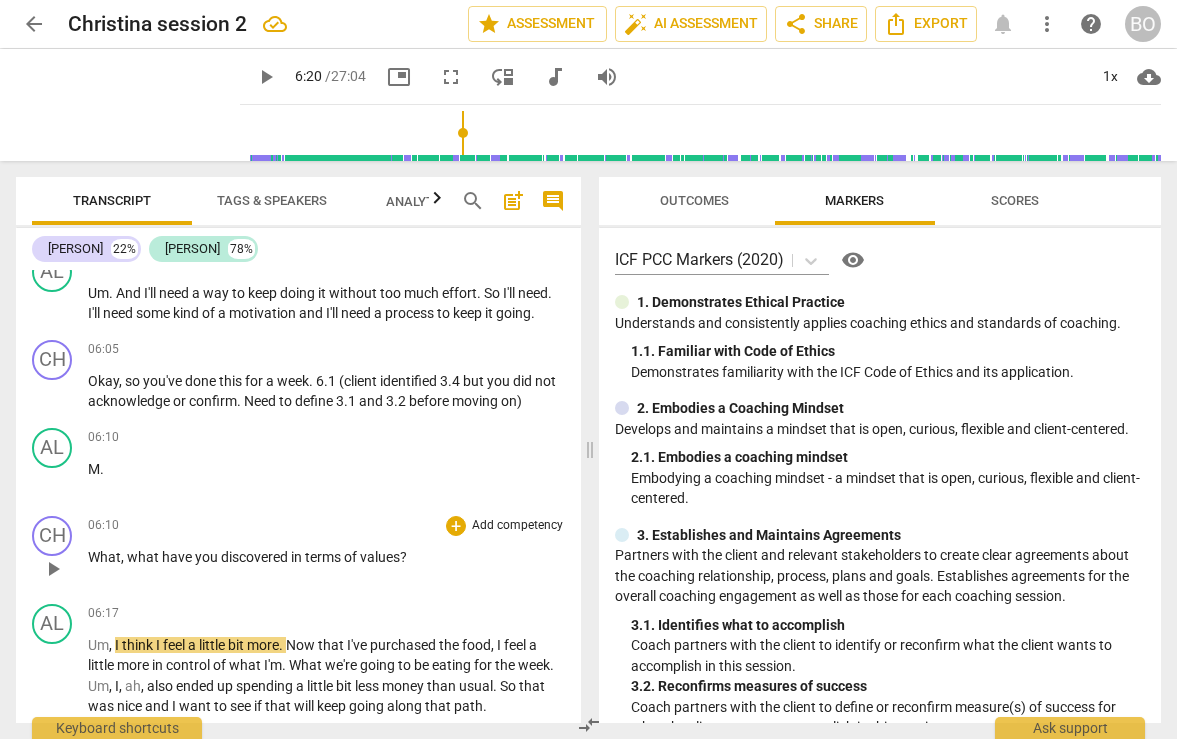 click on "What ,   what   have   you   discovered   in   terms   of   values ?" at bounding box center (326, 557) 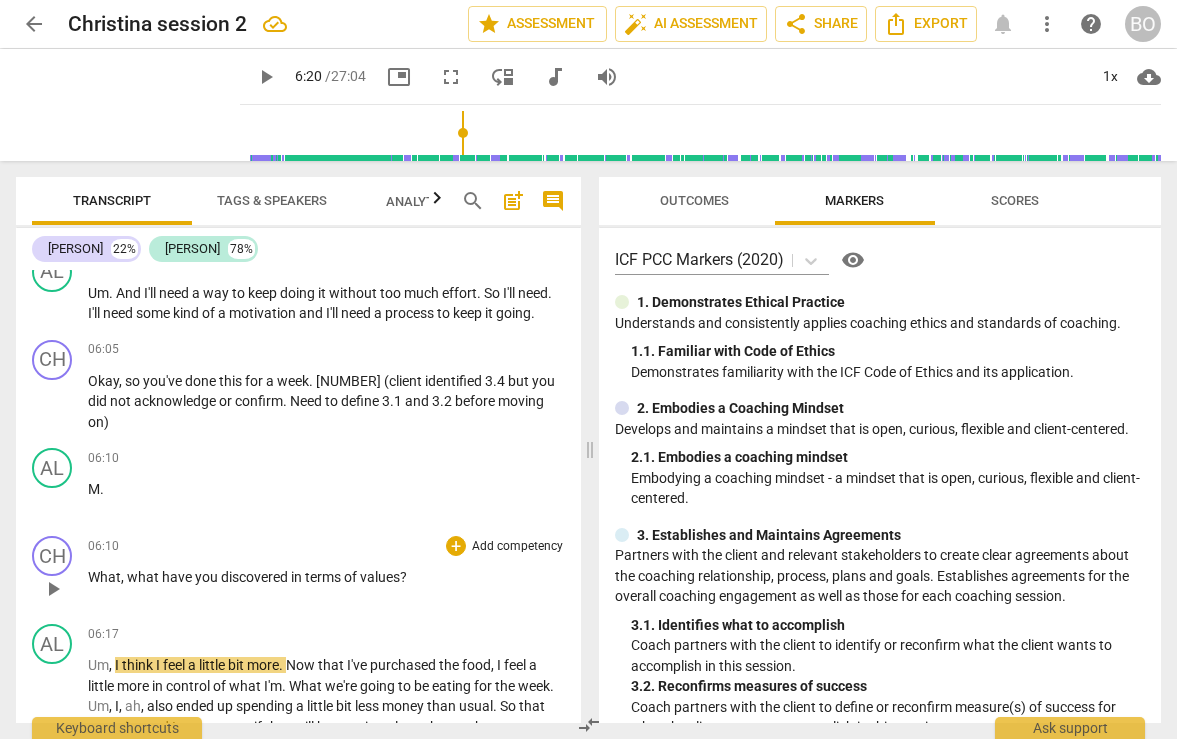 type 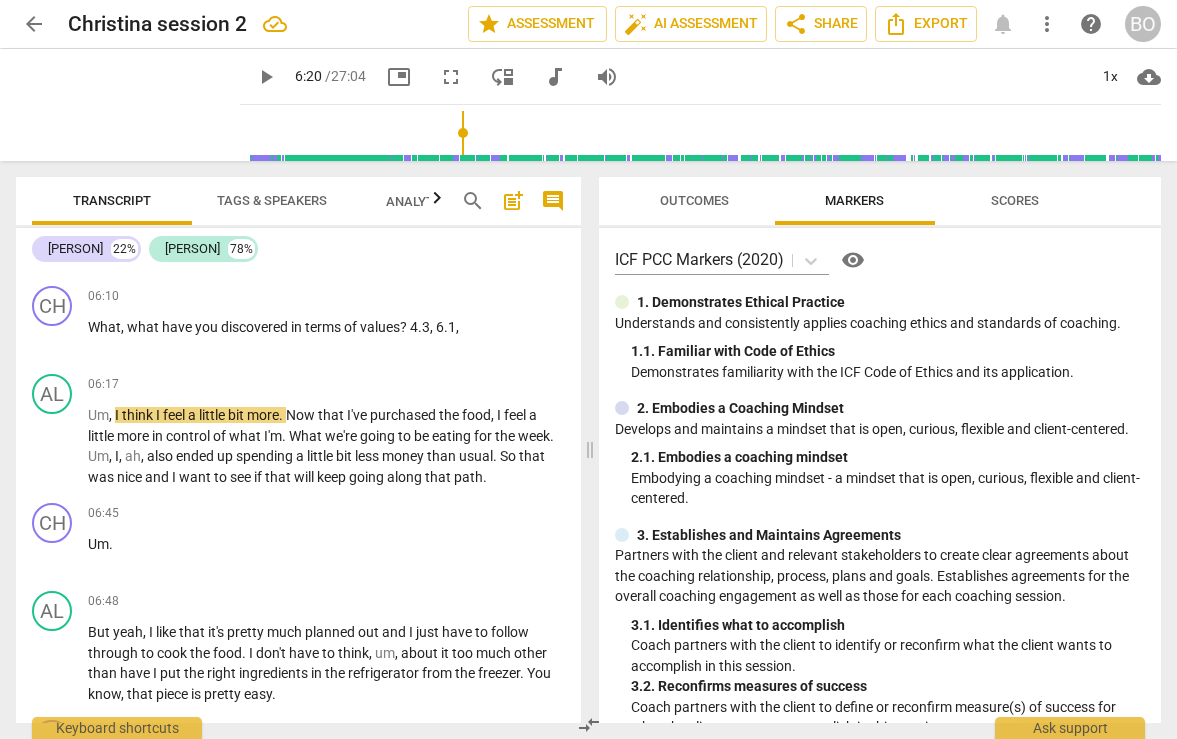 scroll, scrollTop: 2968, scrollLeft: 0, axis: vertical 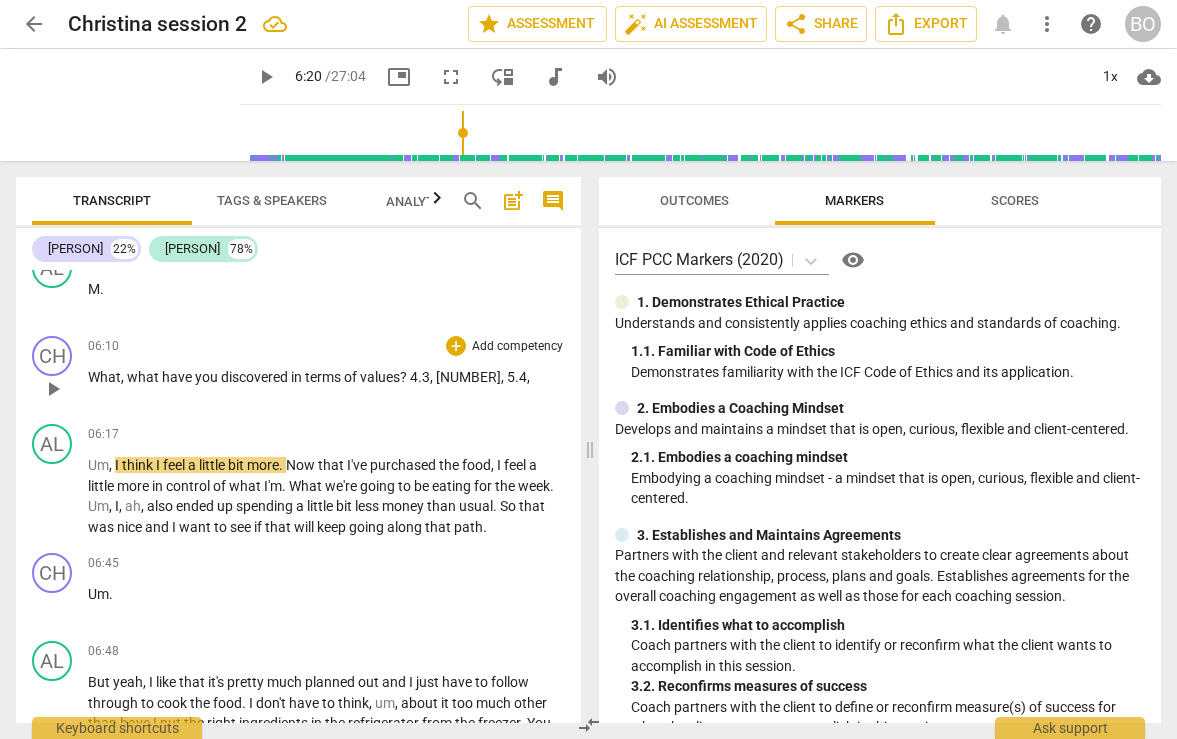 click on "What , what have you discovered in terms of values ? 4.3 , 6.1 , 5.4 ," at bounding box center (326, 377) 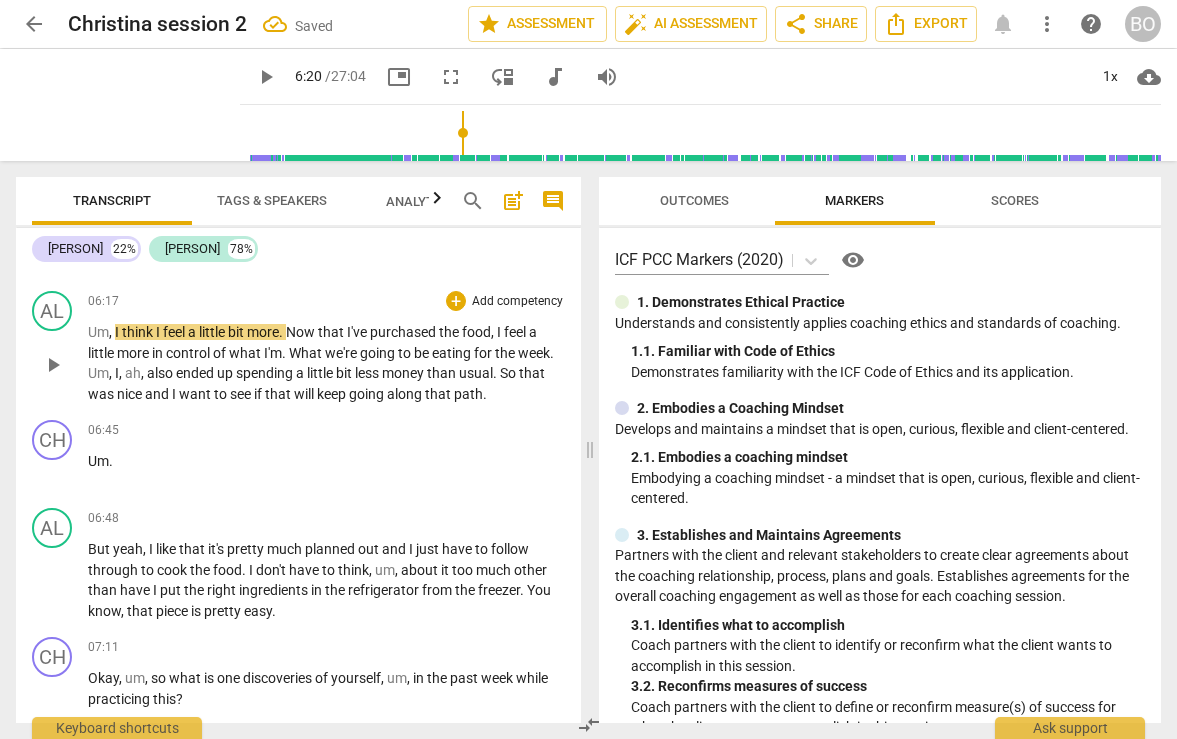 scroll, scrollTop: 3068, scrollLeft: 0, axis: vertical 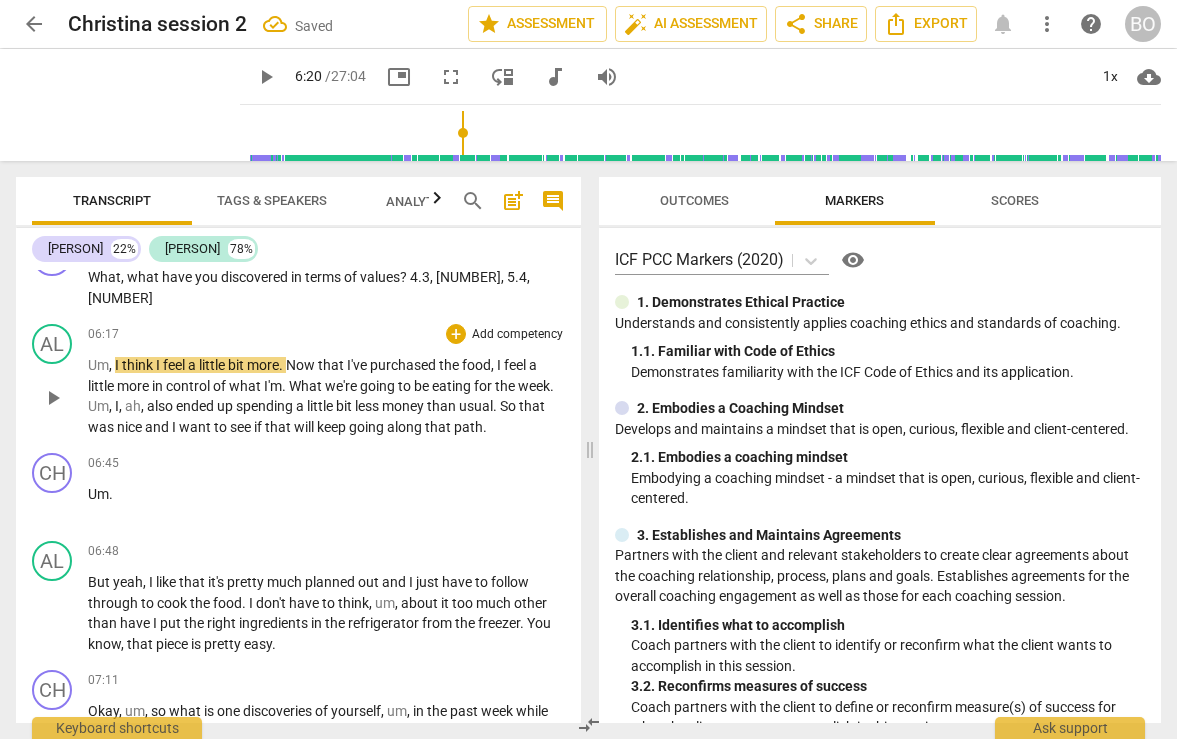 click on "Um" at bounding box center (98, 365) 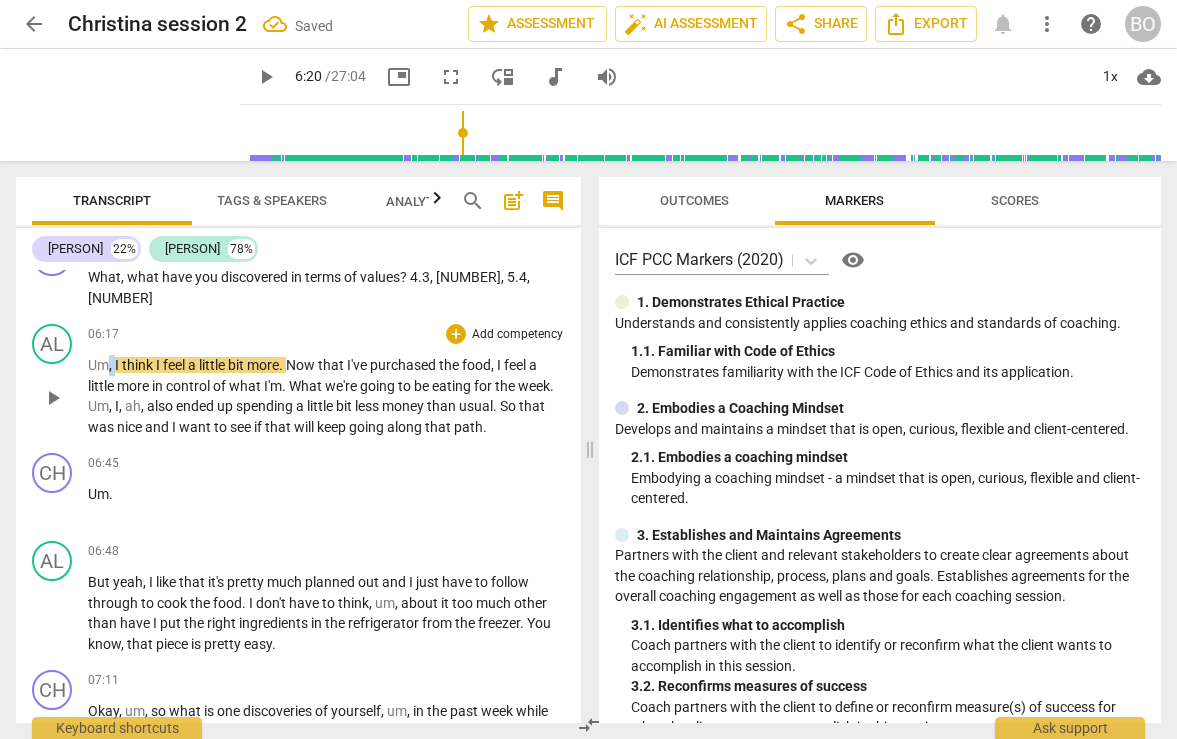 click on "Um" at bounding box center (98, 365) 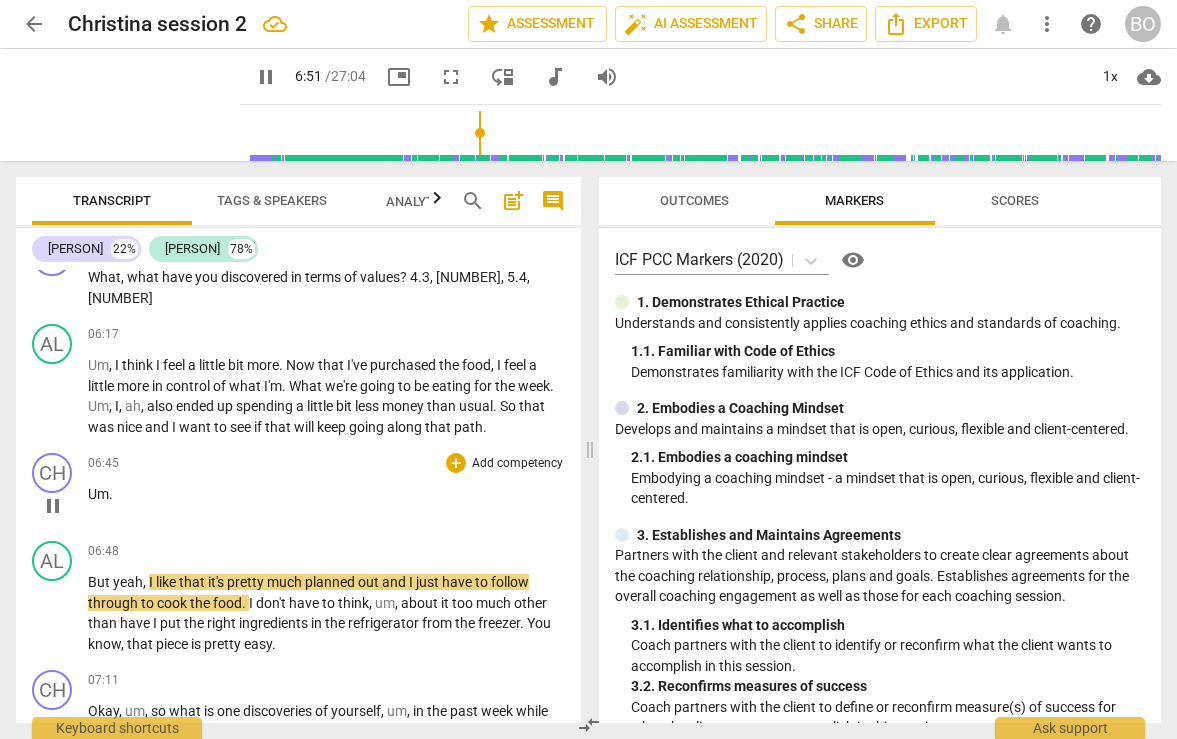 click on "CH play_arrow pause" at bounding box center (60, 489) 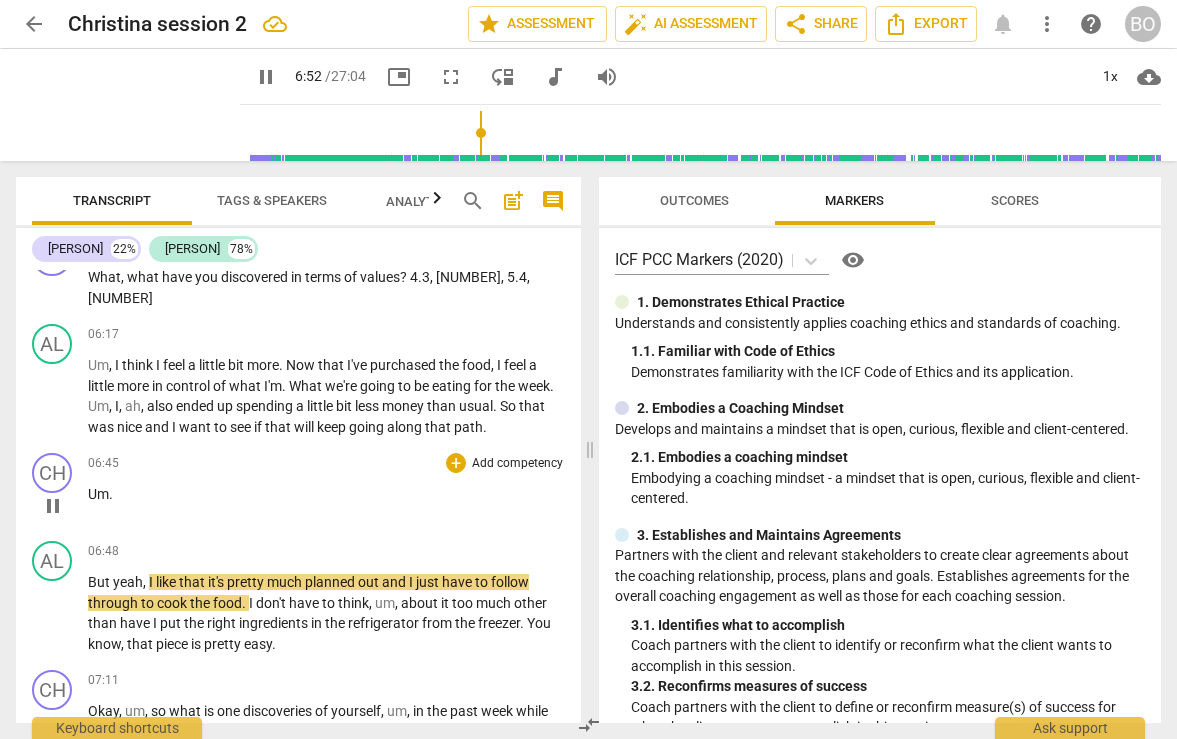 click on "Um" at bounding box center (98, 494) 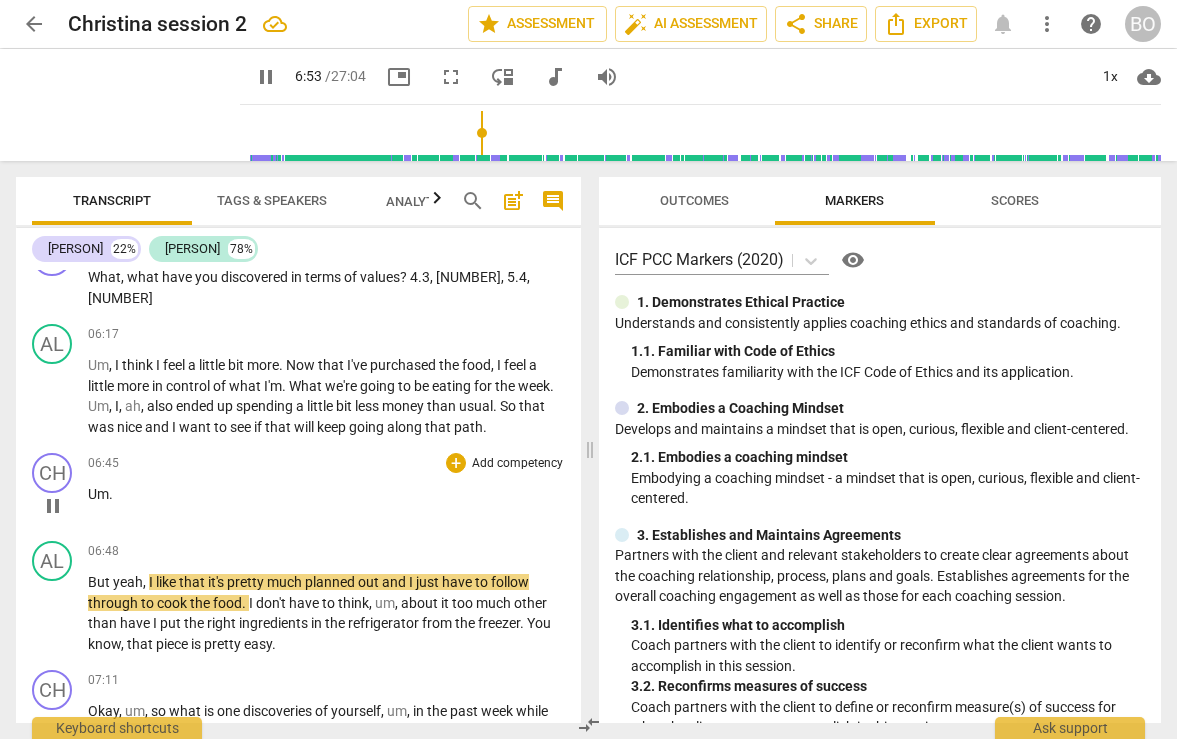 type on "414" 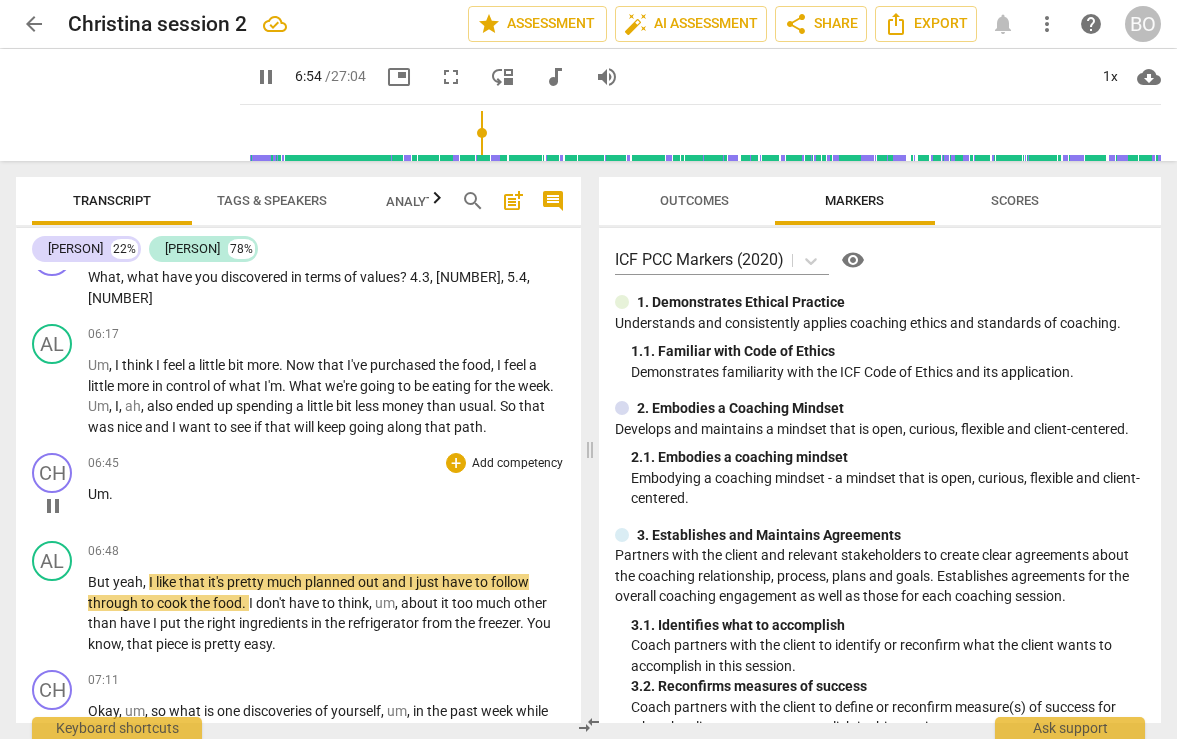 type 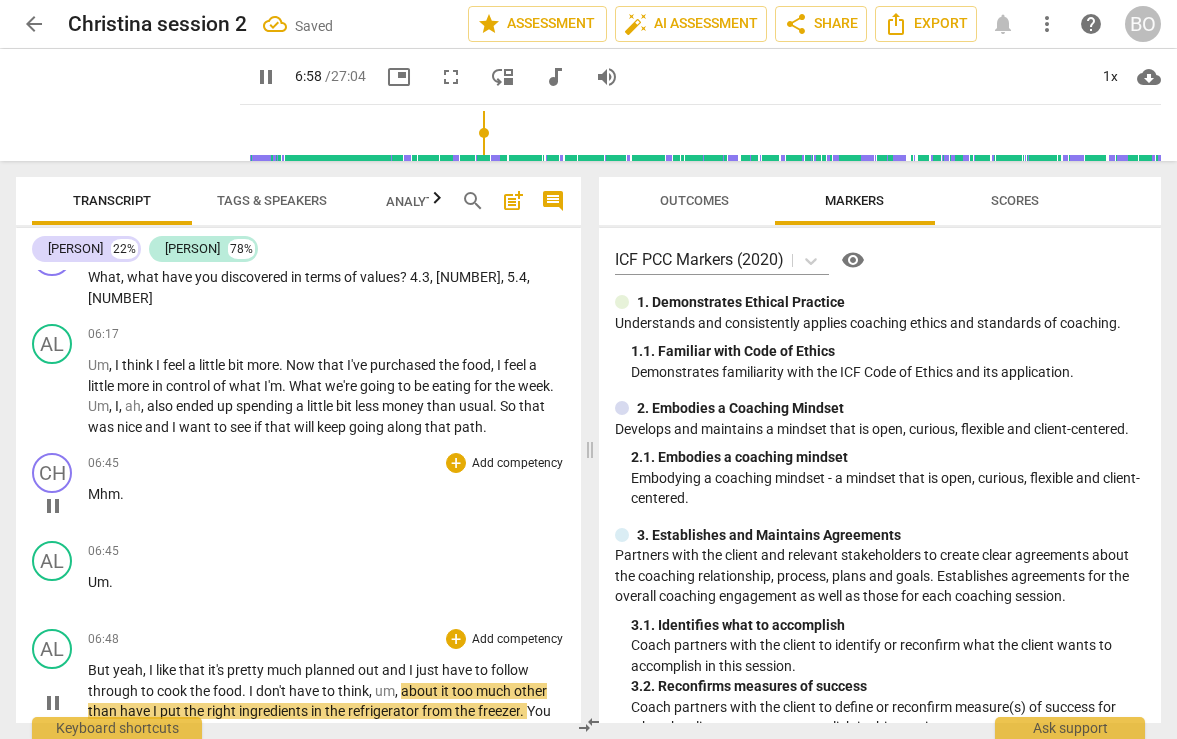 click on "But" at bounding box center [100, 670] 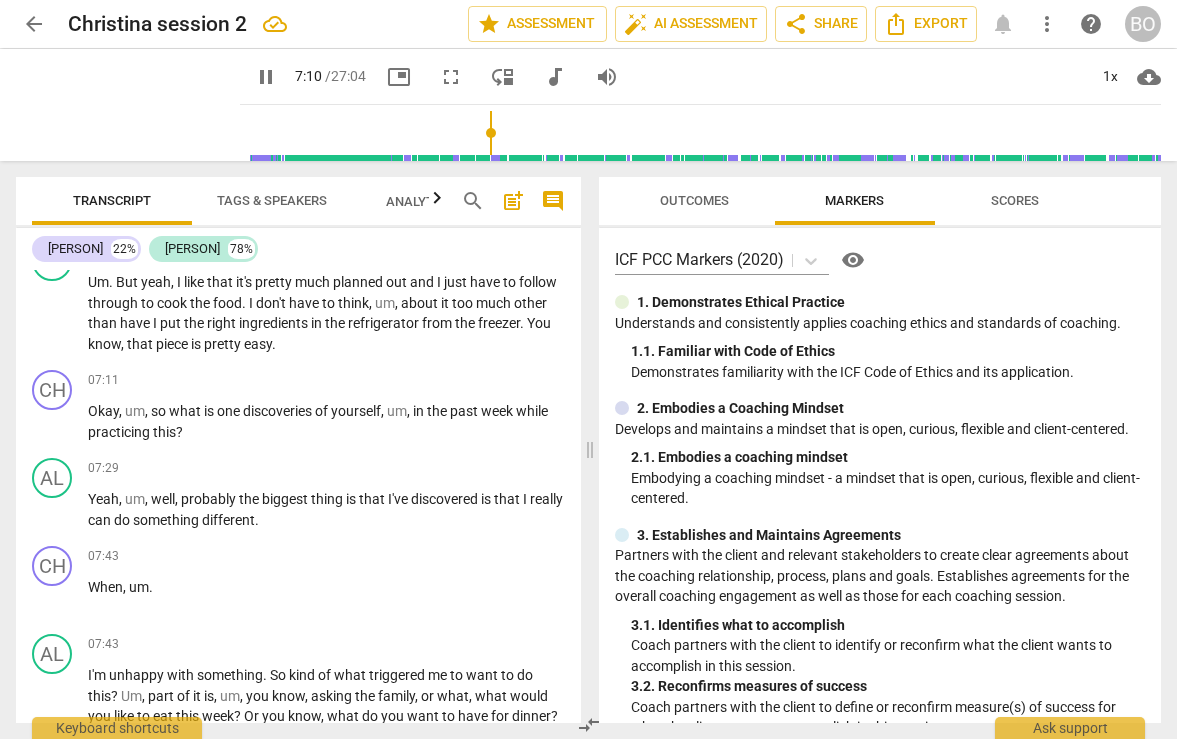 scroll, scrollTop: 3468, scrollLeft: 0, axis: vertical 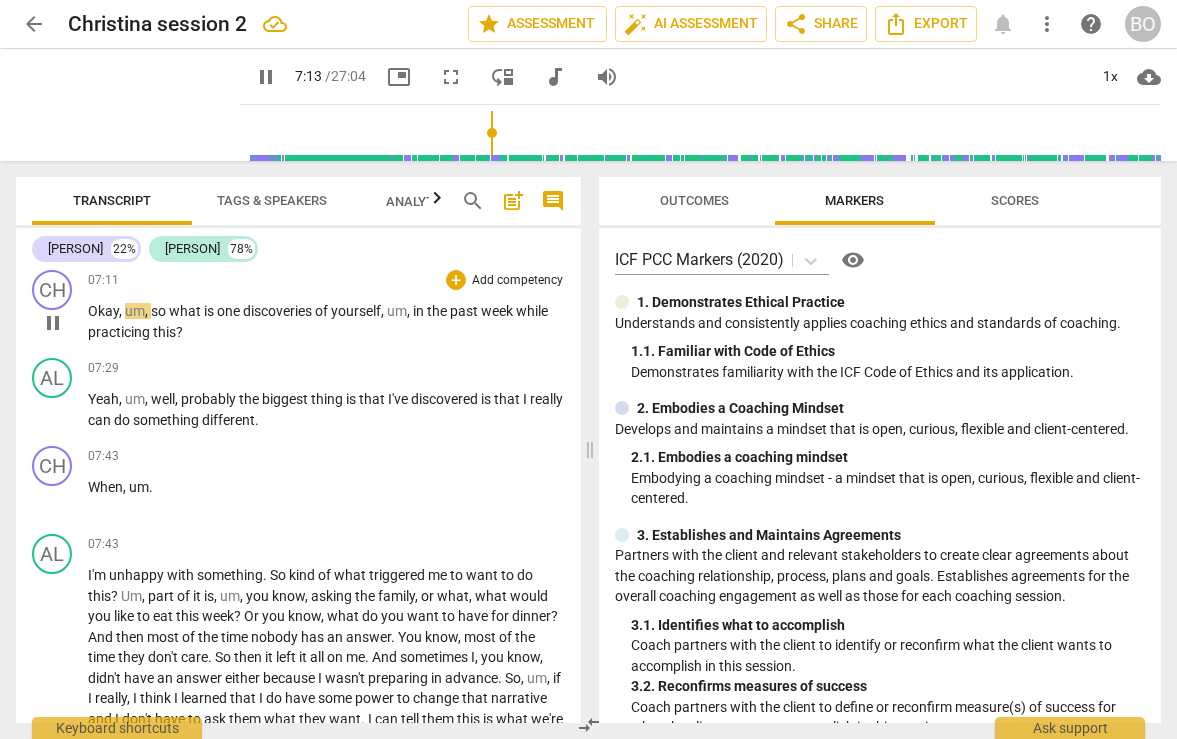 click on "Okay" at bounding box center (103, 311) 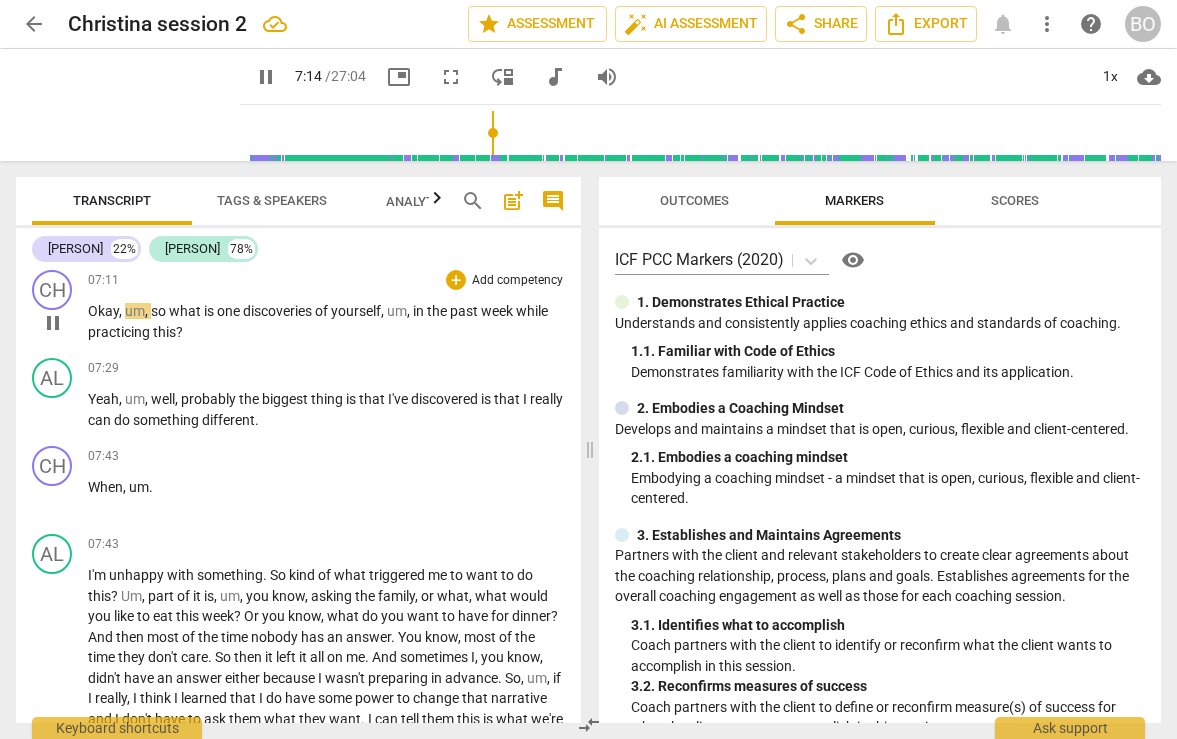 click on "Okay" at bounding box center (103, 311) 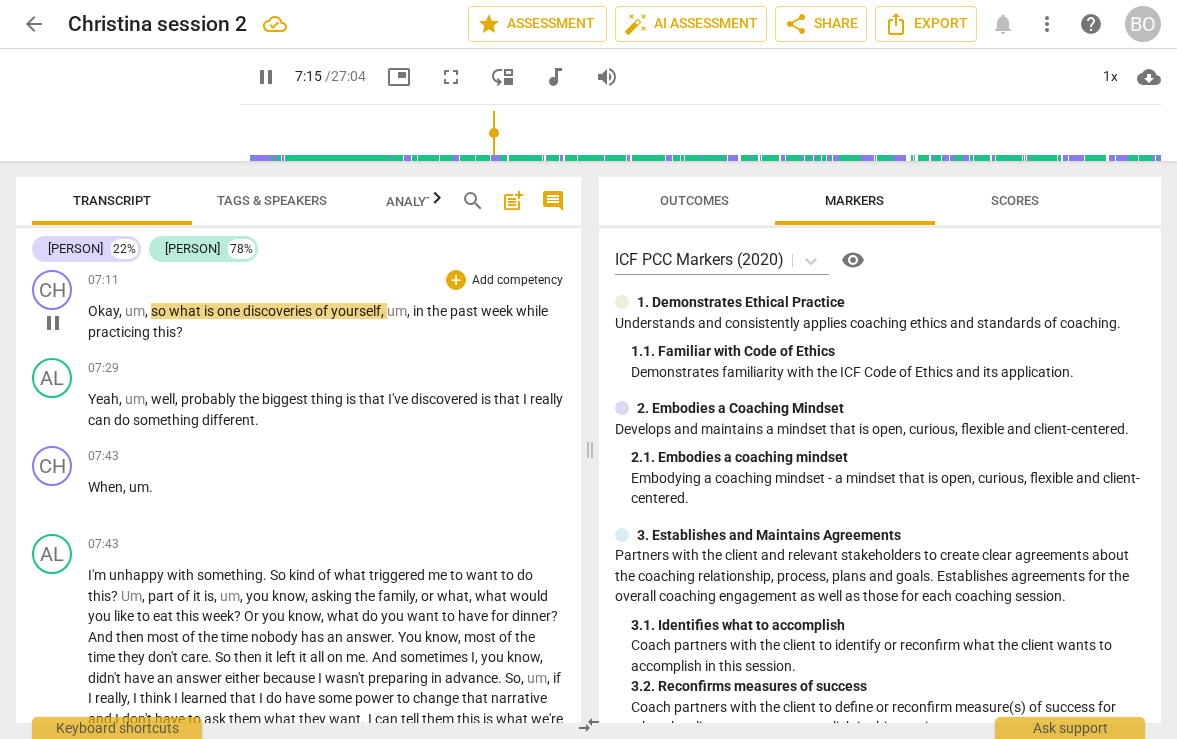 type on "435" 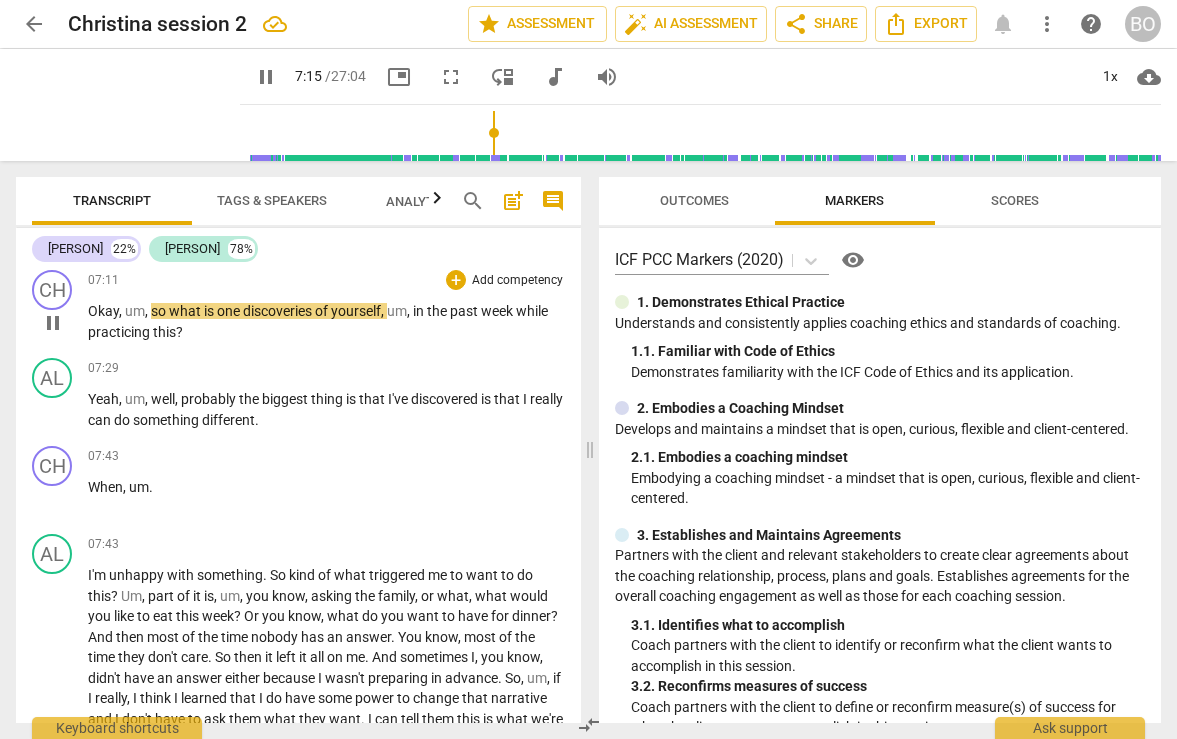 type 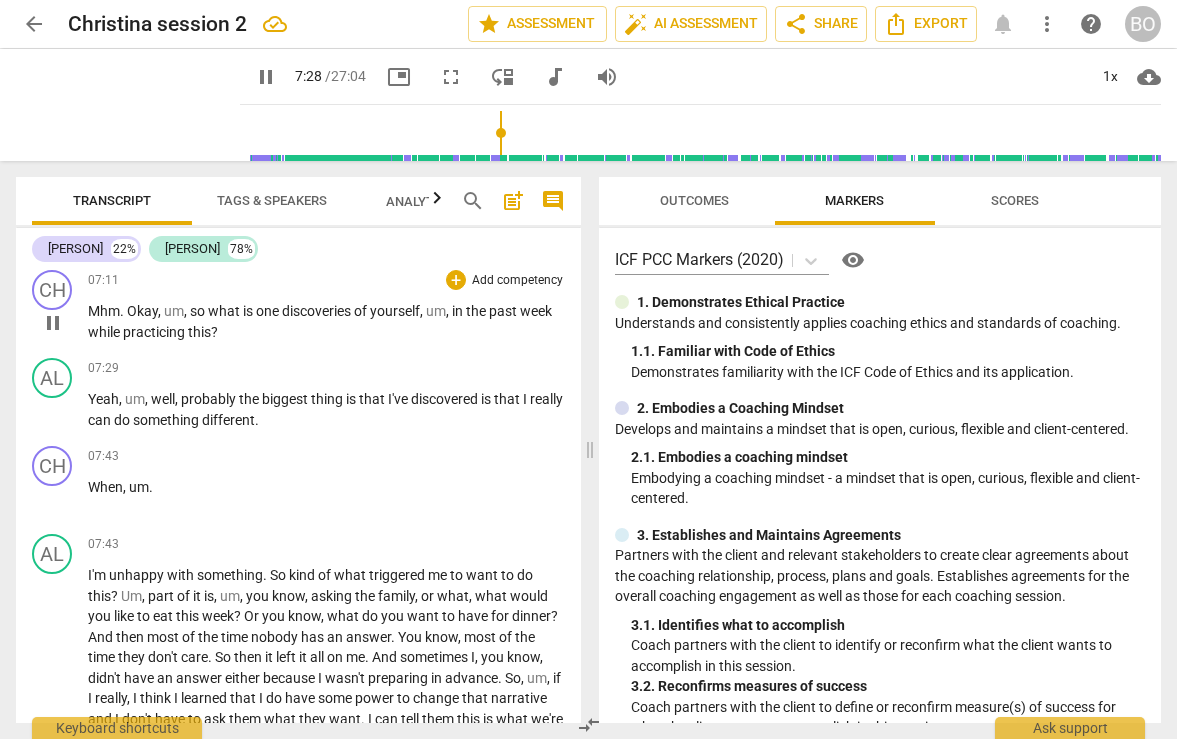 click on "Mhm. Okay ,   um ,   so   what   is   one   discoveries   of   yourself ,   um ,   in   the   past   week   while   practicing   this ?" at bounding box center (326, 321) 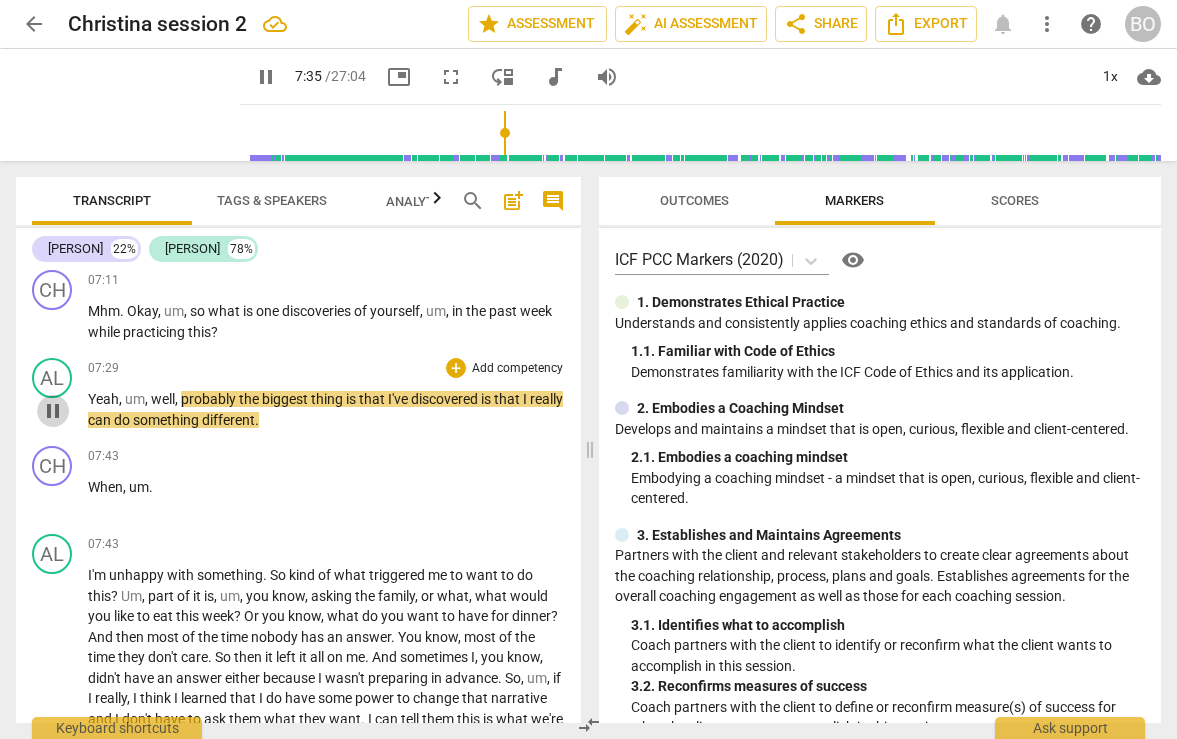click on "pause" at bounding box center [53, 411] 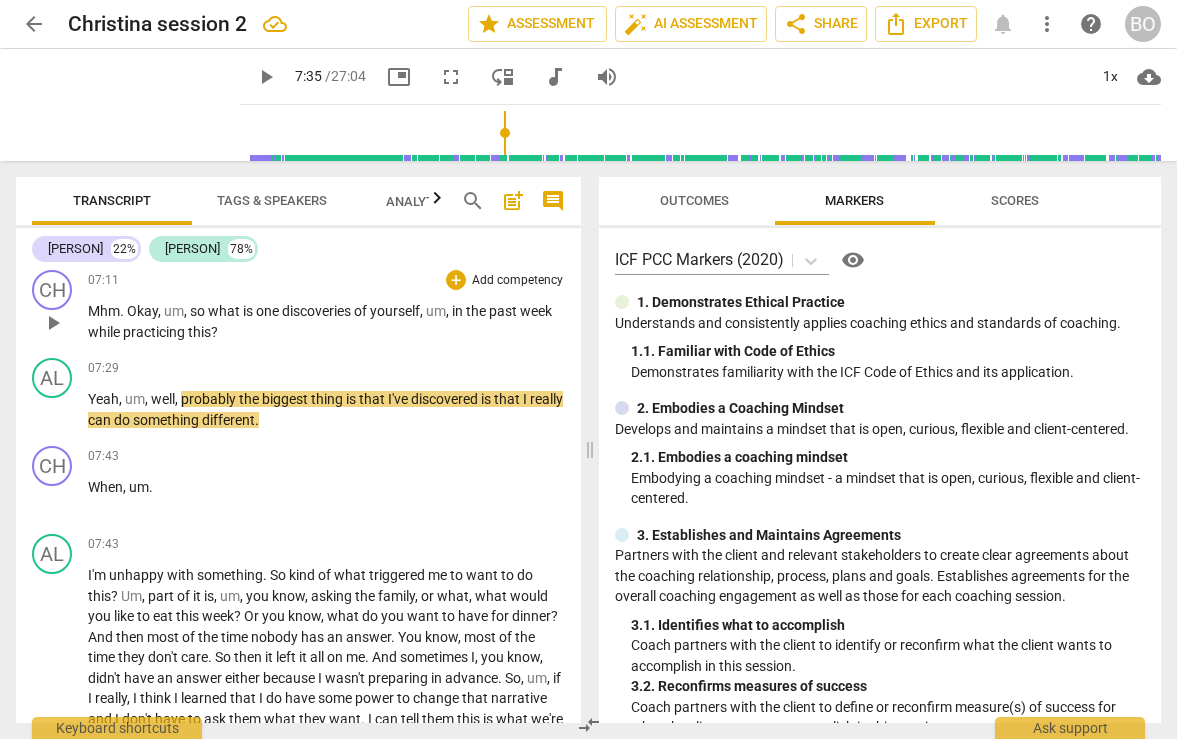 click on "Mhm .   Okay ,   um ,   so   what   is   one   discoveries   of   yourself ,   um ,   in   the   past   week   while   practicing   this ?" at bounding box center [326, 321] 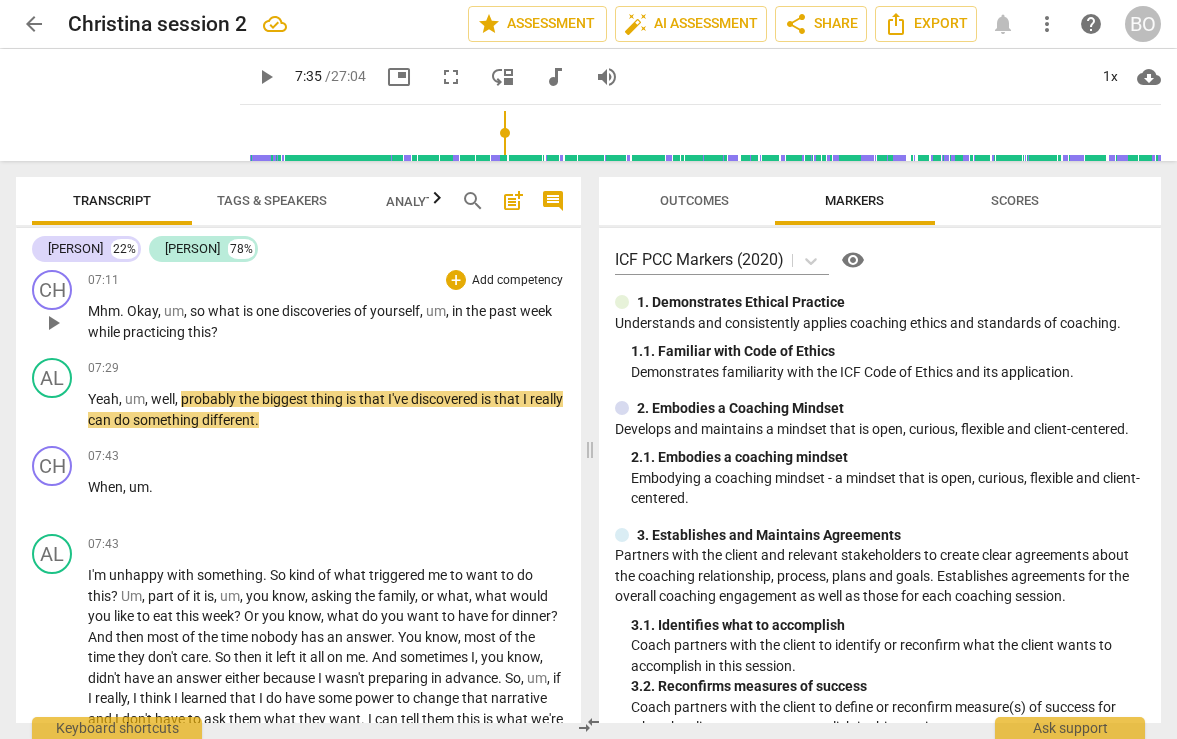type 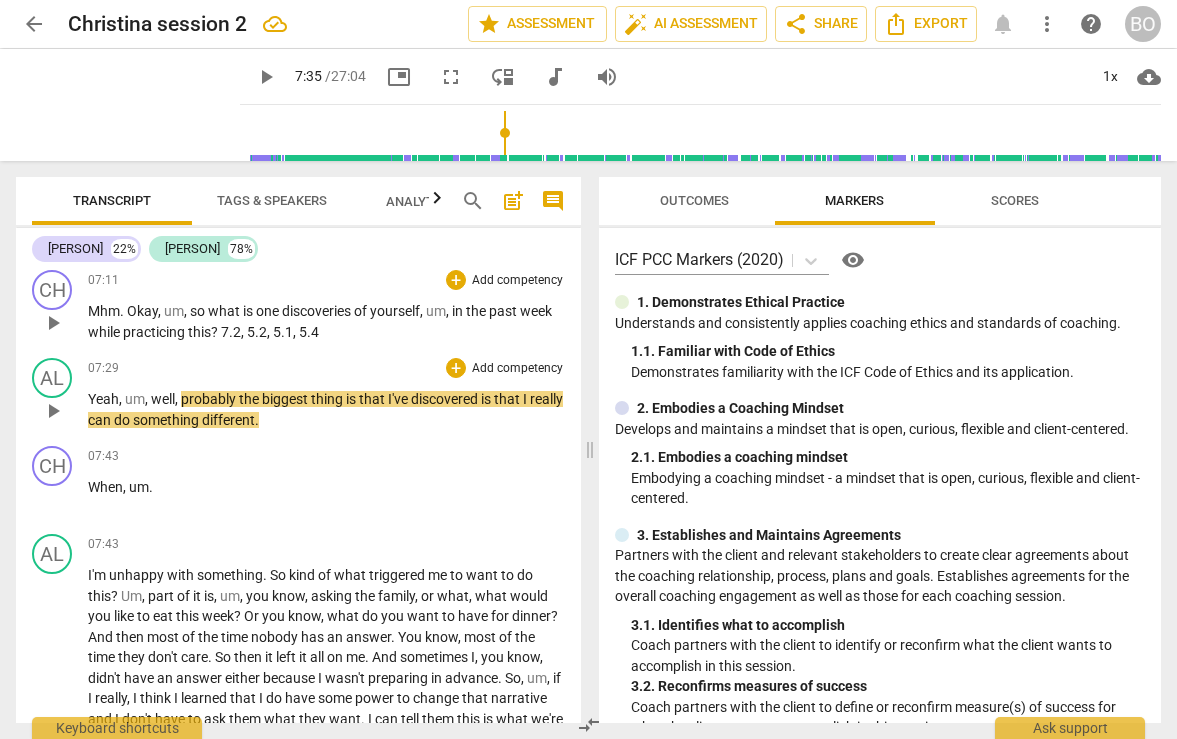 click on "play_arrow" at bounding box center (53, 411) 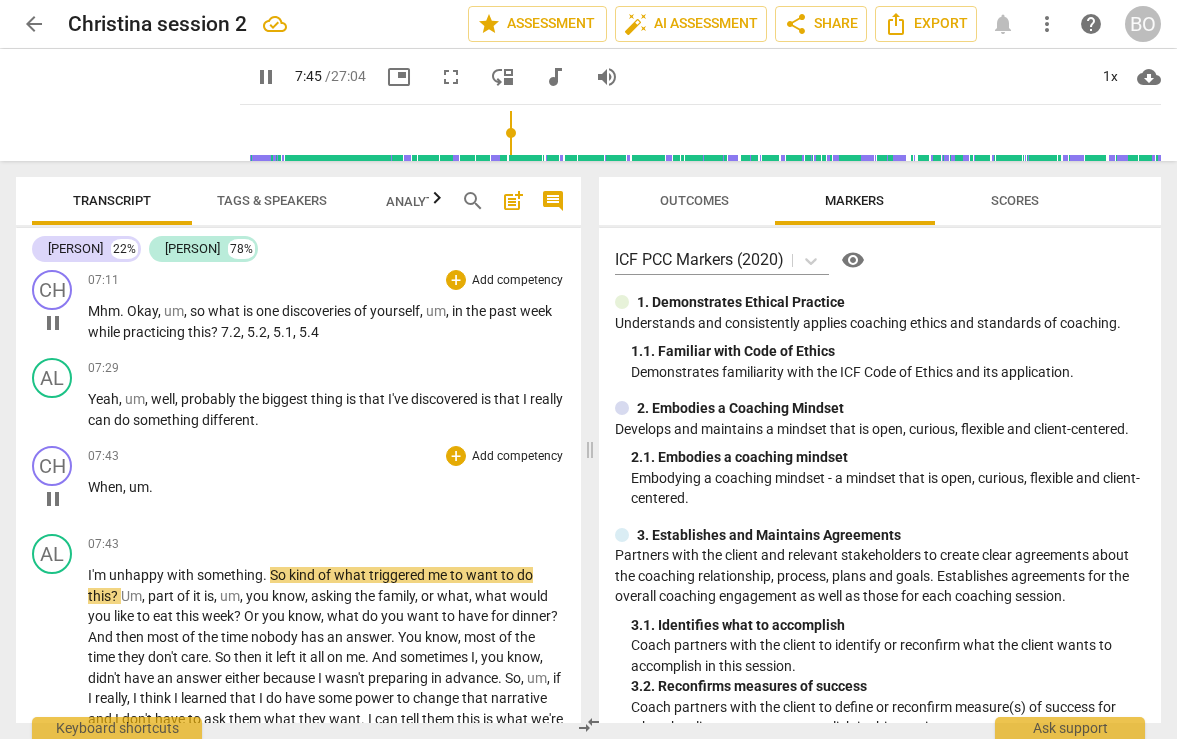 click on "When" at bounding box center (105, 487) 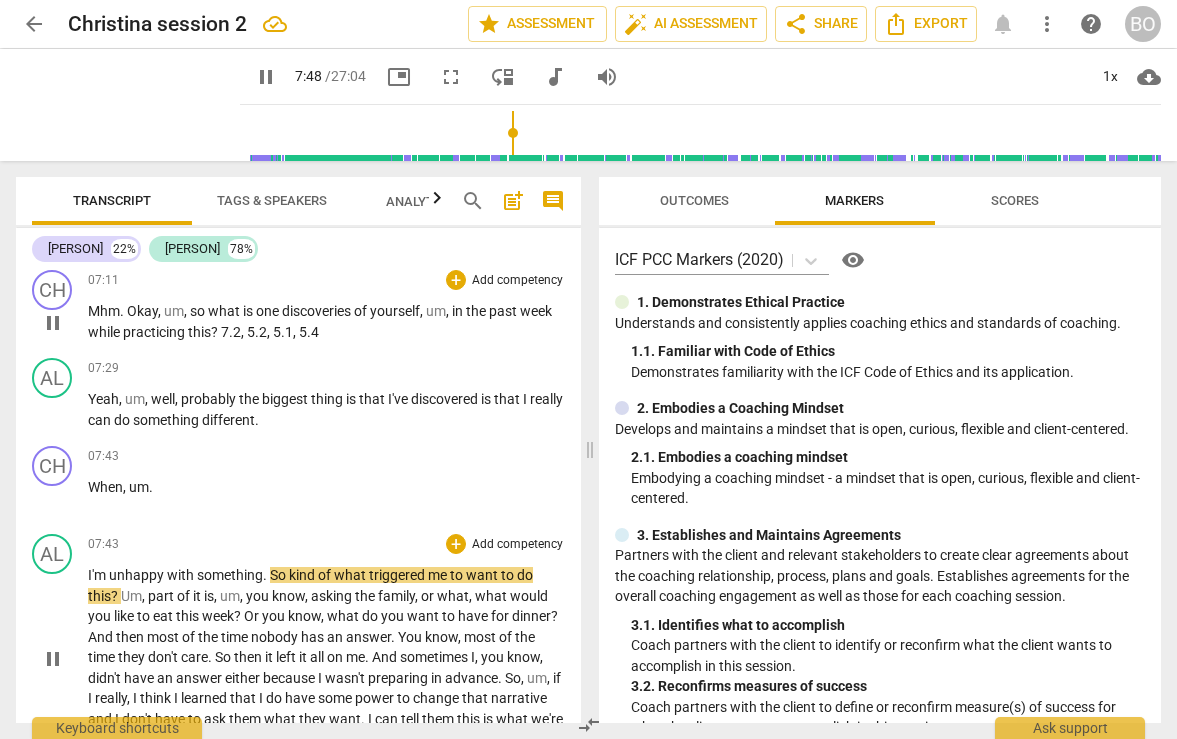 click on "AL play_arrow pause 07:43 + Add competency keyboard_arrow_right I'm unhappy with something . So kind of what triggered me to want to do this ? Um , part of it is , um , you know , asking the family , or what , what would you like to eat this week ? Or you know , what do you want to have for dinner ? And then most of the time nobody has an answer . You know , most of the time they don't care . So then it left it all on me . And sometimes I , you know , didn't have an answer either because I wasn't preparing in advance . So , um , if I really , I think I learned that I do have some power to change that narrative and I don't have to ask them what they want . I can tell them this is what we're having ." at bounding box center [298, 642] 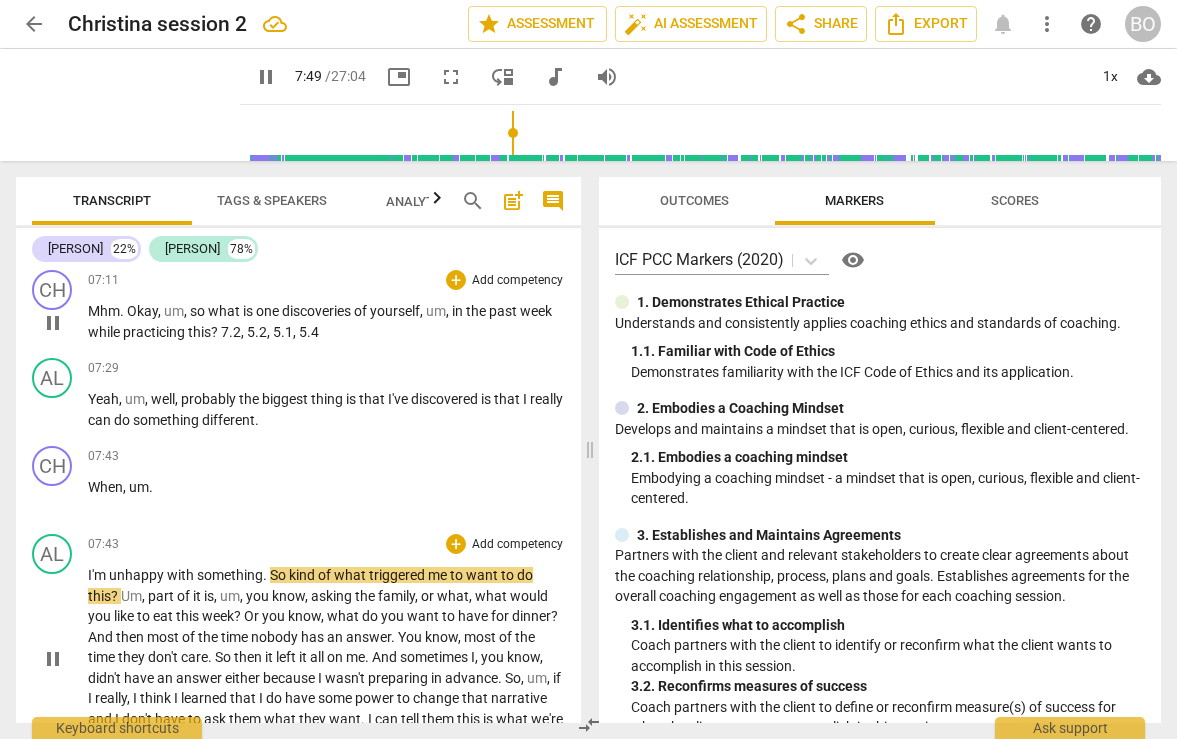 click on "I'm" at bounding box center (98, 575) 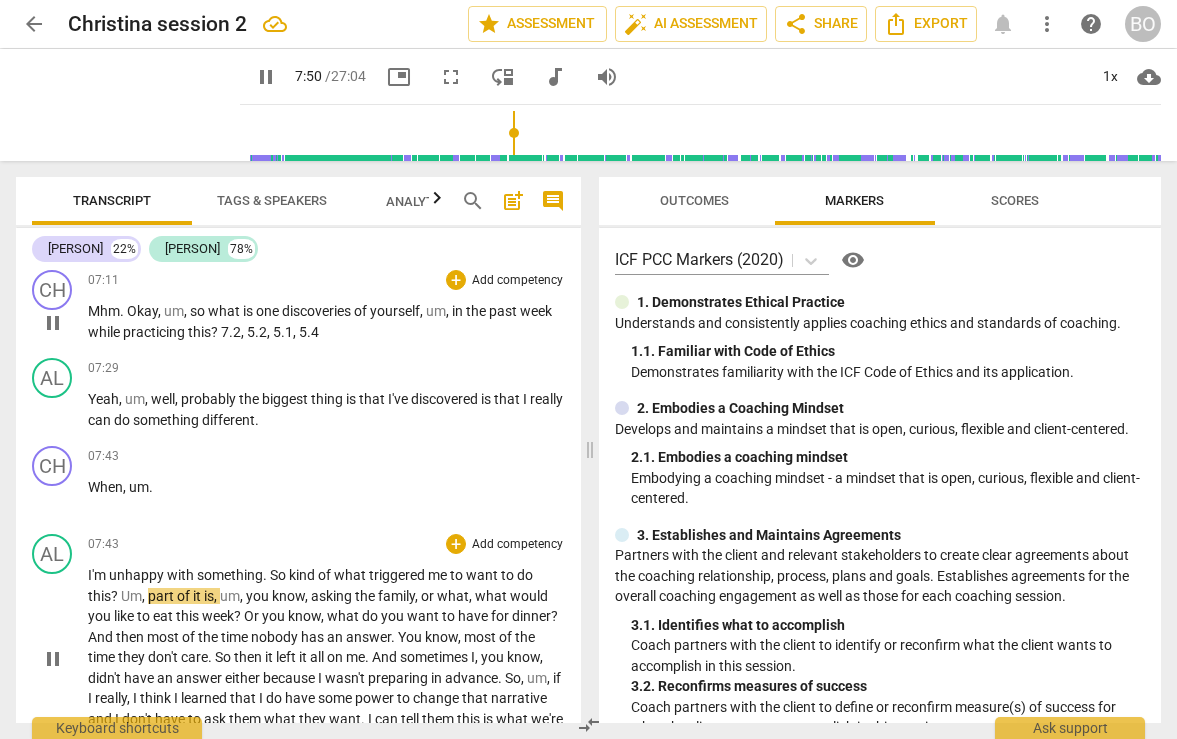 type on "471" 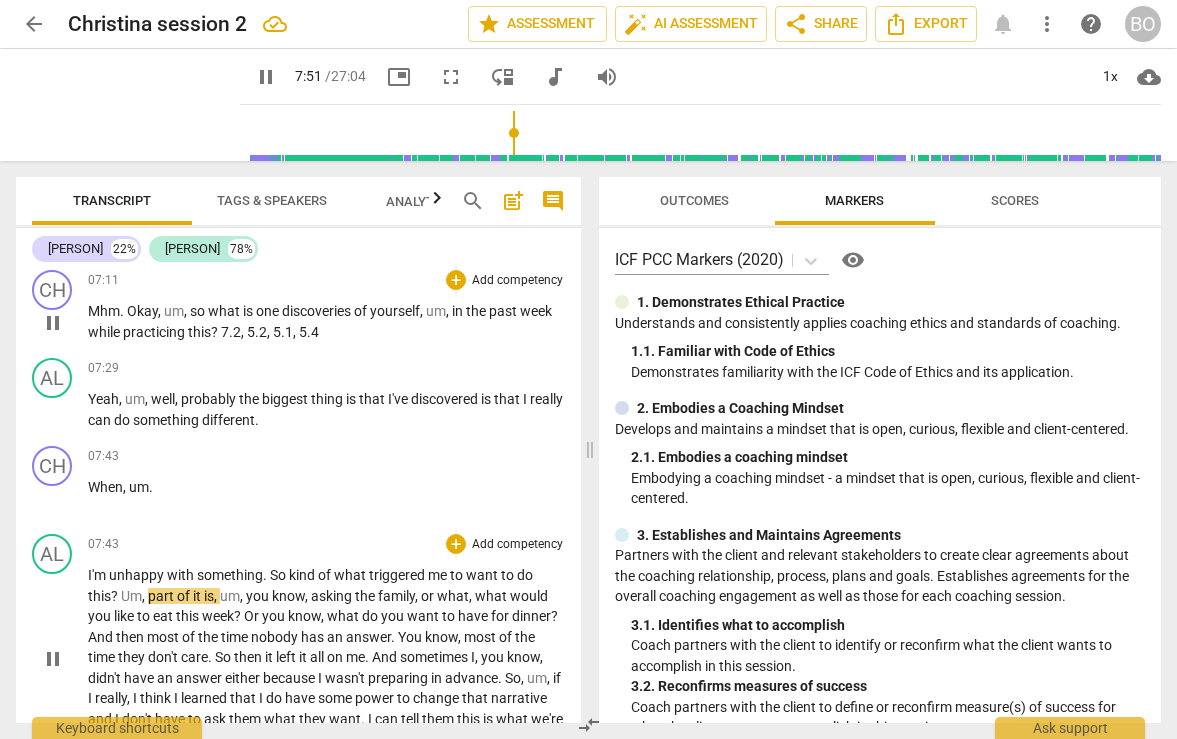 type 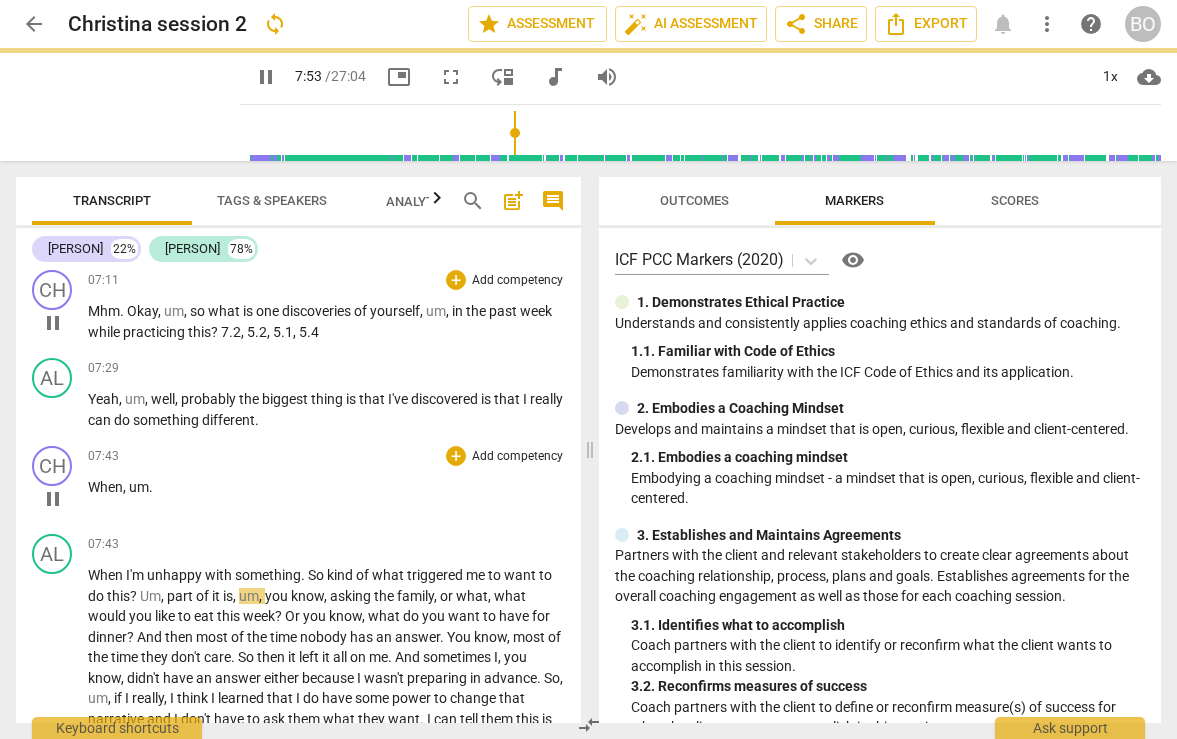 click on "um" at bounding box center [139, 487] 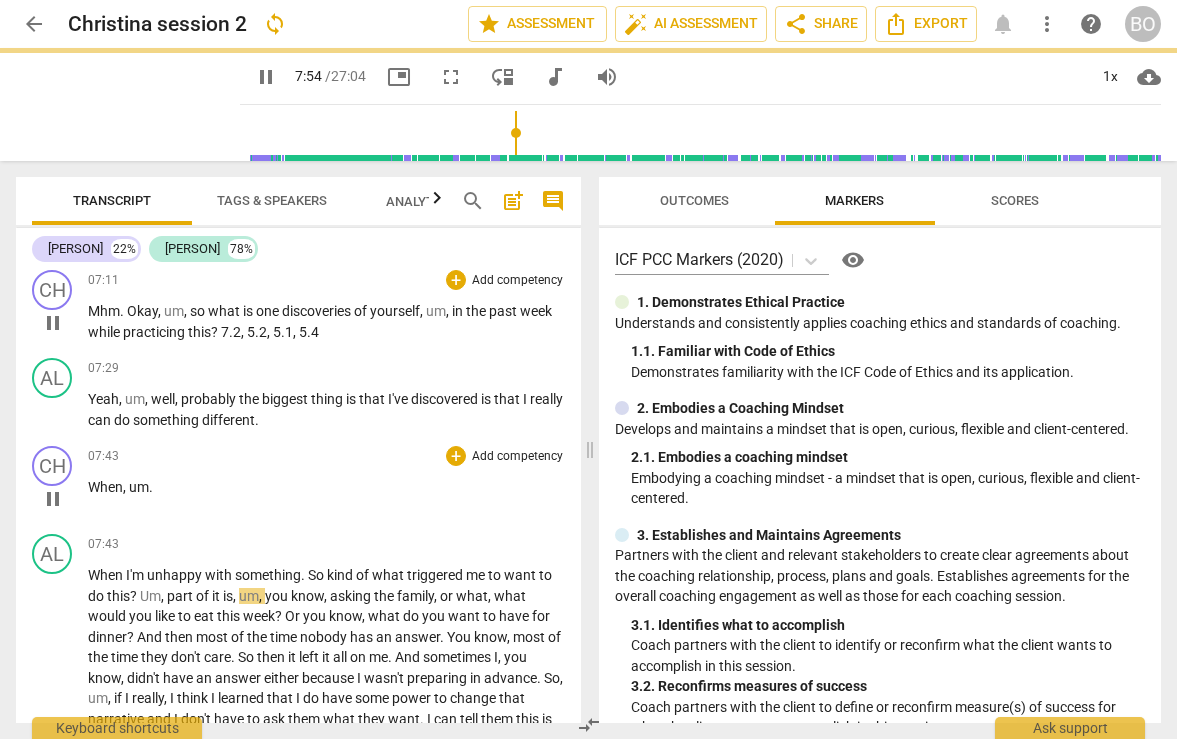 type on "475" 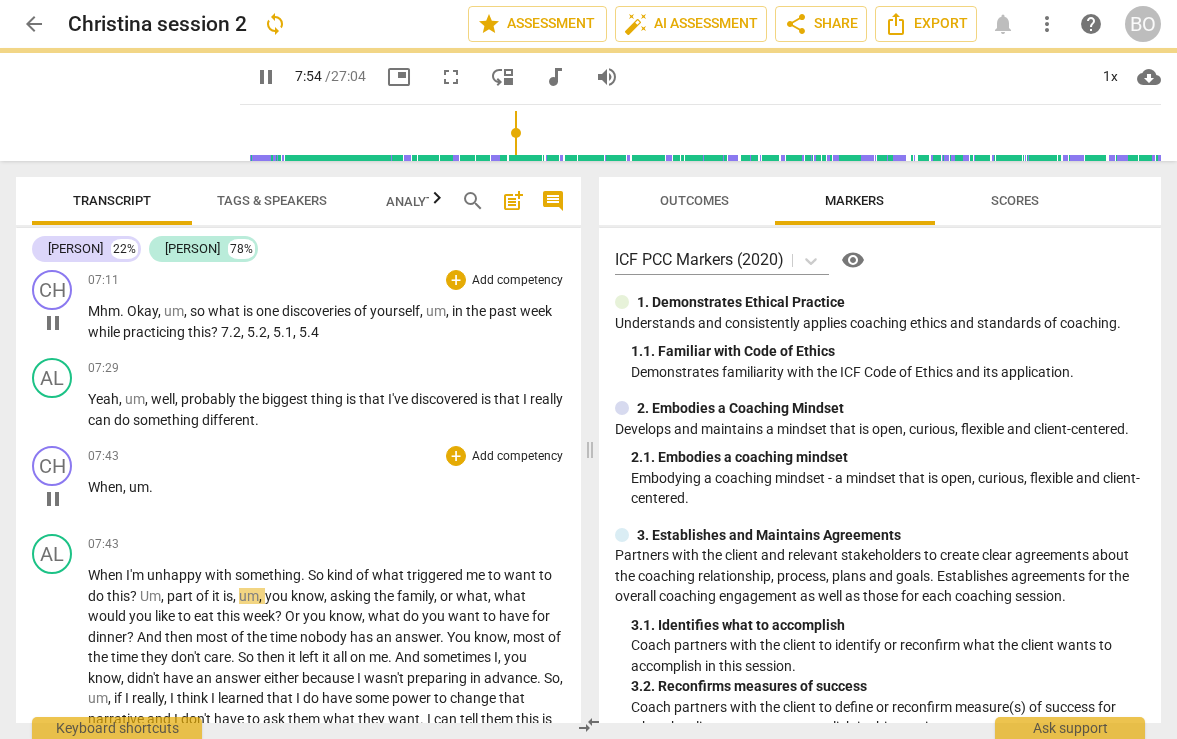 type 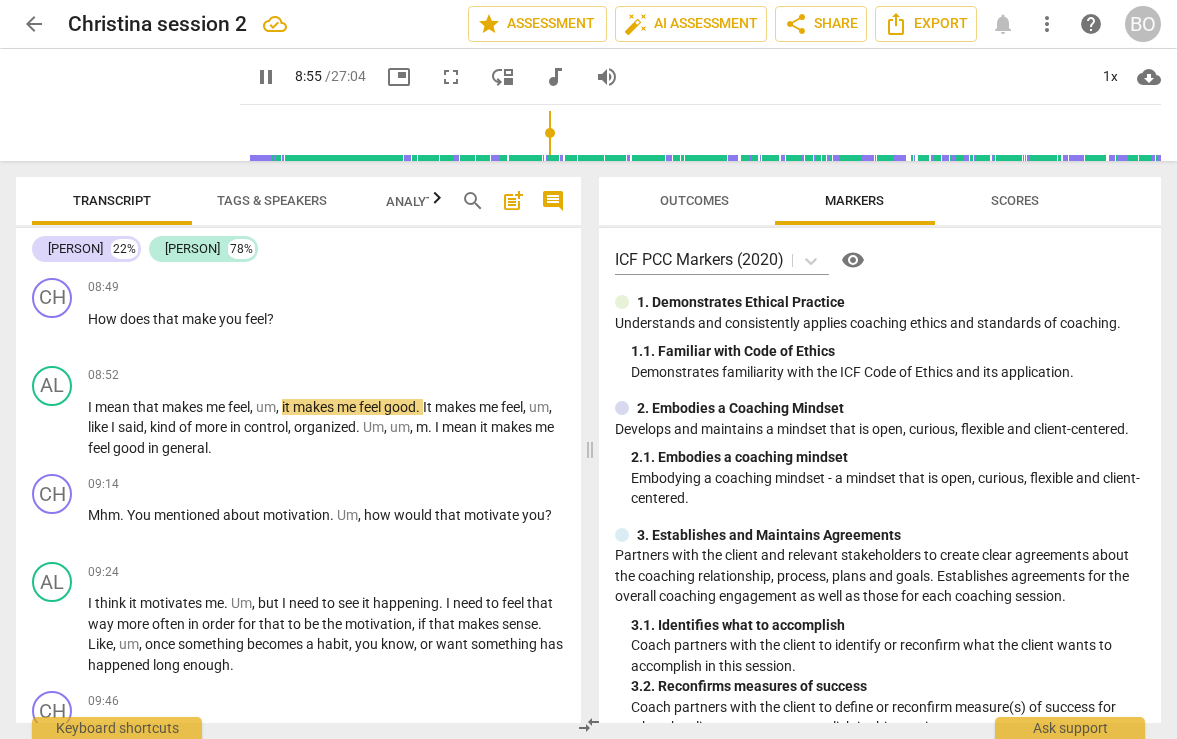 scroll, scrollTop: 4168, scrollLeft: 0, axis: vertical 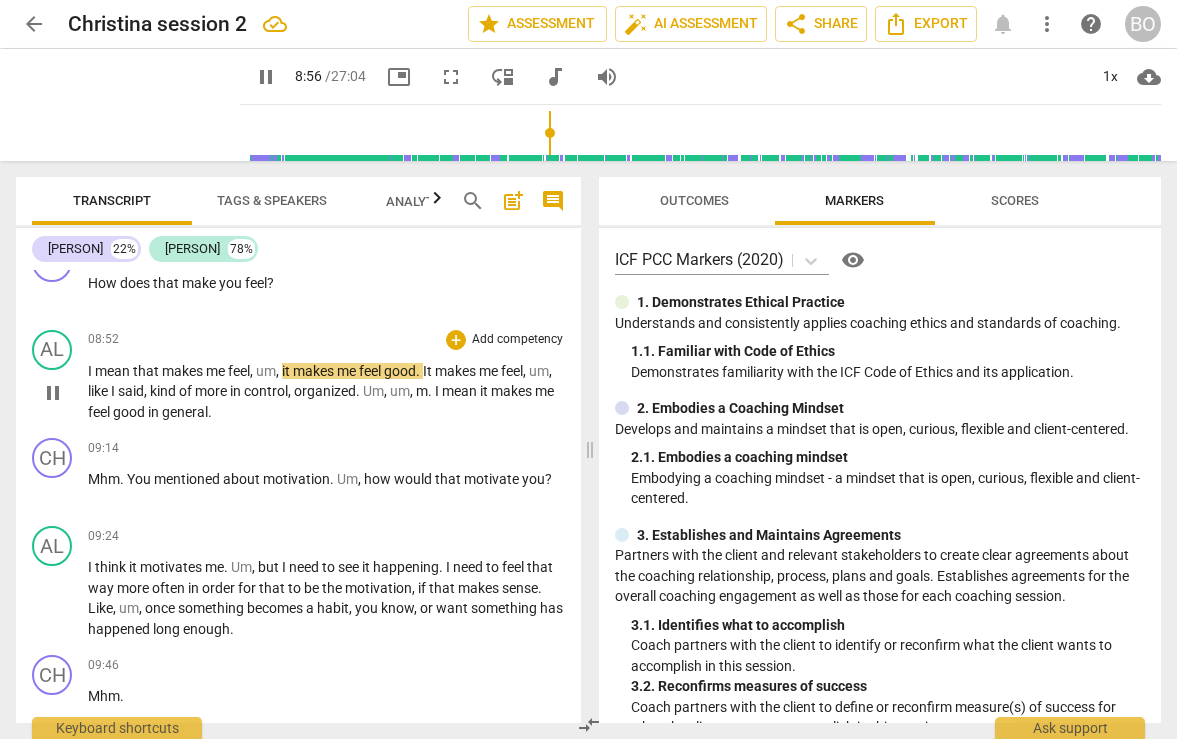click on "pause" at bounding box center (53, 393) 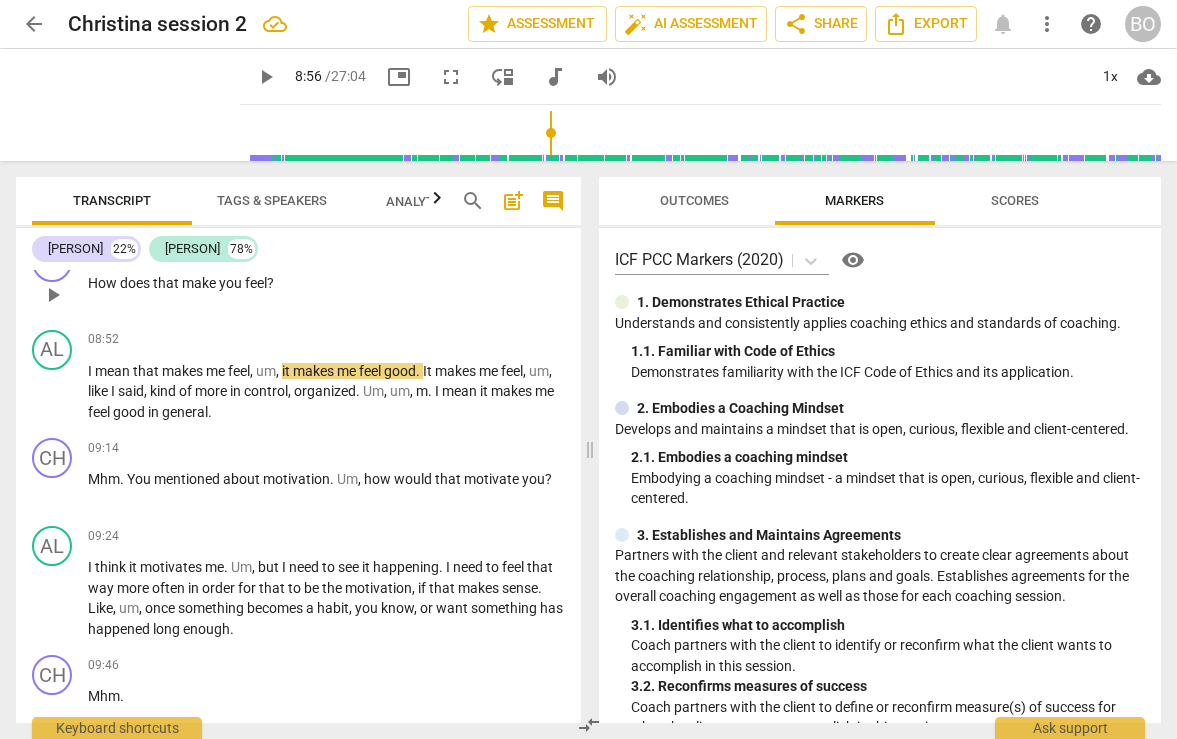 click on "How does that make you feel ?" at bounding box center (326, 283) 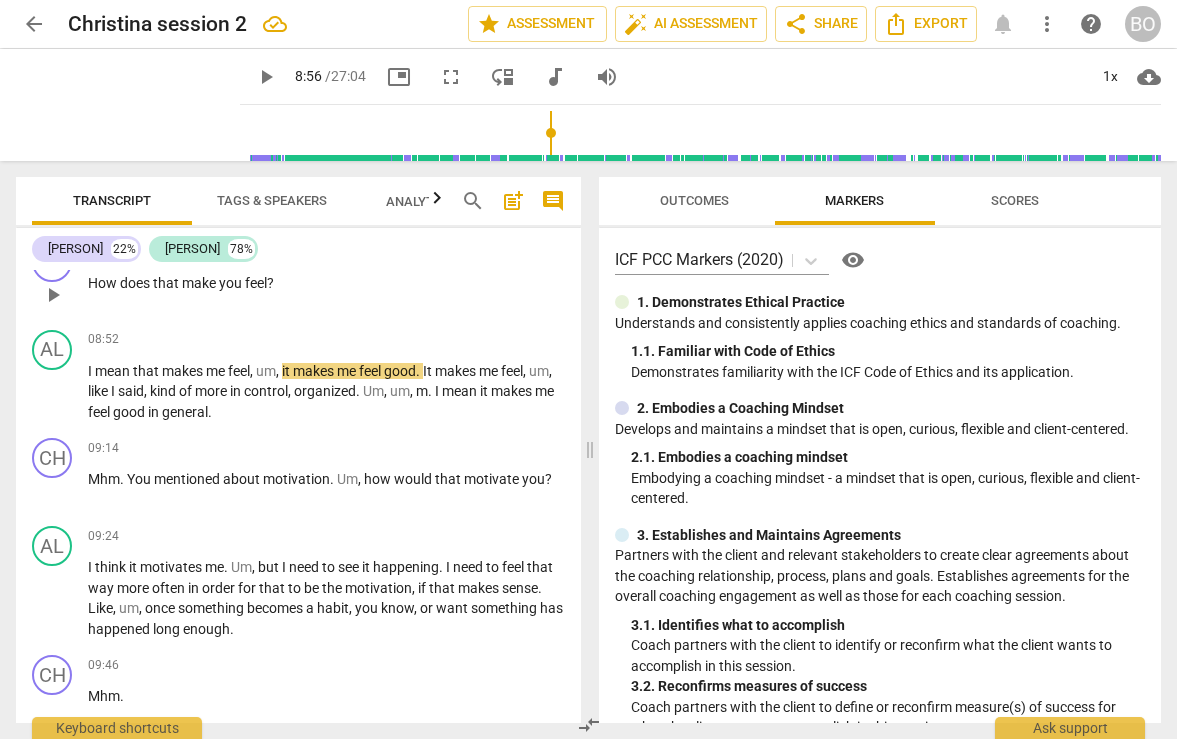 type 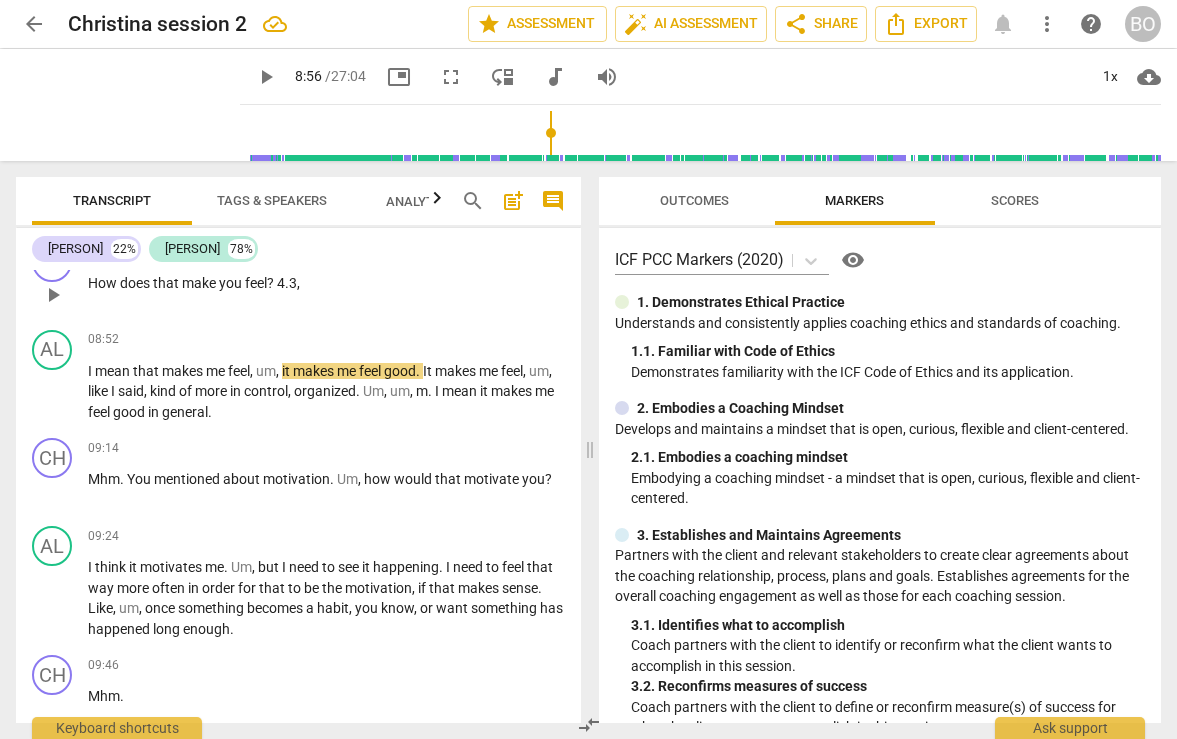 click on "4.3" at bounding box center (287, 283) 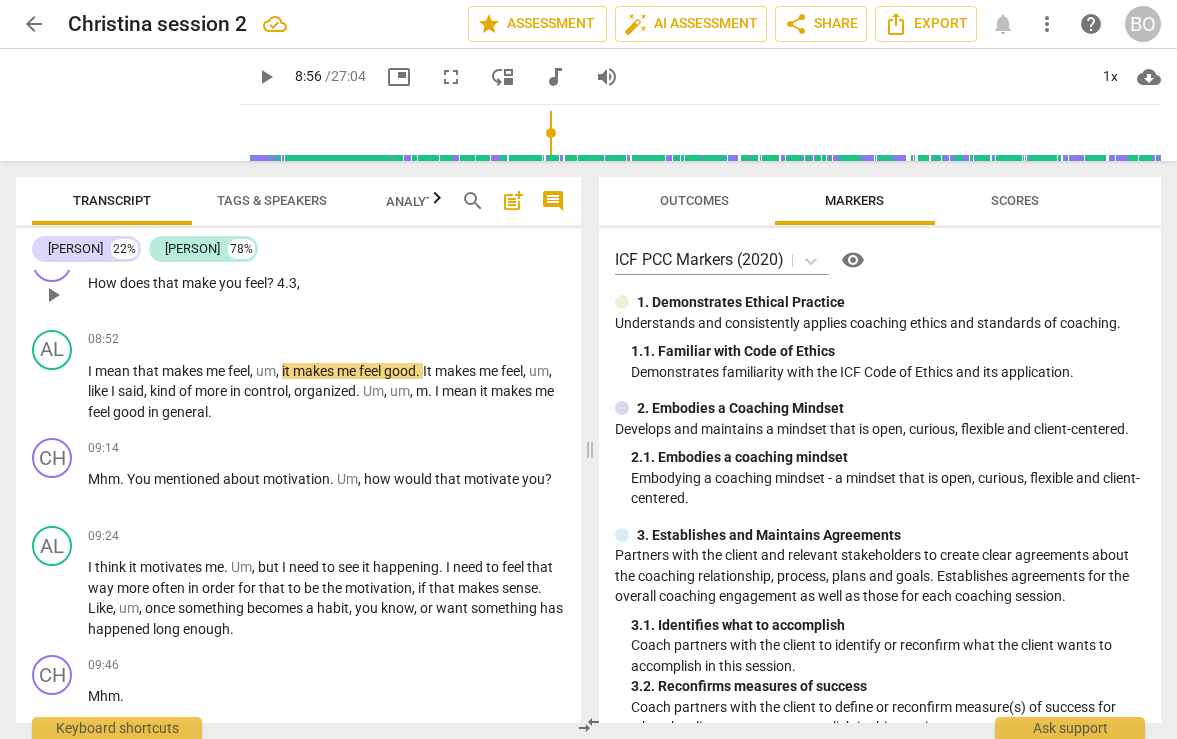 type 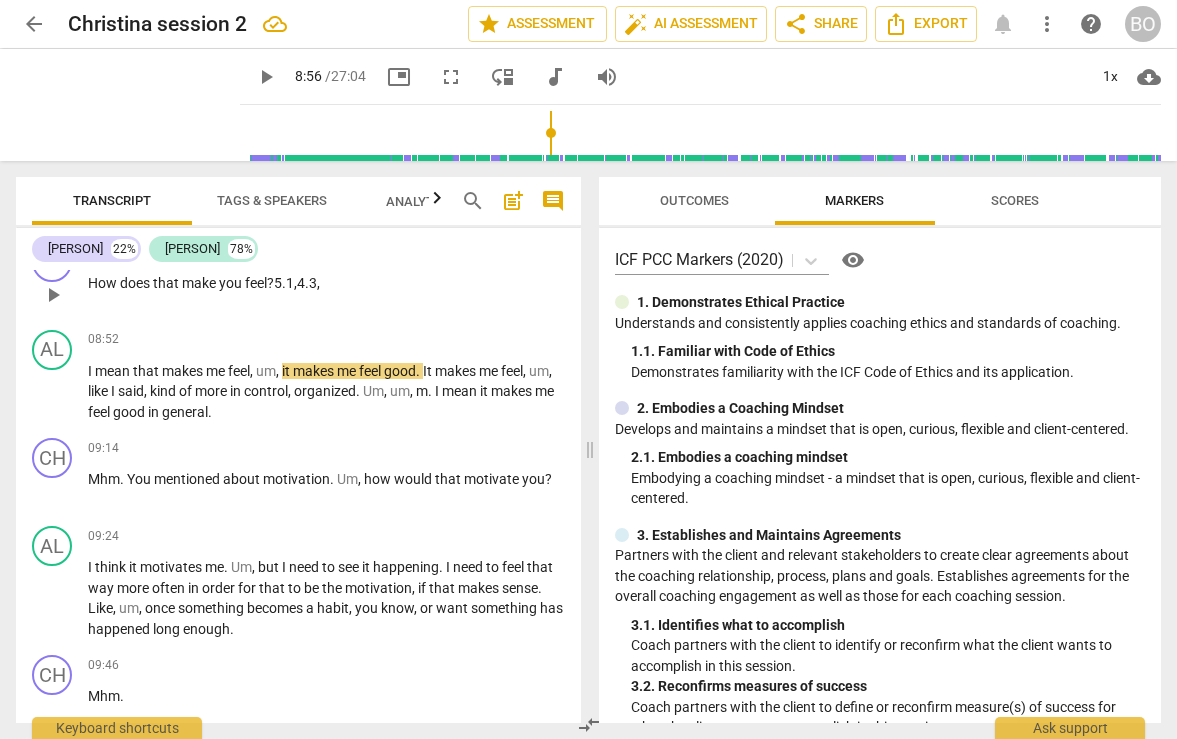 click on "4.3" at bounding box center [307, 283] 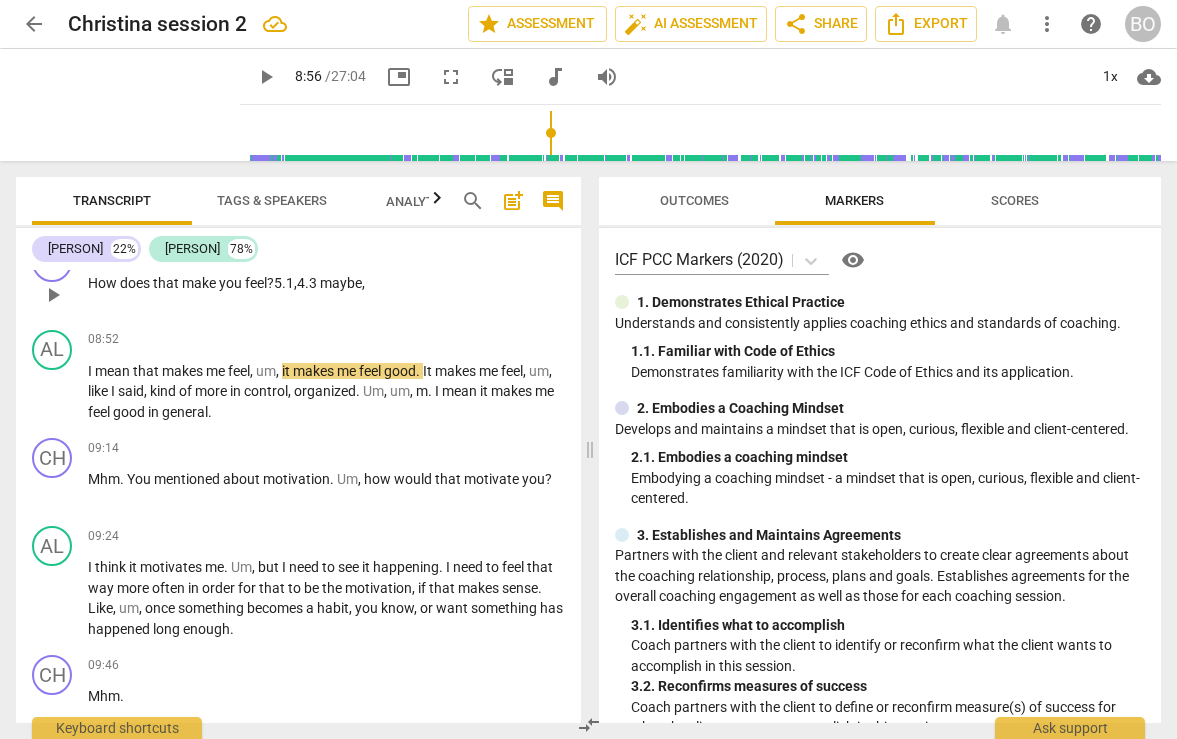 click on "How does that make you feel ? [NUMBER], [NUMBER] maybe ," at bounding box center (326, 283) 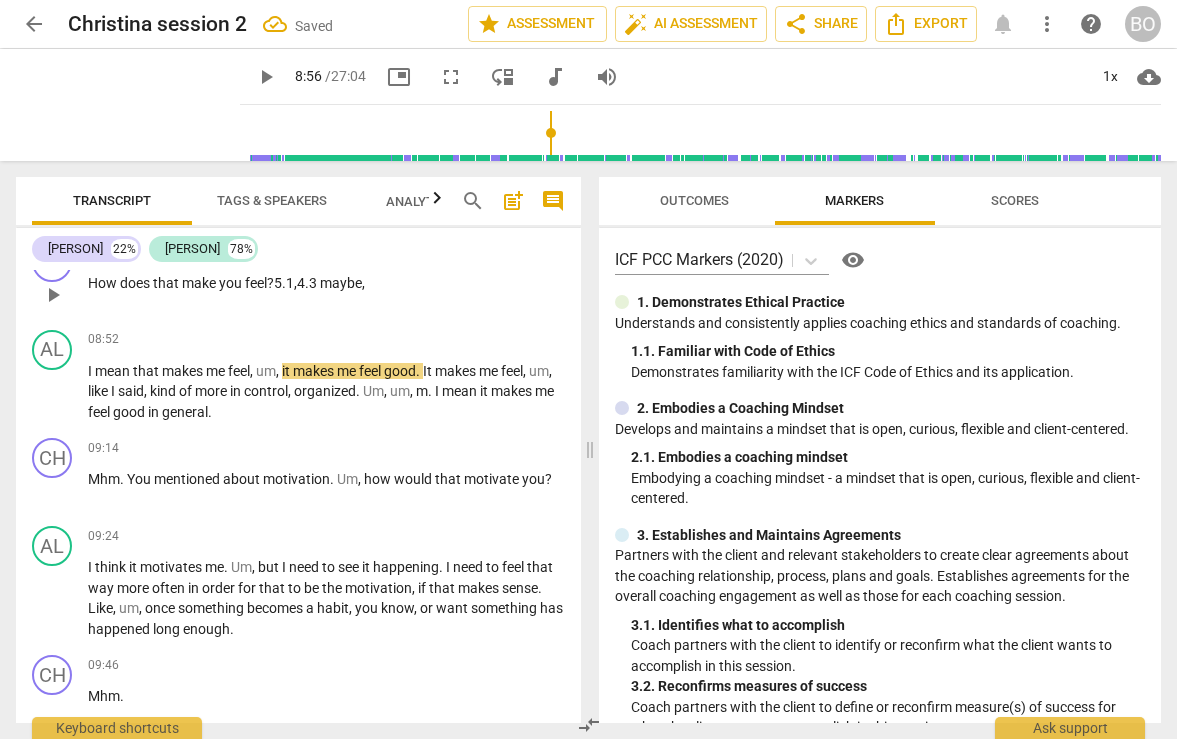 click on "?  5.1," at bounding box center (282, 283) 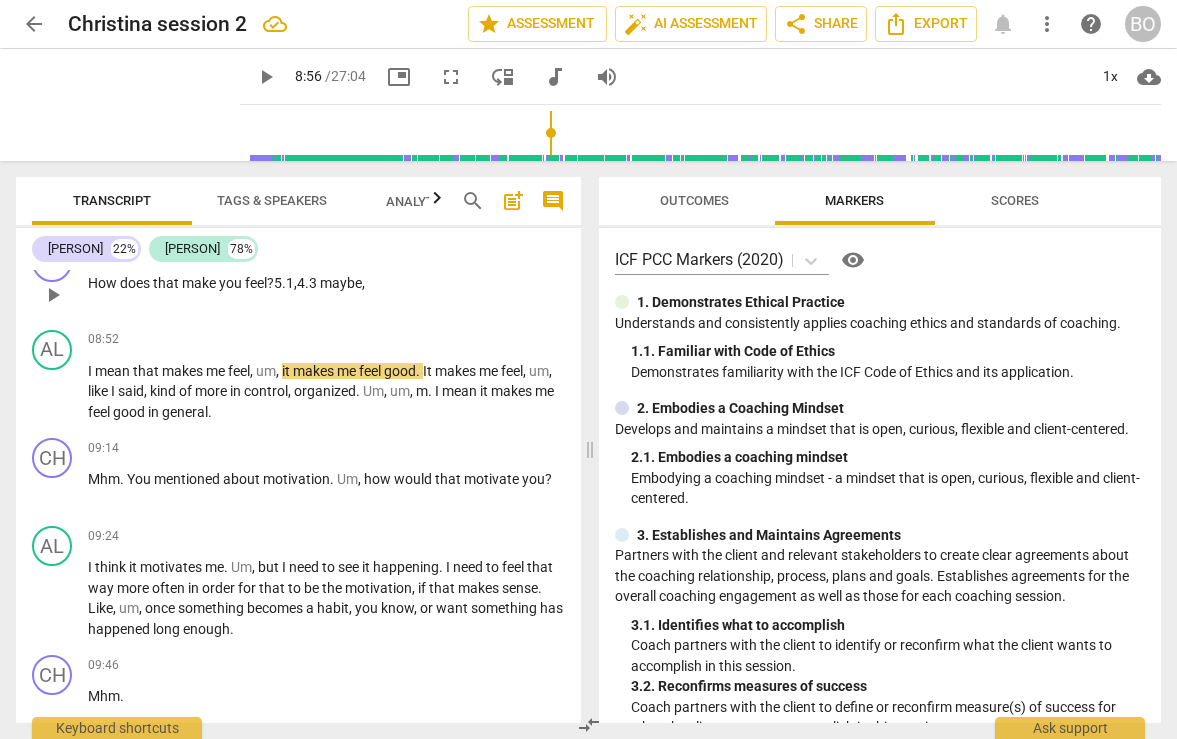 click on "4.3 maybe" at bounding box center [329, 283] 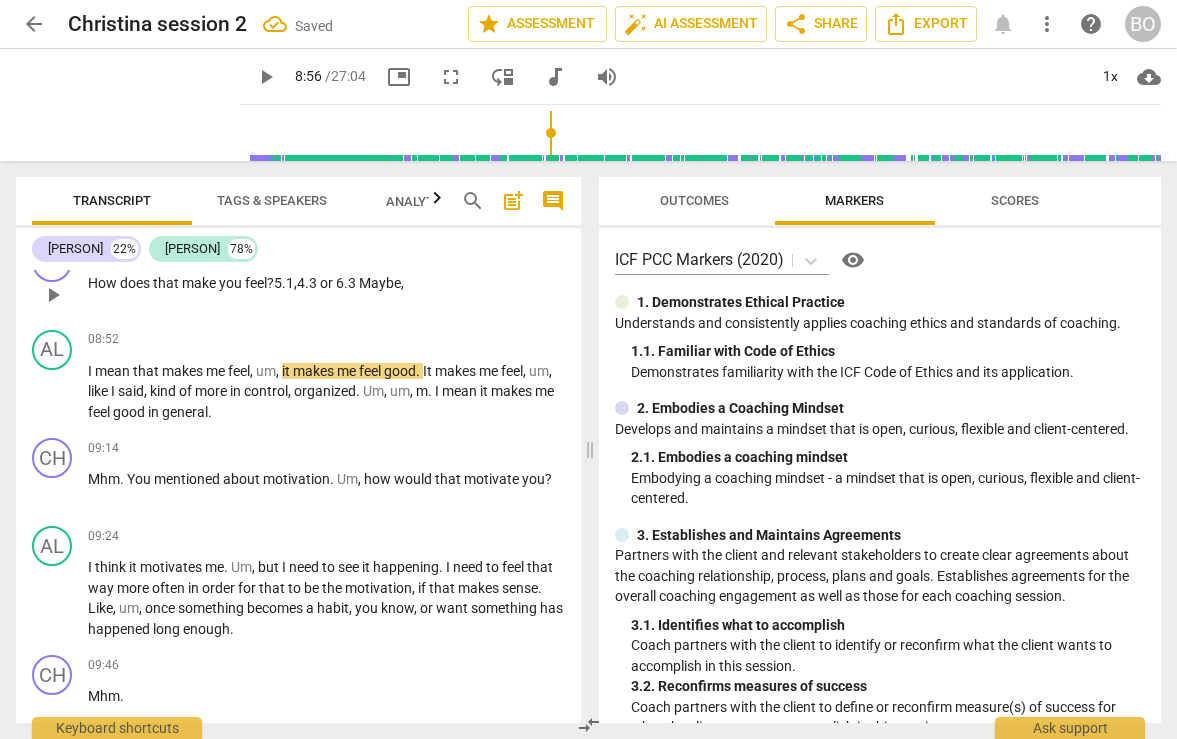 click on "4.3 or 6.3 Maybe" at bounding box center [349, 283] 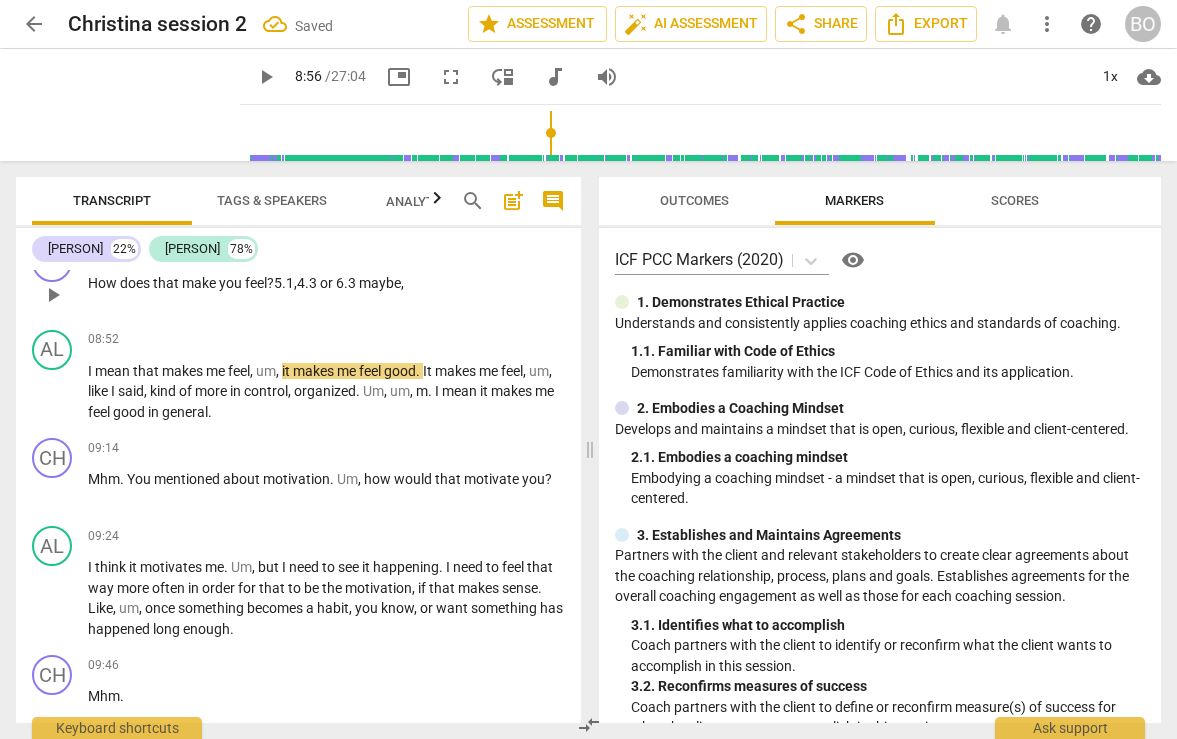 click on "4.3 or 6.3 maybe" at bounding box center (349, 283) 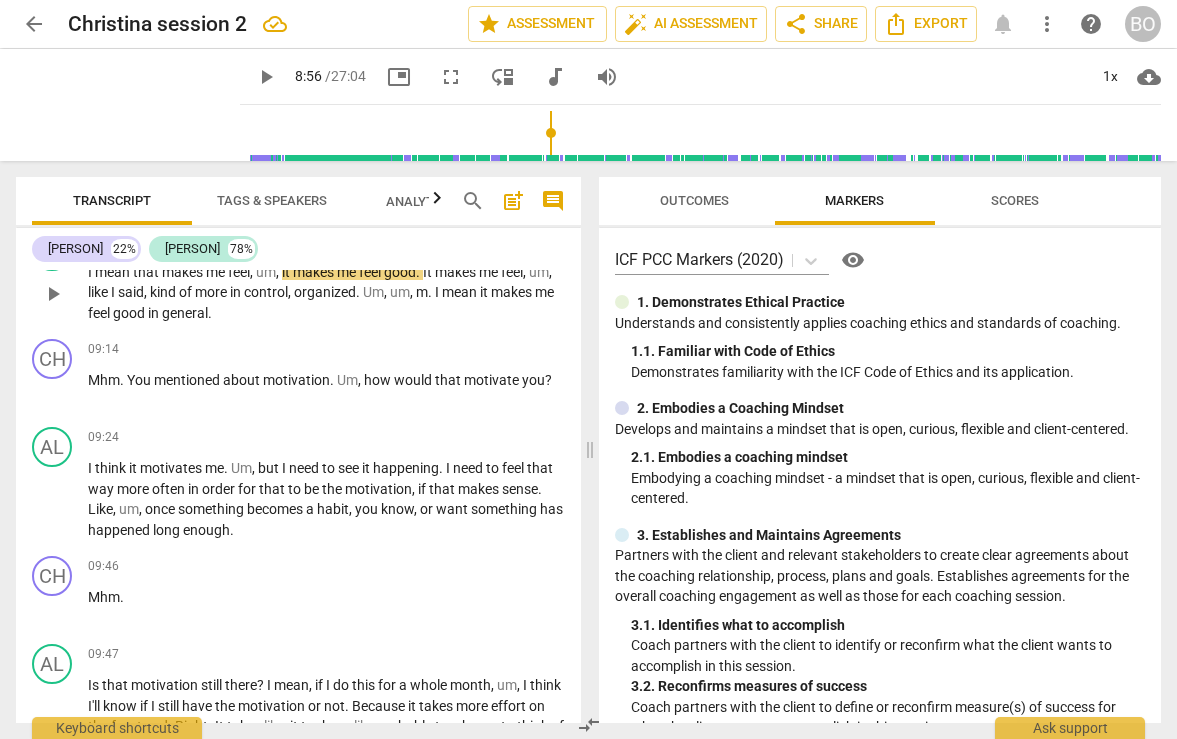 scroll, scrollTop: 4268, scrollLeft: 0, axis: vertical 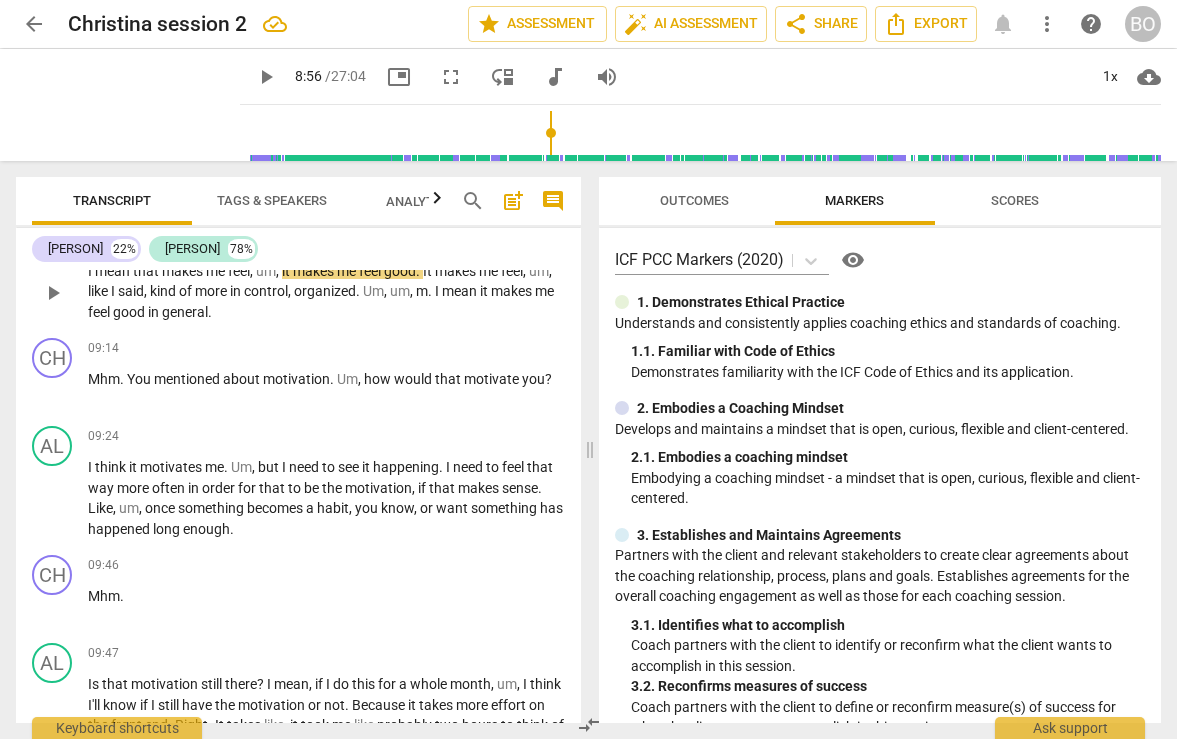 click on "play_arrow" at bounding box center (53, 293) 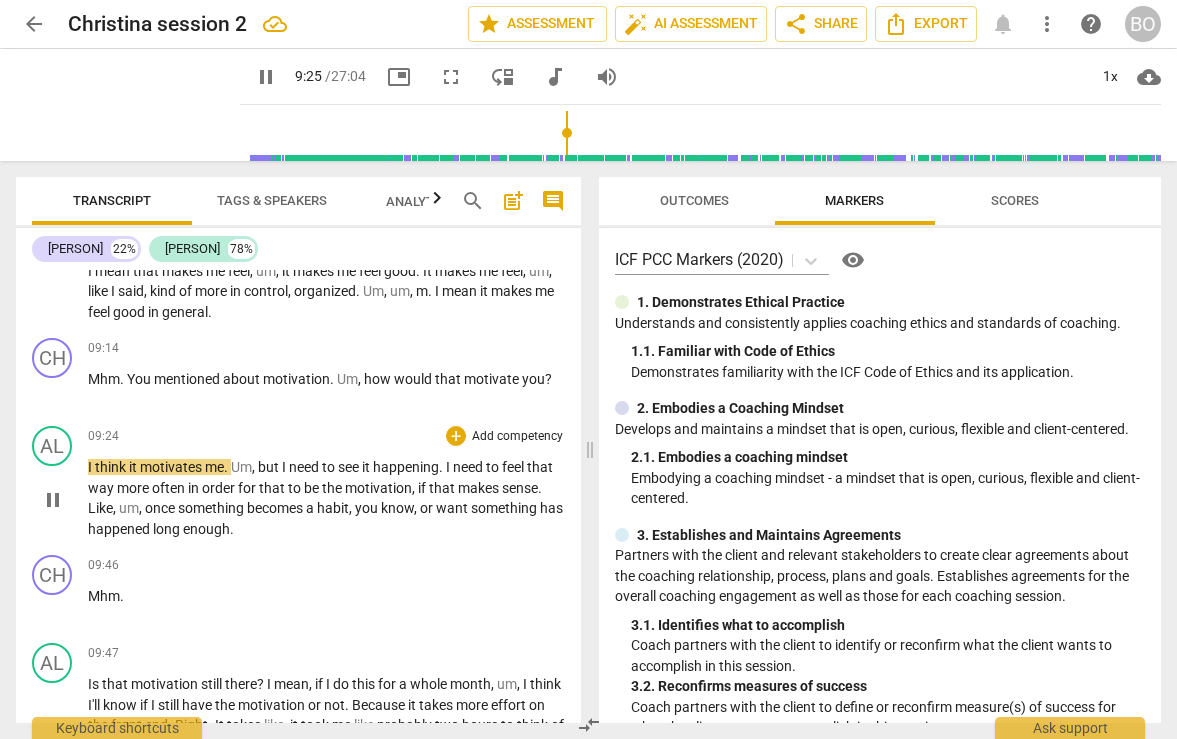 click on "pause" at bounding box center [53, 500] 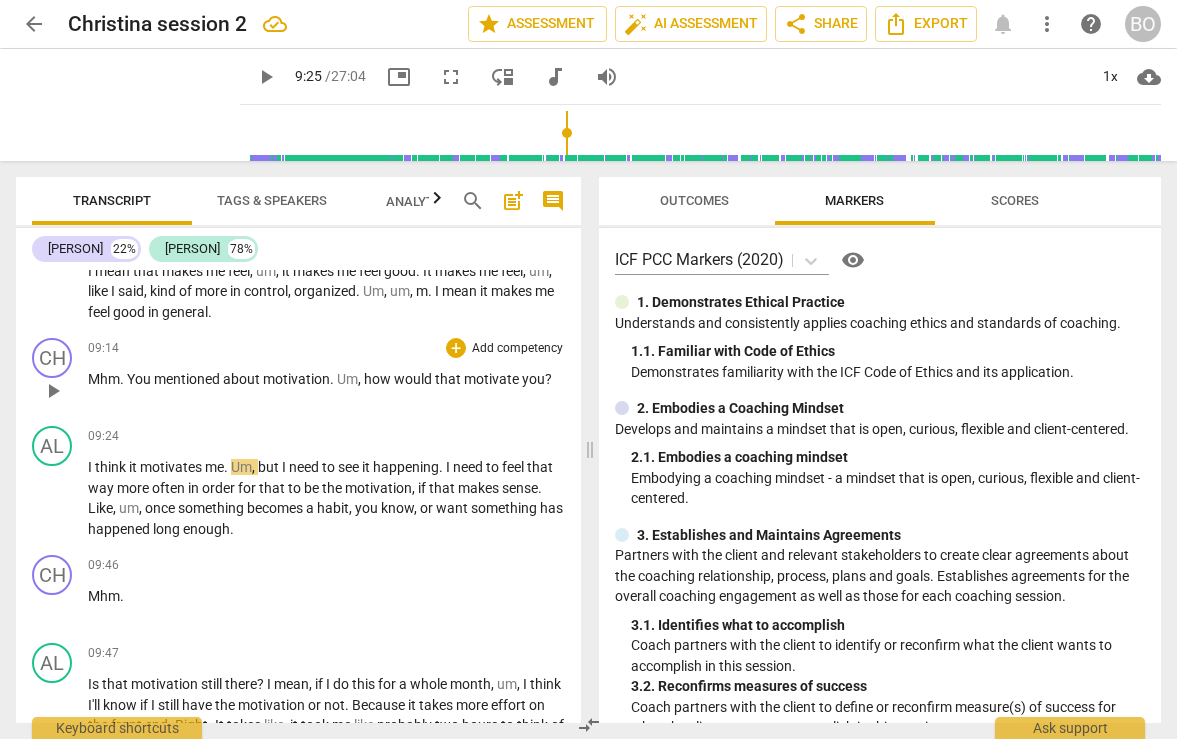 click on "CH play_arrow pause [TIME] + Add competency keyboard_arrow_right Mhm . You mentioned about motivation . Um , how would that motivate you ?" at bounding box center (298, 374) 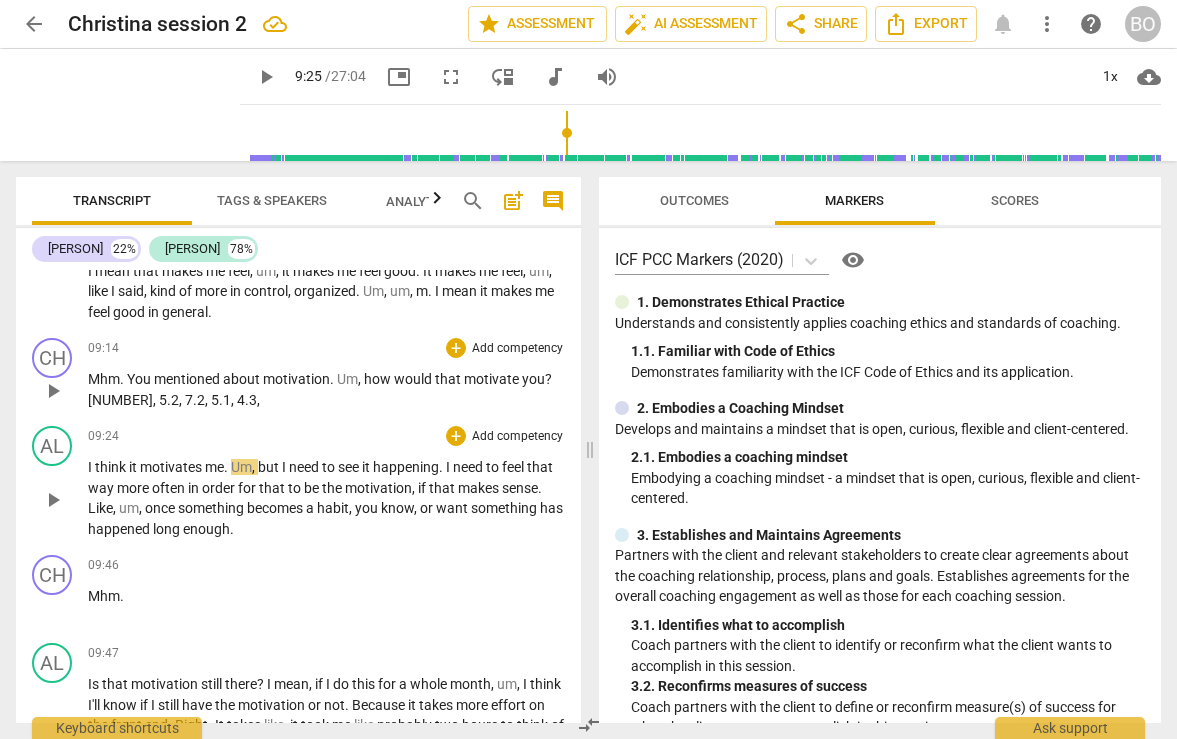 click on "play_arrow" at bounding box center (53, 500) 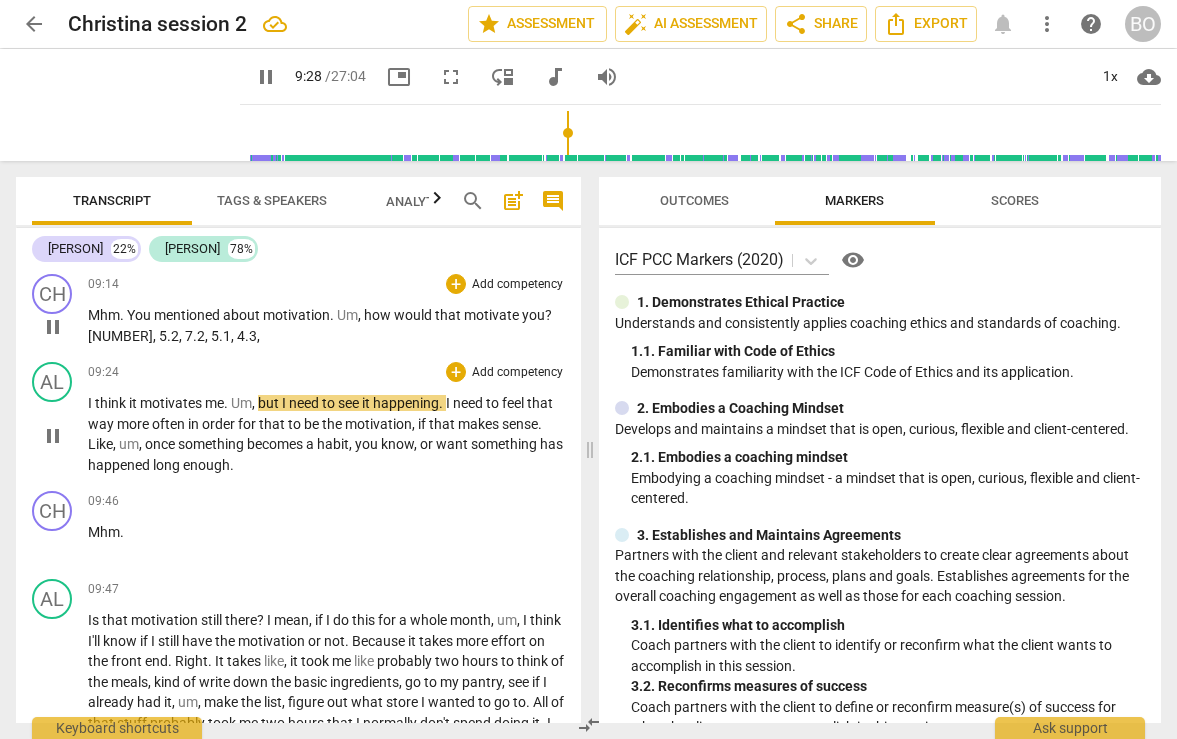 scroll, scrollTop: 4368, scrollLeft: 0, axis: vertical 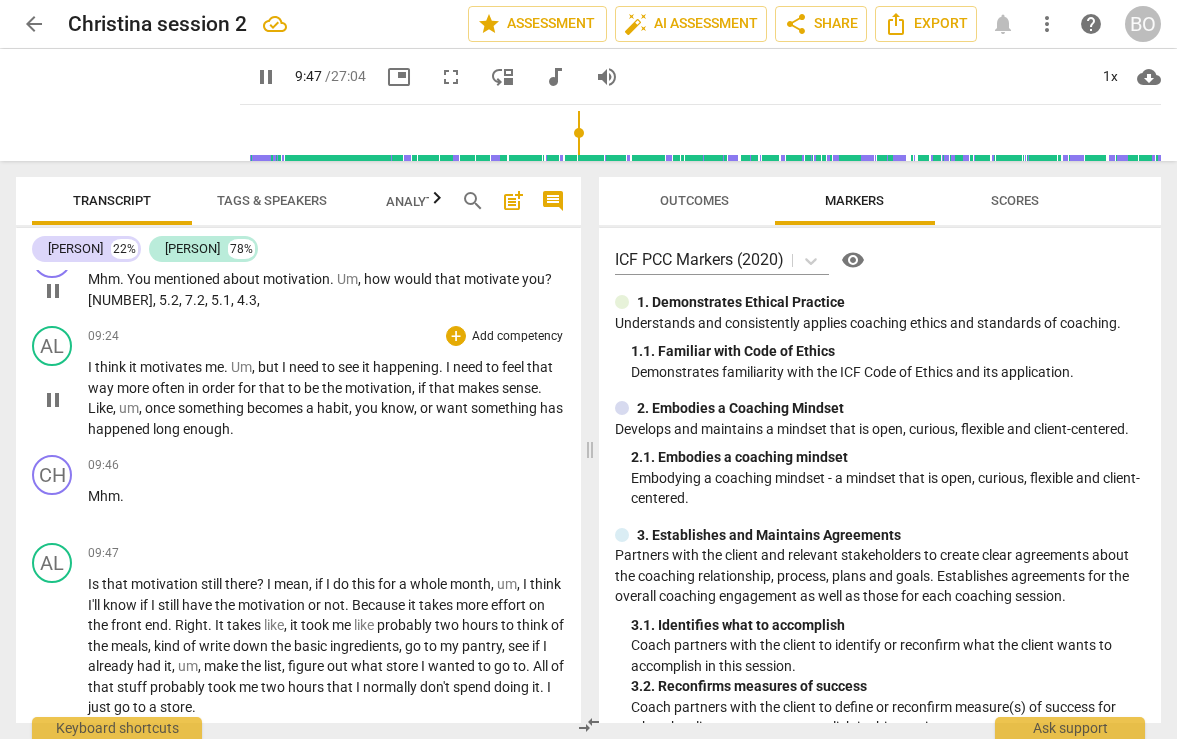click on "want" at bounding box center (453, 408) 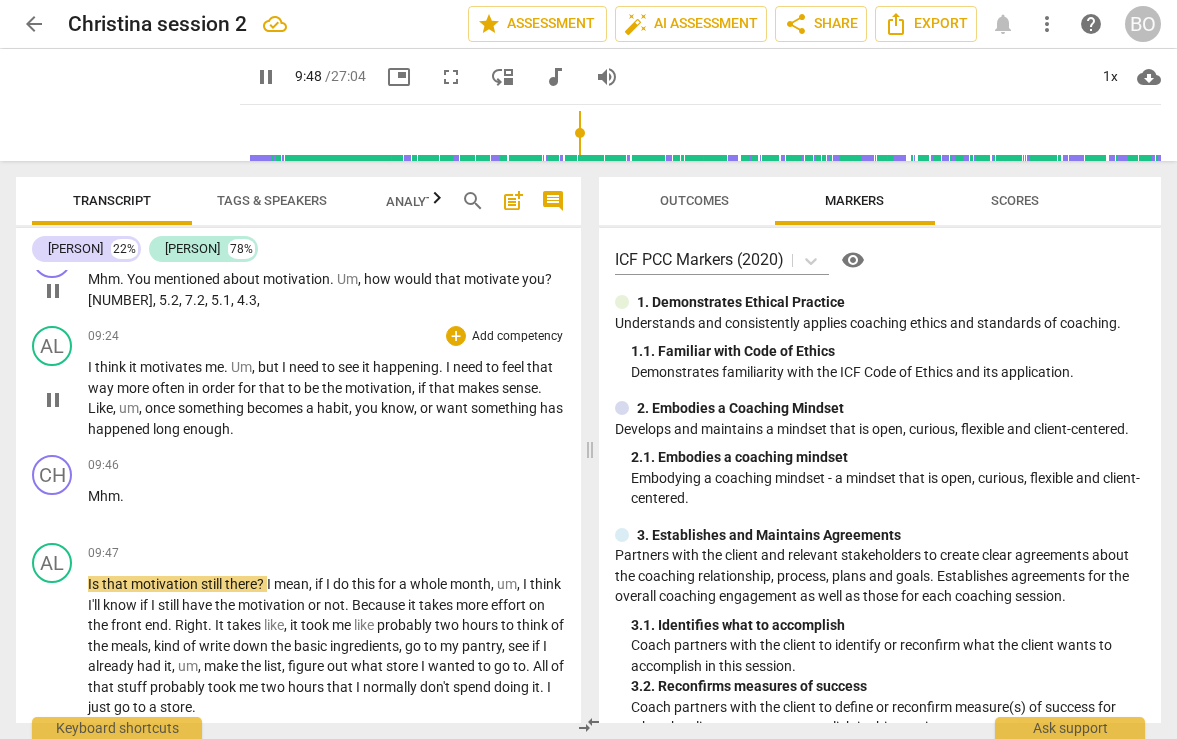 type on "589" 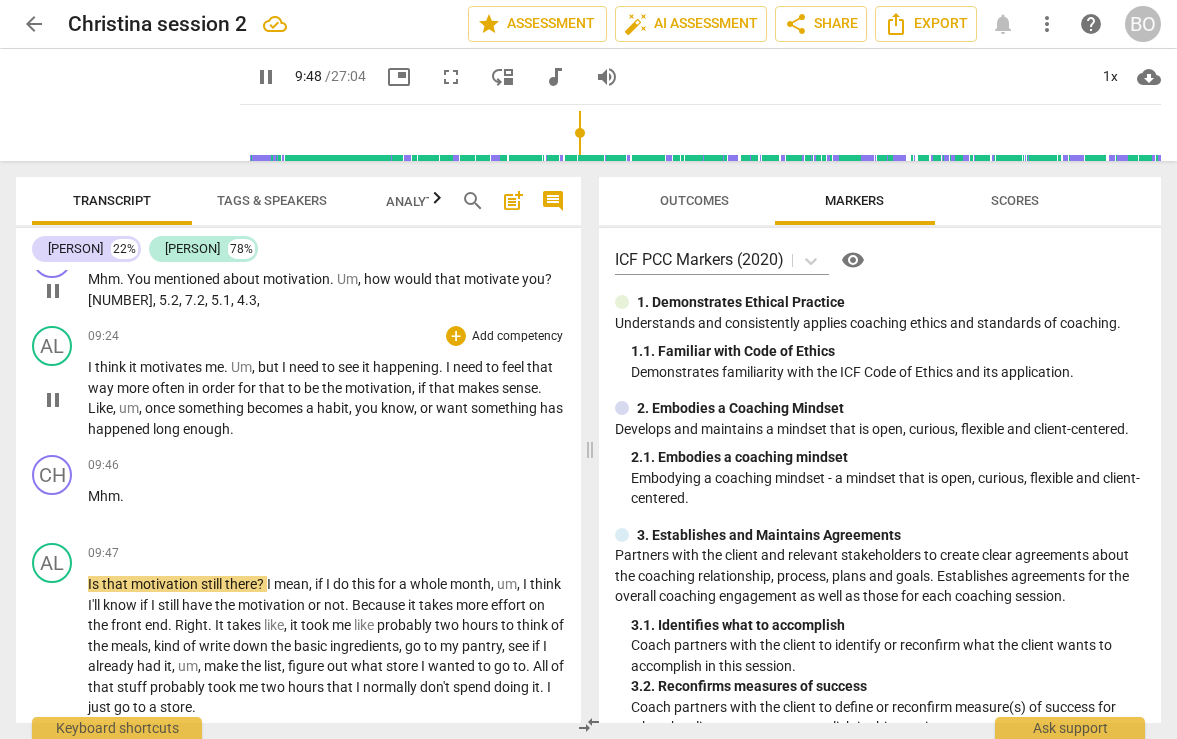 type 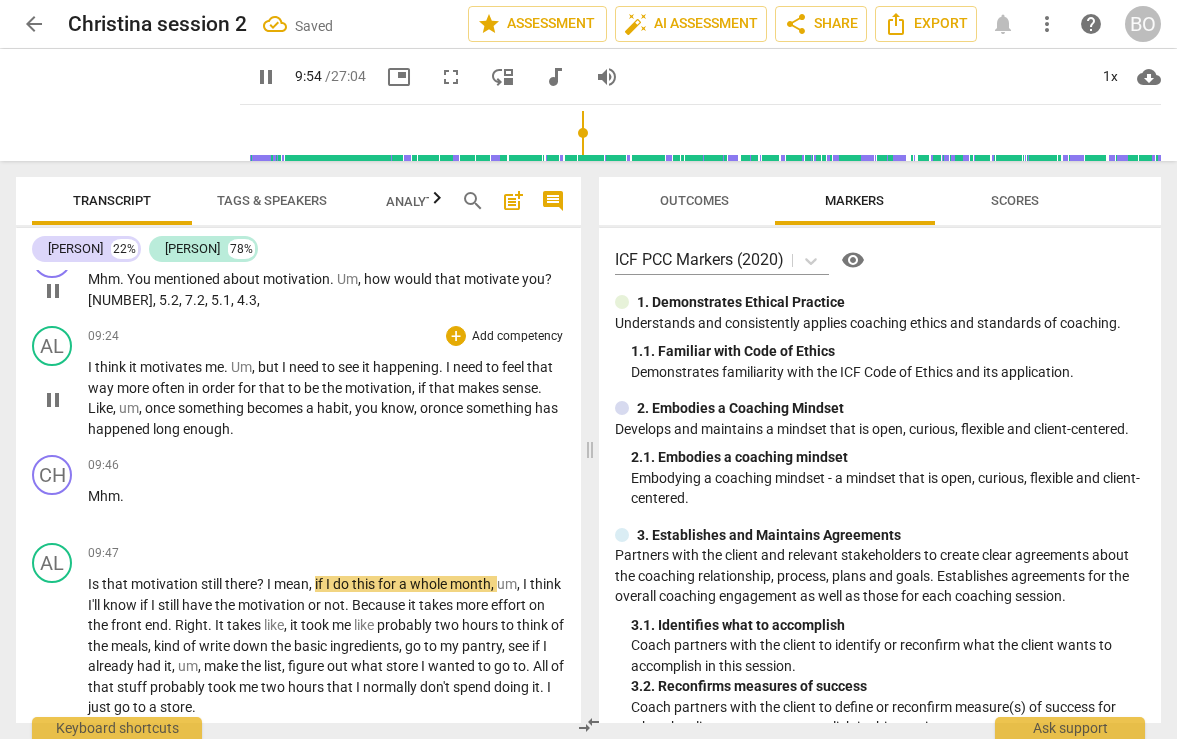 click on "enough" at bounding box center (206, 429) 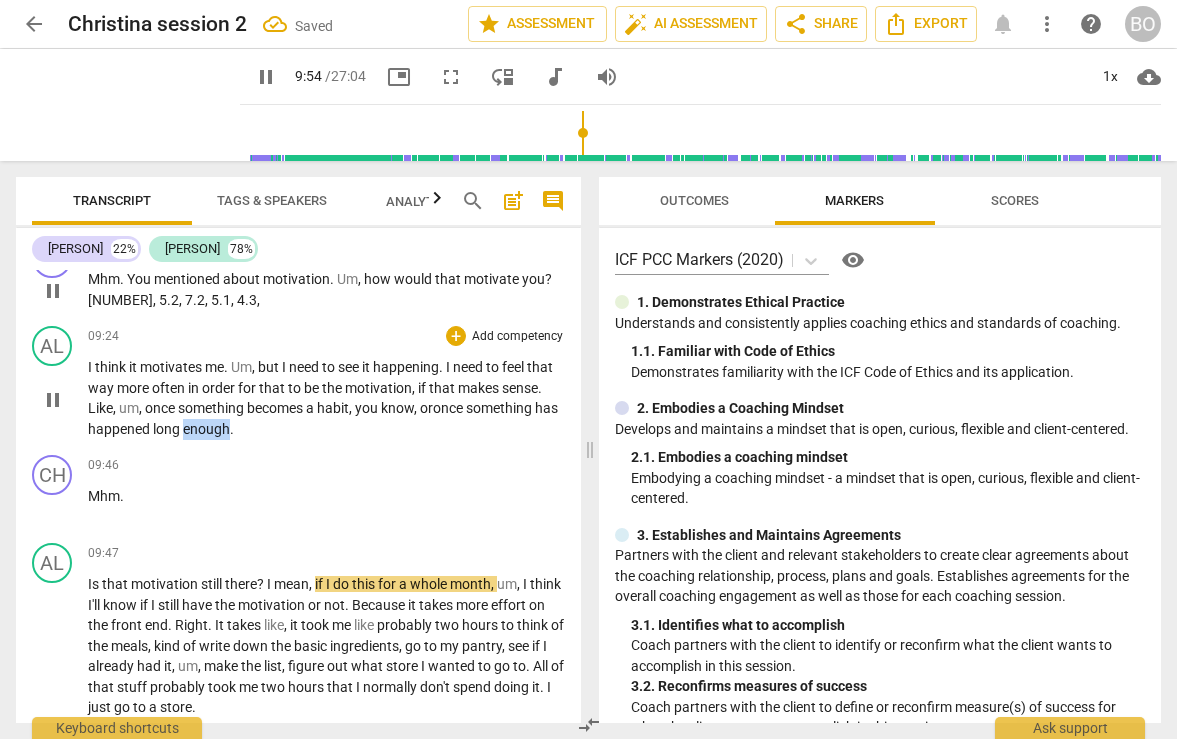 click on "enough" at bounding box center (206, 429) 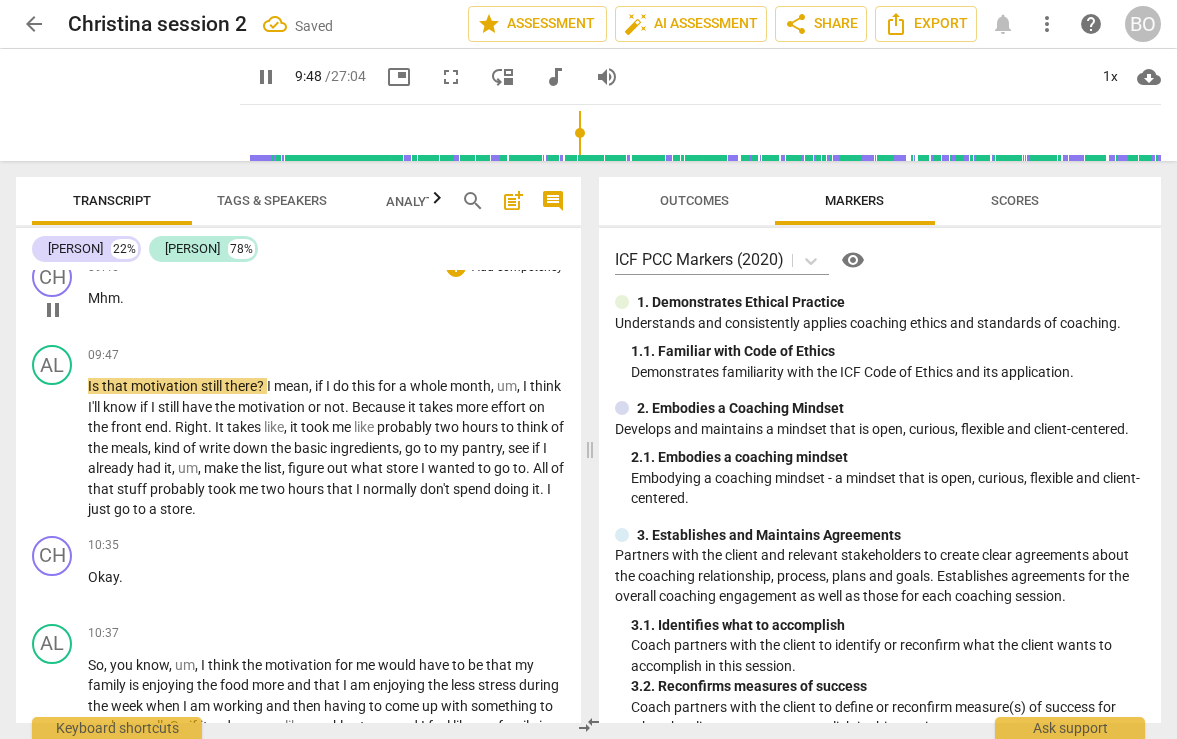scroll, scrollTop: 4568, scrollLeft: 0, axis: vertical 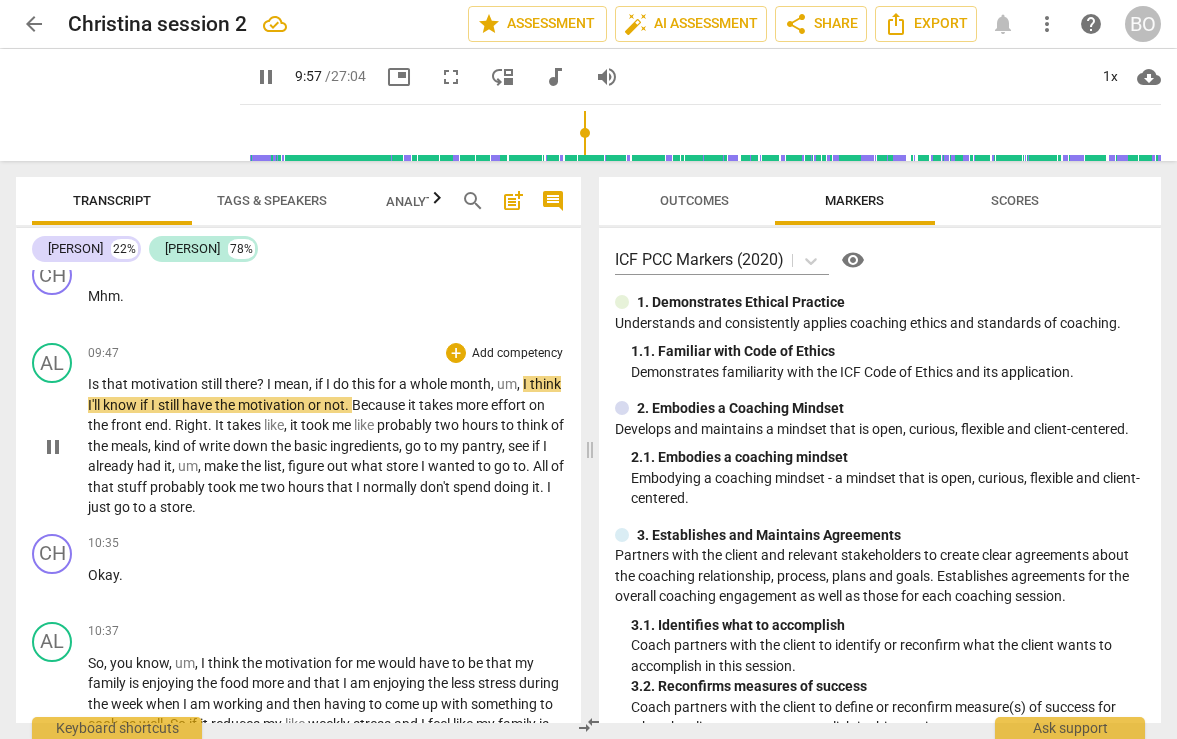 click on "?" at bounding box center (262, 384) 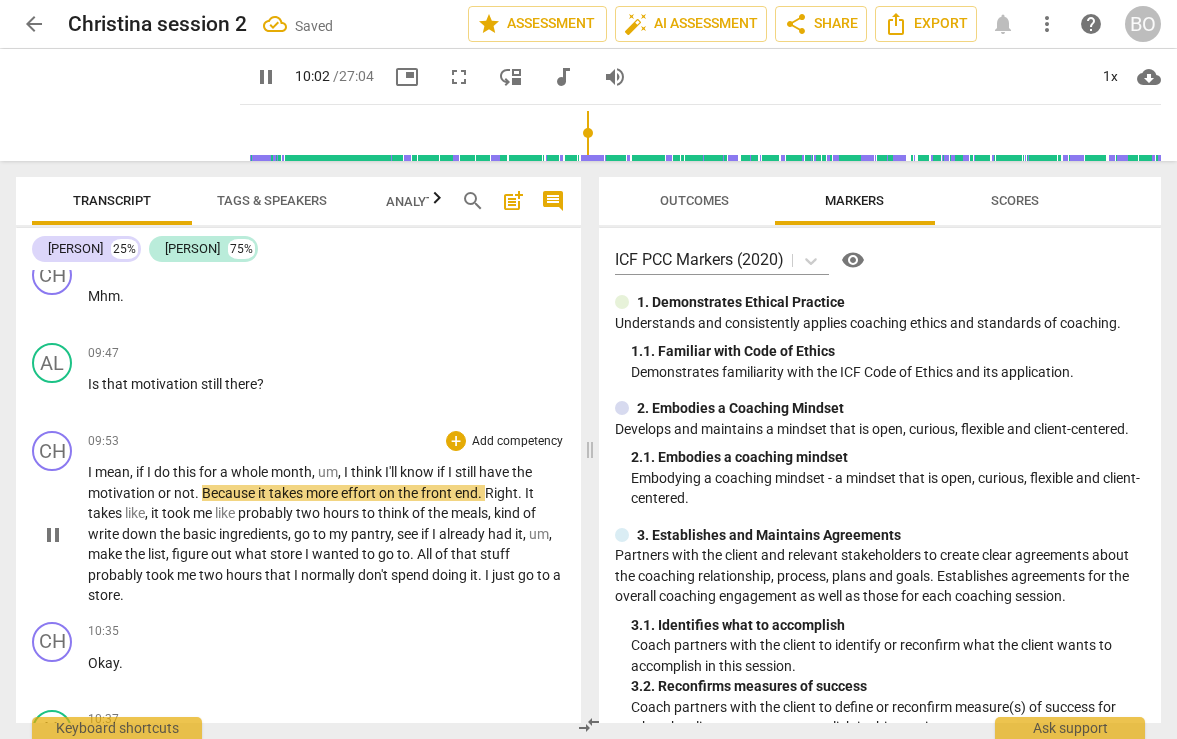click on "I" at bounding box center (91, 472) 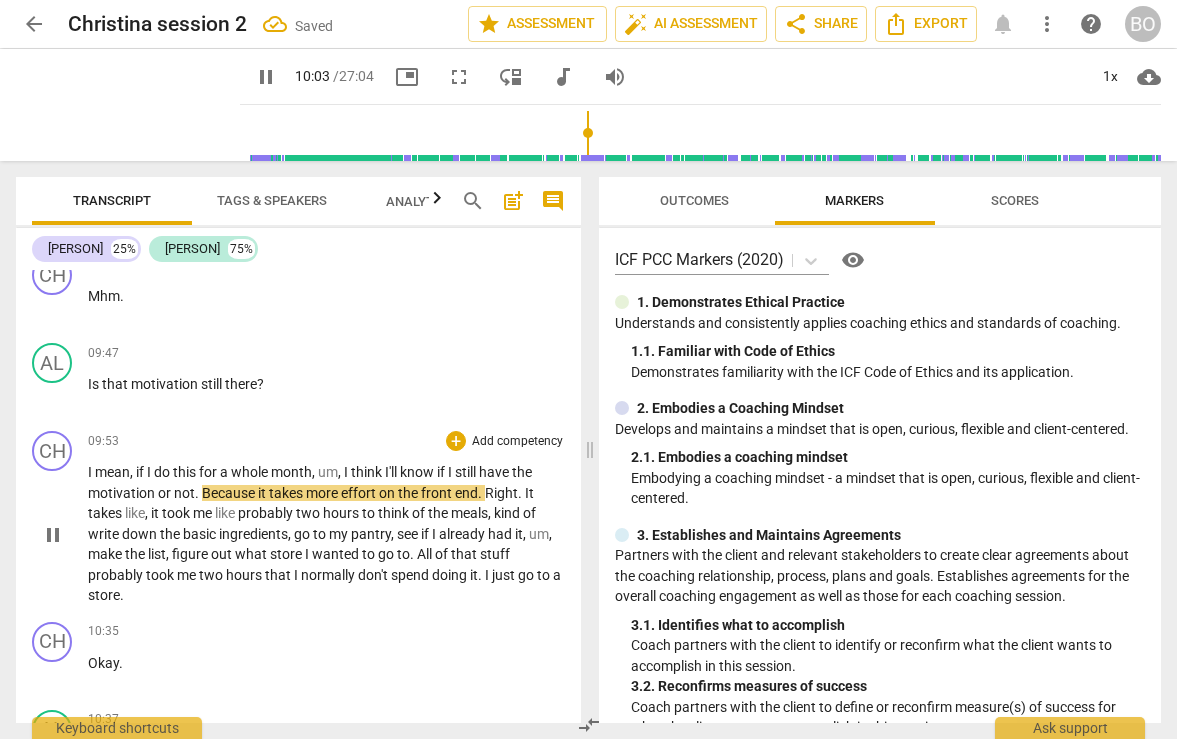 type 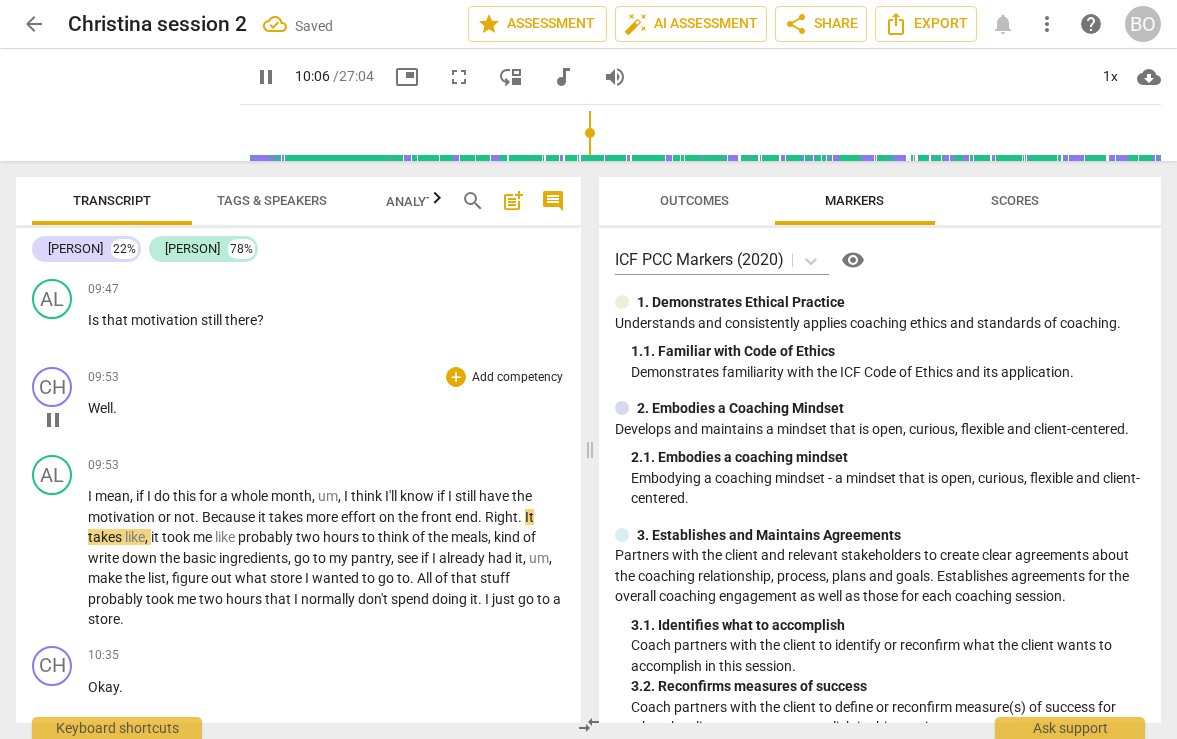 scroll, scrollTop: 4668, scrollLeft: 0, axis: vertical 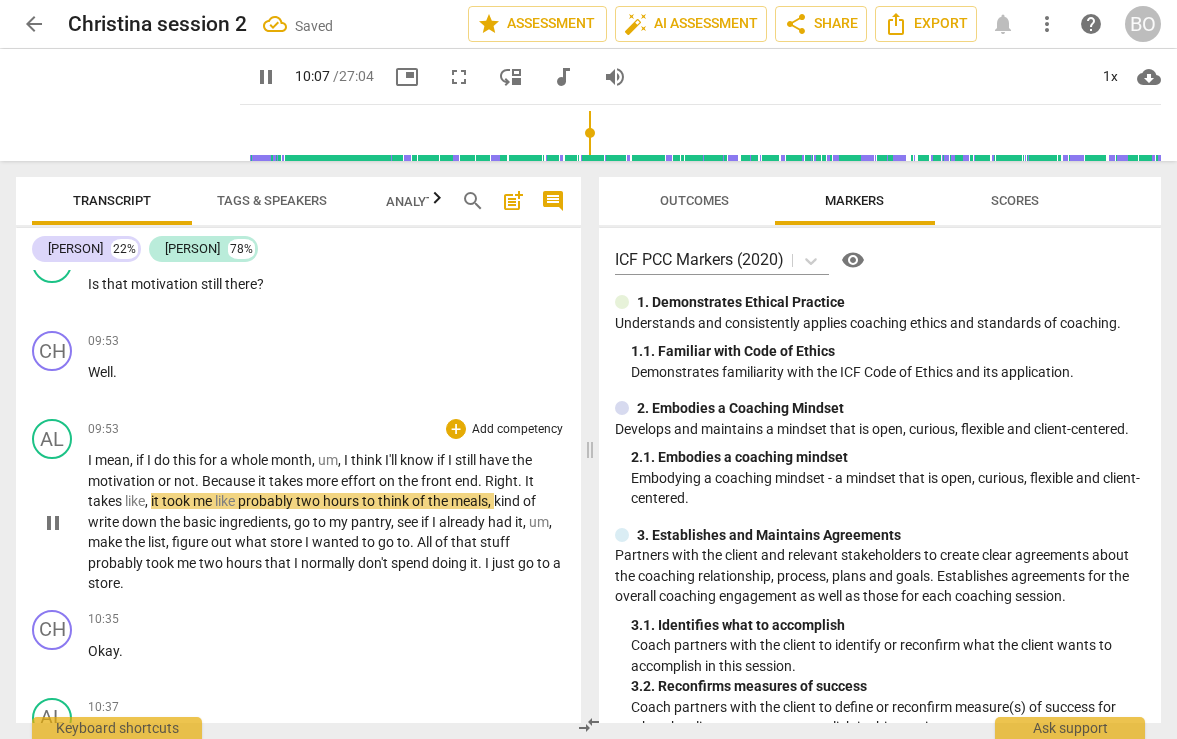 click on "um" at bounding box center (328, 460) 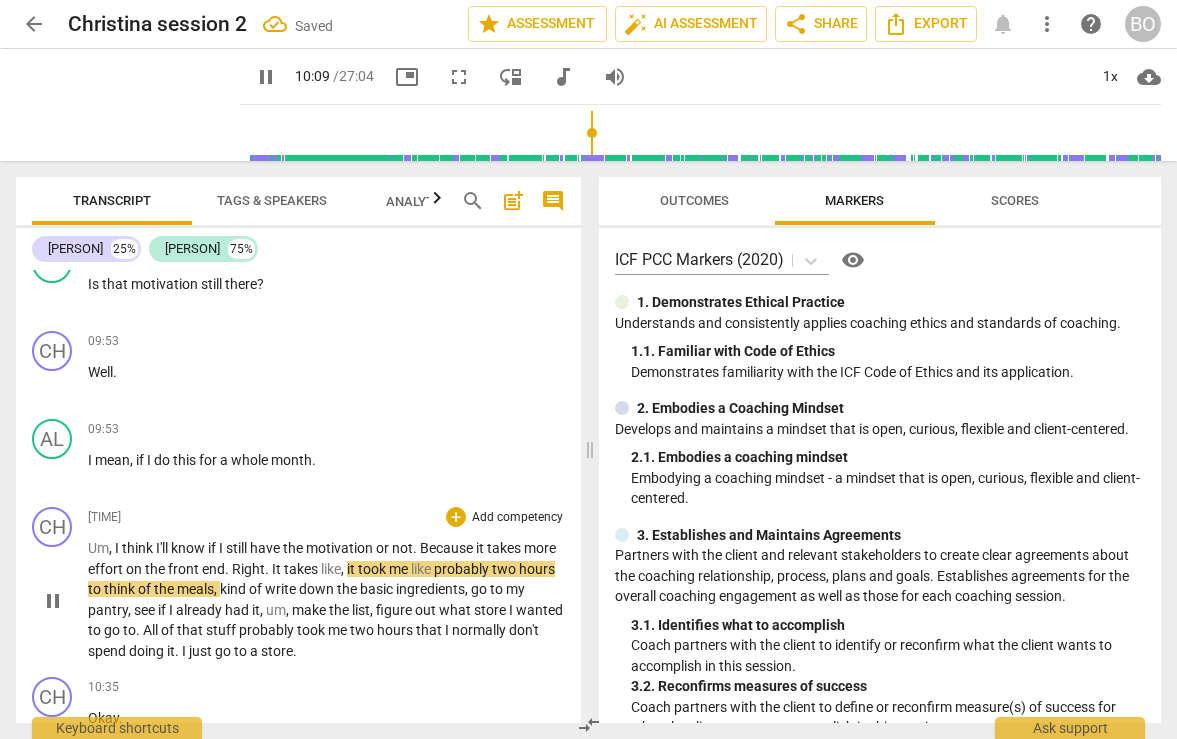click on "I" at bounding box center (118, 548) 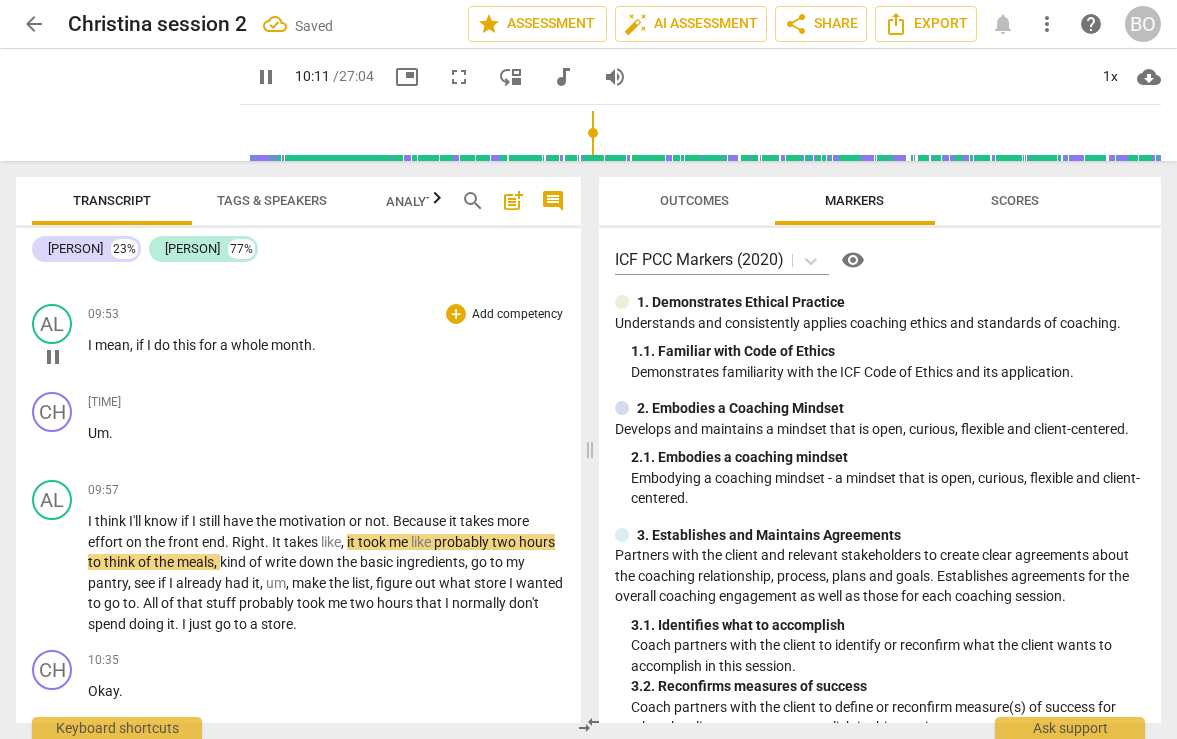 scroll, scrollTop: 4868, scrollLeft: 0, axis: vertical 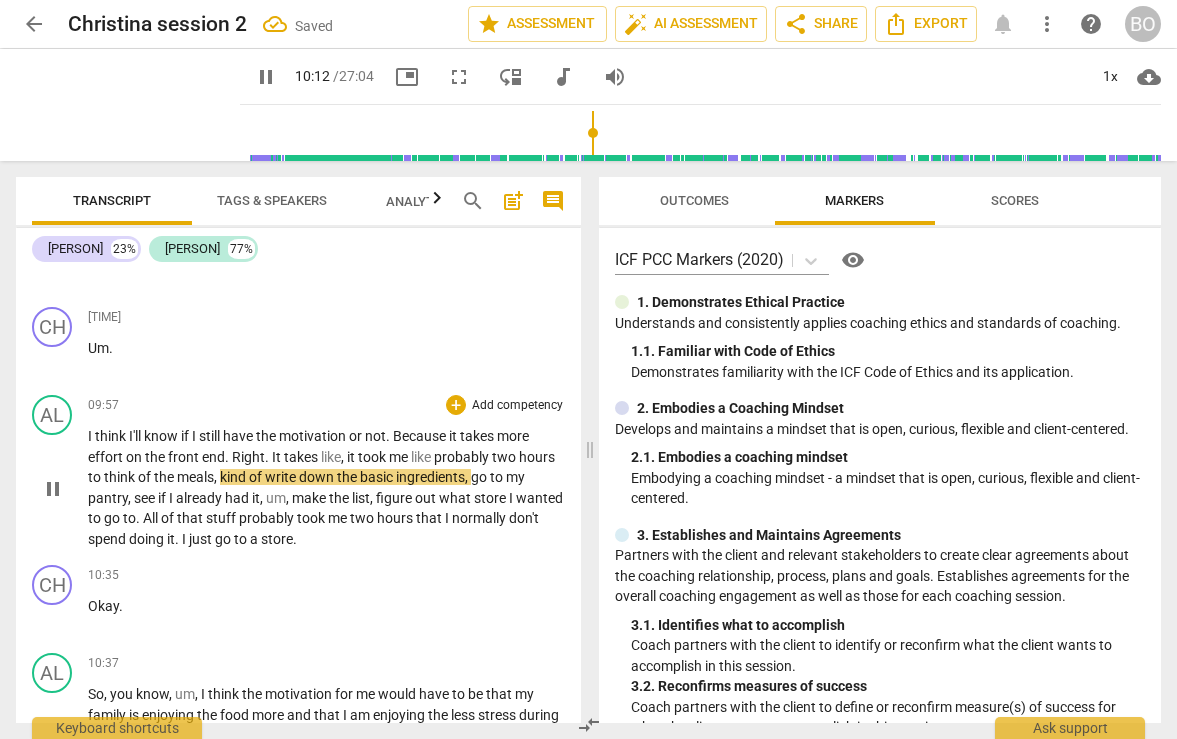 click on "I'll" at bounding box center (136, 436) 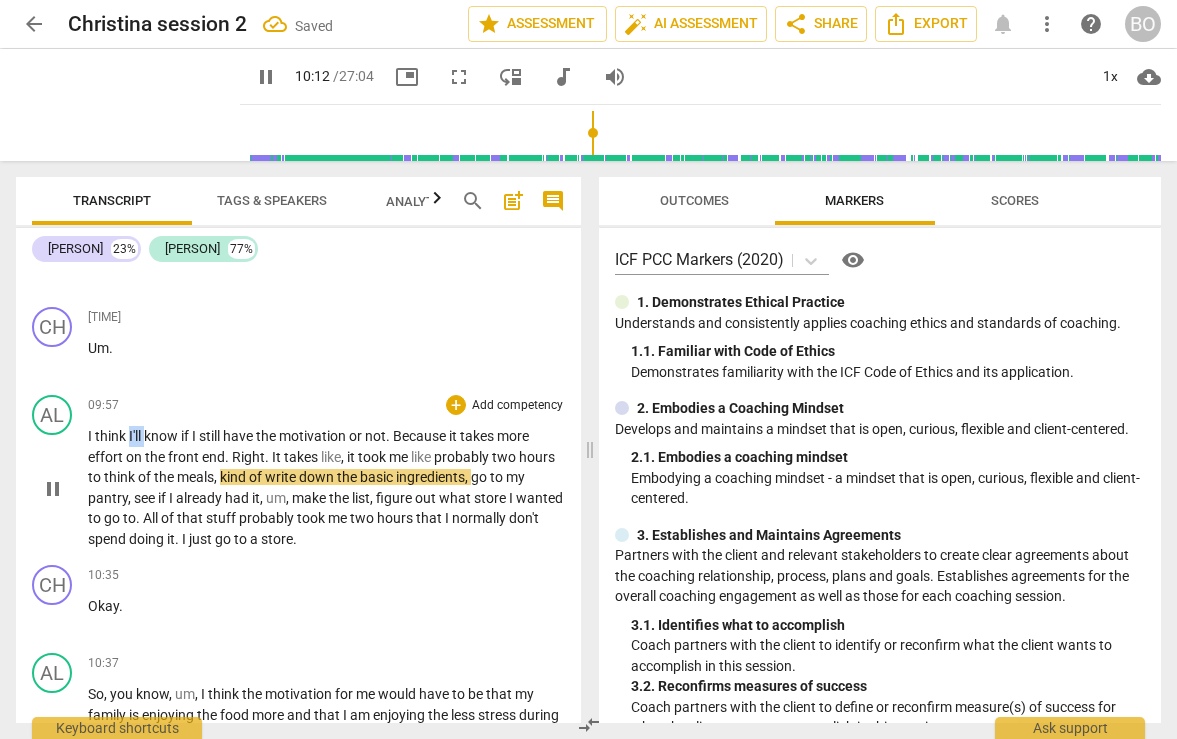 click on "I'll" at bounding box center [136, 436] 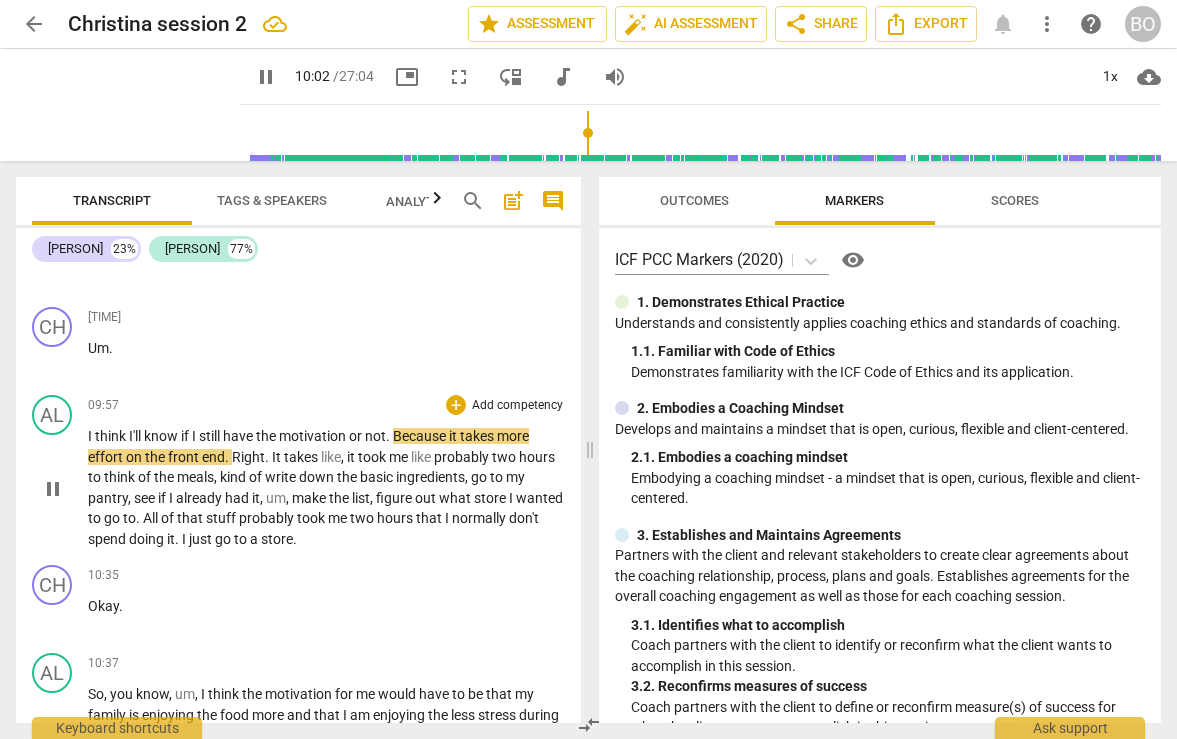 click on "Because" at bounding box center [421, 436] 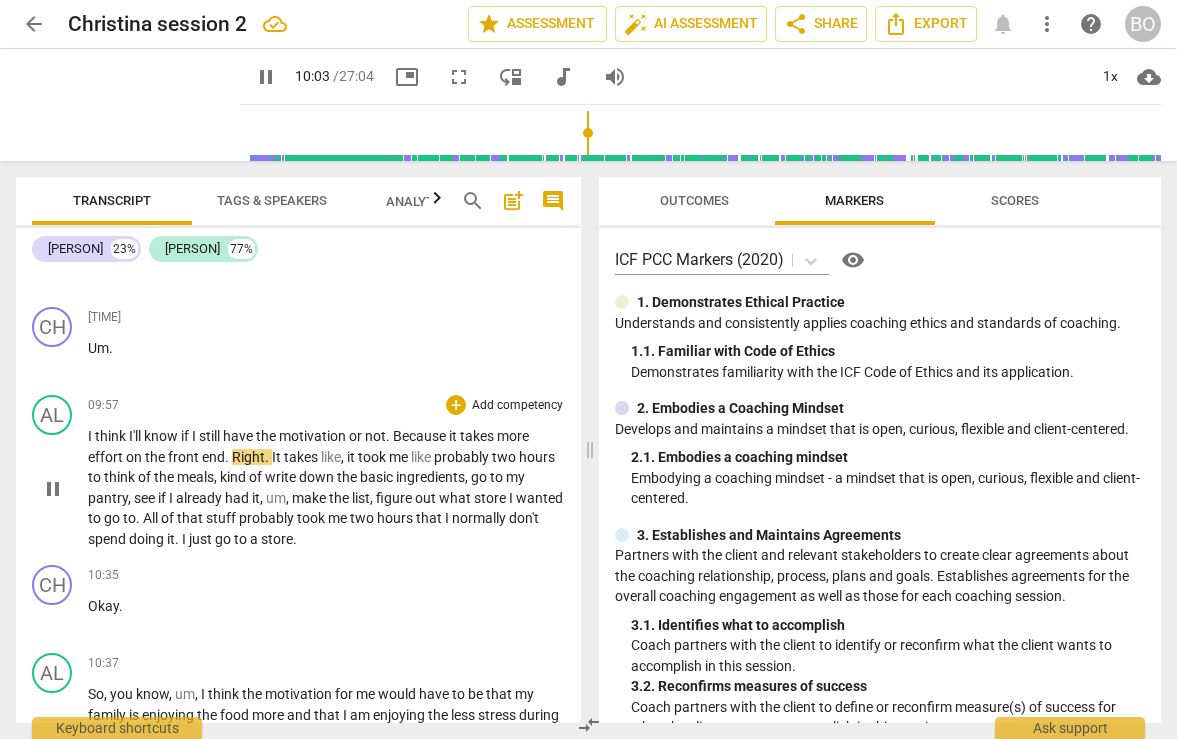 type on "604" 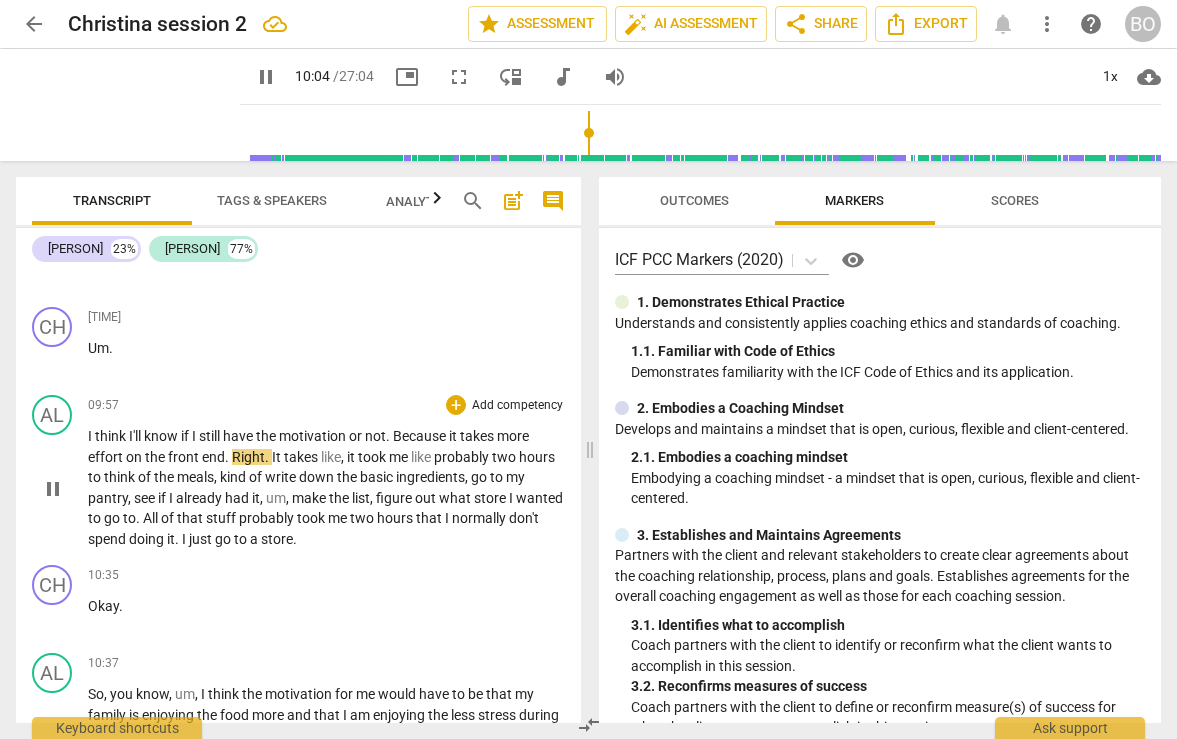 type 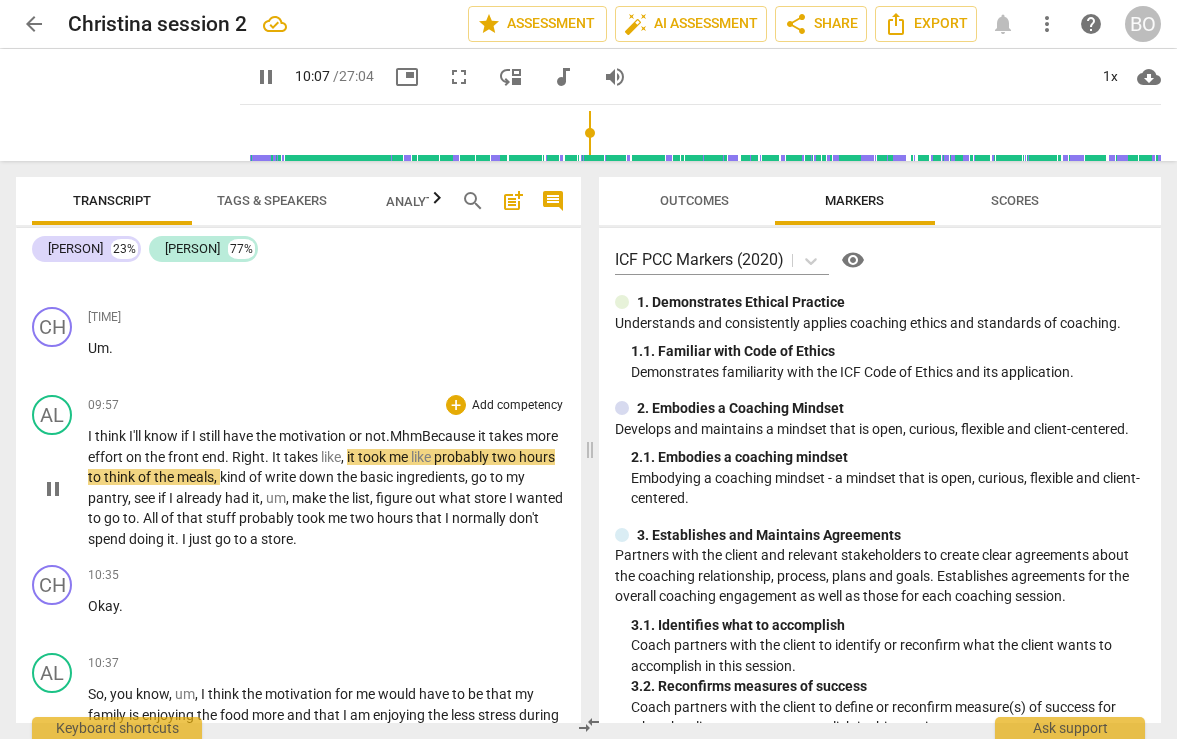 click on ".  Mhm" at bounding box center [404, 436] 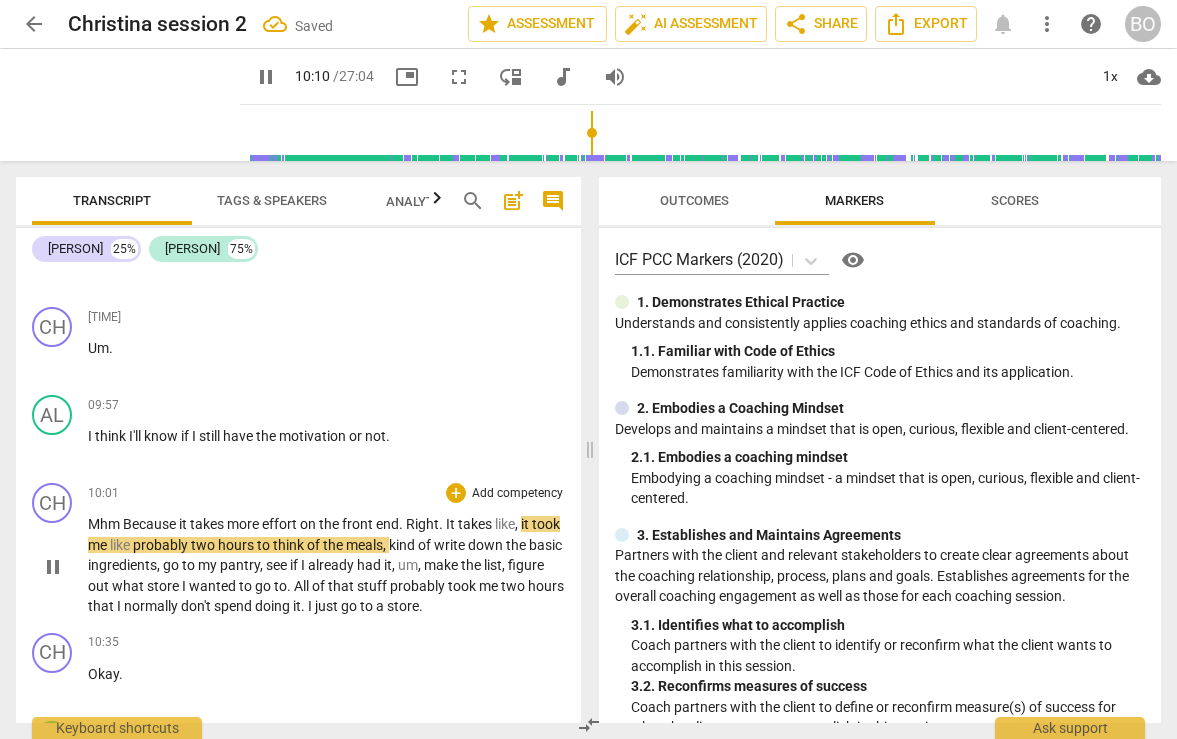 click on "." at bounding box center [402, 524] 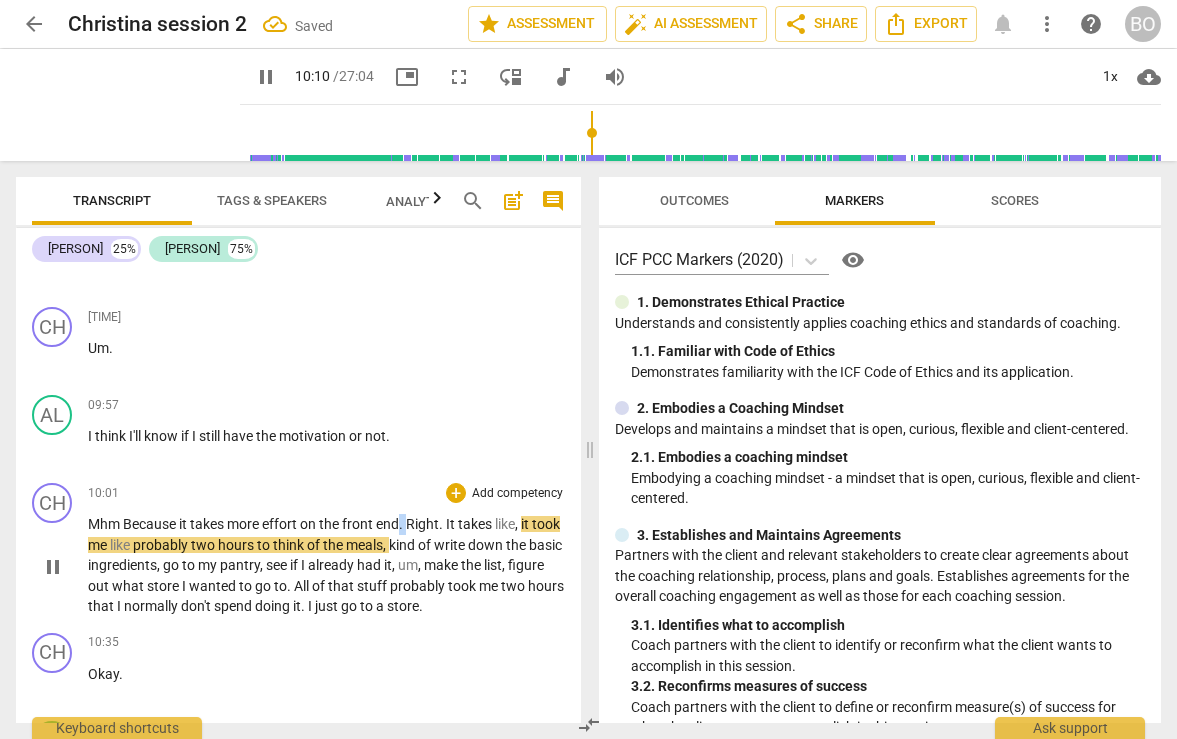 click on "." at bounding box center (402, 524) 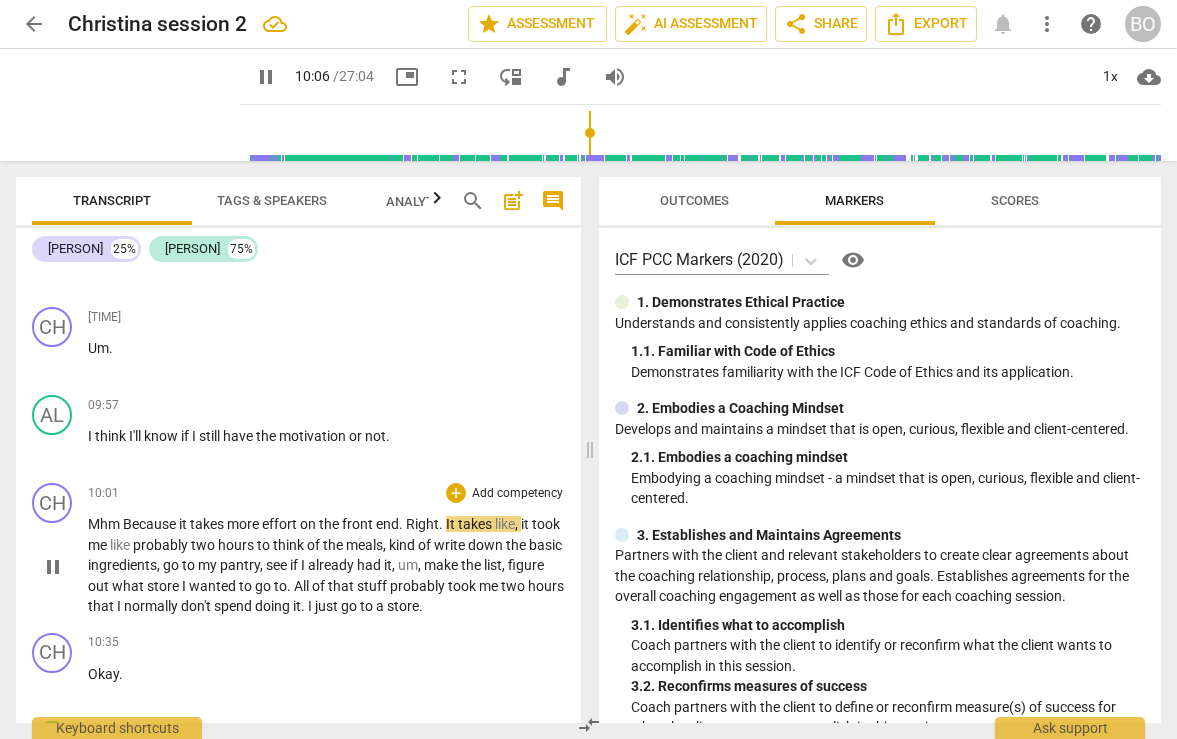 click on "It" at bounding box center [452, 524] 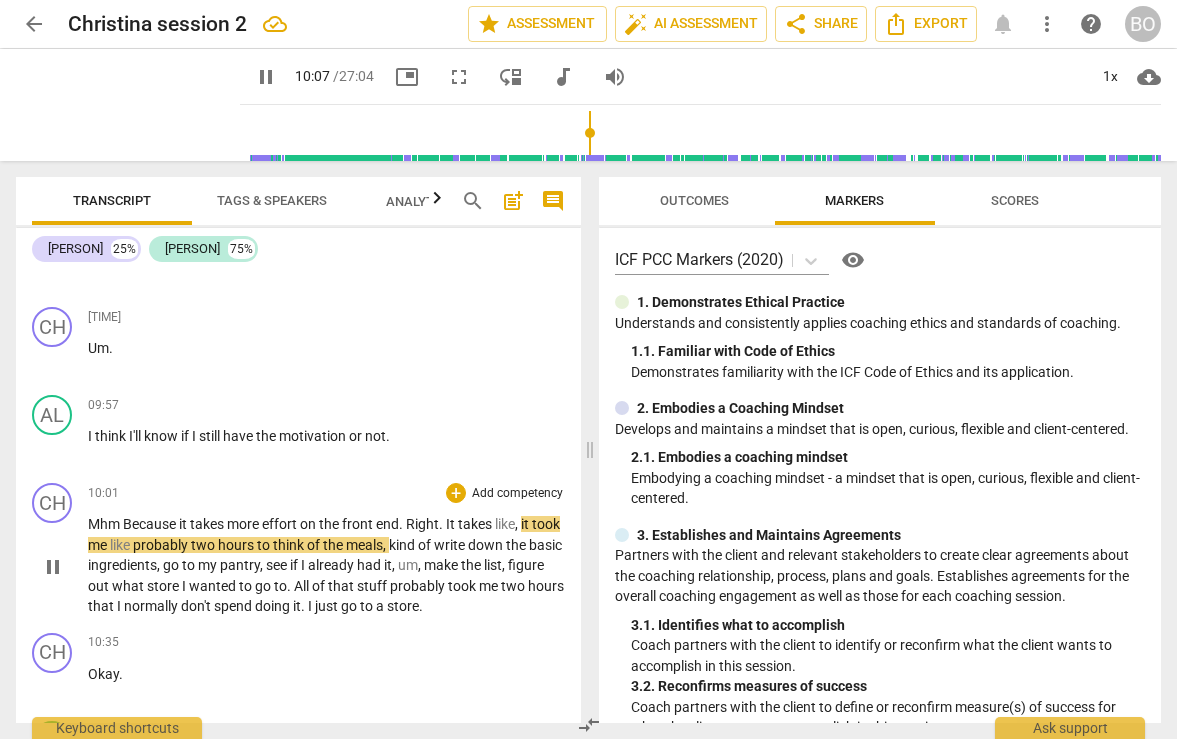 type on "608" 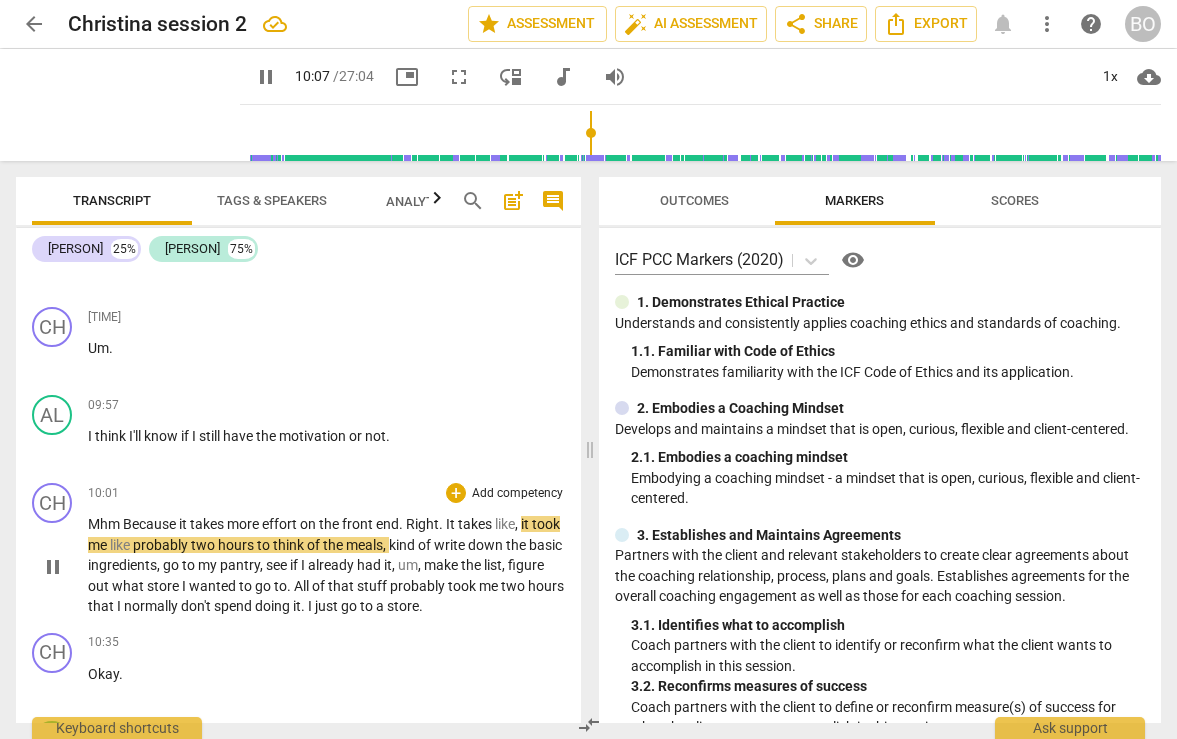 type 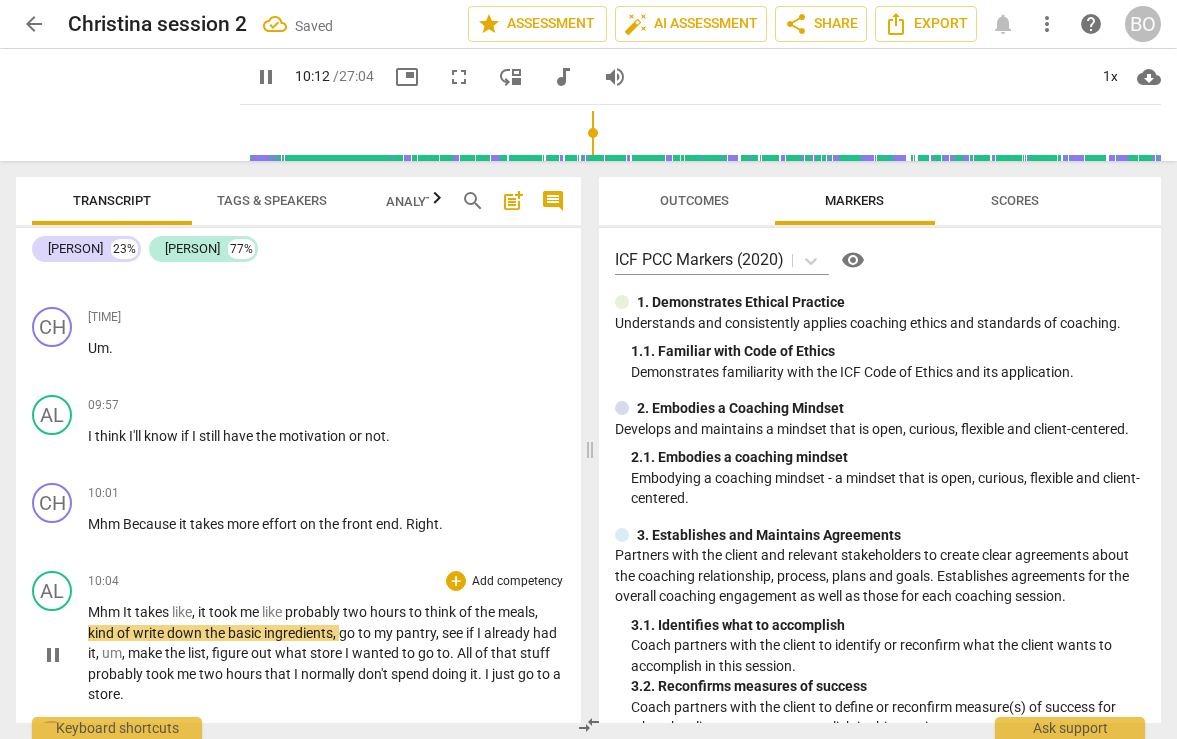click on "It" at bounding box center [129, 612] 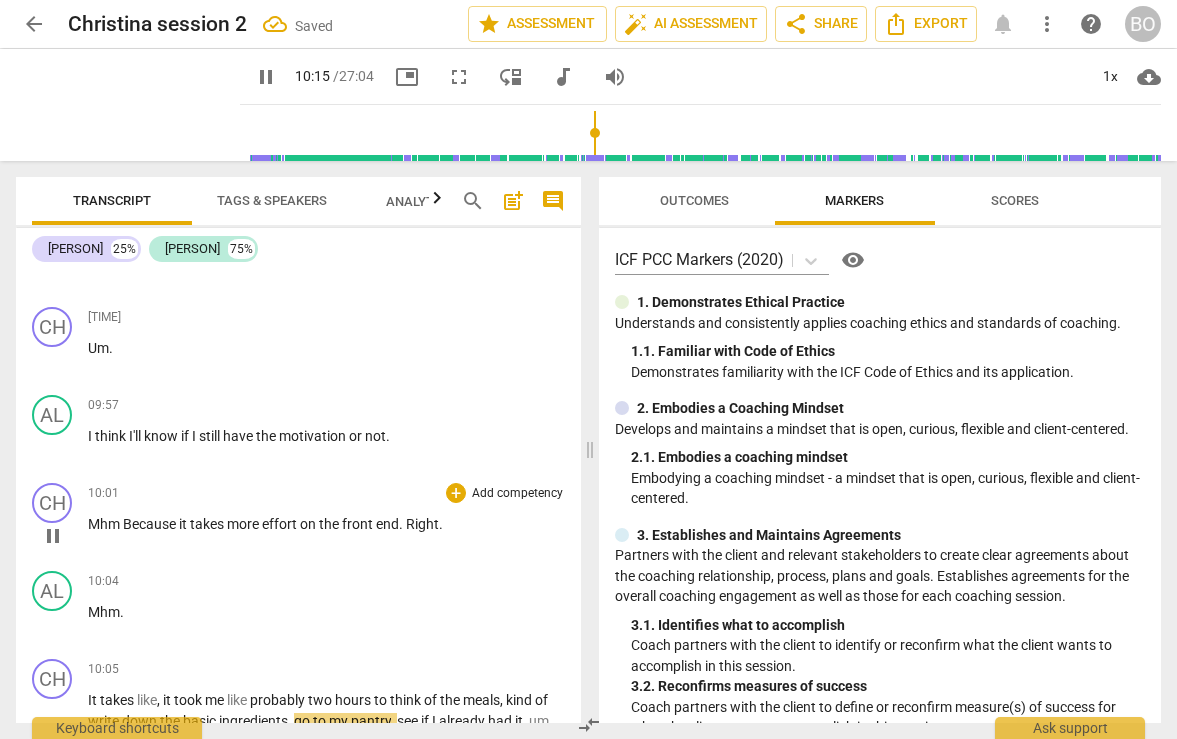 scroll, scrollTop: 5330, scrollLeft: 0, axis: vertical 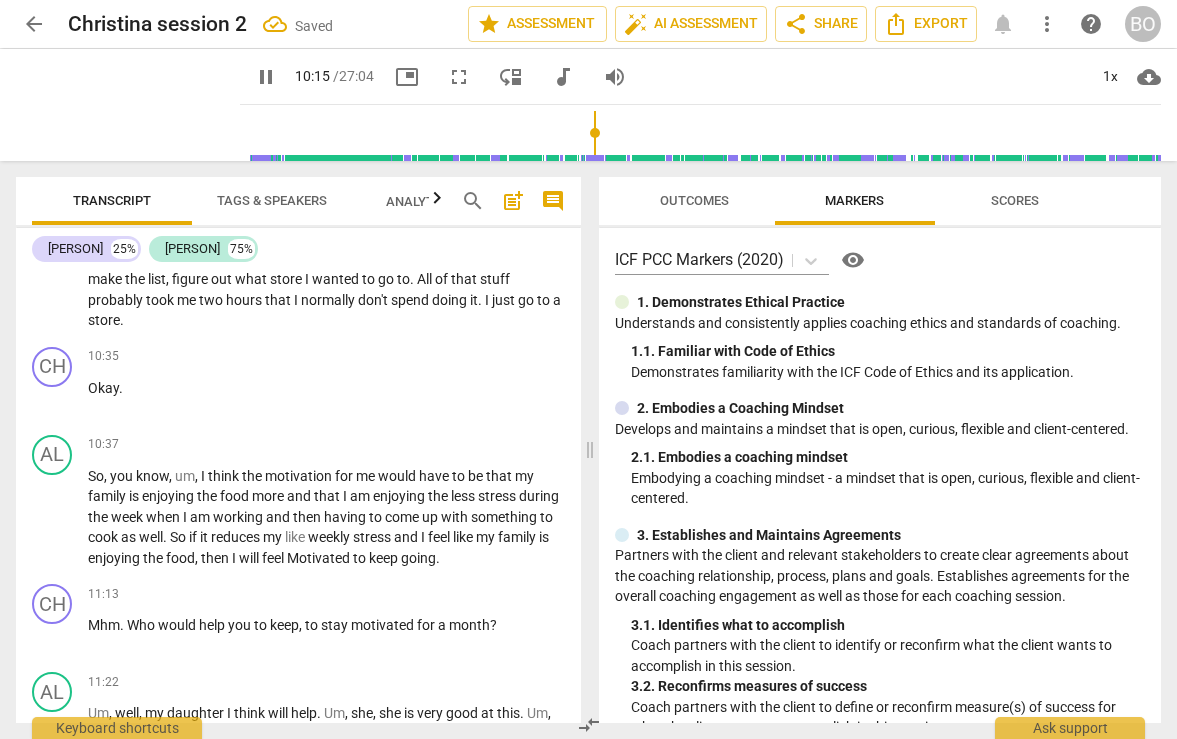 click on "during" at bounding box center [539, 496] 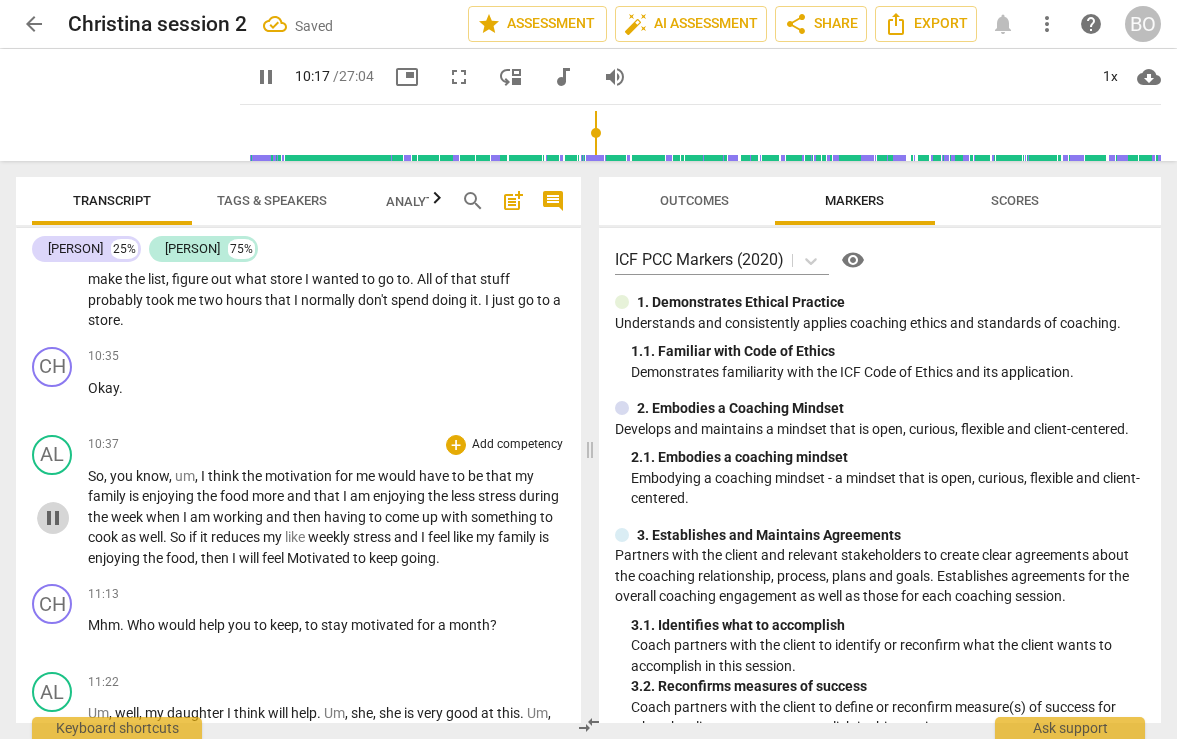 click on "pause" at bounding box center [53, 518] 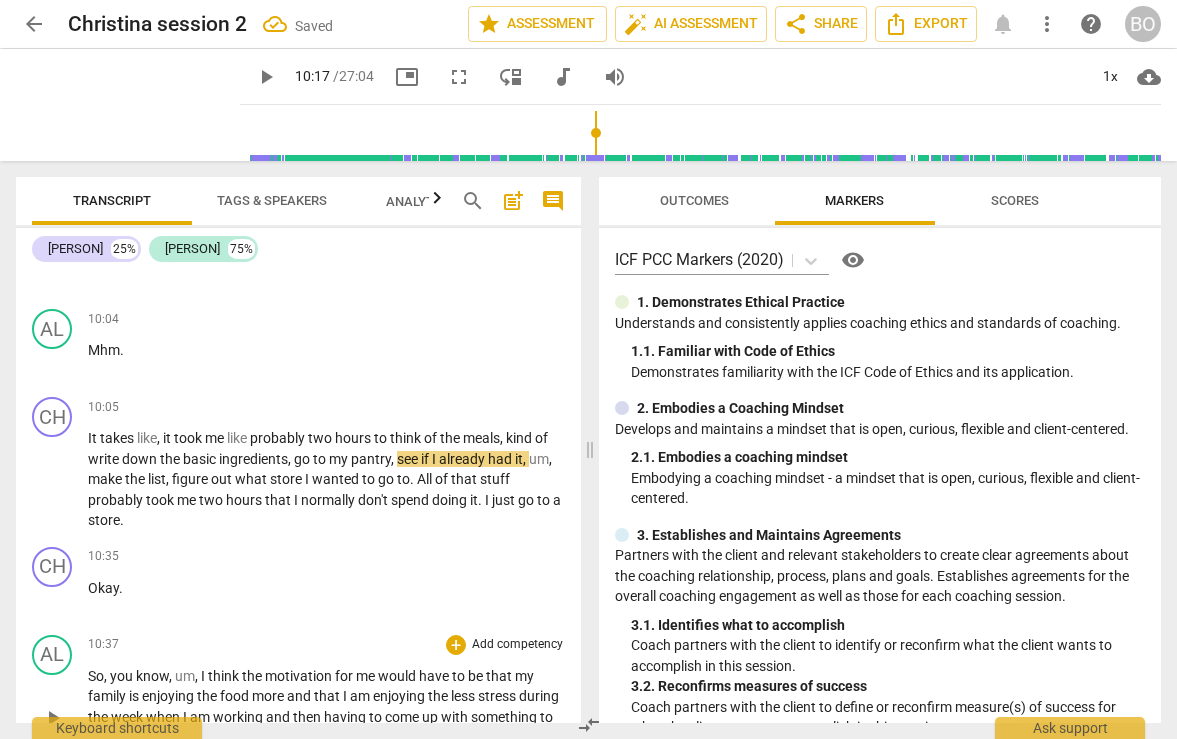 scroll, scrollTop: 5030, scrollLeft: 0, axis: vertical 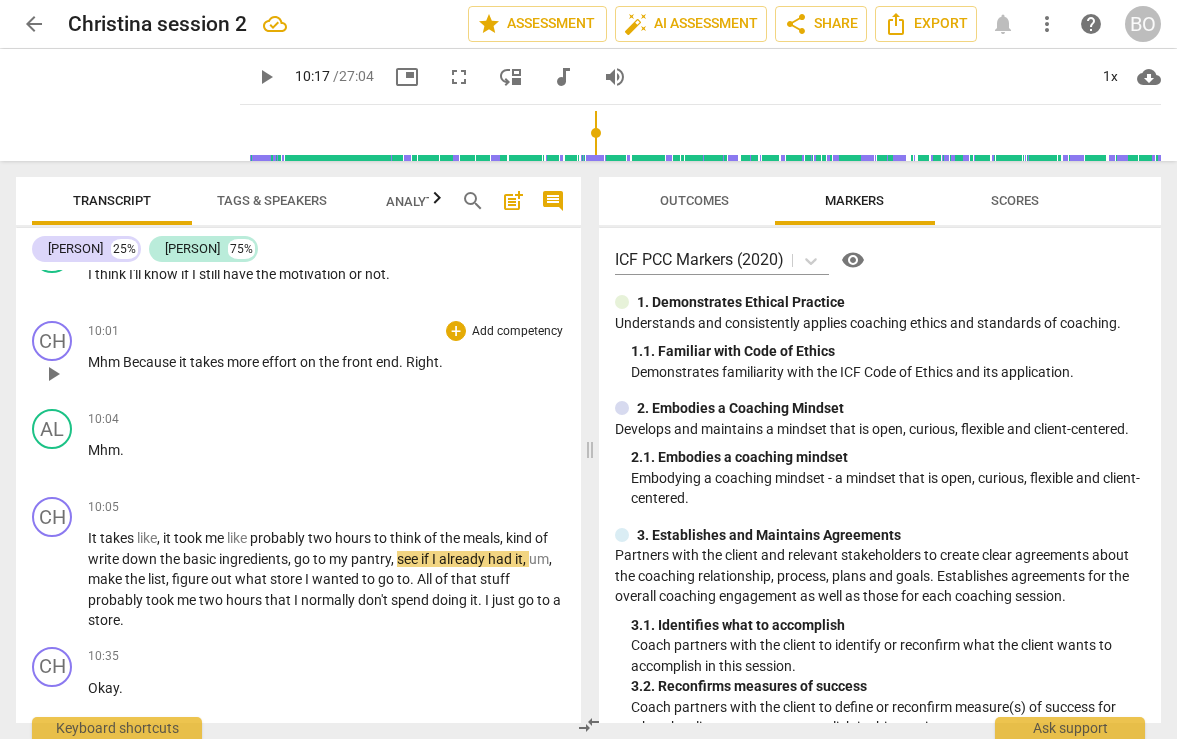 click on "Because" at bounding box center (151, 362) 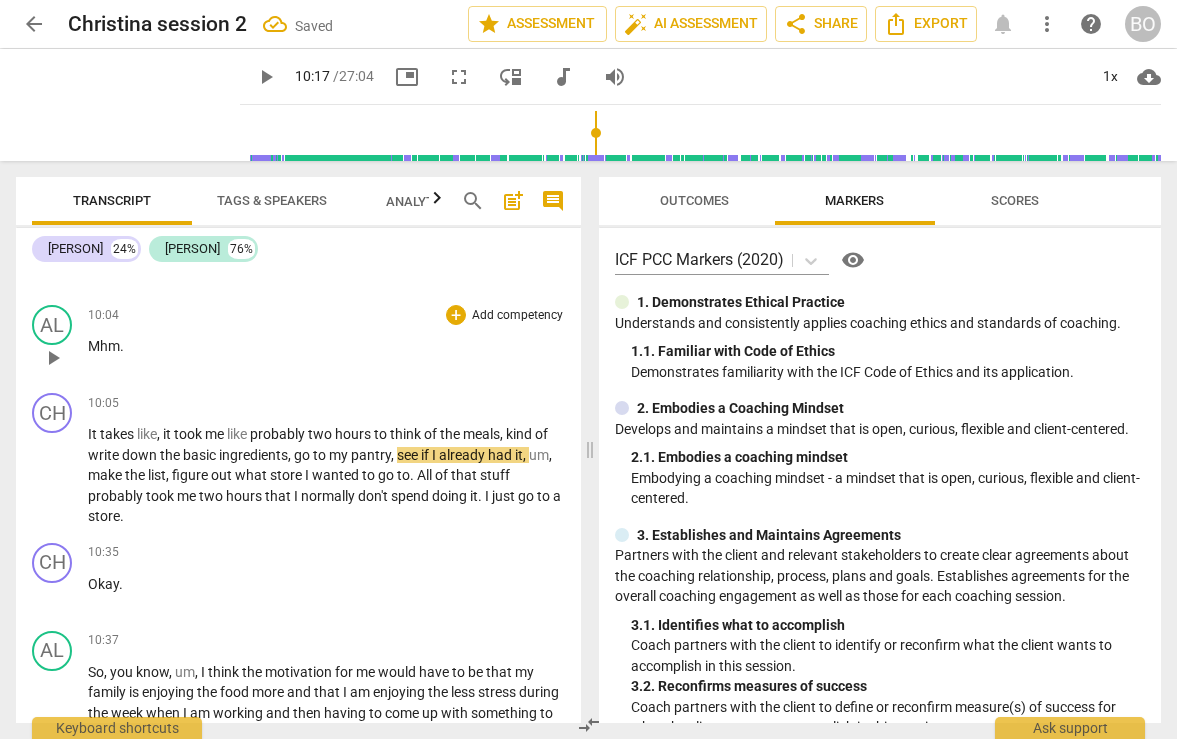 scroll, scrollTop: 5230, scrollLeft: 0, axis: vertical 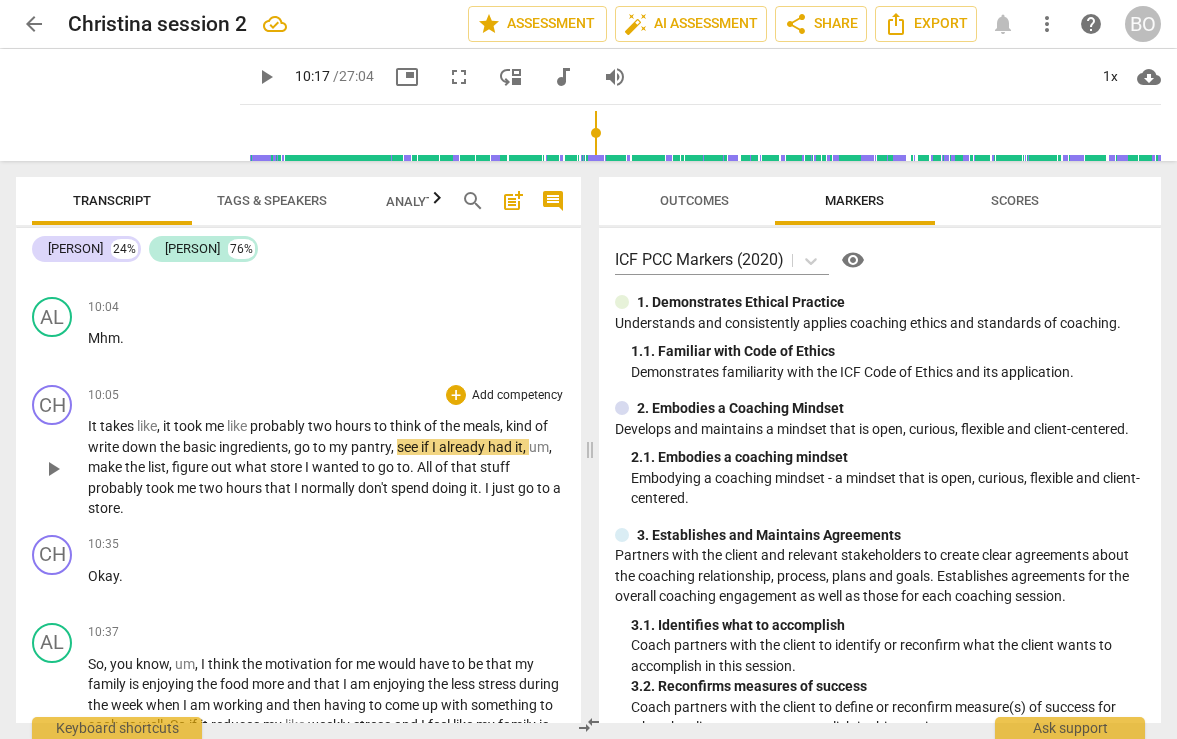 click on "play_arrow" at bounding box center (53, 469) 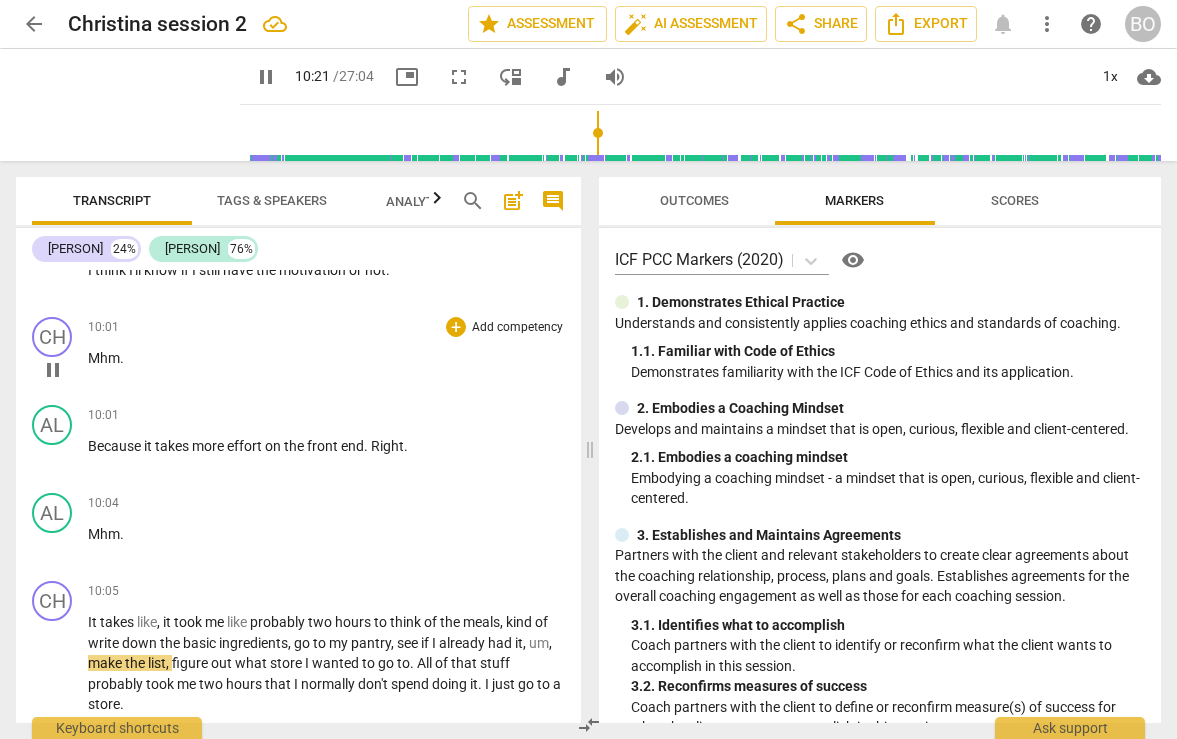 scroll, scrollTop: 5130, scrollLeft: 0, axis: vertical 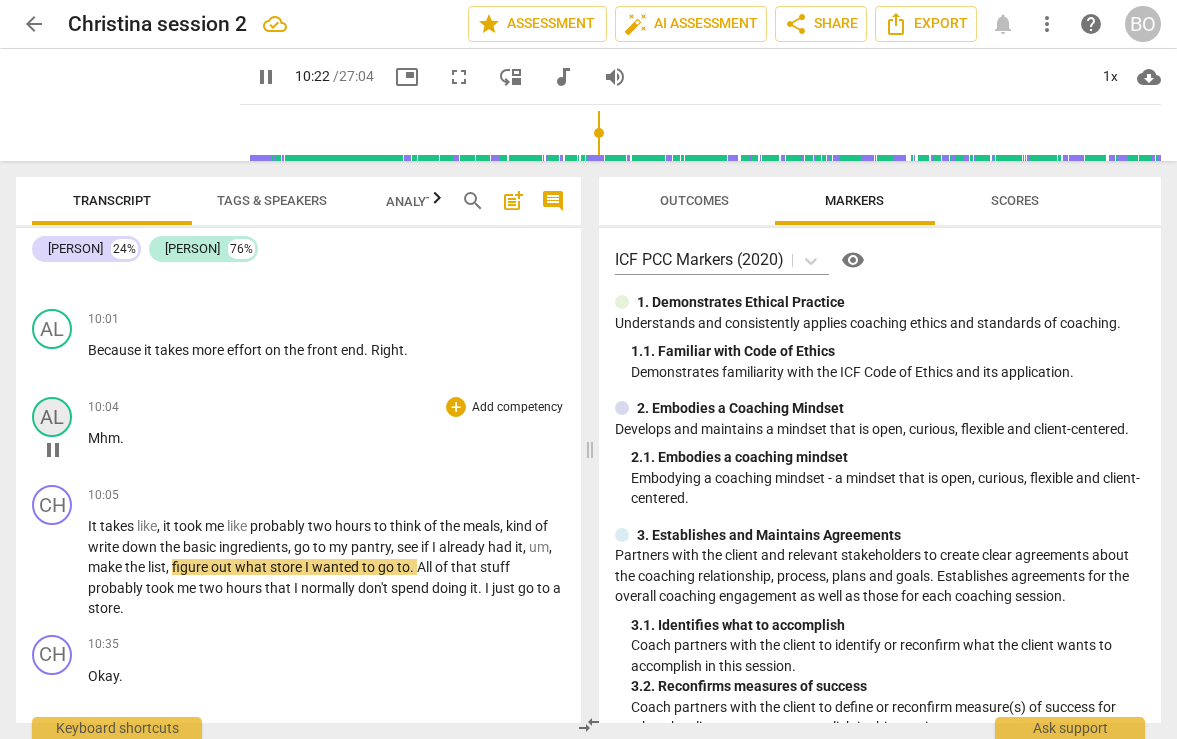 click on "AL" at bounding box center (52, 417) 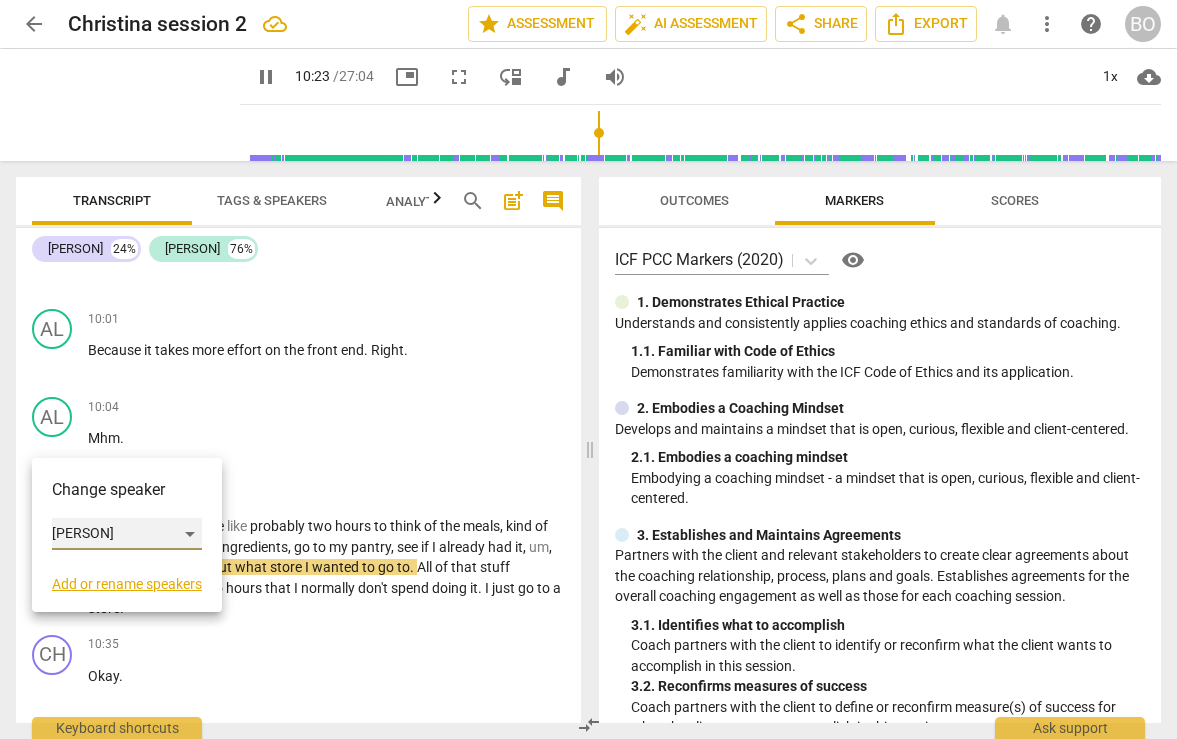 click on "[PERSON]" at bounding box center (127, 534) 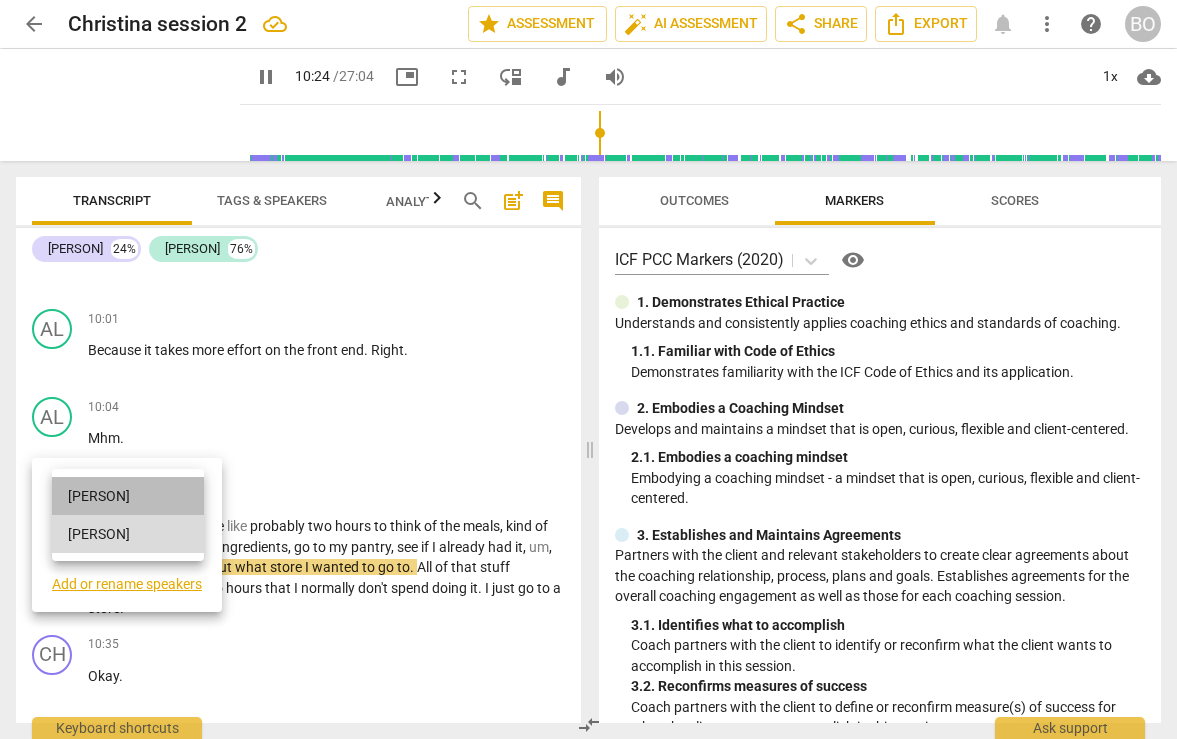 click on "[PERSON]" at bounding box center (128, 496) 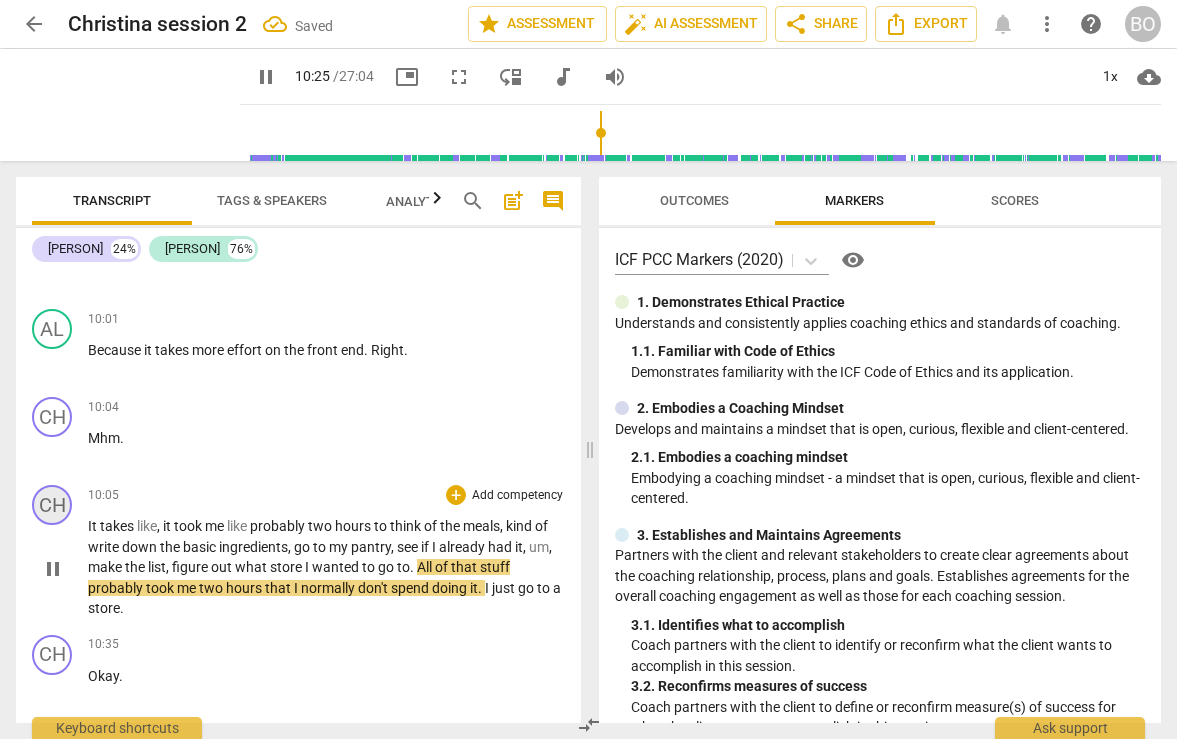click on "CH" at bounding box center [52, 505] 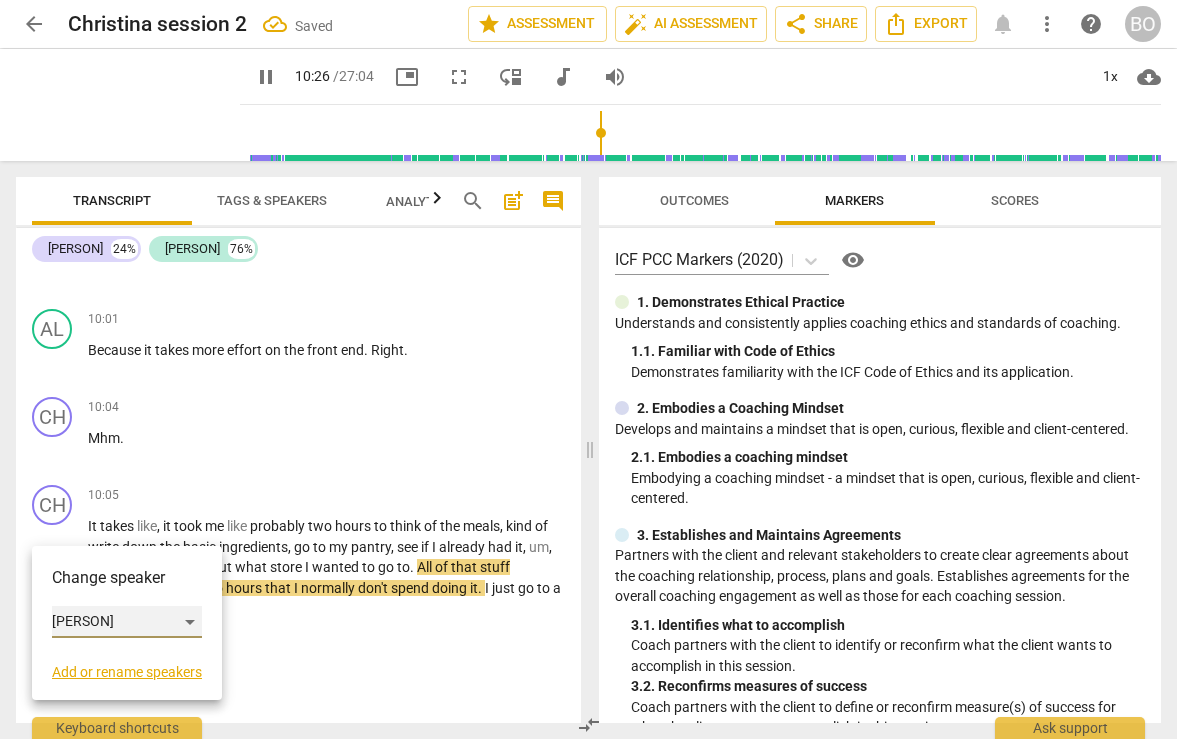 click on "[PERSON]" at bounding box center (127, 622) 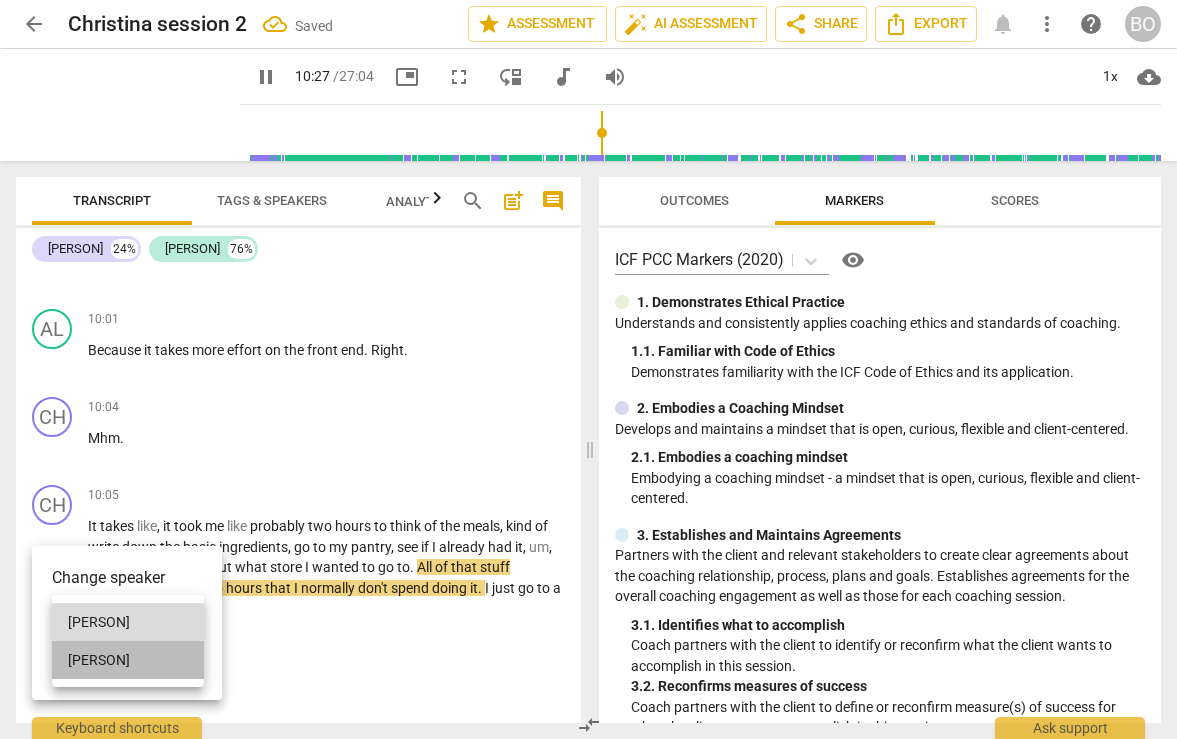 click on "[PERSON]" at bounding box center [128, 660] 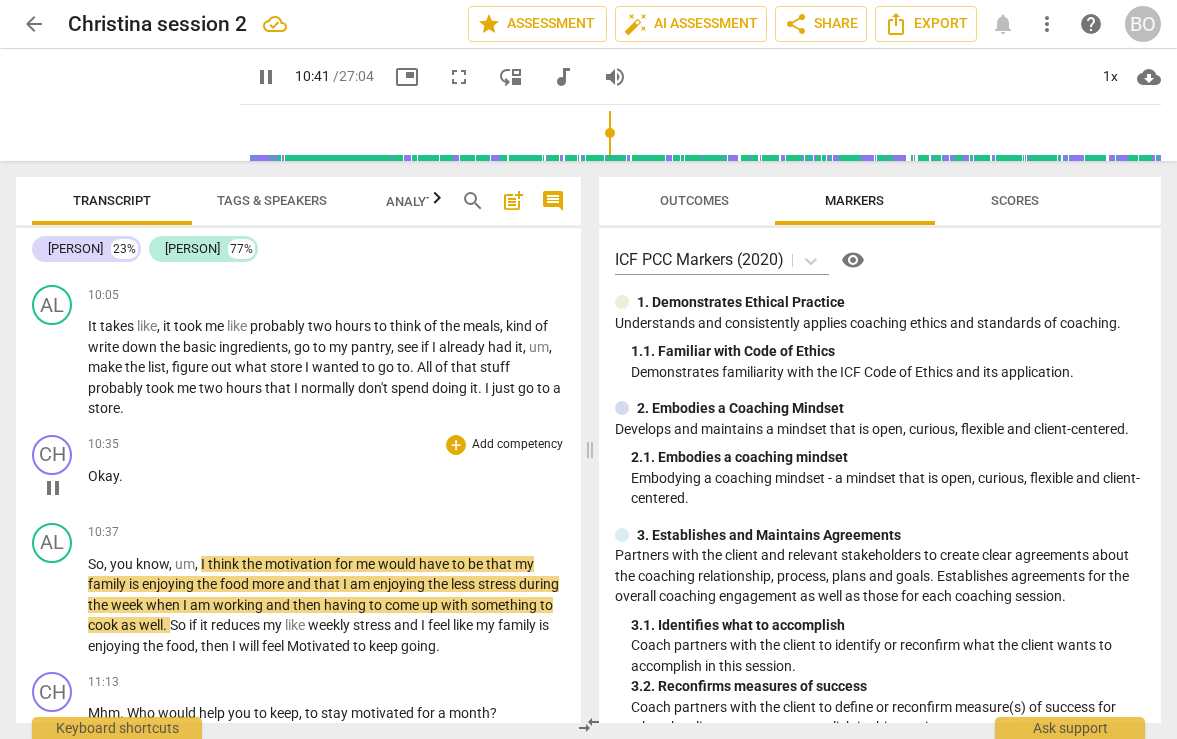 scroll, scrollTop: 5530, scrollLeft: 0, axis: vertical 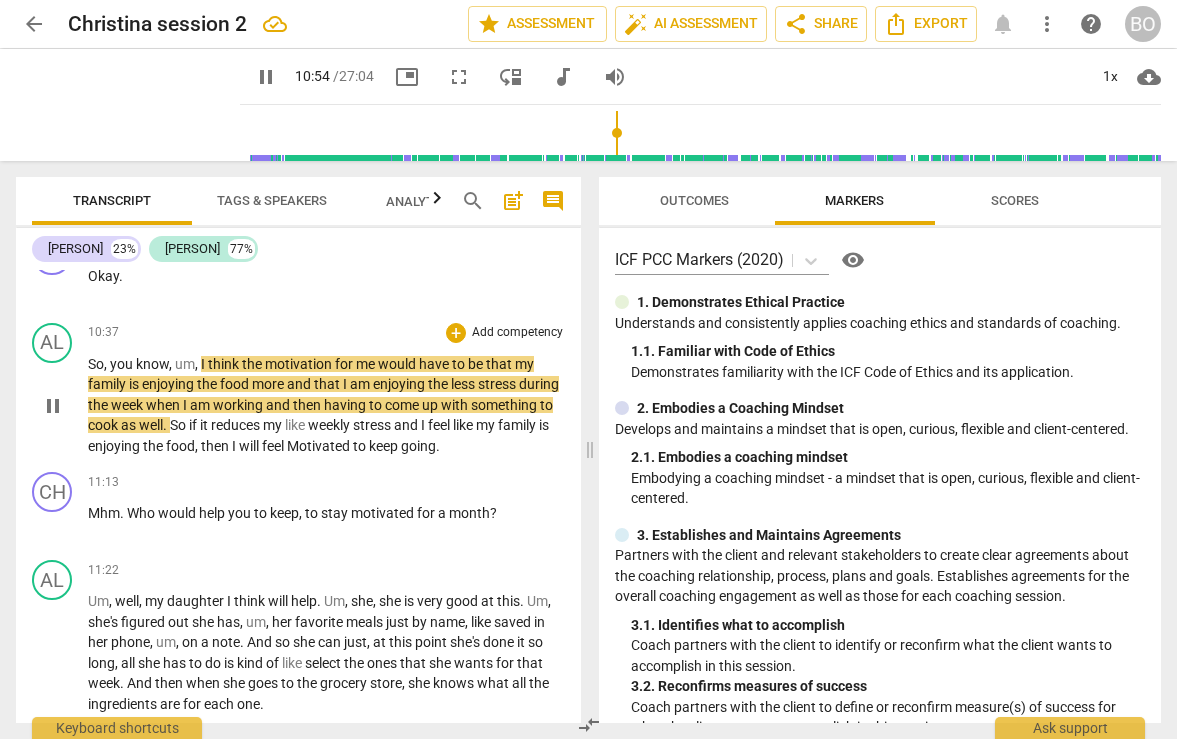 click on "and" at bounding box center (300, 384) 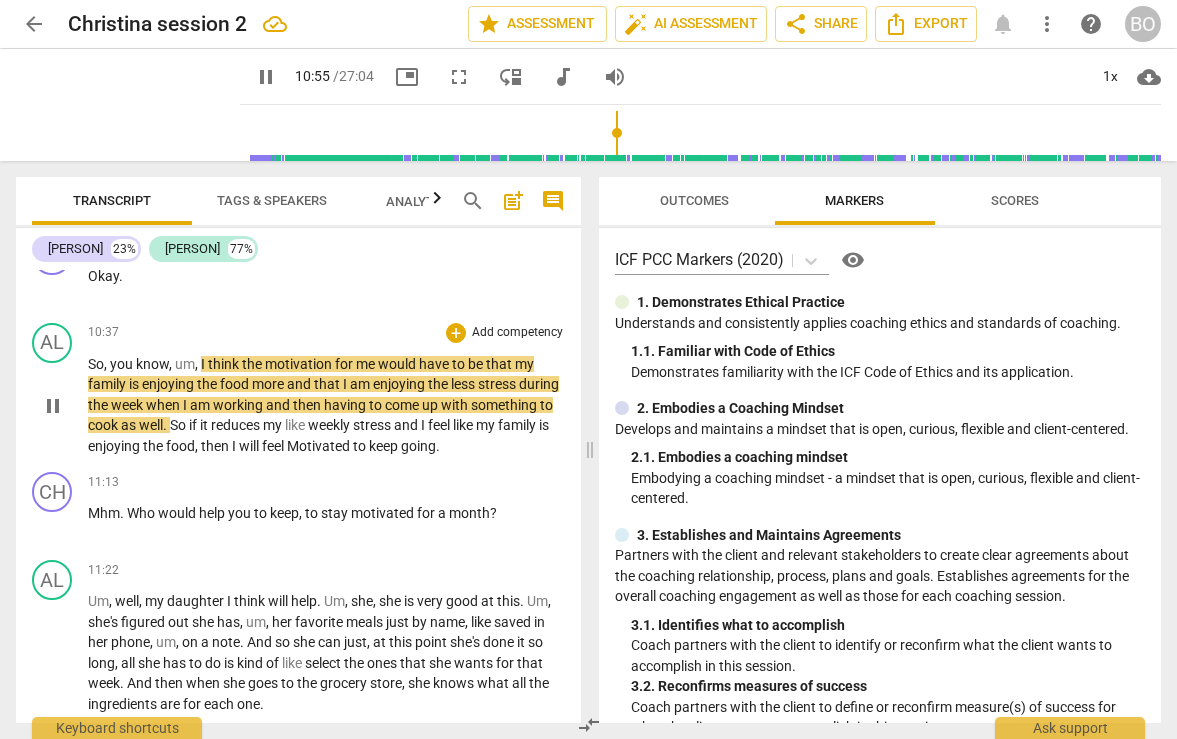type on "655" 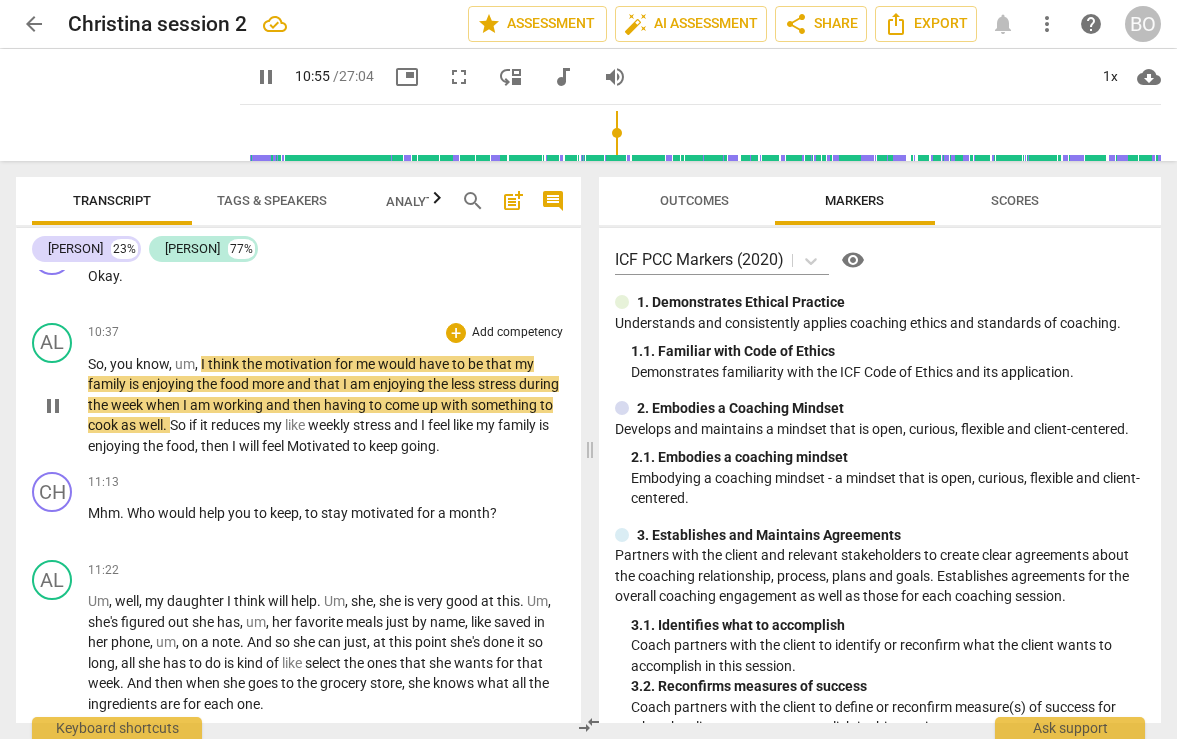 type 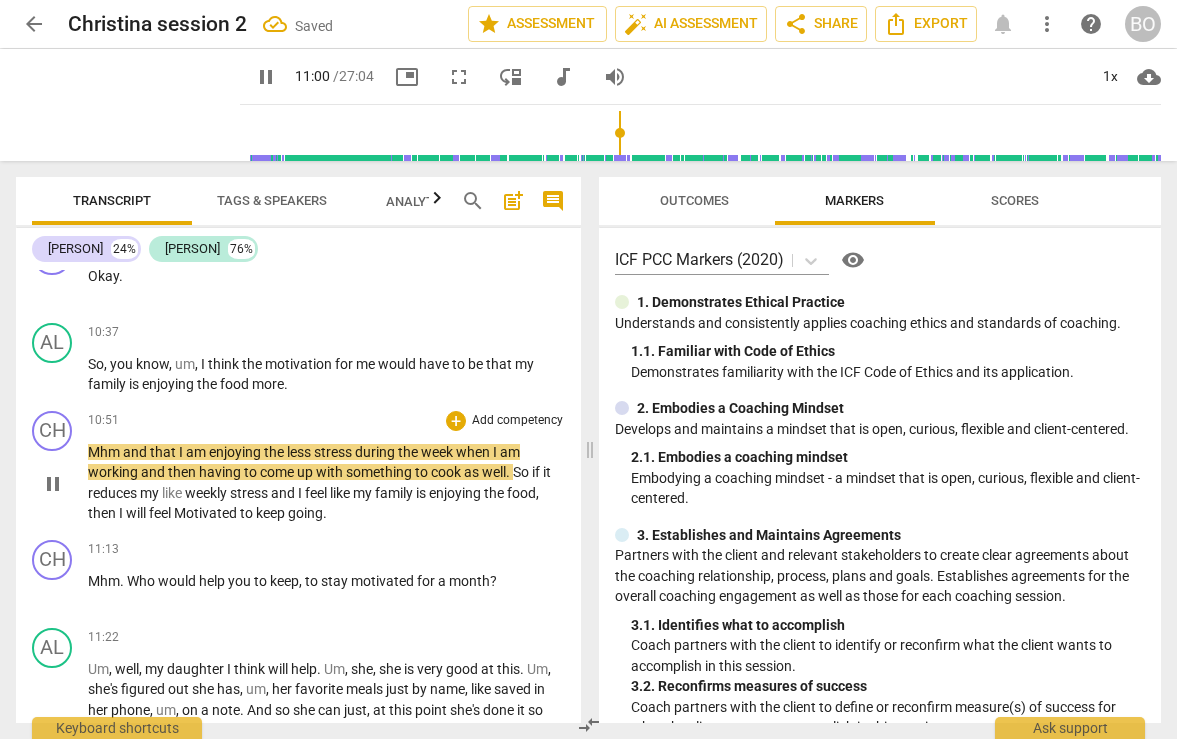 click on "and" at bounding box center [136, 452] 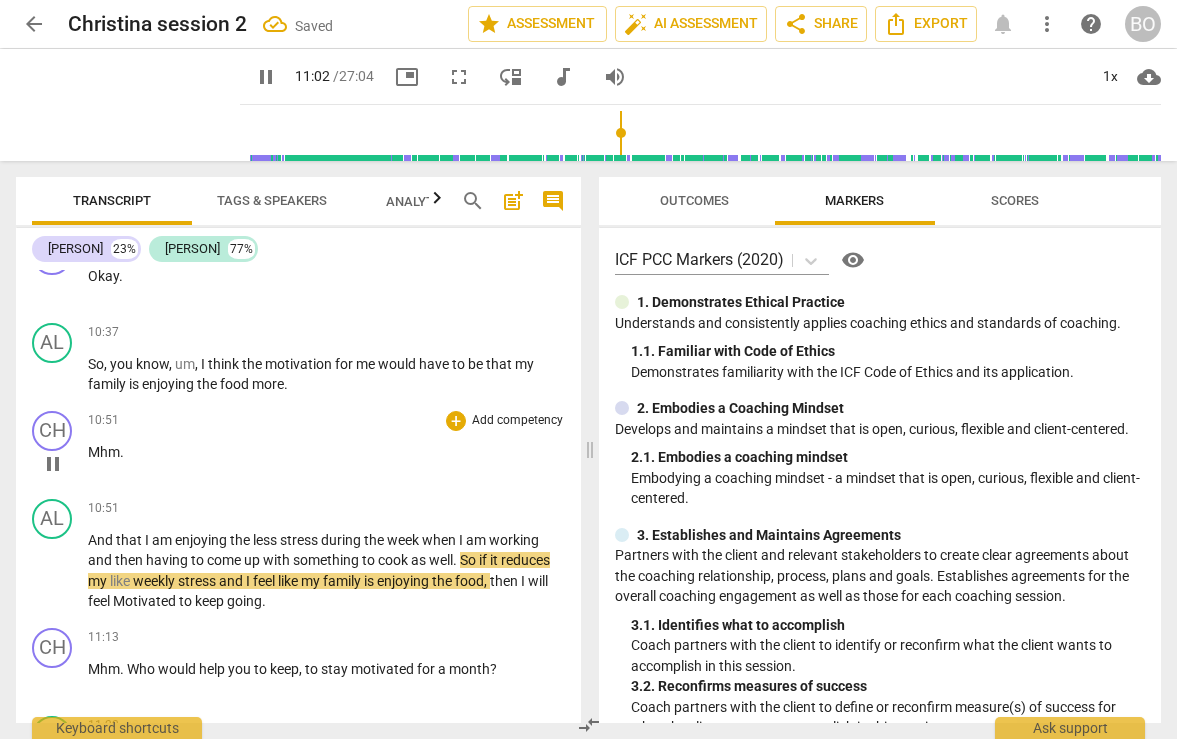 scroll, scrollTop: 5630, scrollLeft: 0, axis: vertical 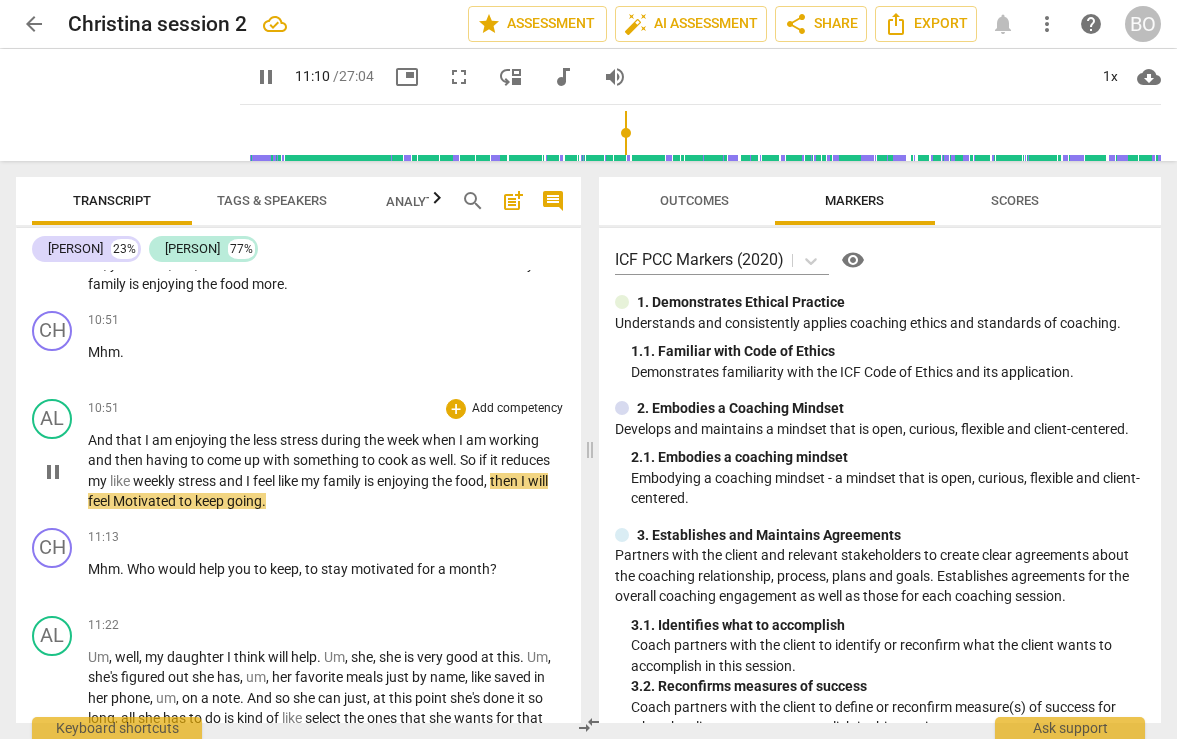 click on "stress" at bounding box center (198, 481) 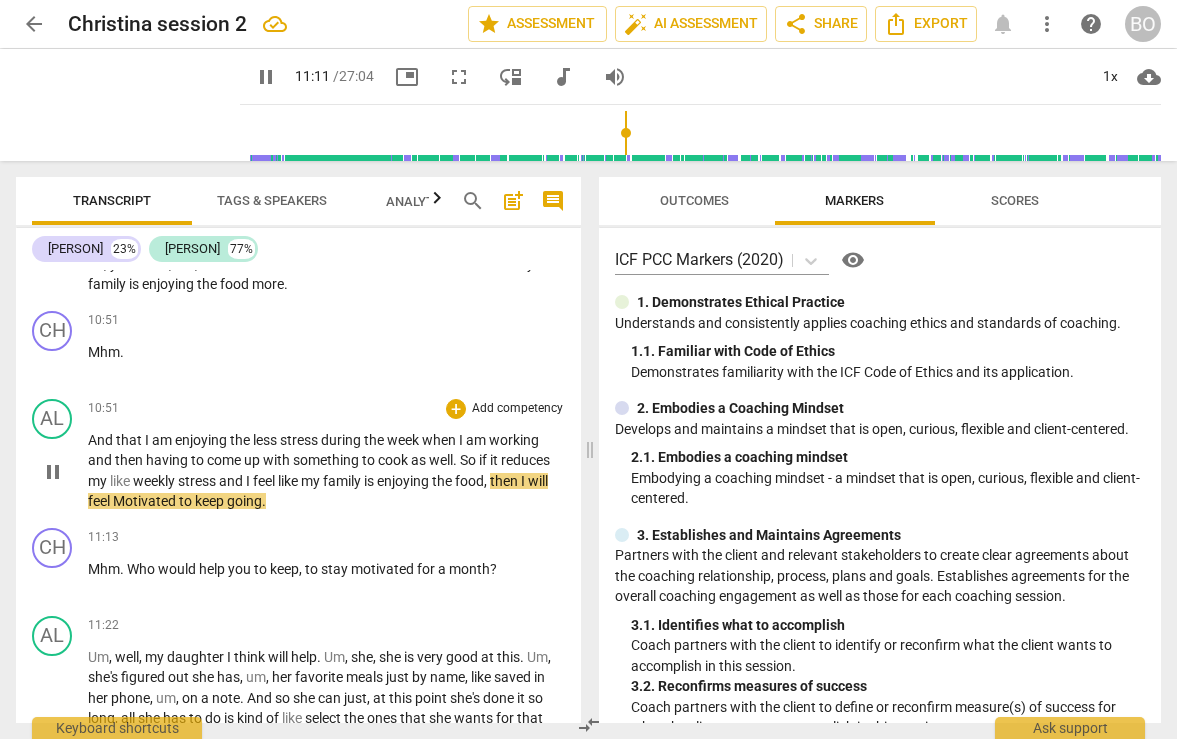 type on "672" 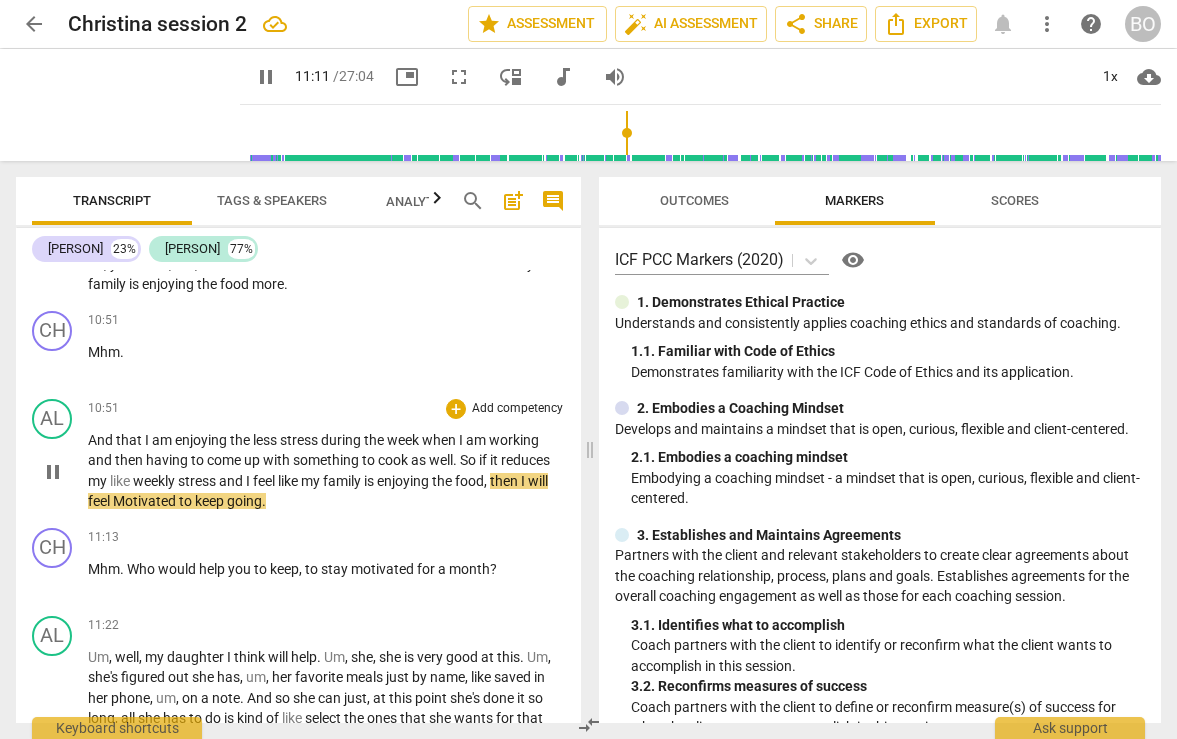 type 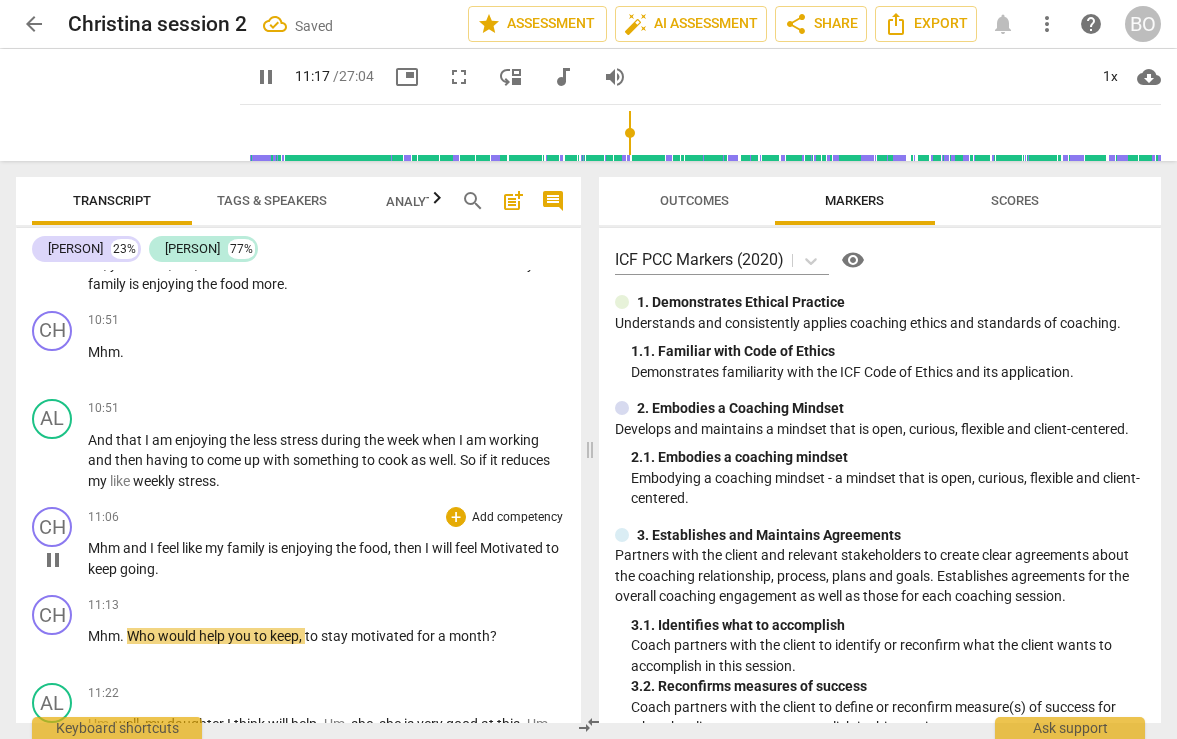 click on "and" at bounding box center (136, 548) 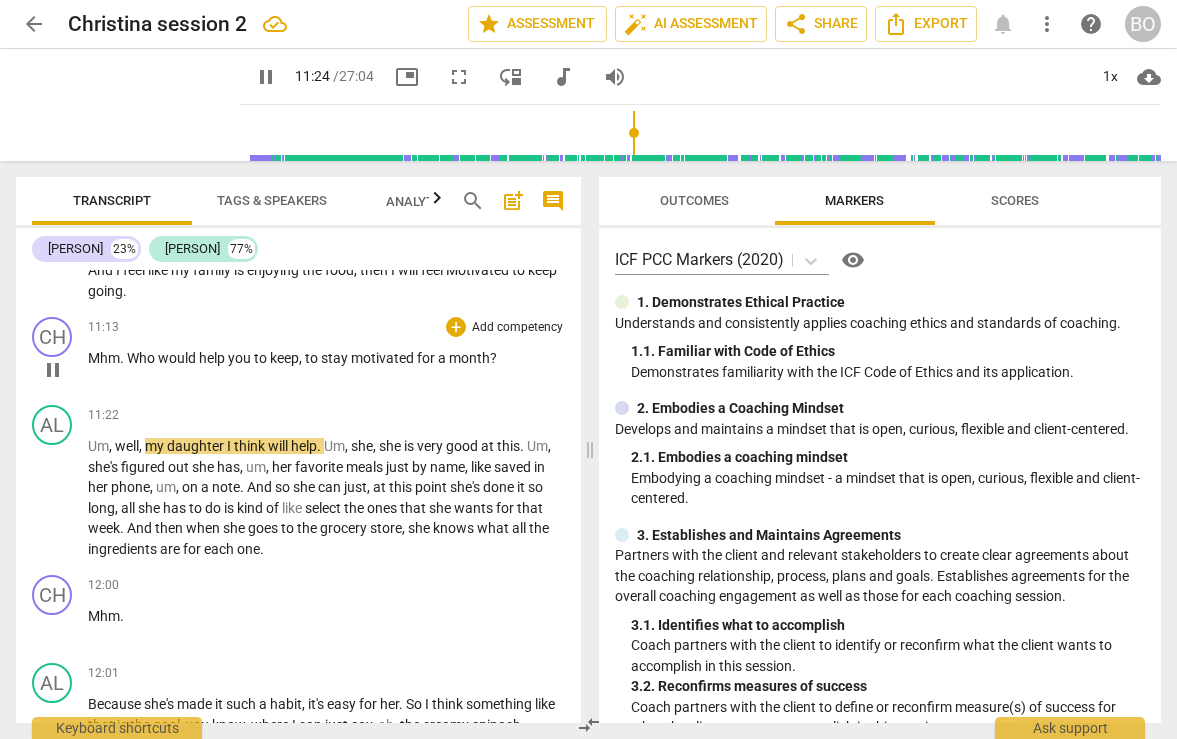 scroll, scrollTop: 5896, scrollLeft: 0, axis: vertical 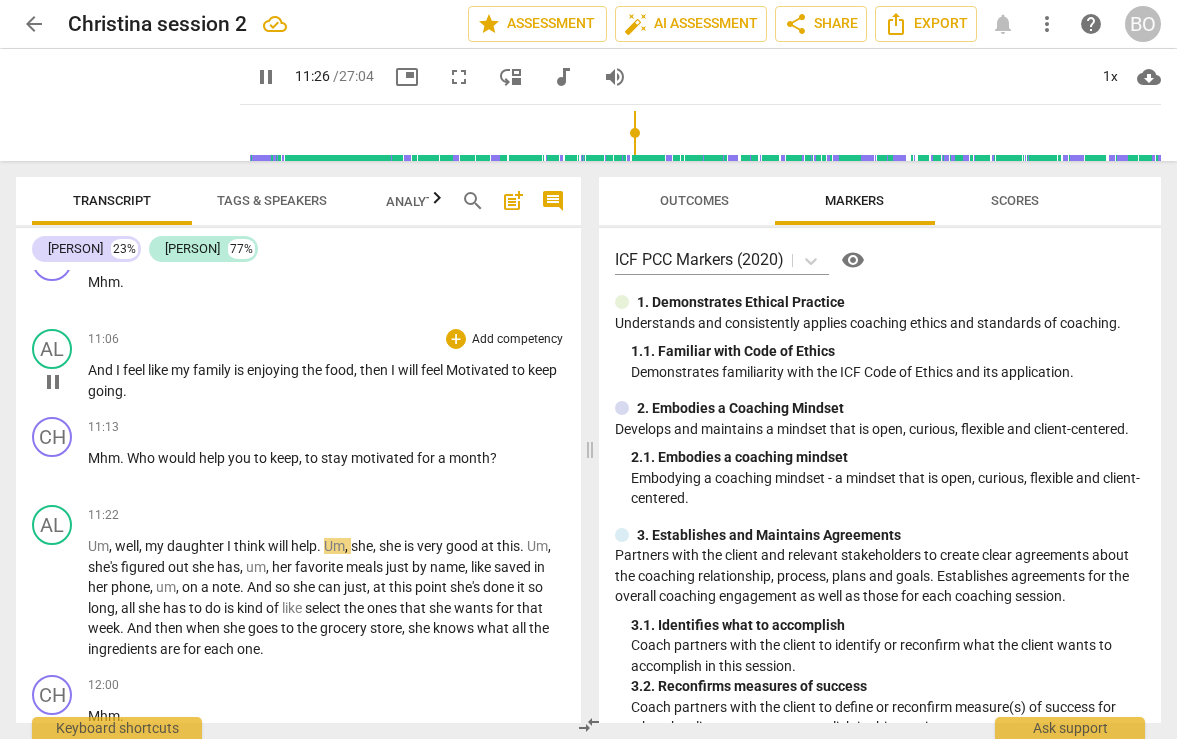 click on "feel" at bounding box center [135, 370] 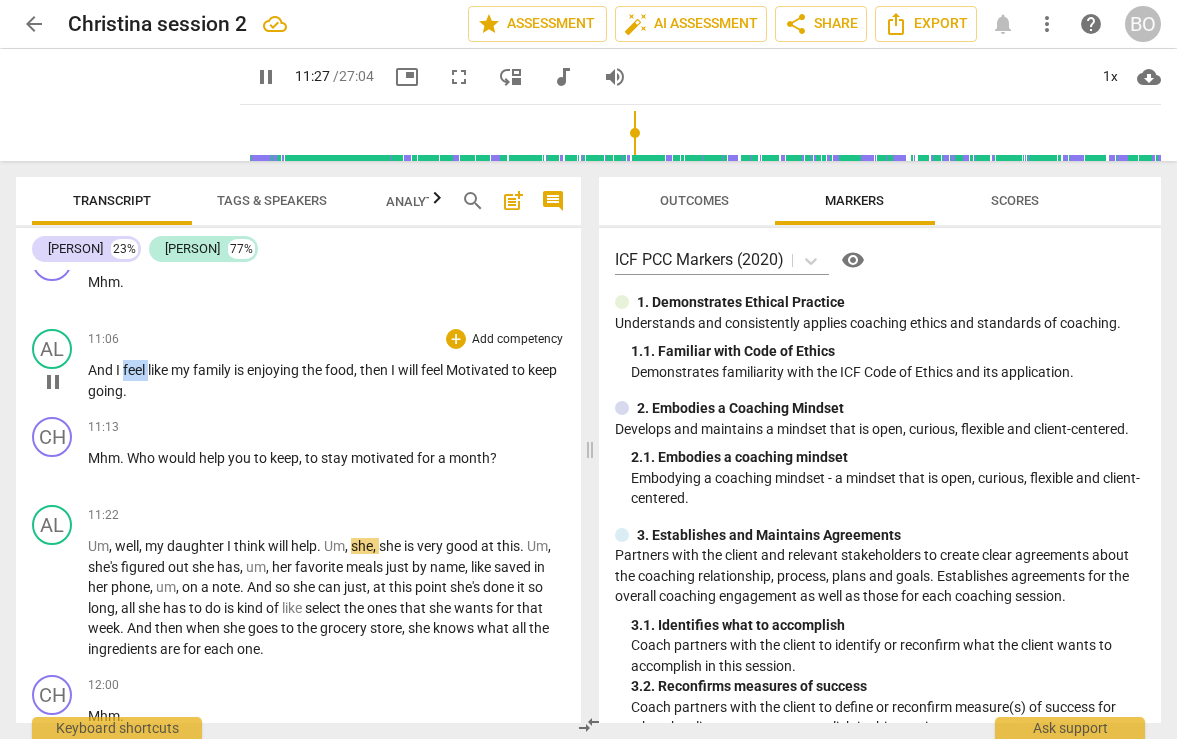 click on "feel" at bounding box center (135, 370) 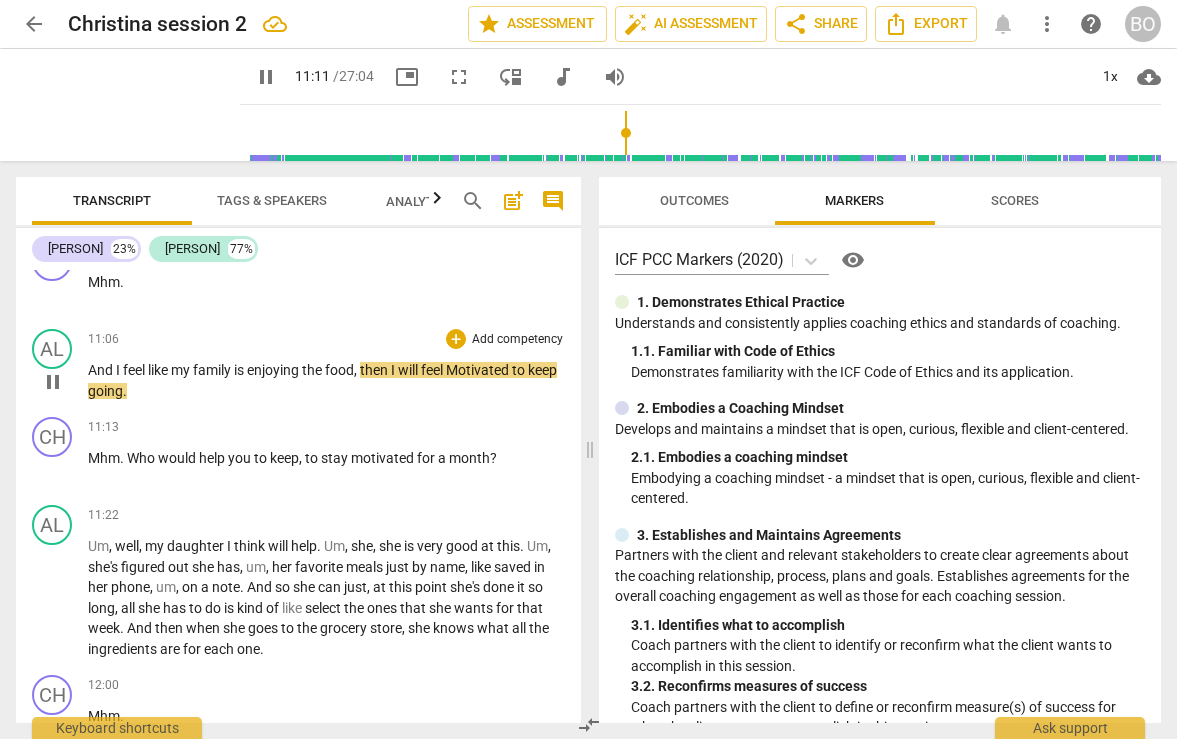 click on "Motivated" at bounding box center (479, 370) 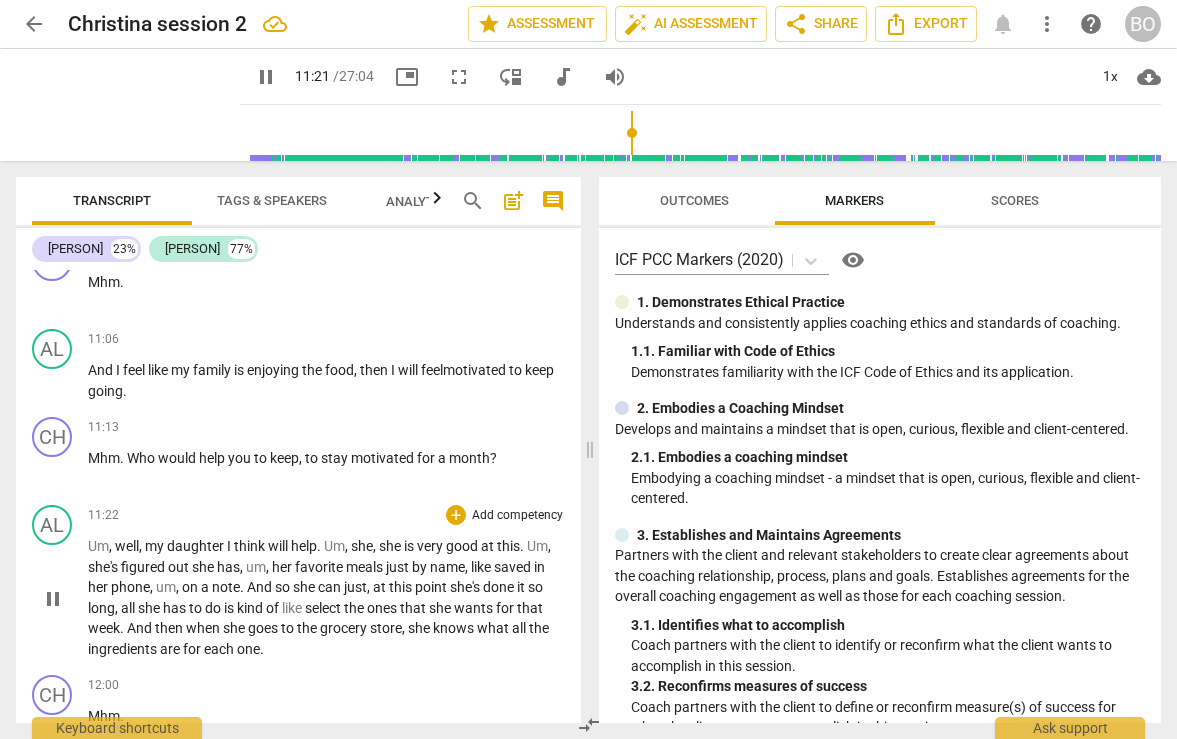 scroll, scrollTop: 5996, scrollLeft: 0, axis: vertical 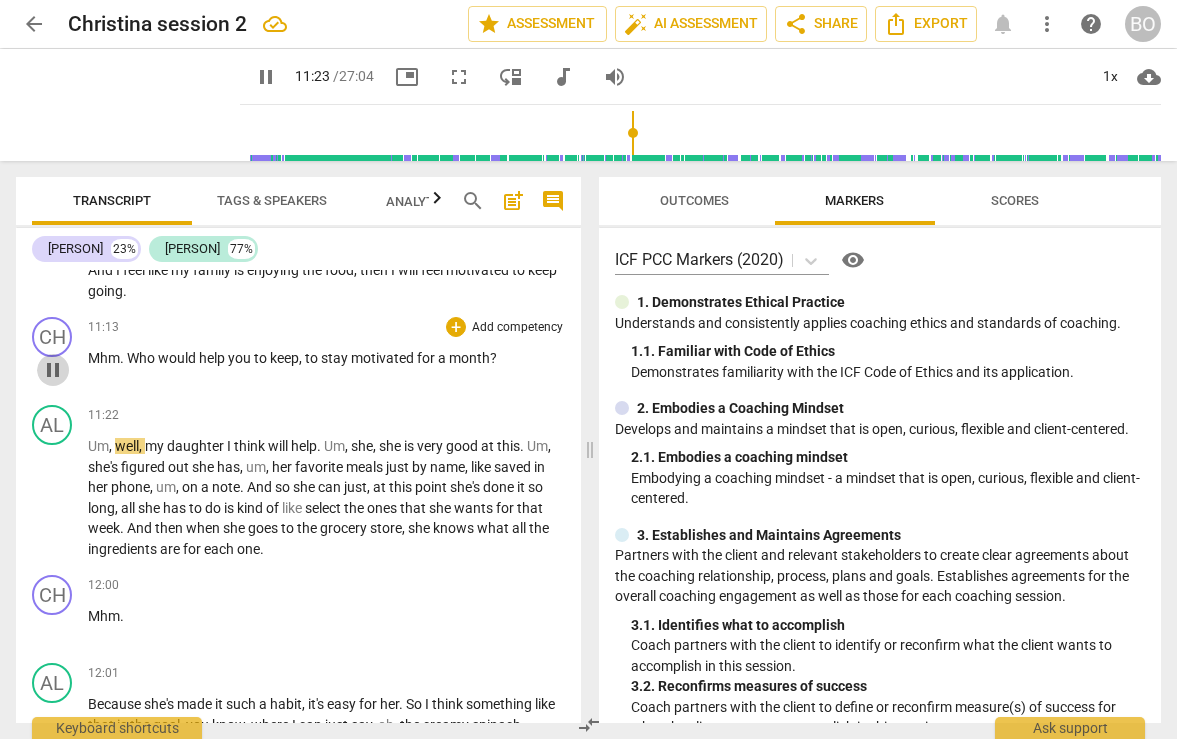 click on "pause" at bounding box center [53, 370] 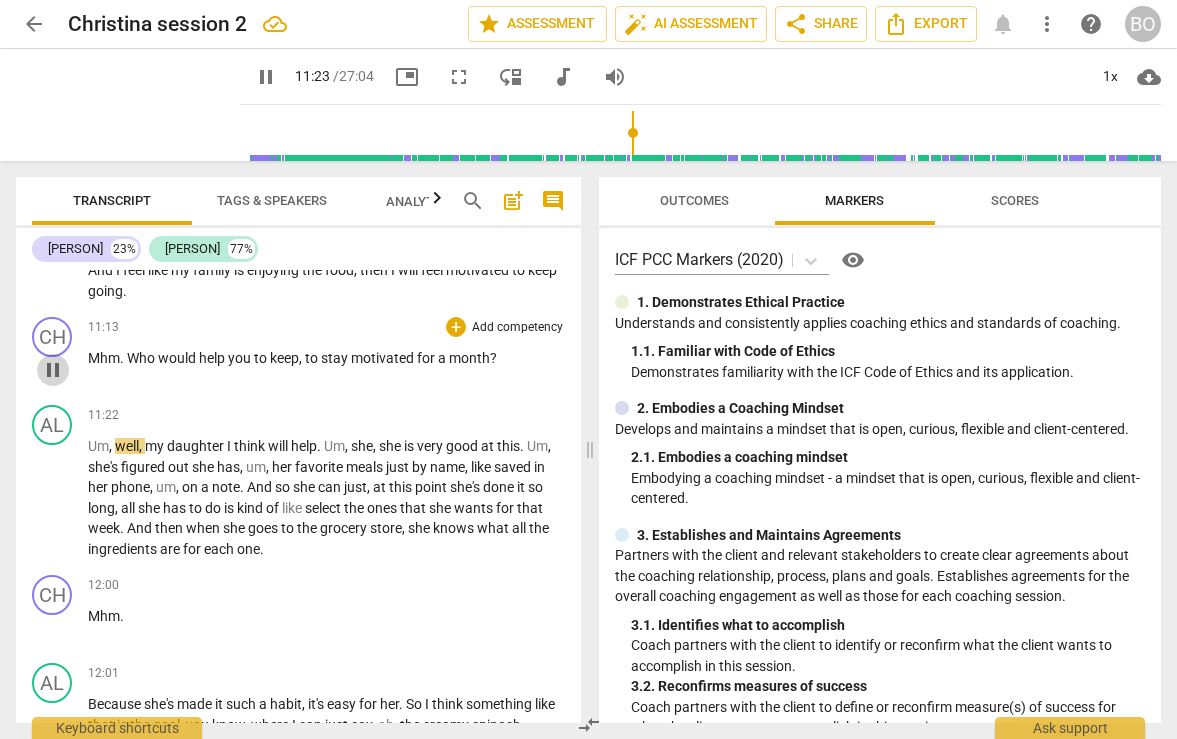 type on "684" 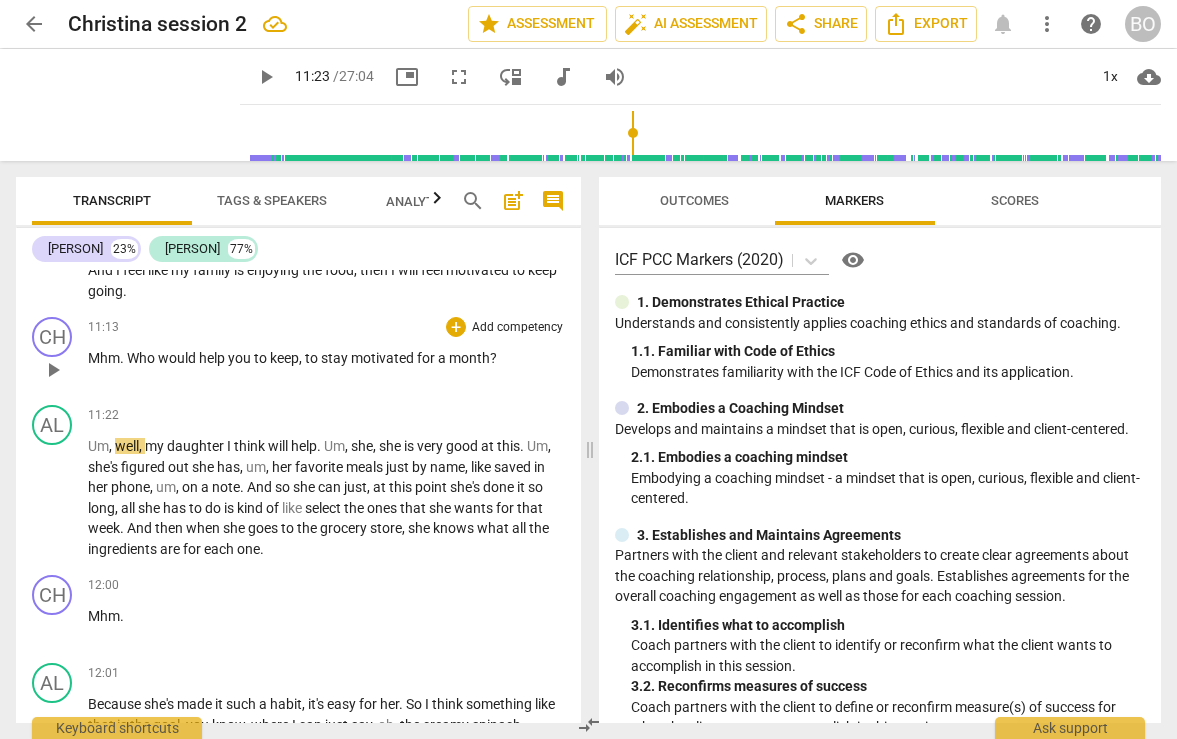 click on "Mhm . Who would help you to keep , to stay motivated for a month ?" at bounding box center (326, 358) 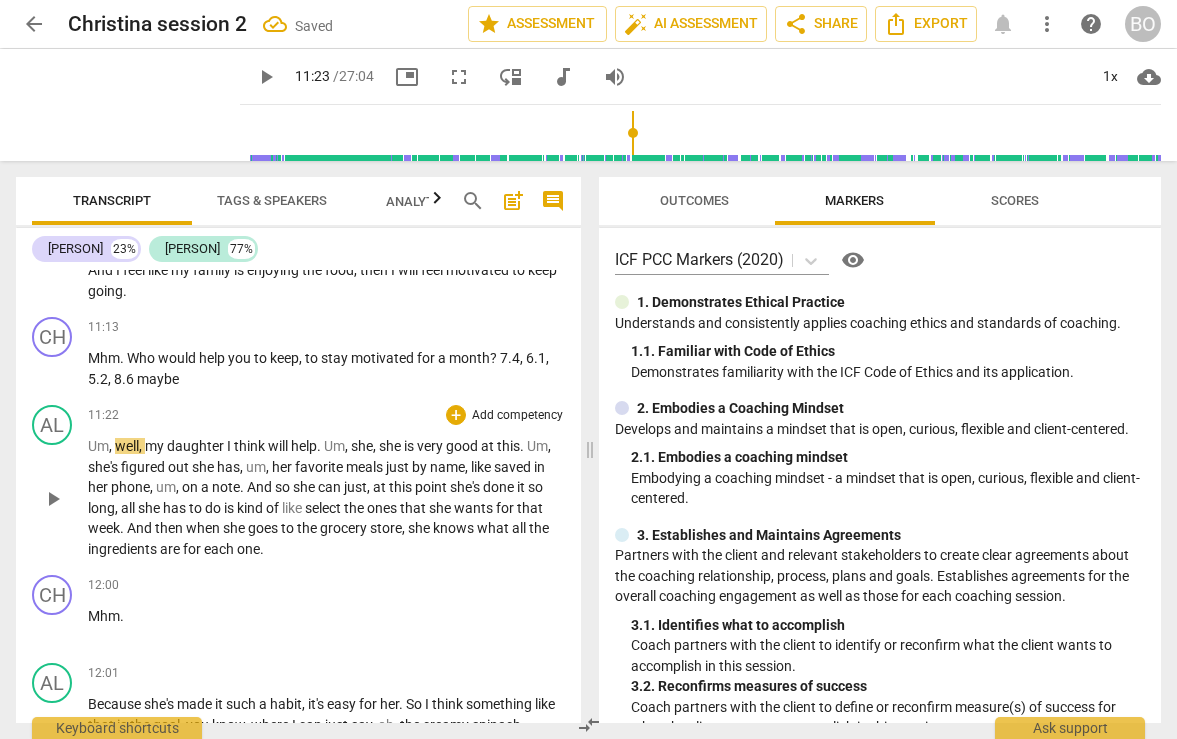 scroll, scrollTop: 6096, scrollLeft: 0, axis: vertical 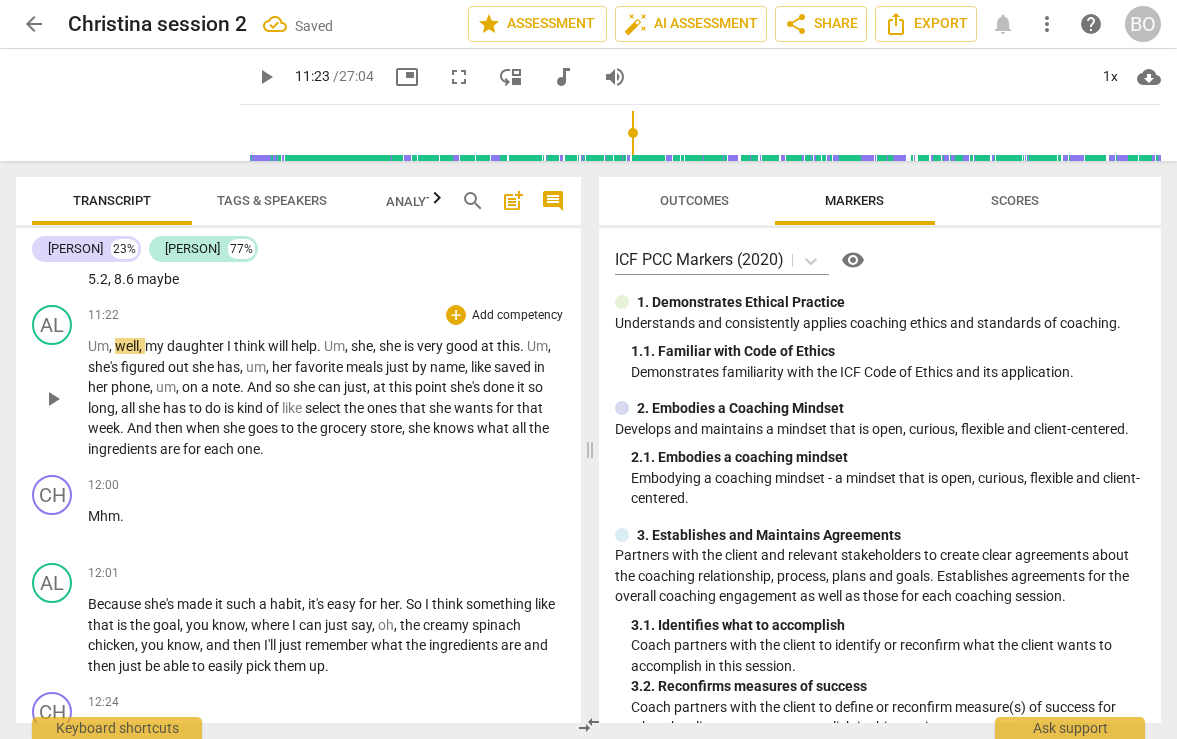 click on "play_arrow" at bounding box center (53, 399) 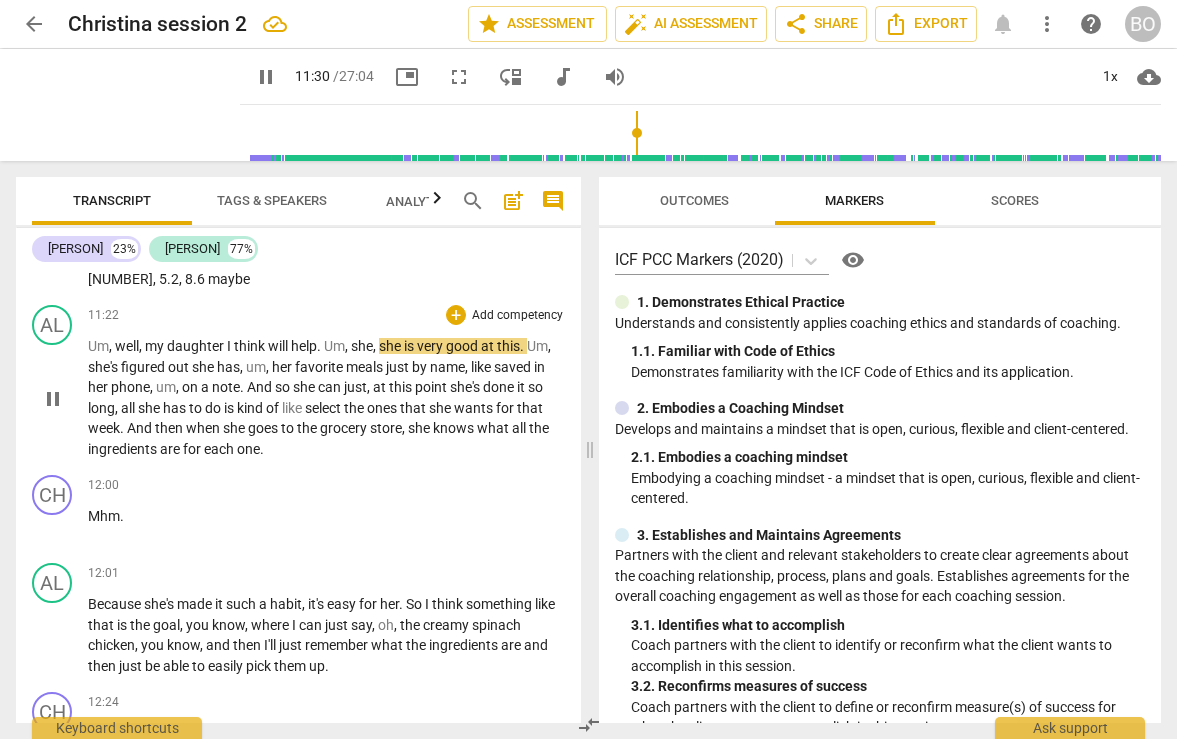 click on "Um" at bounding box center [334, 346] 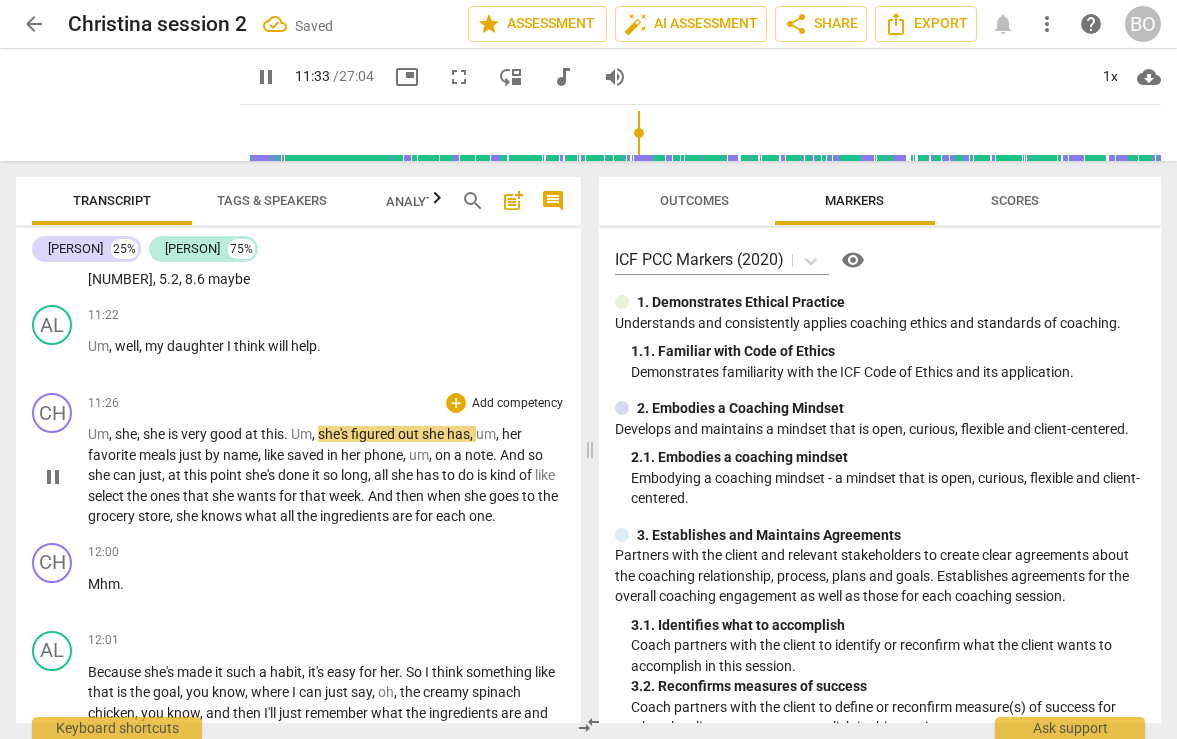 click on "she" at bounding box center [126, 434] 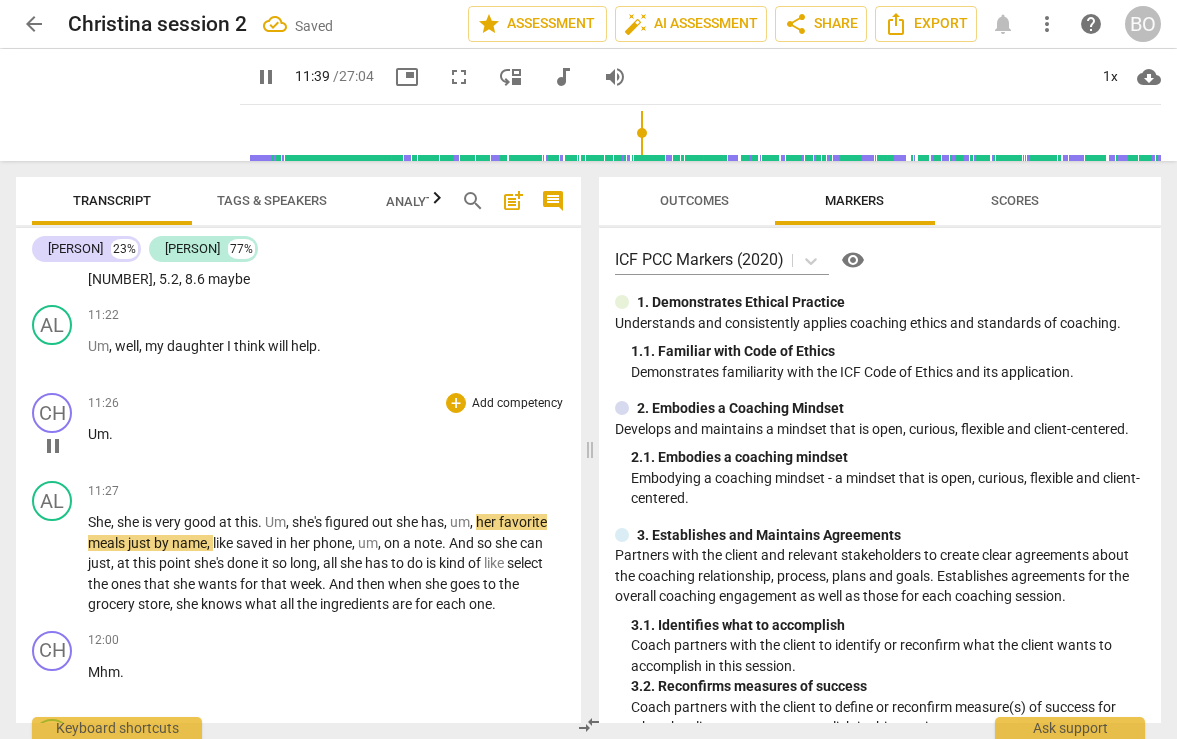 click on "Um" at bounding box center (98, 434) 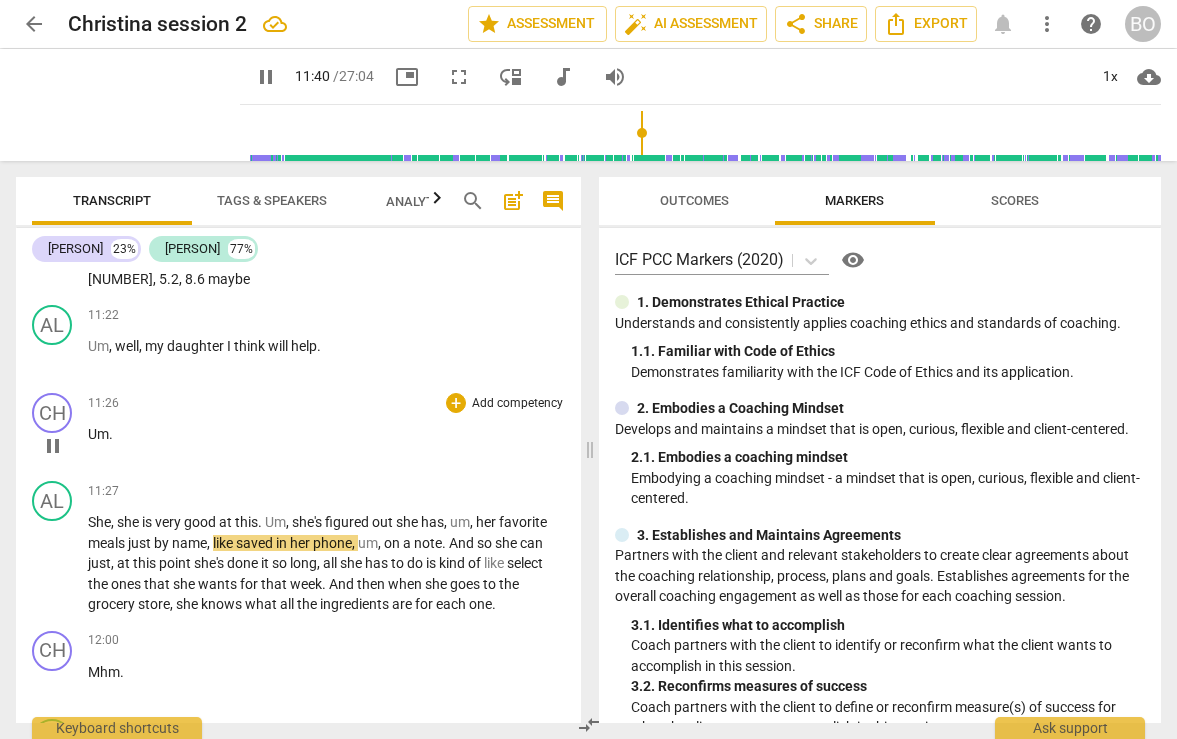 type on "700" 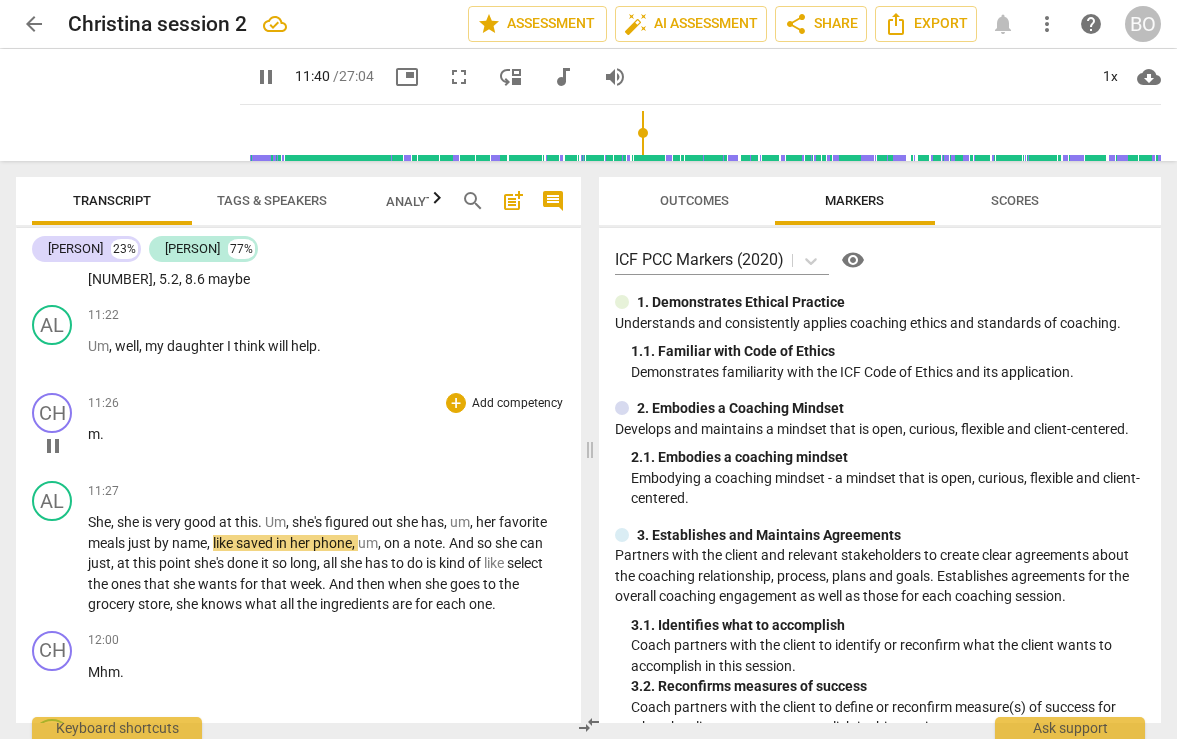 type 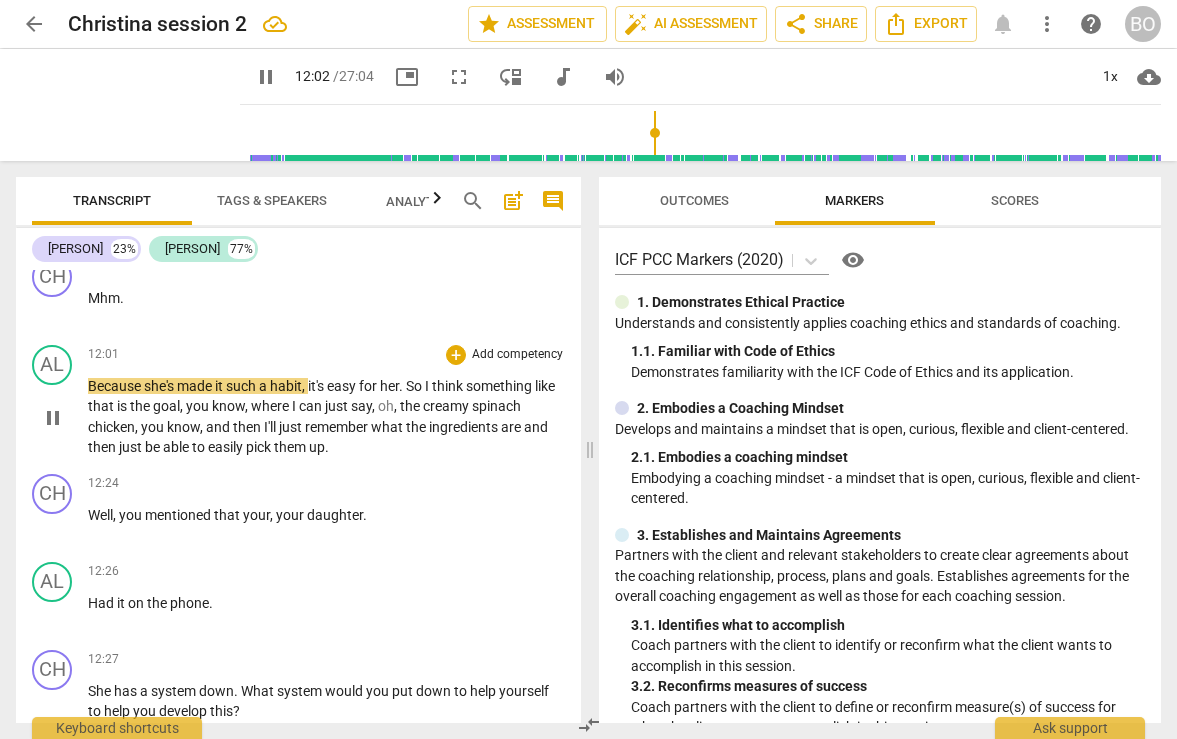 scroll, scrollTop: 6496, scrollLeft: 0, axis: vertical 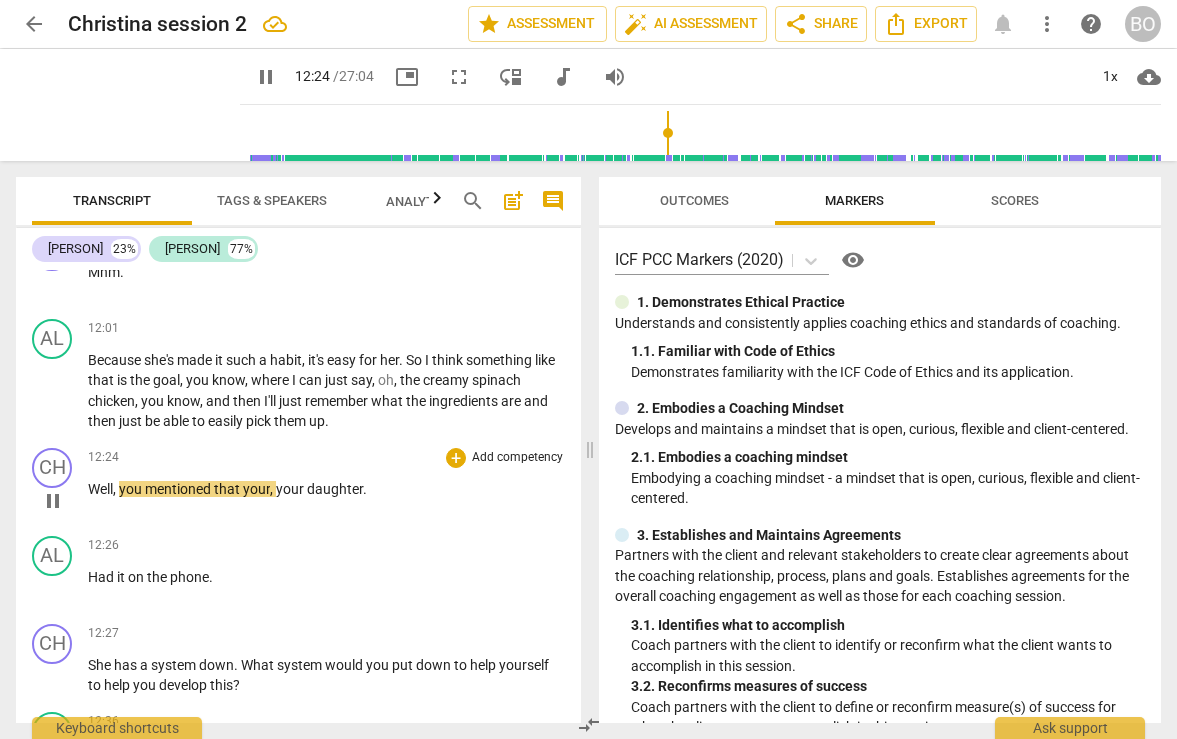 click on "Well" at bounding box center (100, 489) 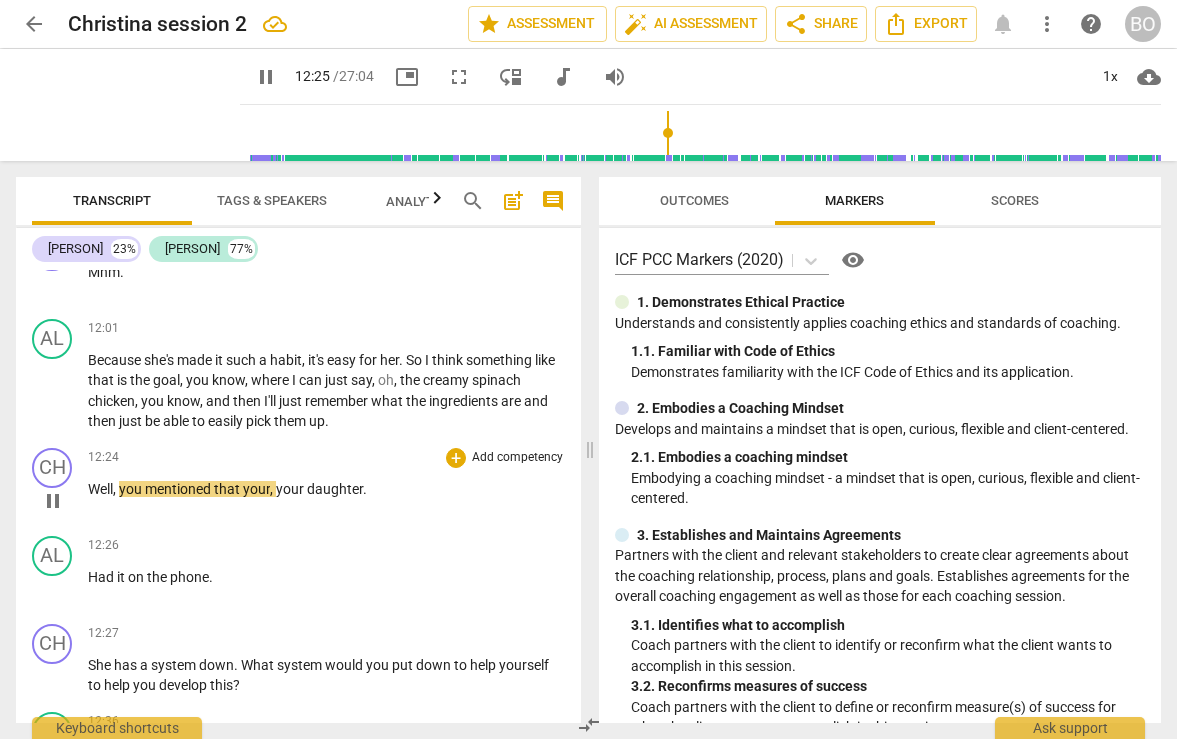 type on "746" 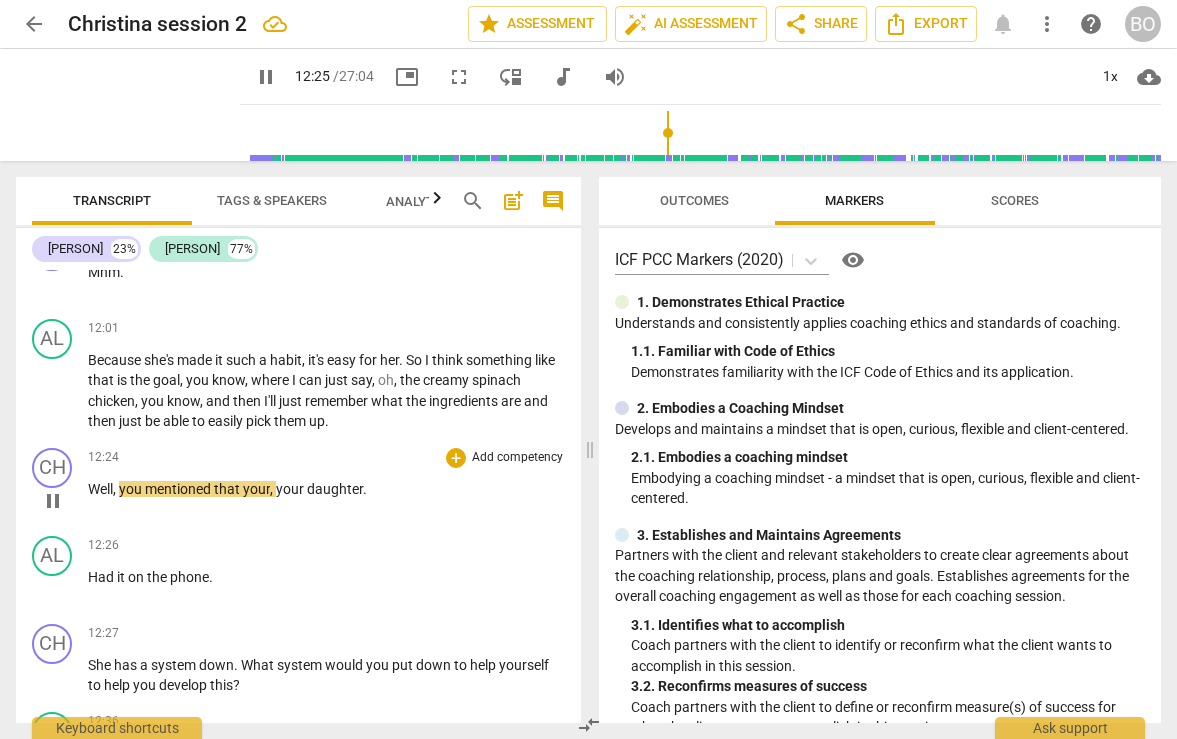 type 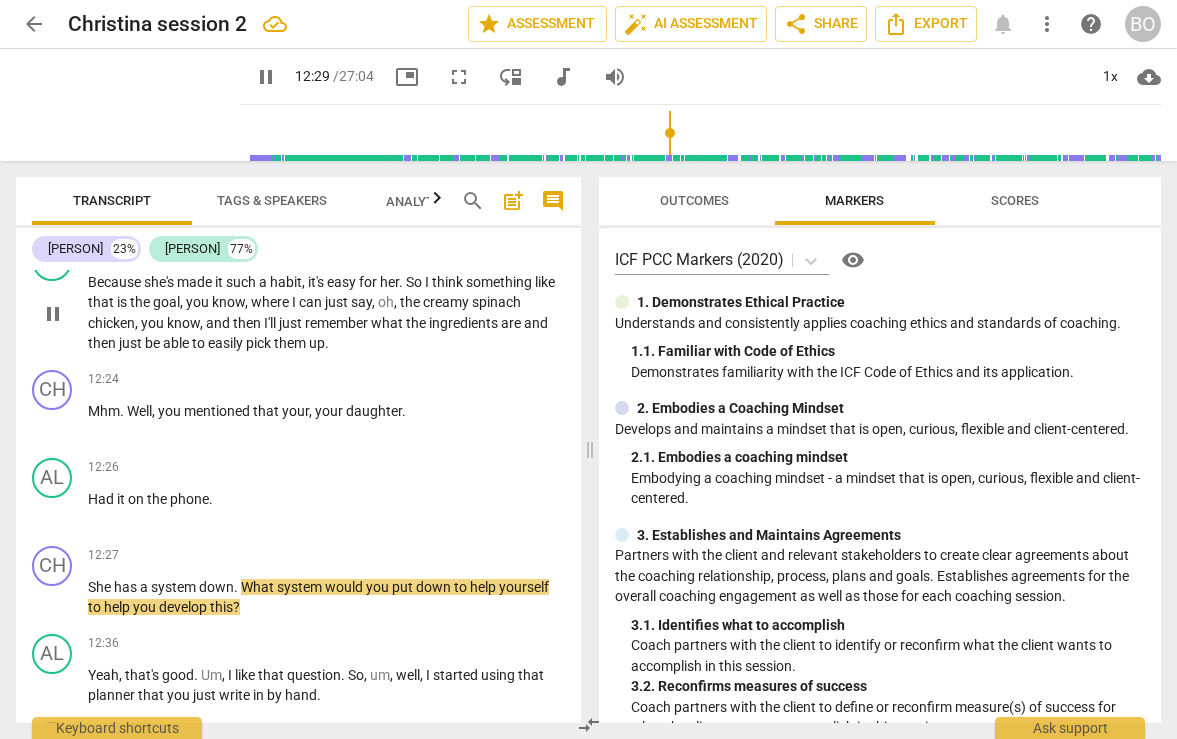 scroll, scrollTop: 6696, scrollLeft: 0, axis: vertical 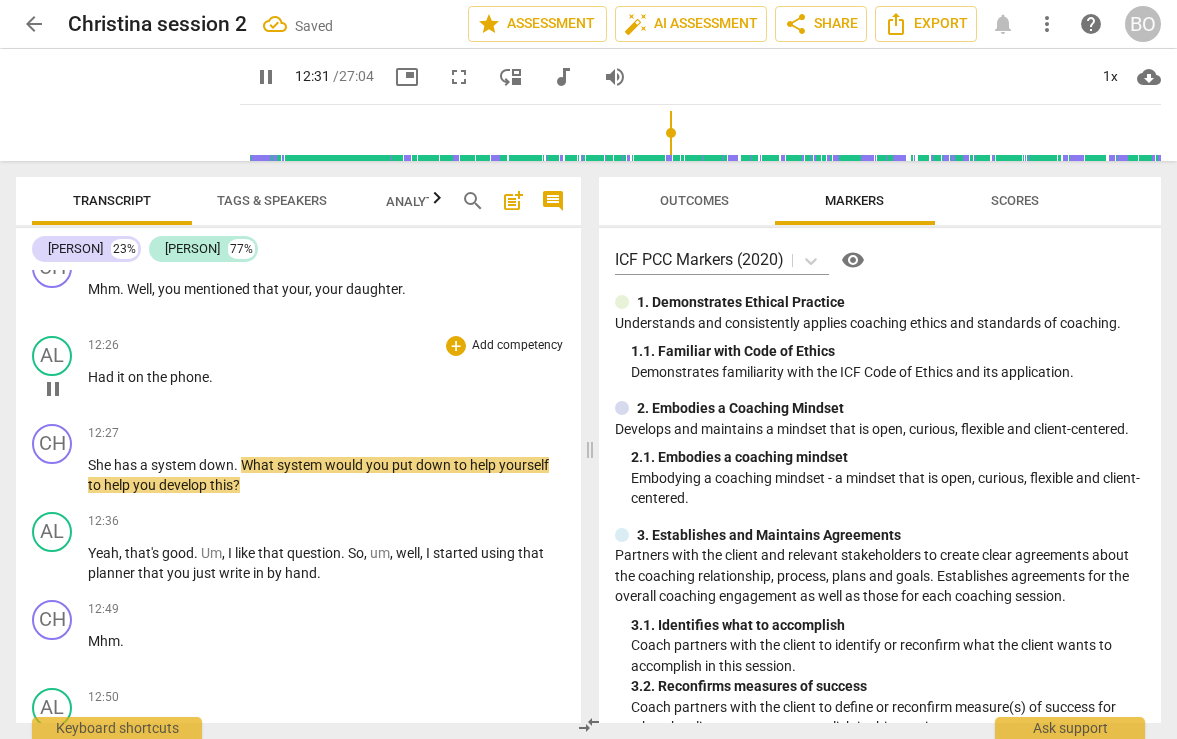 click on "Had" at bounding box center [102, 377] 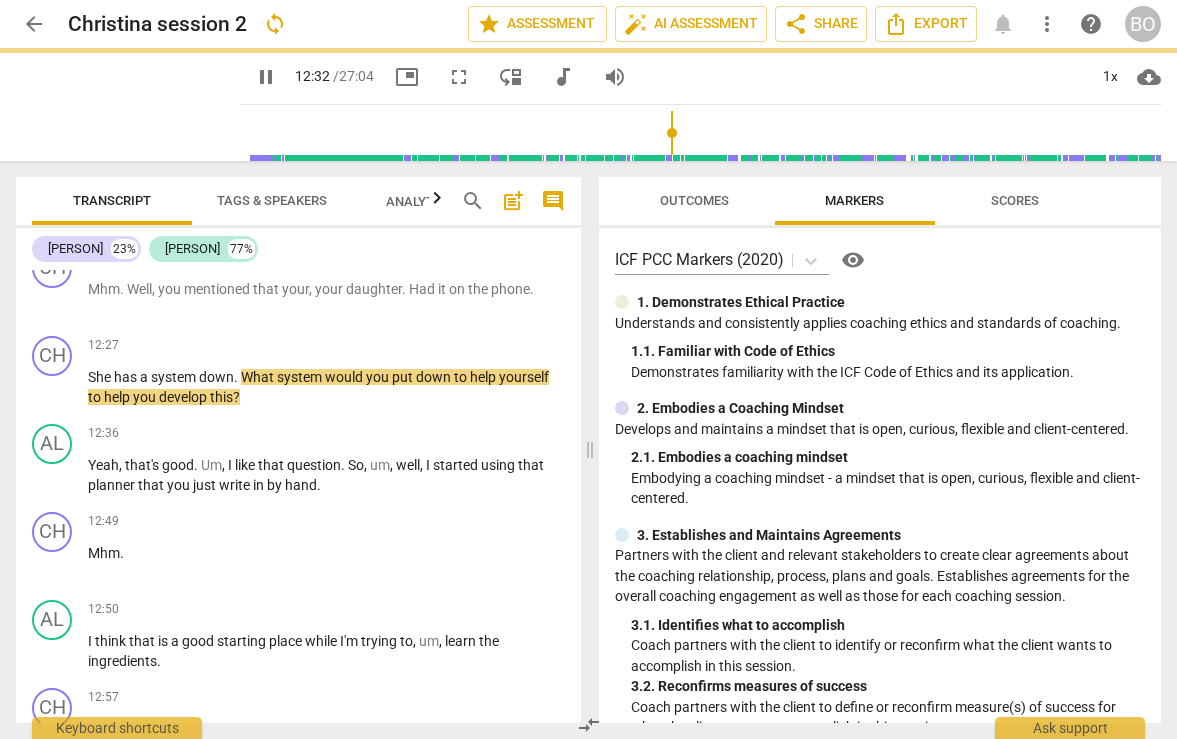 scroll, scrollTop: 6608, scrollLeft: 0, axis: vertical 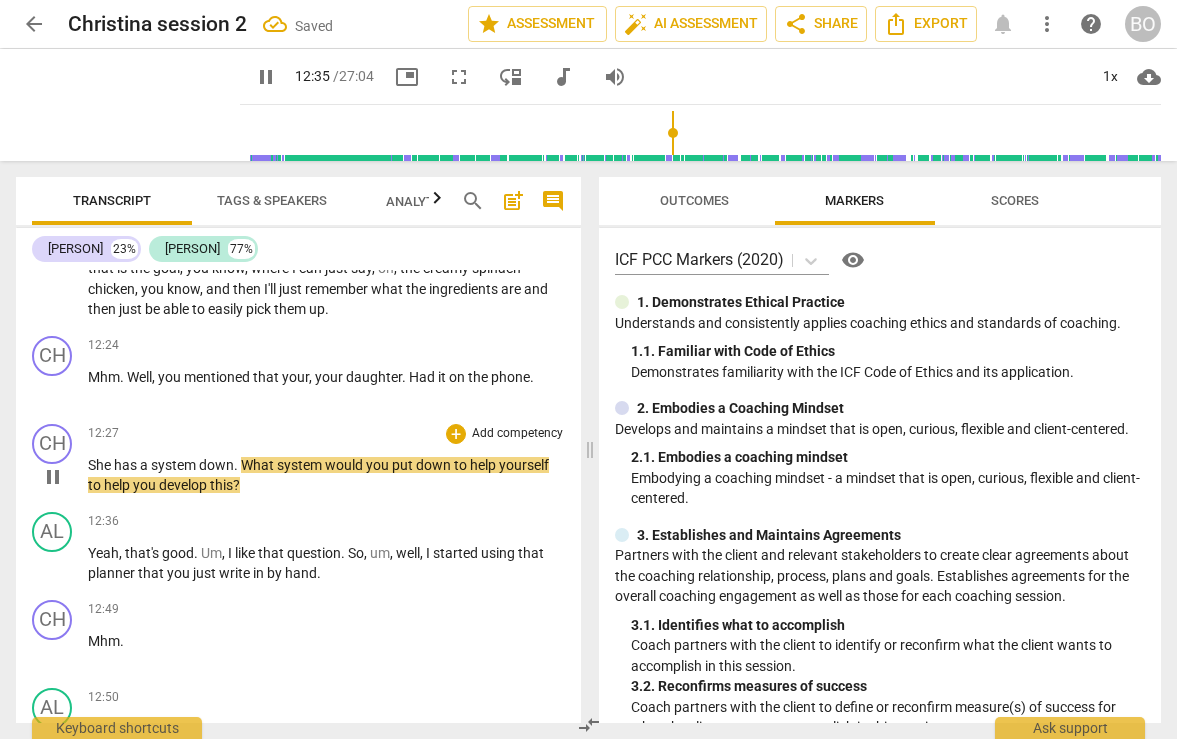 click on "She" at bounding box center (101, 465) 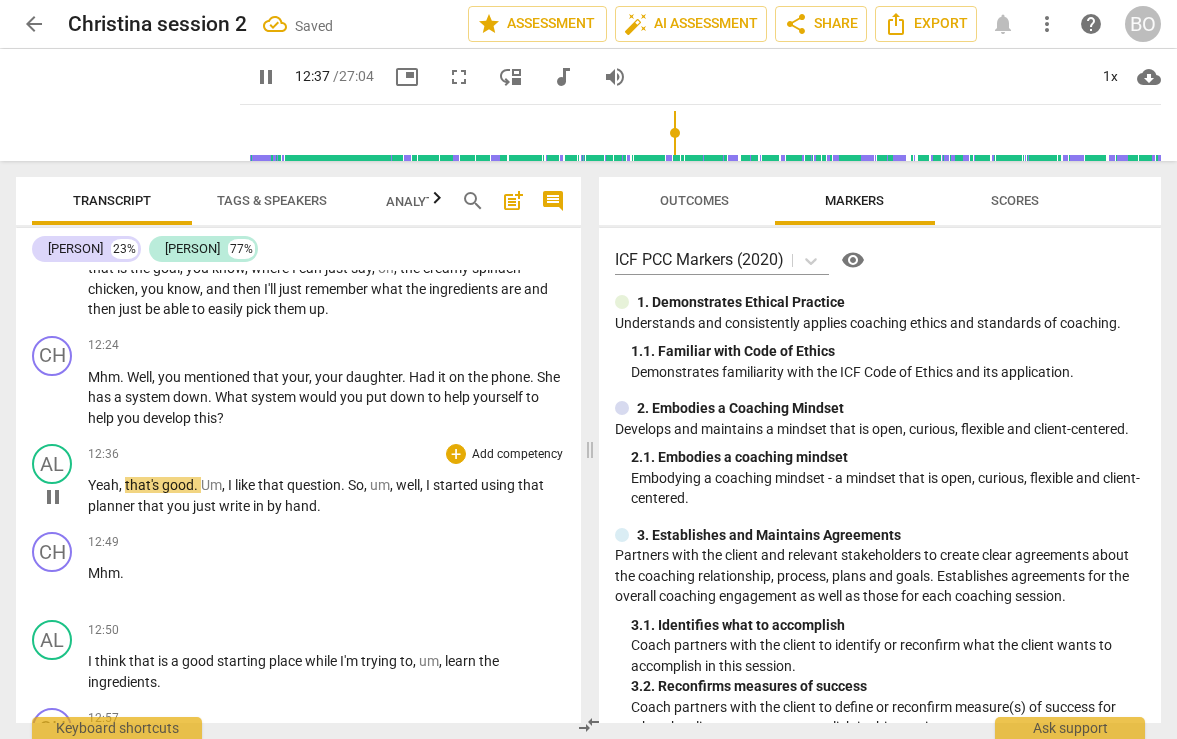 click on "pause" at bounding box center [53, 497] 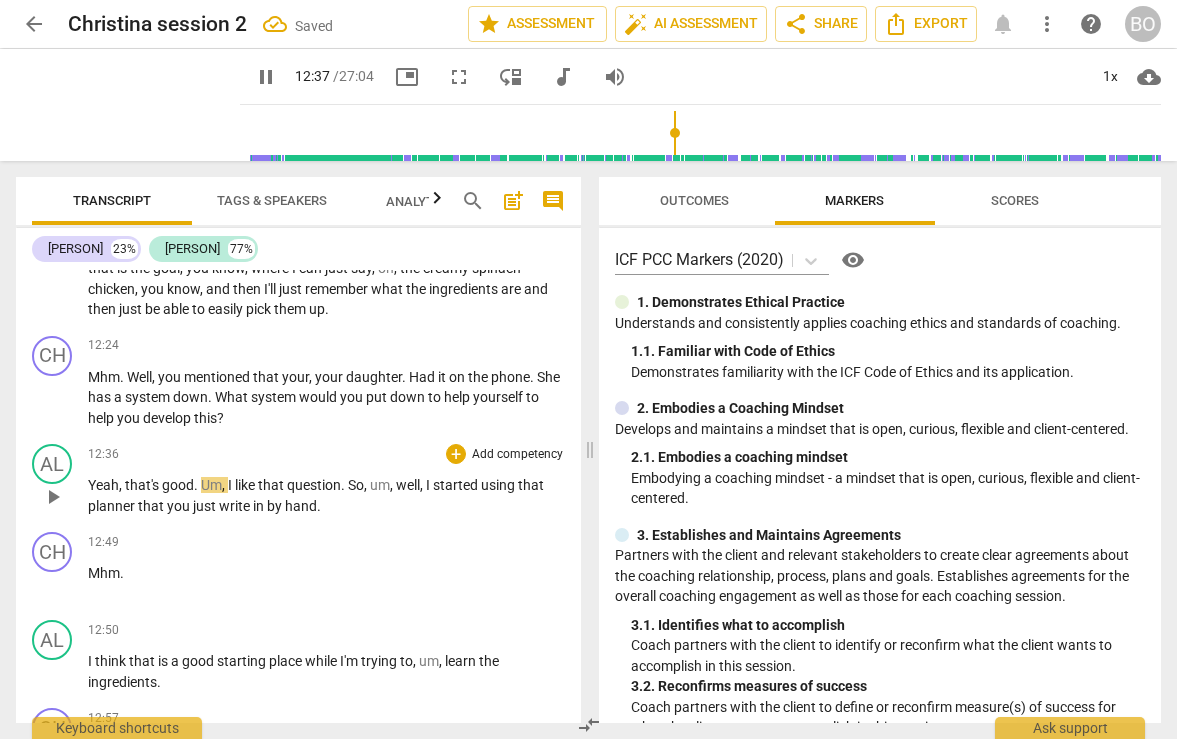 type on "758" 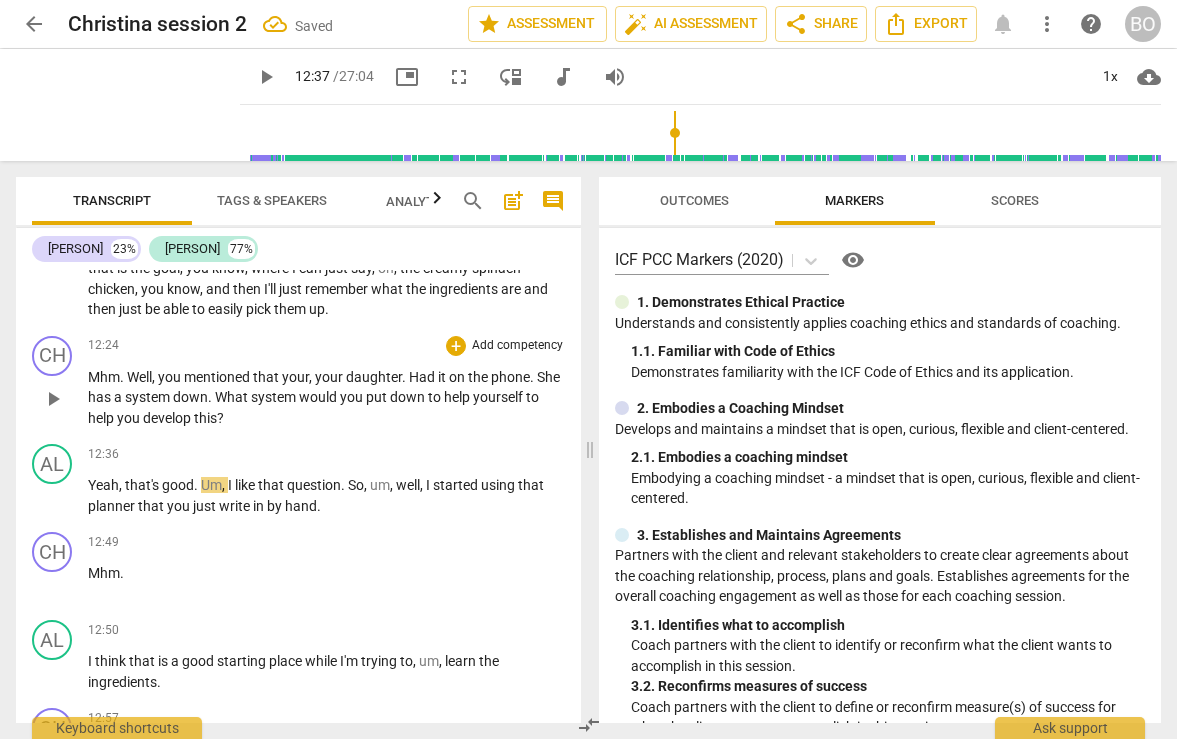 click on "." at bounding box center [405, 377] 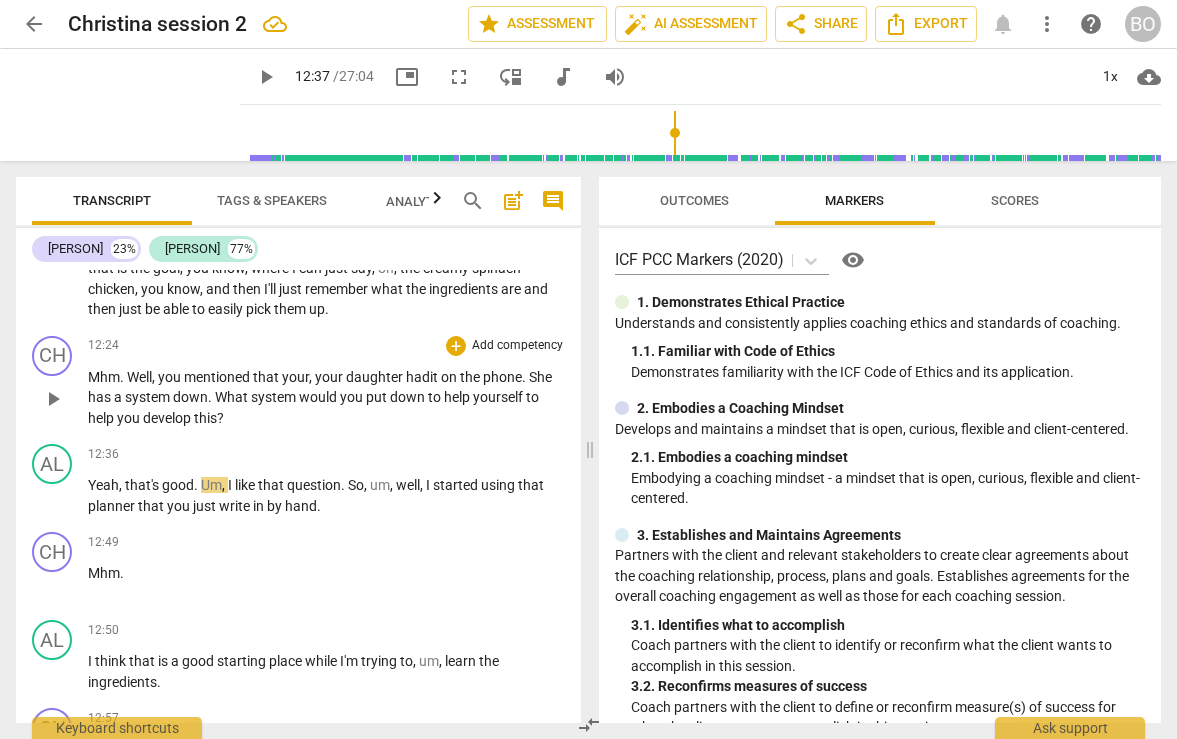 click on "Mhm . Well , you mentioned that your , your daughter had it on the phone . She has a system down . What system would you put down to help yourself to help you develop this ?" at bounding box center (326, 398) 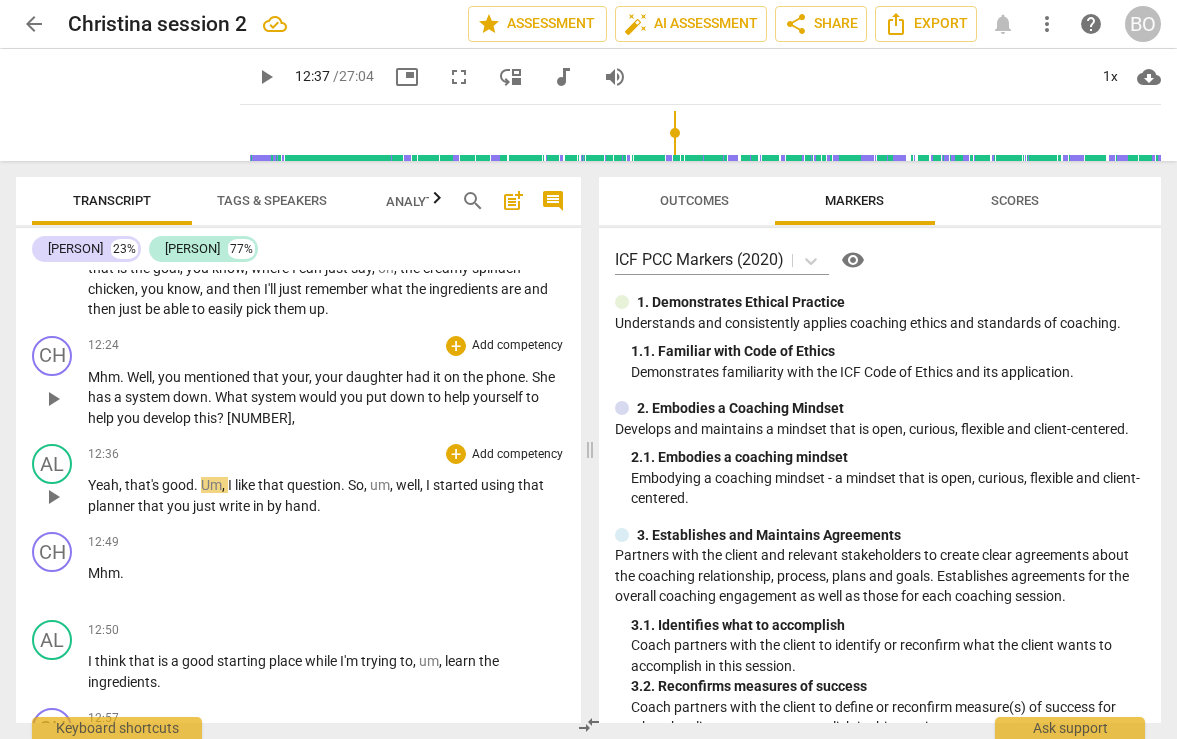 click on "Yeah ,   that's   good .   Um ,   I   like   that   question .   So ,   um ,   well ,   I   started   using   that   planner   that   you   just   write   in   by   hand ." at bounding box center [326, 495] 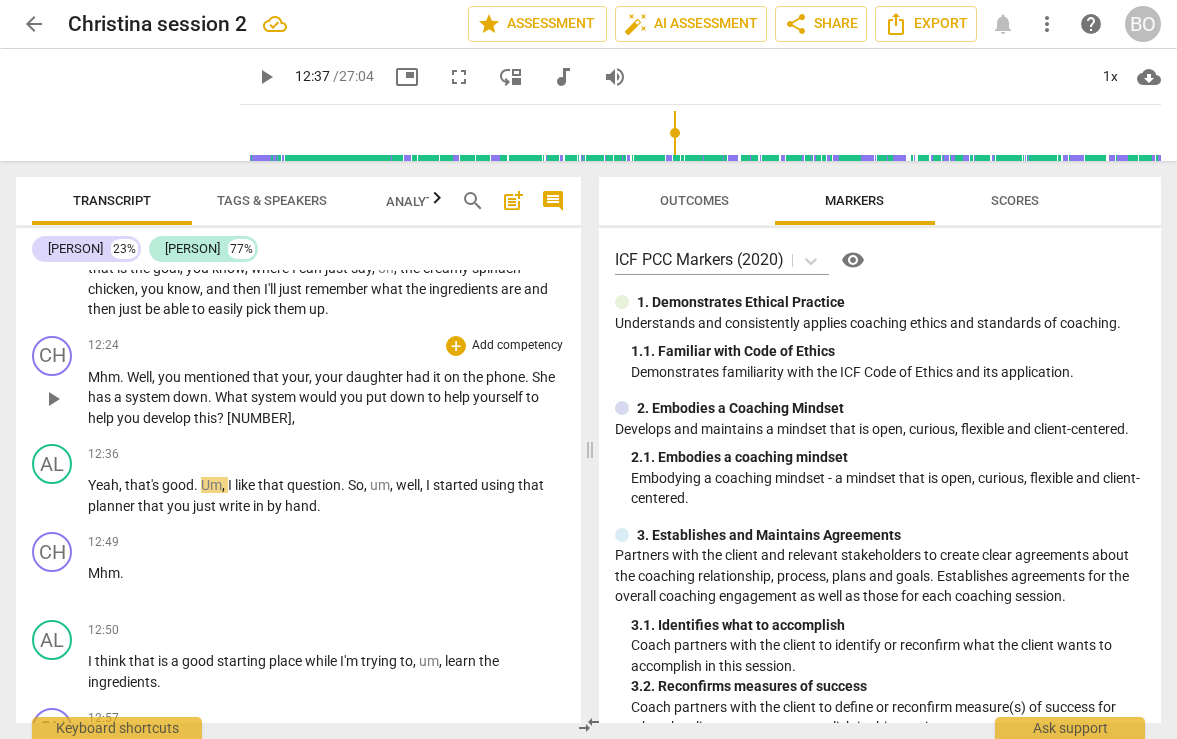 click on "Mhm . Well , you mentioned that your , your daughter had it on the phone . She has a system down . What system would you put down to help yourself to help you develop this ? 6.1 ," at bounding box center [326, 398] 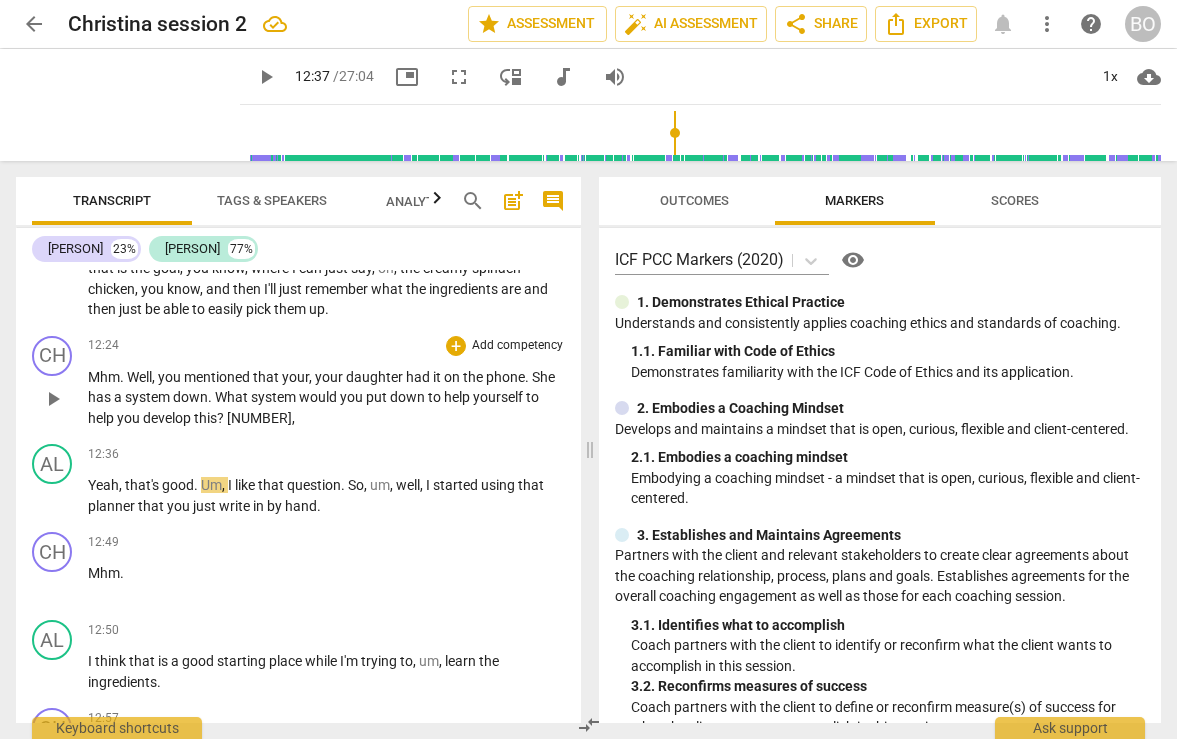 type 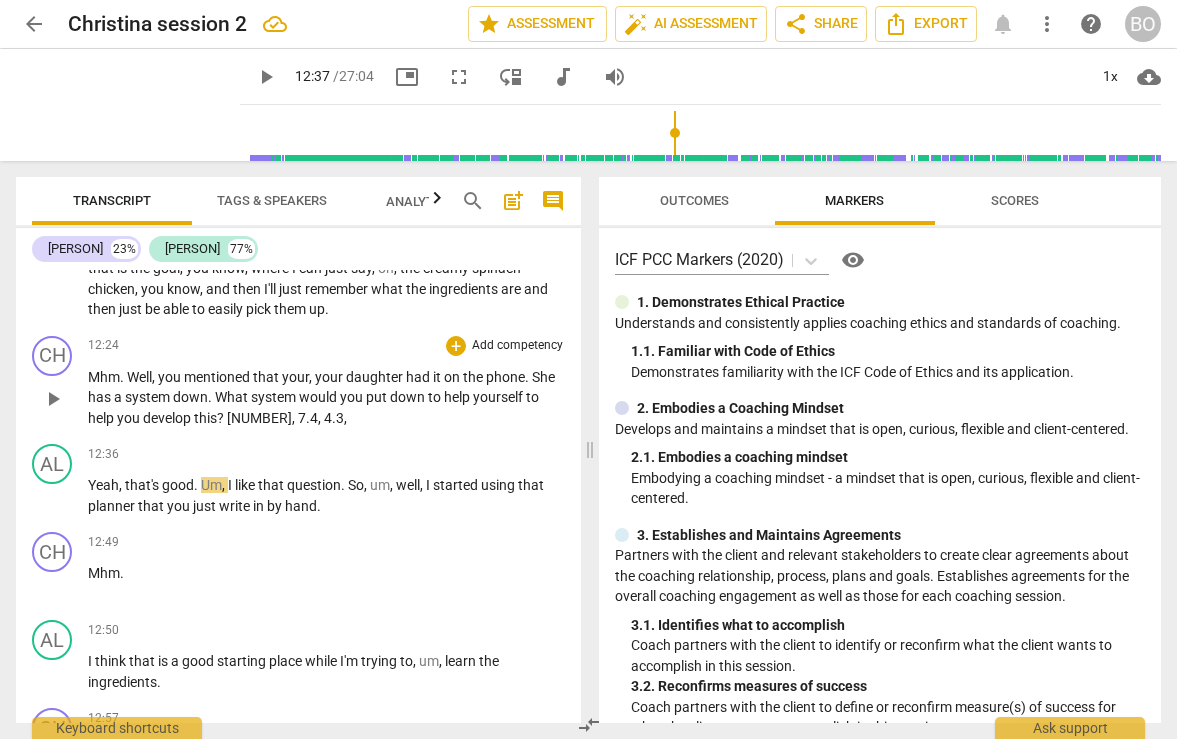 click on "Mhm . Well , you mentioned that your , your daughter had it on the phone . She has a system down . What system would you put down to help yourself to help you develop this ? 6.1 , 7.4 , 4.3 ," at bounding box center (326, 398) 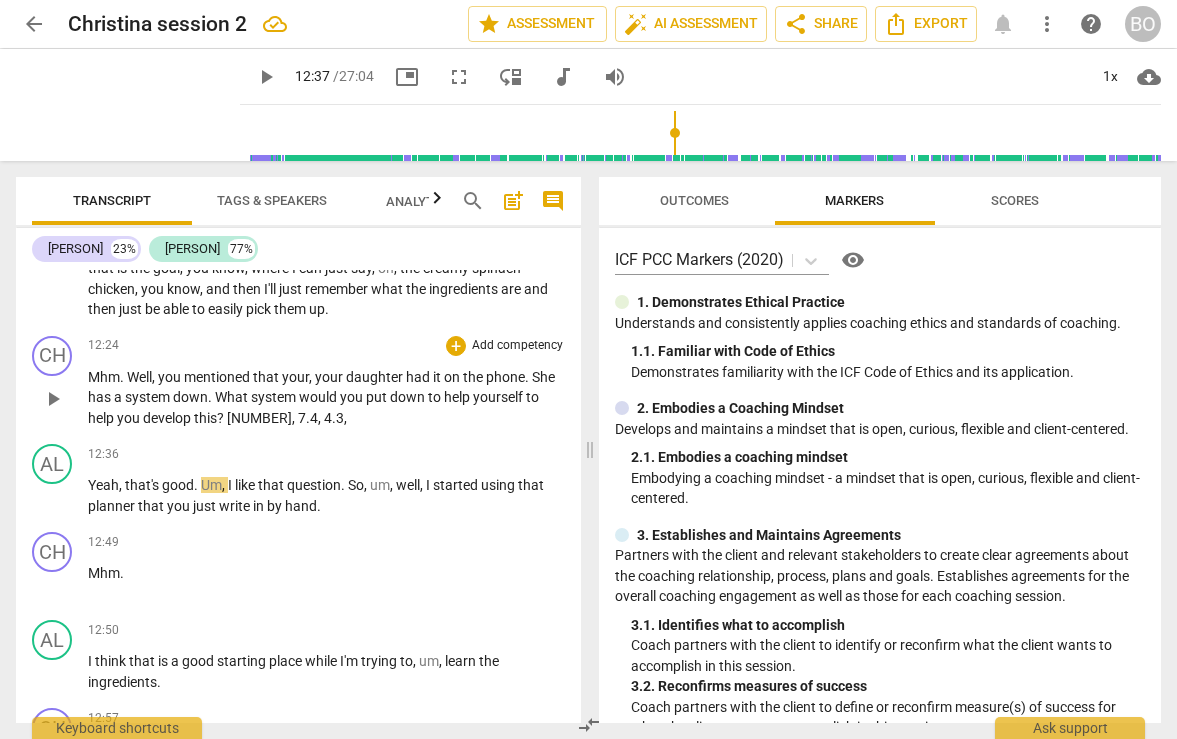 type 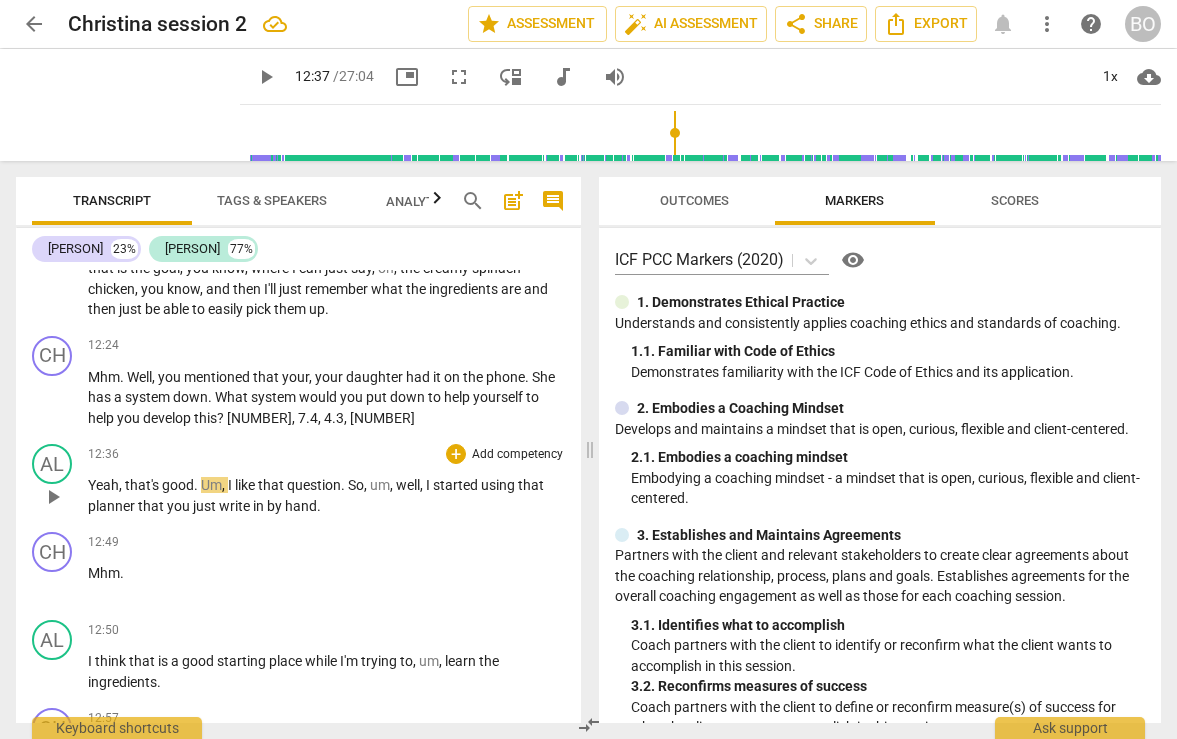 click on "play_arrow" at bounding box center [53, 497] 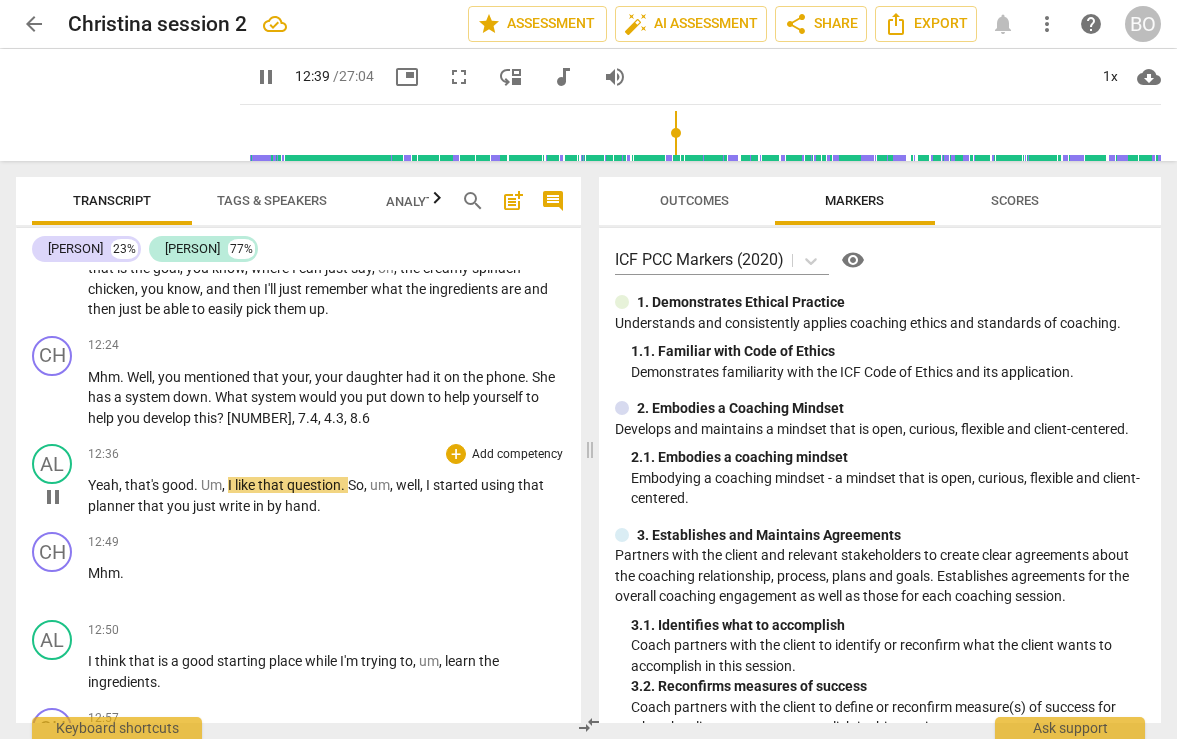 click on "that's" at bounding box center [143, 485] 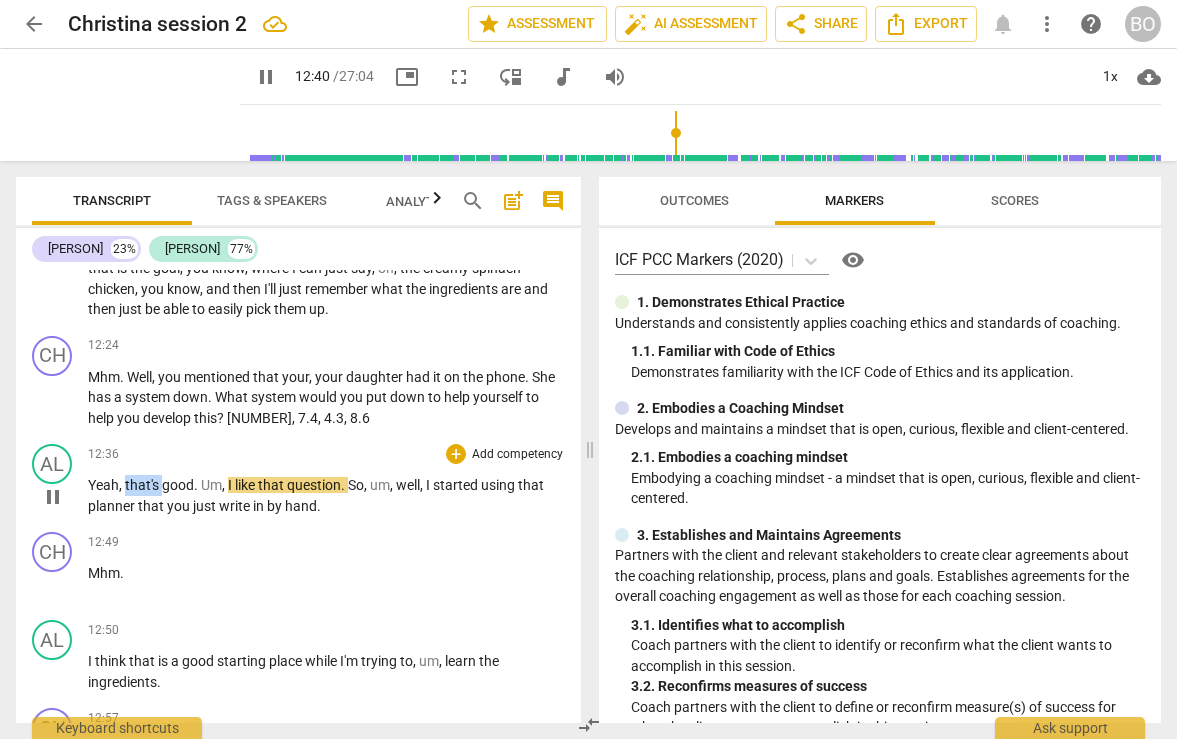 click on "that's" at bounding box center [143, 485] 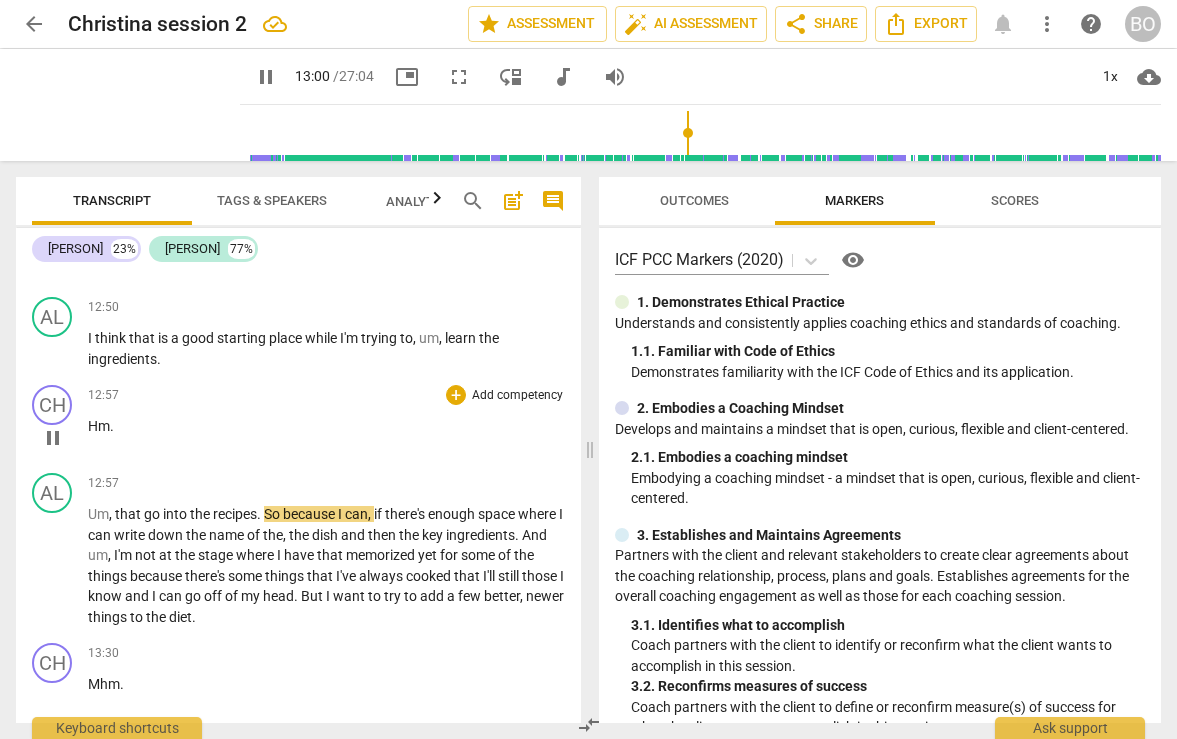 scroll, scrollTop: 7108, scrollLeft: 0, axis: vertical 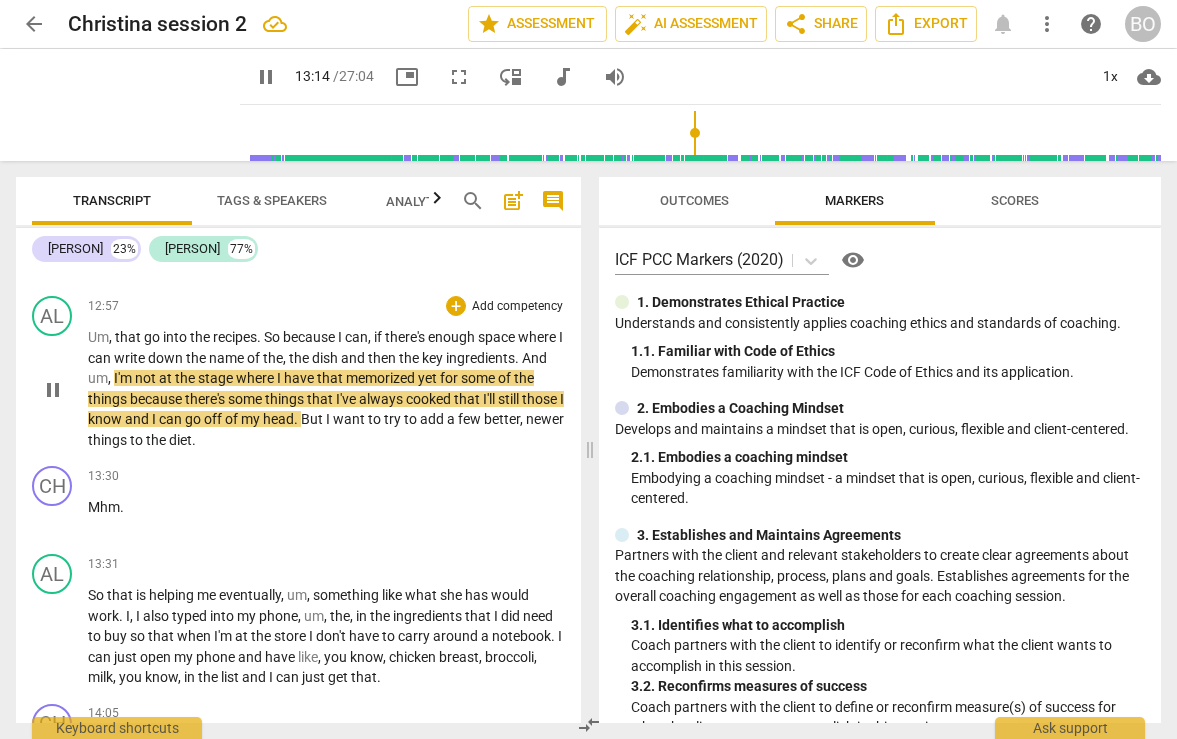 click on "And" at bounding box center (534, 358) 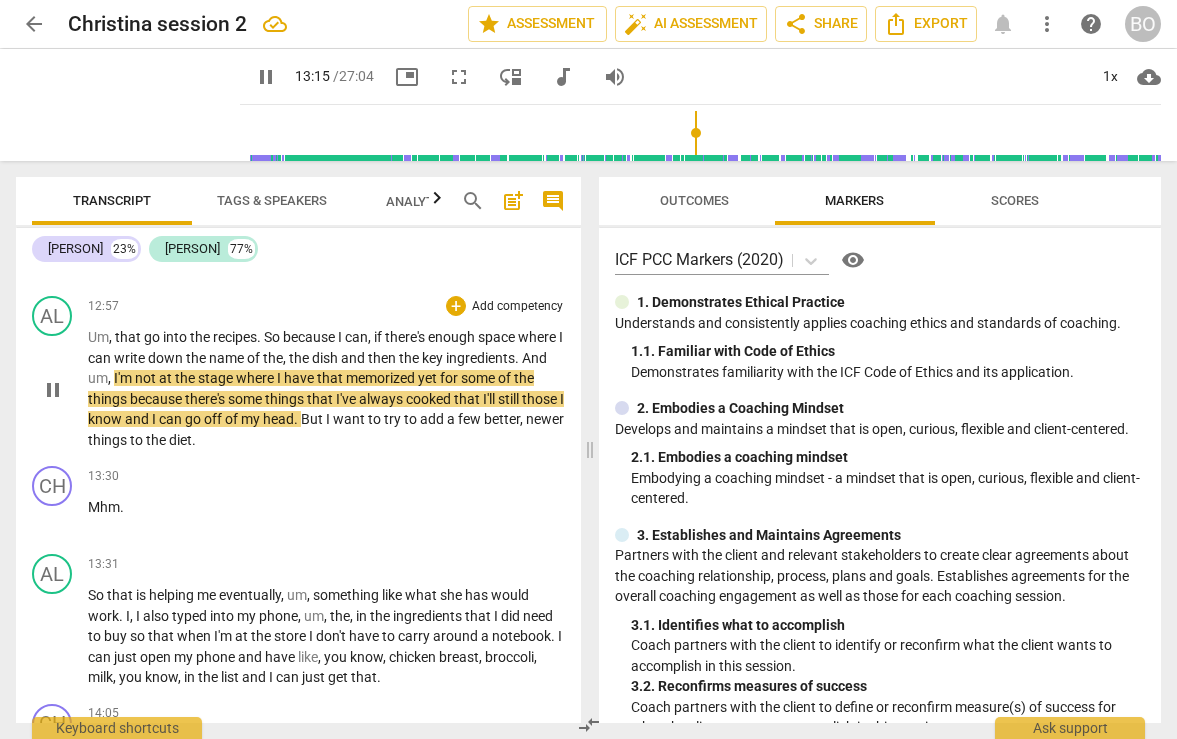 type on "796" 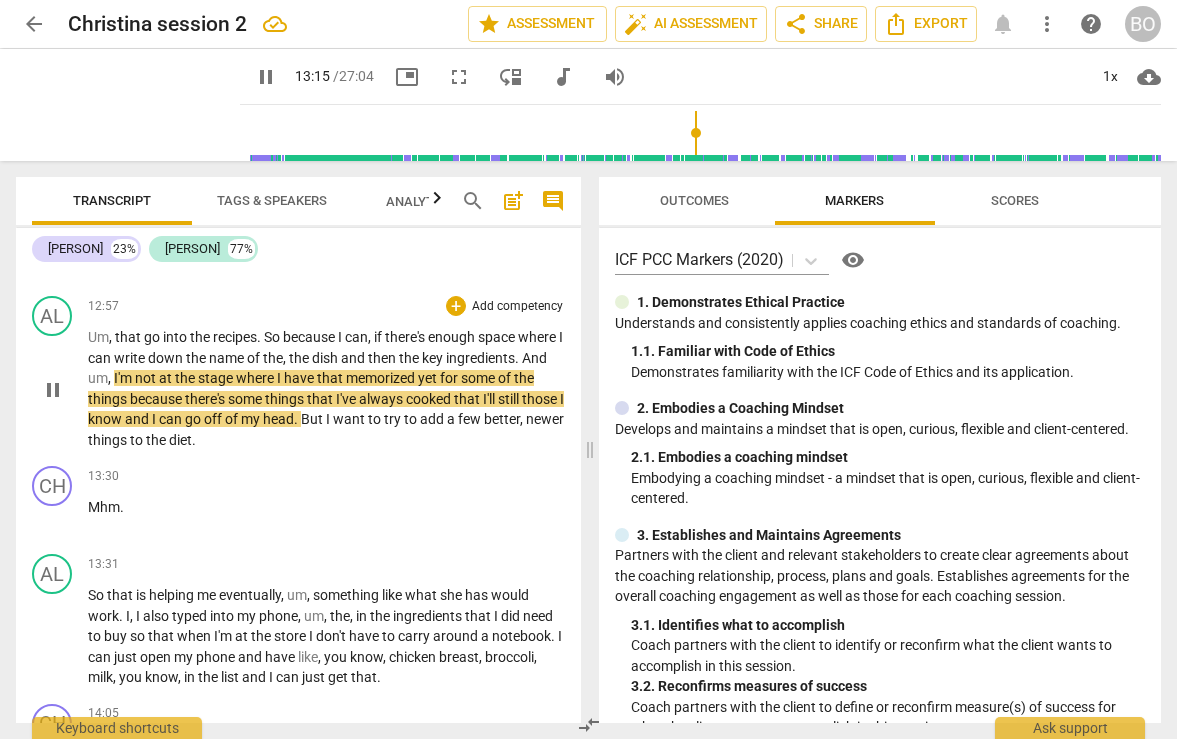 type 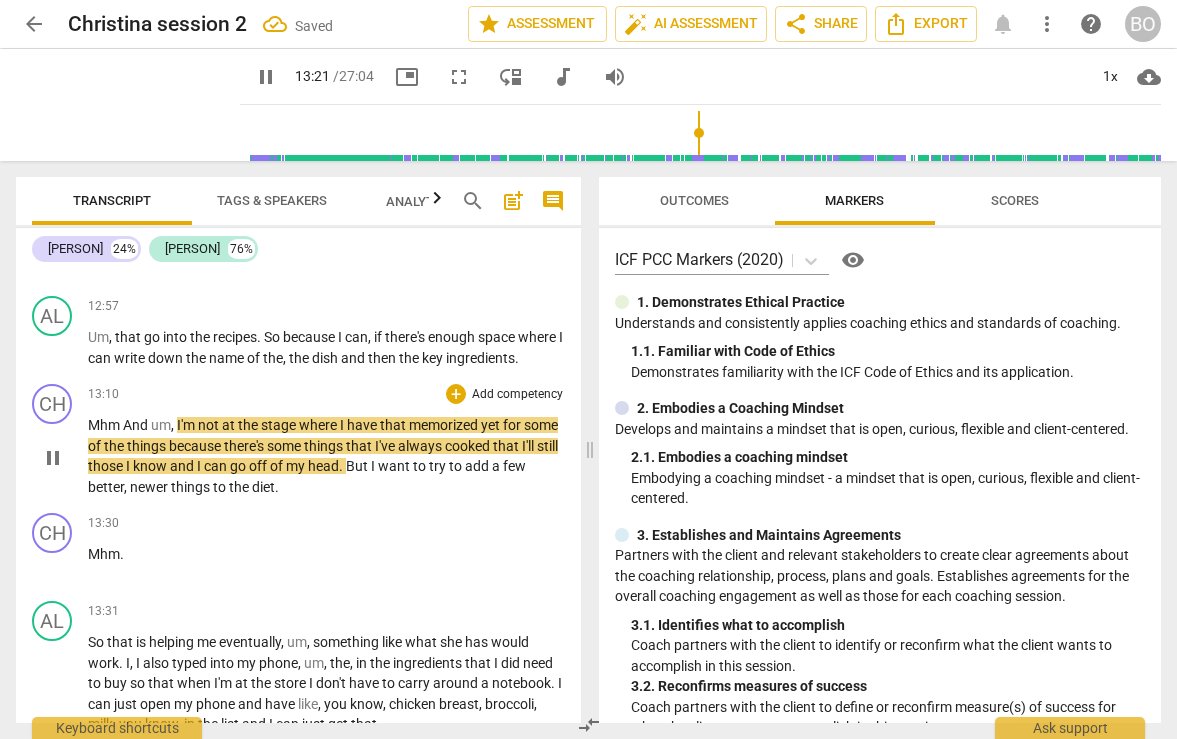 click on "And" at bounding box center [137, 425] 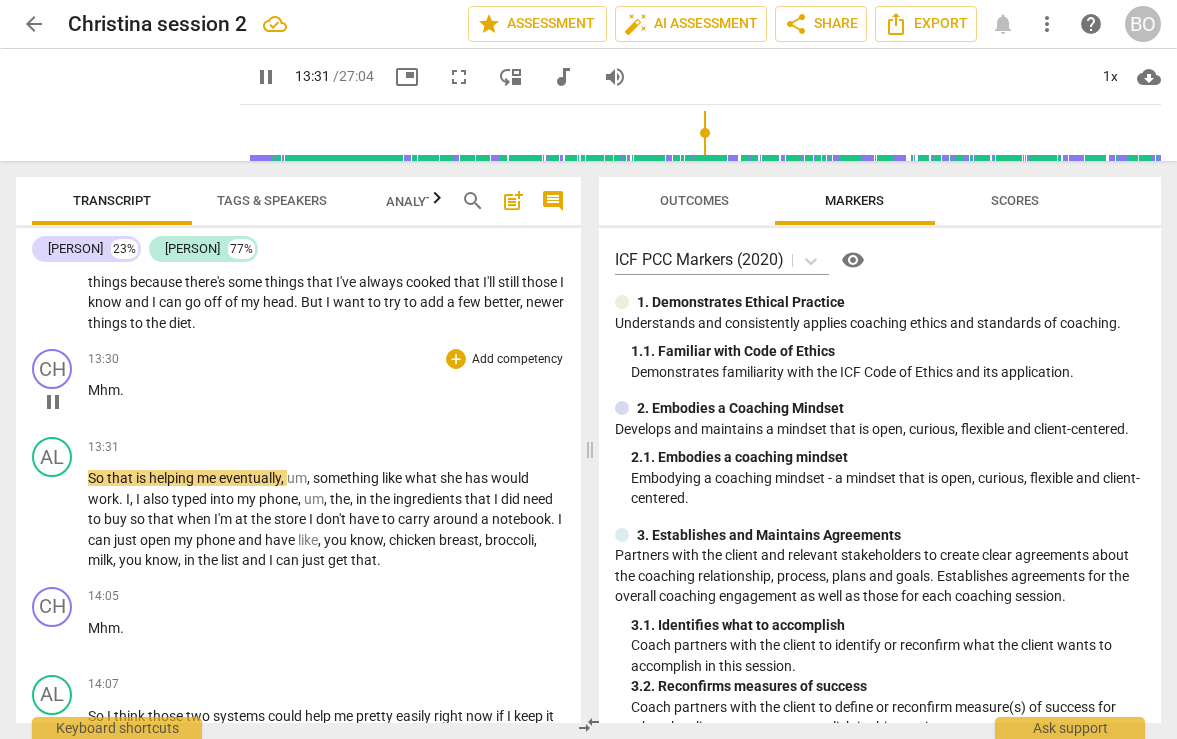 scroll, scrollTop: 7408, scrollLeft: 0, axis: vertical 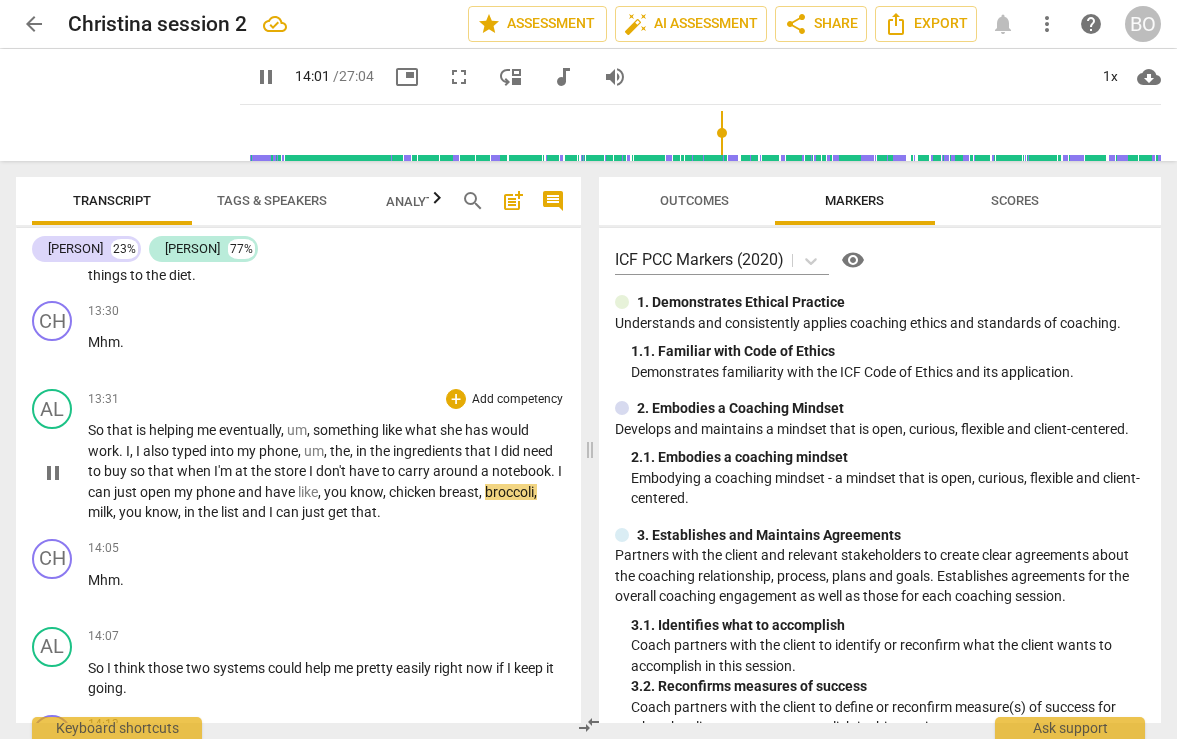 click on "I" at bounding box center [560, 471] 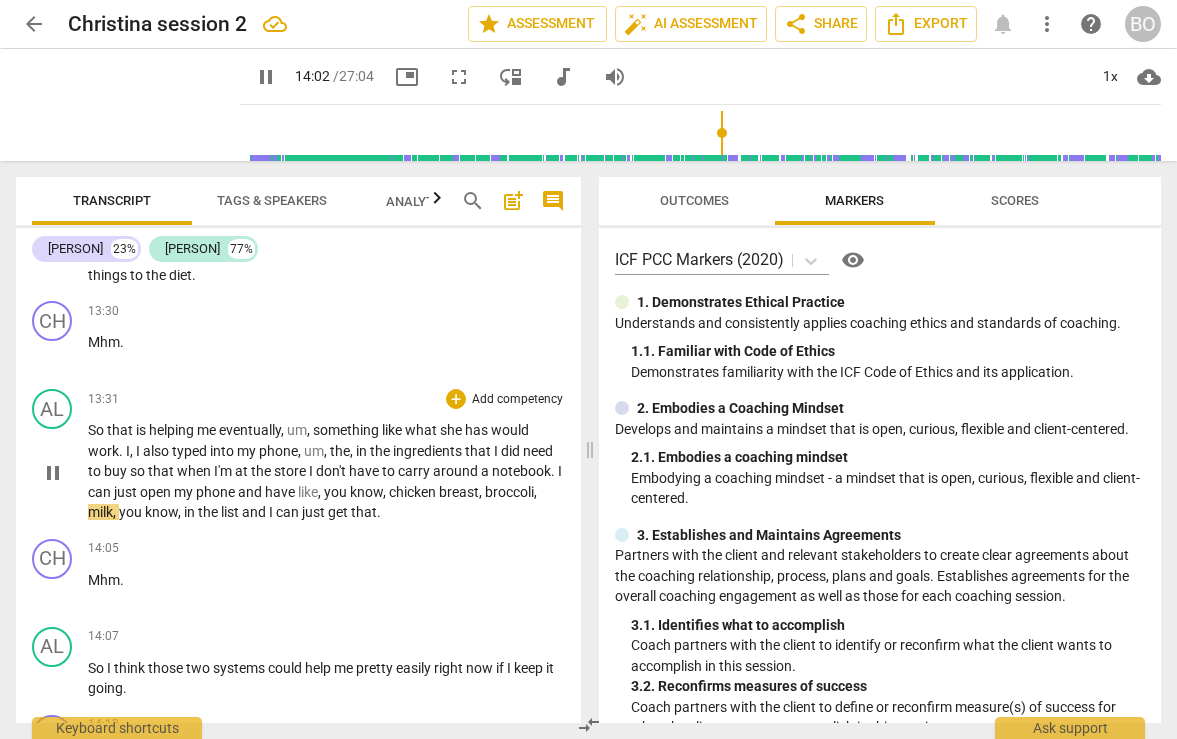 type on "843" 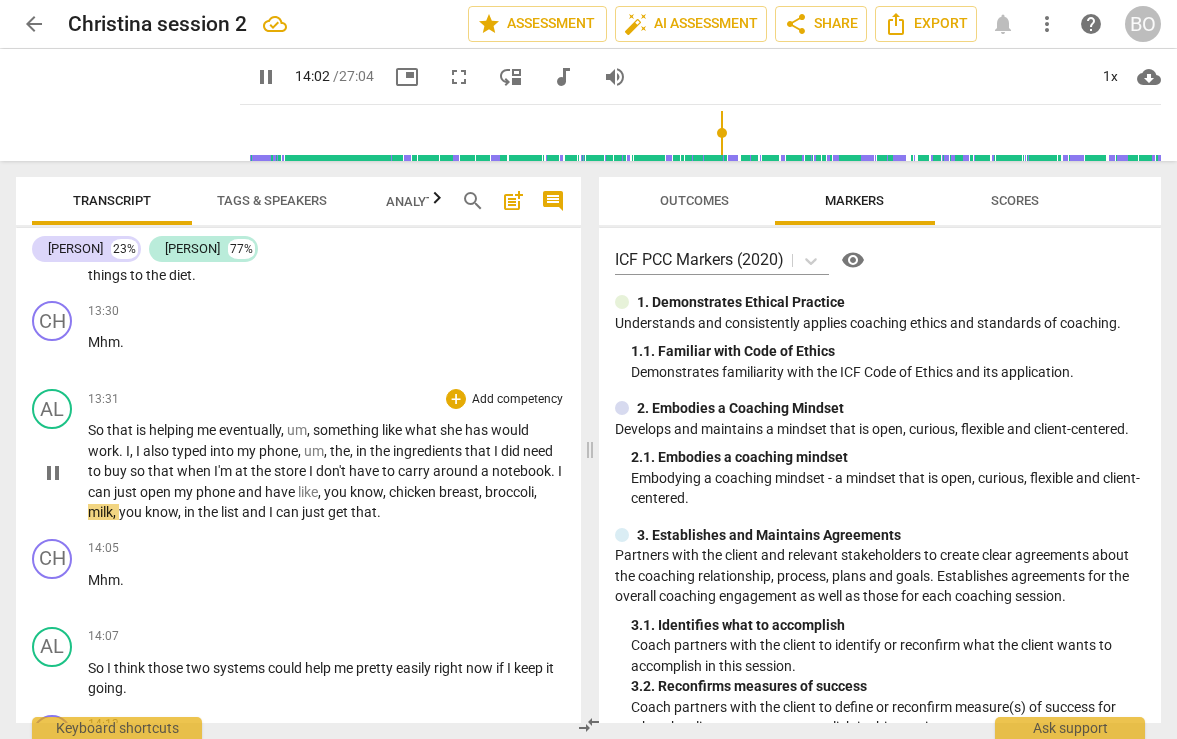 type 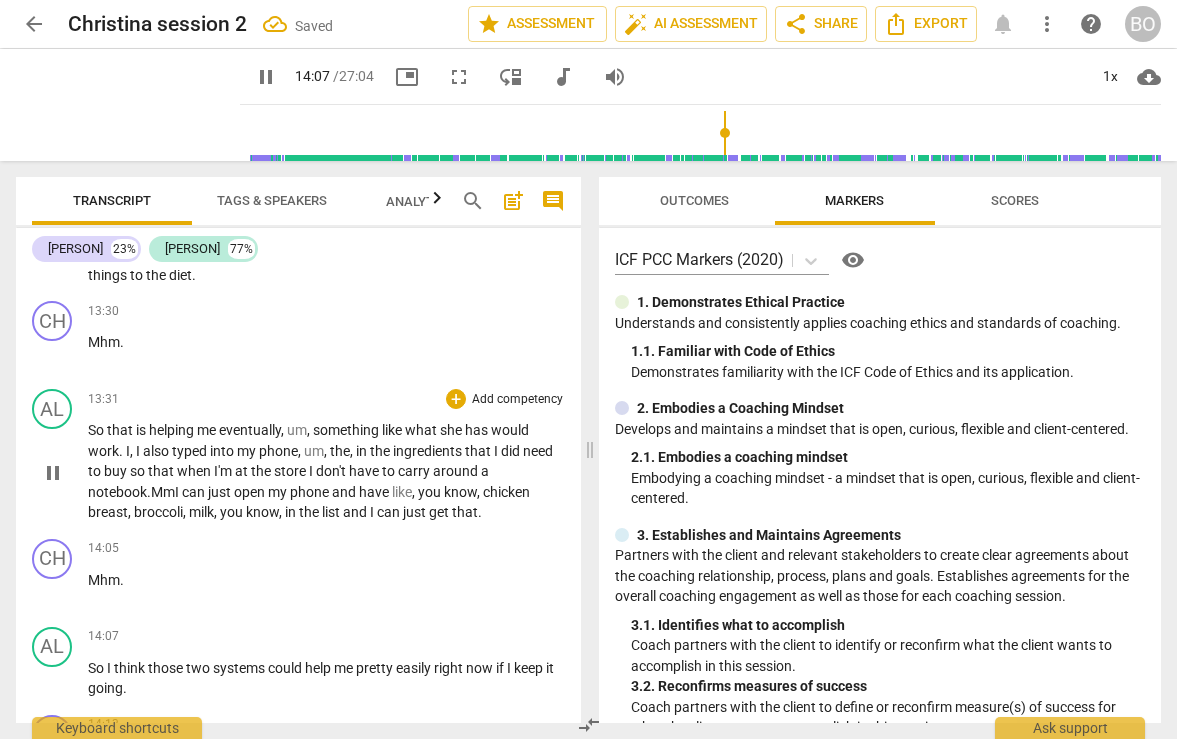 click on ".  Mm" at bounding box center (161, 492) 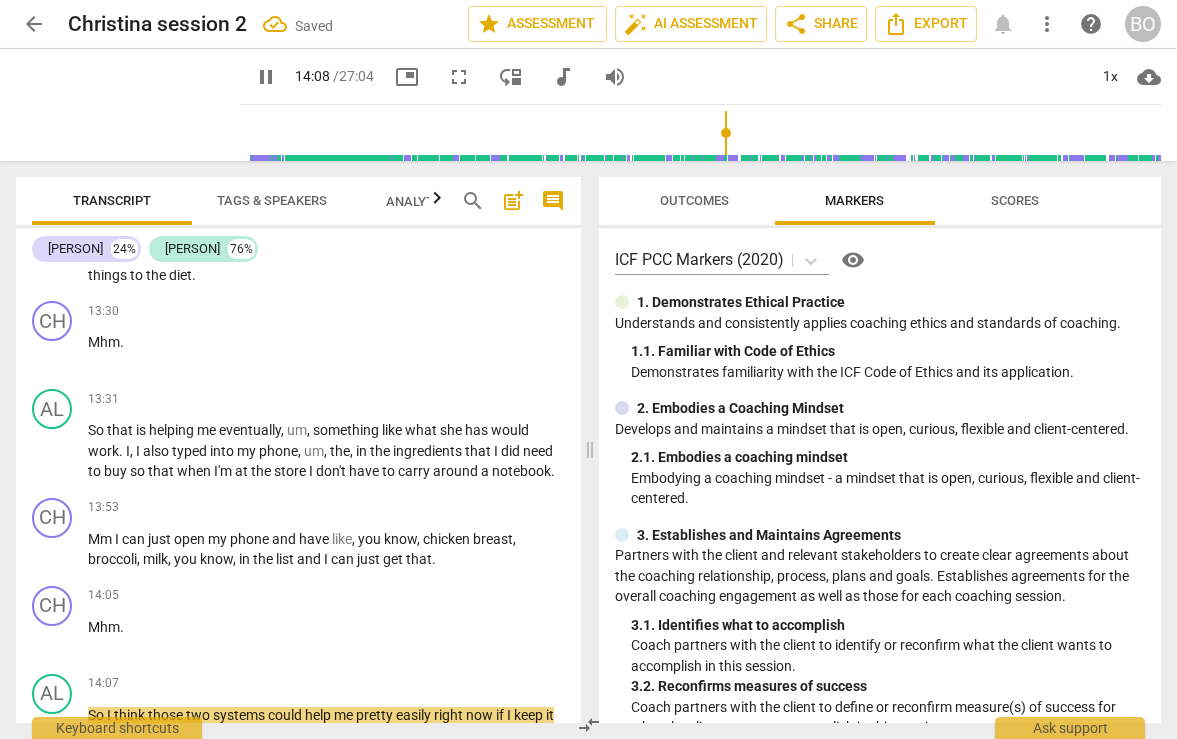 scroll, scrollTop: 7885, scrollLeft: 0, axis: vertical 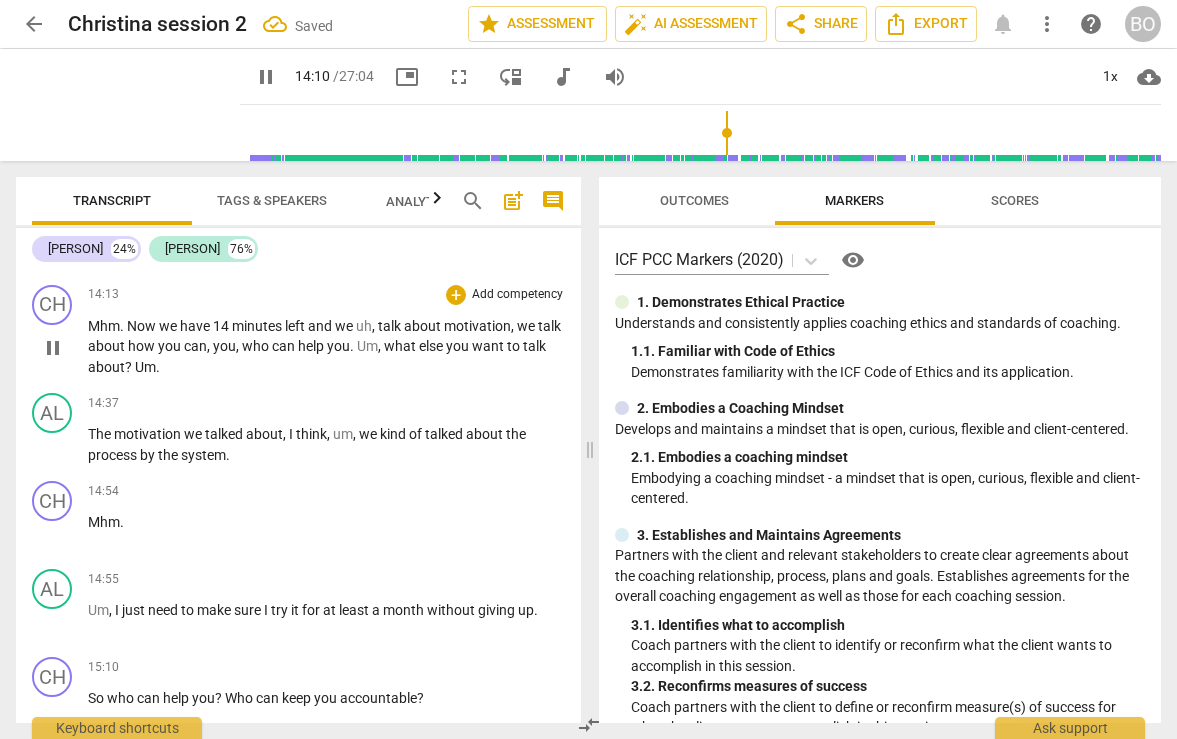 click on "Now" at bounding box center (143, 326) 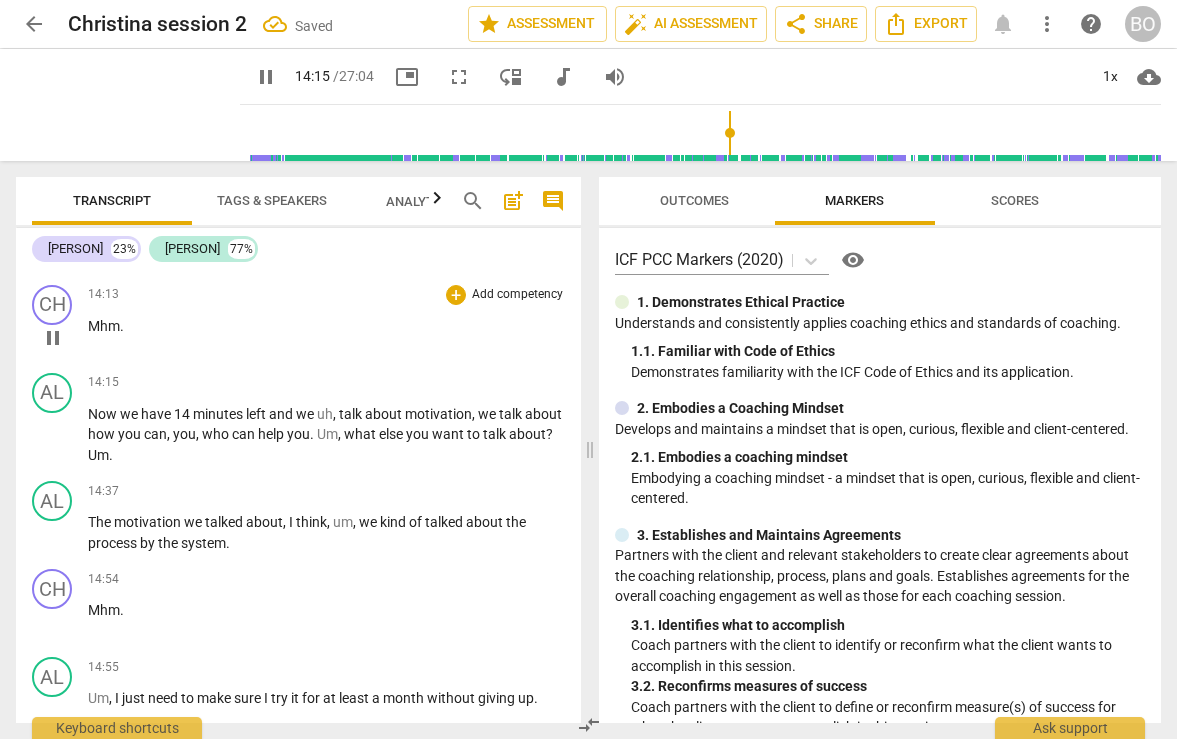 scroll, scrollTop: 7785, scrollLeft: 0, axis: vertical 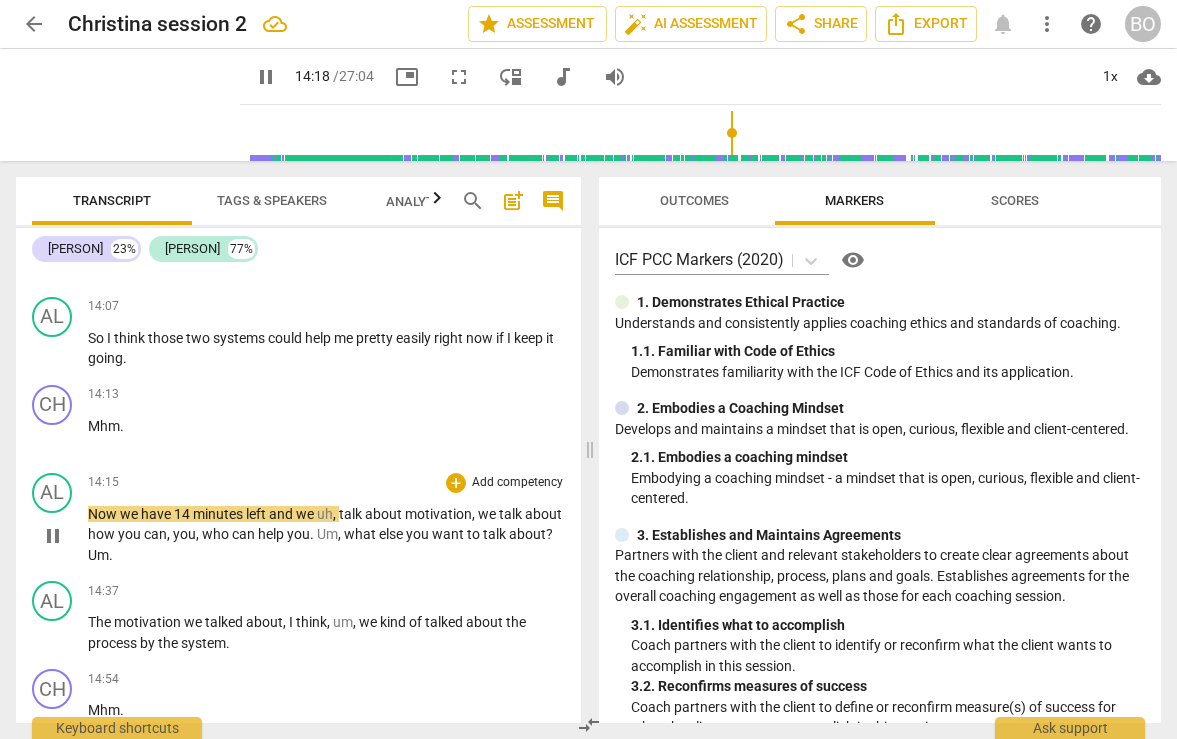 click on "Now" at bounding box center [104, 514] 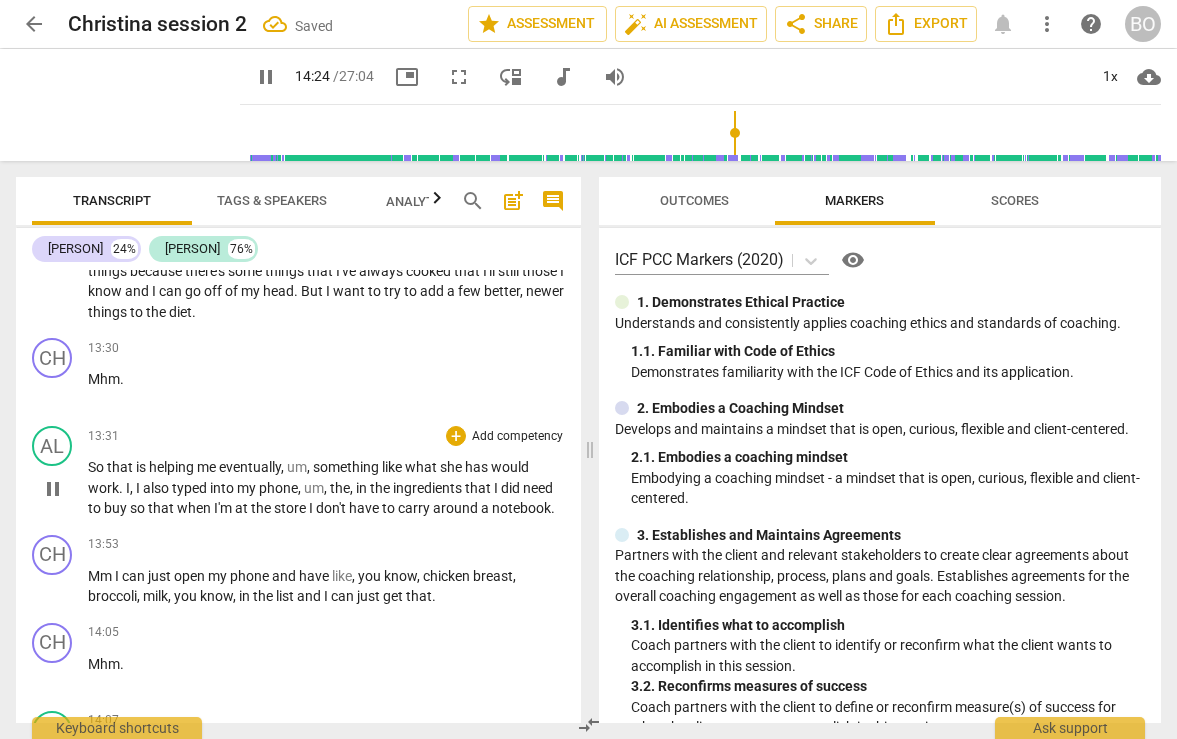 scroll, scrollTop: 7485, scrollLeft: 0, axis: vertical 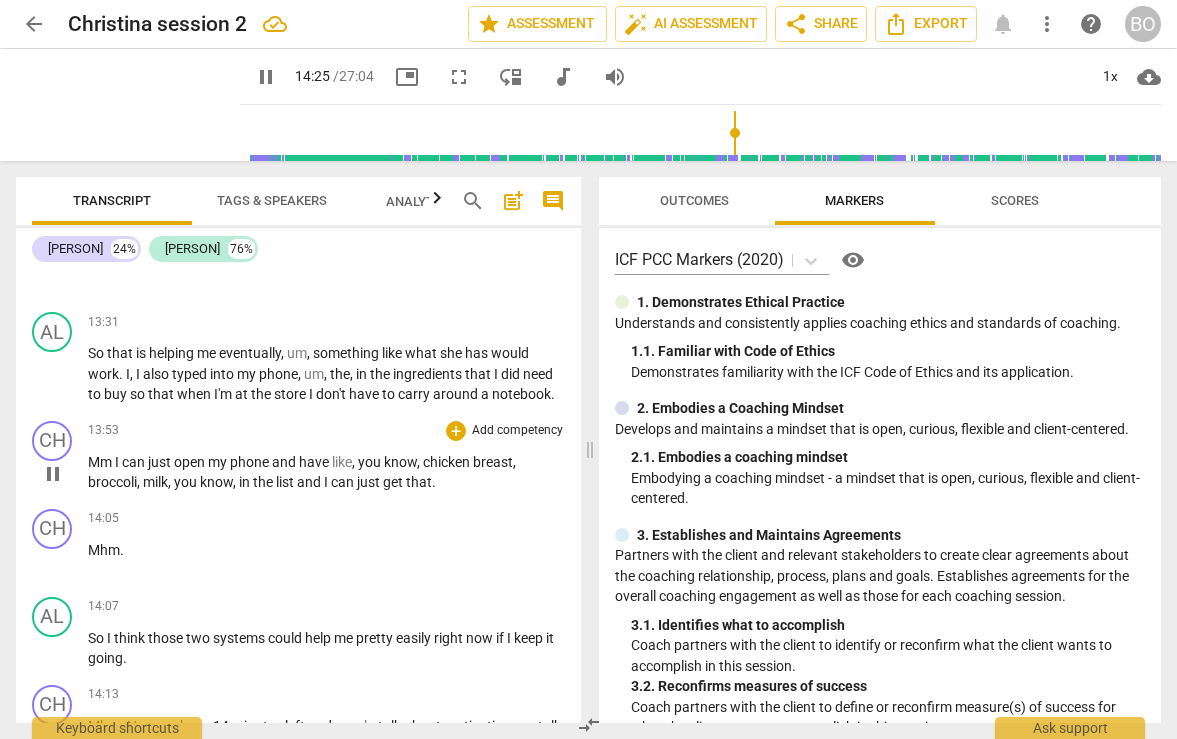click on "pause" at bounding box center (53, 474) 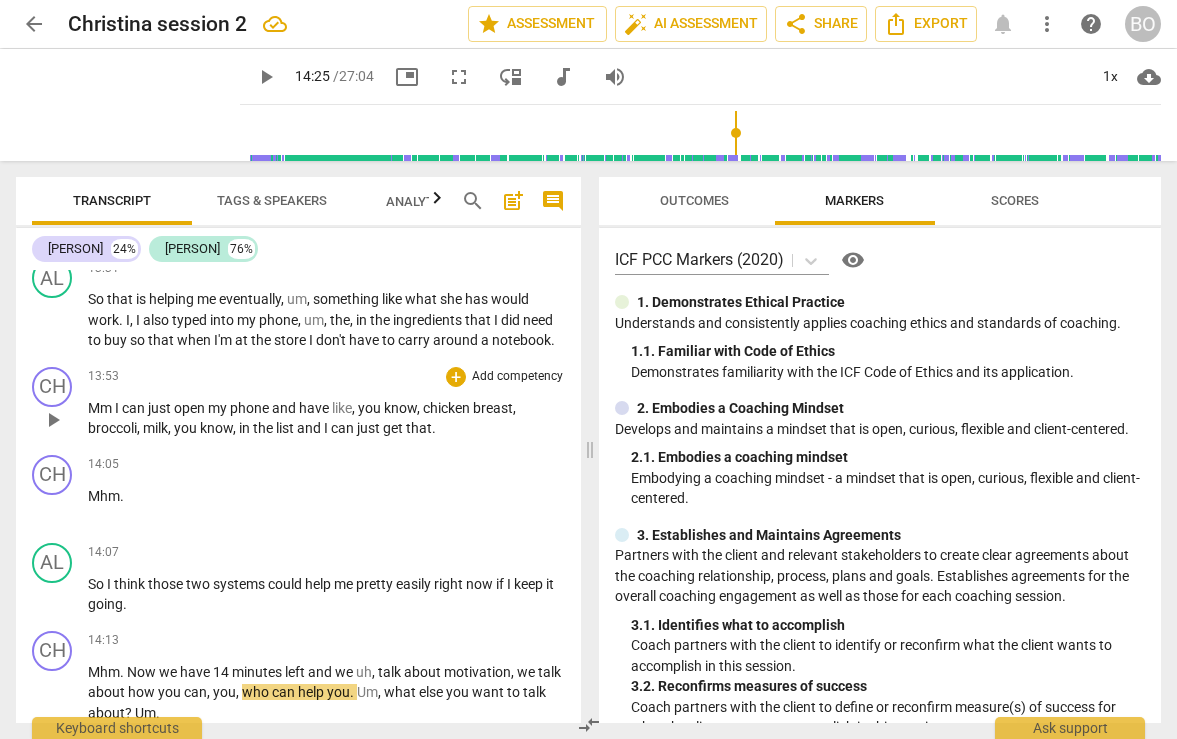scroll, scrollTop: 7585, scrollLeft: 0, axis: vertical 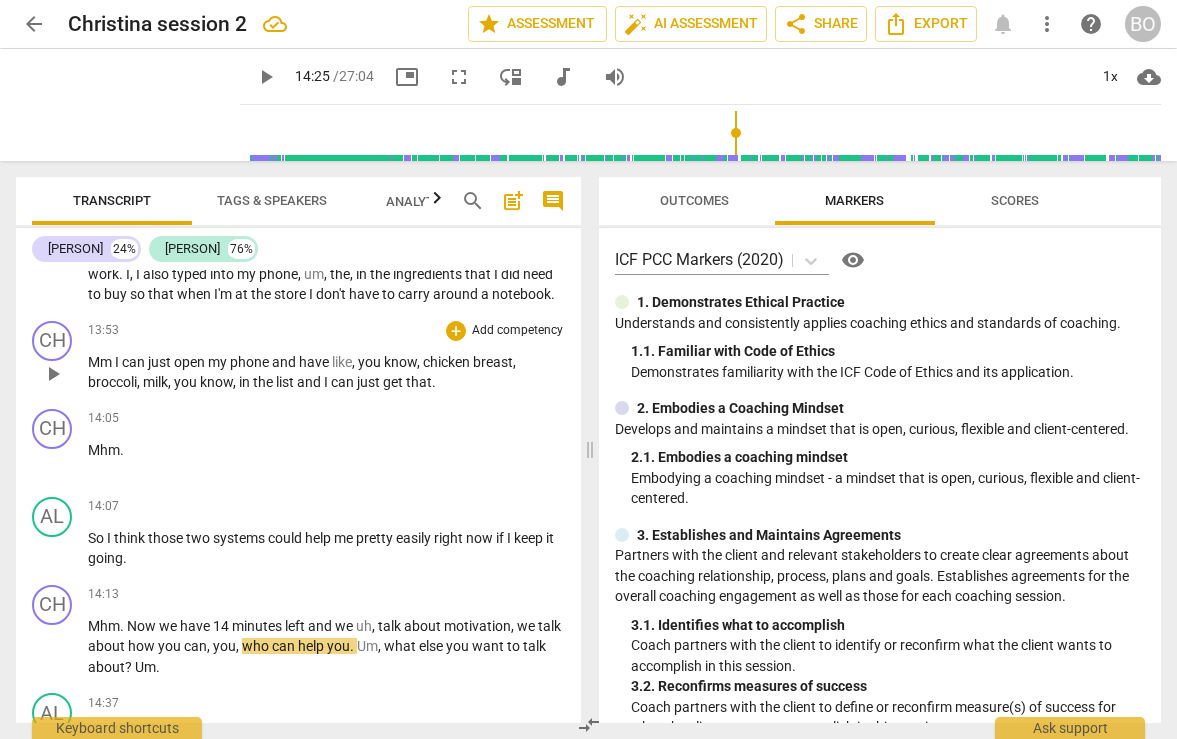 click on "I" at bounding box center [118, 362] 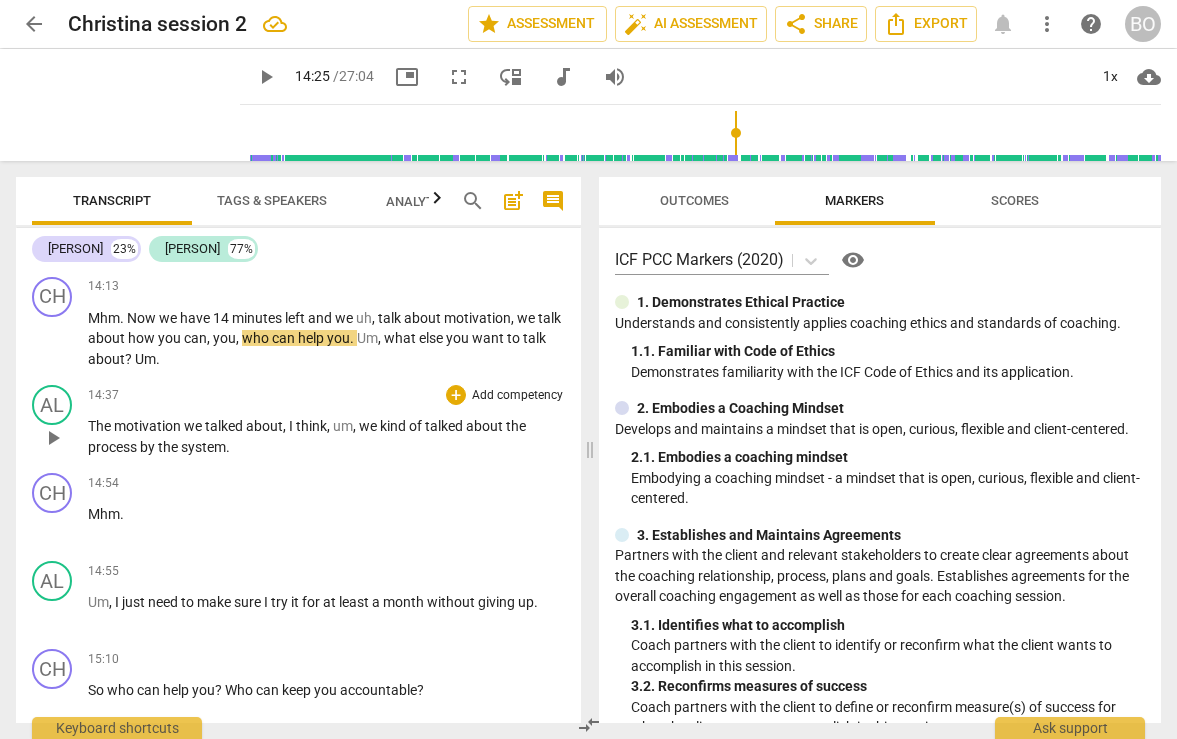 scroll, scrollTop: 7985, scrollLeft: 0, axis: vertical 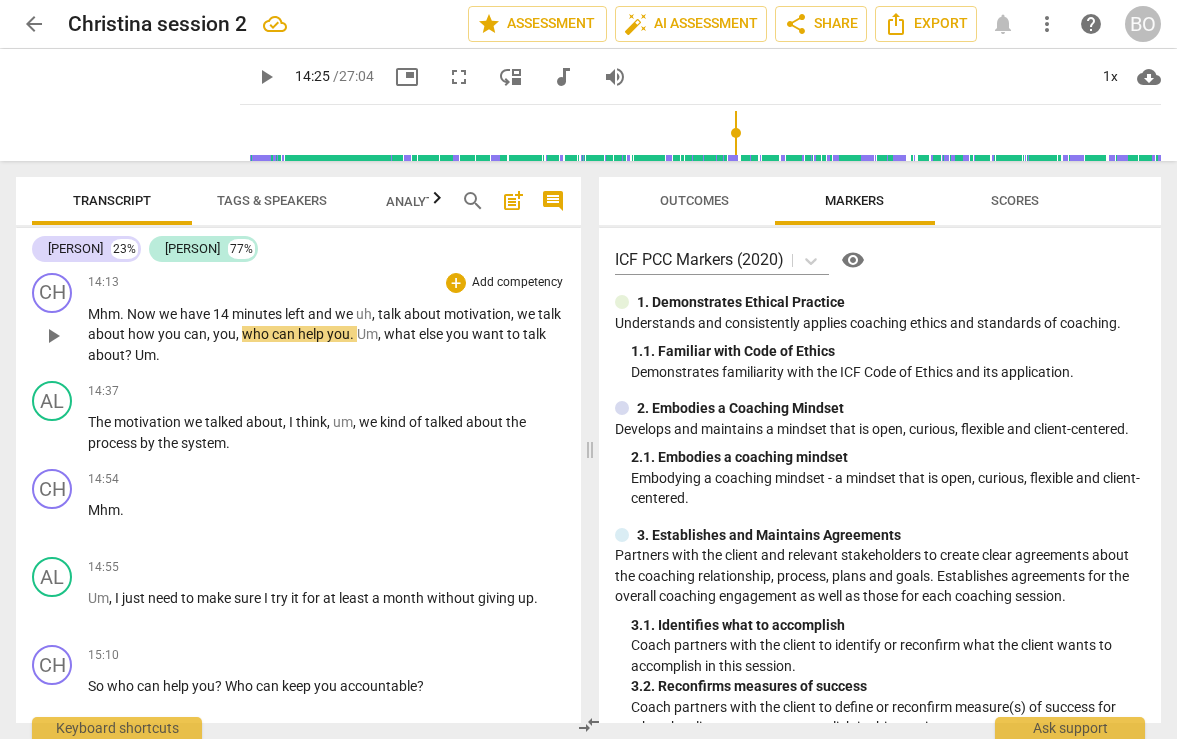 click on "Now" at bounding box center [143, 314] 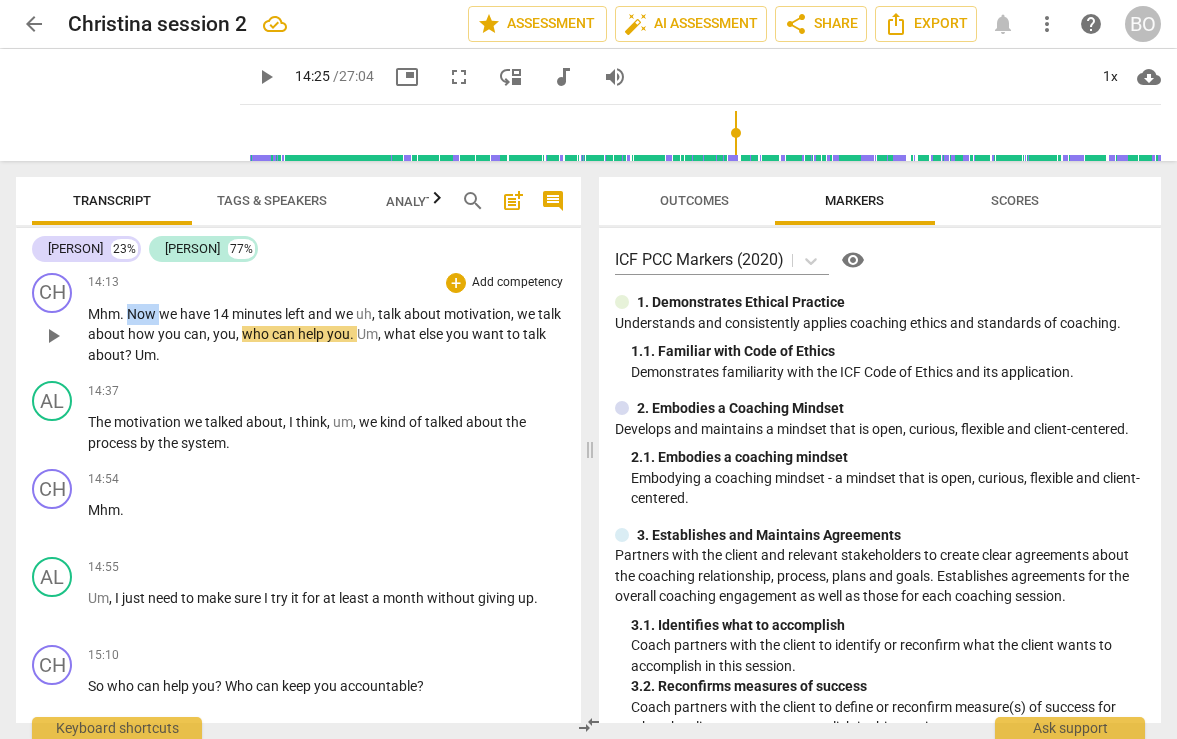 click on "Now" at bounding box center (143, 314) 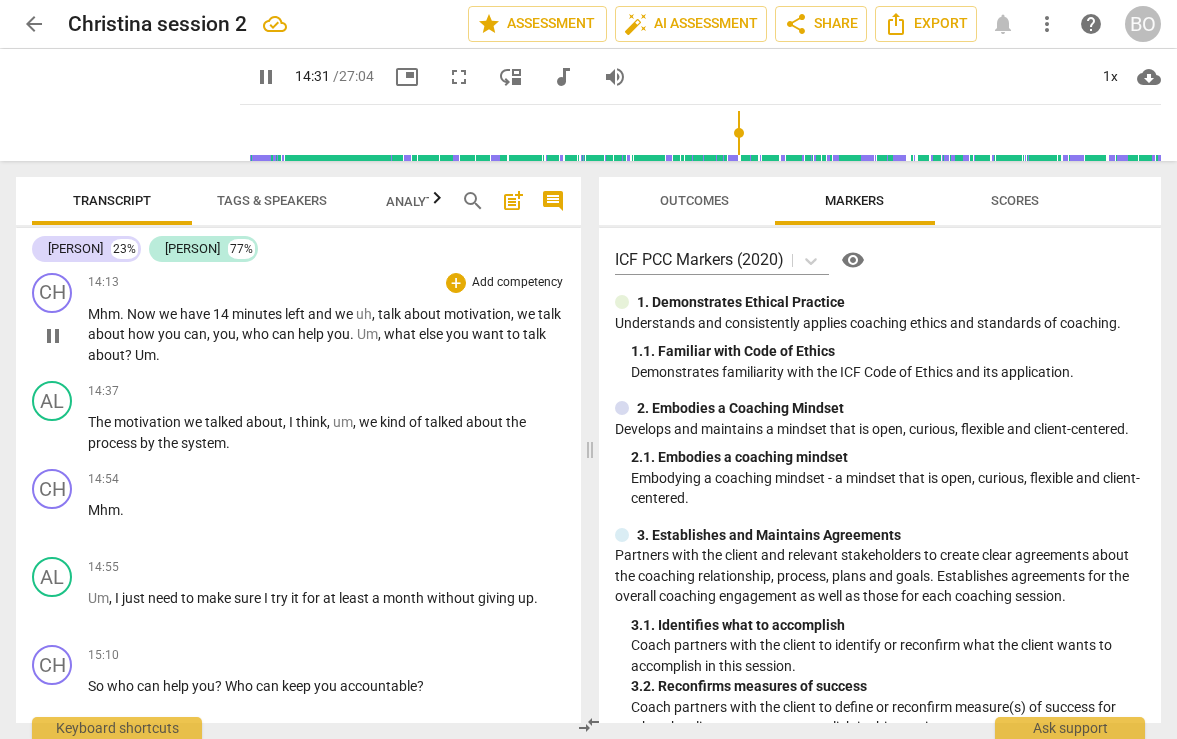click on "Um" at bounding box center (145, 355) 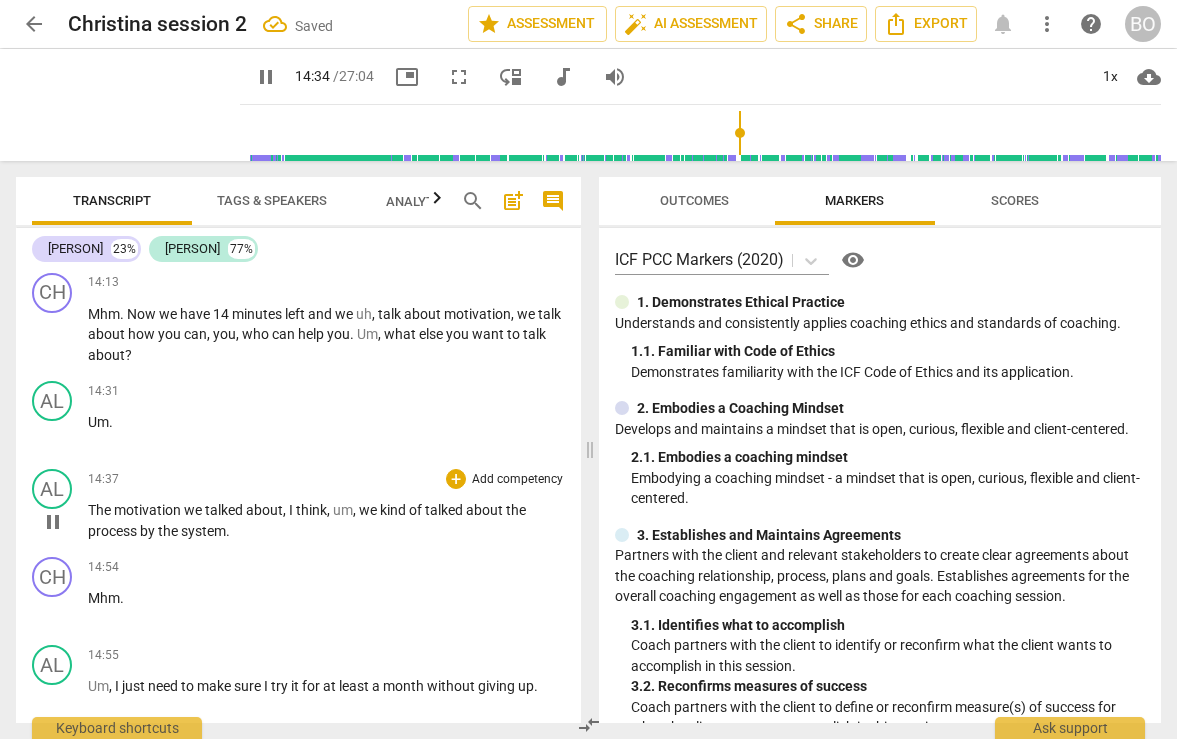 click on "The" at bounding box center [101, 510] 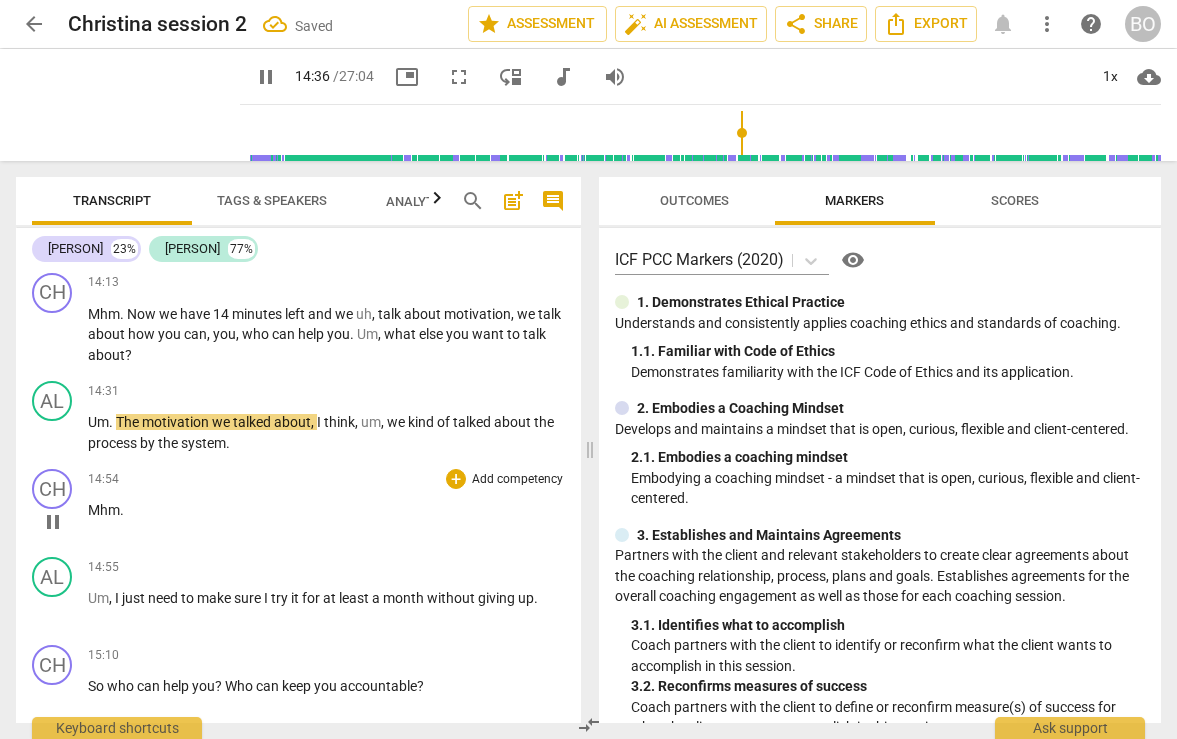 click on "pause" at bounding box center [53, 522] 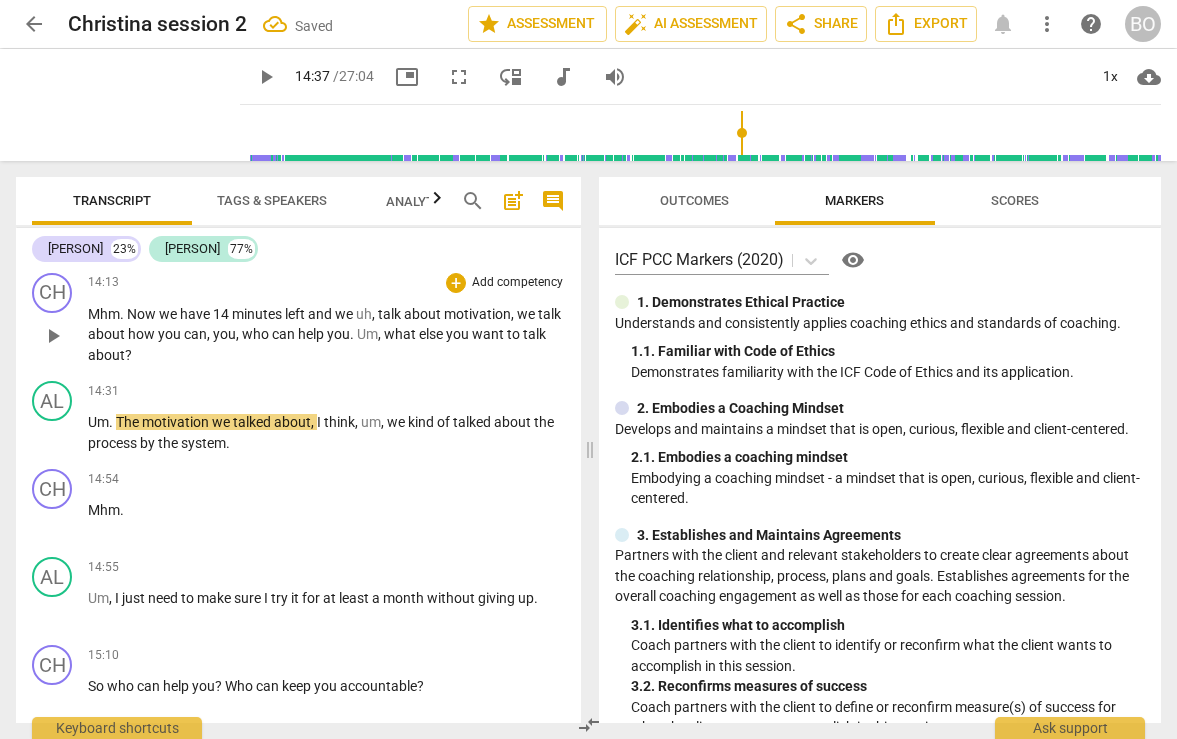 click on "Mhm . Now we have 14 minutes left and we uh , talk about motivation , we talk about how you can , you , who can help you . Um , what else you want to talk about ?" at bounding box center (326, 335) 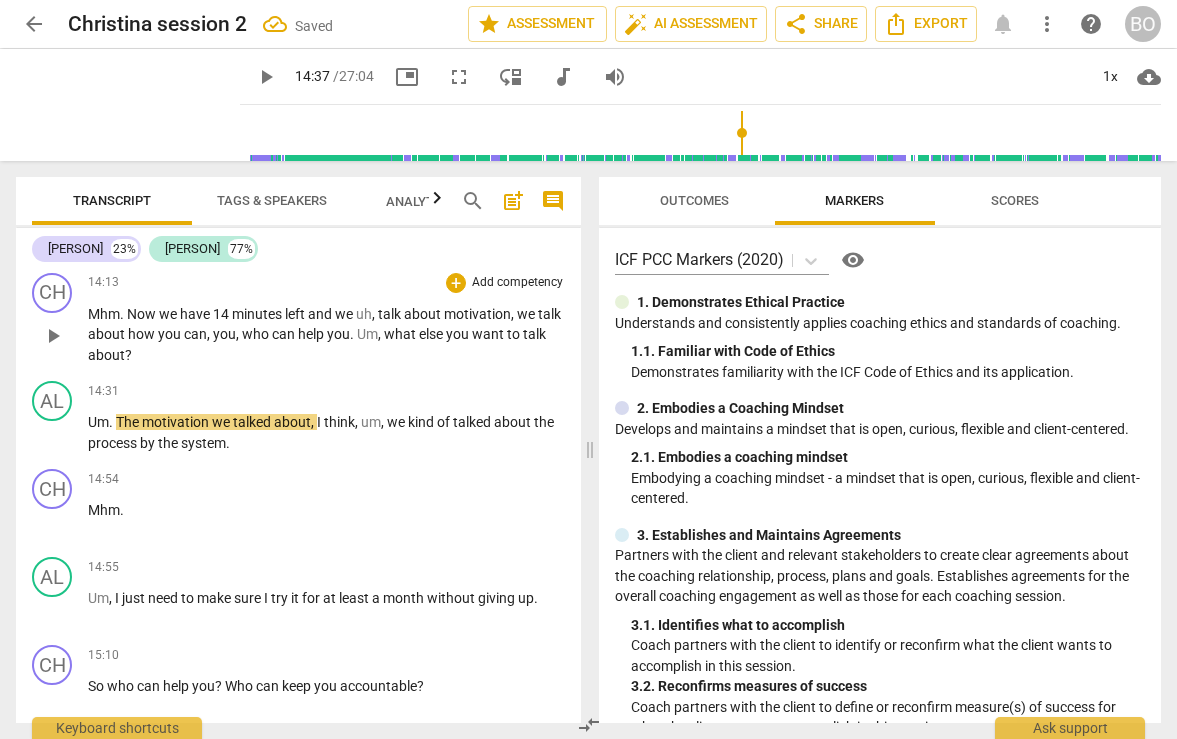 type 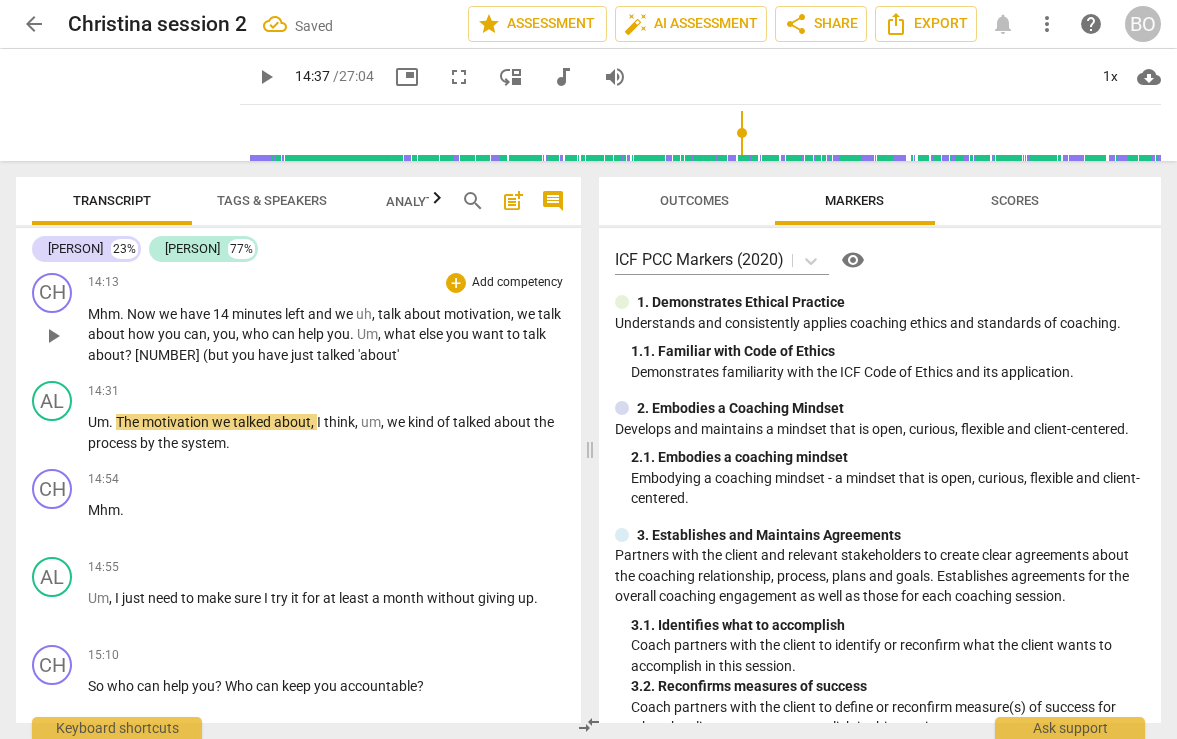click on "? [NUMBER] (but you have just talked 'about'" at bounding box center (262, 355) 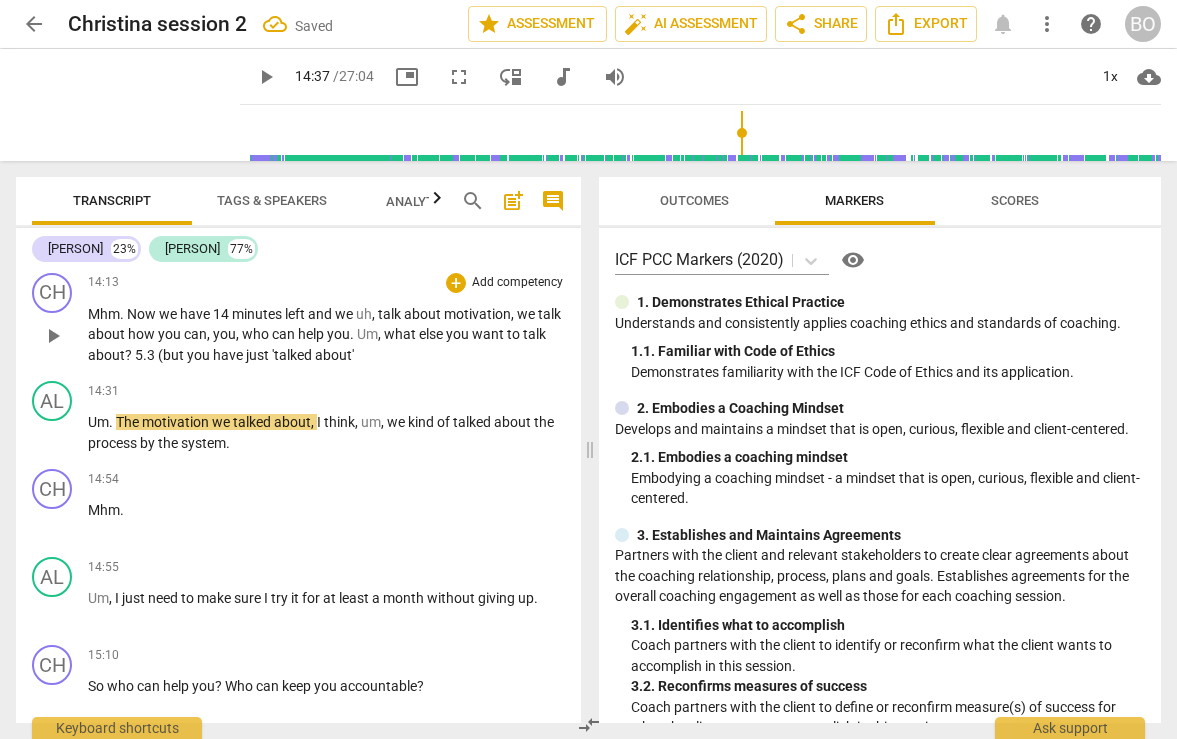 click on "Mhm . Now we have 14 minutes left and we uh , talk about motivation , we talk about how you can , you , who can help you . Um , what else you want to talk about ? 5.3 (but you have just 'talked about'" at bounding box center [326, 335] 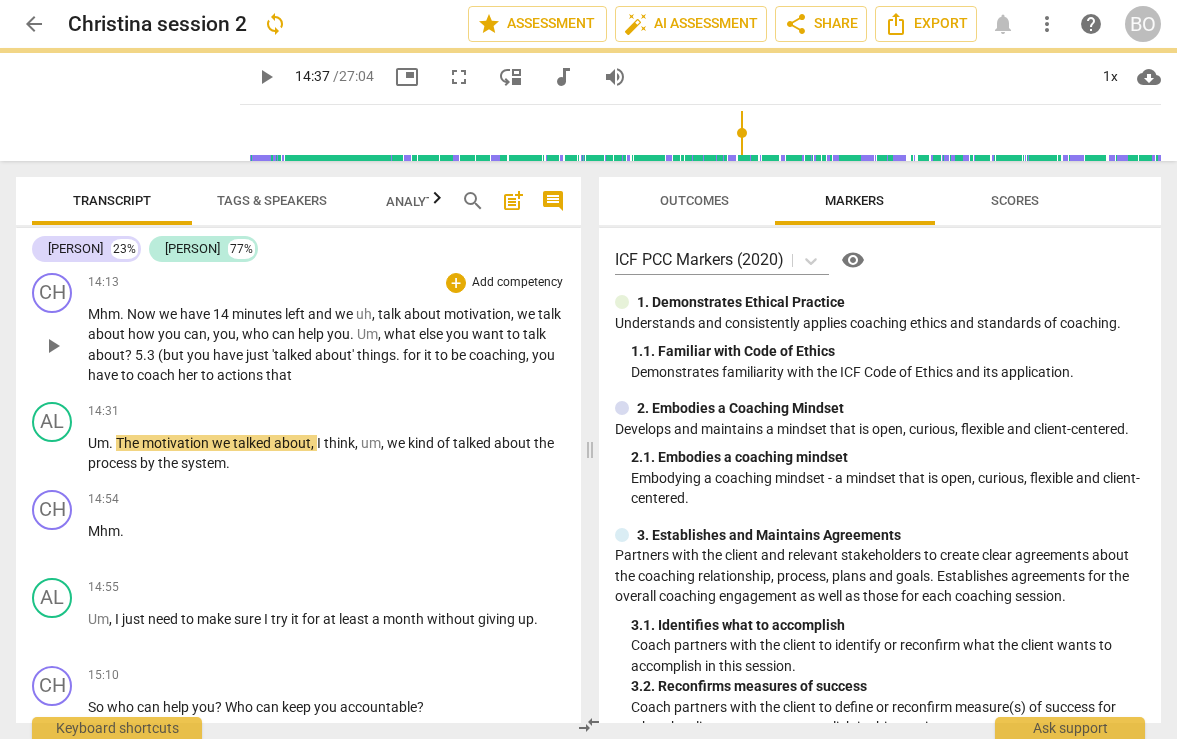 click on "Mhm . Now we have 14 minutes left and we uh , talk about motivation , we talk about how you can , you , who can help you . Um , what else you want to talk about ? 5.3 (but you have just 'talked about' things. for it to be coaching, you have to coach her to actions that" at bounding box center [326, 345] 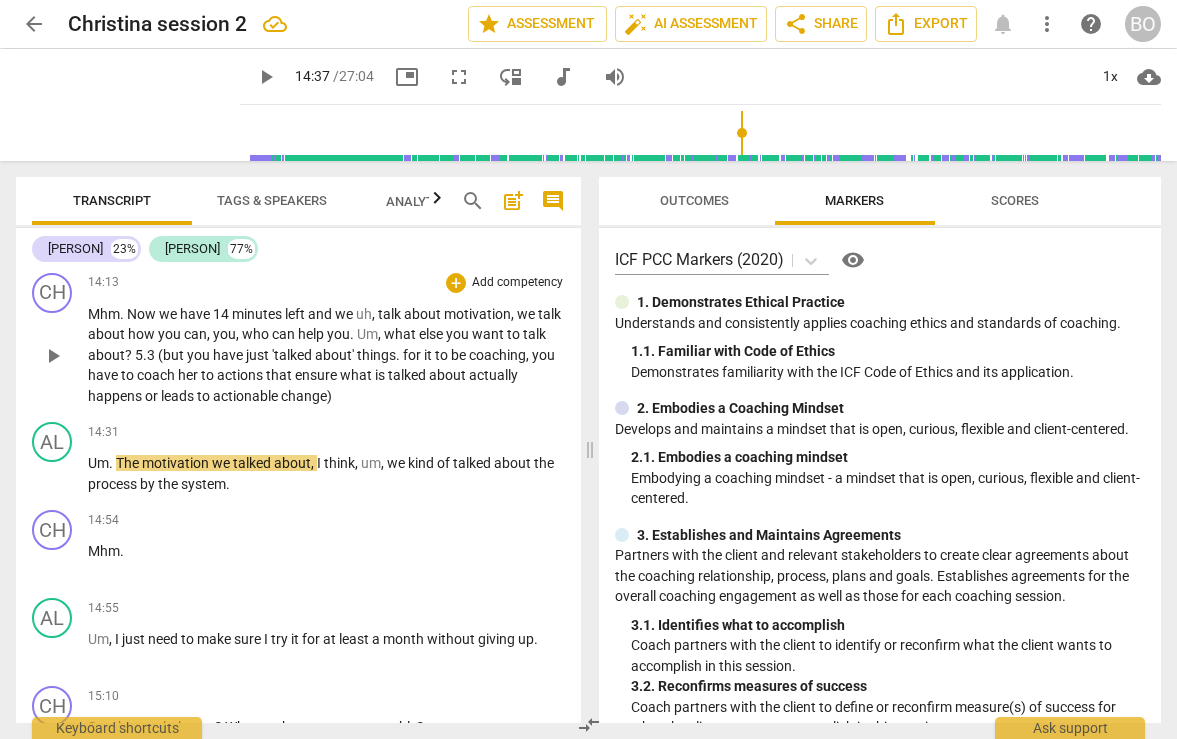 click on "? 5.3 (but you have just 'talked about' things. for it to be coaching, you have to coach her to actions that ensure what is talked about actually happens or leads to actionable change)" at bounding box center (321, 375) 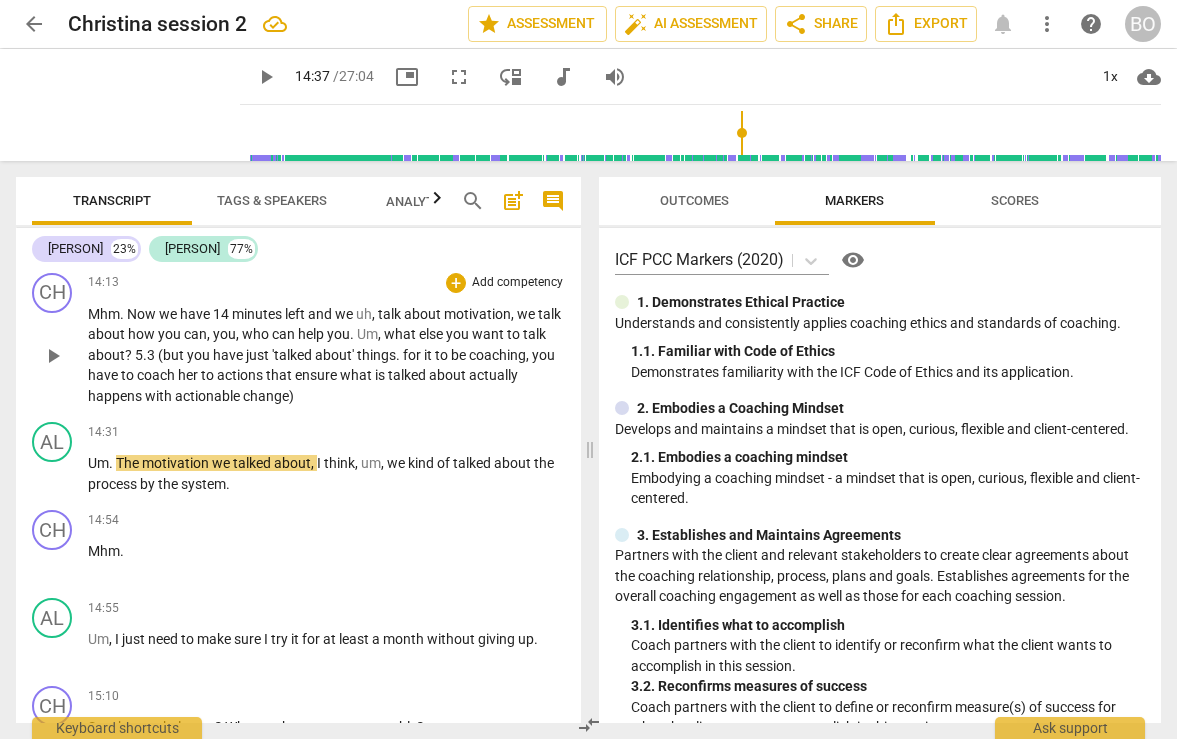 click on "? 5.3 (but you have just 'talked about' things. for it to be coaching, you have to coach her to actions that ensure what is talked about actually happens with actionable change)" at bounding box center (321, 375) 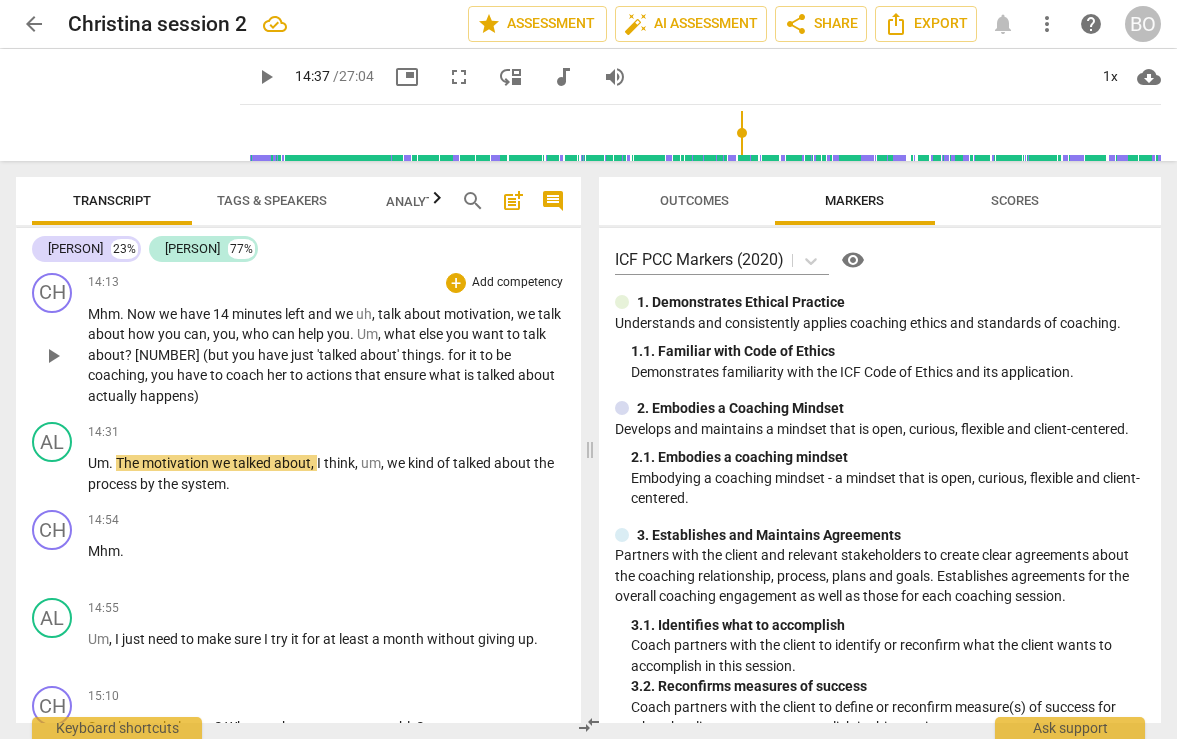 click on "? [NUMBER] (but you have just 'talked about' things. for it to be coaching, you have to coach her to actions that ensure what is talked about actually happens)" at bounding box center [321, 375] 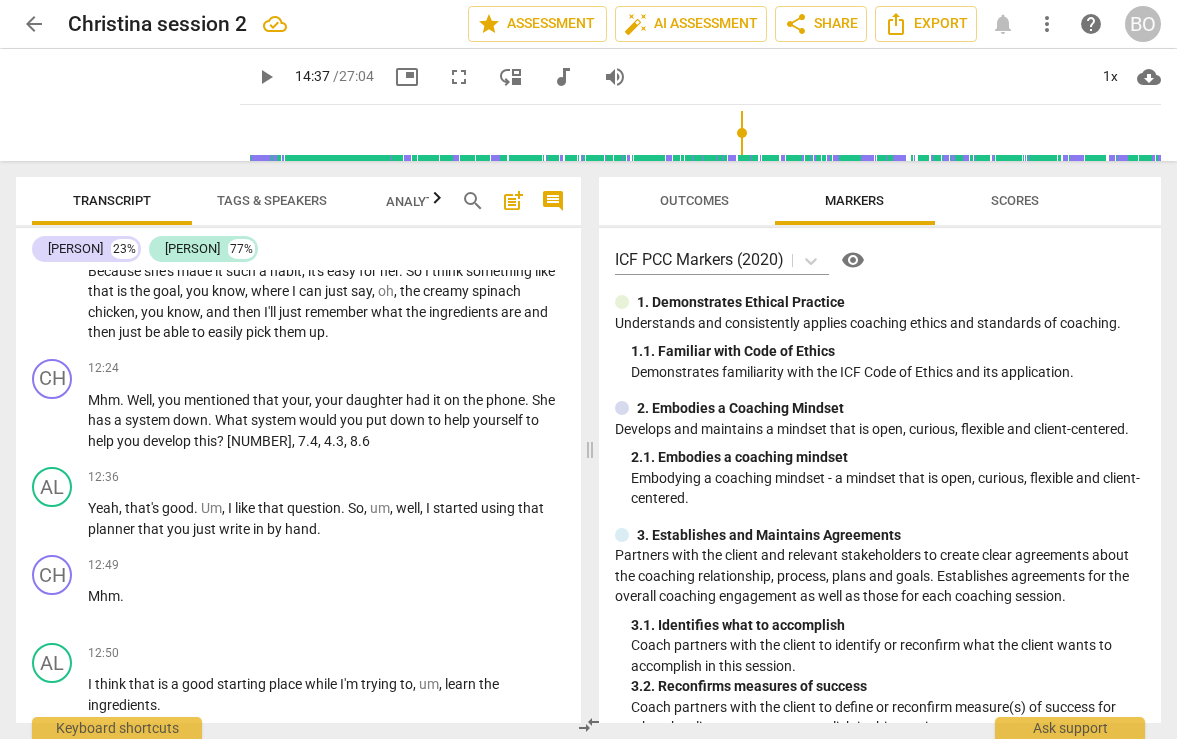 scroll, scrollTop: 6485, scrollLeft: 0, axis: vertical 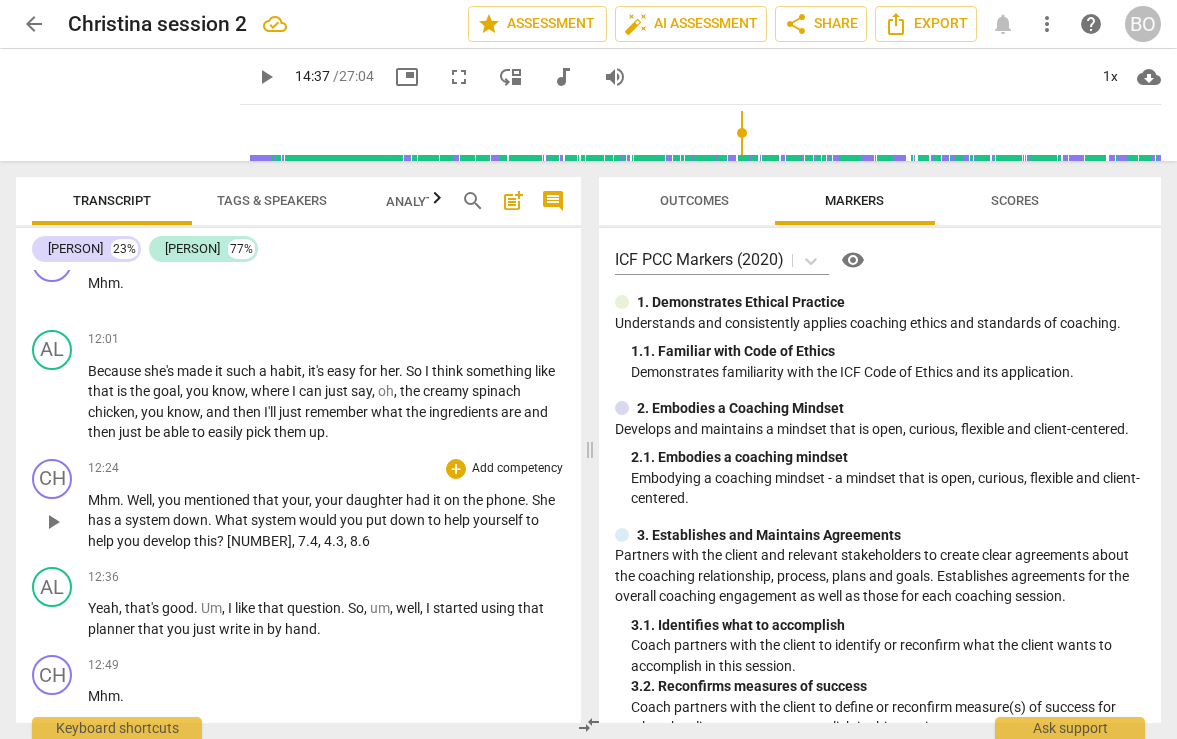 click on "," at bounding box center (347, 541) 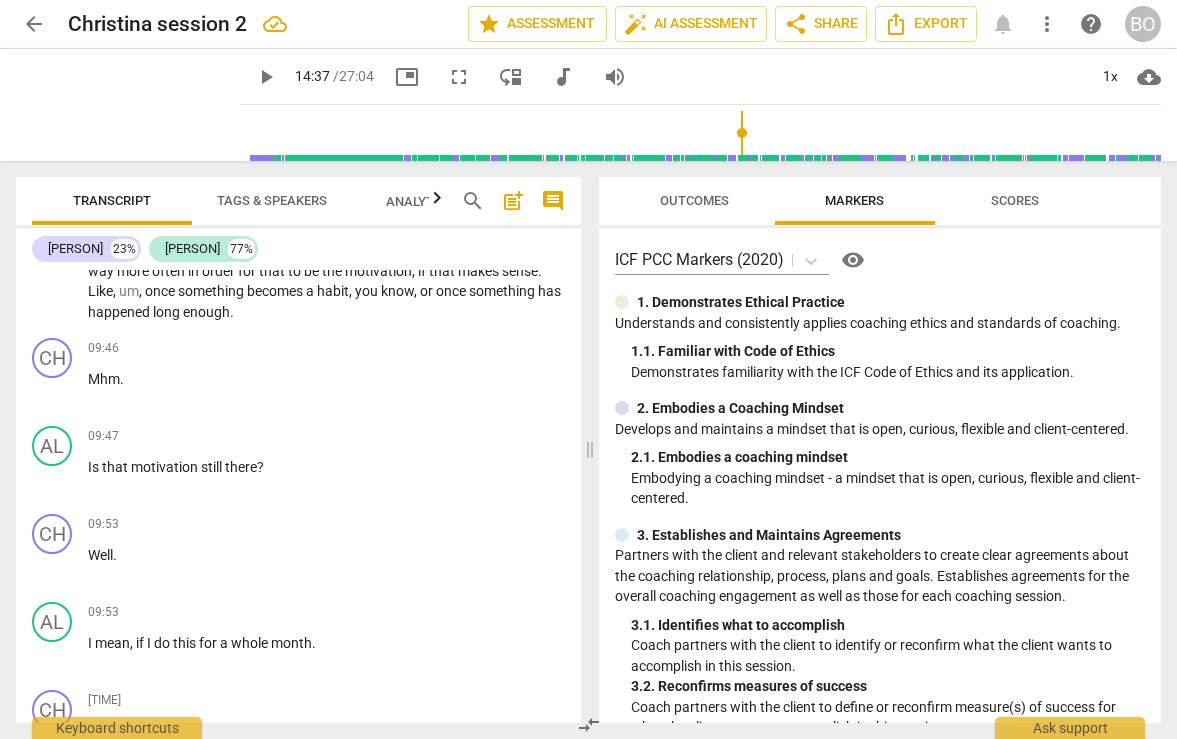 scroll, scrollTop: 4185, scrollLeft: 0, axis: vertical 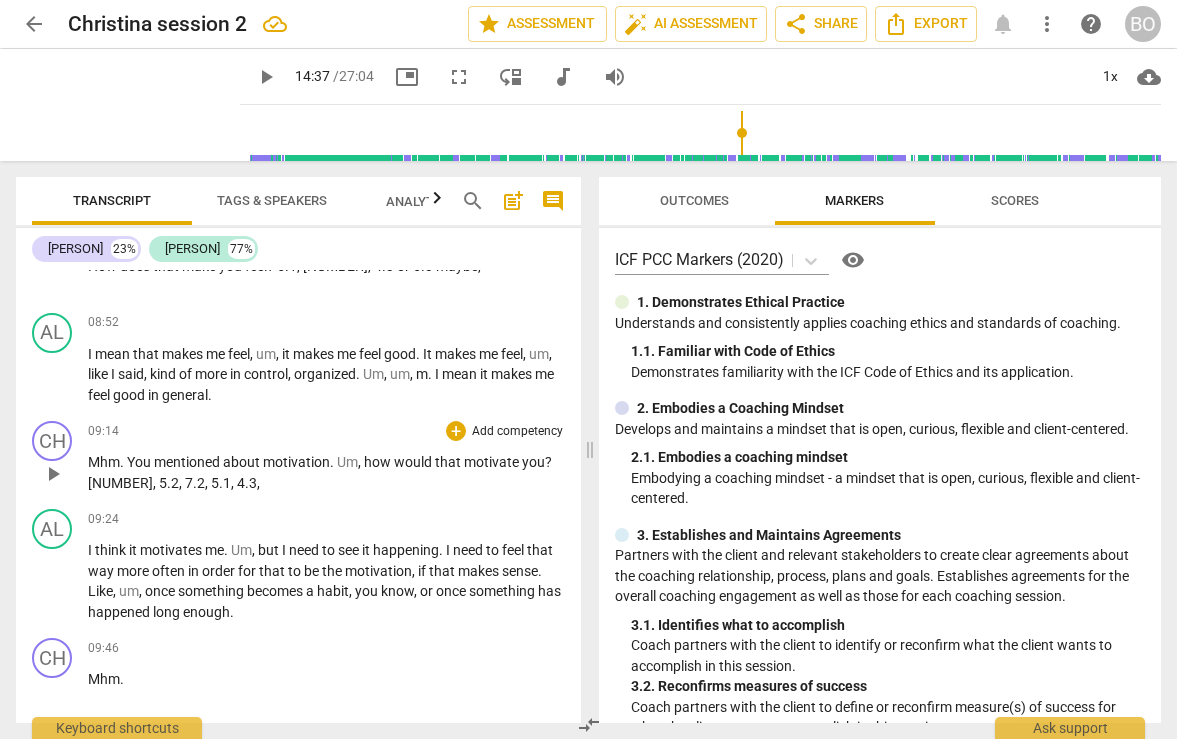 click on "Mhm . You mentioned about motivation . Um , how would that motivate you ? 6.1 , 5.2 , 7.2 , 5.1 , 4.3 ," at bounding box center [326, 472] 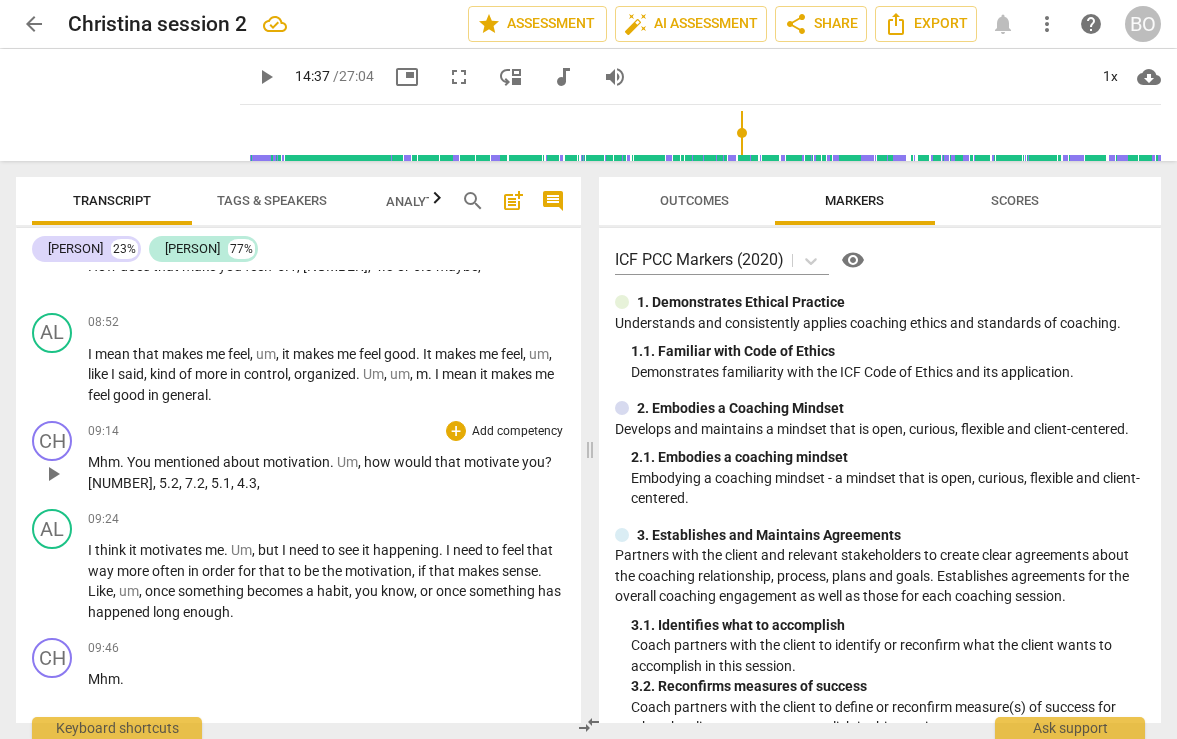 type 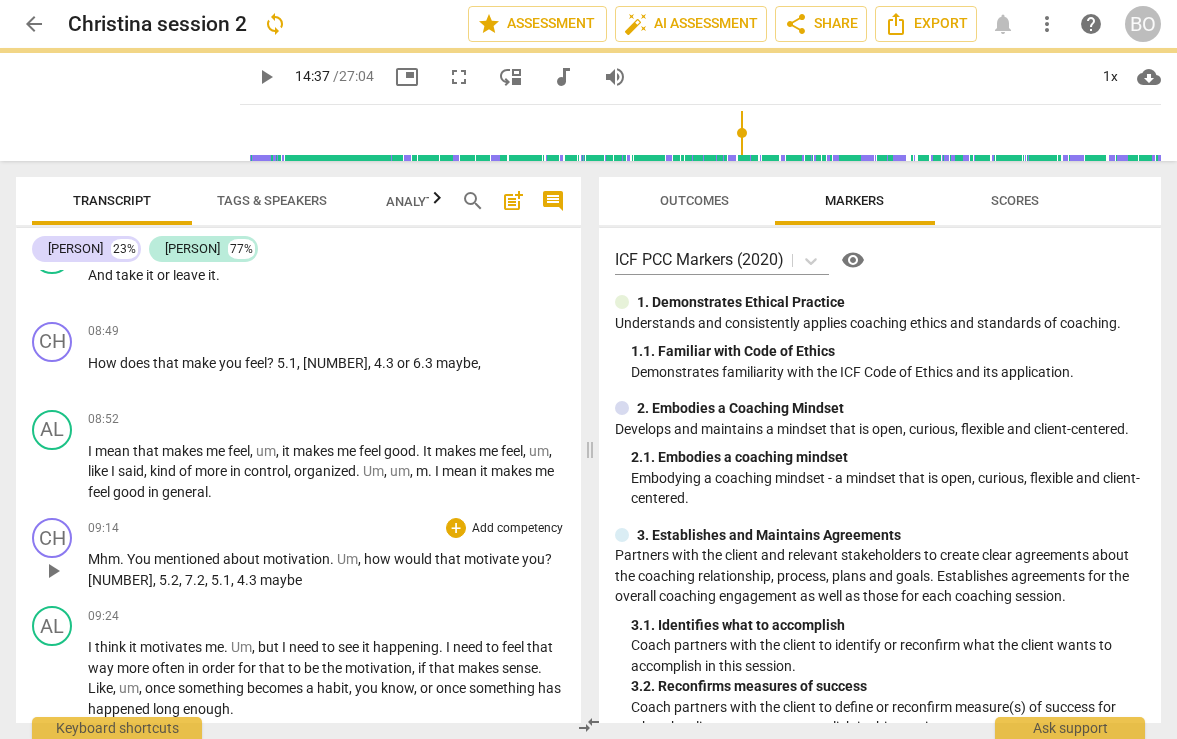 scroll, scrollTop: 4085, scrollLeft: 0, axis: vertical 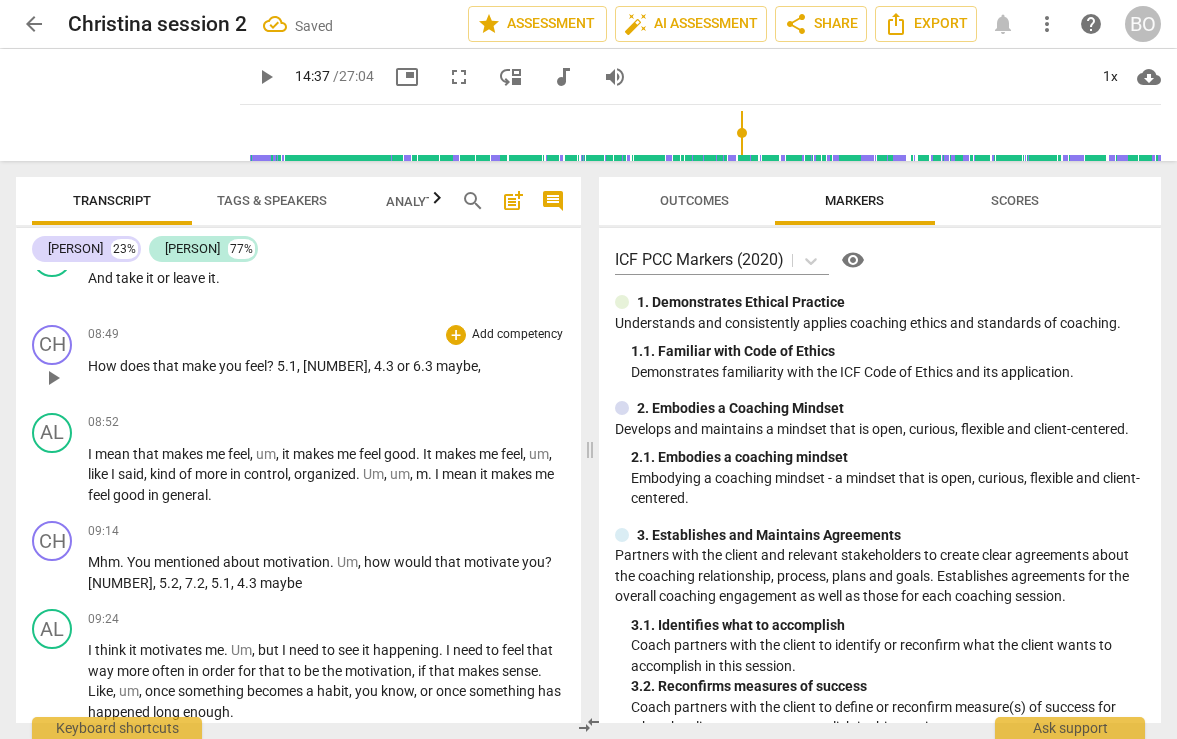 click on "6.3" at bounding box center [424, 366] 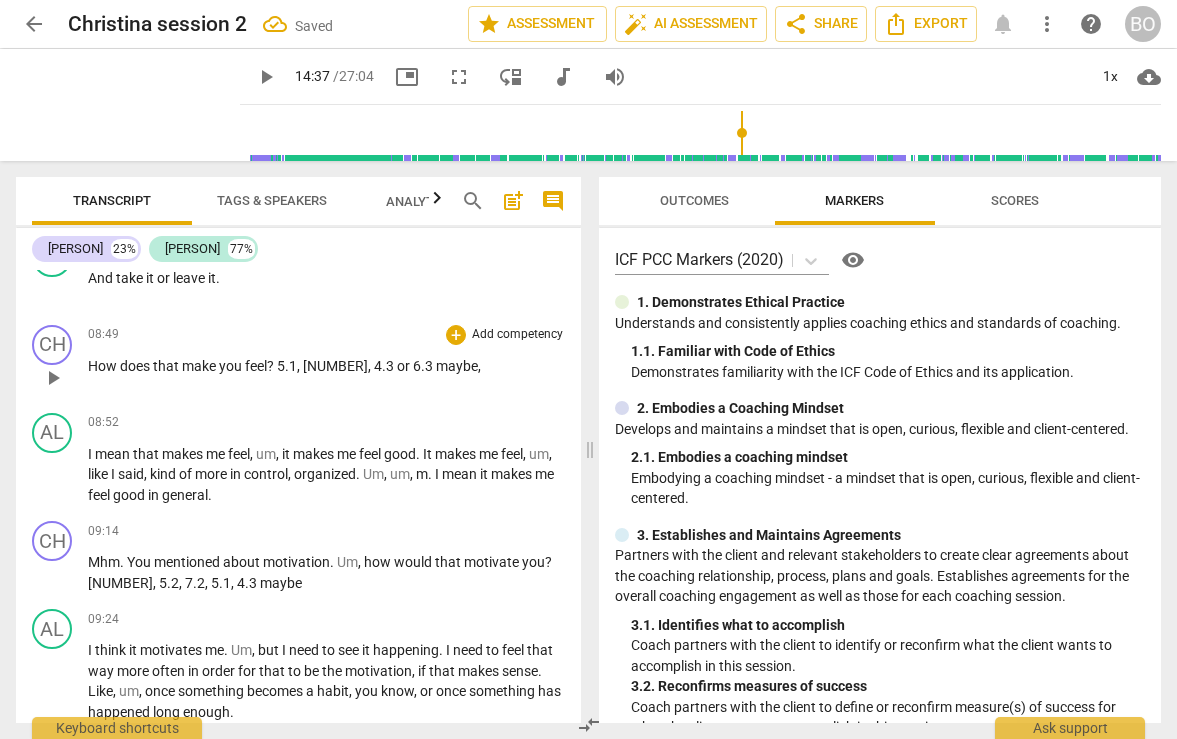 type 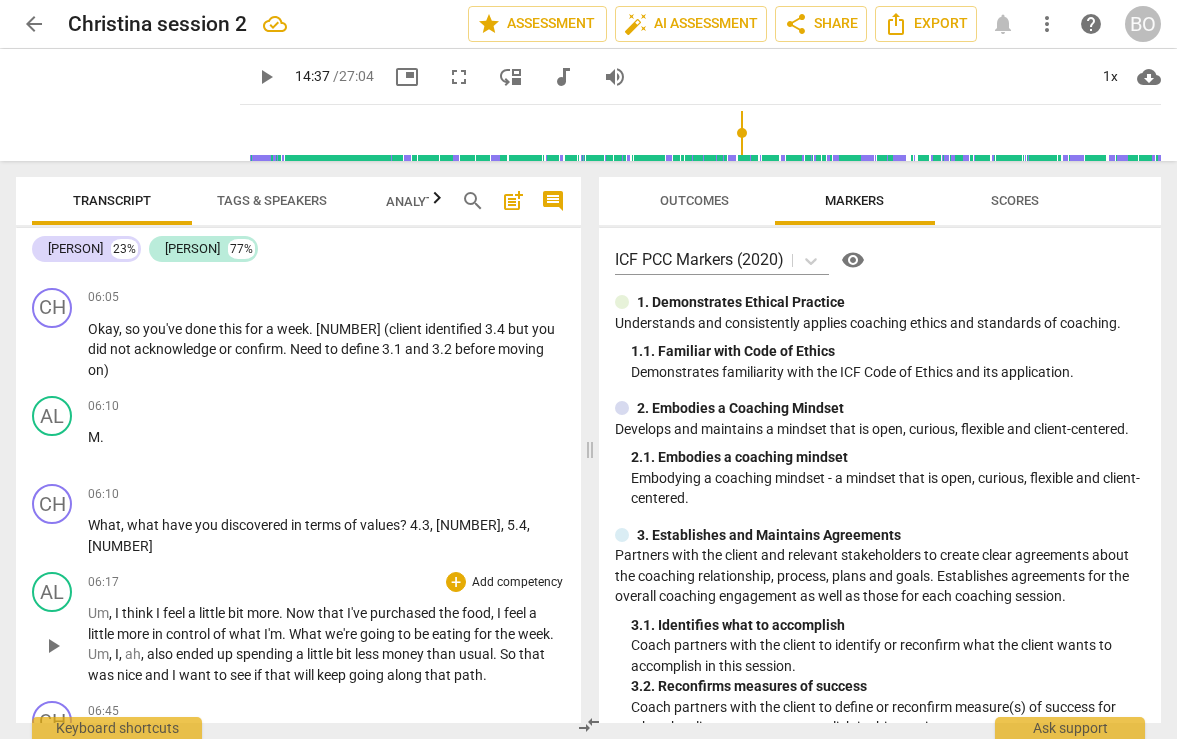 scroll, scrollTop: 2785, scrollLeft: 0, axis: vertical 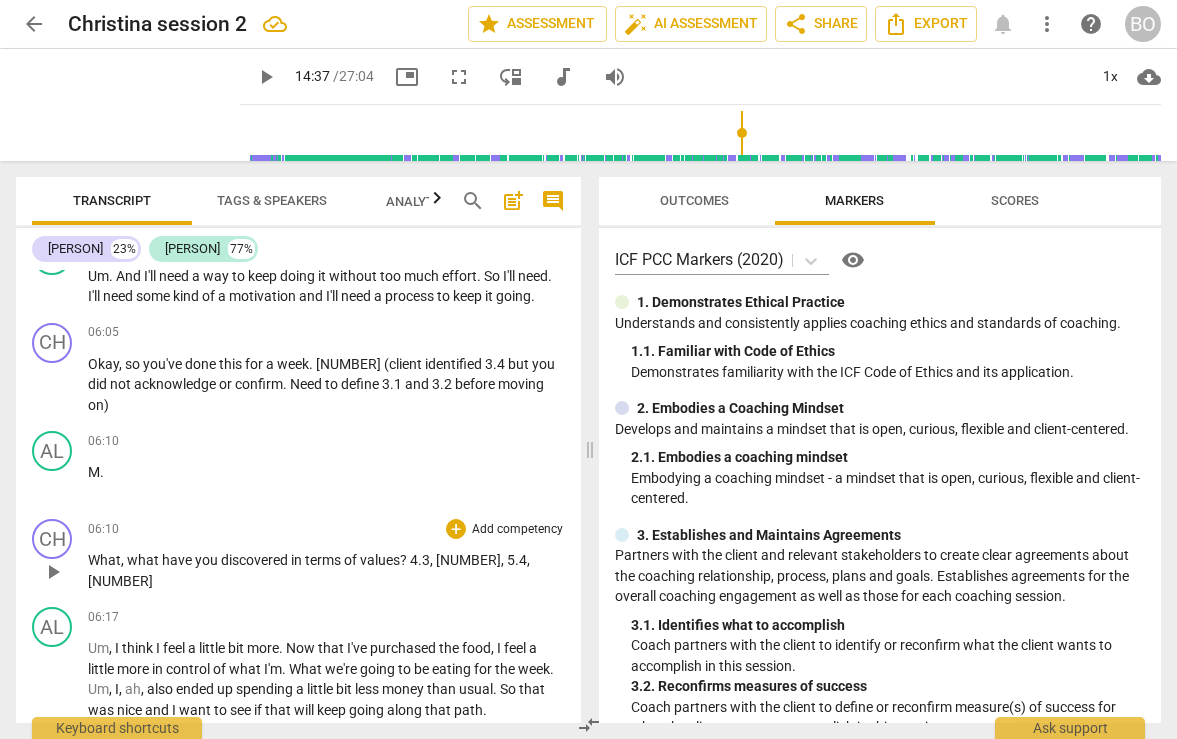 click on "[NUMBER]" at bounding box center (468, 560) 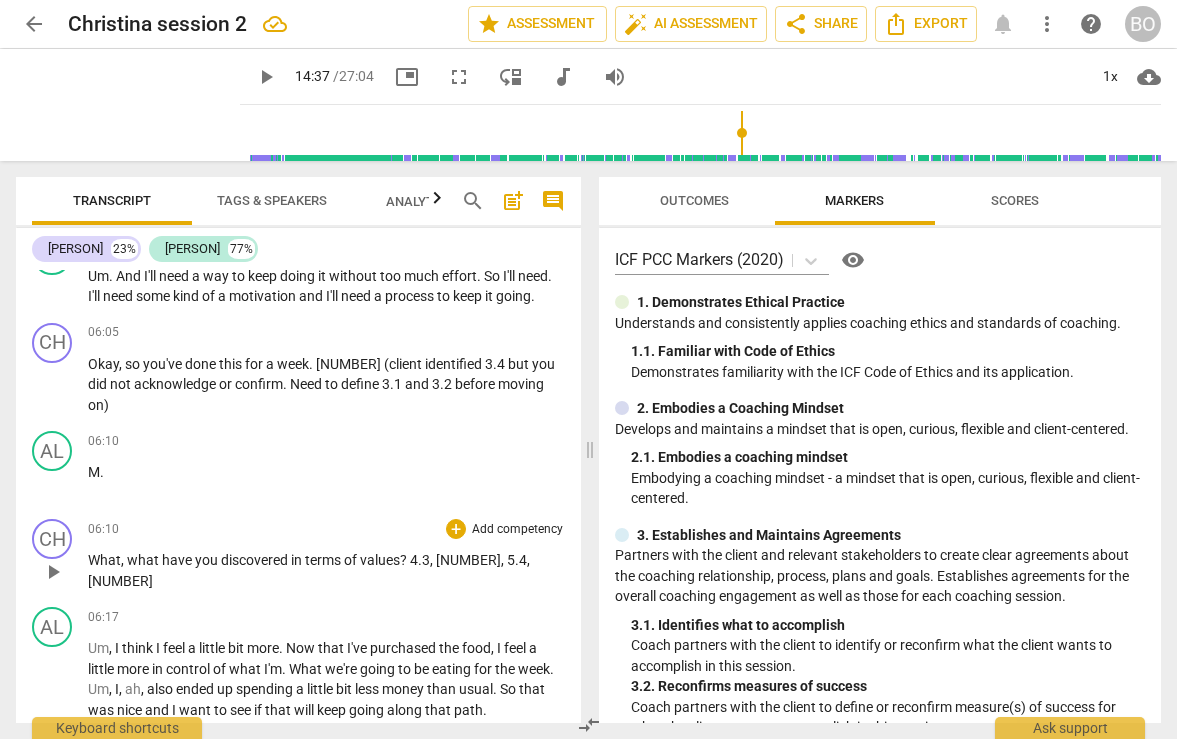 type 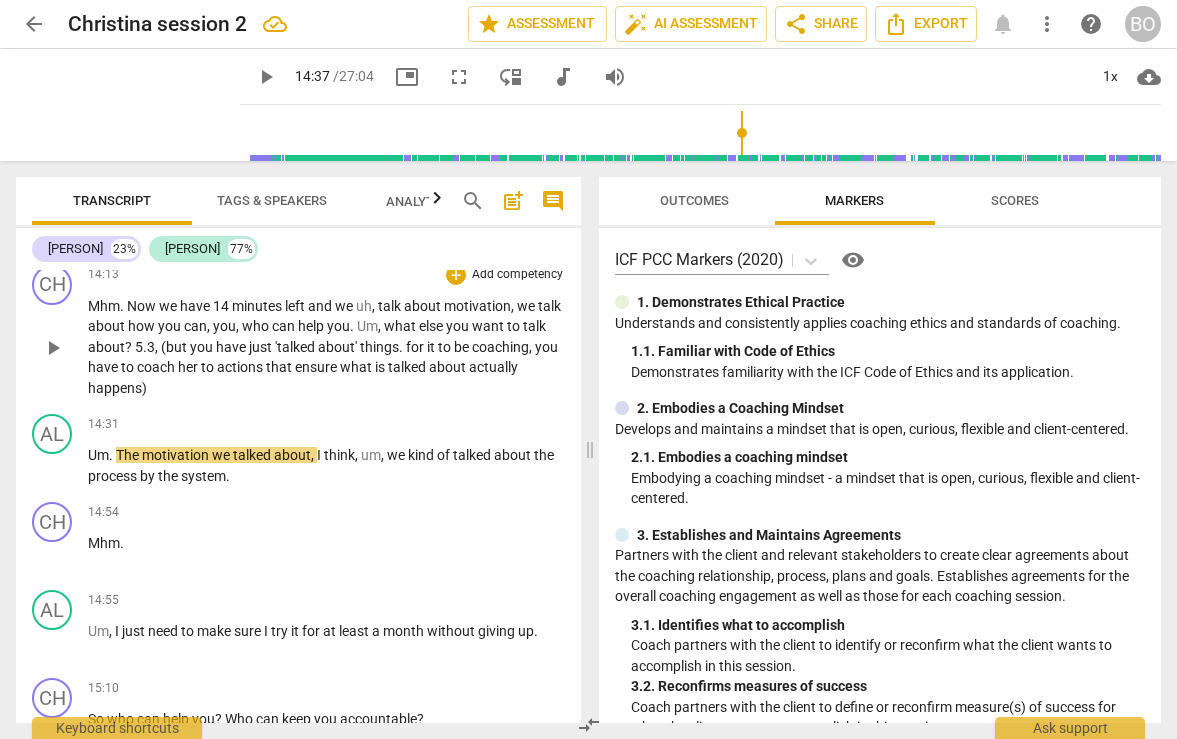scroll, scrollTop: 8000, scrollLeft: 0, axis: vertical 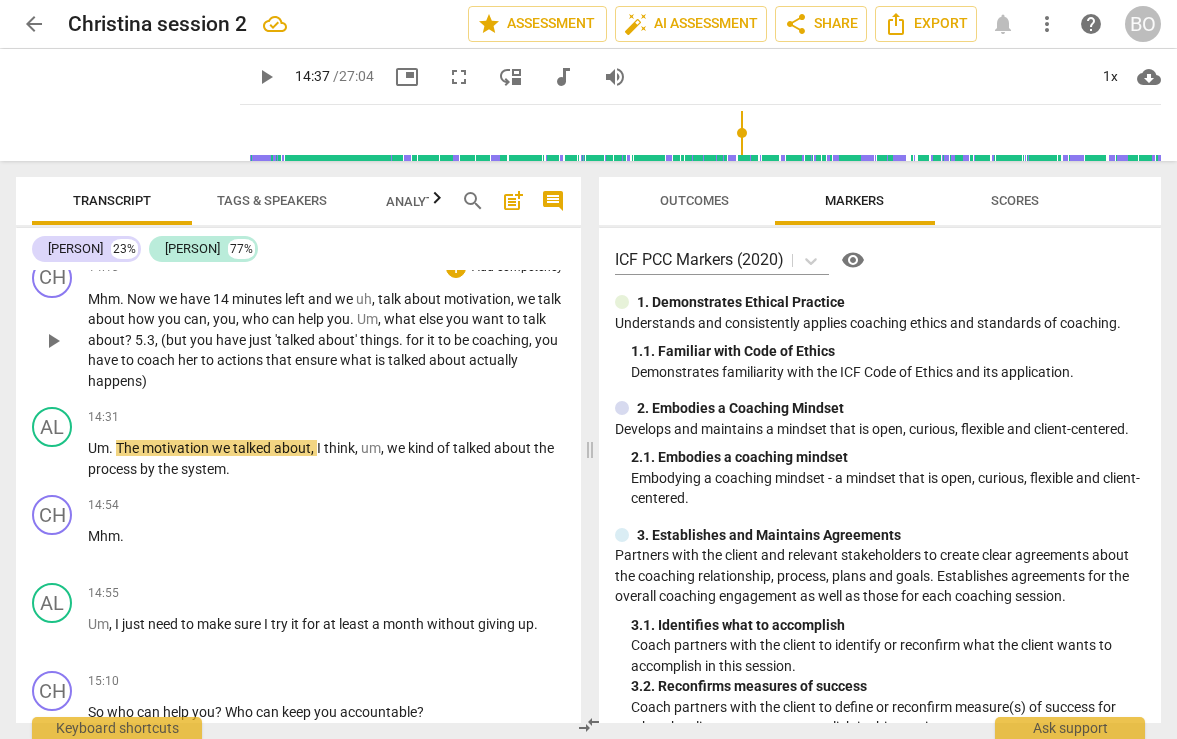 type on "877" 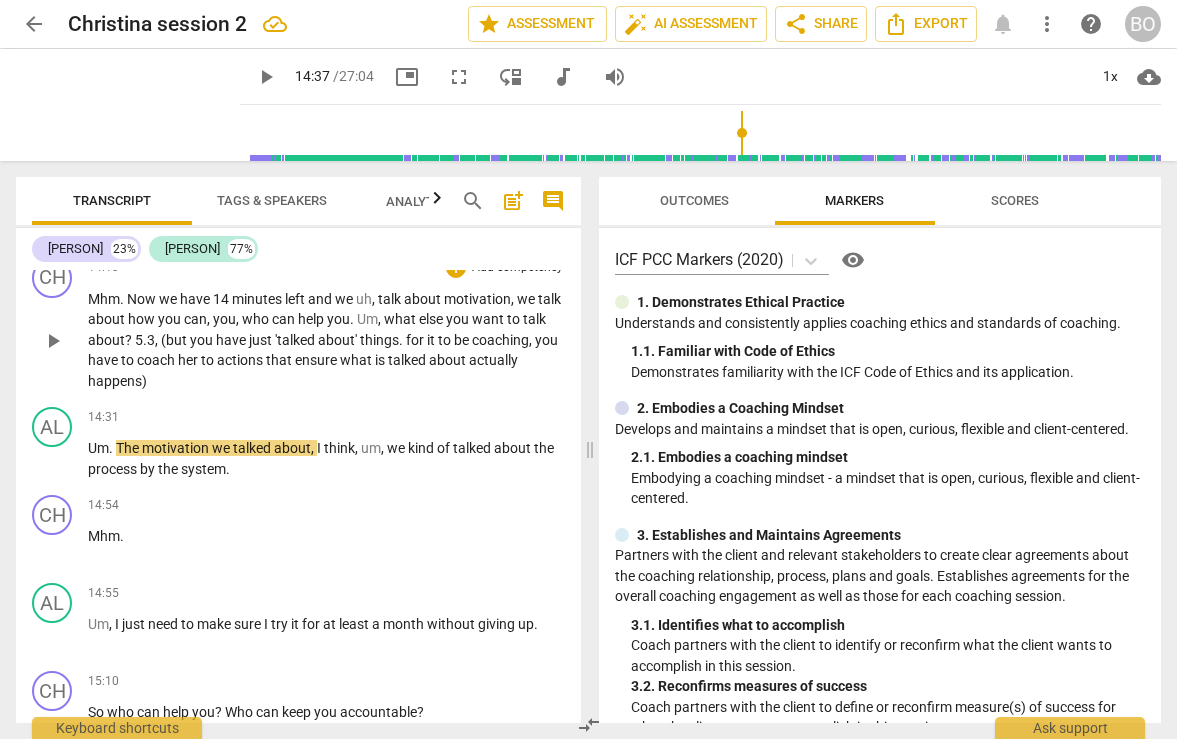 click on "(but" at bounding box center [175, 340] 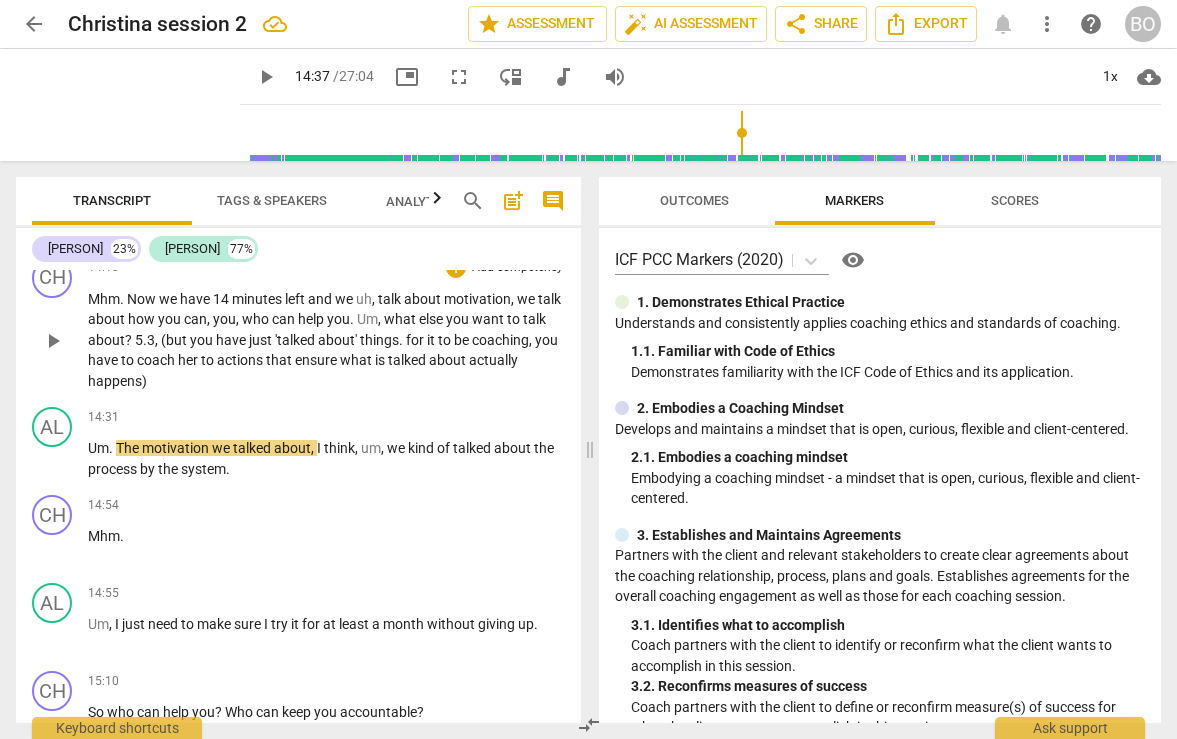 type 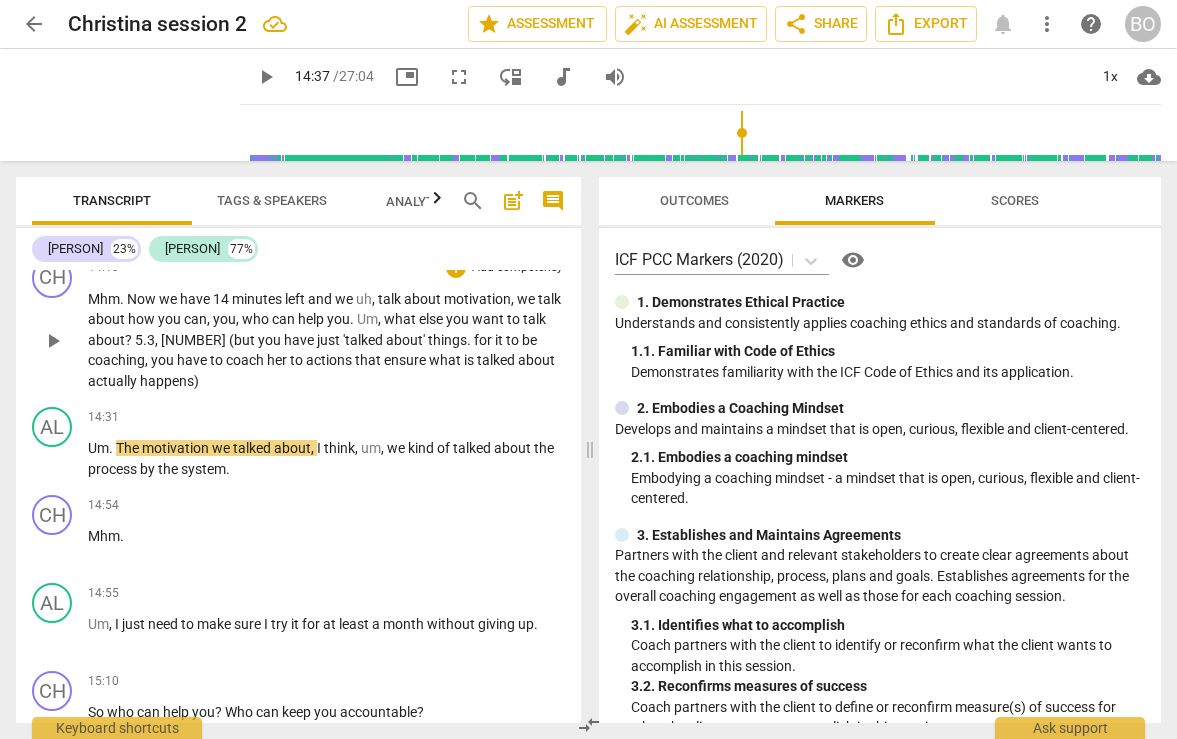 click on "(but" at bounding box center (243, 340) 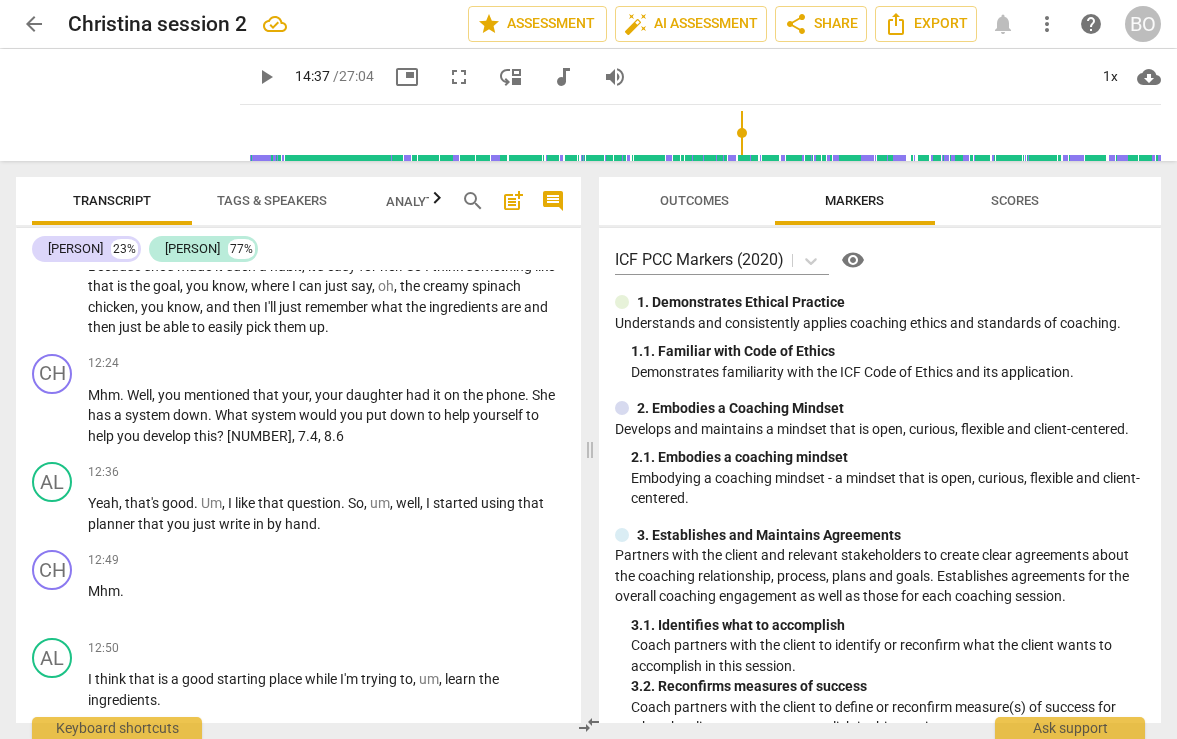 scroll, scrollTop: 6600, scrollLeft: 0, axis: vertical 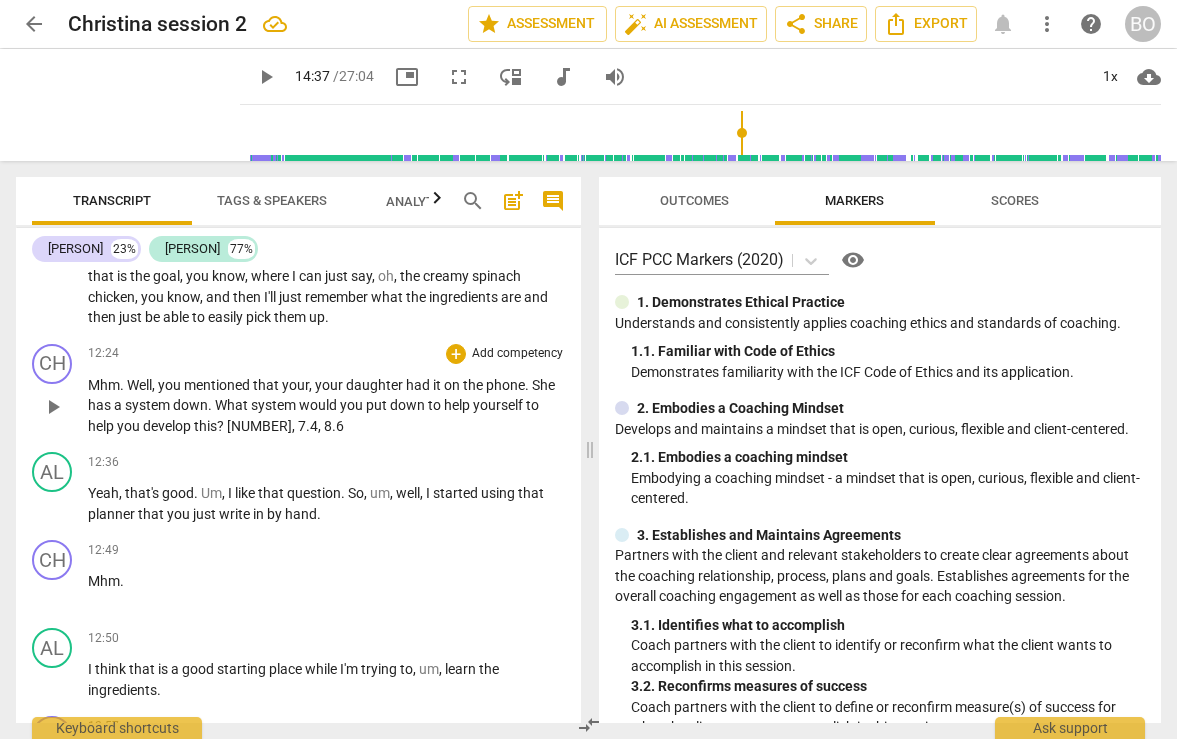 click on "Mhm . Well , you mentioned that your , your daughter had it on the phone . She has a system down . What system would you put down to help yourself to help you develop this ? 6.1 , 7.4 , 8.6" at bounding box center (326, 406) 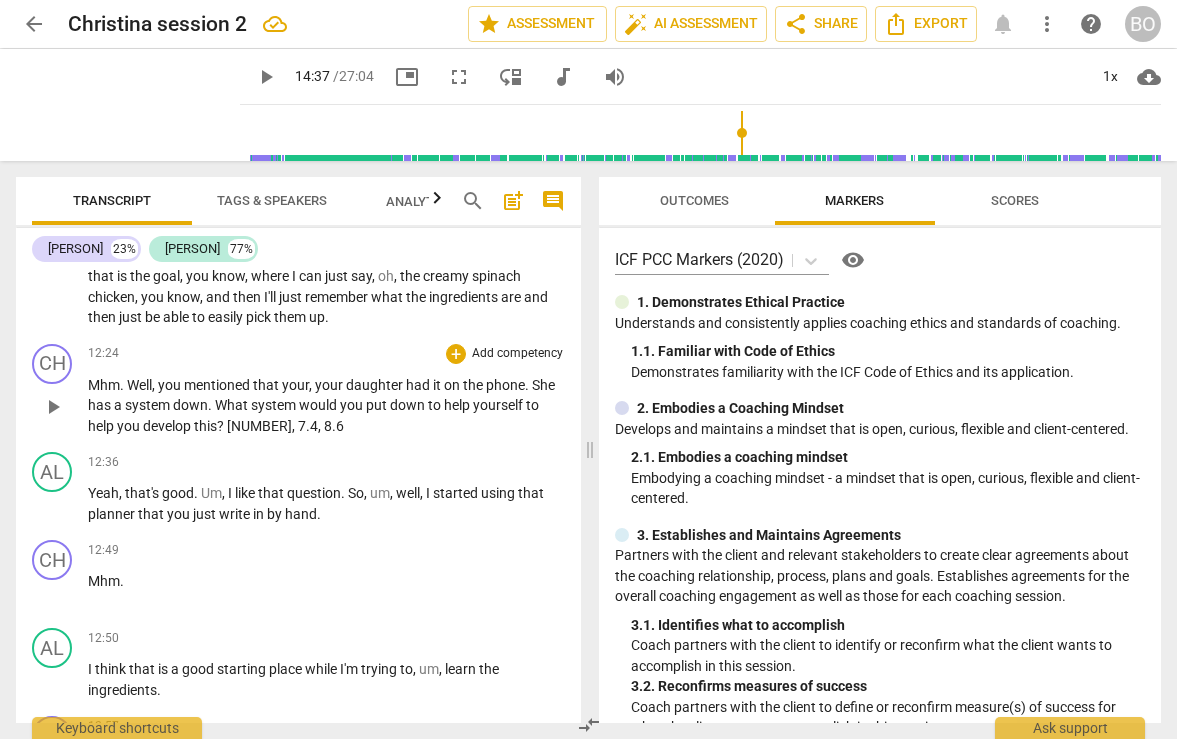 type 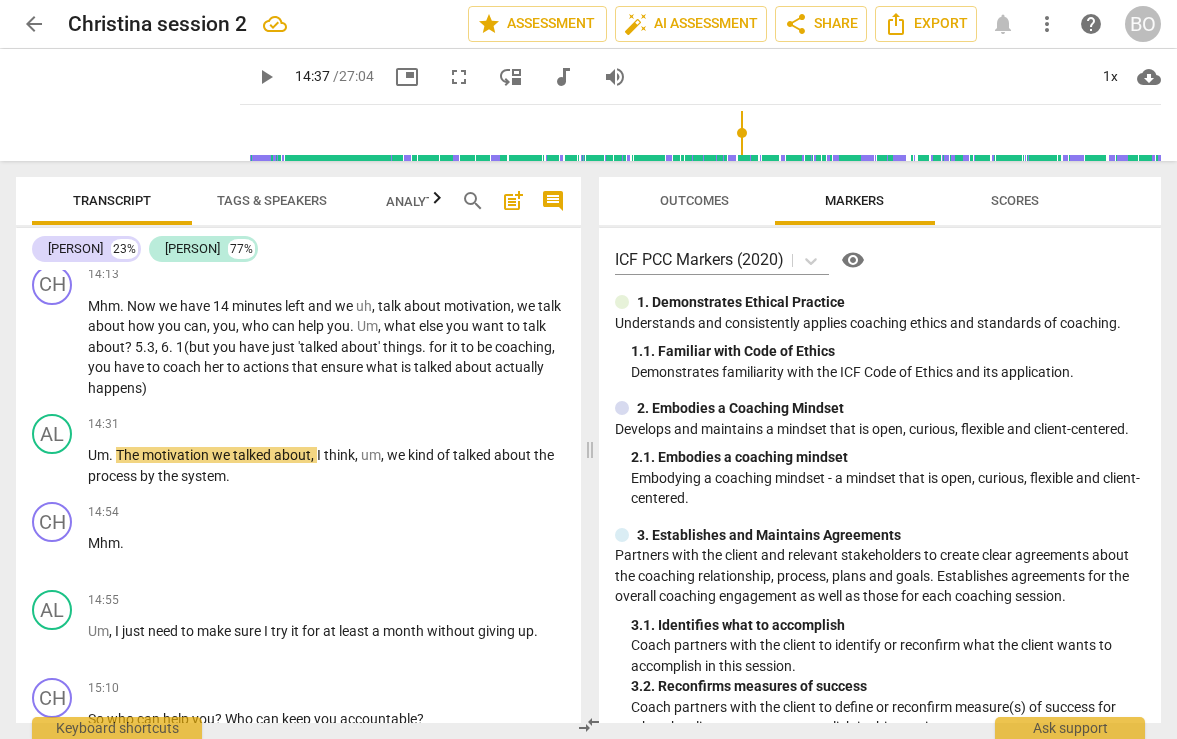 scroll, scrollTop: 8000, scrollLeft: 0, axis: vertical 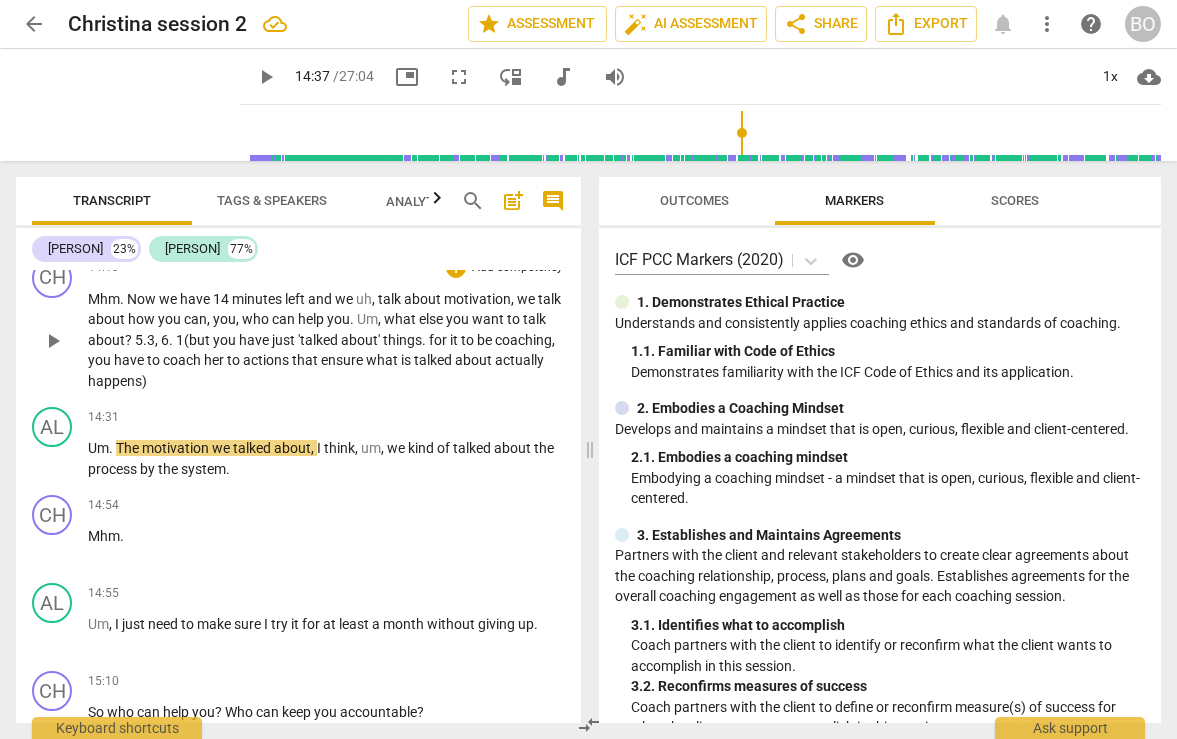 drag, startPoint x: 201, startPoint y: 380, endPoint x: 247, endPoint y: 389, distance: 46.872166 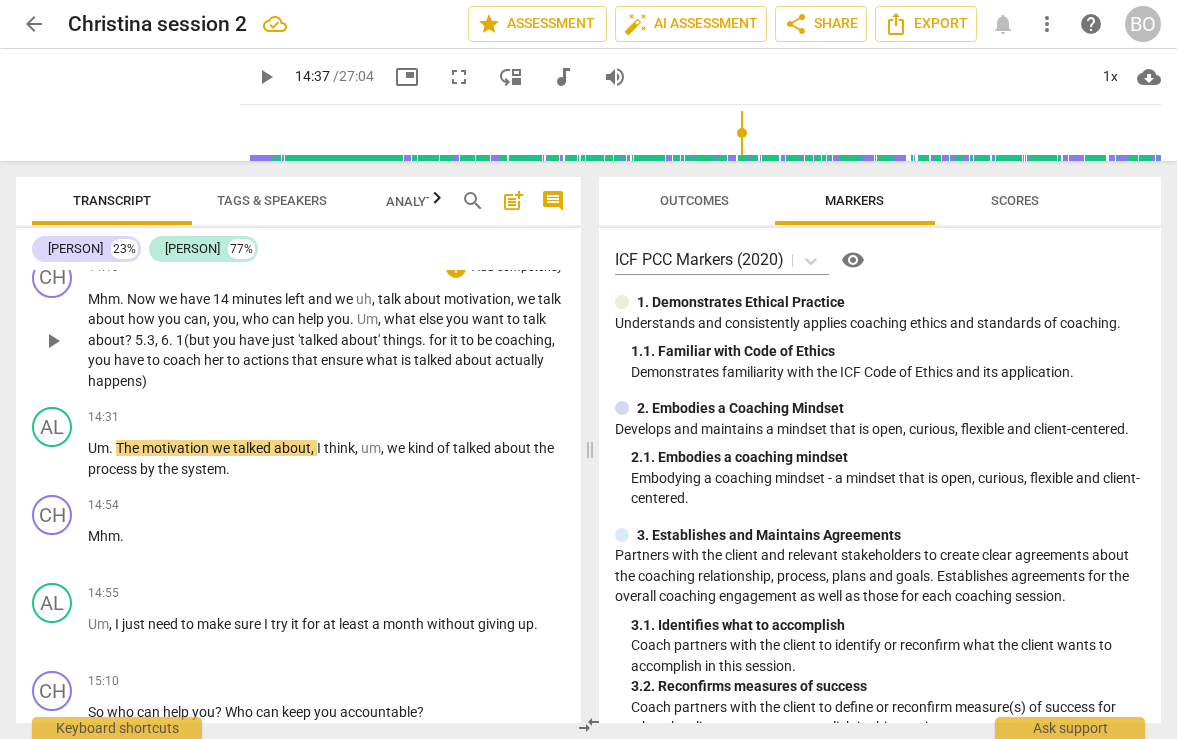 type 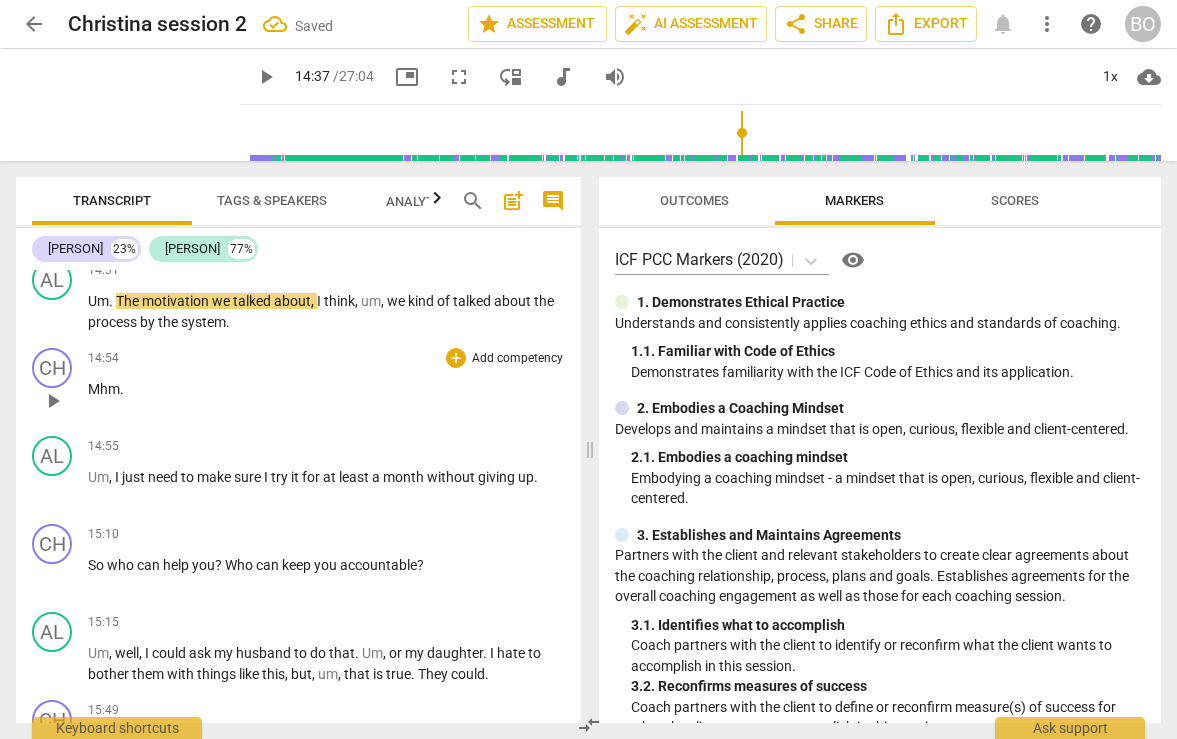 scroll, scrollTop: 8200, scrollLeft: 0, axis: vertical 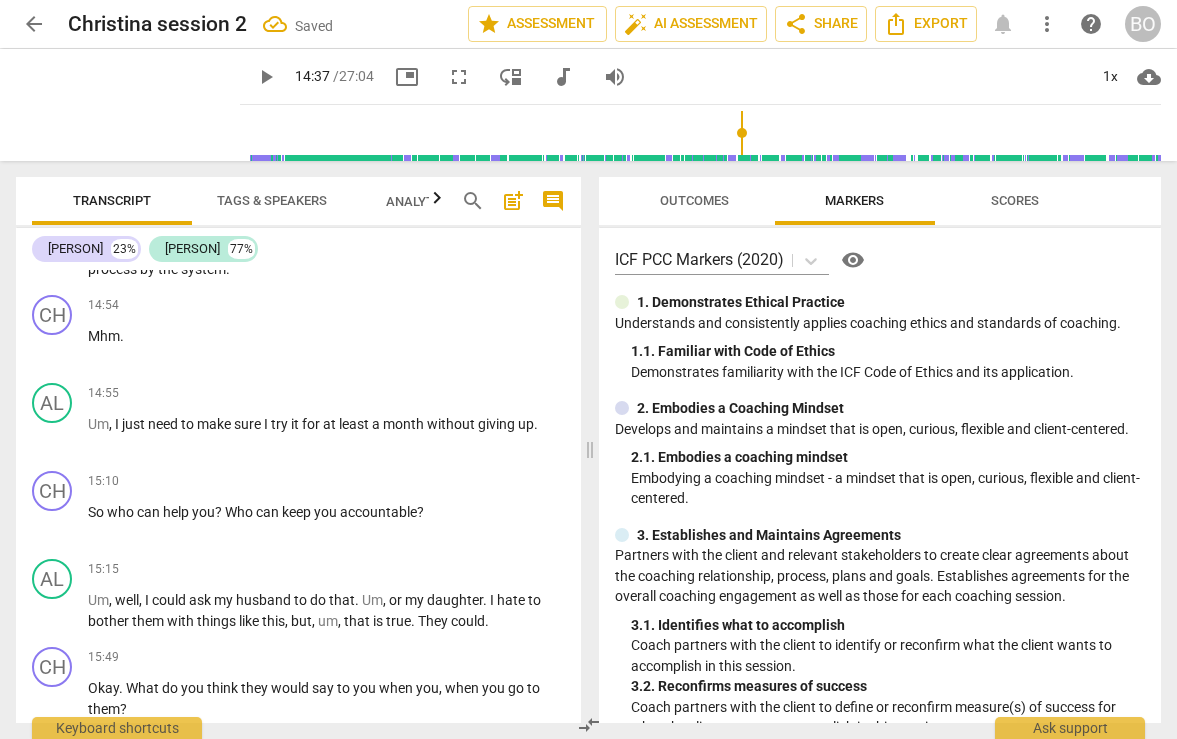click on "." at bounding box center [112, 248] 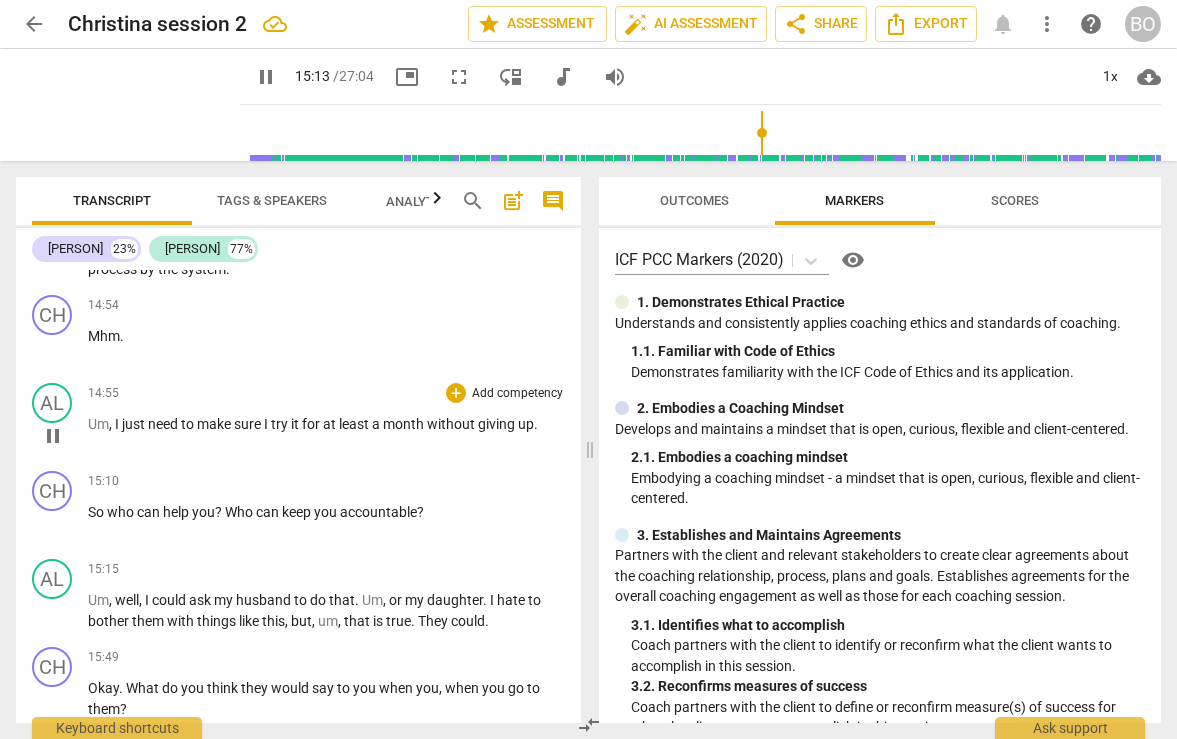 scroll, scrollTop: 8300, scrollLeft: 0, axis: vertical 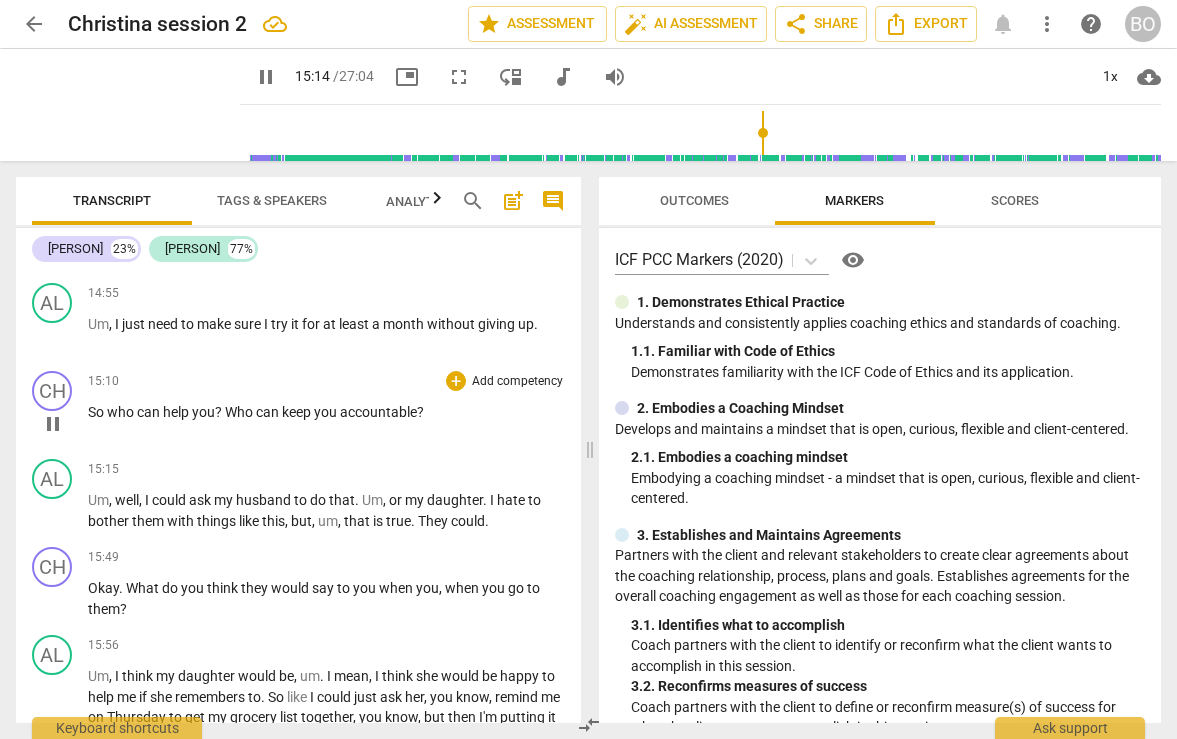 click on "So who can help you ? Who can keep you accountable ?" at bounding box center (326, 412) 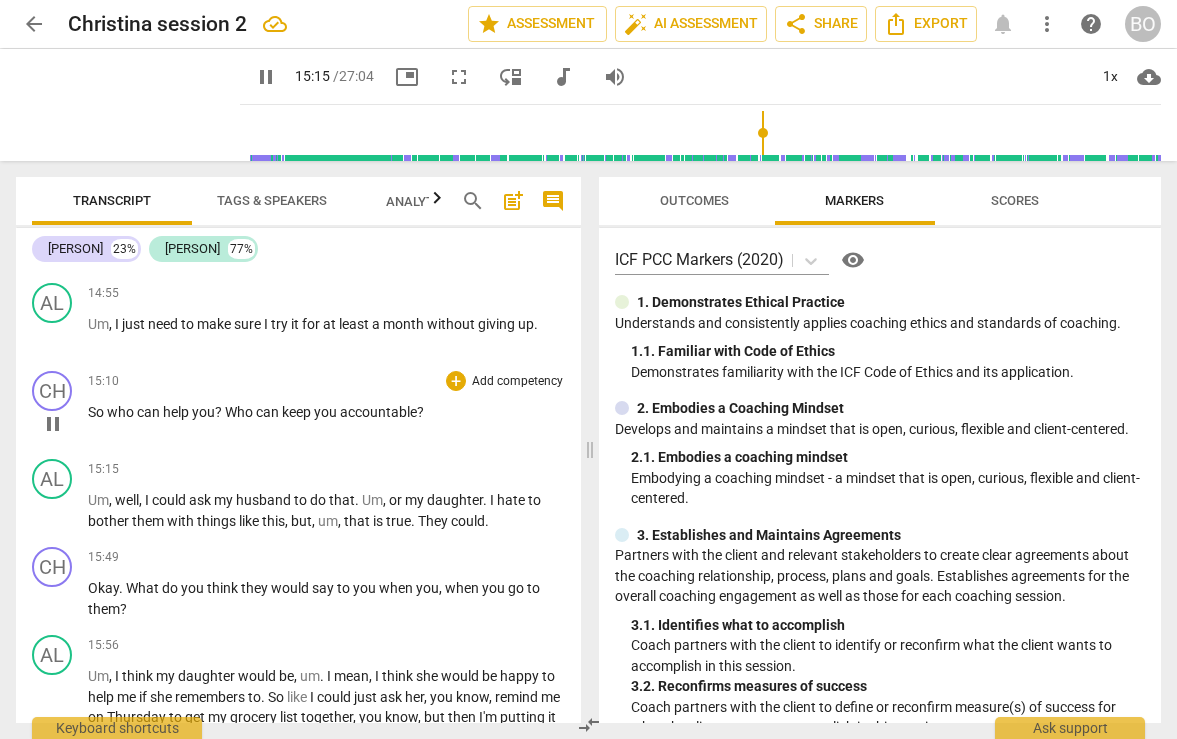 type on "915" 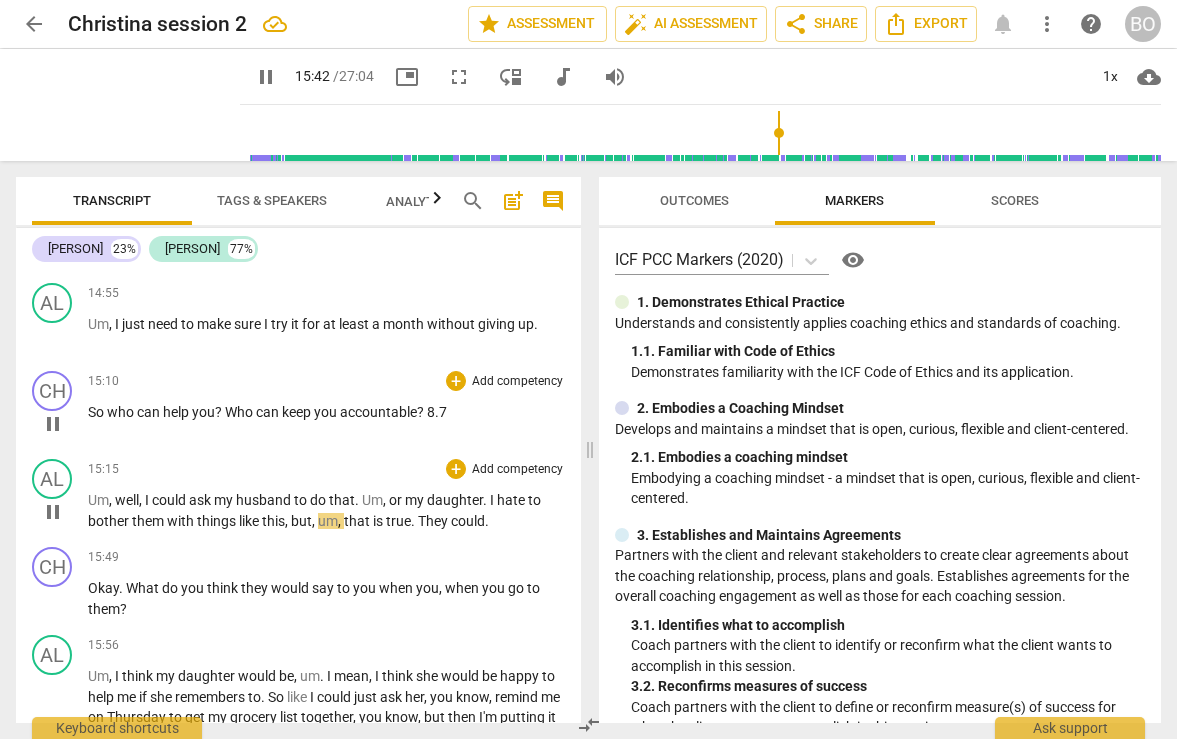 click on "Um" at bounding box center (98, 500) 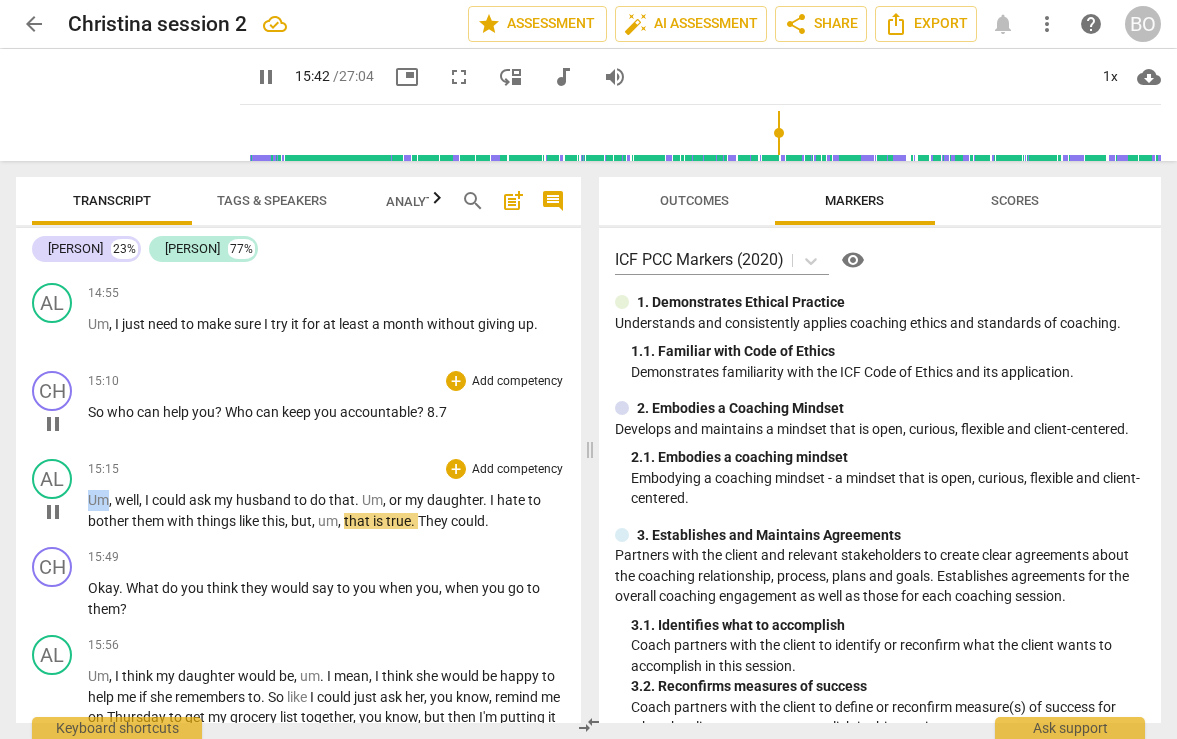 click on "Um" at bounding box center (98, 500) 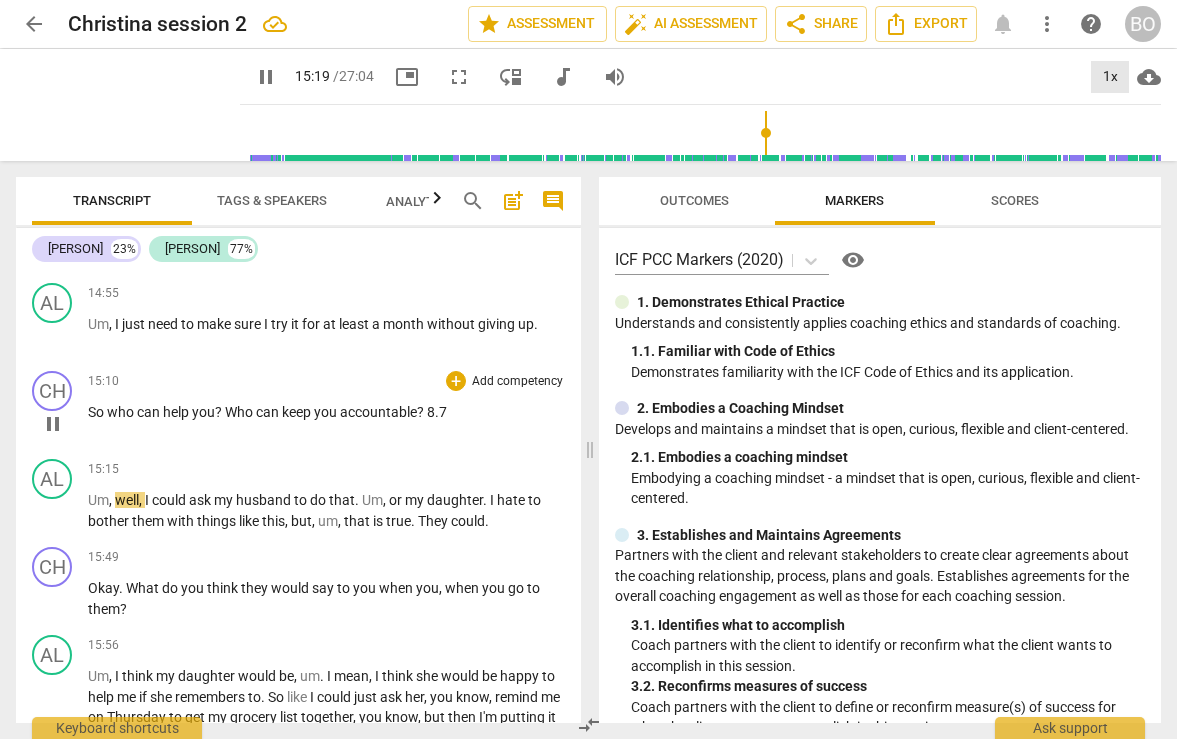 click on "1x" at bounding box center [1110, 77] 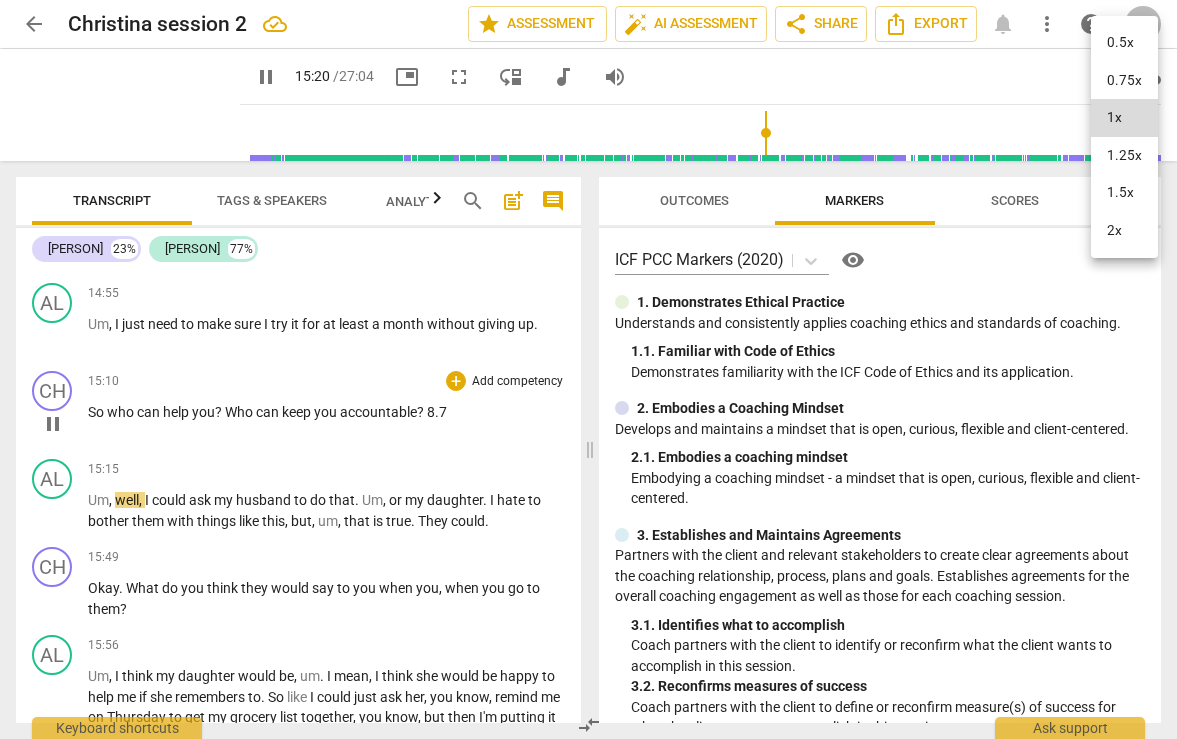 click on "1.25x" at bounding box center (1124, 156) 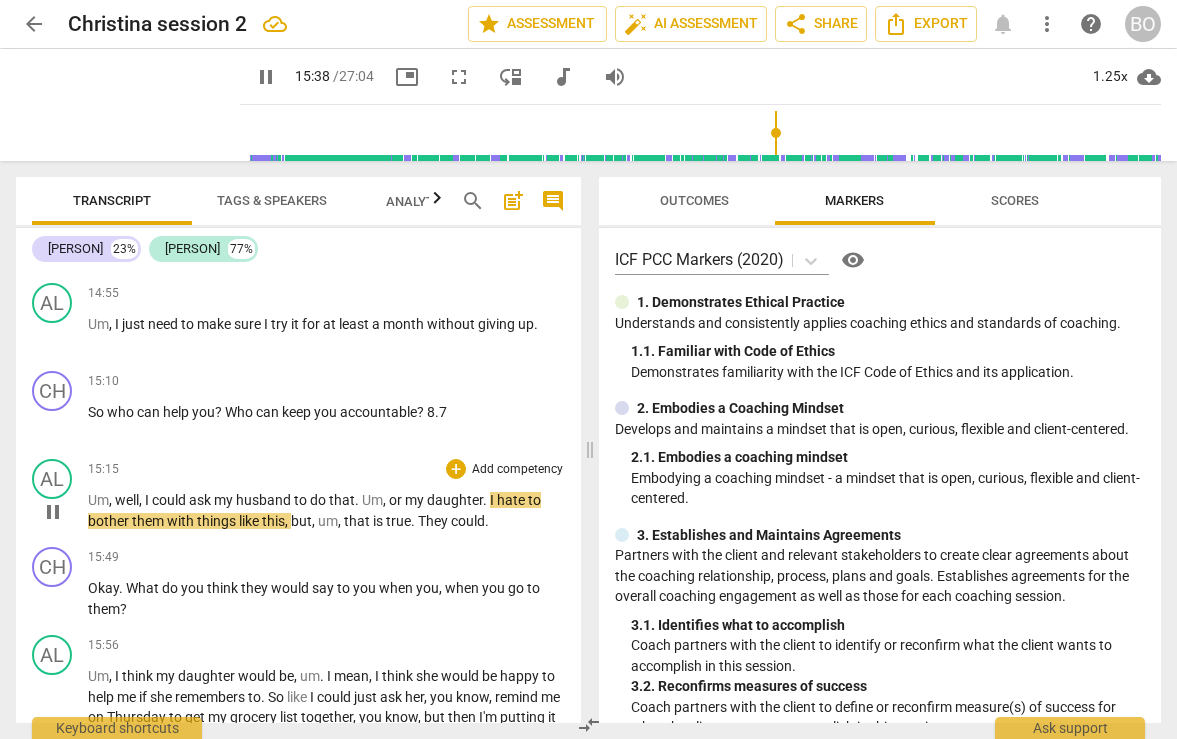 click on "I" at bounding box center (493, 500) 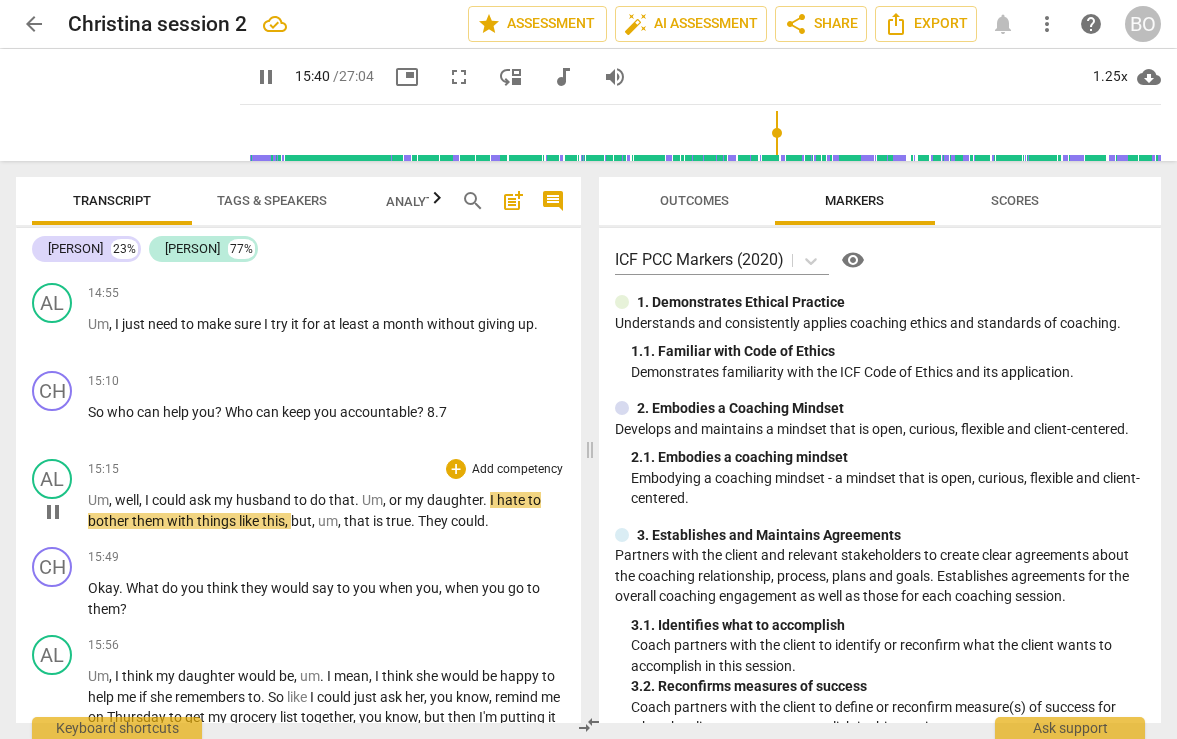 type on "940" 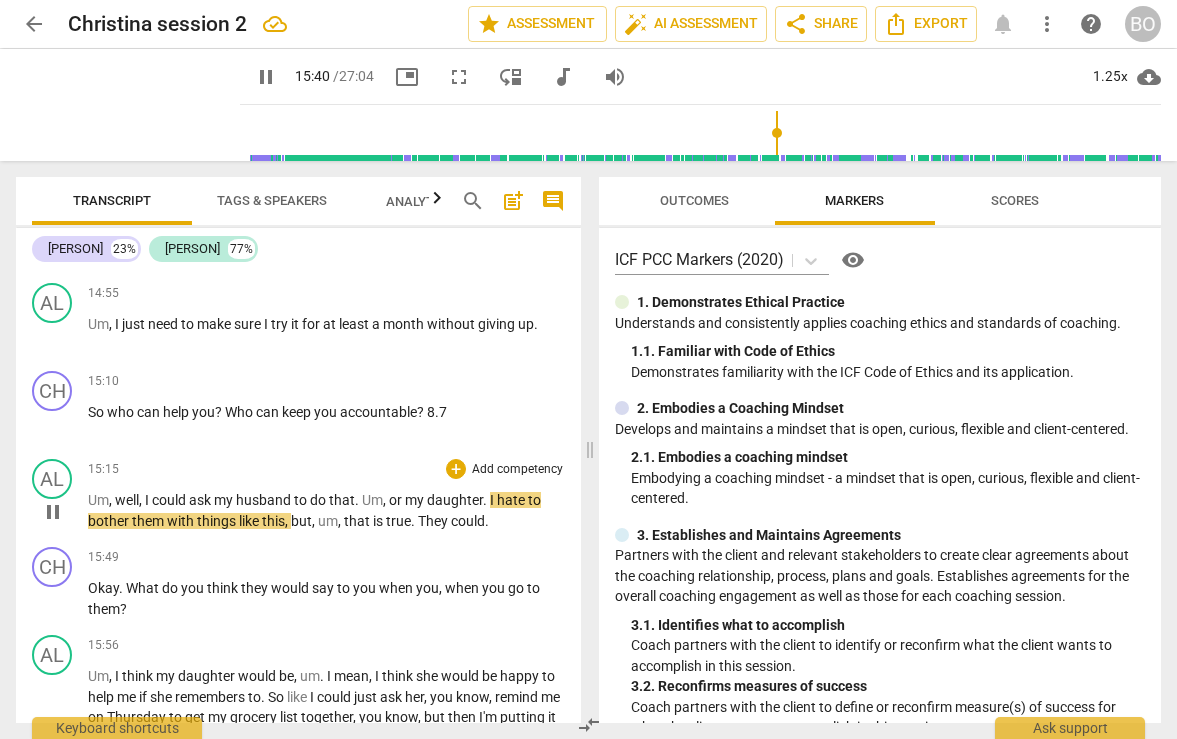 type 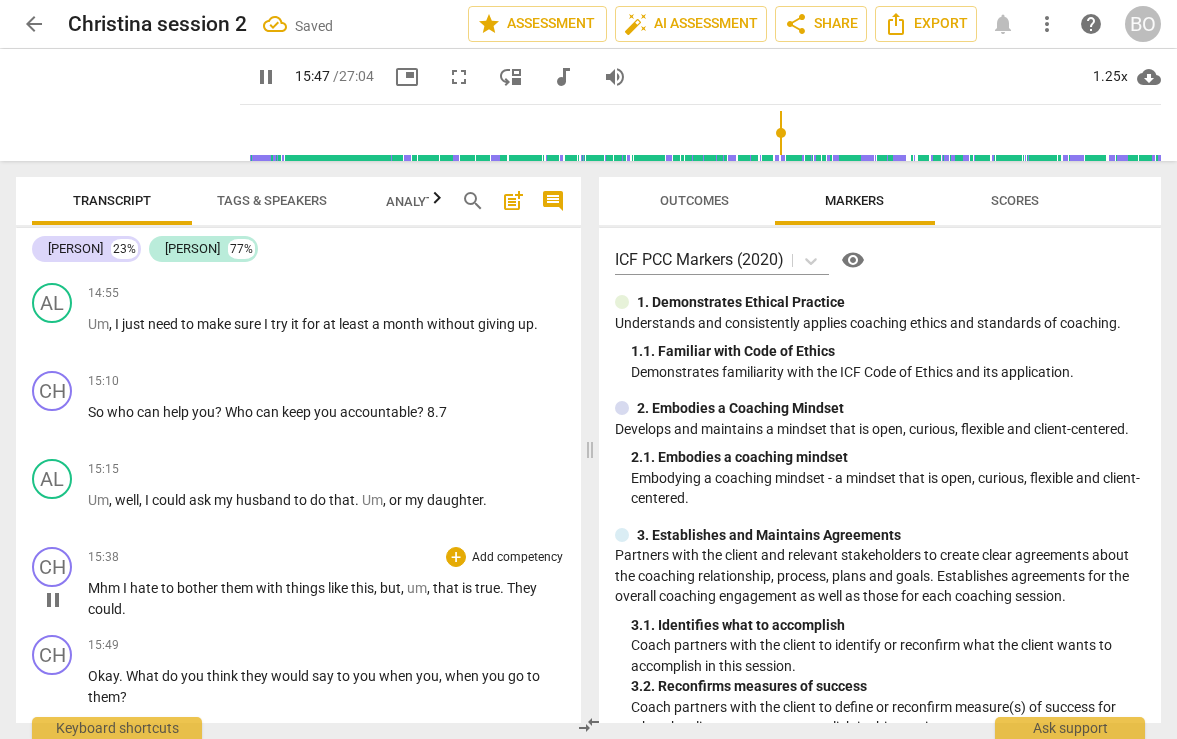 click on "I" at bounding box center [126, 588] 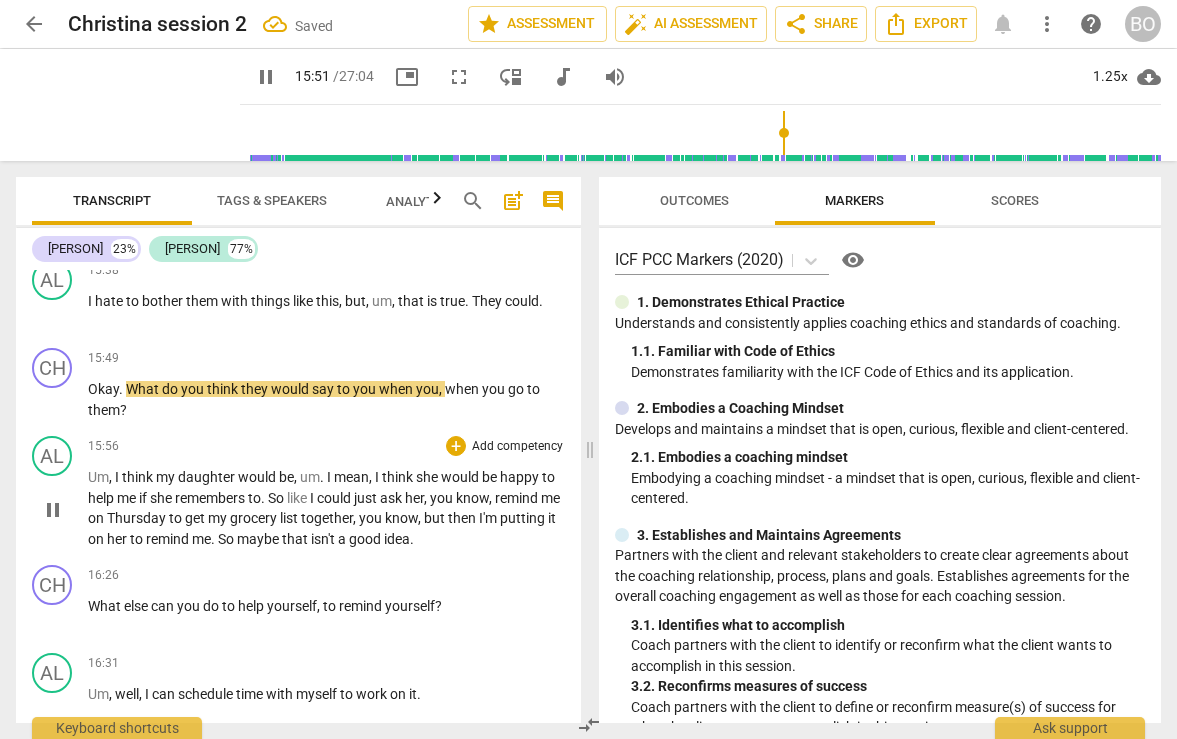 scroll, scrollTop: 8626, scrollLeft: 0, axis: vertical 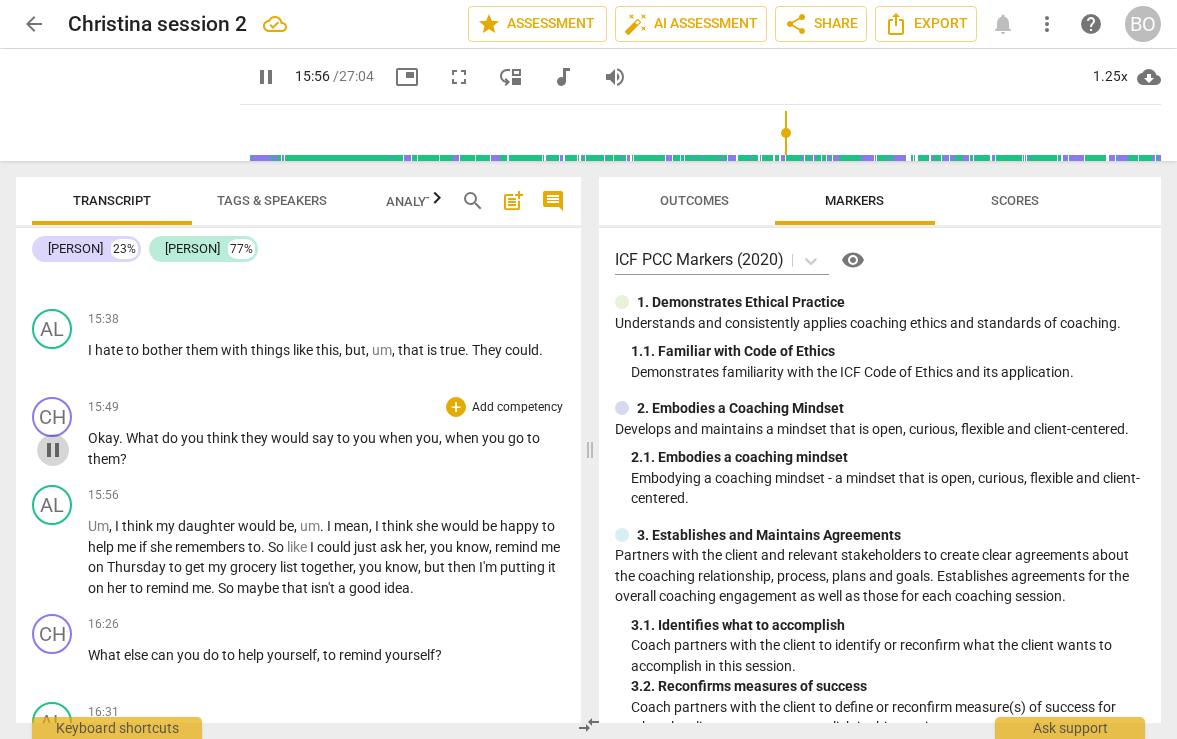click on "pause" at bounding box center (53, 450) 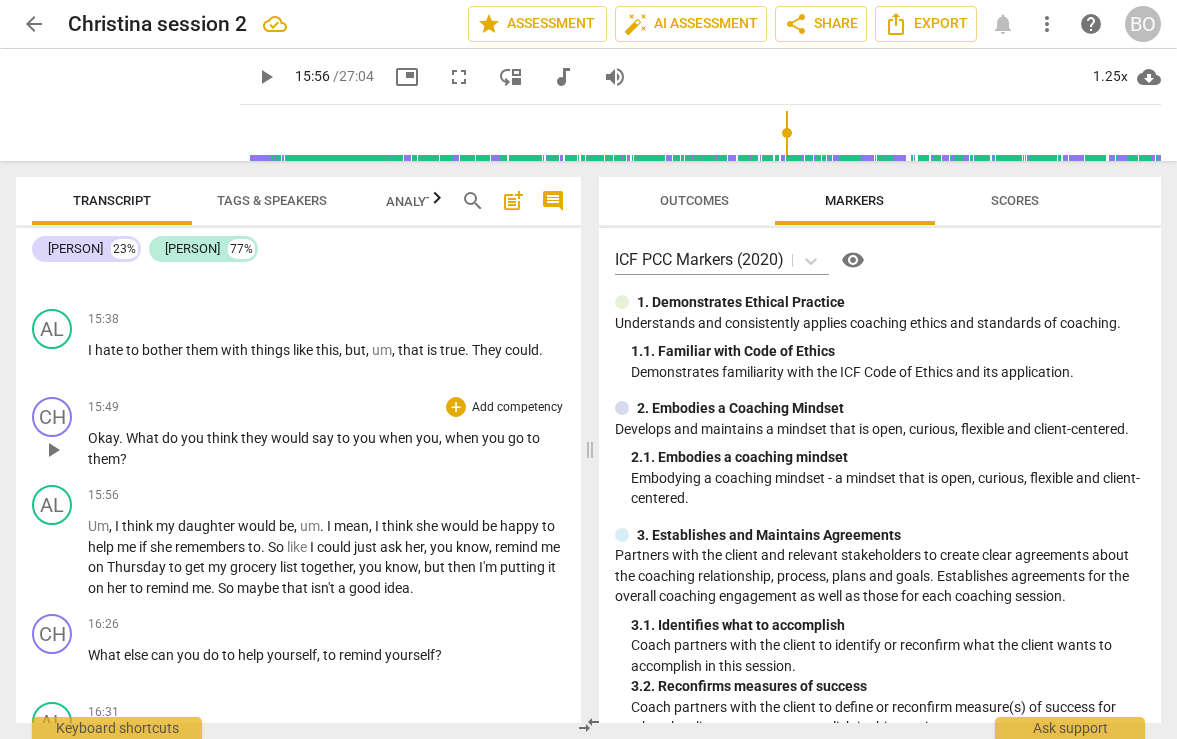 click on "Okay .   What   do   you   think   they   would   say   to   you   when   you ,   when   you   go   to   them ?" at bounding box center (326, 448) 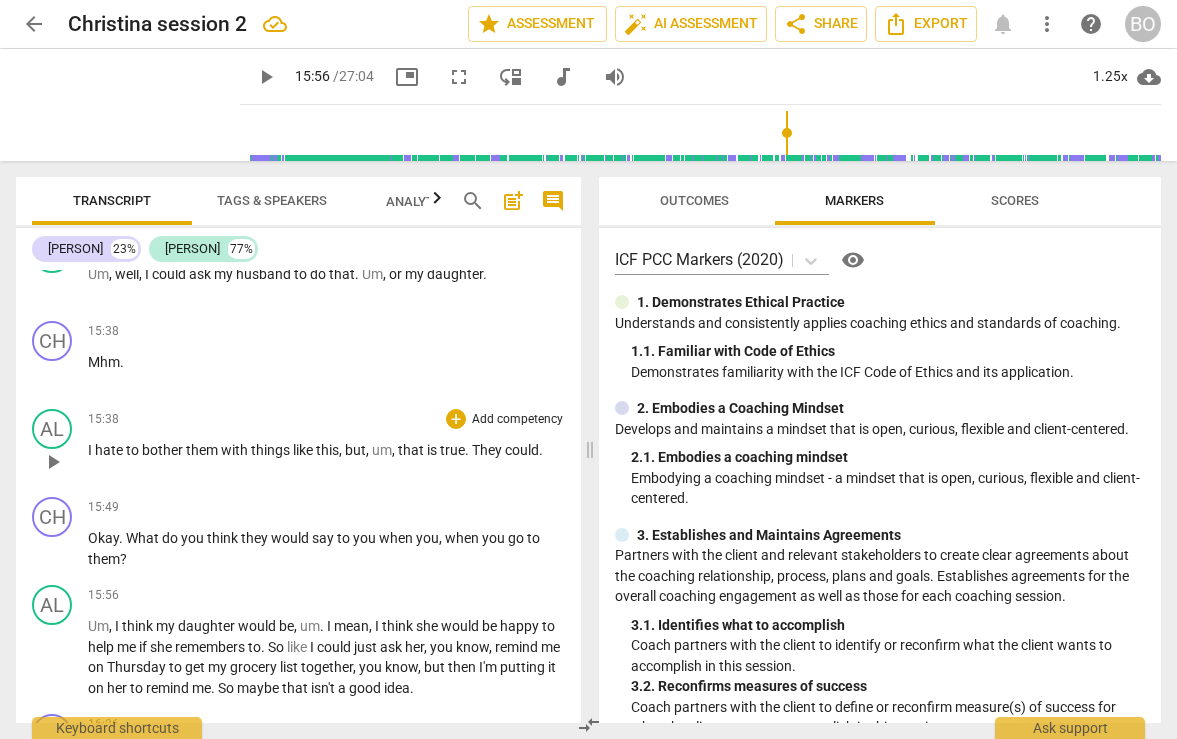 scroll, scrollTop: 8426, scrollLeft: 0, axis: vertical 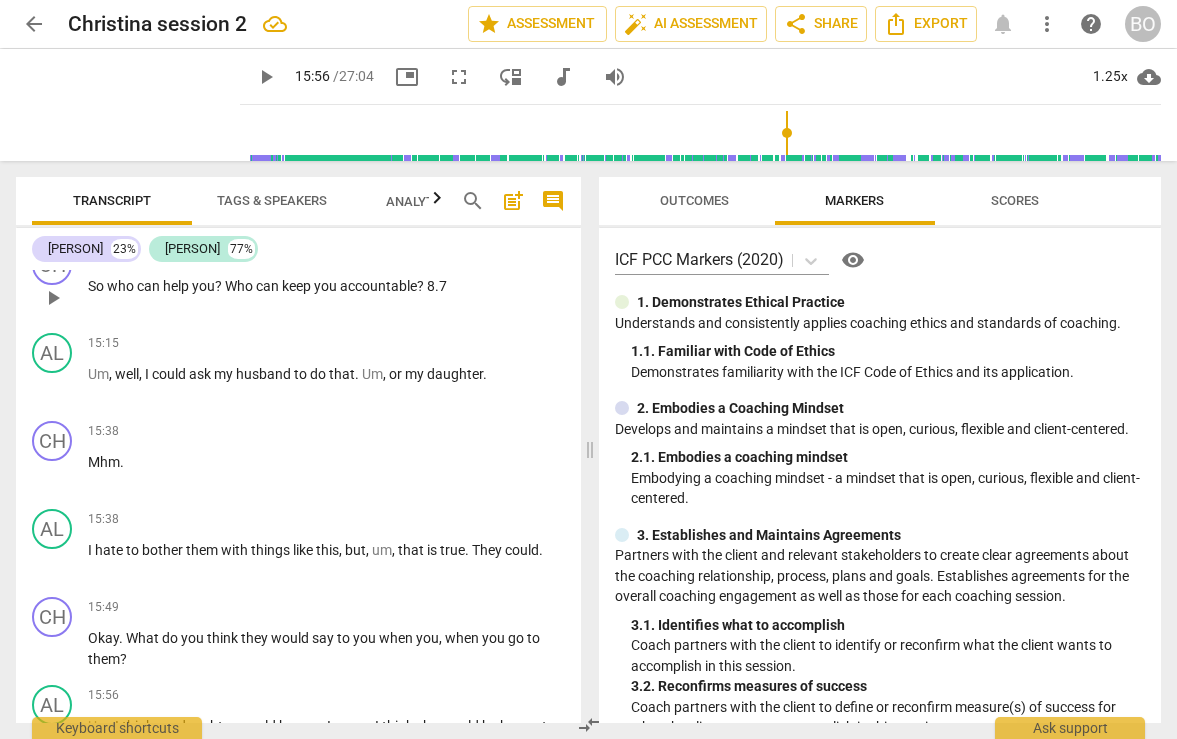 click on "So   who   can   help   you ?   Who   can   keep   you   accountable ?   8.7" at bounding box center [326, 286] 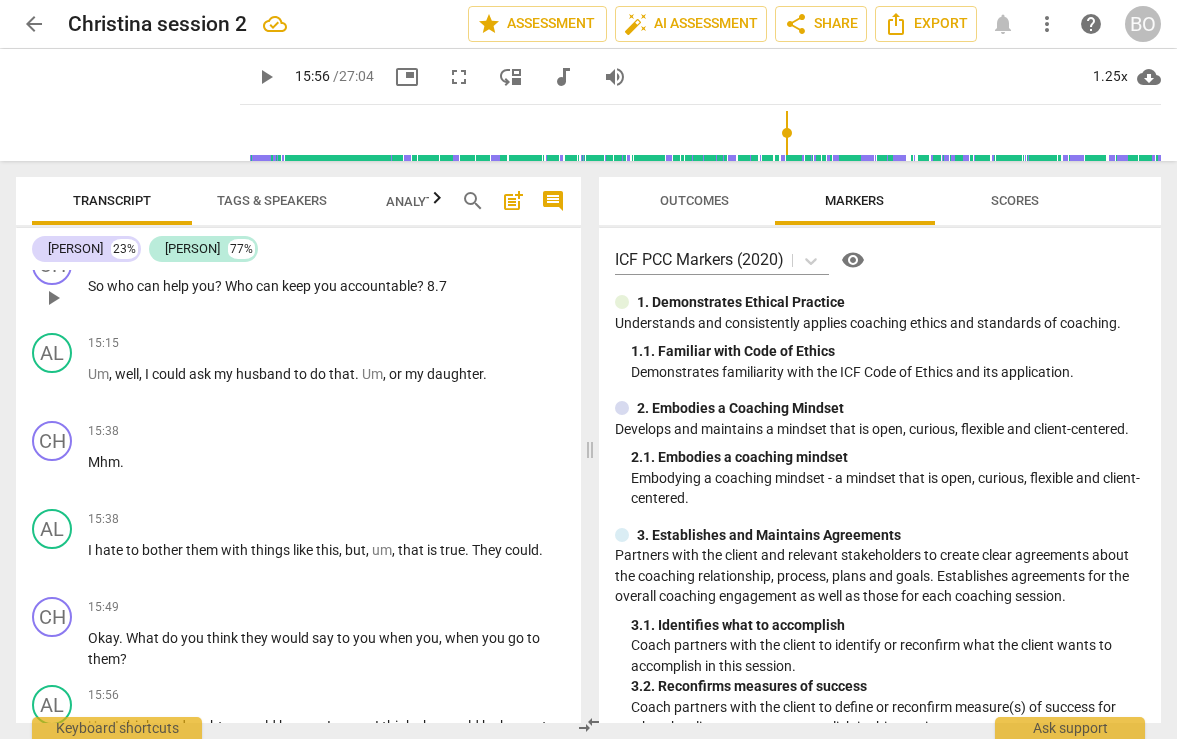 type 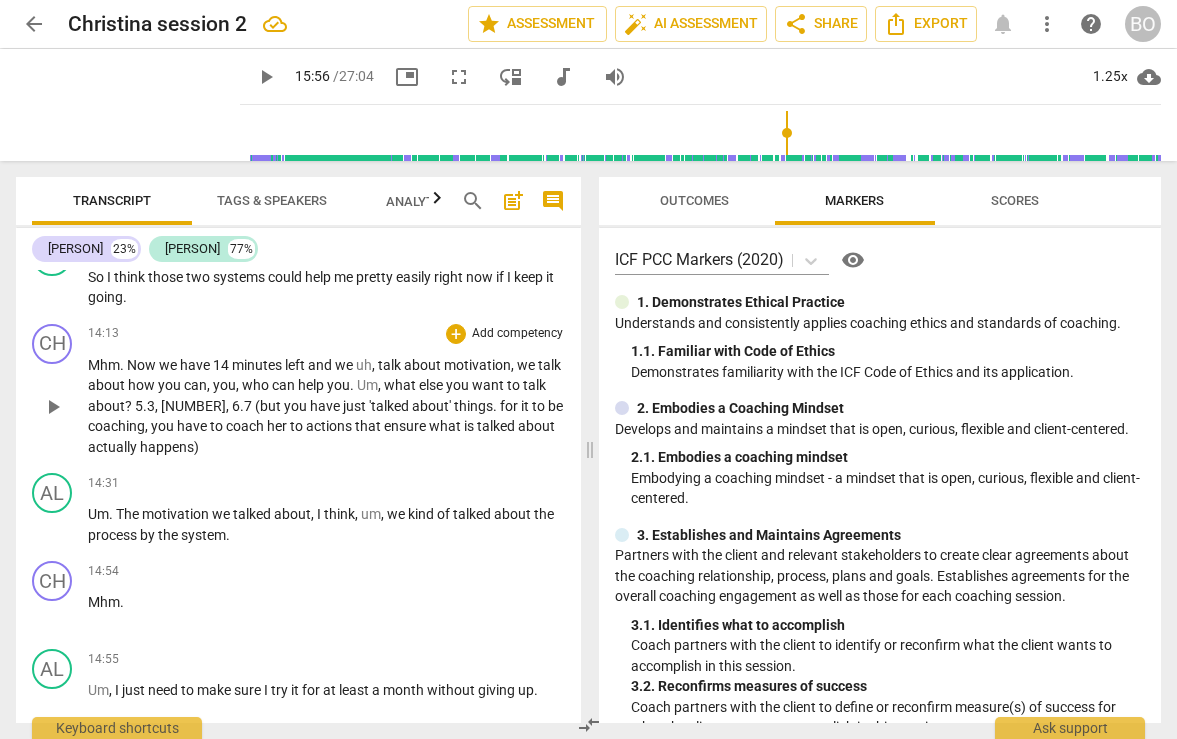 scroll, scrollTop: 7926, scrollLeft: 0, axis: vertical 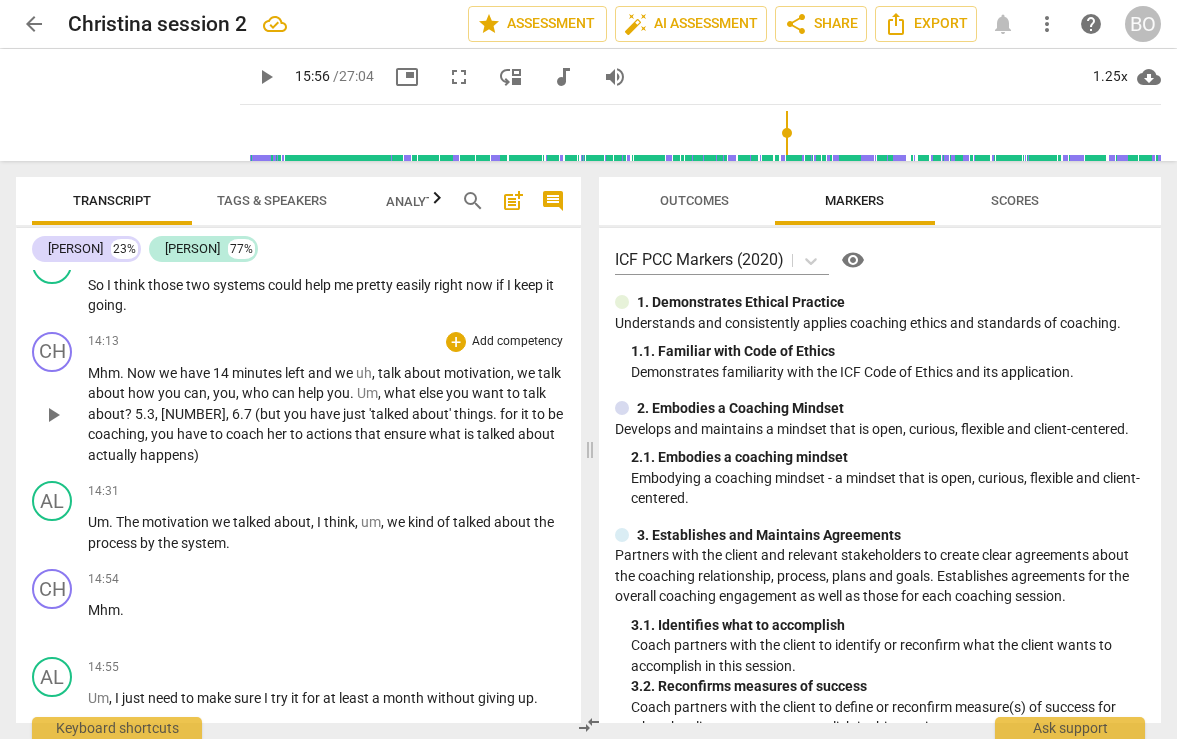 click on "6.7" at bounding box center (243, 414) 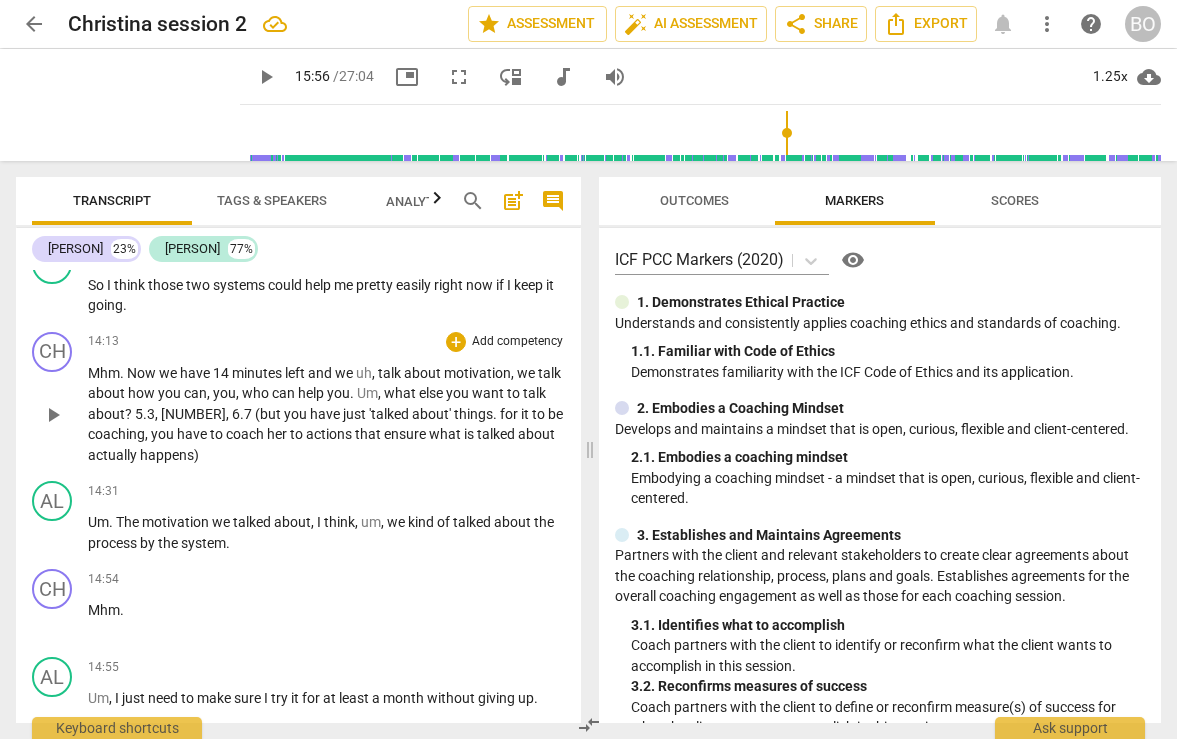type 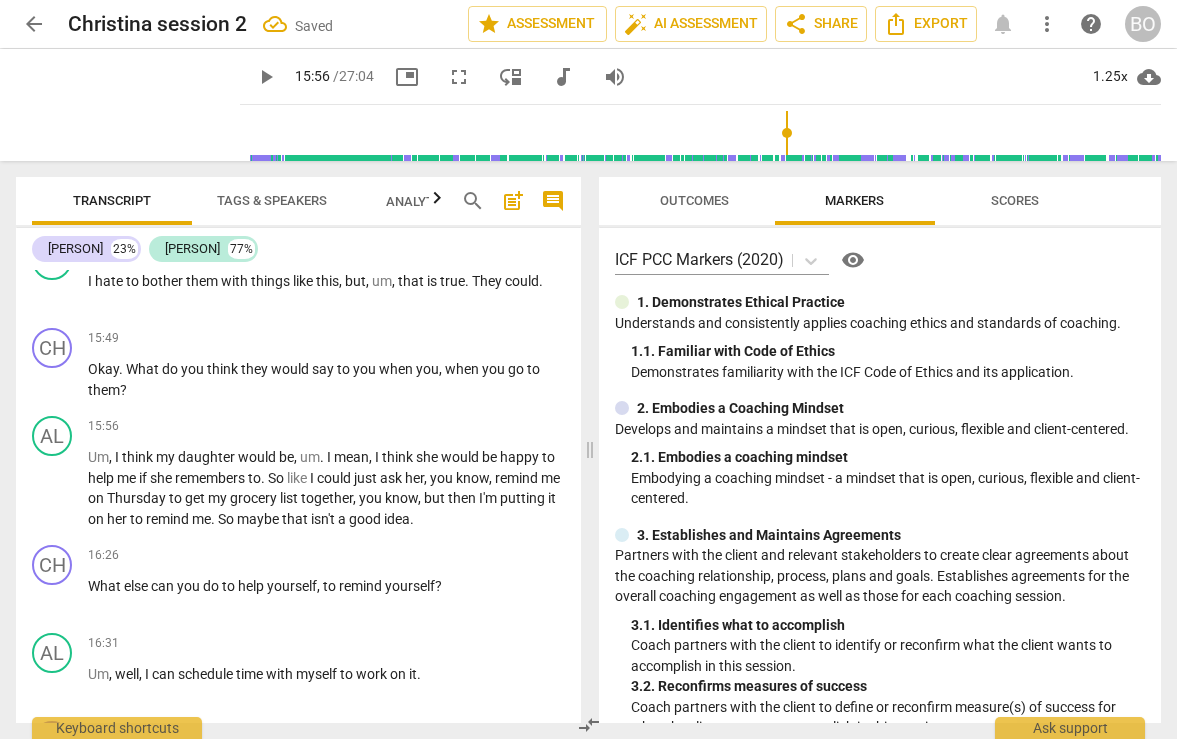 scroll, scrollTop: 8726, scrollLeft: 0, axis: vertical 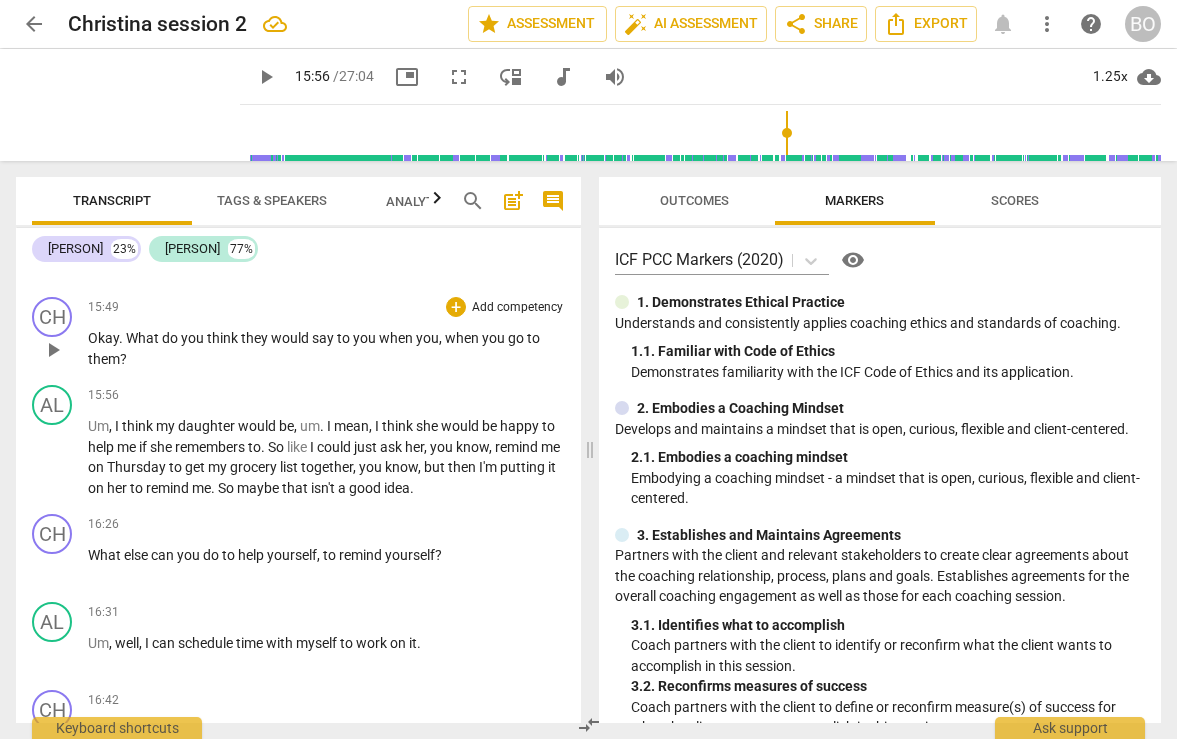 click on "Okay .   What   do   you   think   they   would   say   to   you   when   you ,   when   you   go   to   them ?" at bounding box center (326, 348) 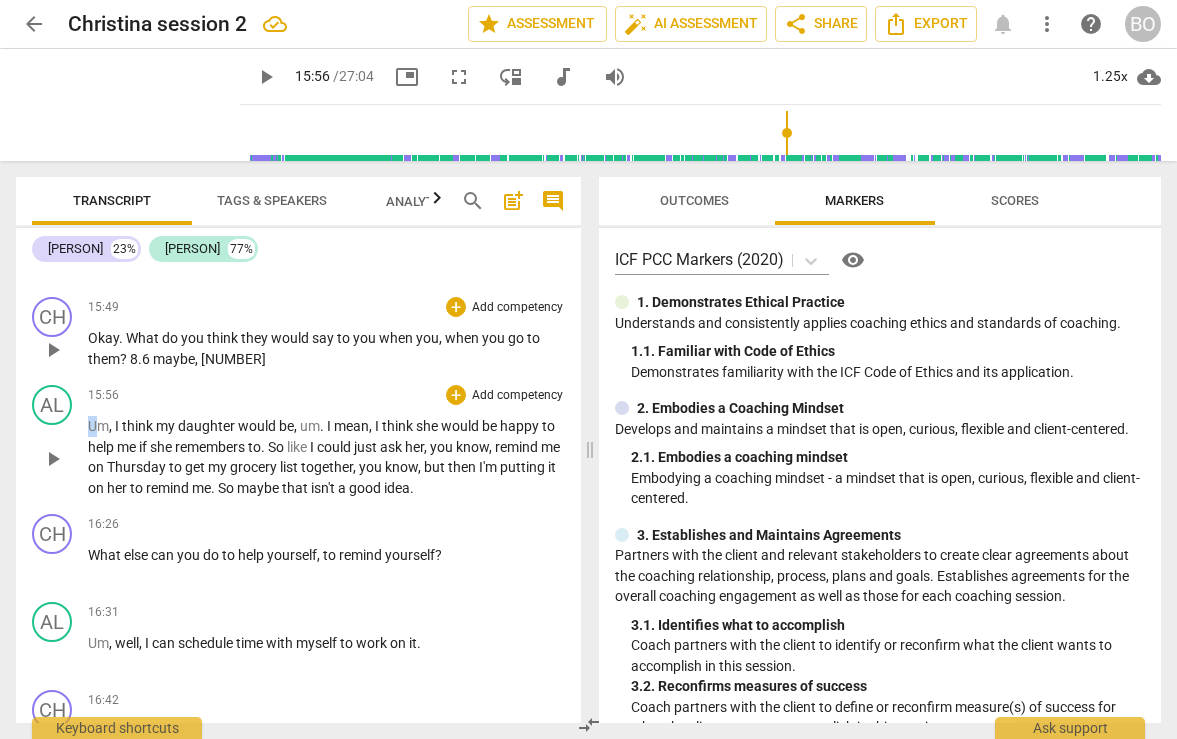 click on "Um" at bounding box center [98, 426] 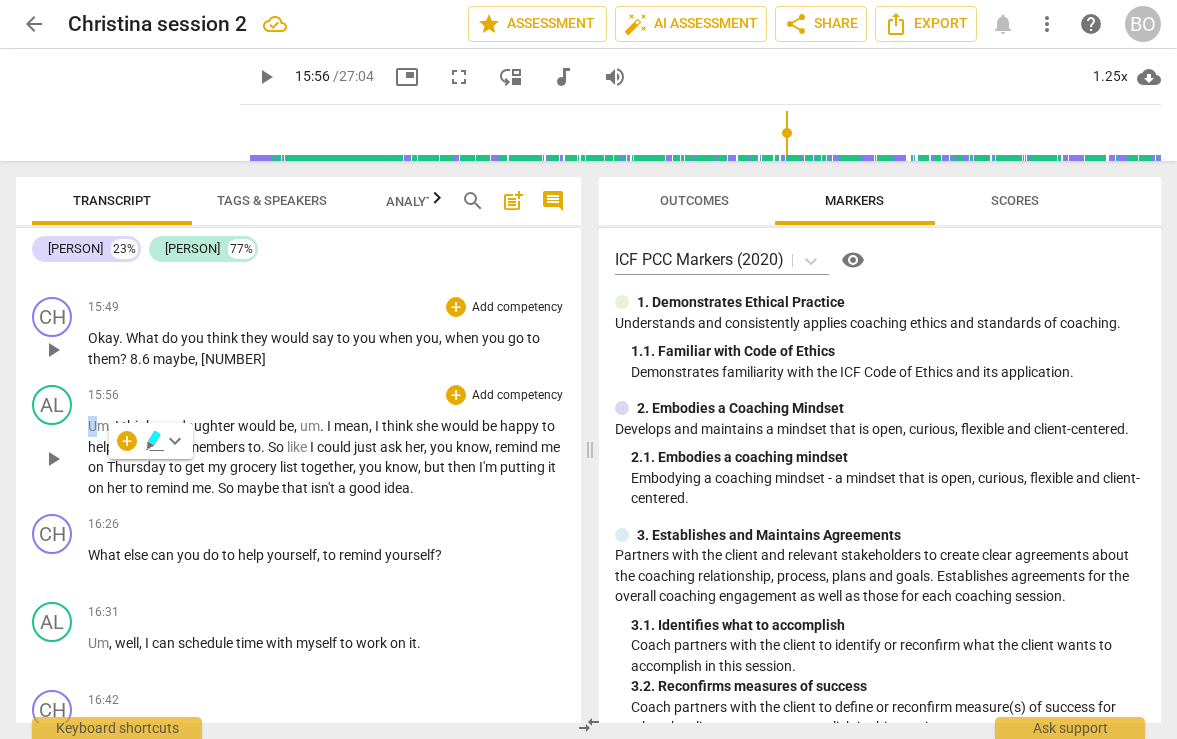 click on "Um" at bounding box center (98, 426) 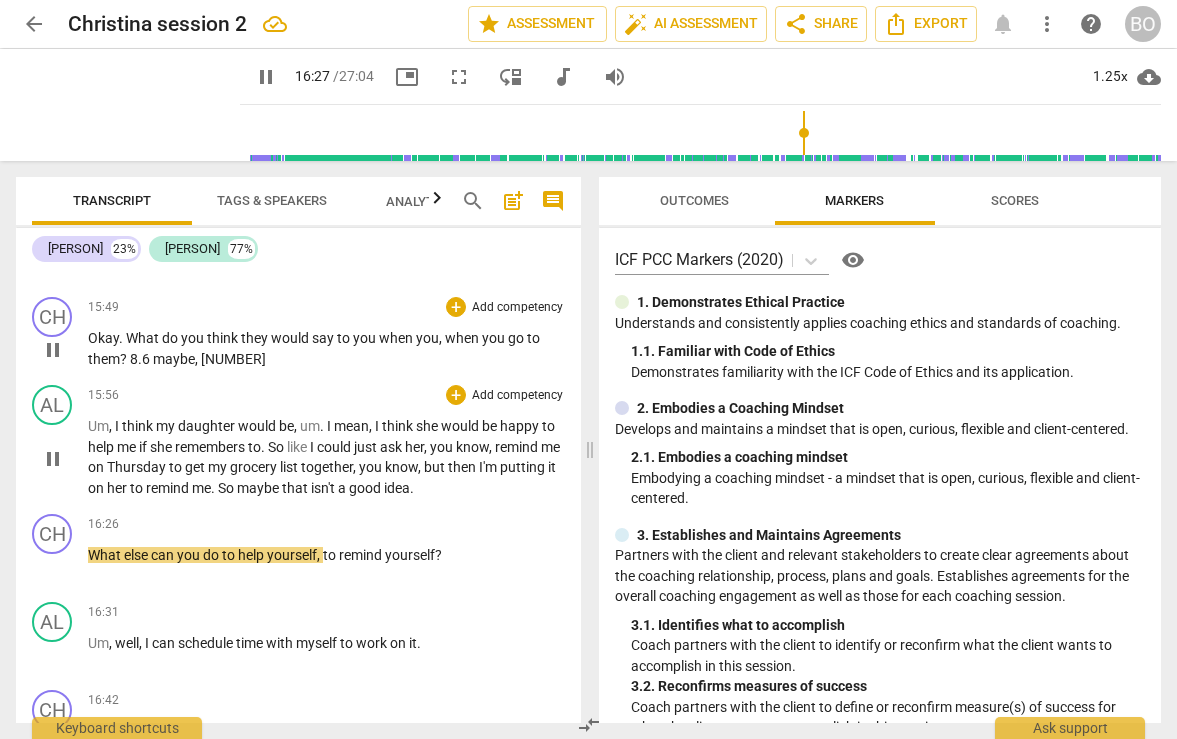 click on "you" at bounding box center [372, 467] 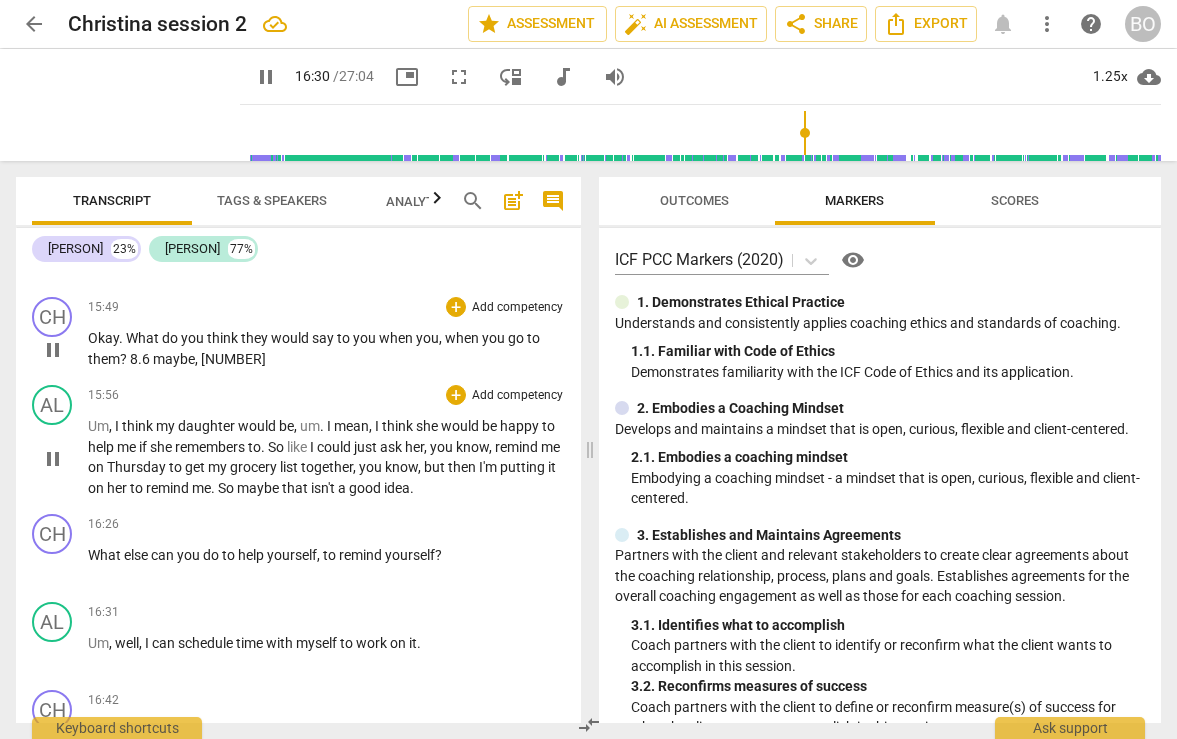 type on "990" 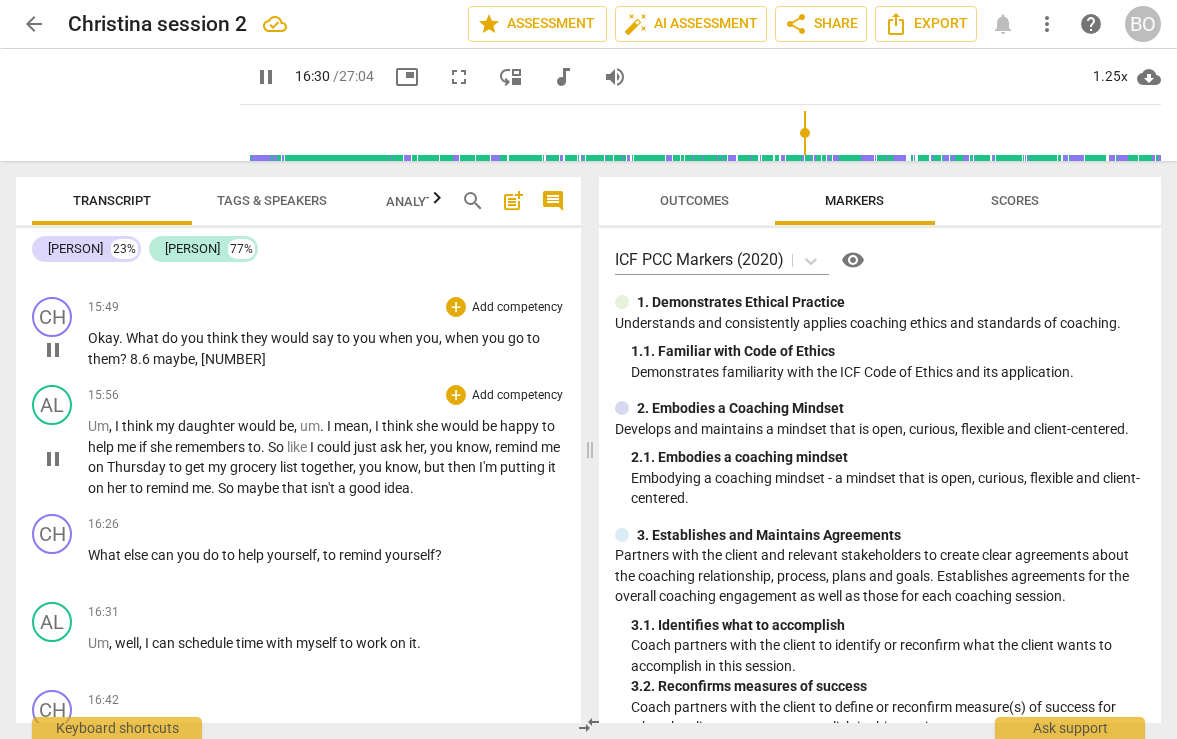 type 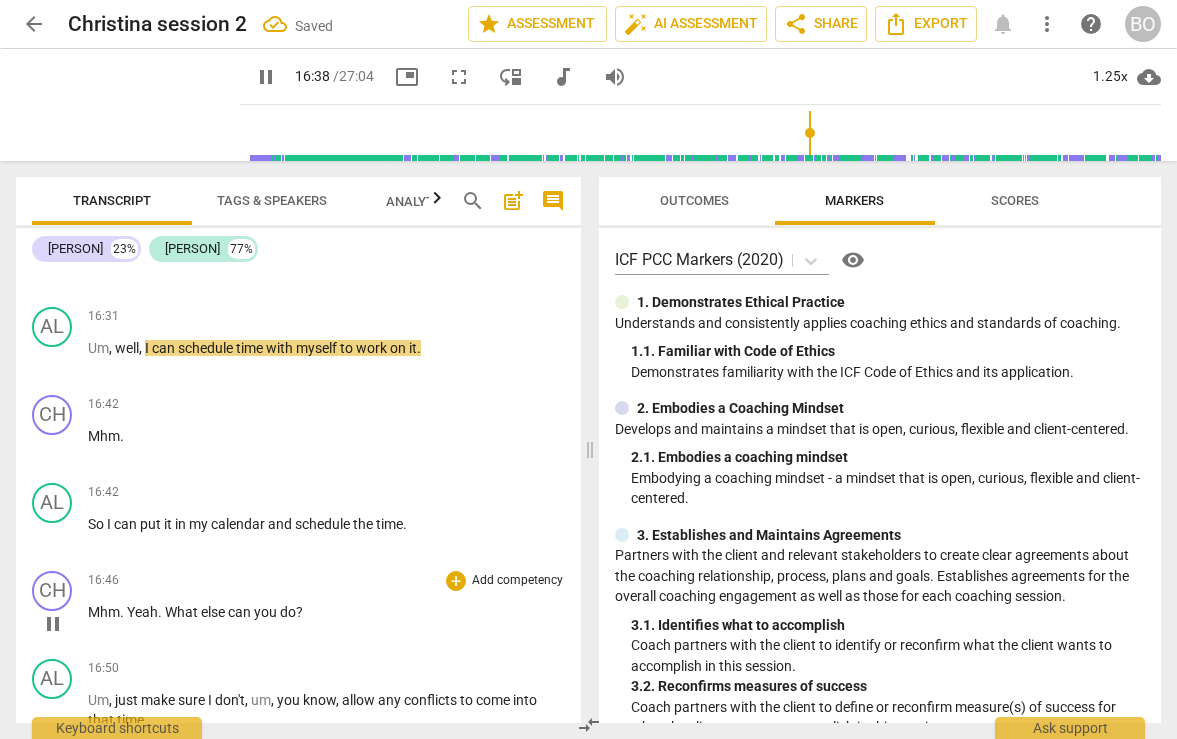 scroll, scrollTop: 8899, scrollLeft: 0, axis: vertical 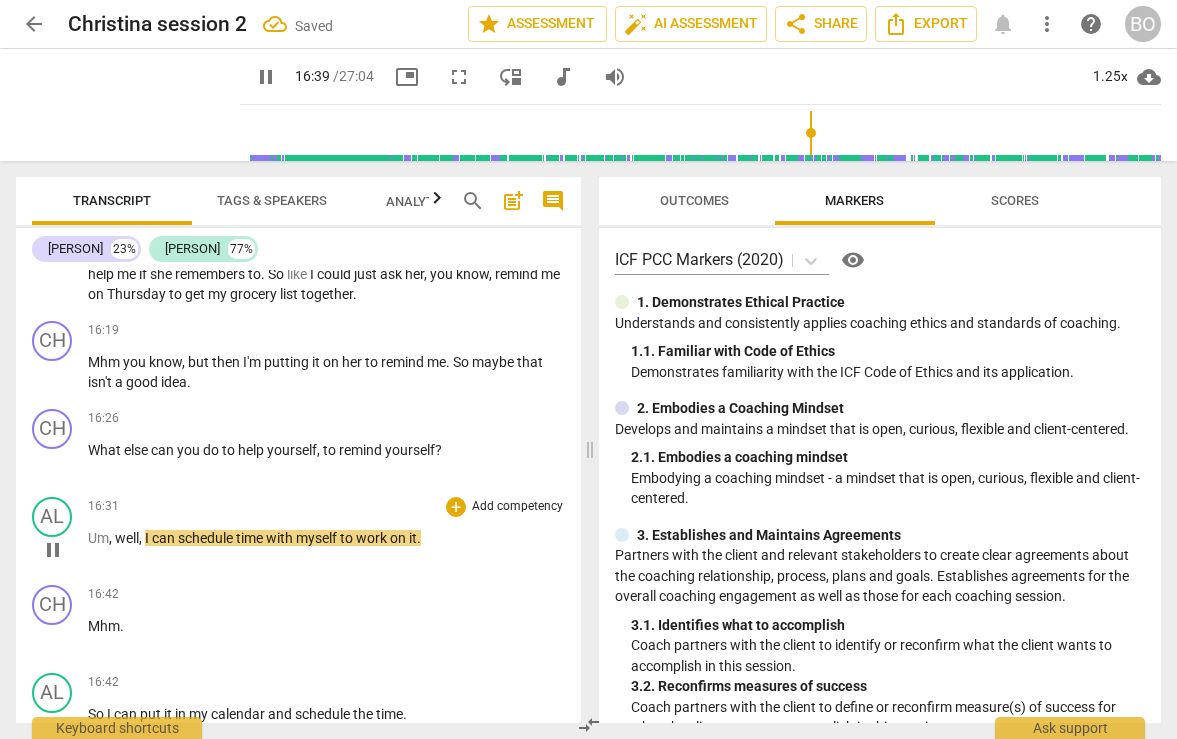 click on "pause" at bounding box center (53, 550) 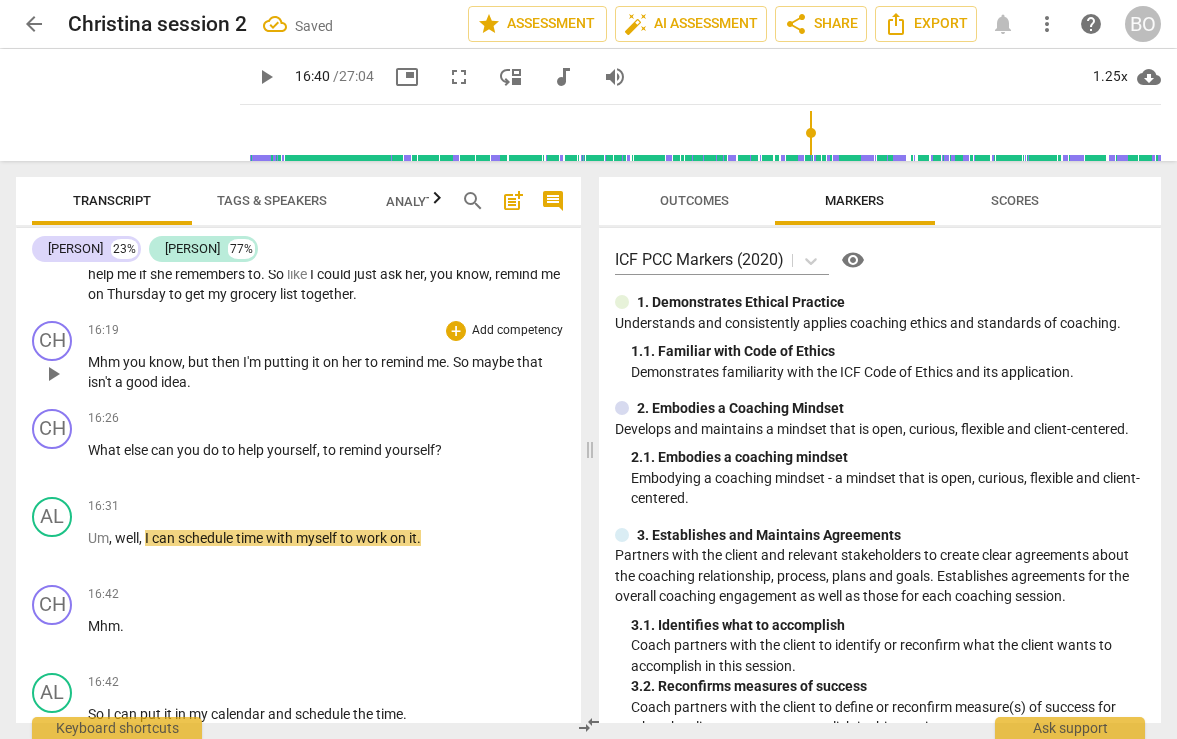 click on "you" at bounding box center (136, 362) 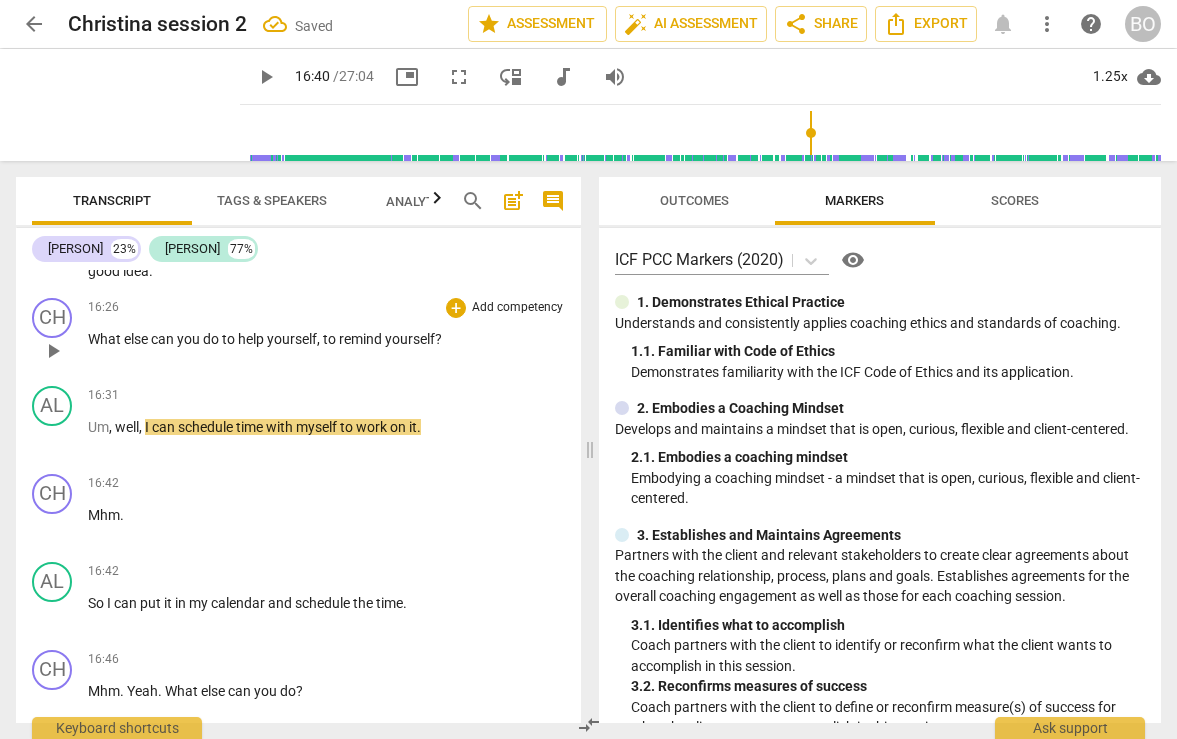 scroll, scrollTop: 9099, scrollLeft: 0, axis: vertical 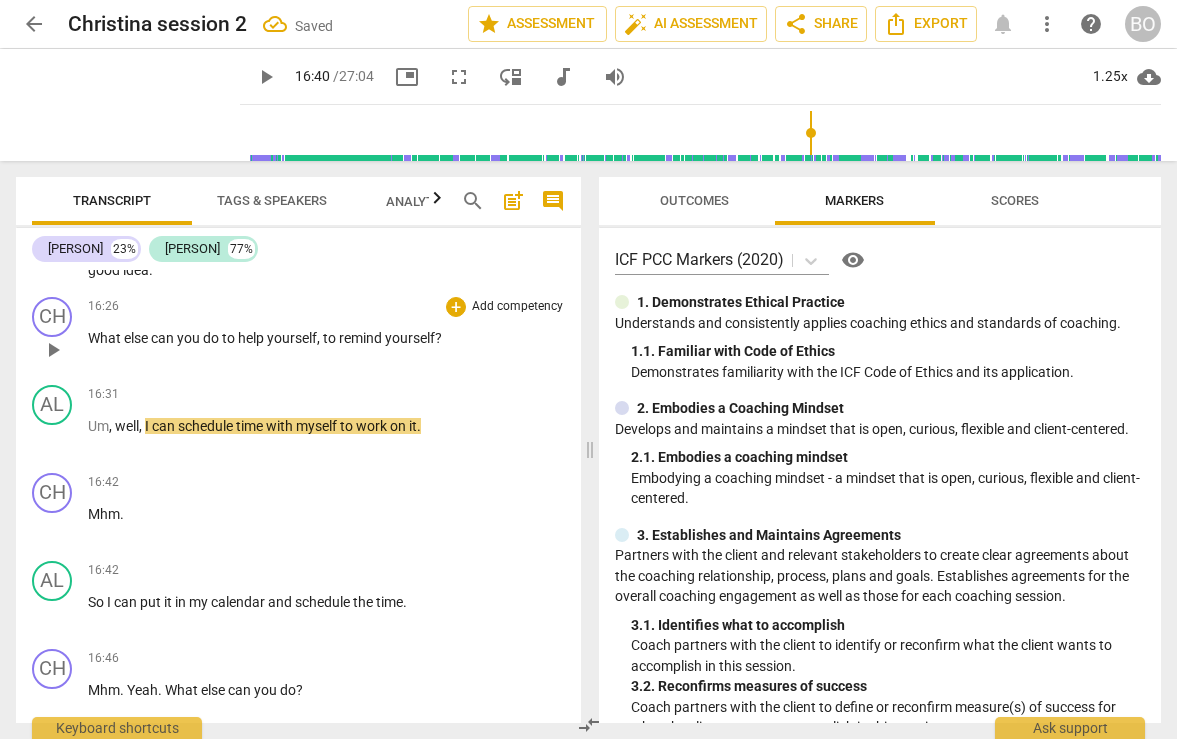 click on "What   else   can   you   do   to   help   yourself ,   to   remind   yourself ?" at bounding box center [326, 338] 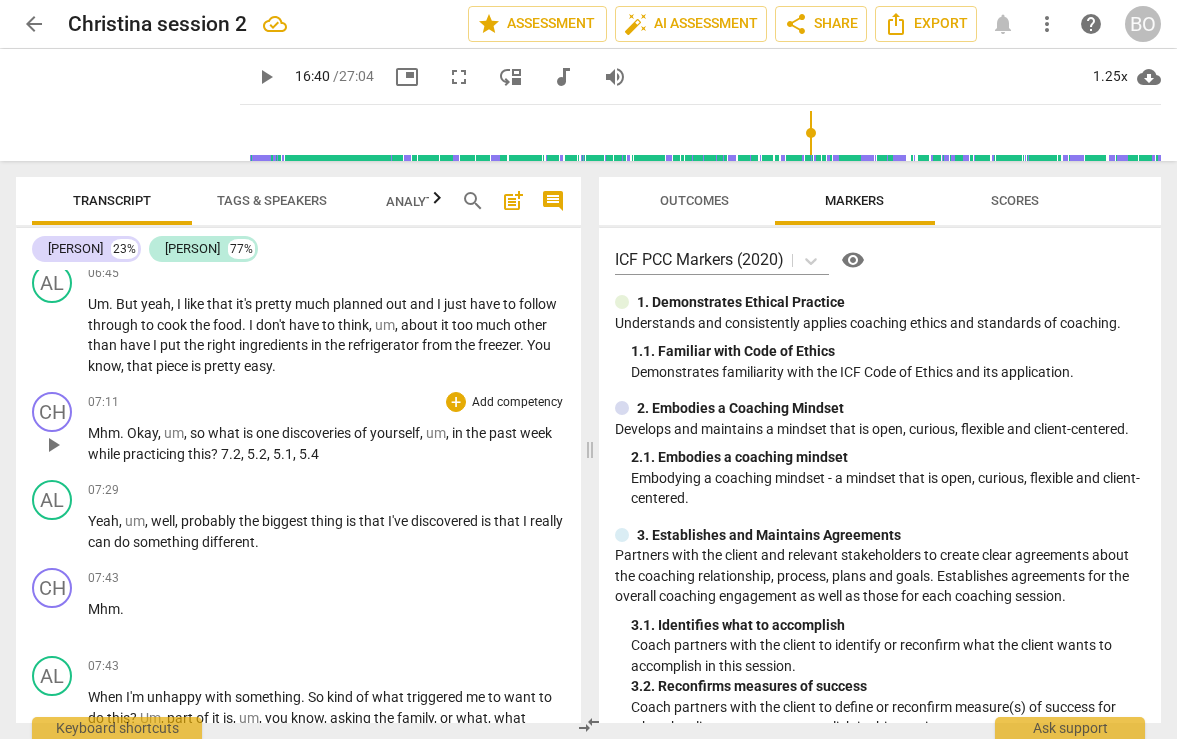 scroll, scrollTop: 3299, scrollLeft: 0, axis: vertical 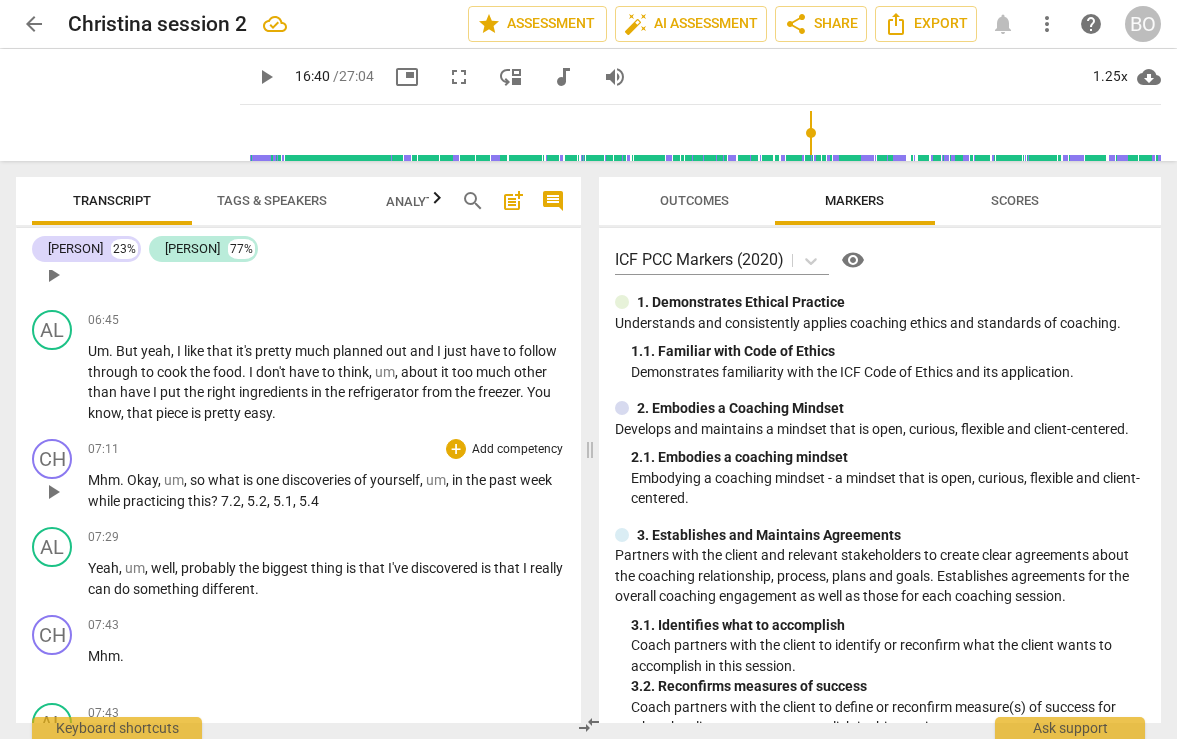 click on "06:45 + Add competency keyboard_arrow_right Mhm ." at bounding box center [326, 258] 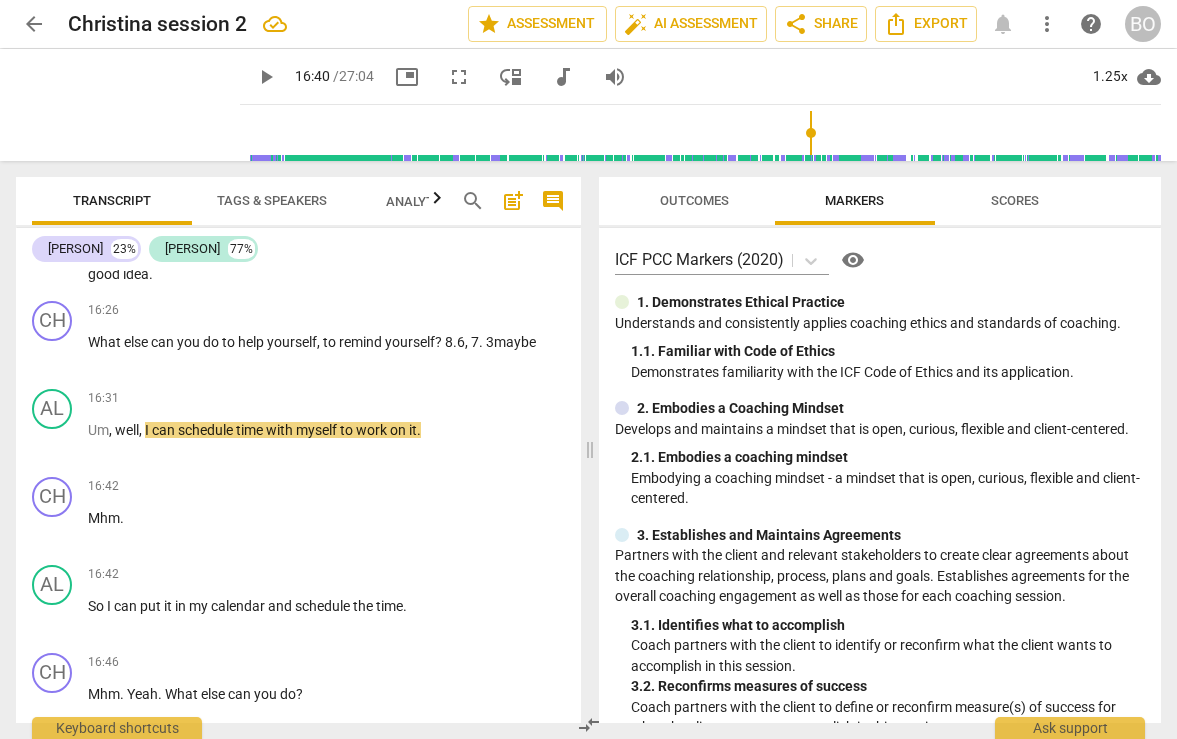 scroll, scrollTop: 9099, scrollLeft: 0, axis: vertical 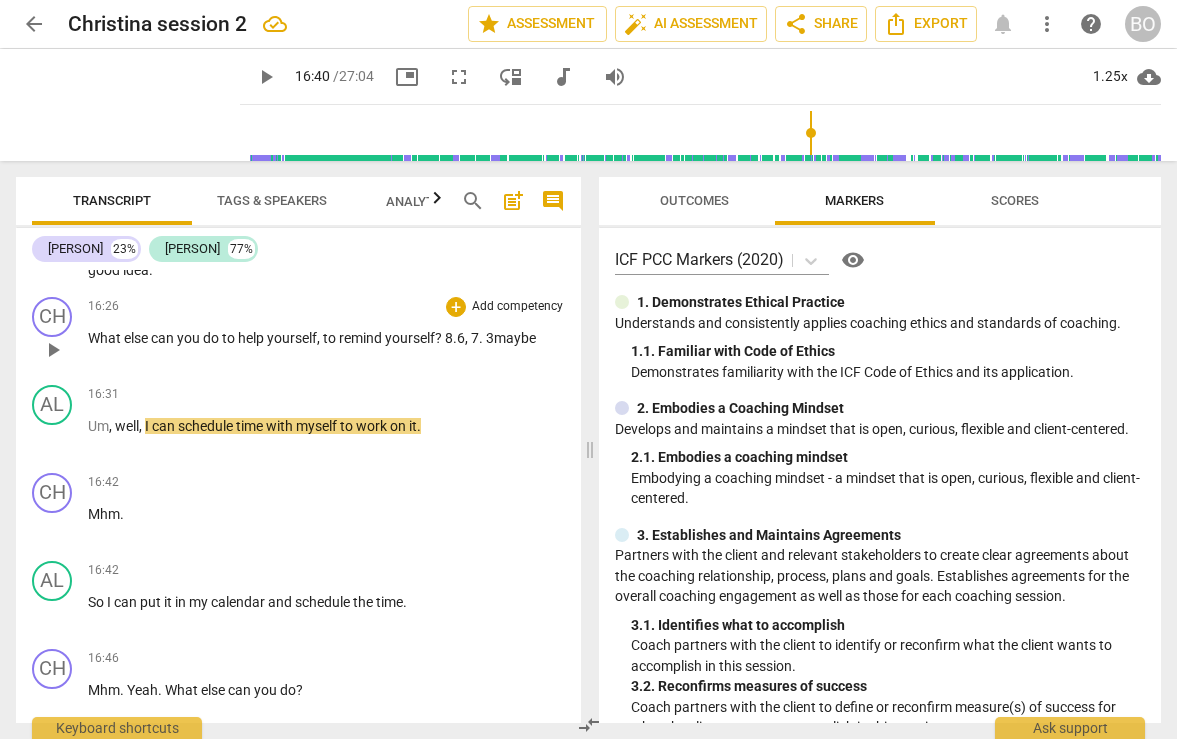 click on "3maybe" at bounding box center (511, 338) 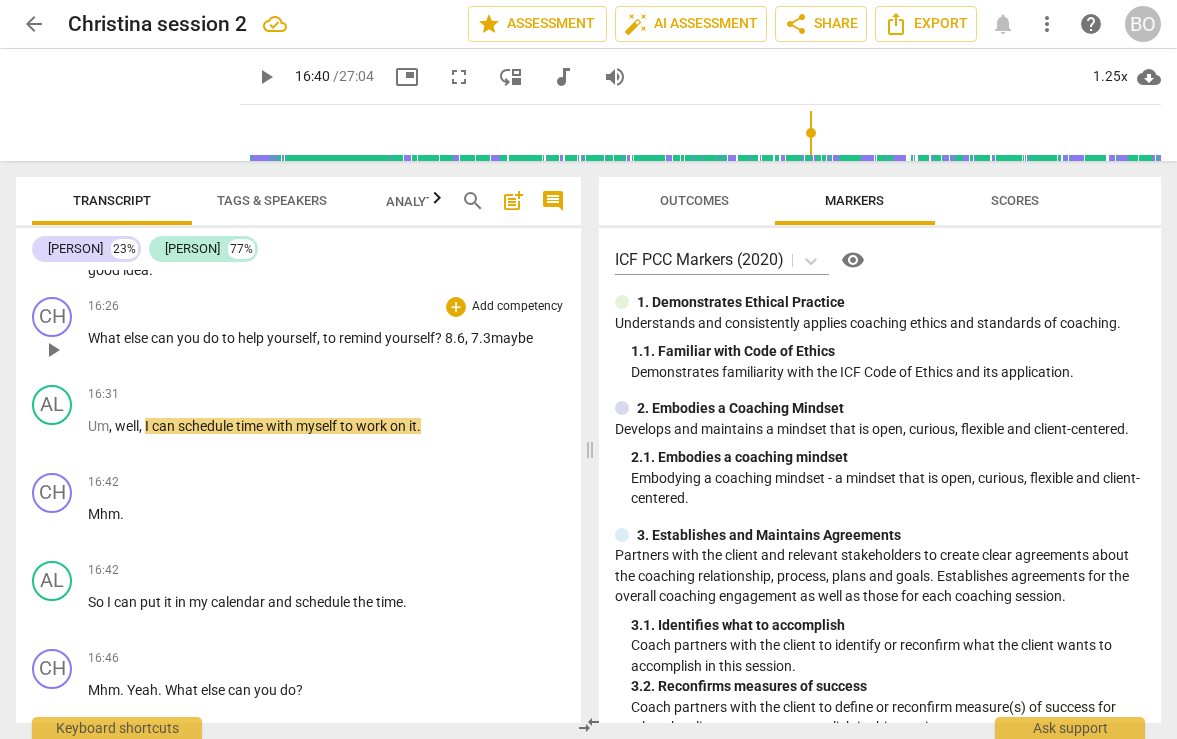 scroll, scrollTop: 9199, scrollLeft: 0, axis: vertical 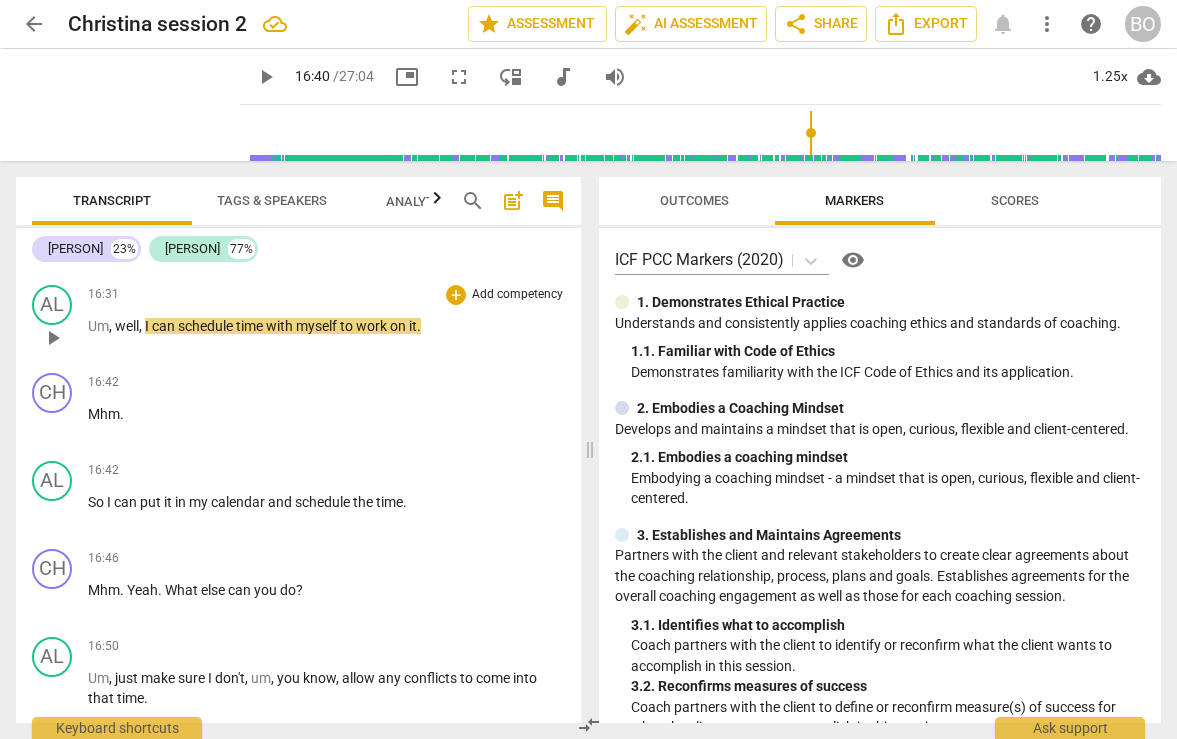 click on "I" at bounding box center [148, 326] 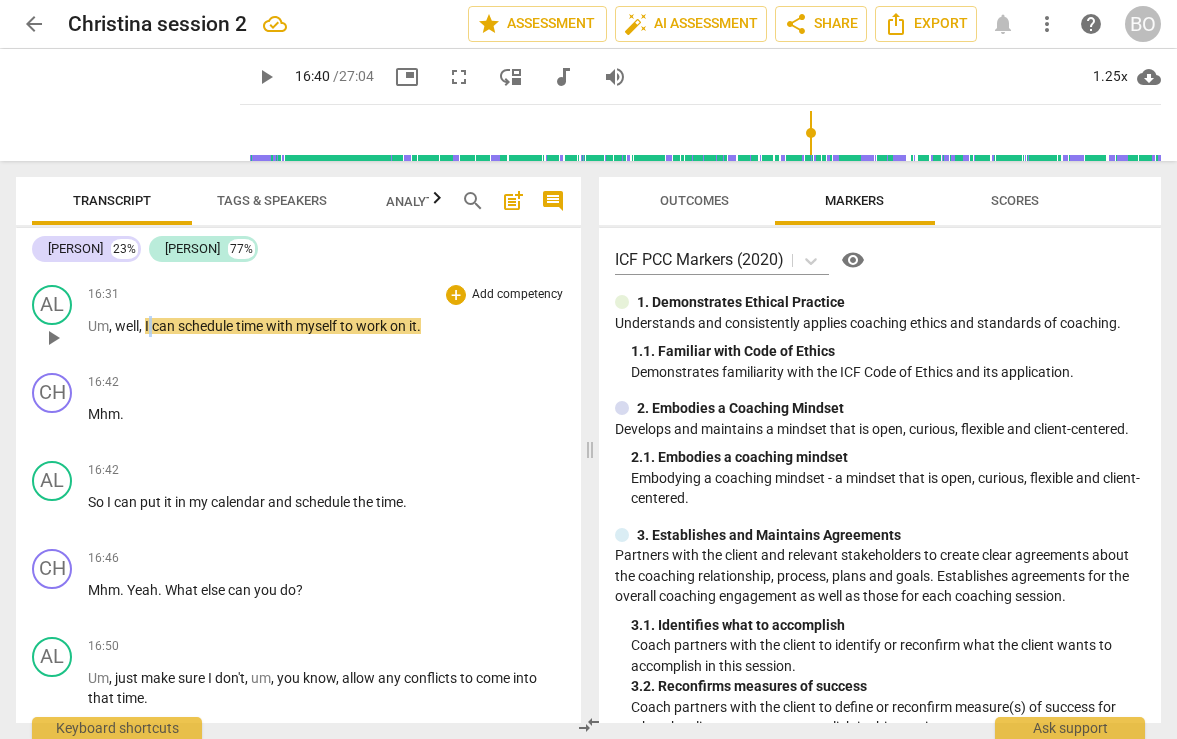click on "I" at bounding box center (148, 326) 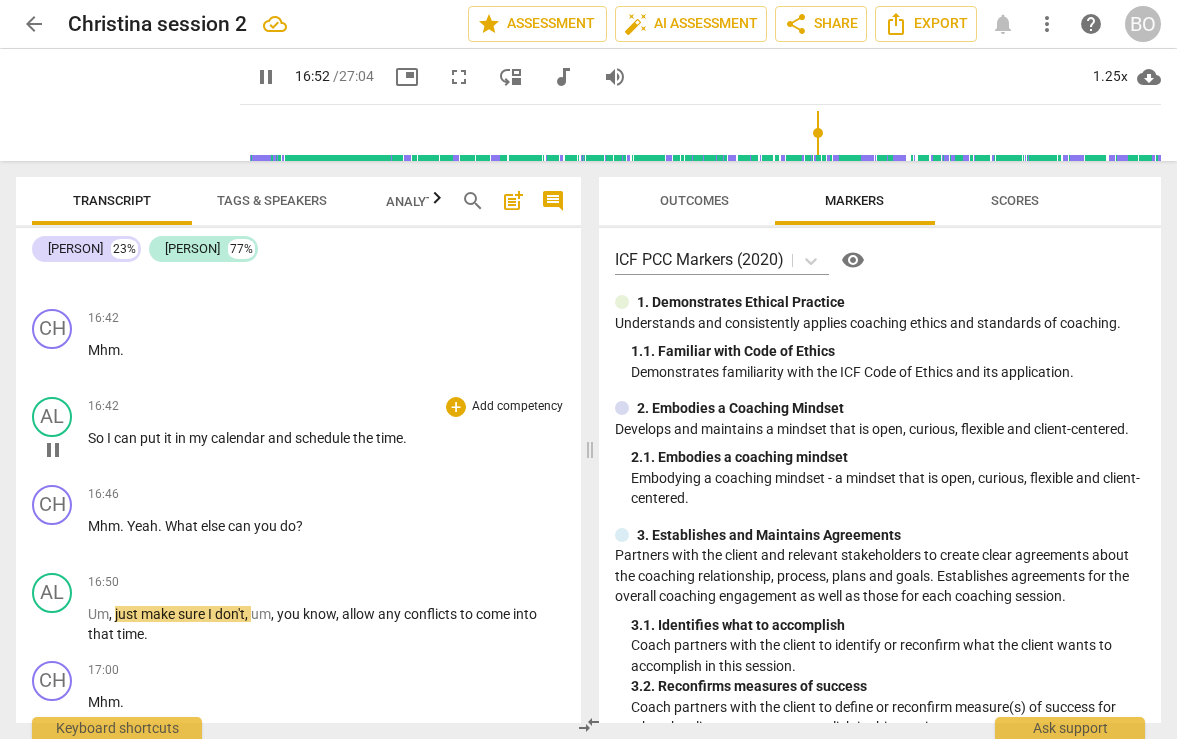 scroll, scrollTop: 9299, scrollLeft: 0, axis: vertical 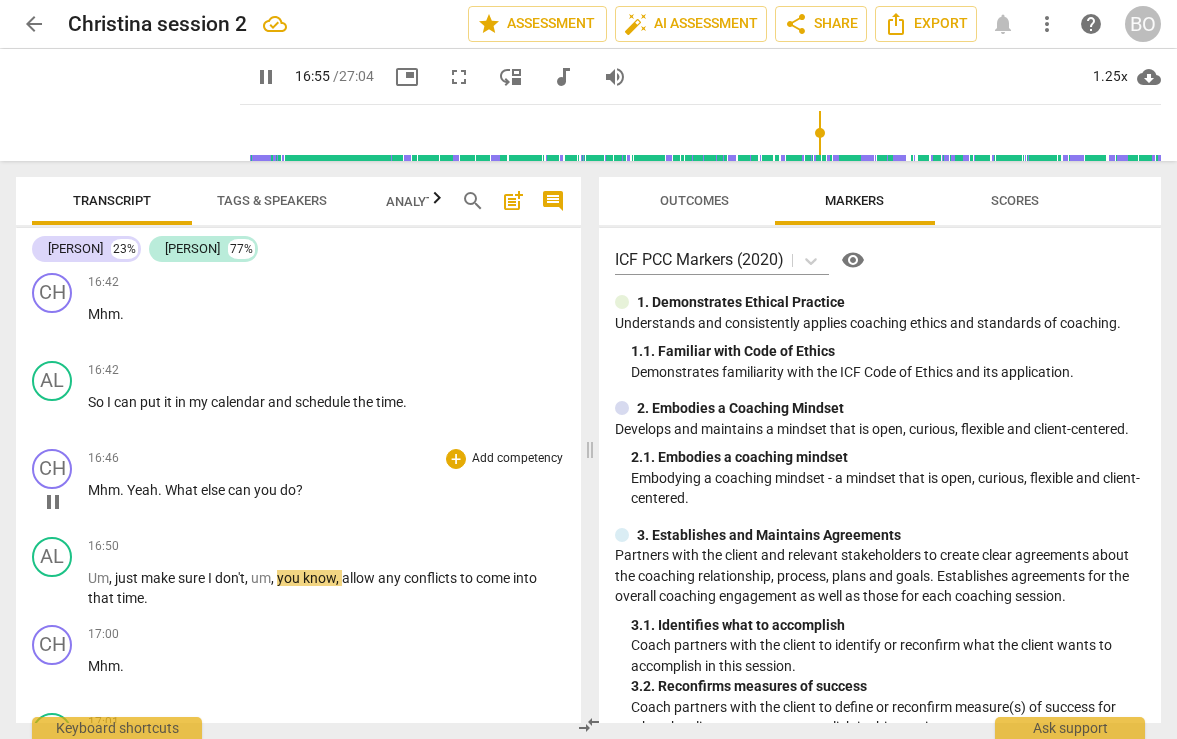 click on "pause" at bounding box center (53, 502) 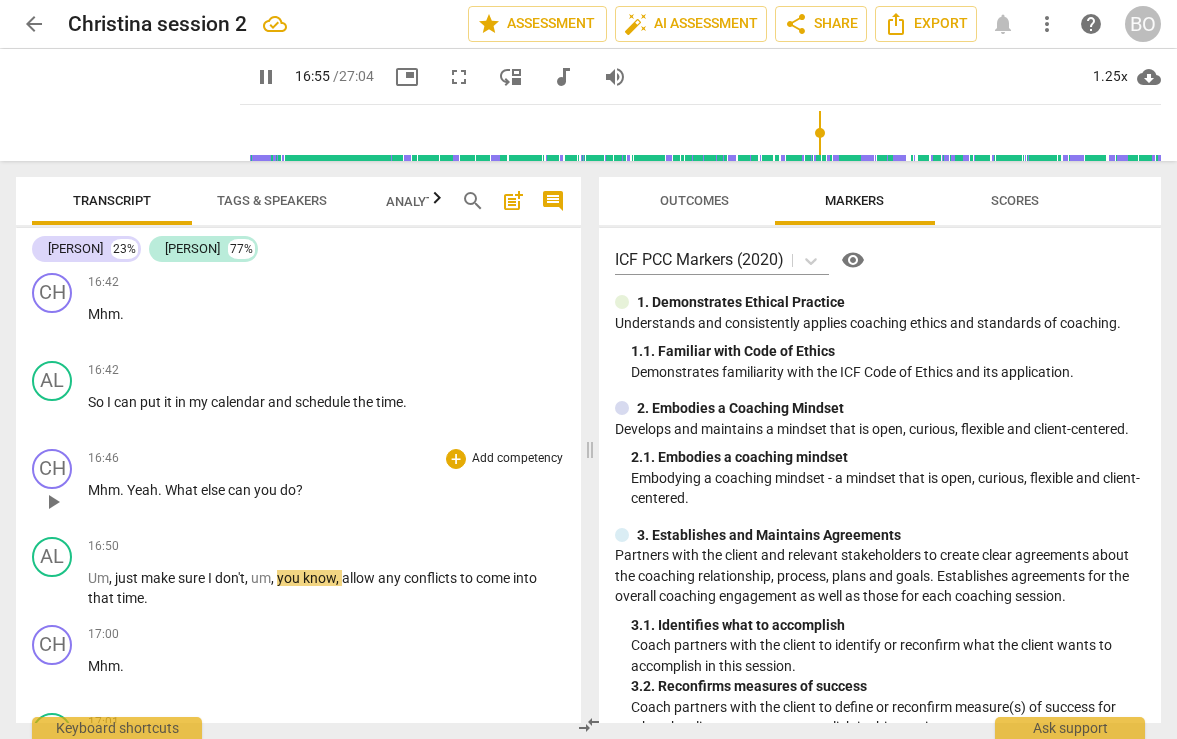 type on "1016" 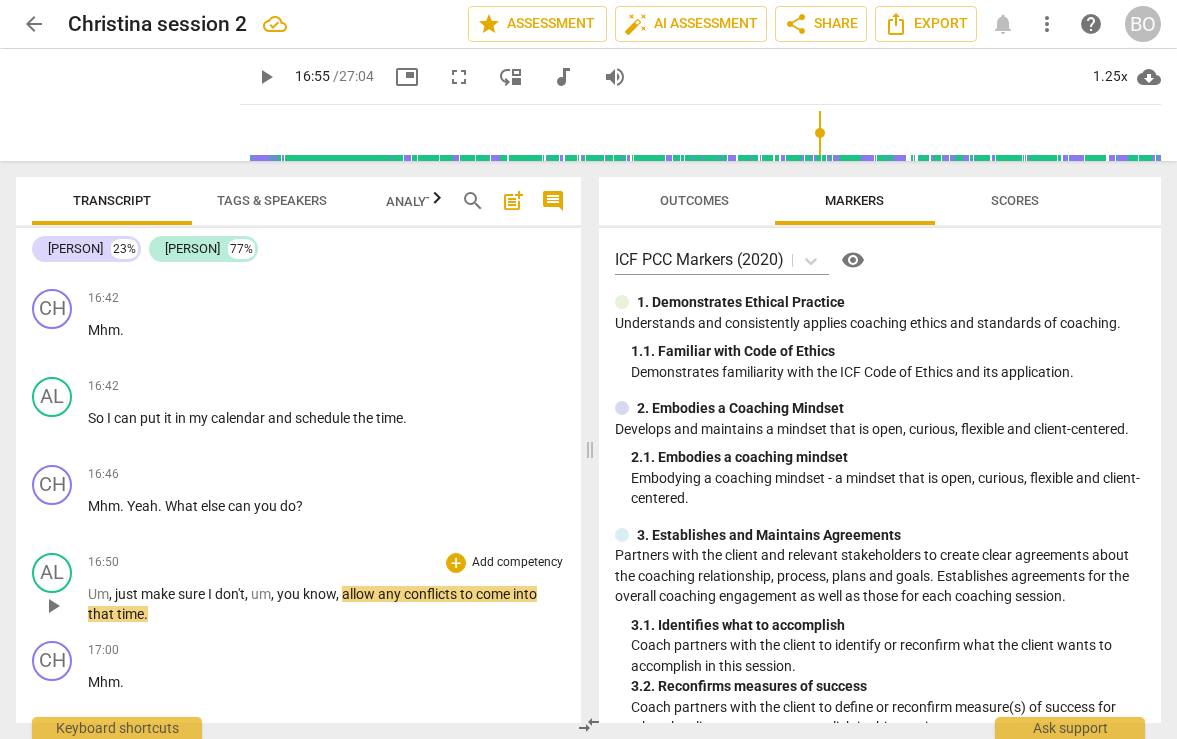 scroll, scrollTop: 9299, scrollLeft: 0, axis: vertical 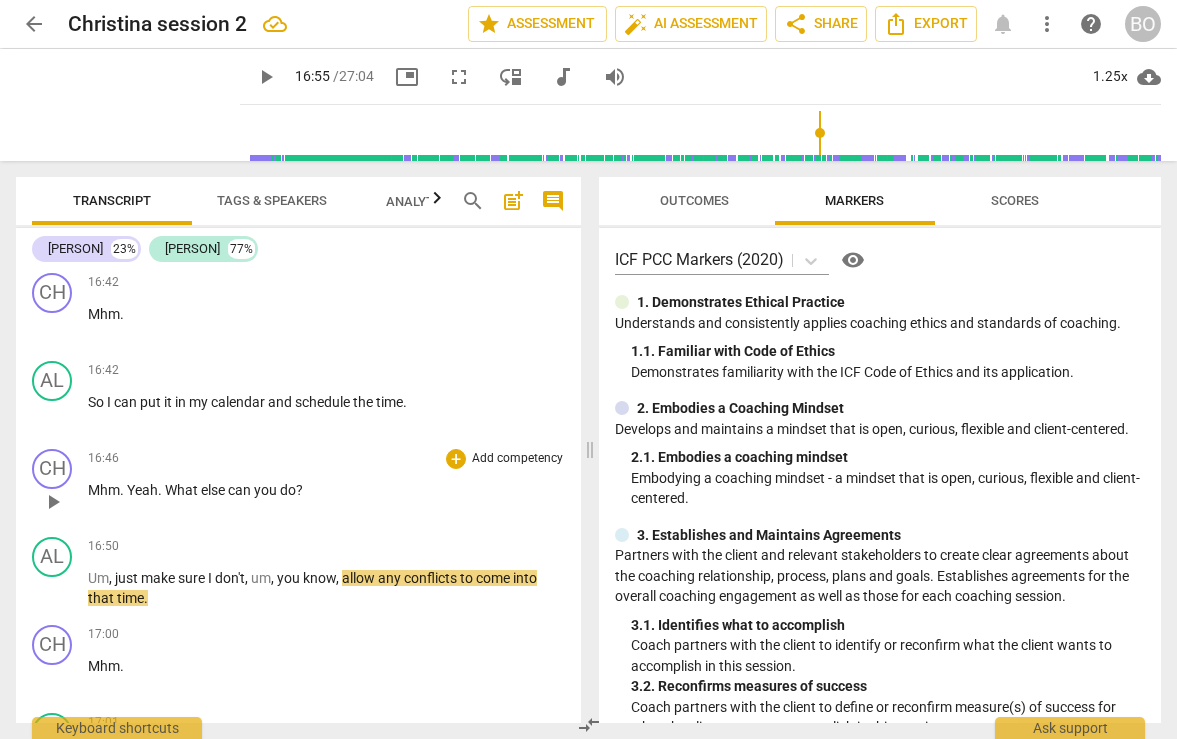 click on "Mhm .   Yeah .   What   else   can   you   do ?" at bounding box center [326, 490] 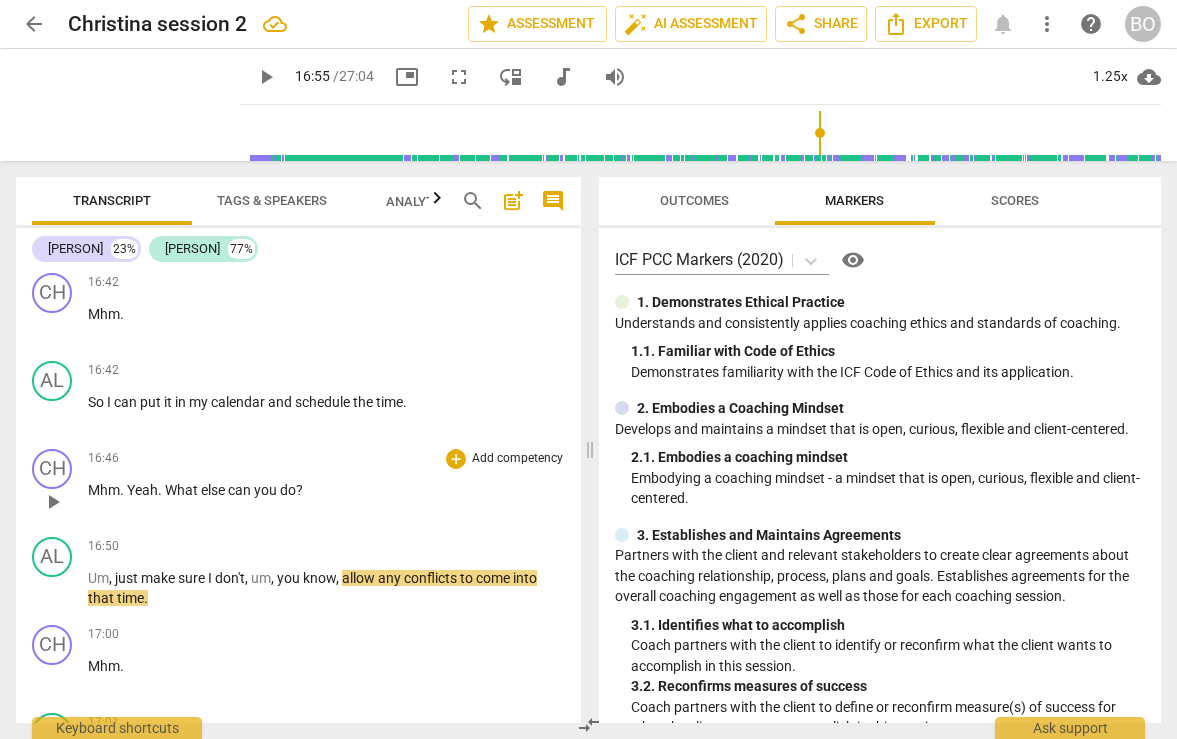 type 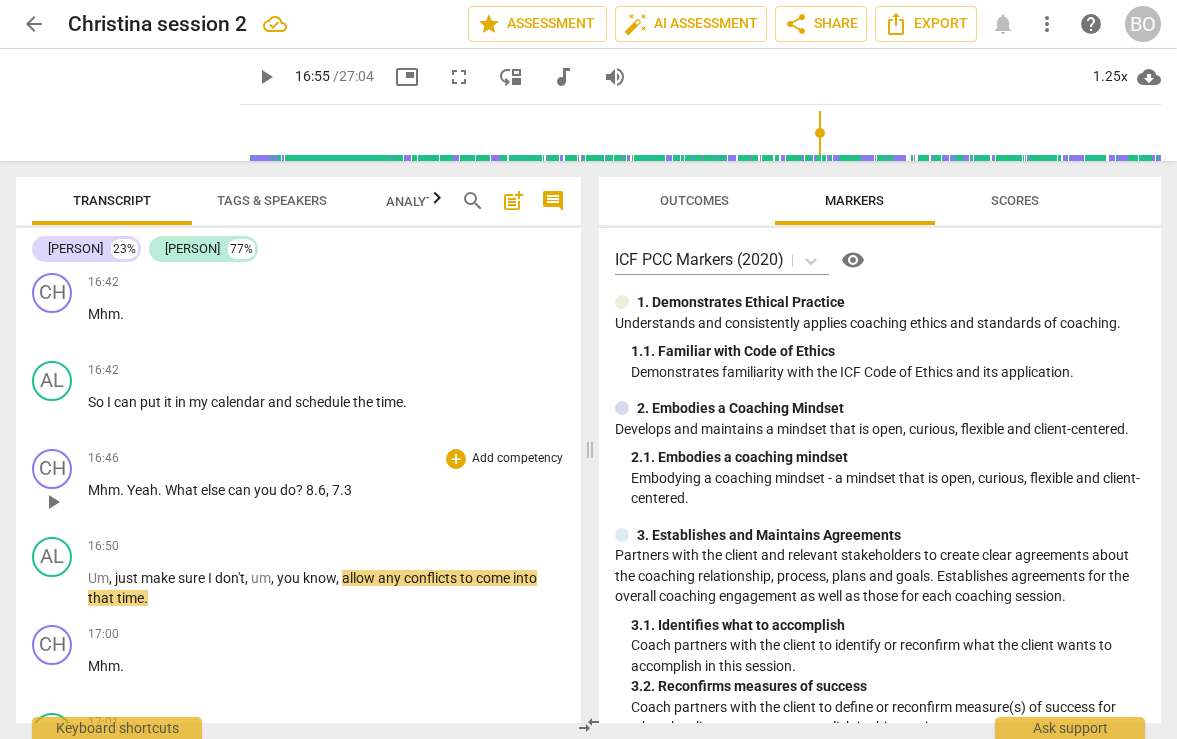 click on "Mhm .   Yeah .   What   else   can   you   do ?   8.6 ,   7.3" at bounding box center [326, 490] 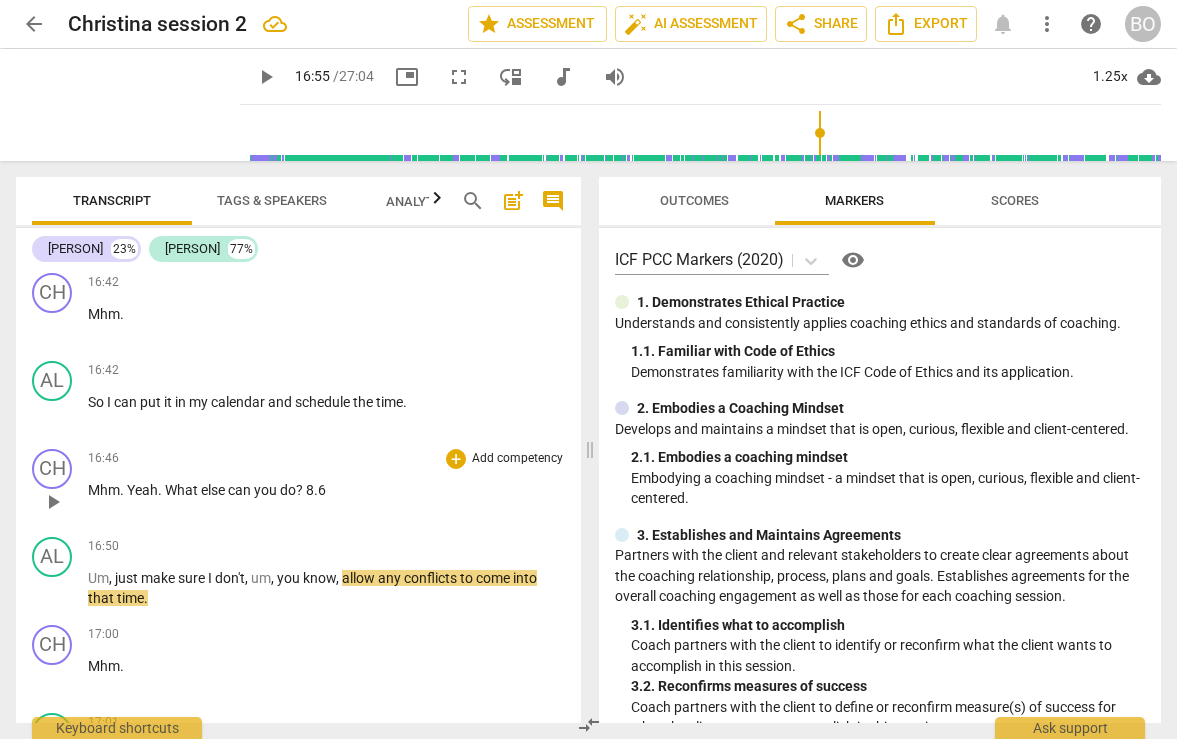 click on "Mhm .   Yeah .   What   else   can   you   do ?   8.6" at bounding box center [326, 490] 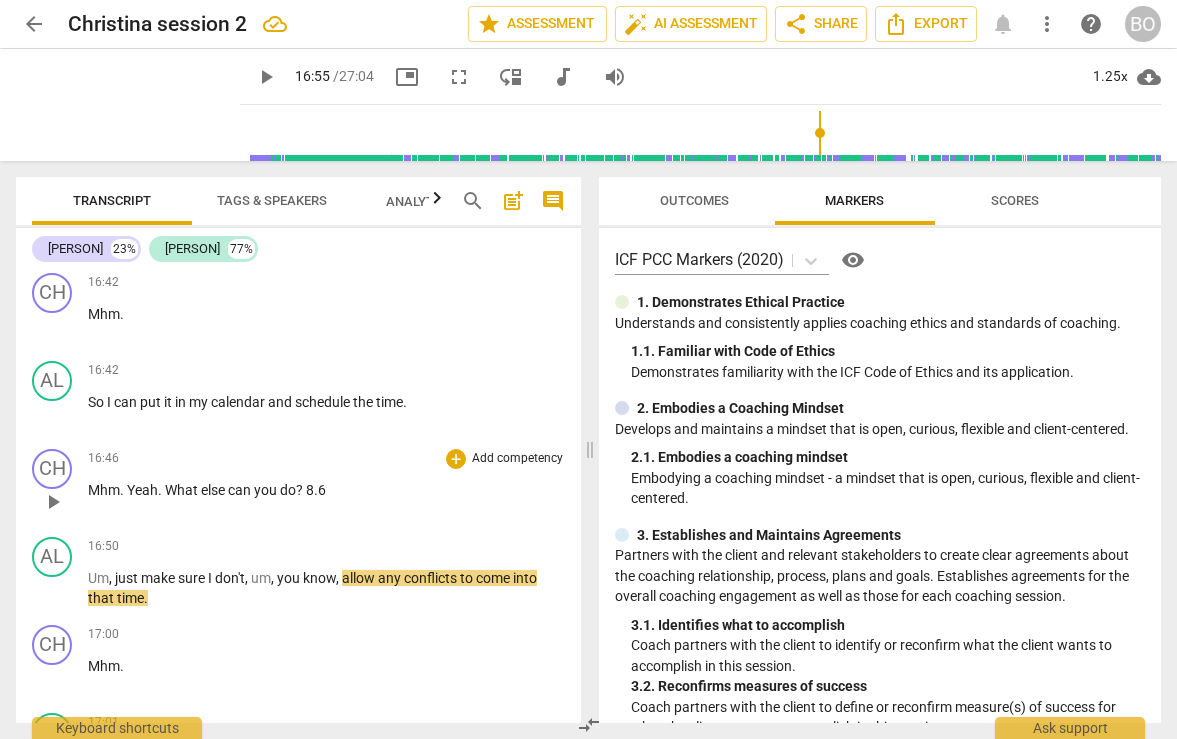 type 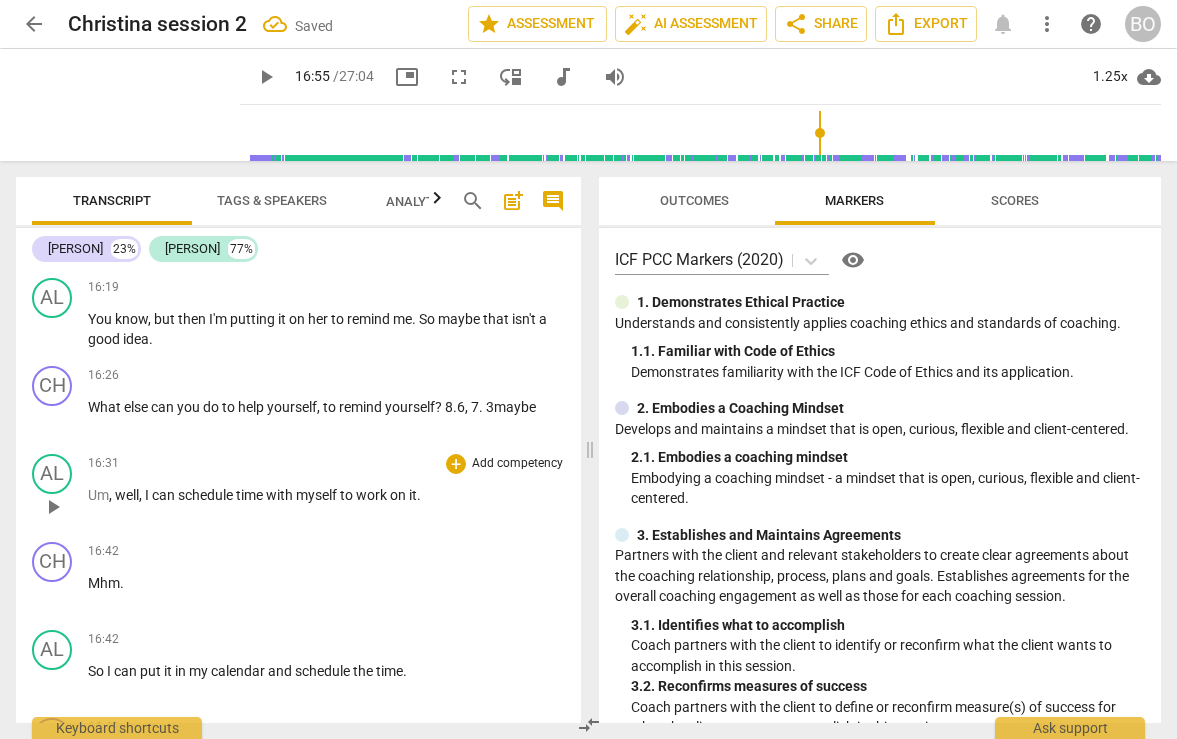 scroll, scrollTop: 8999, scrollLeft: 0, axis: vertical 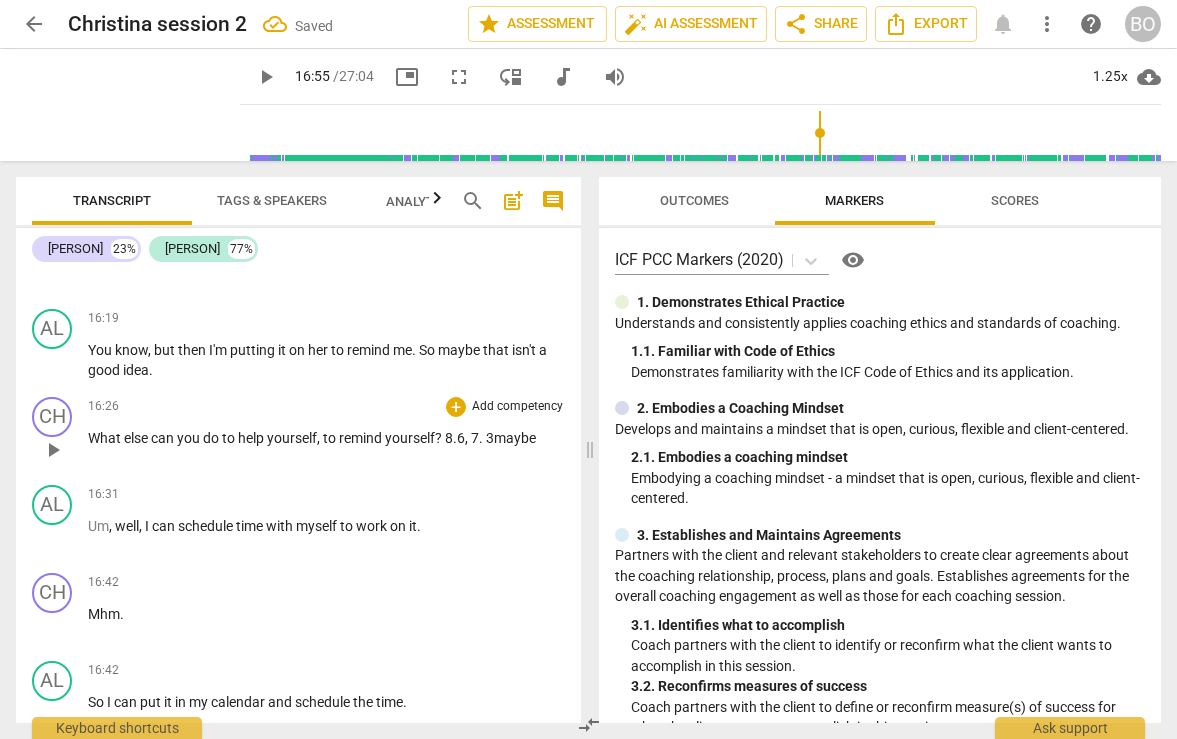 click on "What else can you do to help yourself , to remind yourself ? [NUMBER] , [NUMBER]maybe" at bounding box center (326, 438) 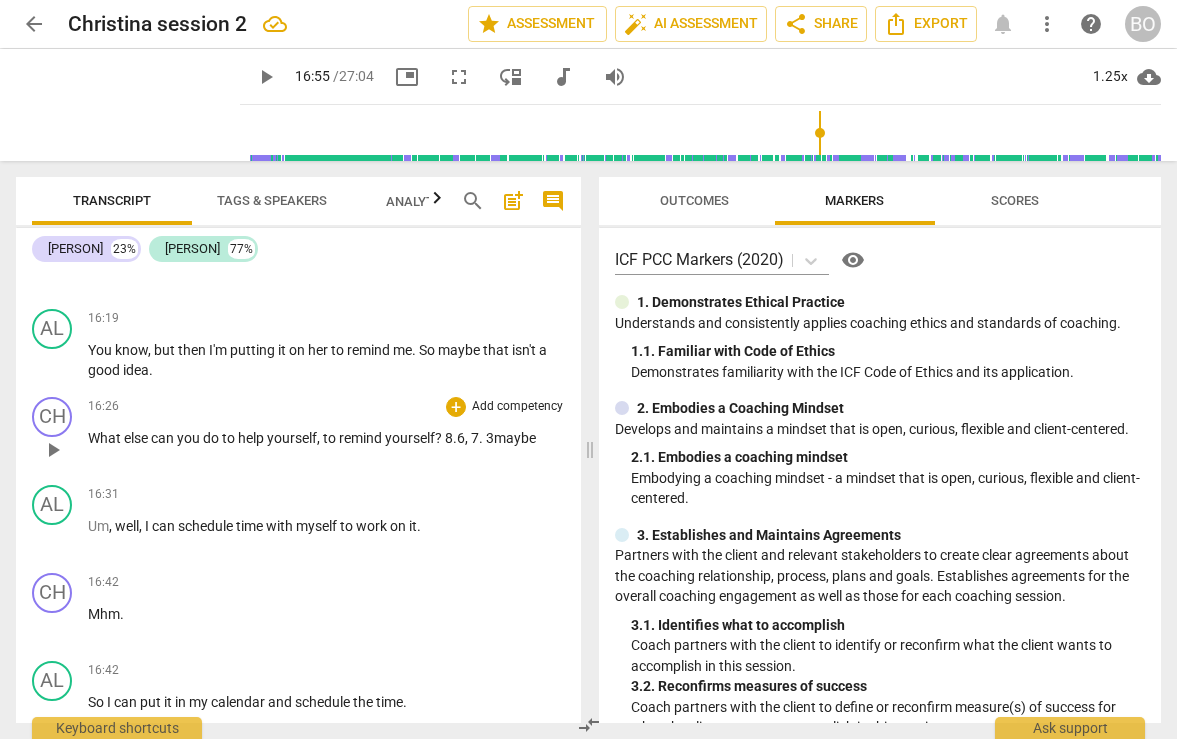 type 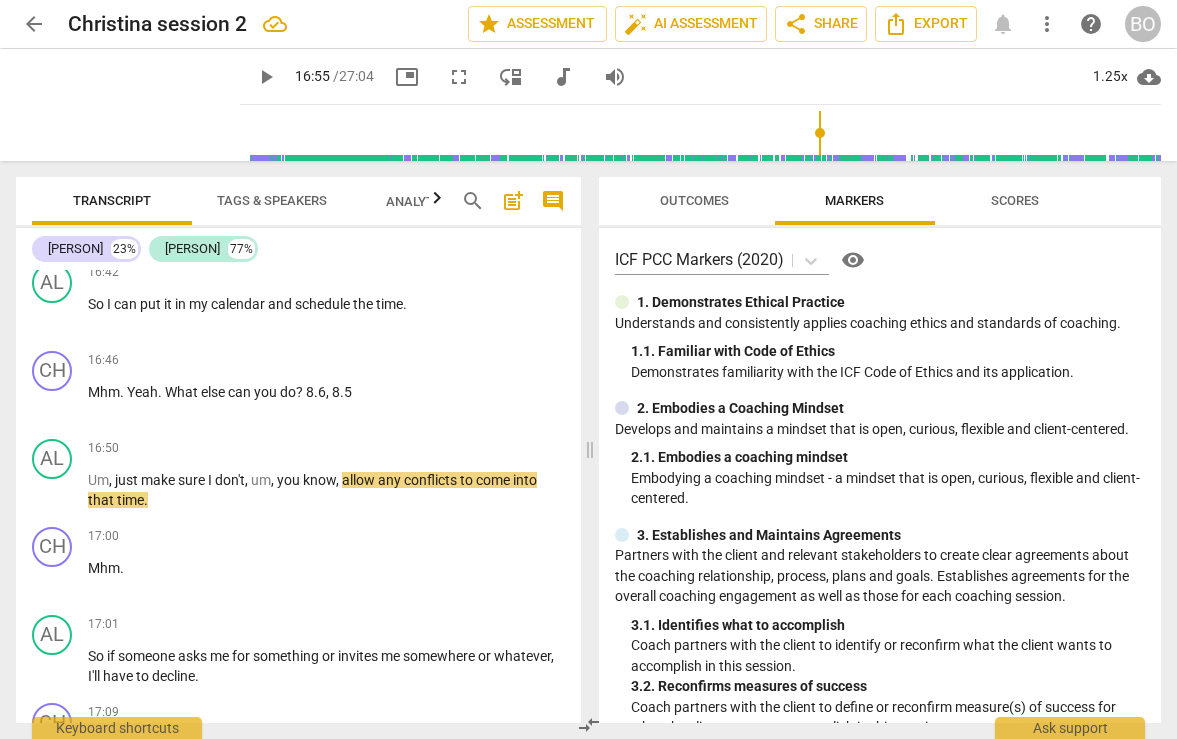 scroll, scrollTop: 9599, scrollLeft: 0, axis: vertical 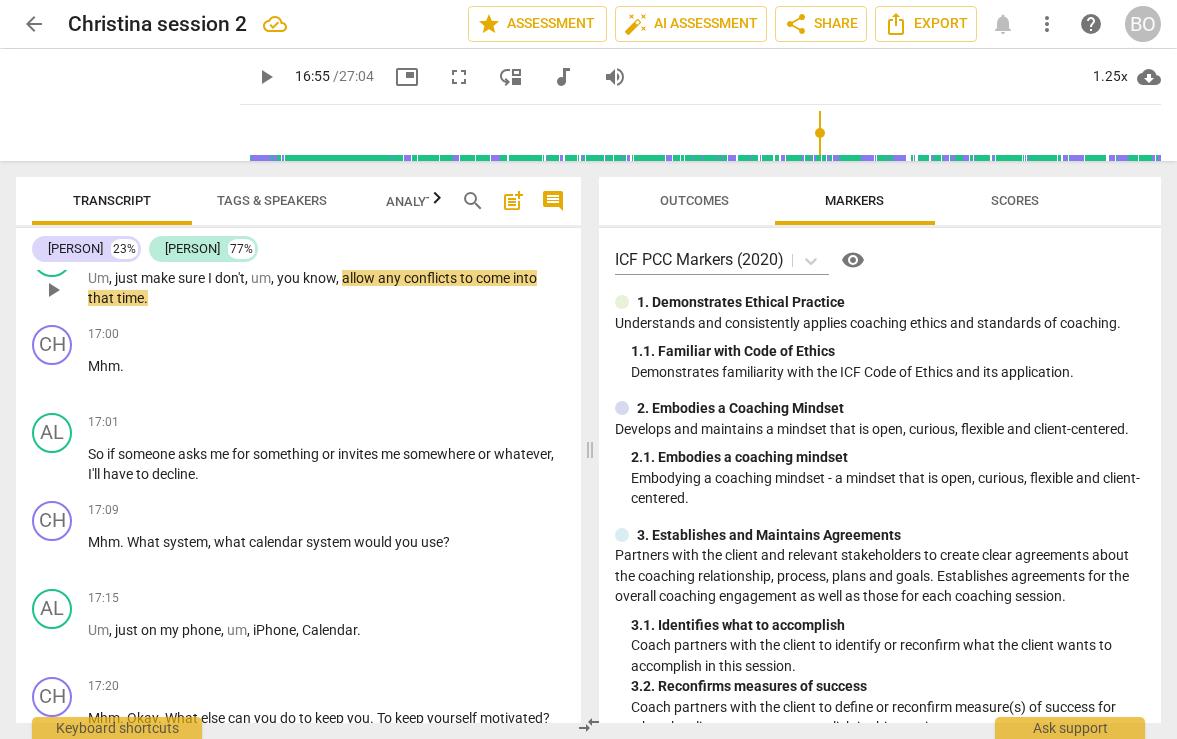 click on "play_arrow" at bounding box center (53, 290) 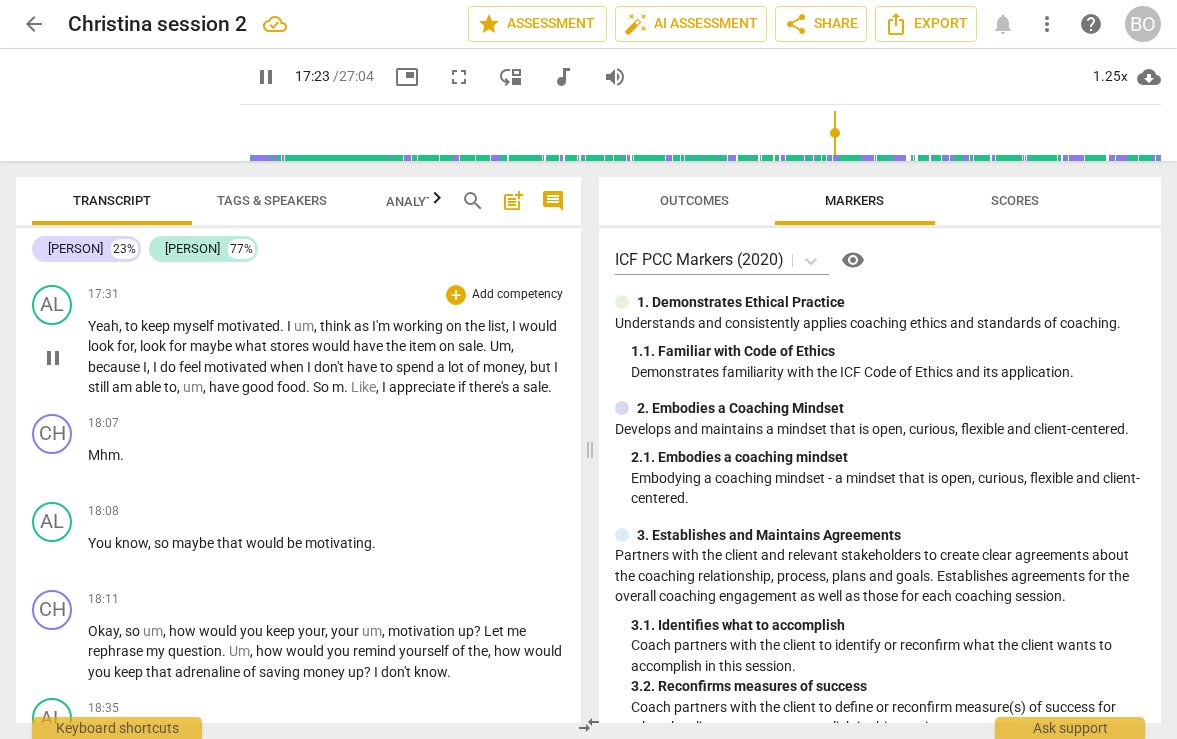 scroll, scrollTop: 9979, scrollLeft: 0, axis: vertical 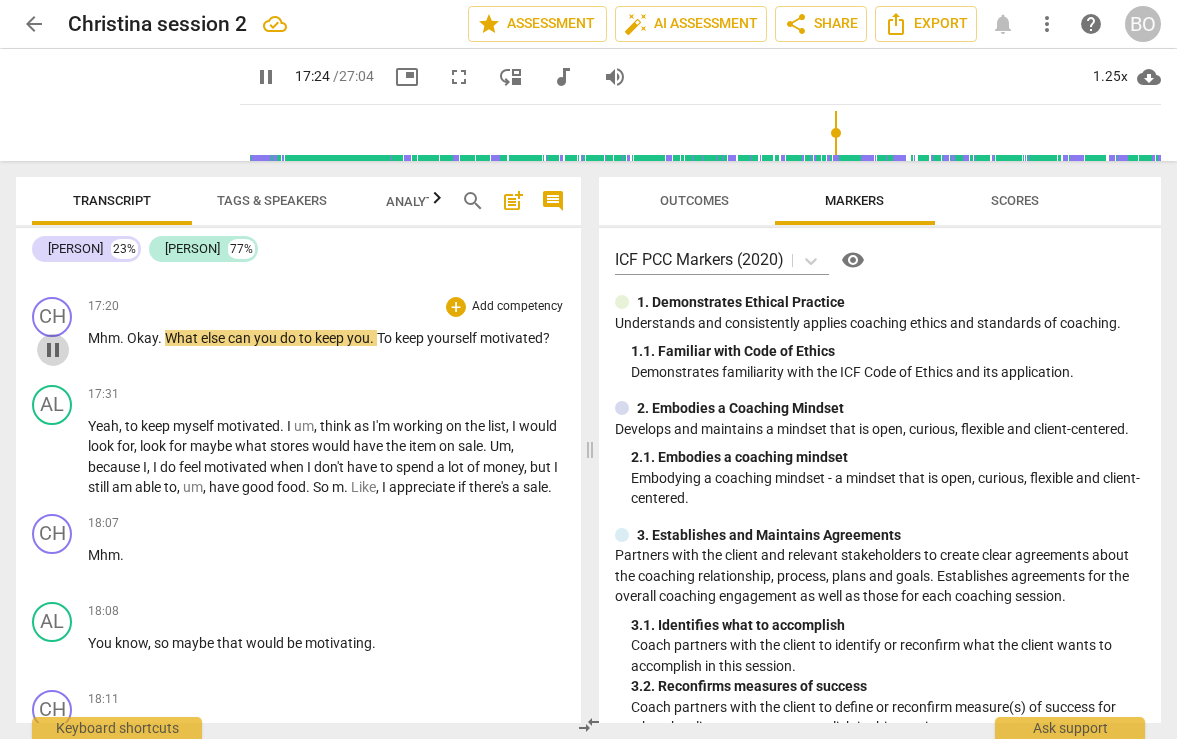 click on "pause" at bounding box center (53, 350) 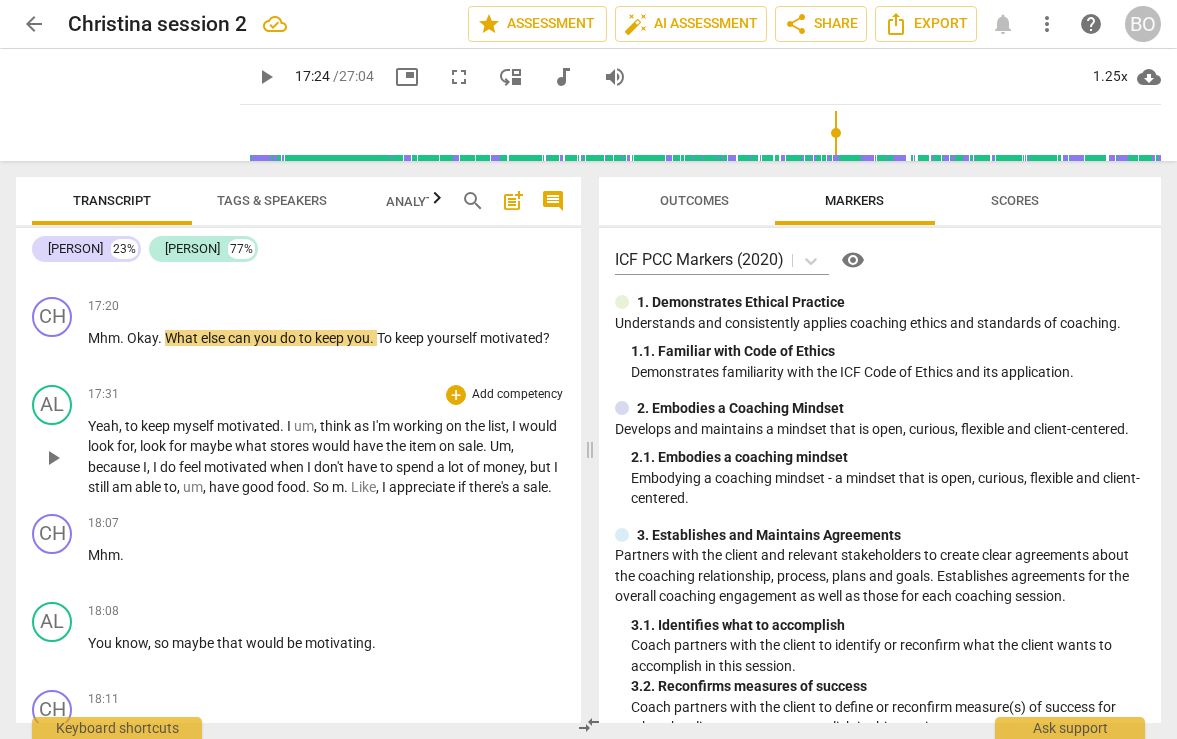scroll, scrollTop: 9779, scrollLeft: 0, axis: vertical 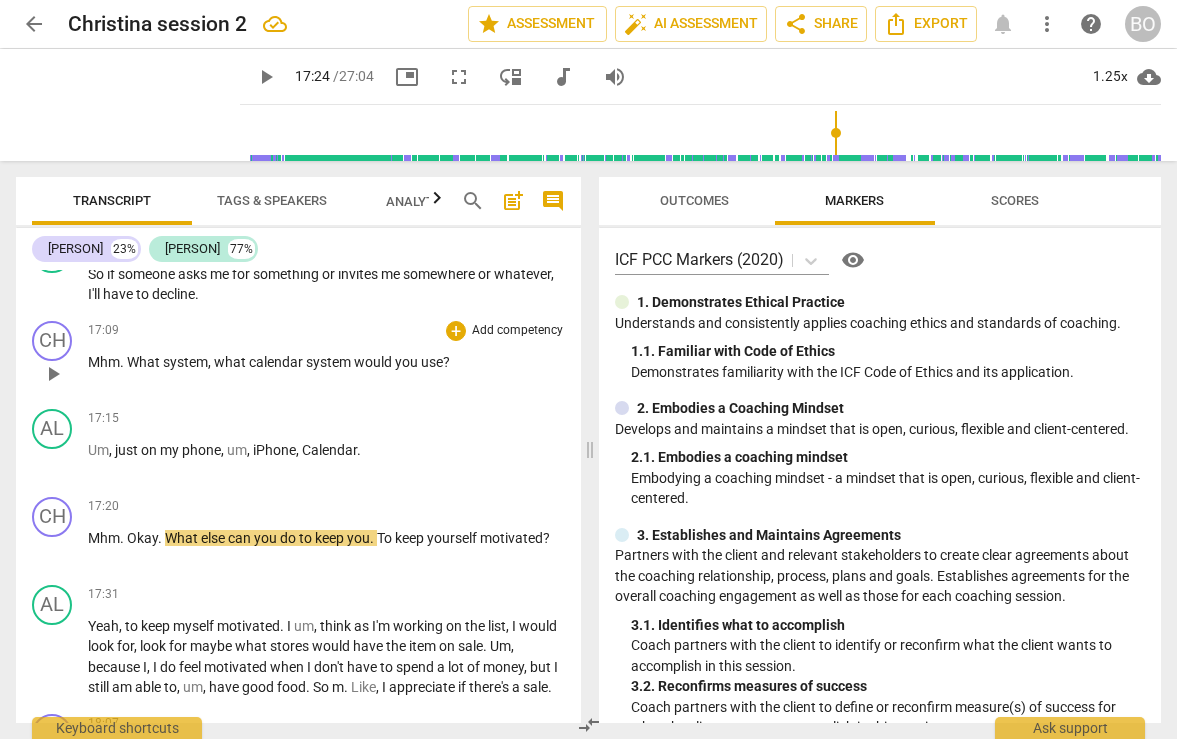 click on "[TIME] + Add competency keyboard_arrow_rightMhm . What system , what calendar system would you use ?" at bounding box center [326, 357] 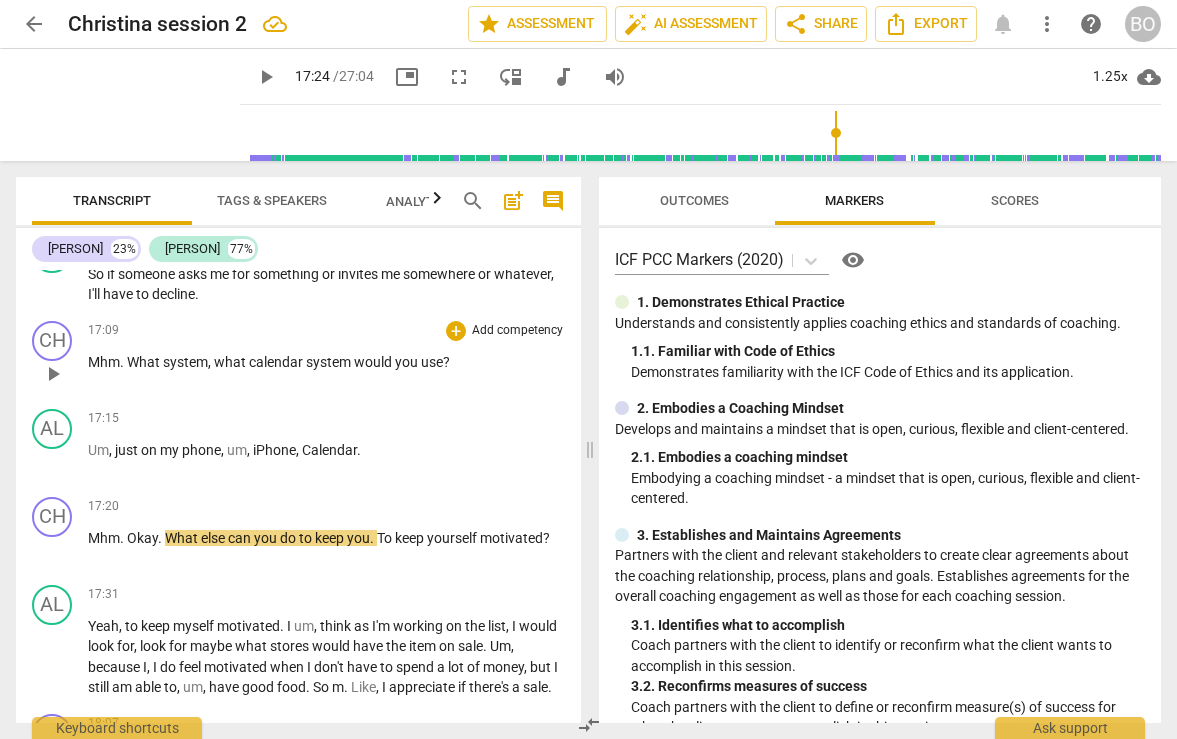 click on "Mhm .   What   system ,   what   calendar   system   would   you   use ?" at bounding box center (326, 362) 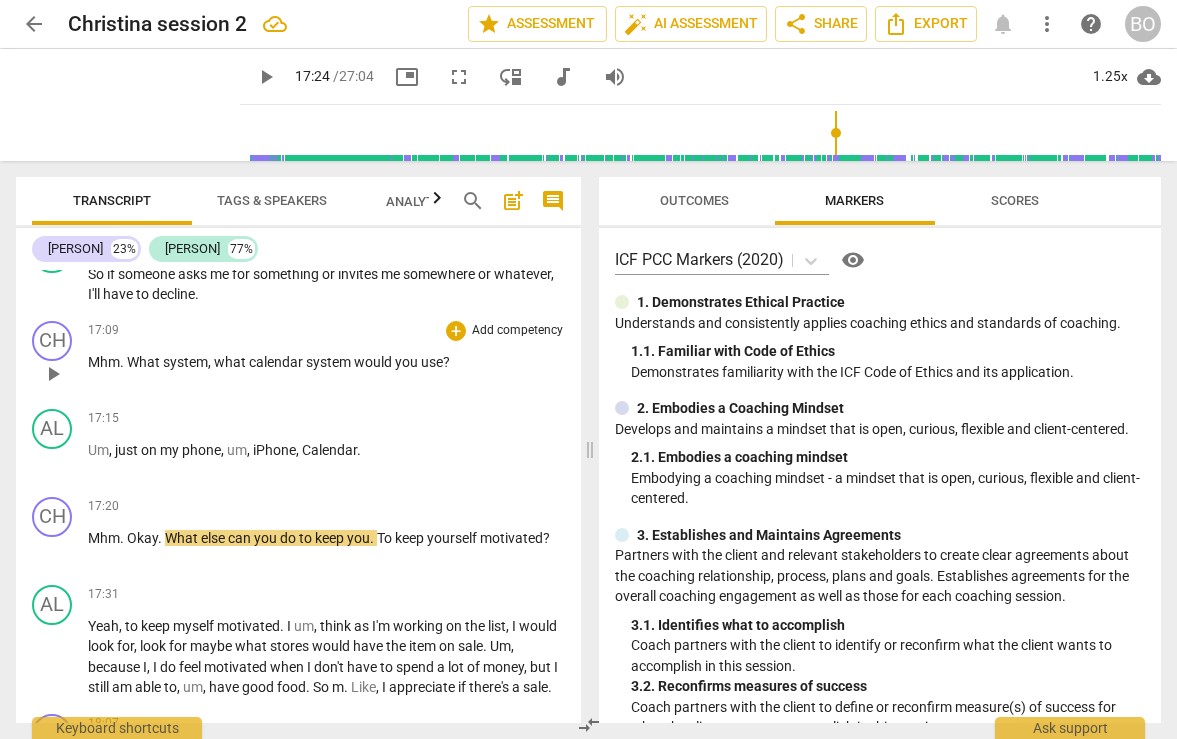 type 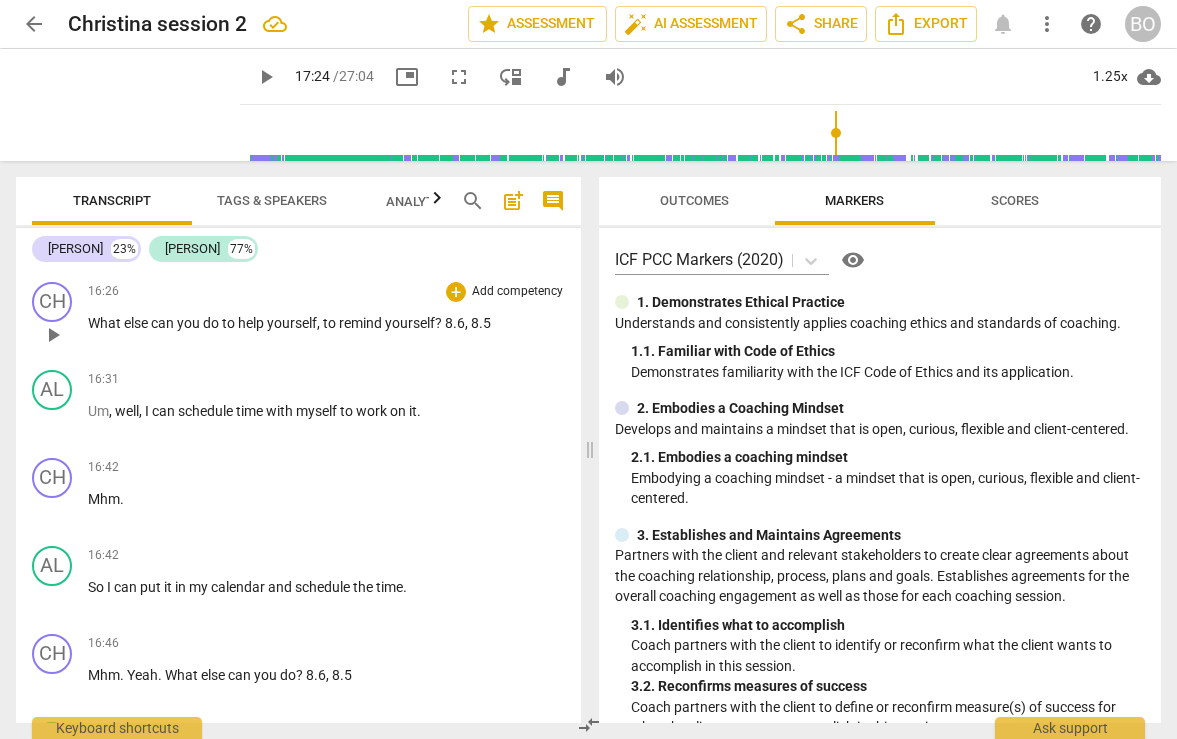 scroll, scrollTop: 9079, scrollLeft: 0, axis: vertical 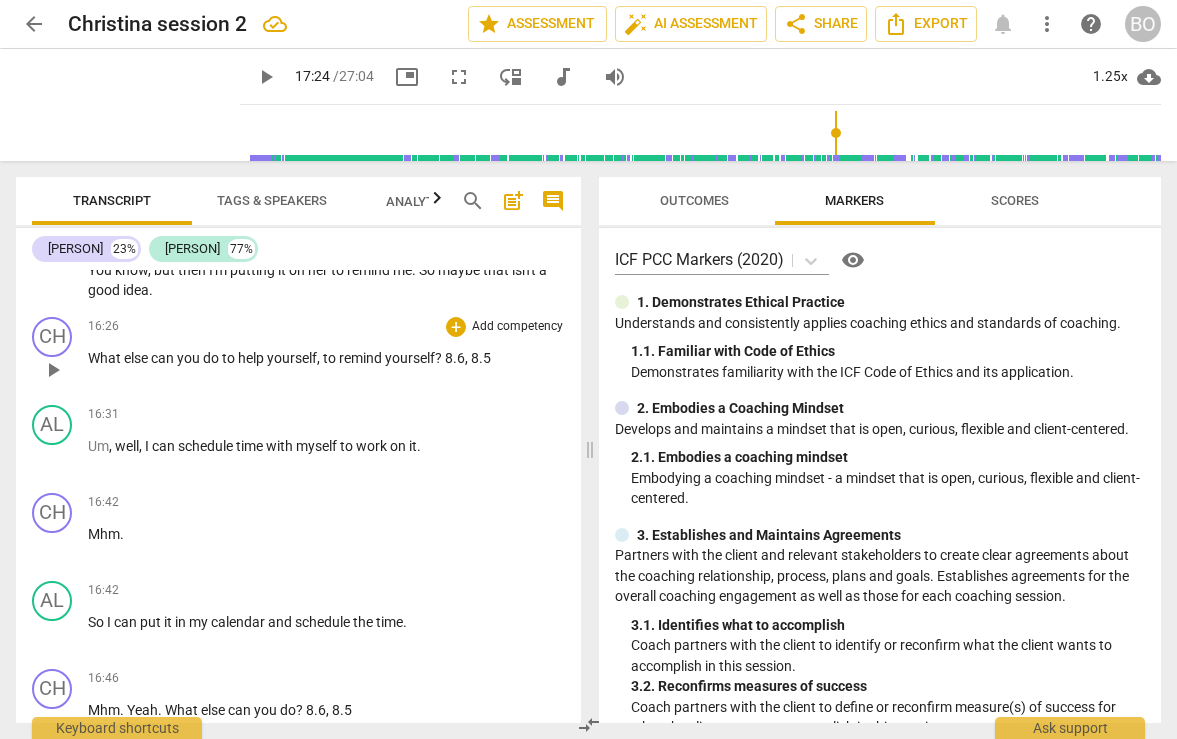click on "What else can you do to help yourself , to remind yourself ? 8.6 , 8.5" at bounding box center (326, 358) 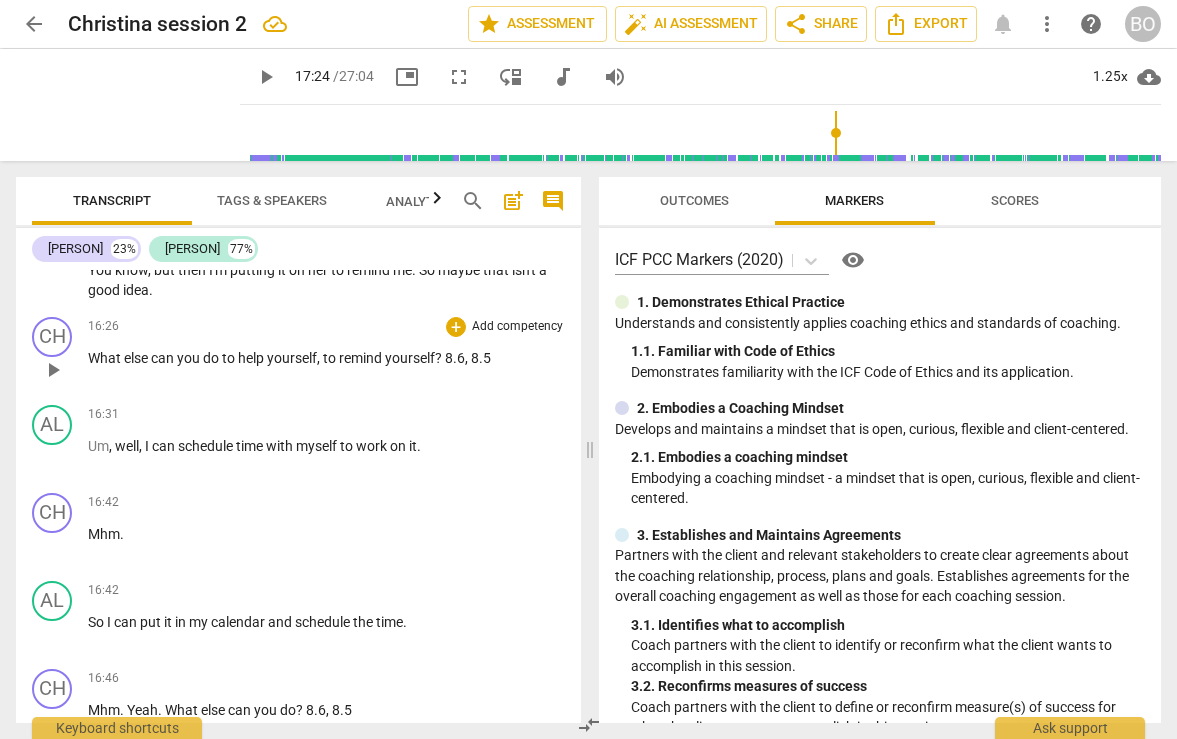 type 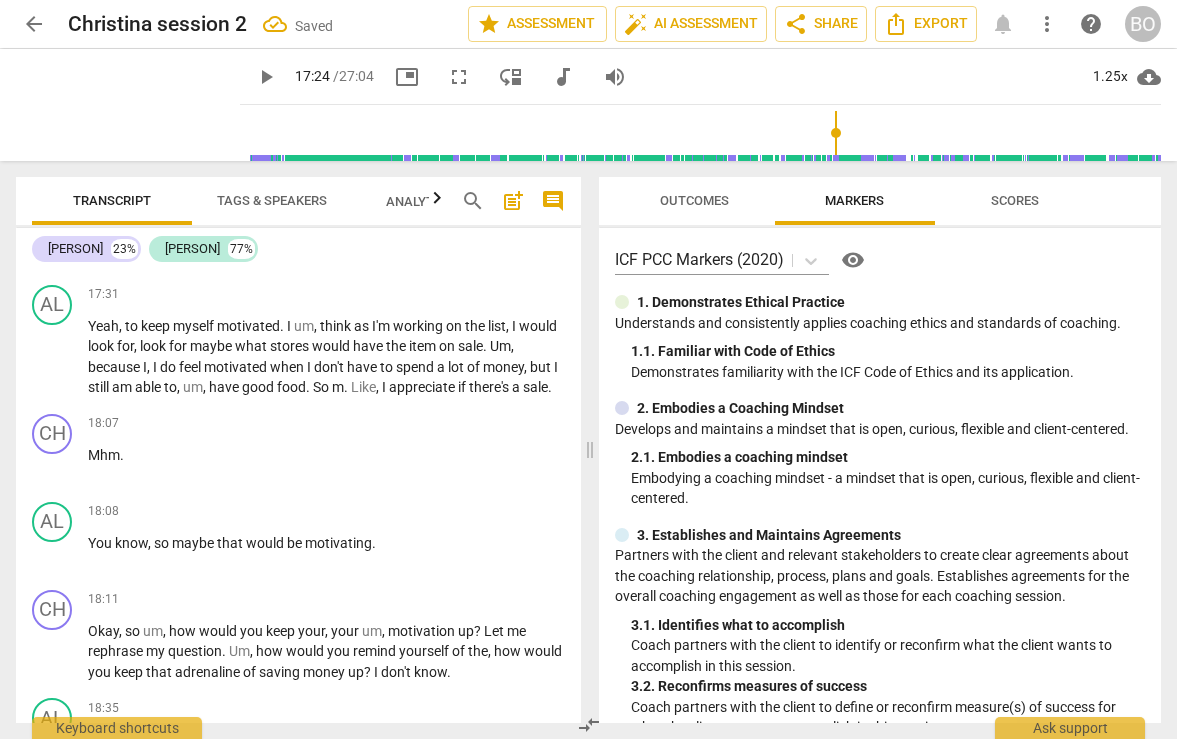 scroll, scrollTop: 9979, scrollLeft: 0, axis: vertical 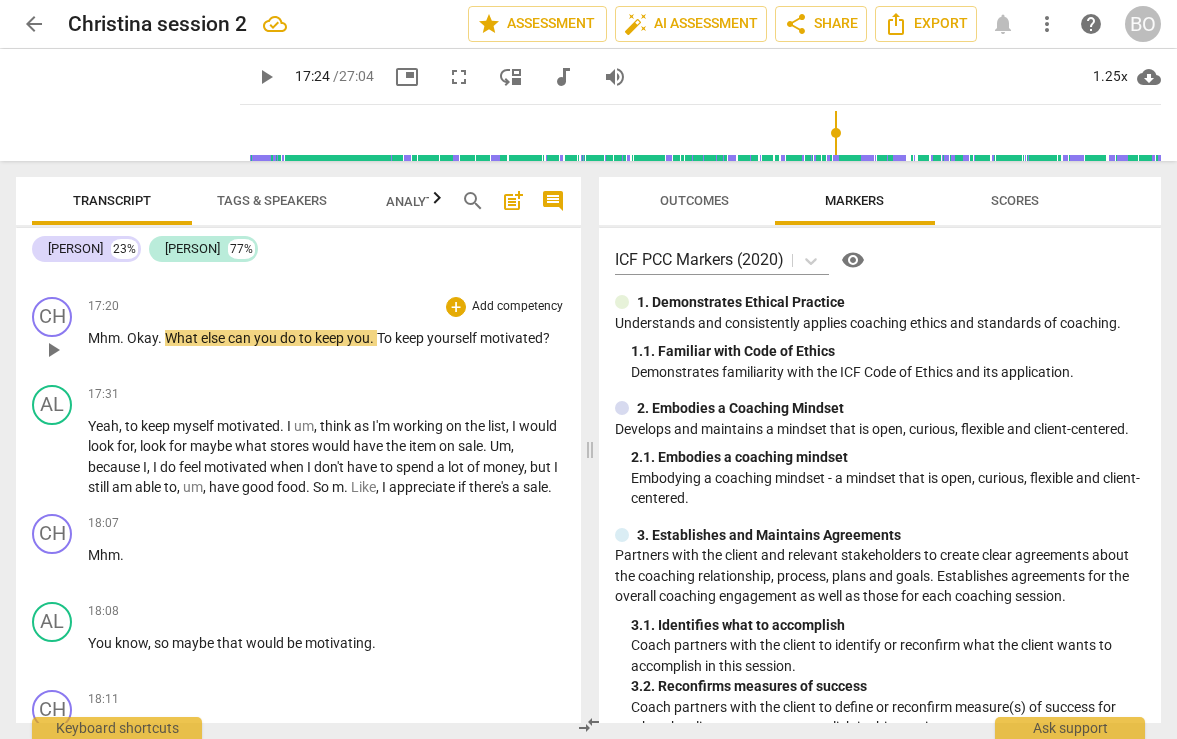 click on "Mhm" at bounding box center (104, 338) 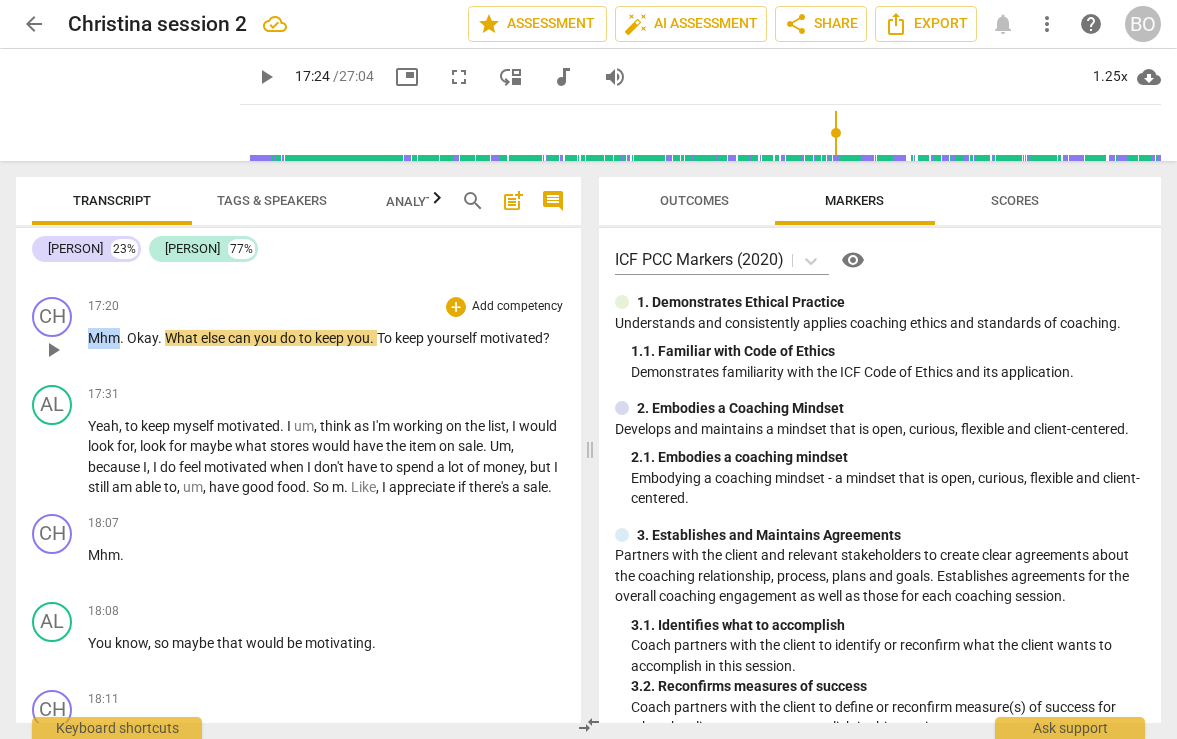 click on "Mhm" at bounding box center [104, 338] 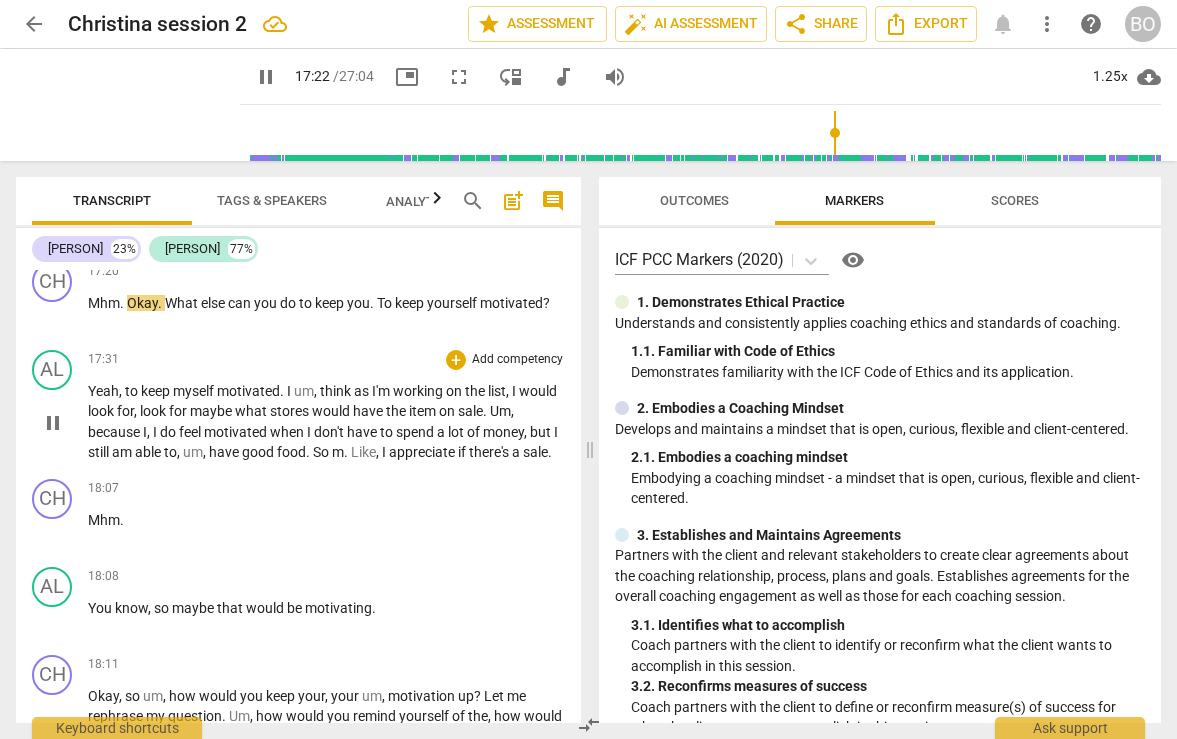 scroll, scrollTop: 9979, scrollLeft: 0, axis: vertical 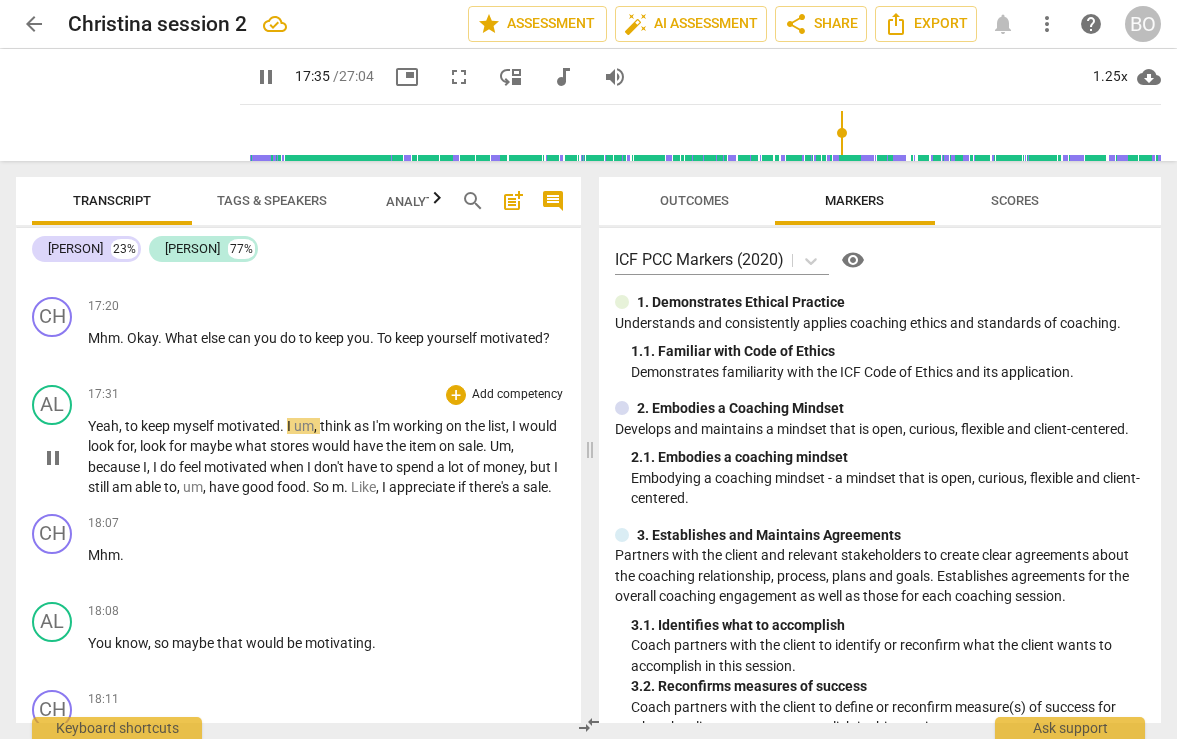 click on "pause" at bounding box center [53, 458] 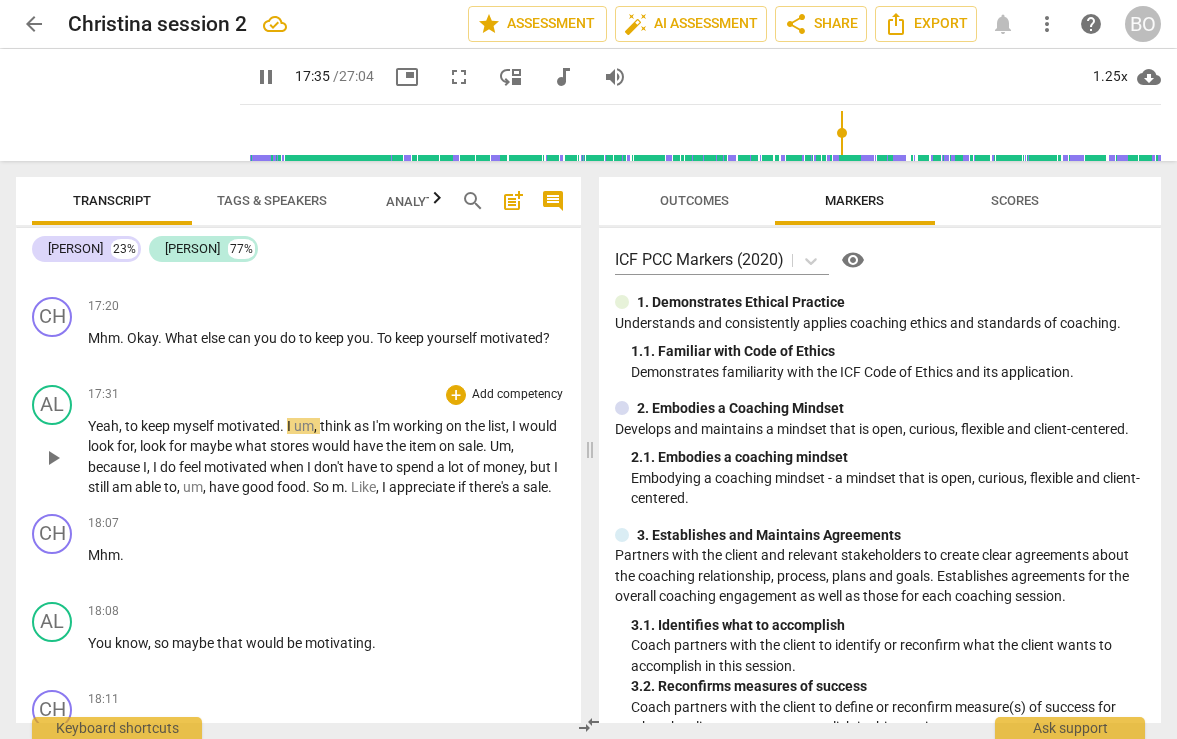 type on "1056" 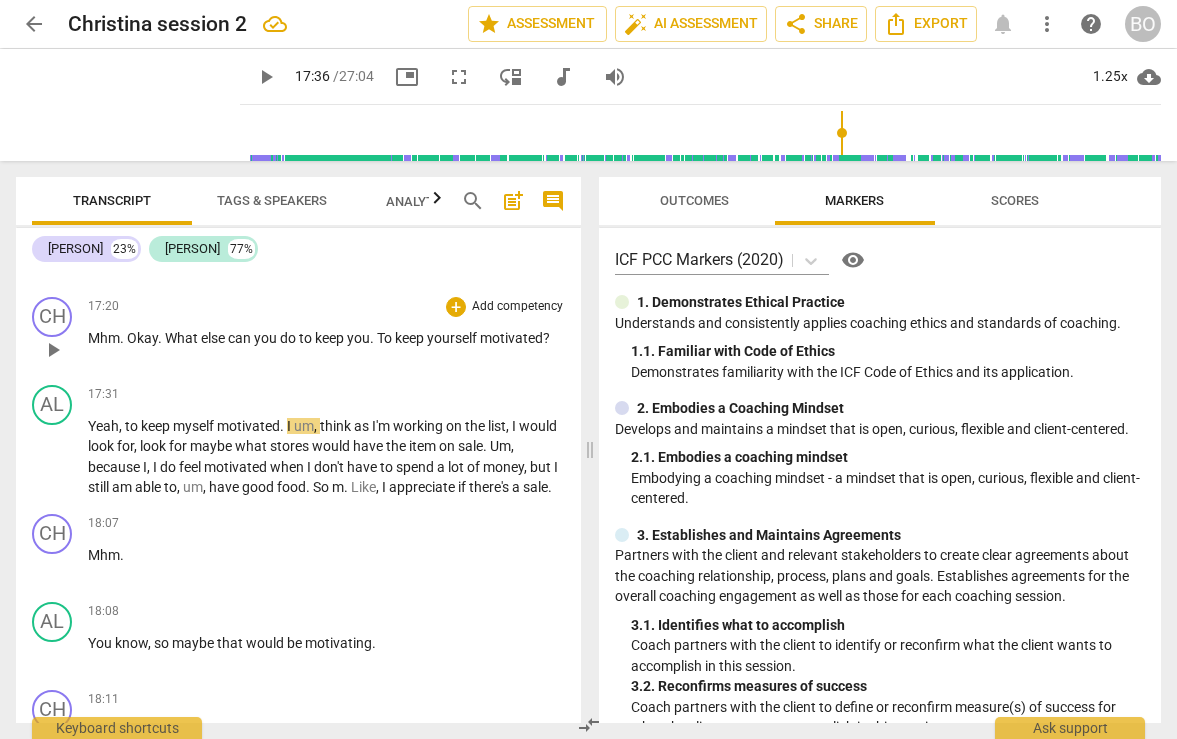 click on "CH play_arrow pause 17:20 + Add competency keyboard_arrow_right Mhm .   Okay .   What   else   can   you   do   to   keep   you .   To   keep   yourself   motivated ?" at bounding box center (298, 333) 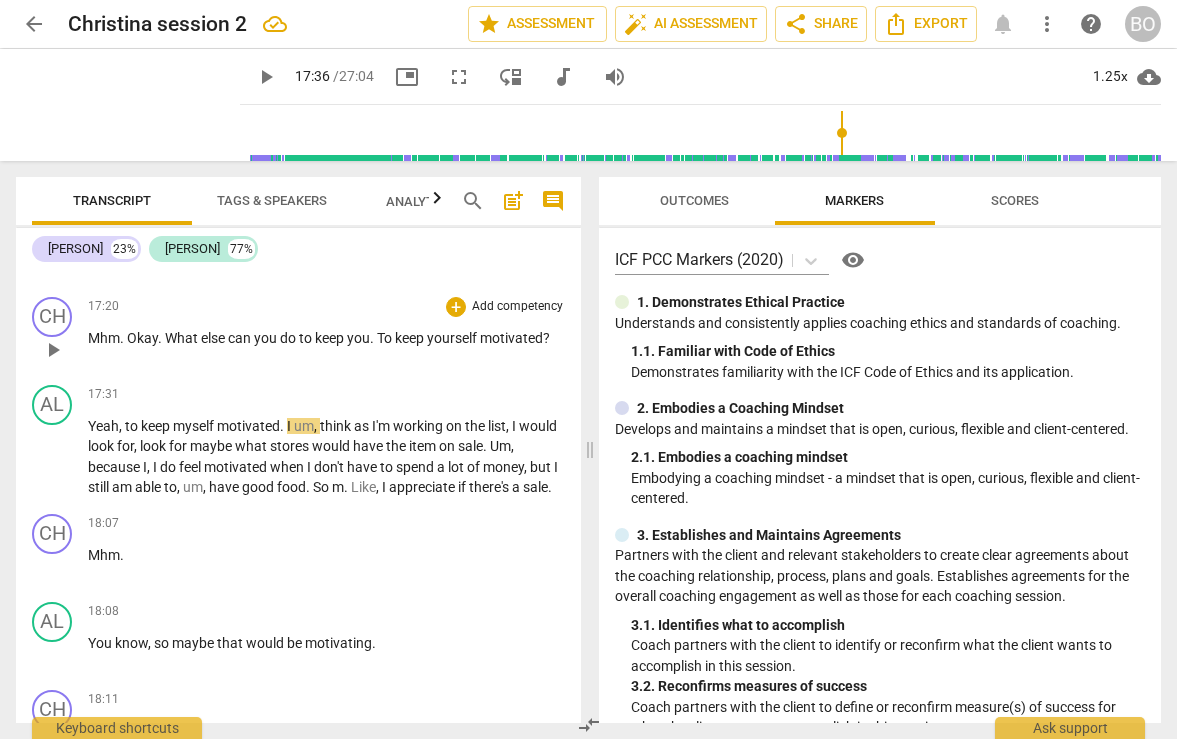 type 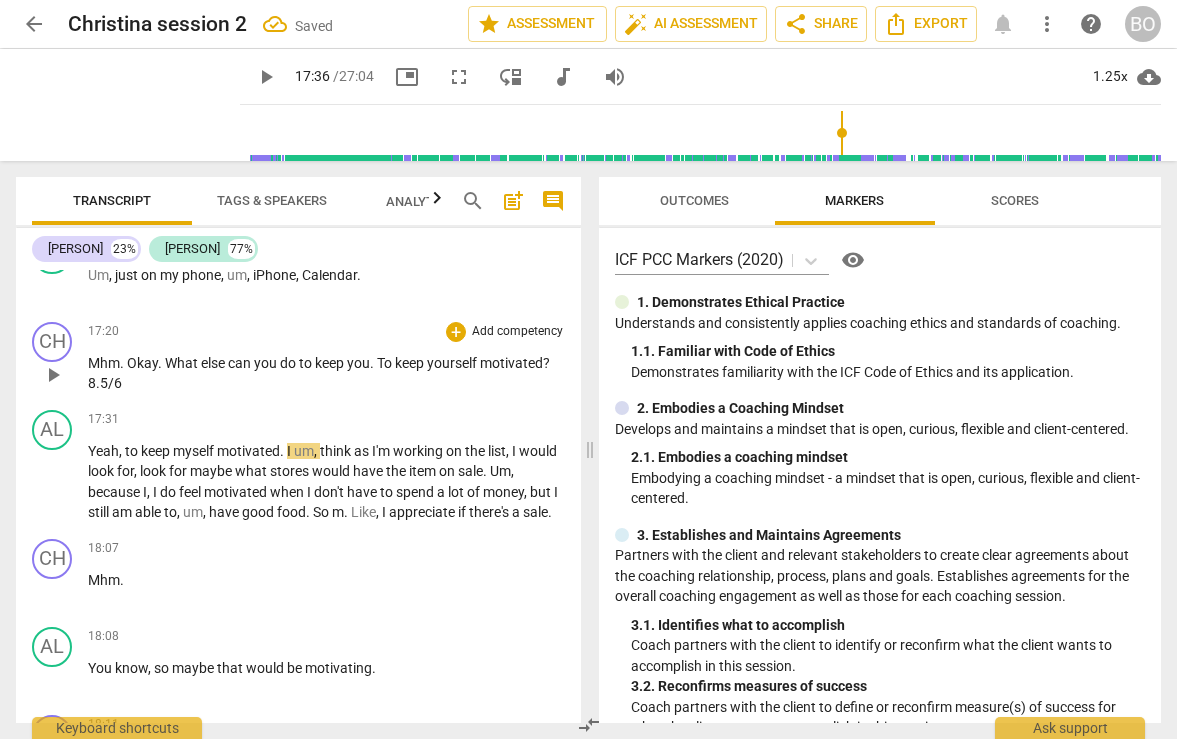 scroll, scrollTop: 9979, scrollLeft: 0, axis: vertical 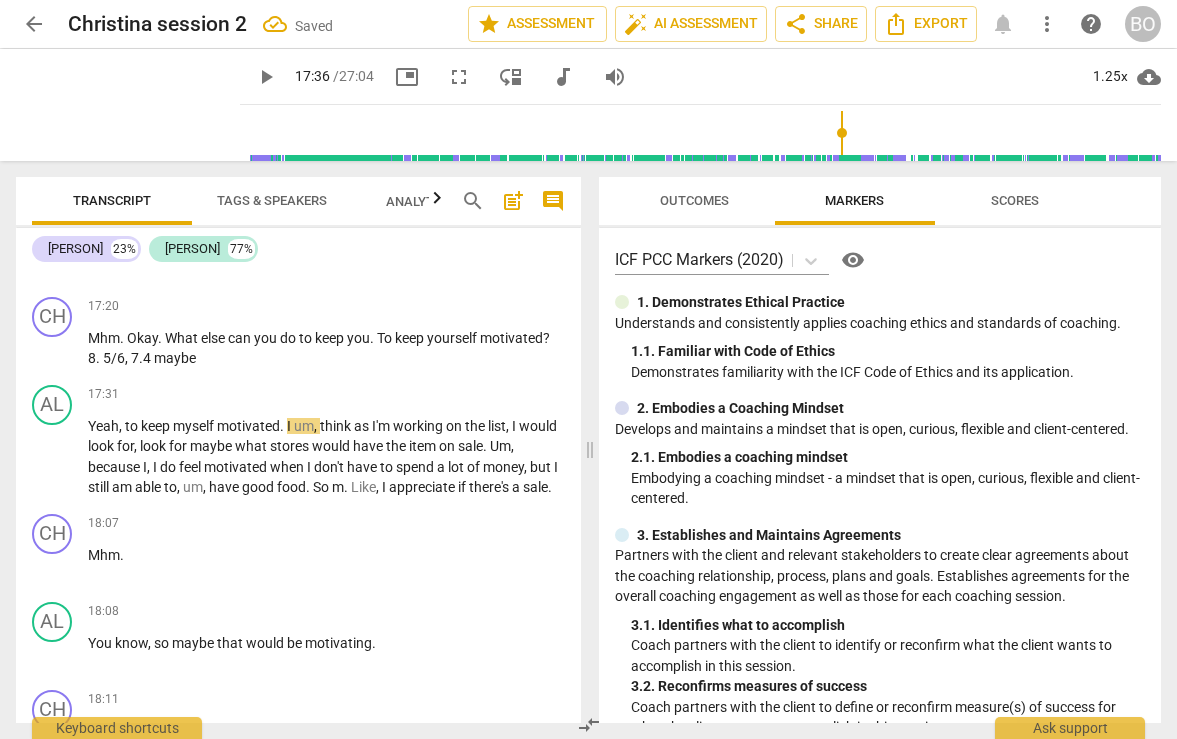drag, startPoint x: 572, startPoint y: 569, endPoint x: 574, endPoint y: 315, distance: 254.00787 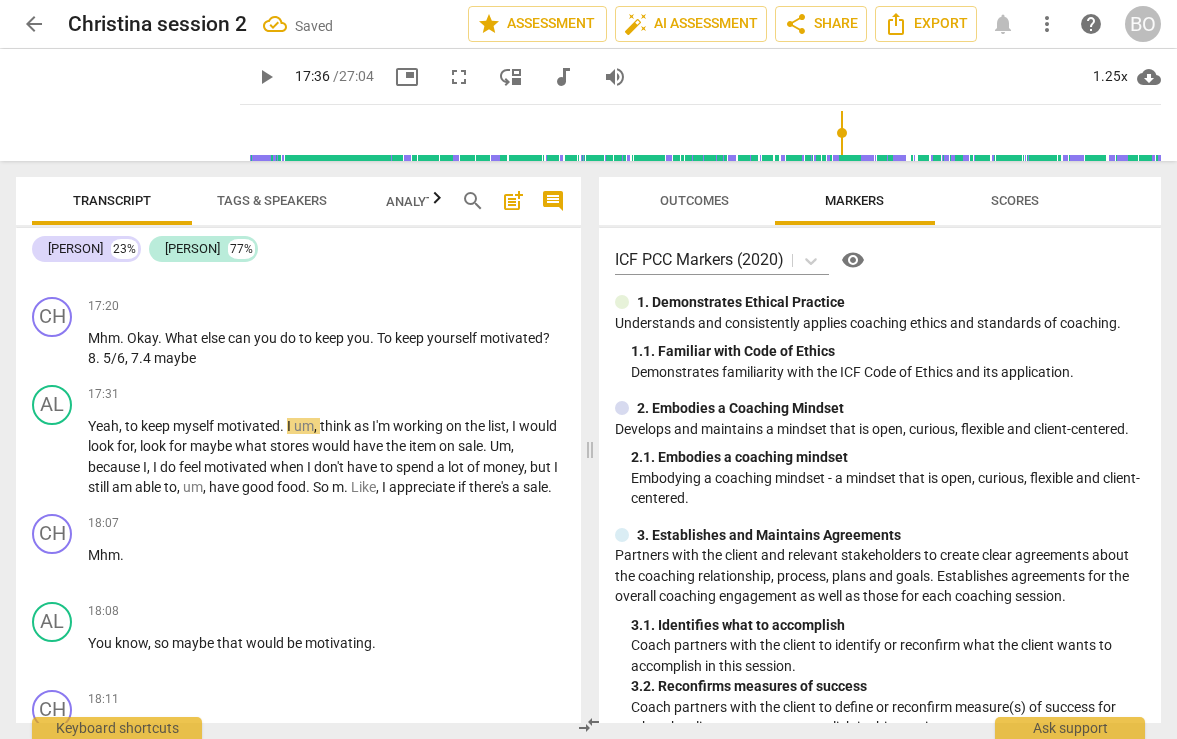 click on "CH play_arrow pause 00:03 + Add competency keyboard_arrow_right Hi, [NAME]. AL play_arrow pause 00:04 + Add competency keyboard_arrow_right Hi. CH play_arrow pause 00:06 + Add competency keyboard_arrow_right Hi. Good to see you. Uh, it's been two weeks, and I'm glad we get to meet again. Um, before we start, I wanted to, um, ask for your permission to record this, um, coaching session. And, uh, just rest assured that everything we discuss is going to be confidential. It will be kept confidential, um, and it will only be shared with, um, my, um, coaching, my coach, um, um, and, you know, for, for the class purposes. Ethical Practice AL play_arrow pause 00:41 + Add competency keyboard_arrow_right Yes, yes, that's fine. Yes. CH play_arrow pause 00:43 + Add competency keyboard_arrow_right Okay. Good, good" at bounding box center [298, 496] 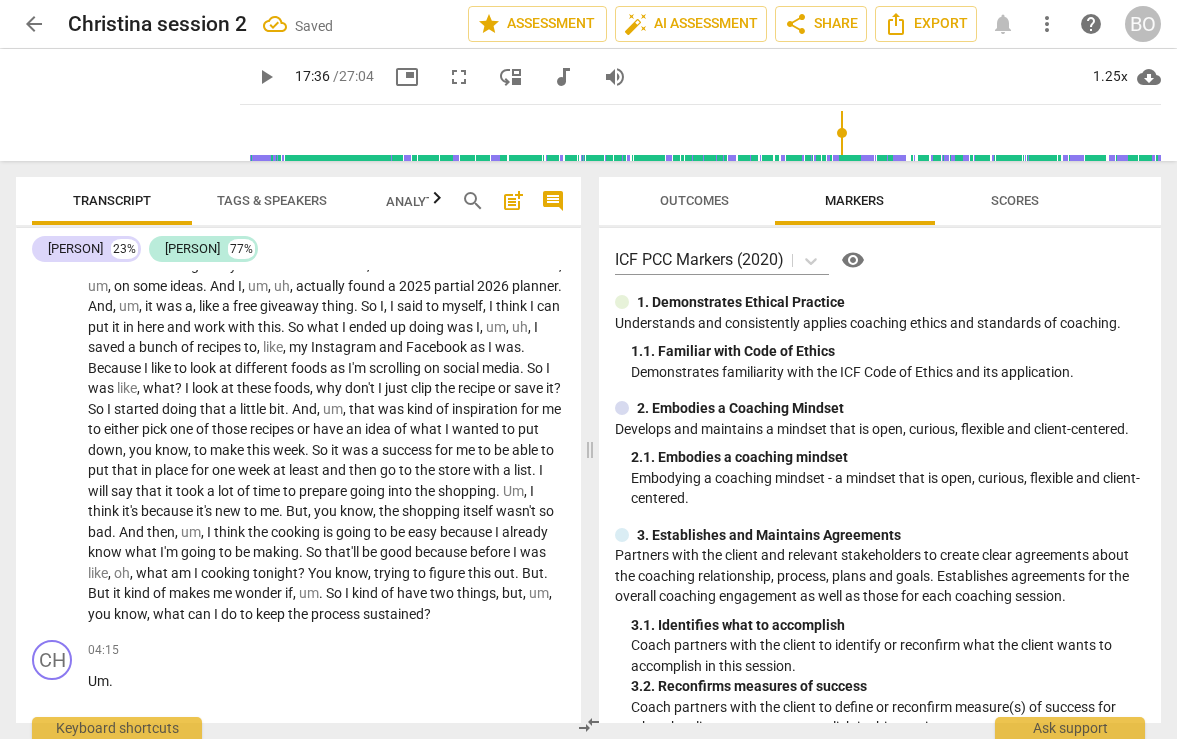 scroll, scrollTop: 0, scrollLeft: 0, axis: both 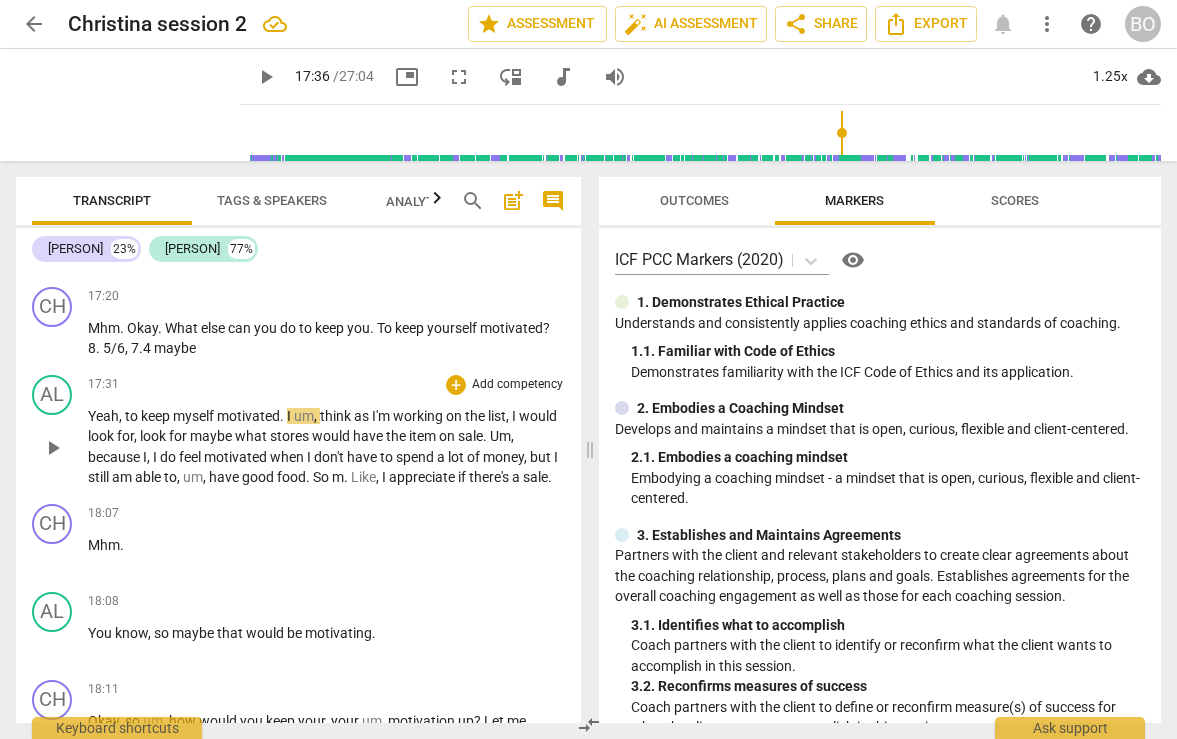 click on "Yeah" at bounding box center (103, 416) 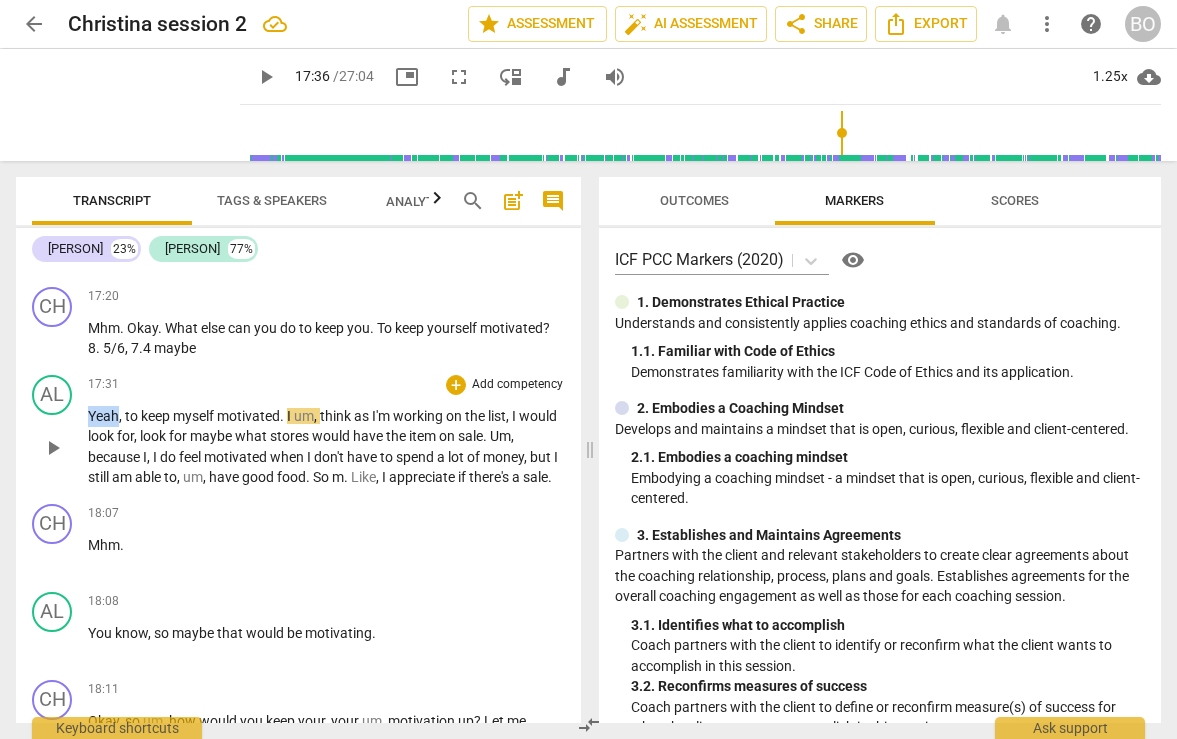 click on "Yeah" at bounding box center (103, 416) 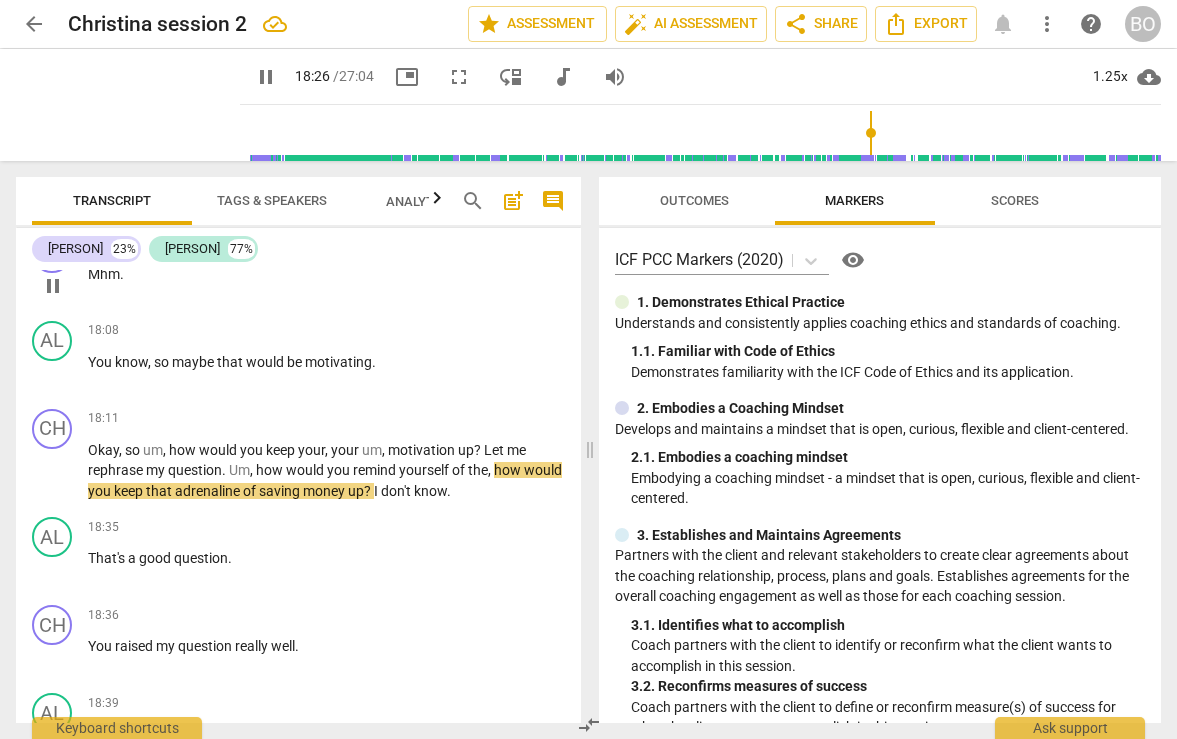 scroll, scrollTop: 10289, scrollLeft: 0, axis: vertical 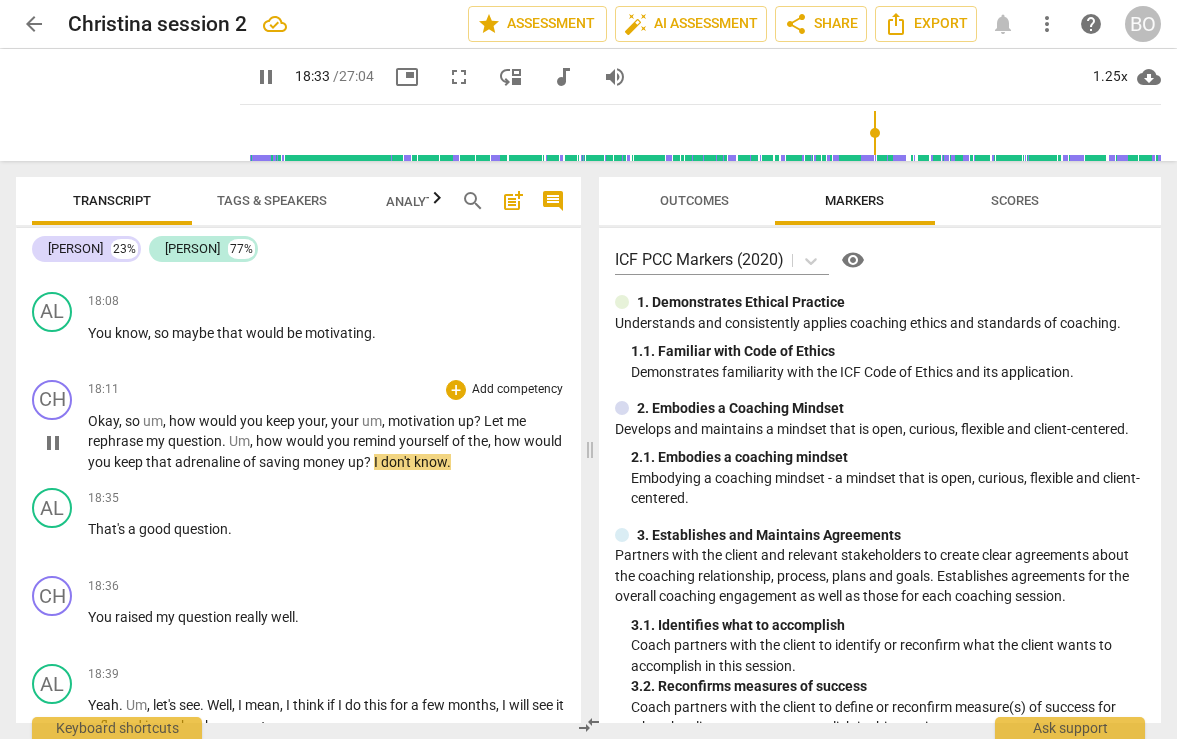 click on "Okay ,   so   um ,   how   would   you   keep   your ,   your   um ,   motivation   up ?   Let   me   rephrase   my   question .   Um ,   how   would   you   remind   yourself   of   the ,   how   would   you   keep   that   adrenaline   of   saving   money   up ?   I   don't   know ." at bounding box center (326, 442) 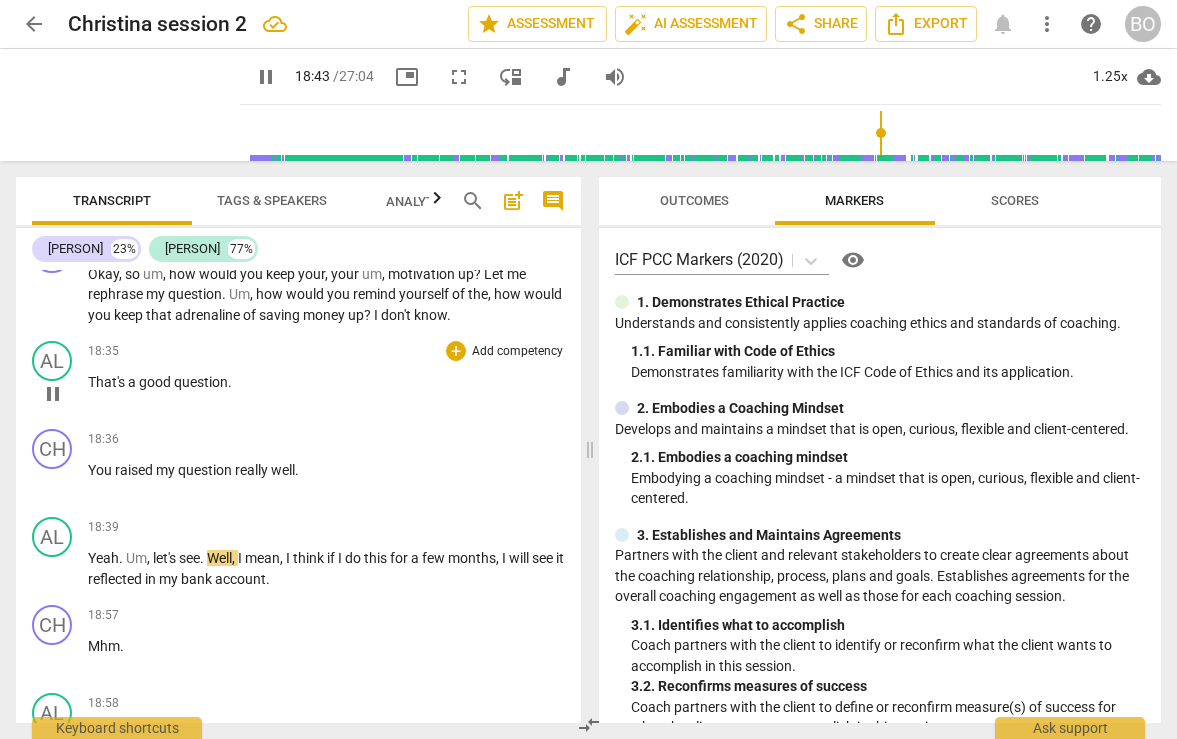 scroll, scrollTop: 10377, scrollLeft: 0, axis: vertical 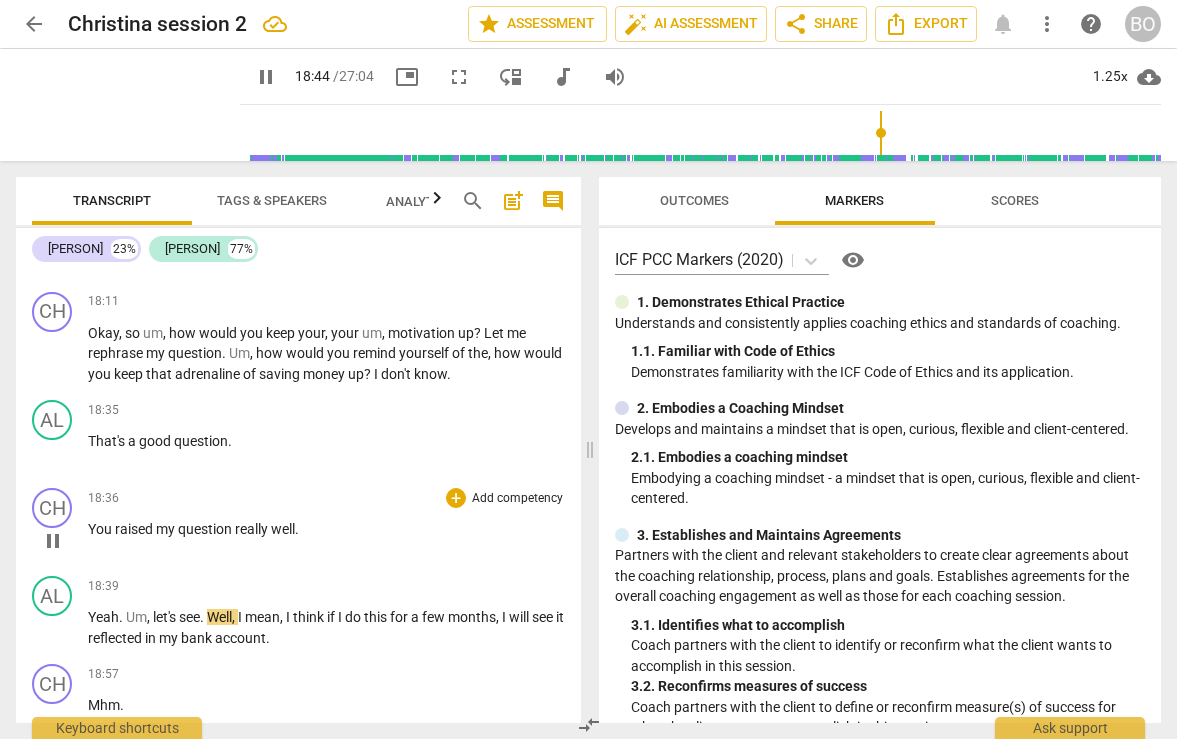 click on "pause" at bounding box center [53, 541] 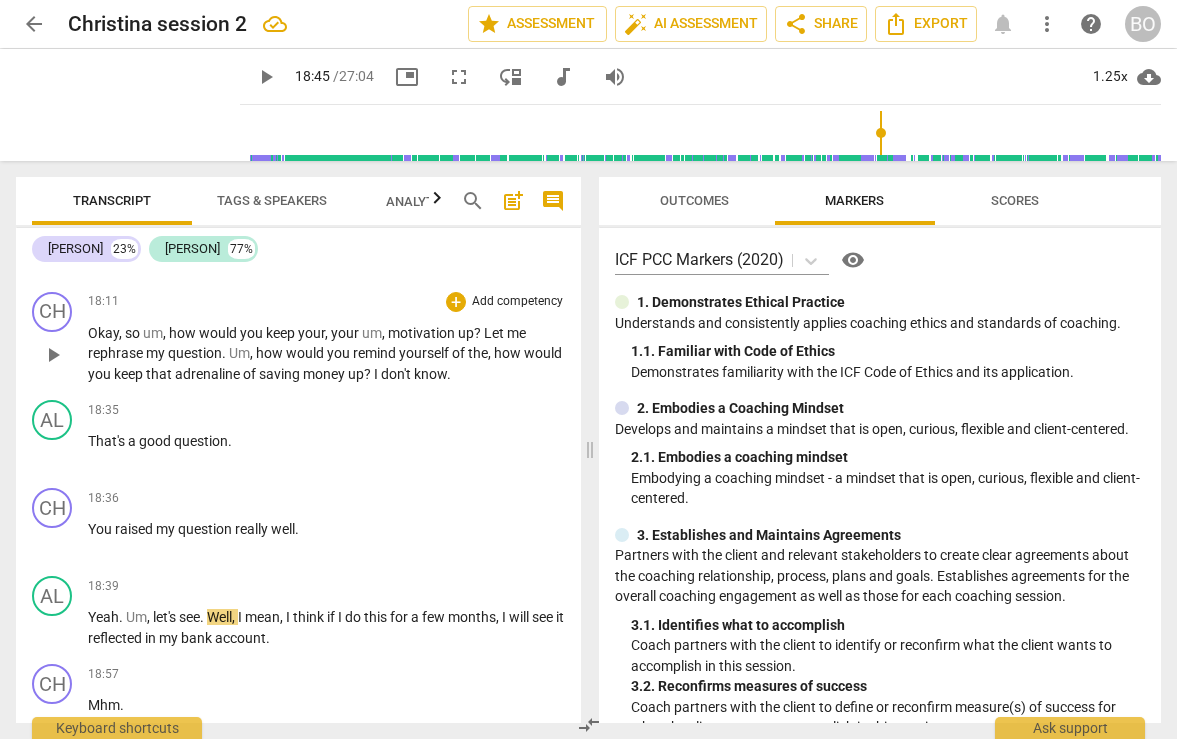 click on "up" at bounding box center (356, 374) 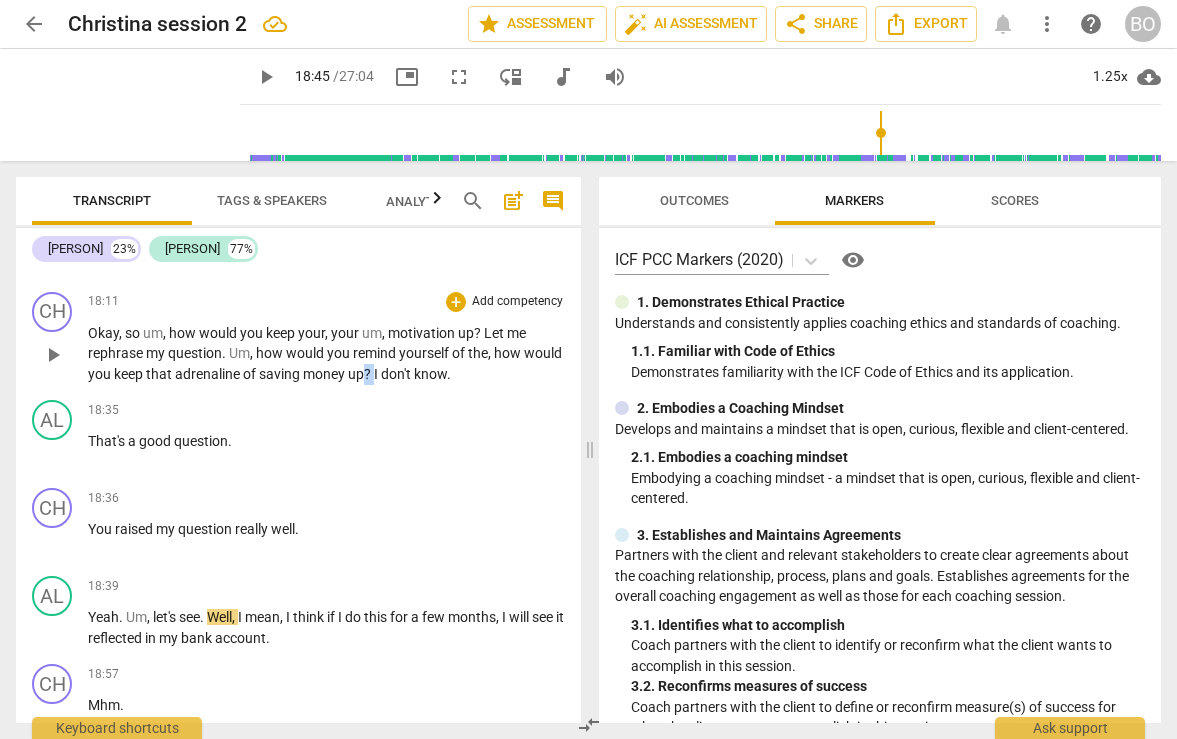 click on "up" at bounding box center (356, 374) 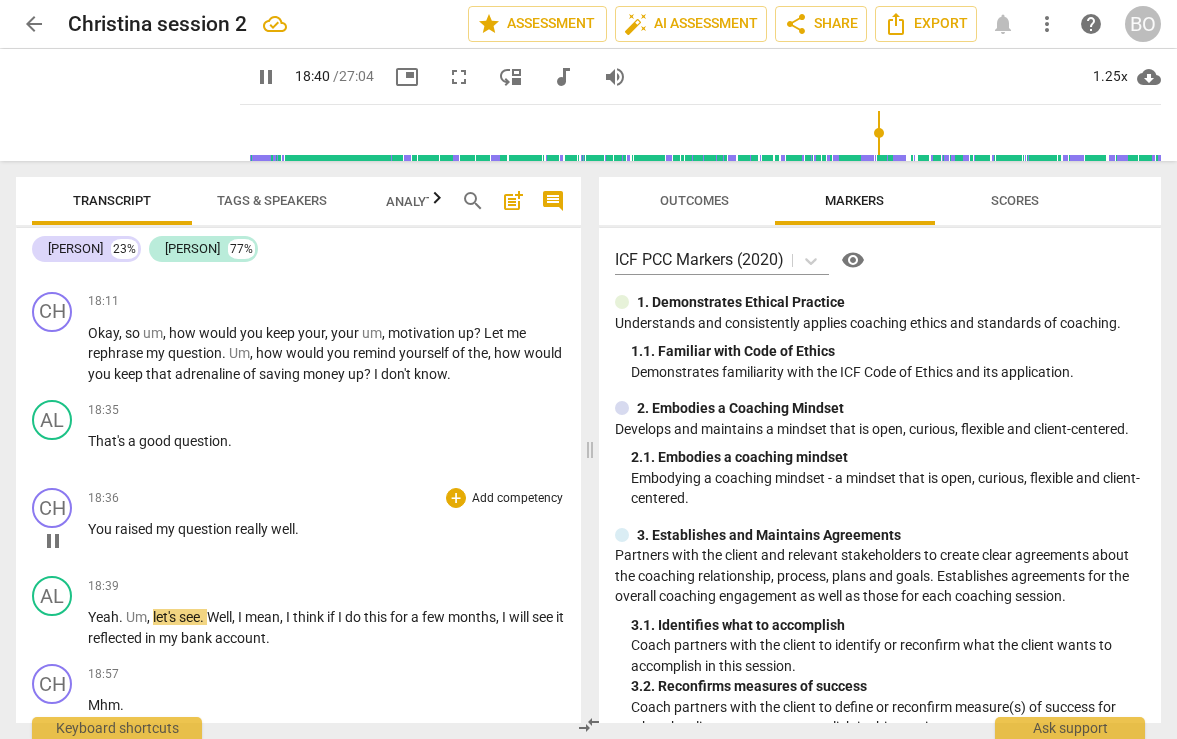 click on "pause" at bounding box center (53, 541) 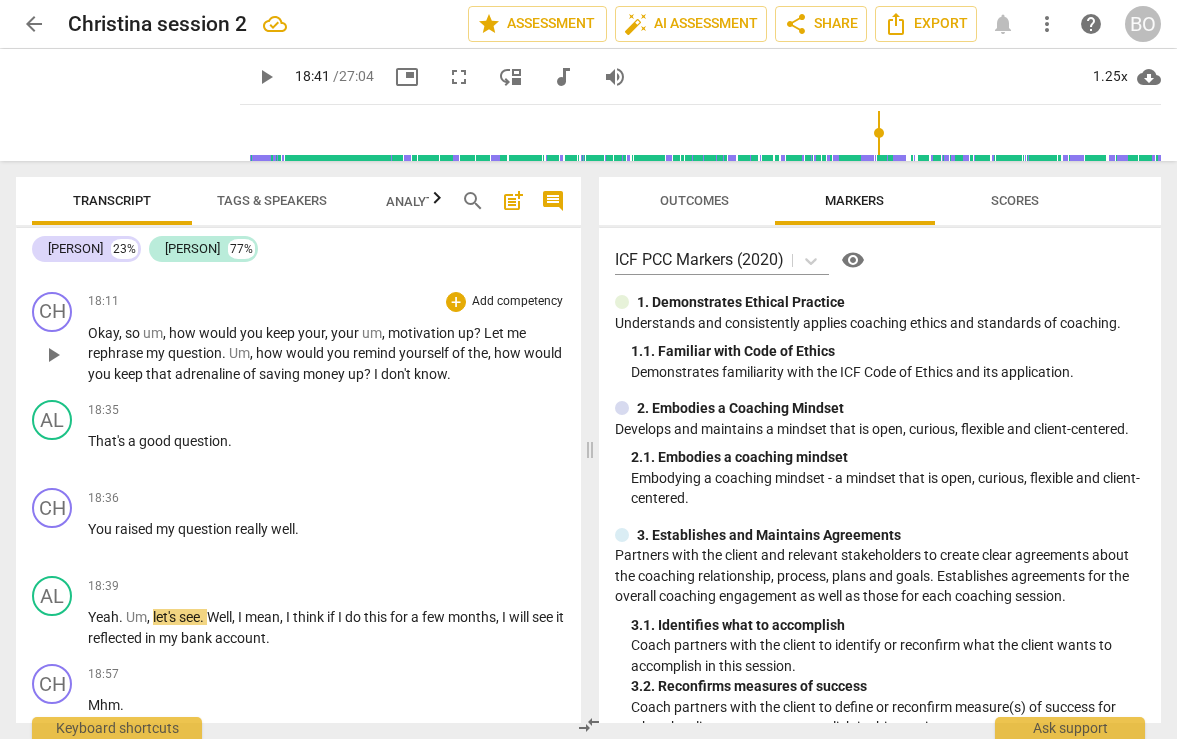 click on "Okay ,   so   um ,   how   would   you   keep   your ,   your   um ,   motivation   up ?   Let   me   rephrase   my   question .   Um ,   how   would   you   remind   yourself   of   the ,   how   would   you   keep   that   adrenaline   of   saving   money   up ?   I   don't   know ." at bounding box center [326, 354] 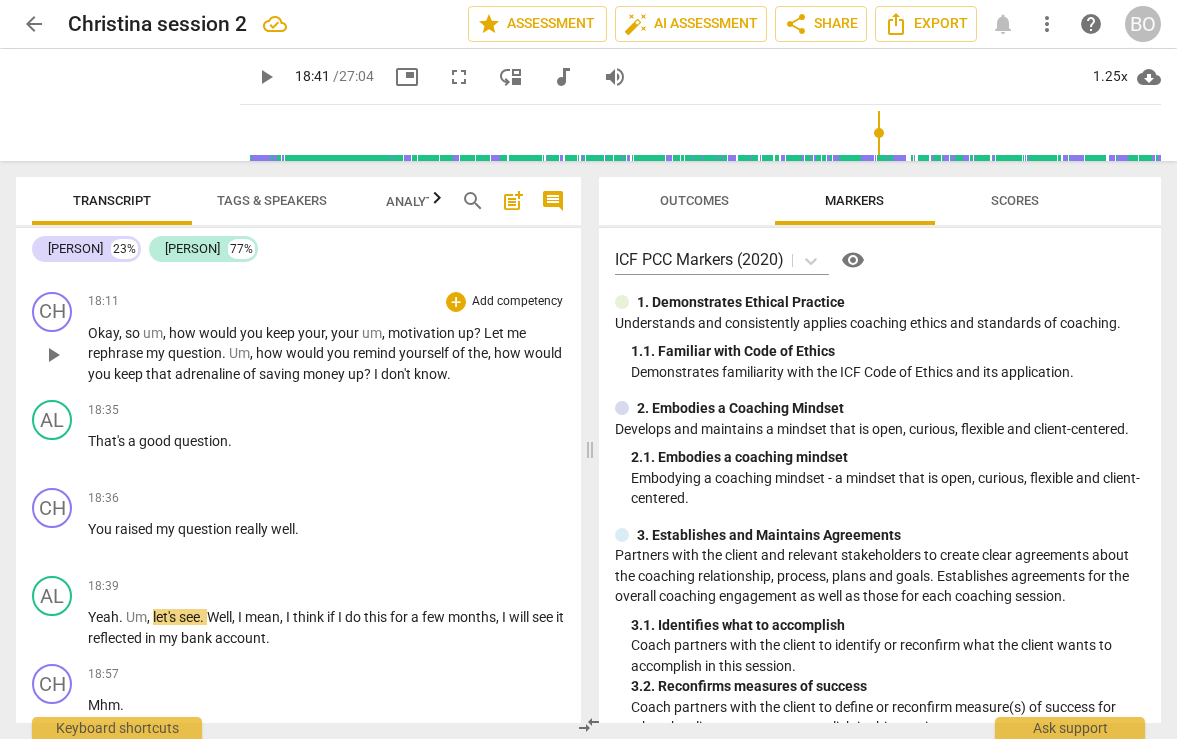 type 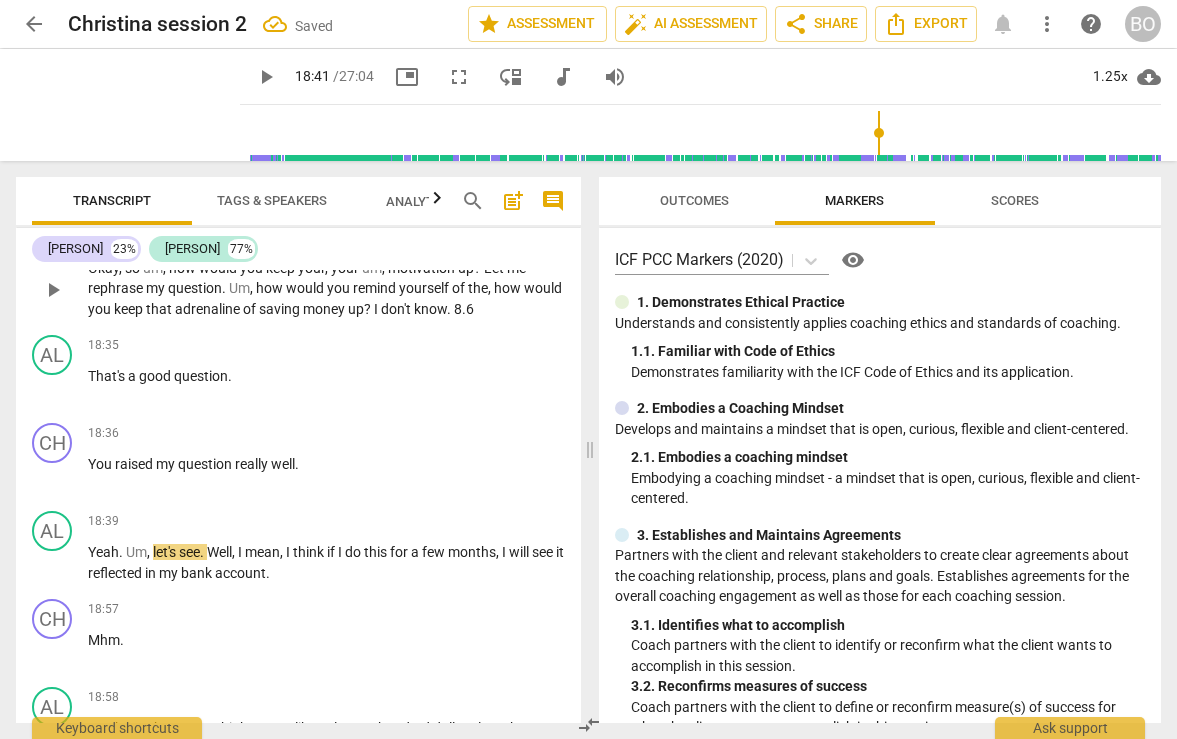 scroll, scrollTop: 10477, scrollLeft: 0, axis: vertical 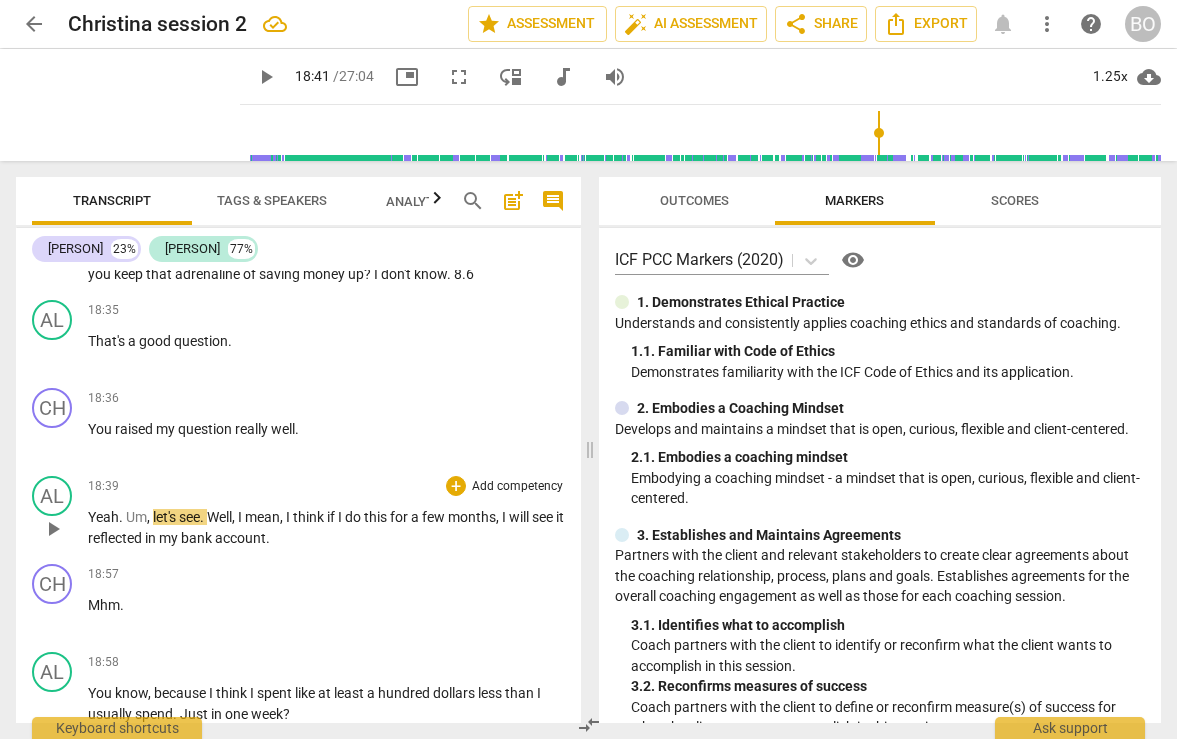 click on "play_arrow" at bounding box center [53, 529] 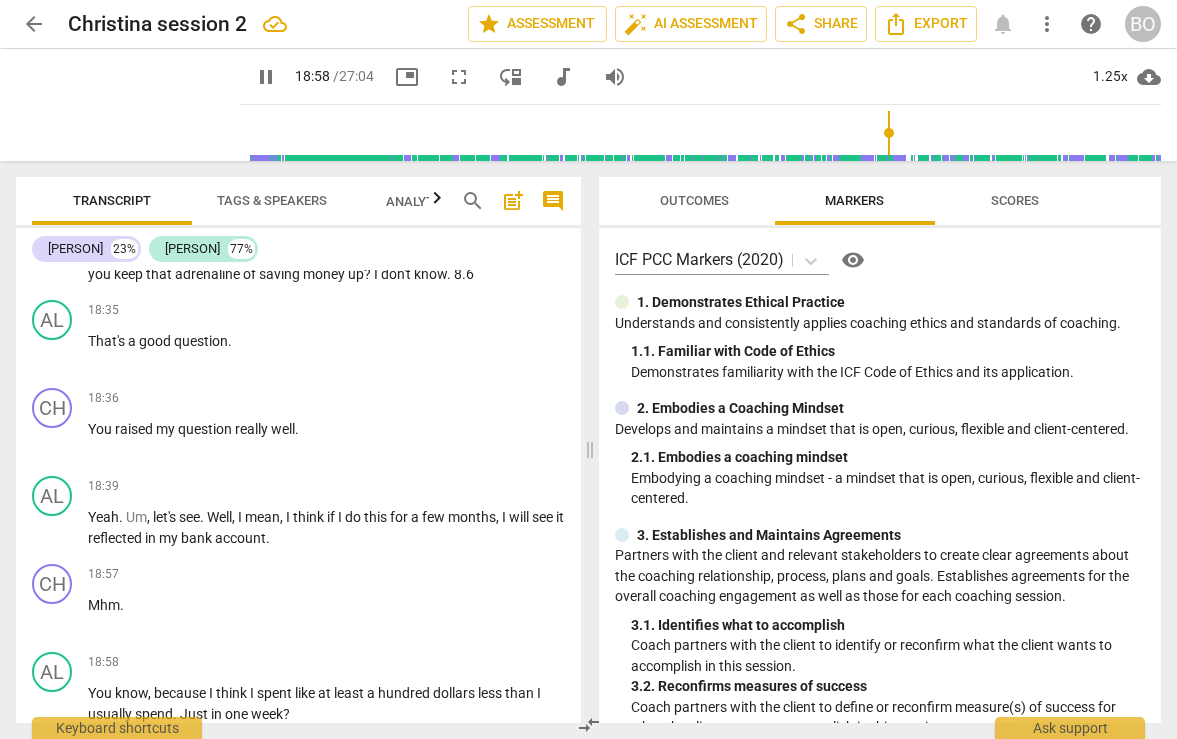 scroll, scrollTop: 10953, scrollLeft: 0, axis: vertical 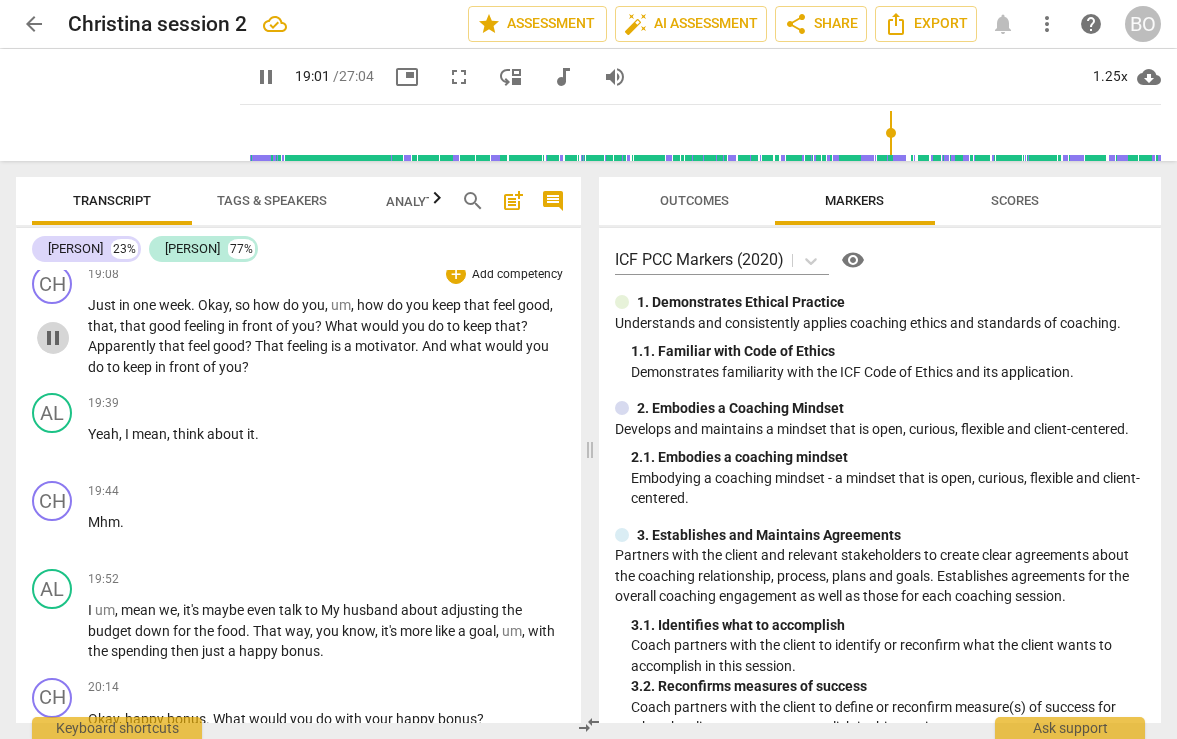 click on "pause" at bounding box center (53, 338) 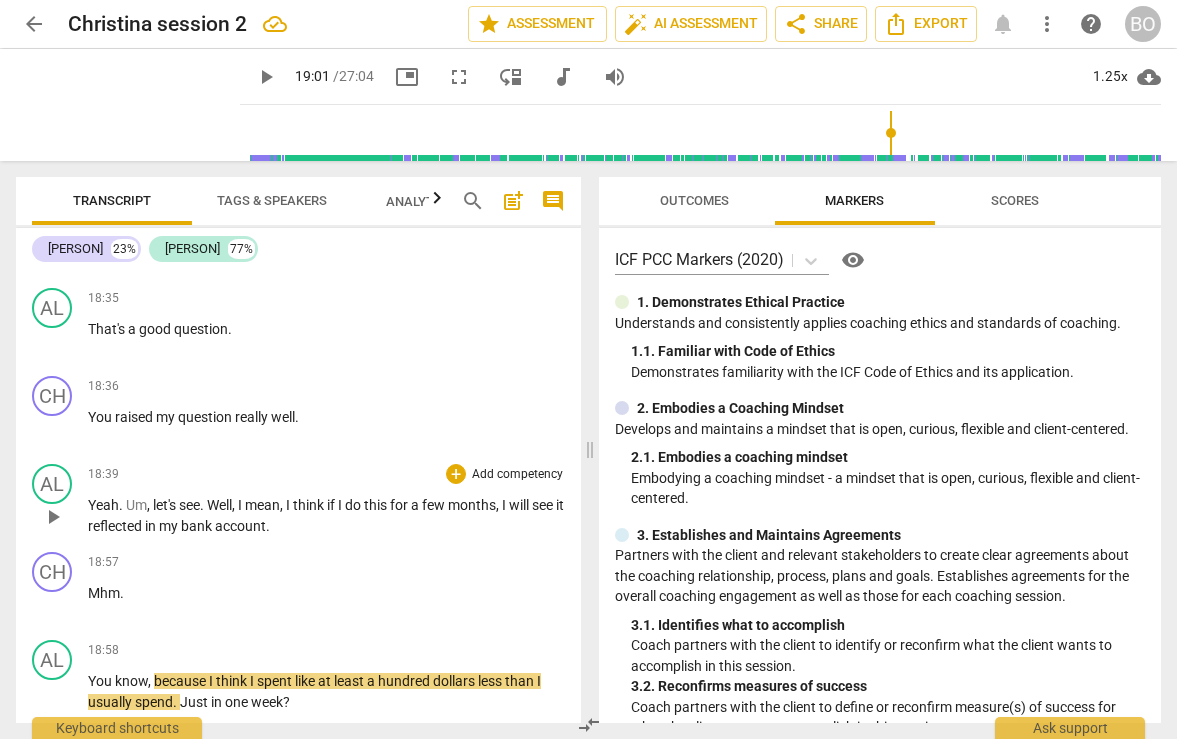scroll, scrollTop: 10453, scrollLeft: 0, axis: vertical 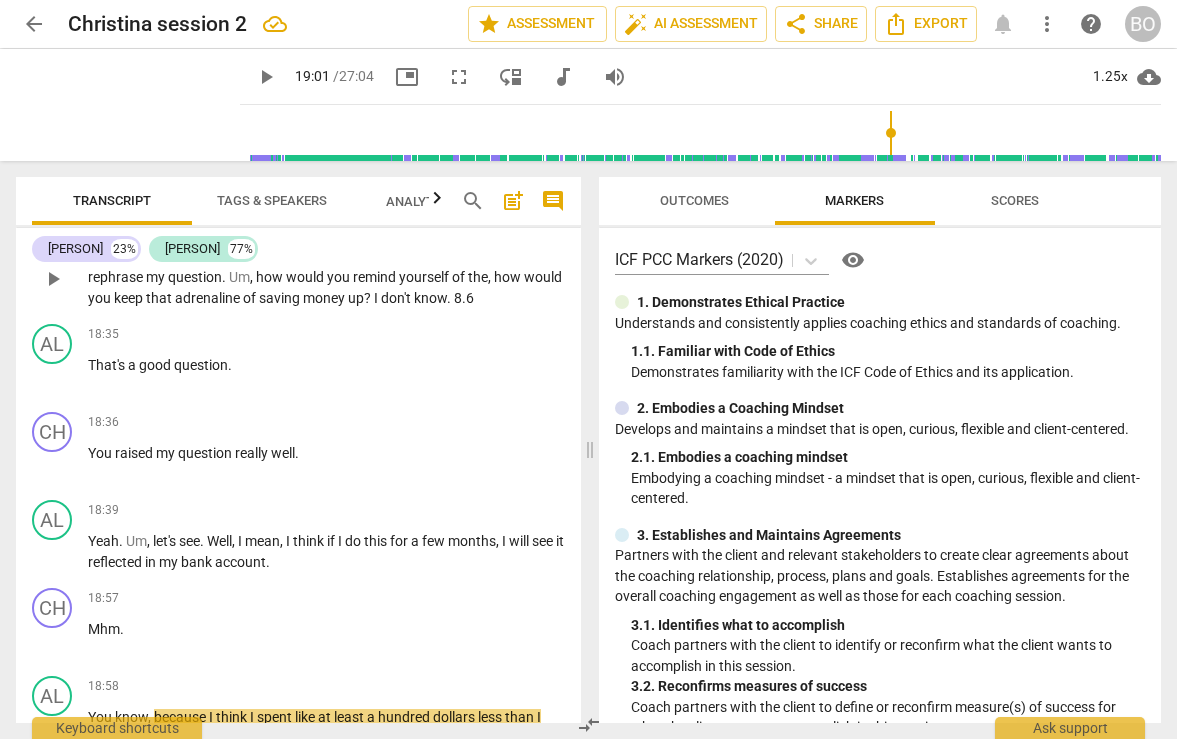 click on "Okay , so um , how would you keep your , your um , motivation up ? Let me rephrase my question . Um , how would you remind yourself of the , how would you keep that adrenaline of saving money up ? I don't know . [NUMBER]" at bounding box center (326, 278) 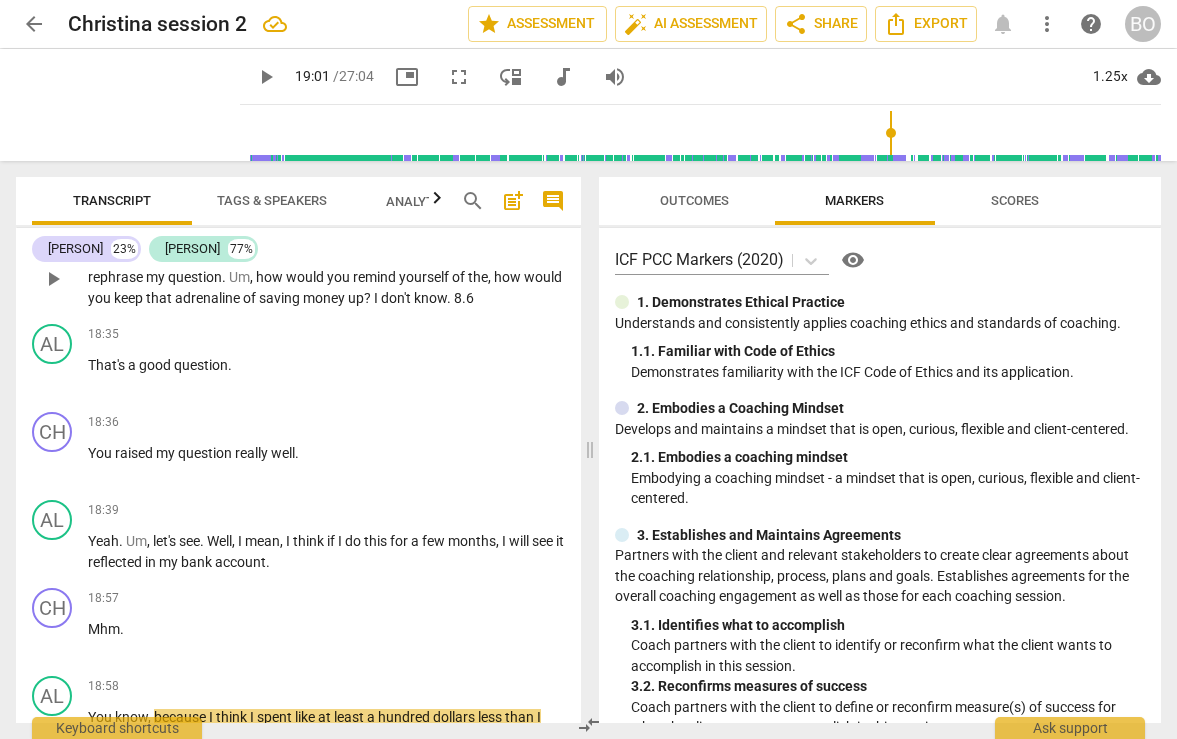 type 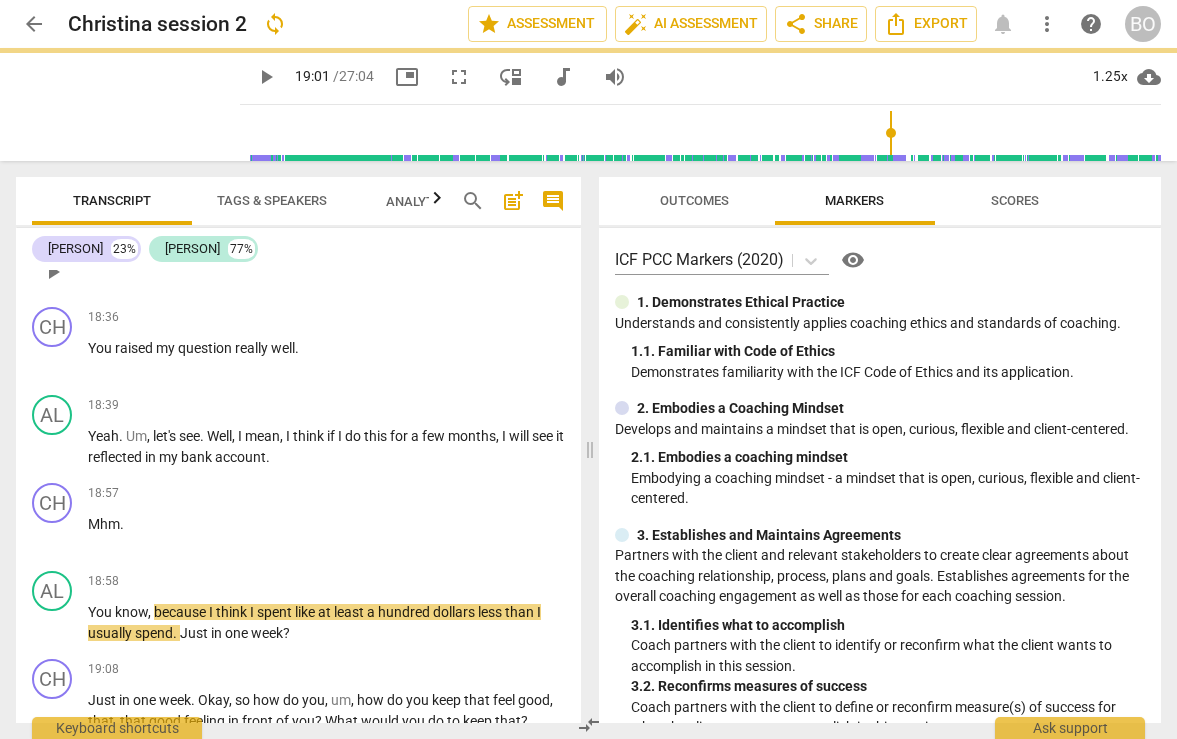 scroll, scrollTop: 10653, scrollLeft: 0, axis: vertical 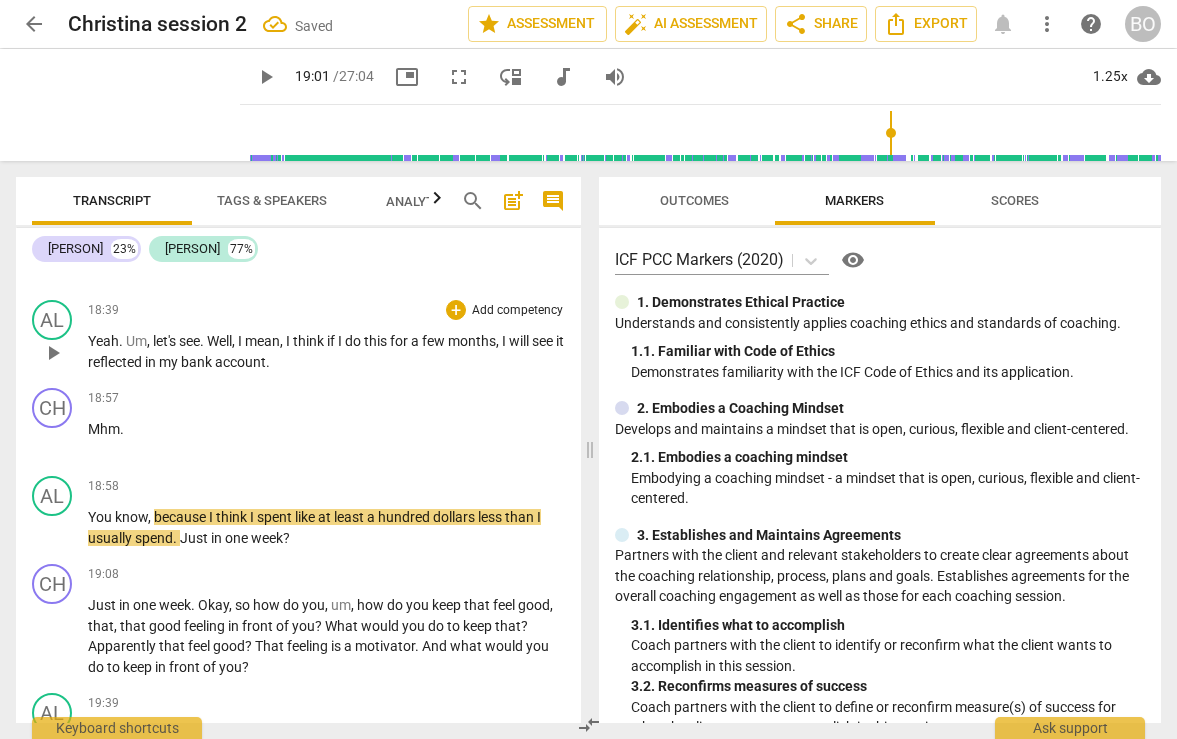 click on "play_arrow" at bounding box center (53, 353) 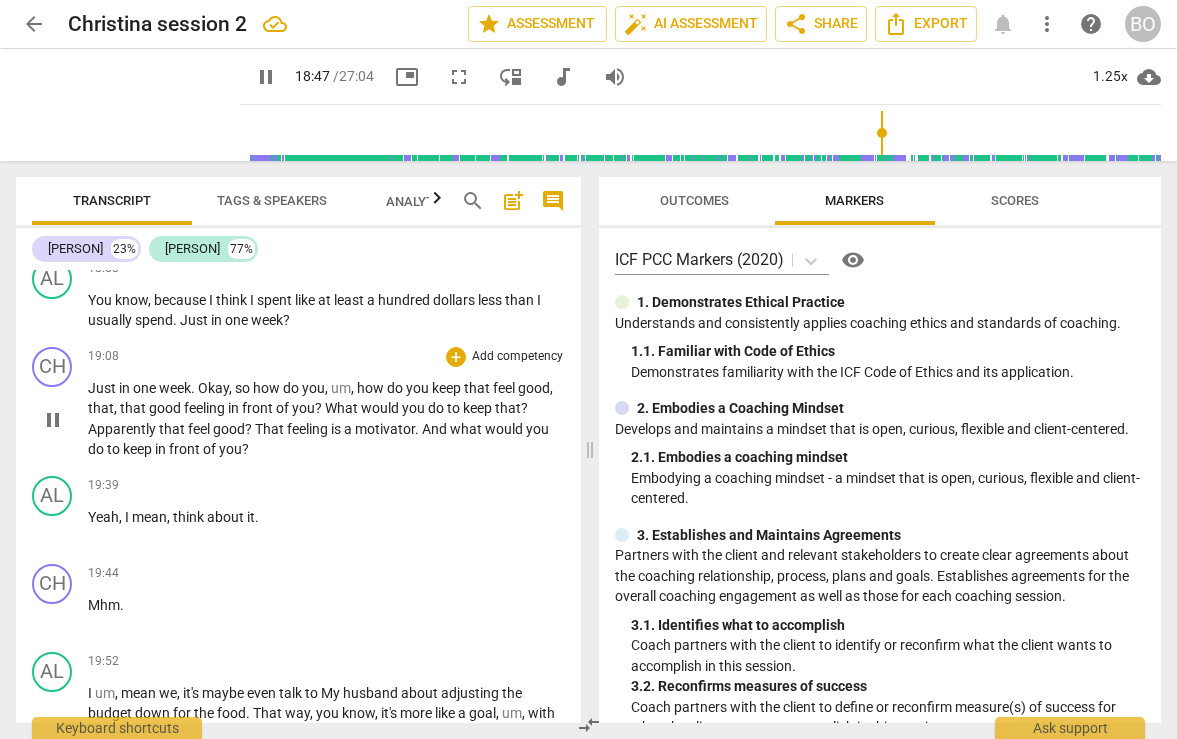 scroll, scrollTop: 10953, scrollLeft: 0, axis: vertical 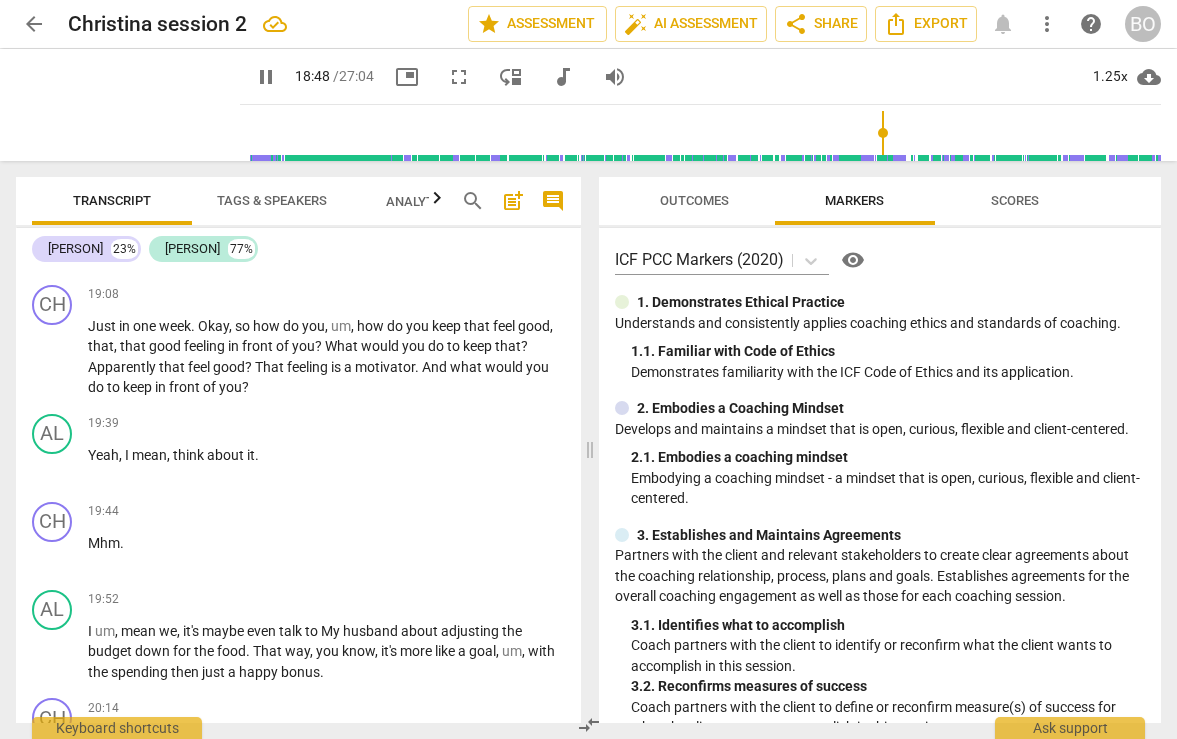 click on "You" at bounding box center (101, 238) 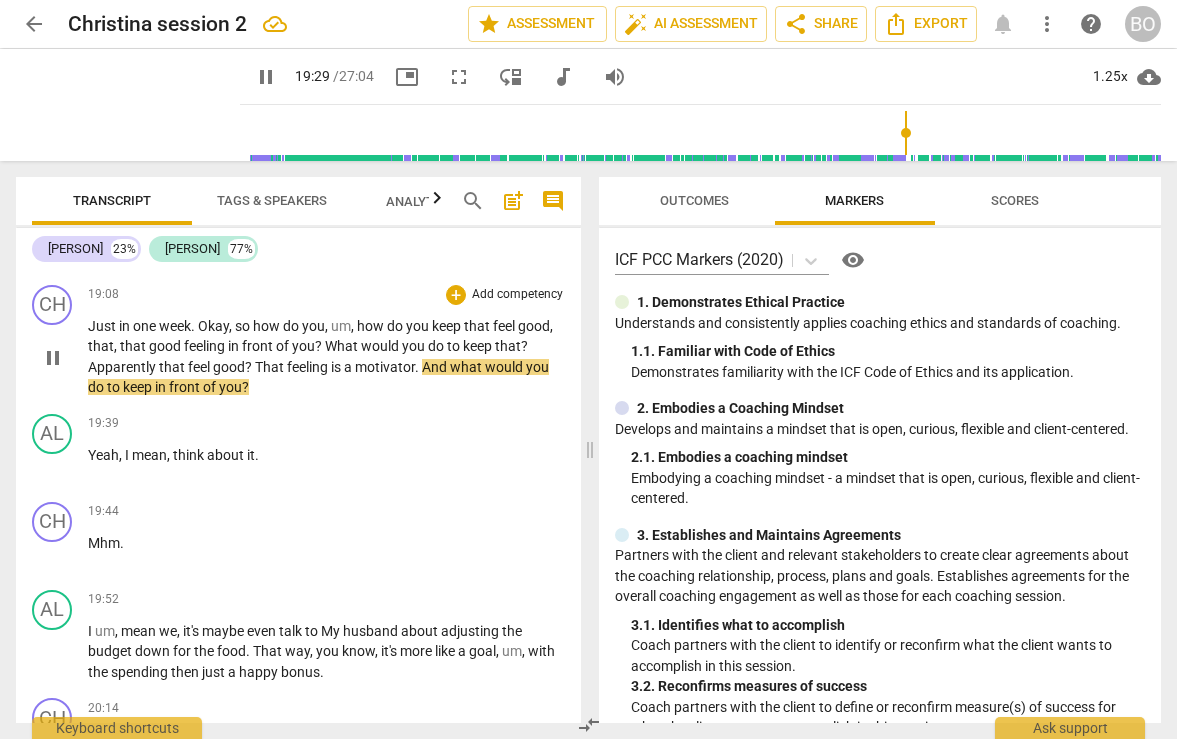 click on "pause" at bounding box center (53, 358) 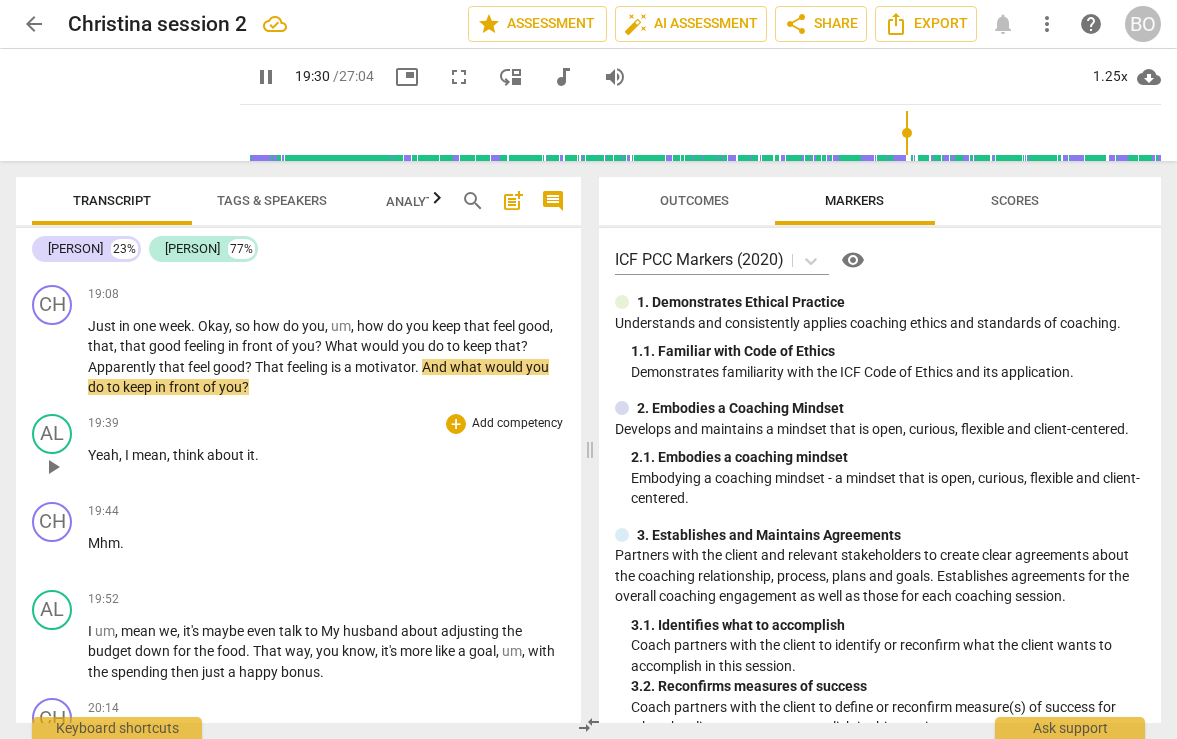 type on "1170" 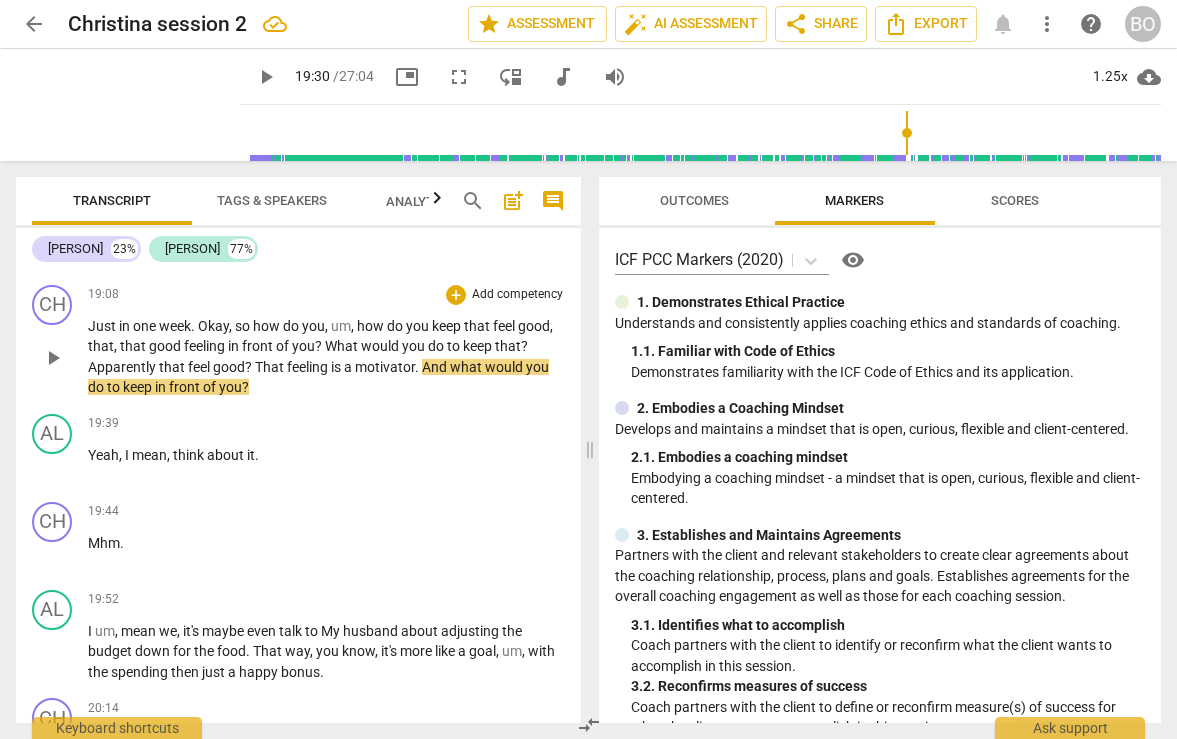 click on "Just   in   one   week .   Okay ,   so   how   do   you ,   um ,   how   do   you   keep   that   feel   good ,   that ,   that   good   feeling   in   front   of   you ?   What   would   you   do   to   keep   that ?   Apparently   that   feel   good ?   That   feeling   is   a   motivator .   And   what   would   you   do   to   keep   in   front   of   you ?" at bounding box center (326, 357) 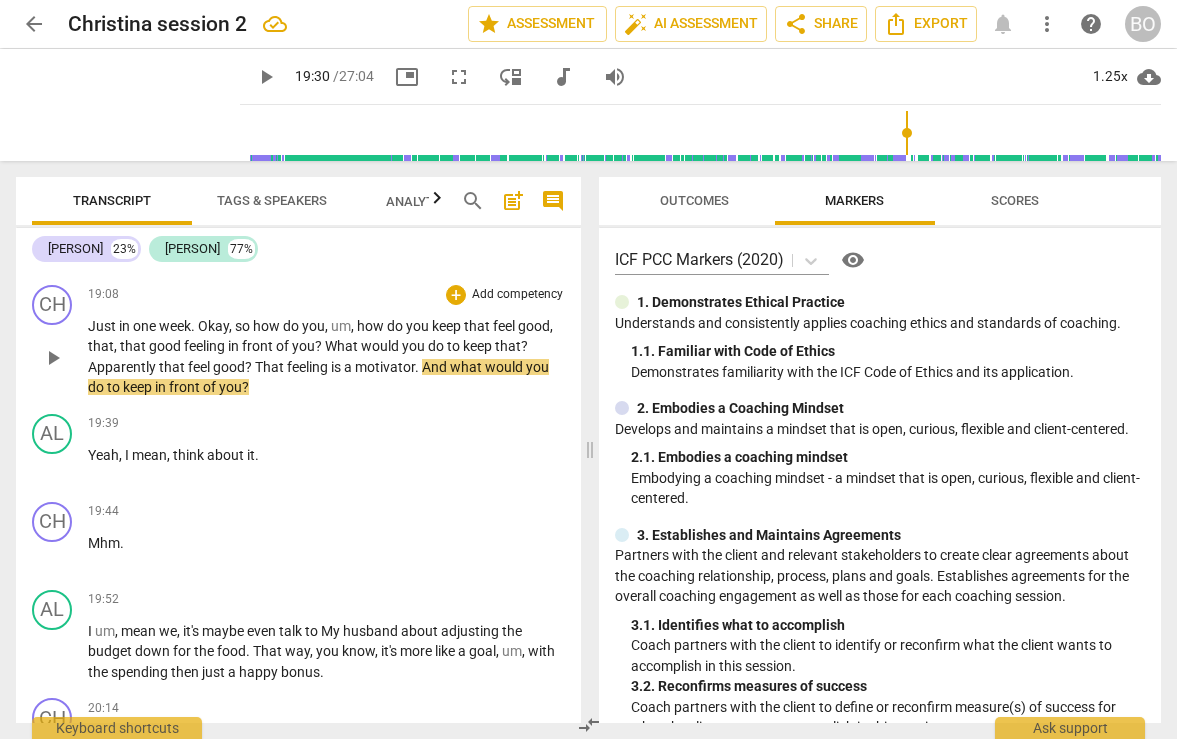 type 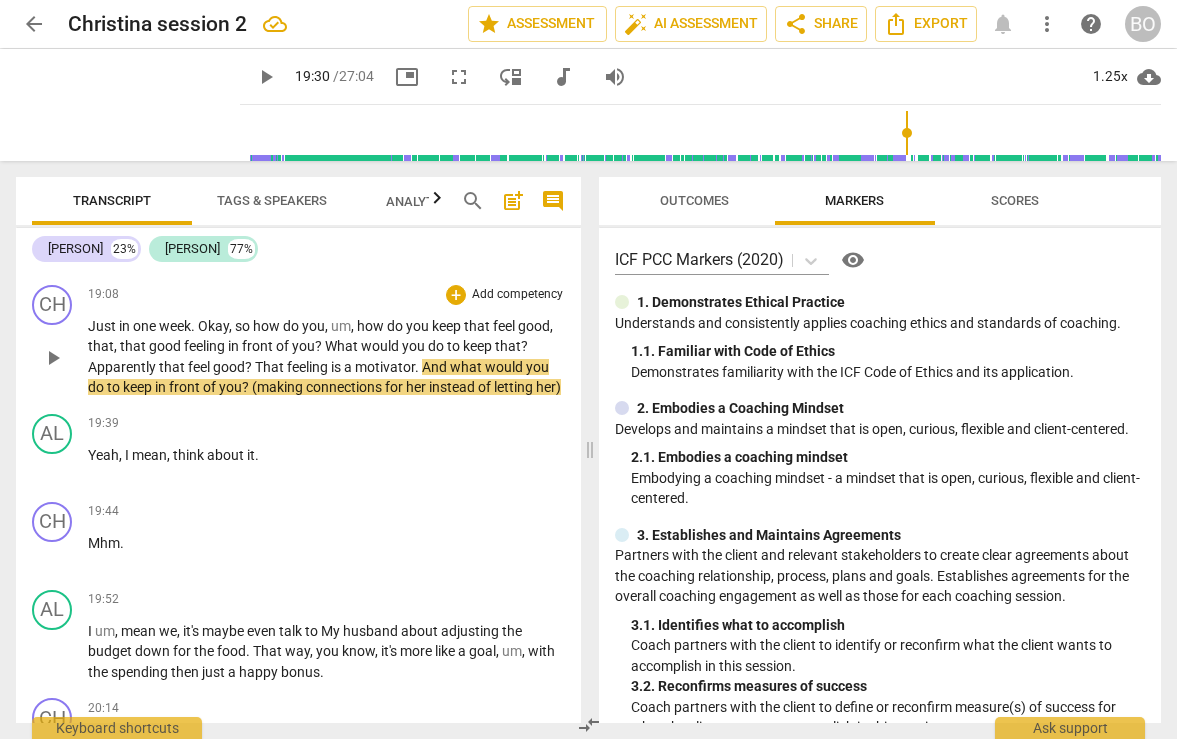 click on "? (making connections for her instead of letting her)" at bounding box center (401, 387) 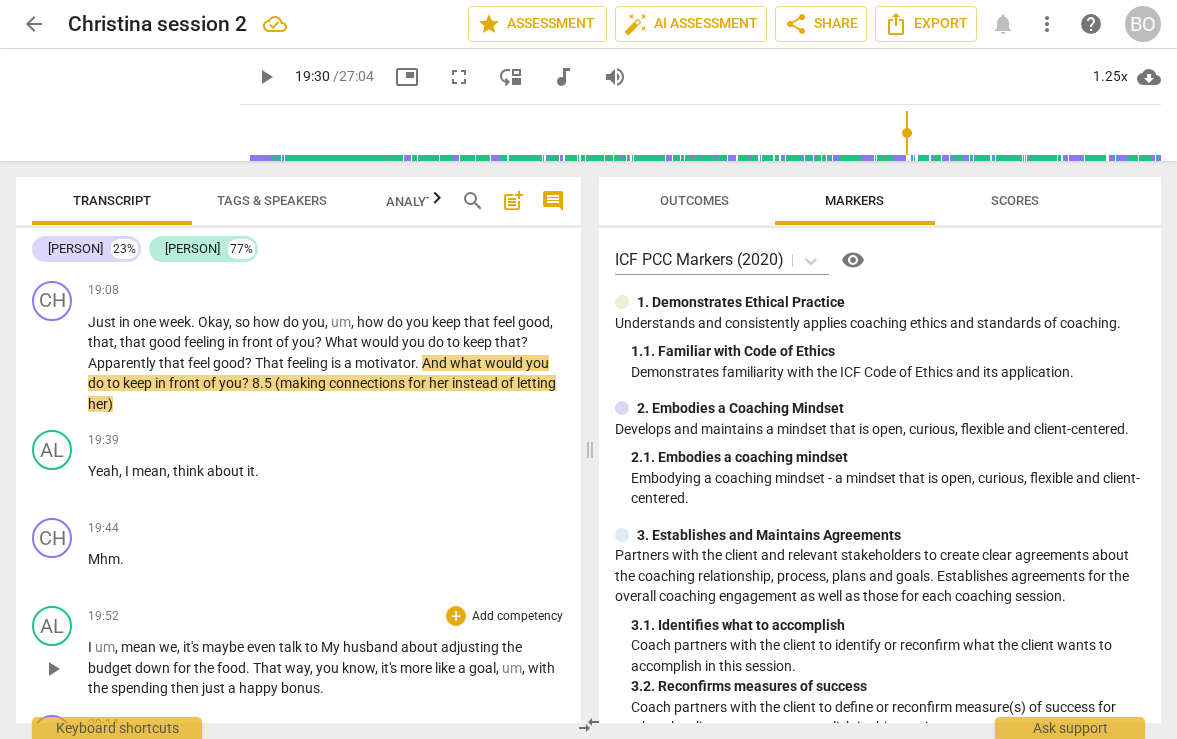scroll, scrollTop: 10953, scrollLeft: 0, axis: vertical 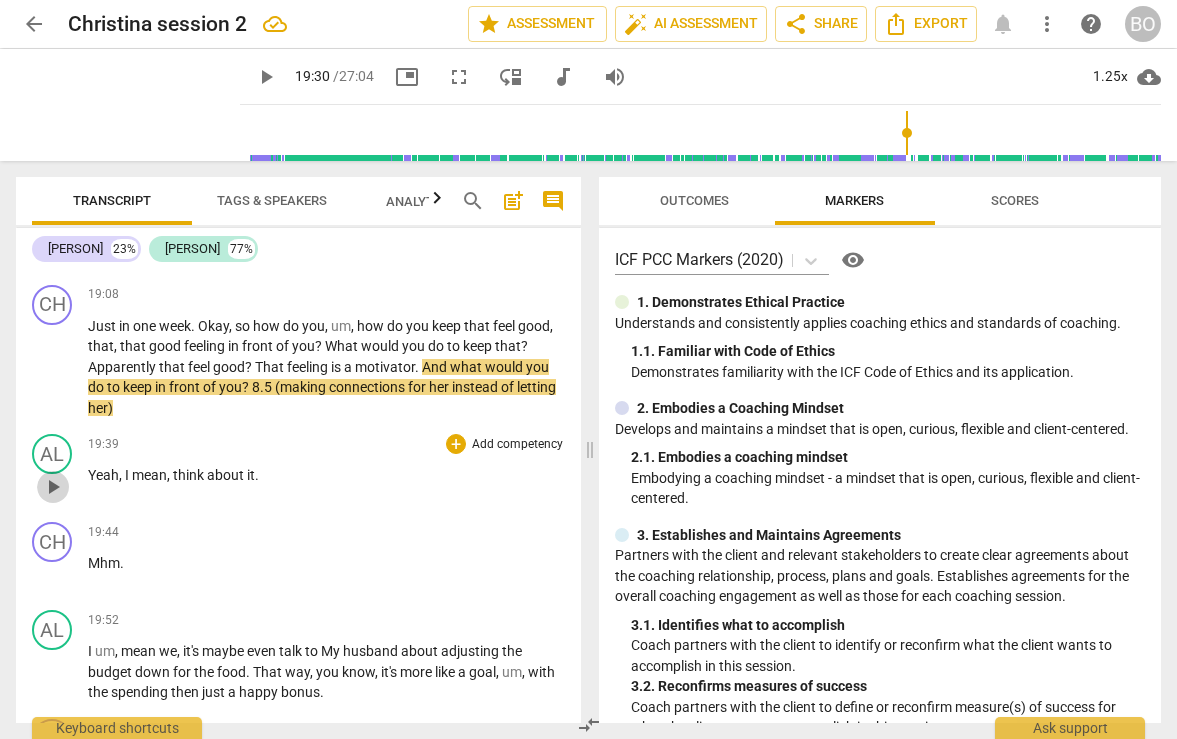 click on "play_arrow" at bounding box center [53, 487] 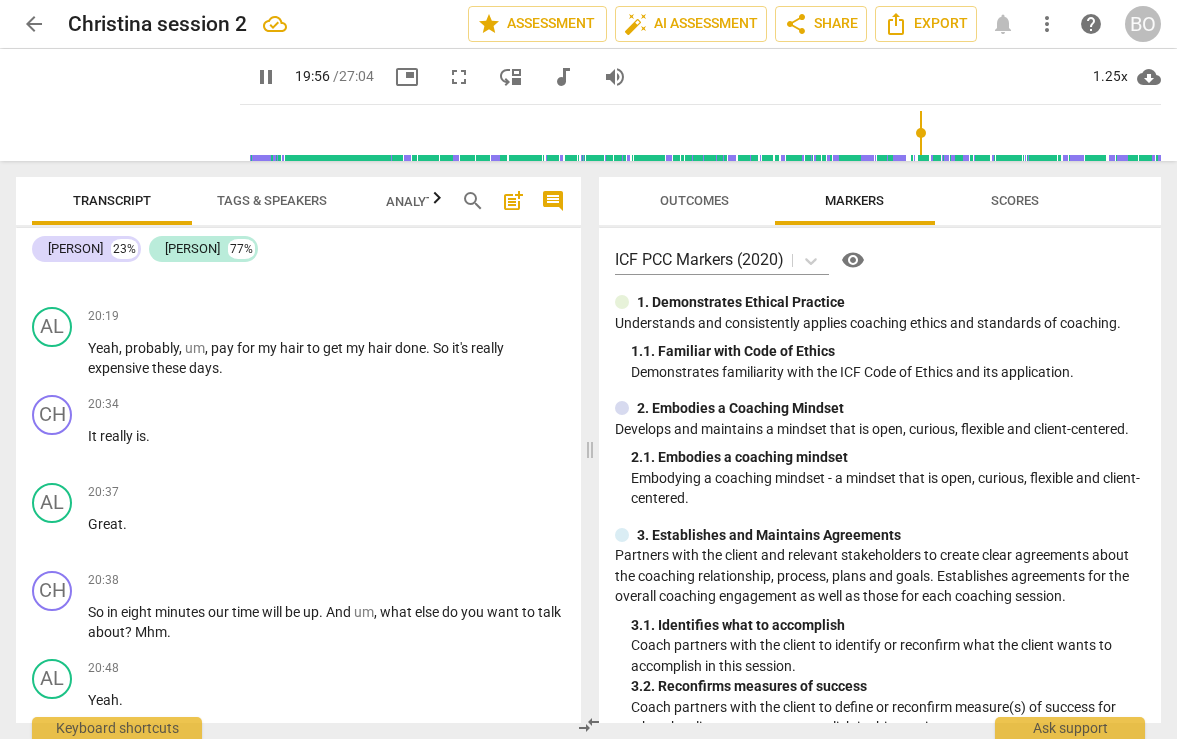 scroll, scrollTop: 11353, scrollLeft: 0, axis: vertical 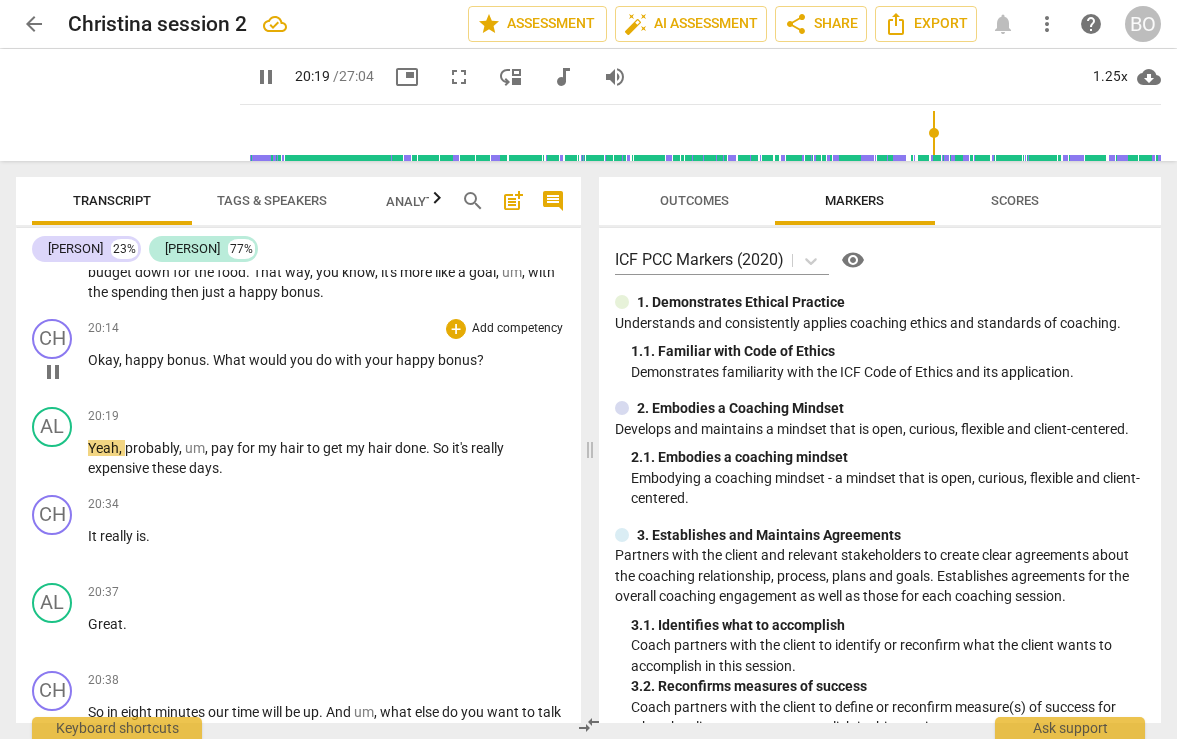 click on "pause" at bounding box center (53, 372) 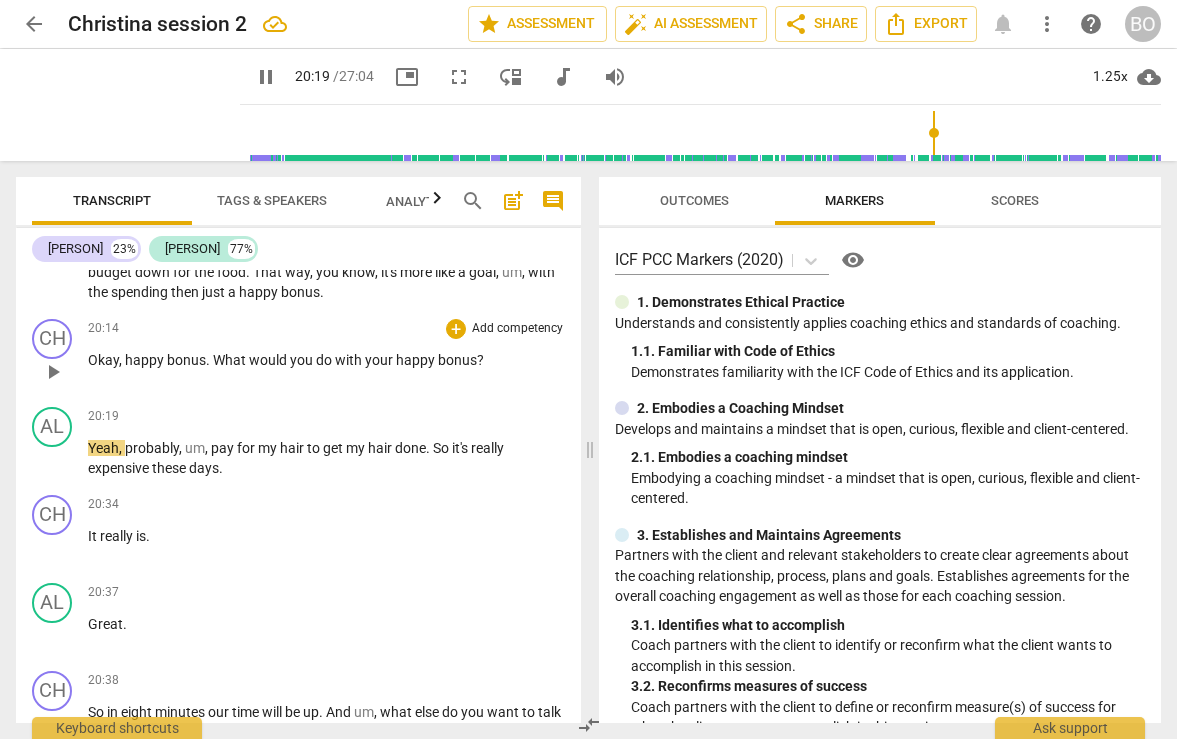 type on "1220" 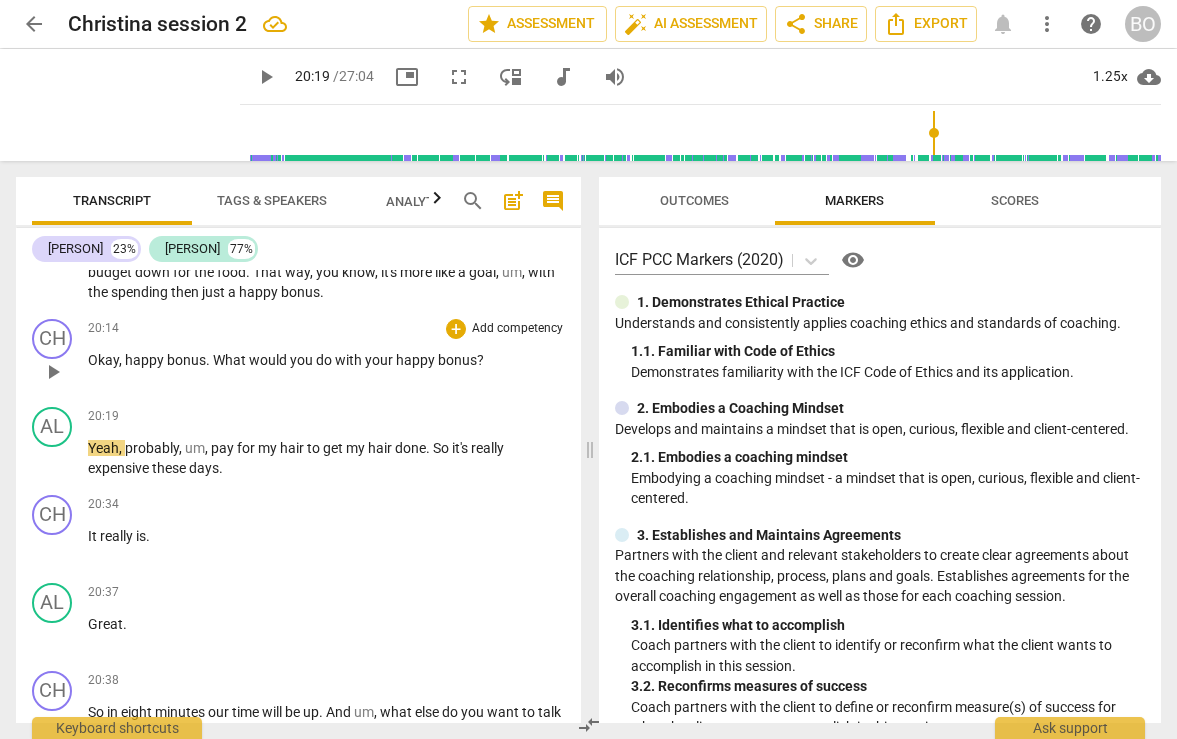 click on "Okay , happy bonus . What would you do with your happy bonus ?" at bounding box center [326, 360] 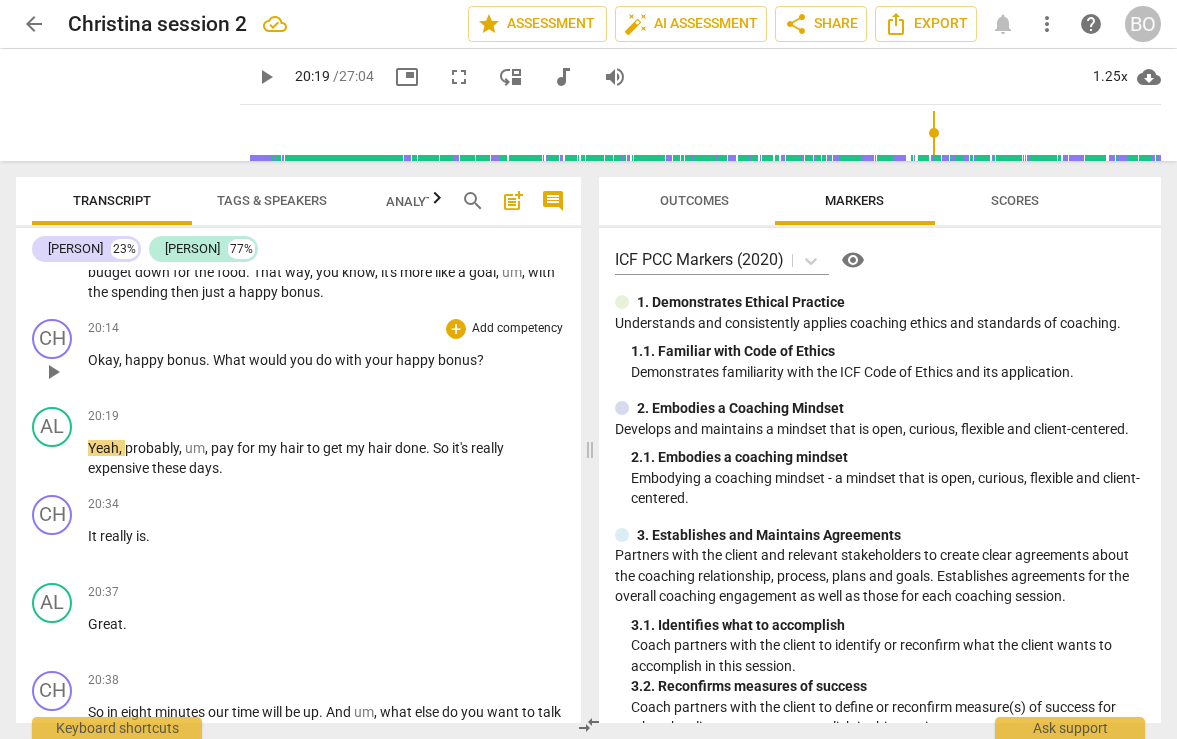 type 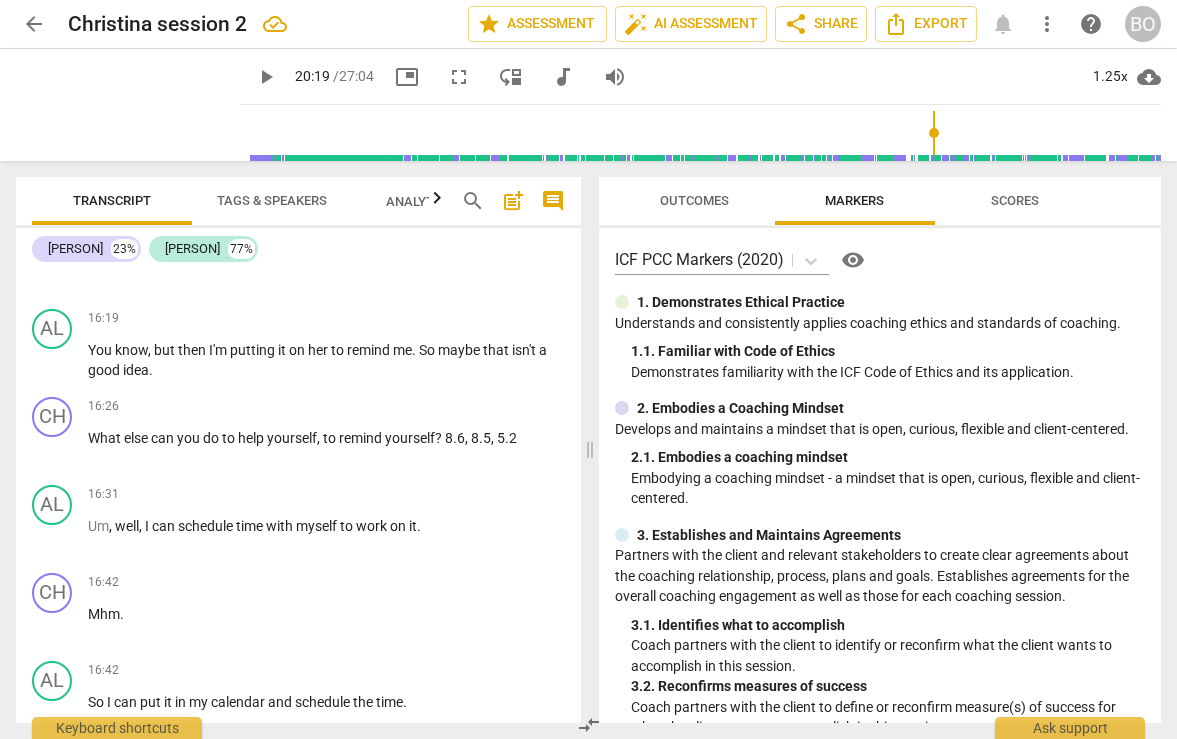 scroll, scrollTop: 8953, scrollLeft: 0, axis: vertical 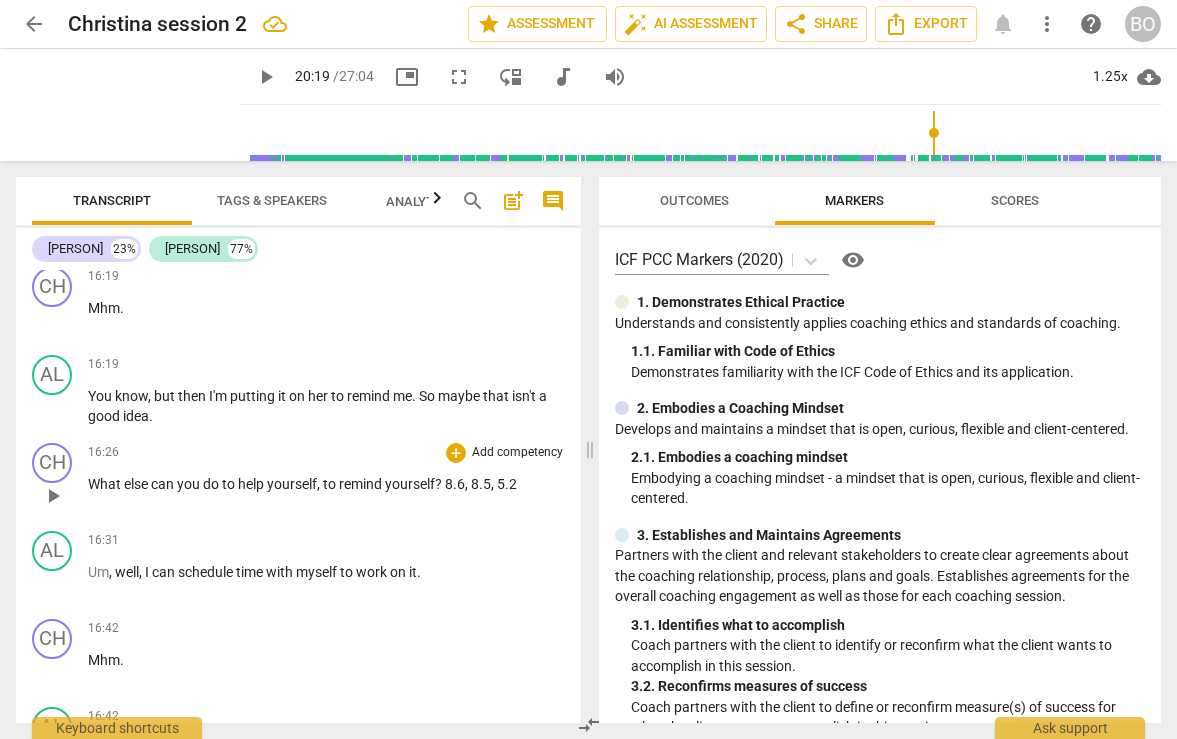 click on "What else can you do to help yourself , to remind yourself ? [NUMBER] , [NUMBER] , [NUMBER]" at bounding box center (326, 484) 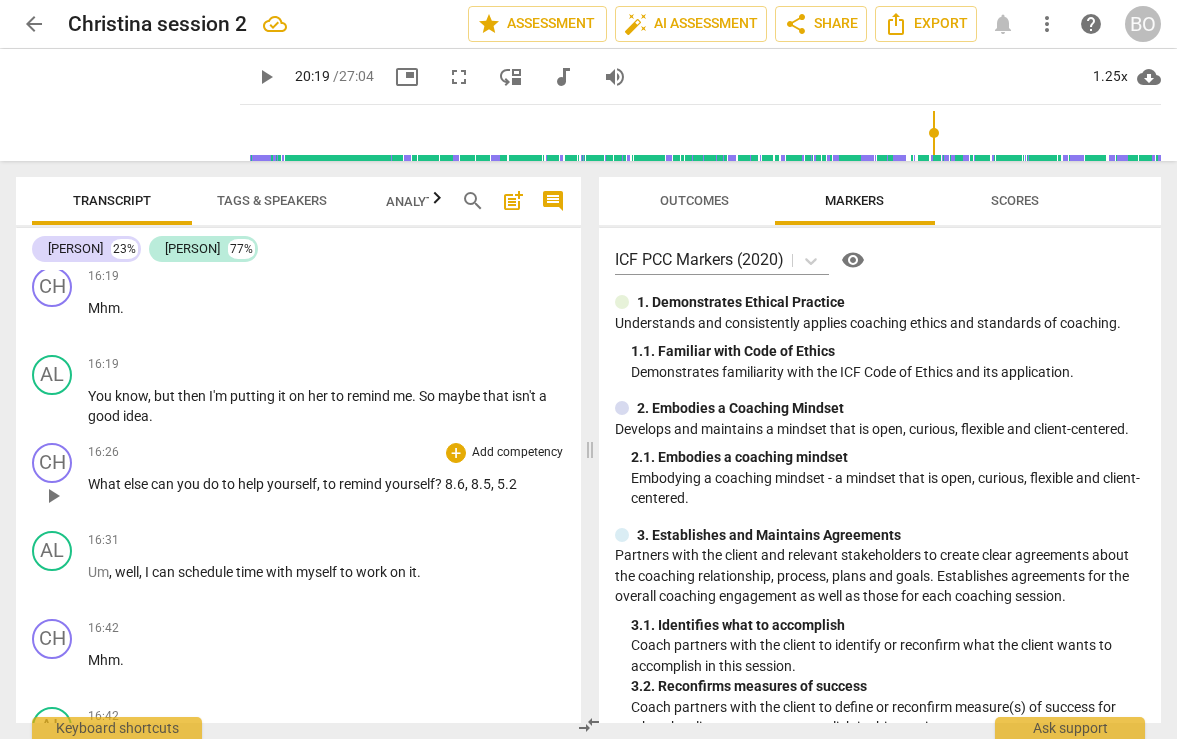 type 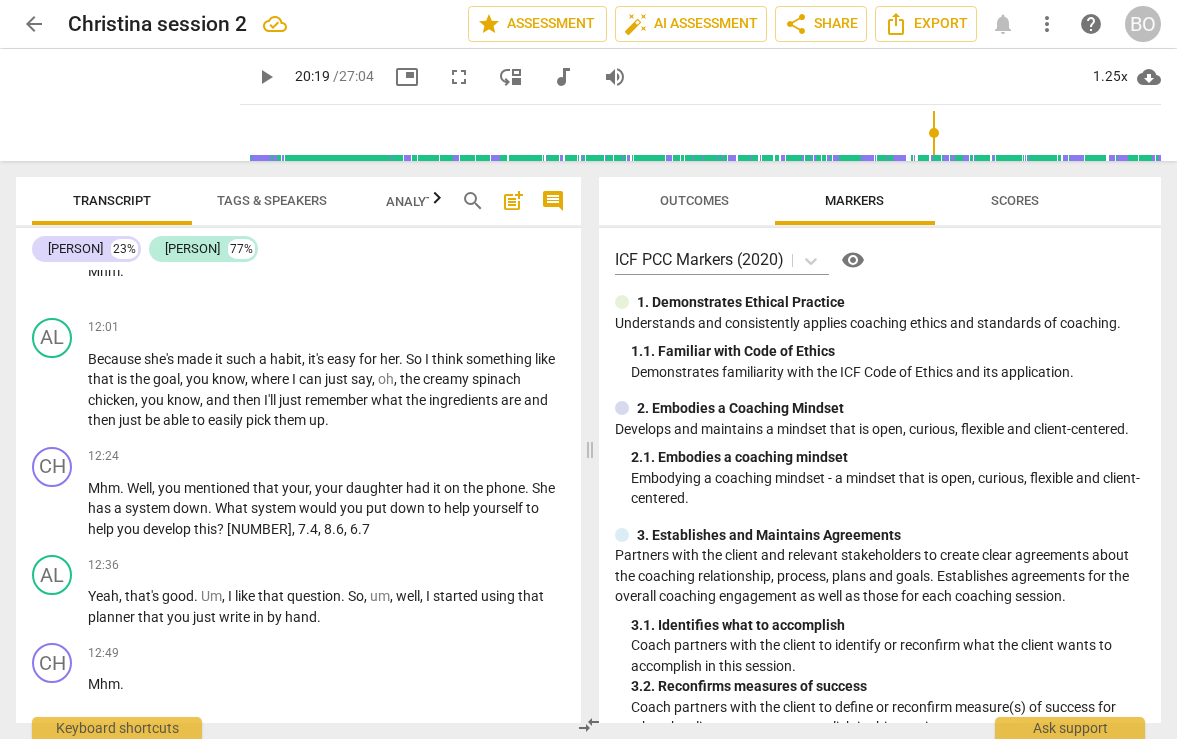 scroll, scrollTop: 6453, scrollLeft: 0, axis: vertical 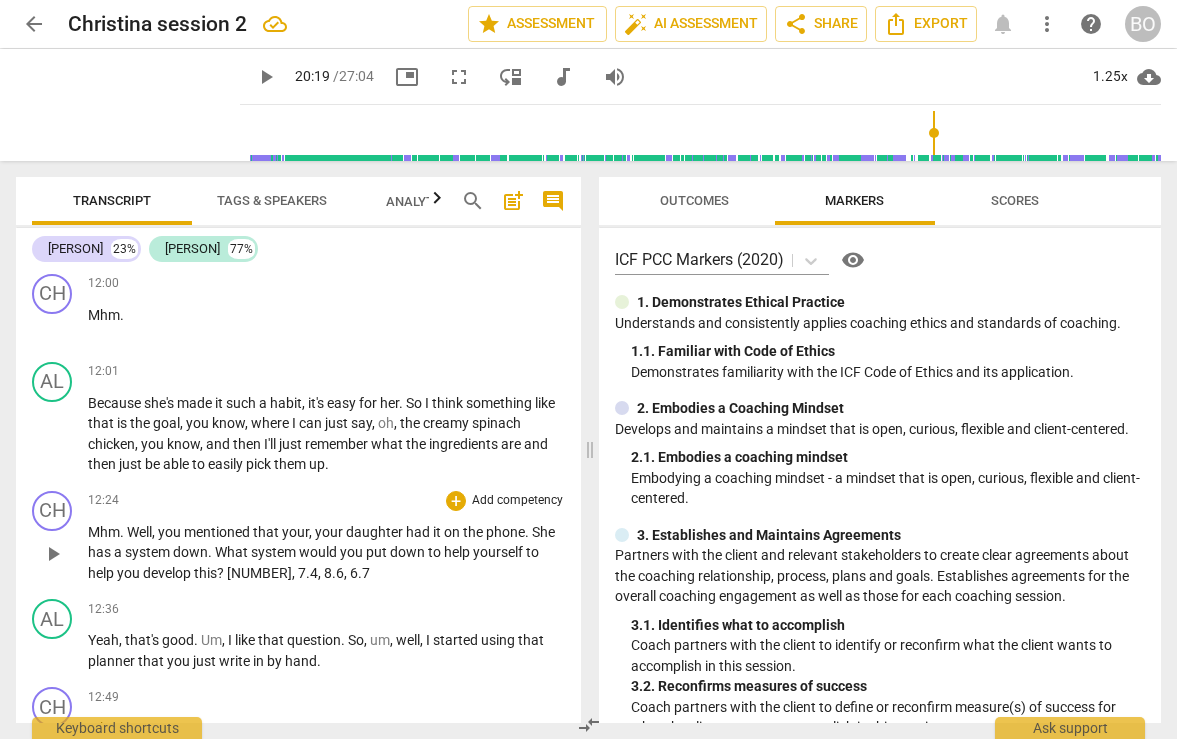 click on "Mhm . Well , you mentioned that your , your daughter had it on the phone . She has a system down . What system would you put down to help yourself to help you develop this ? 6.1 , 7.4 , 8.6 , 6.7" at bounding box center (326, 553) 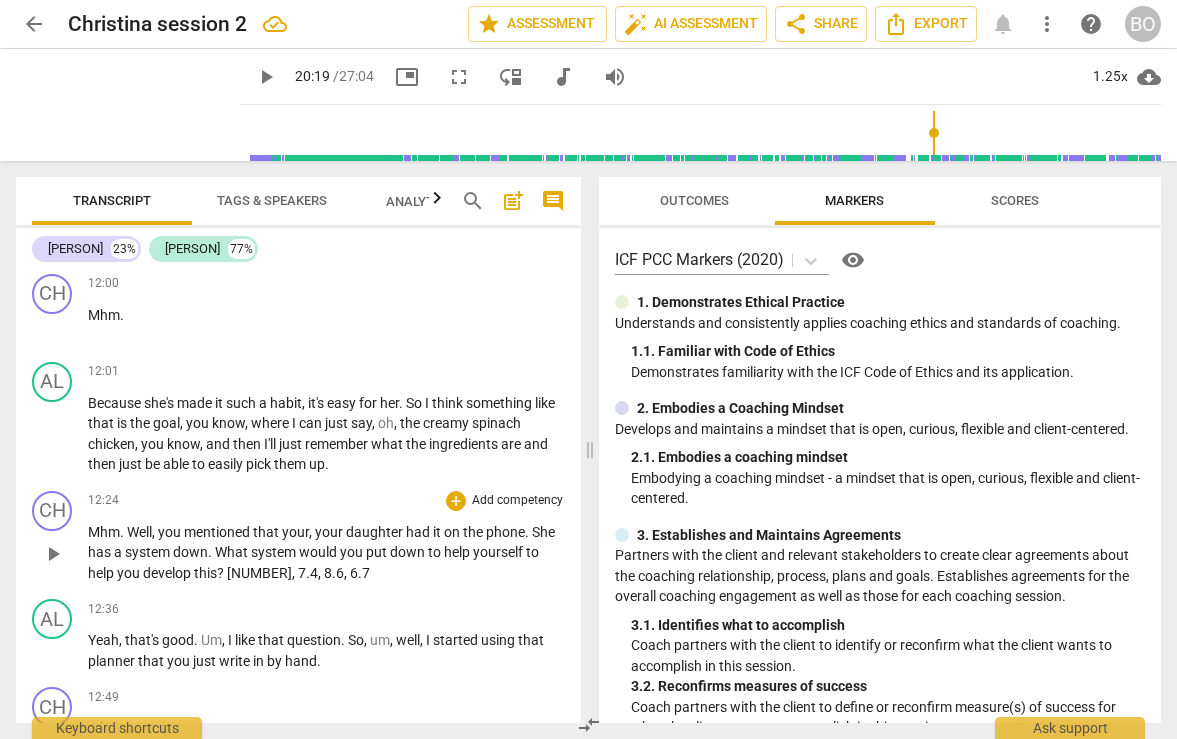 type 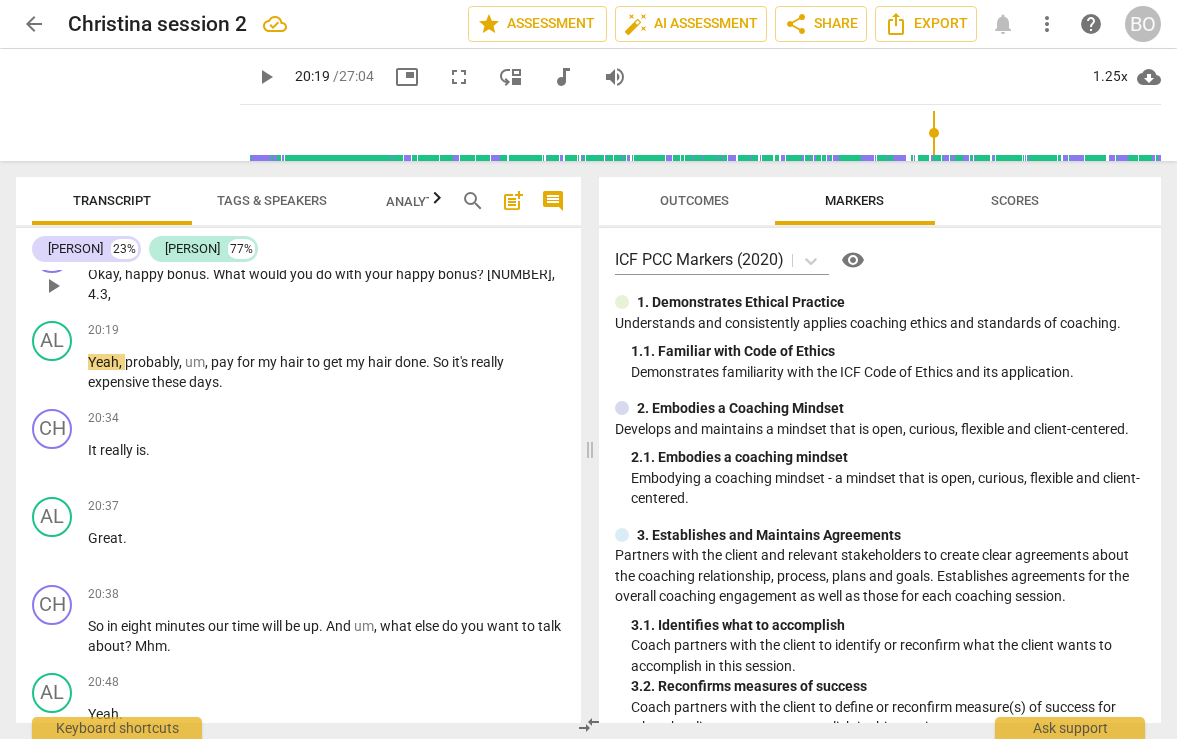 scroll, scrollTop: 11453, scrollLeft: 0, axis: vertical 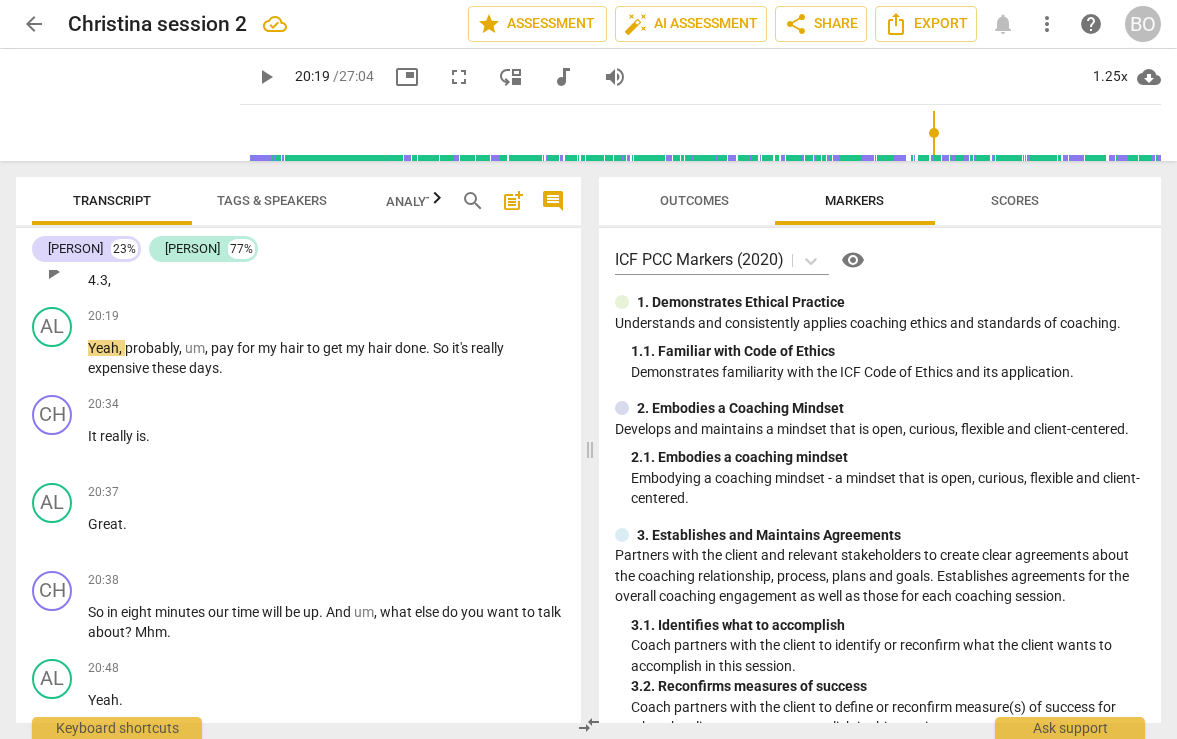 click on "Okay , happy bonus . What would you do with your happy bonus ? 6.1 , 4.3 ," at bounding box center (326, 270) 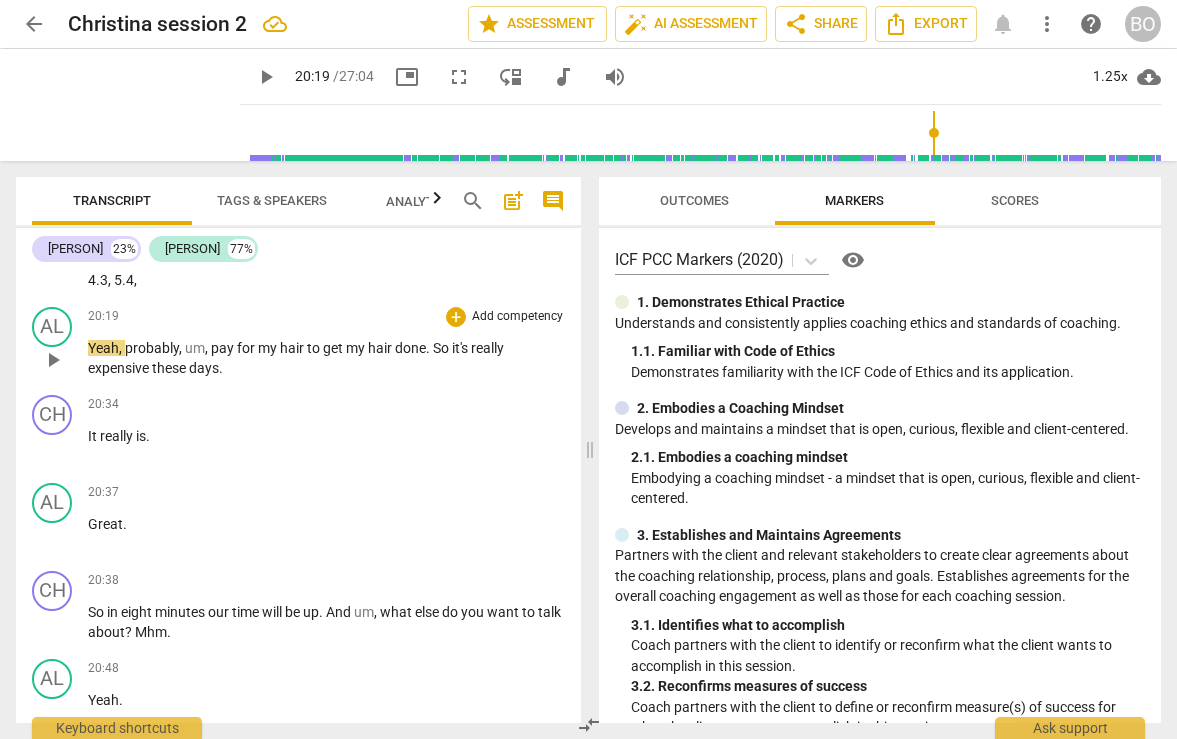 click on "play_arrow" at bounding box center [53, 360] 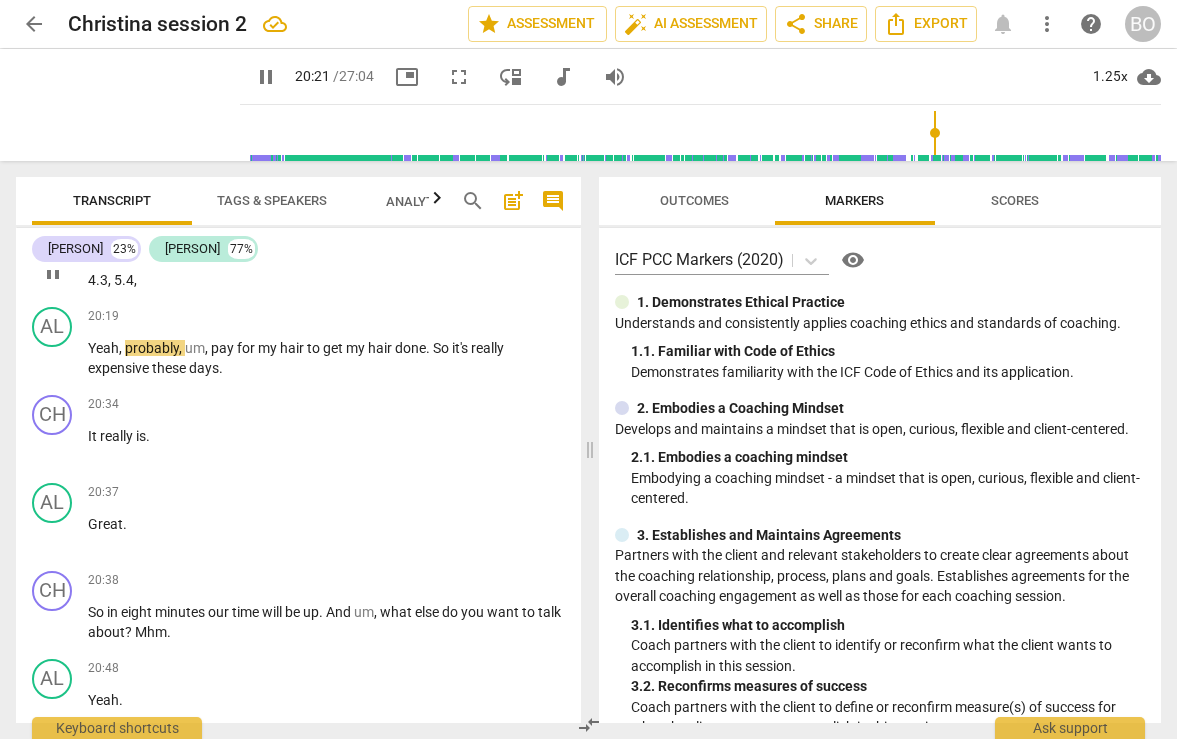 click on "," at bounding box center [135, 280] 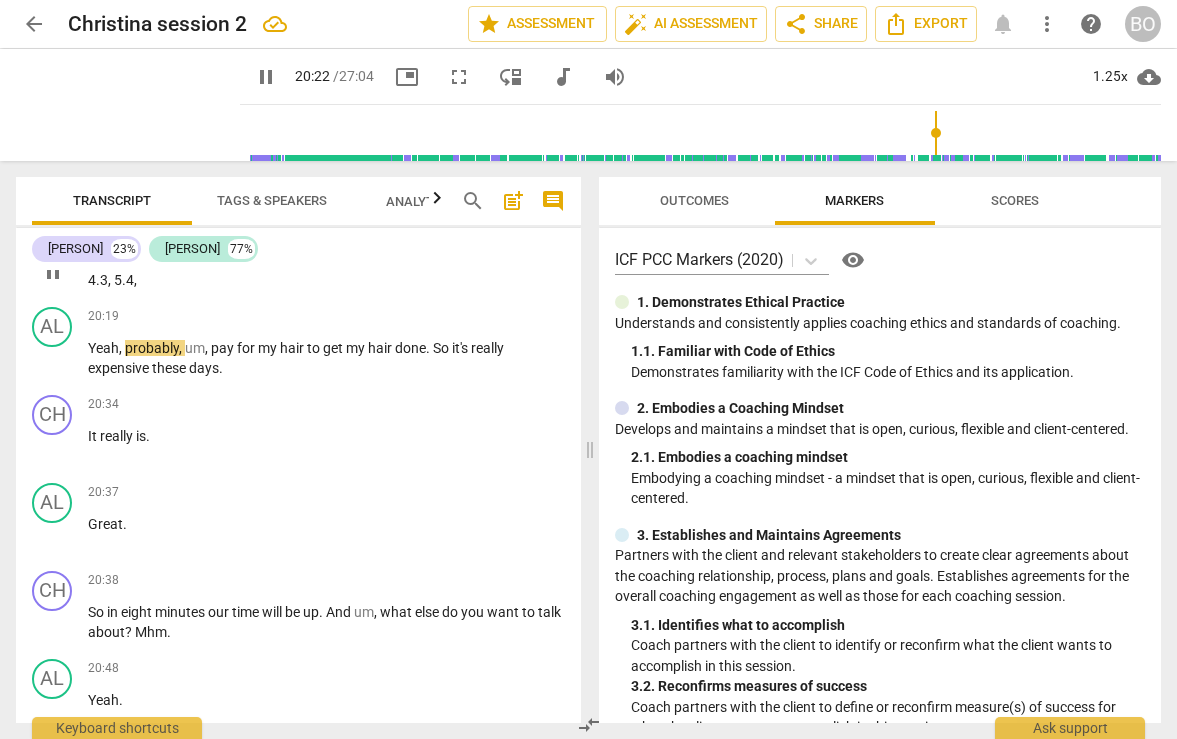 type on "1223" 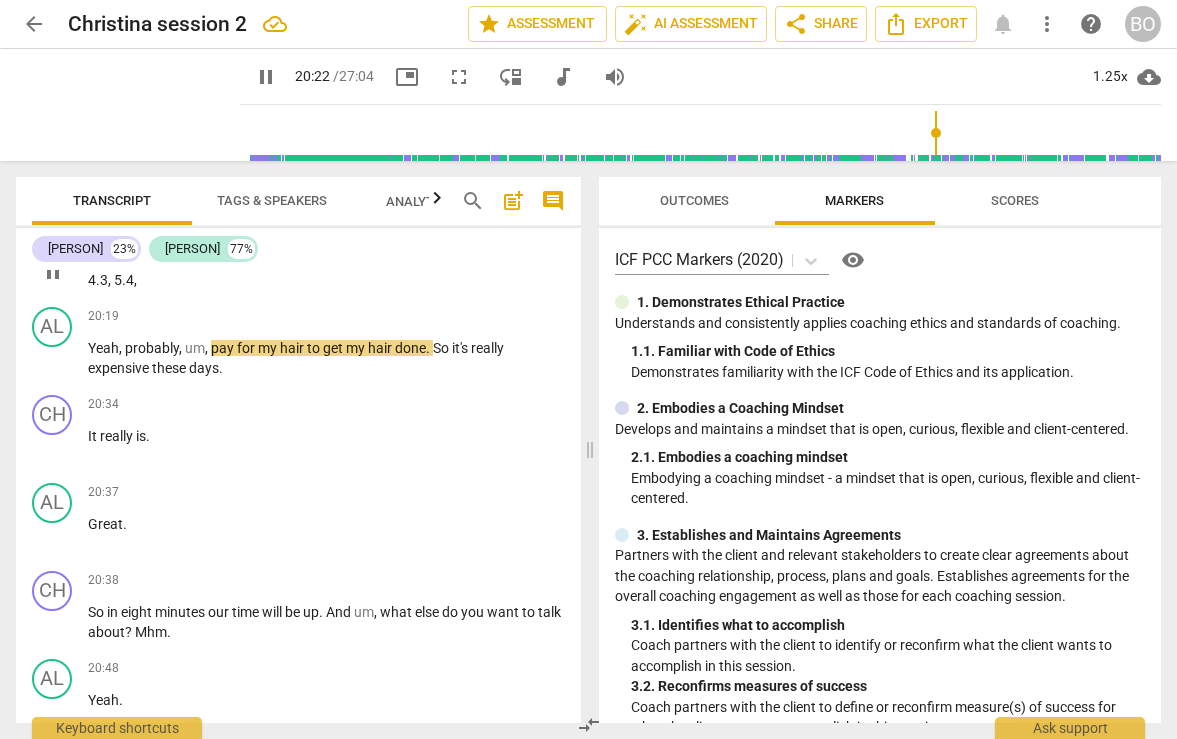 type 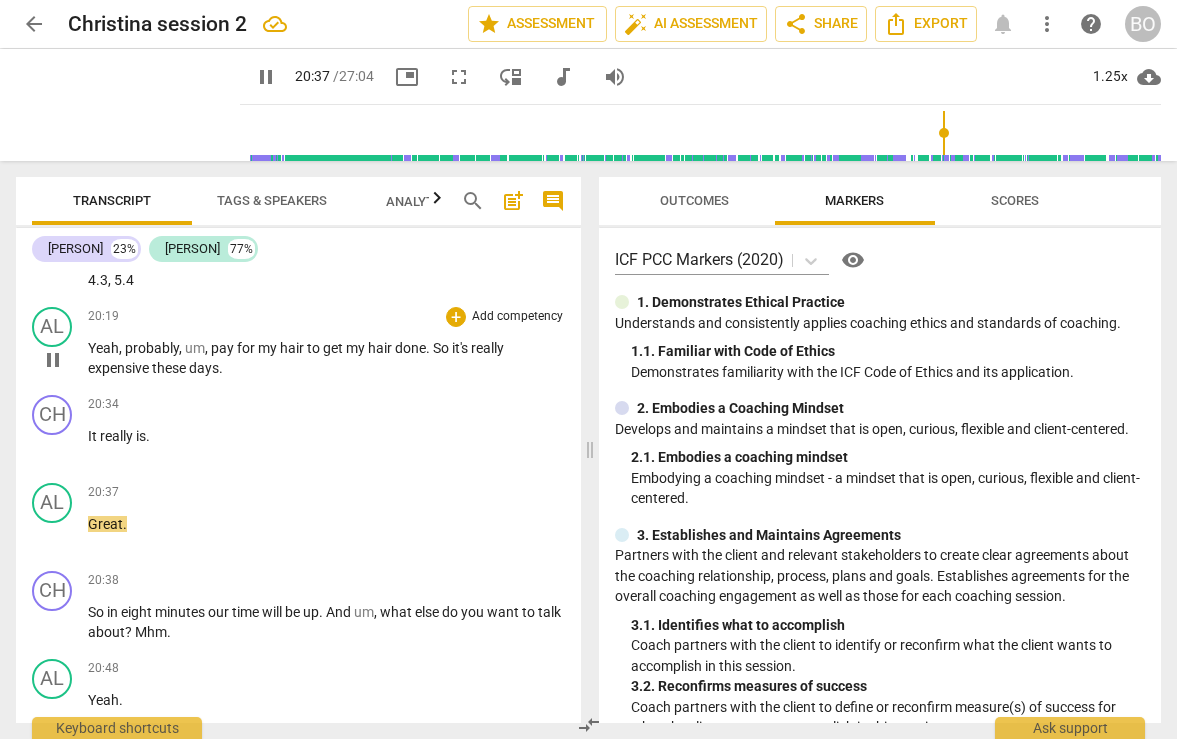 scroll, scrollTop: 11553, scrollLeft: 0, axis: vertical 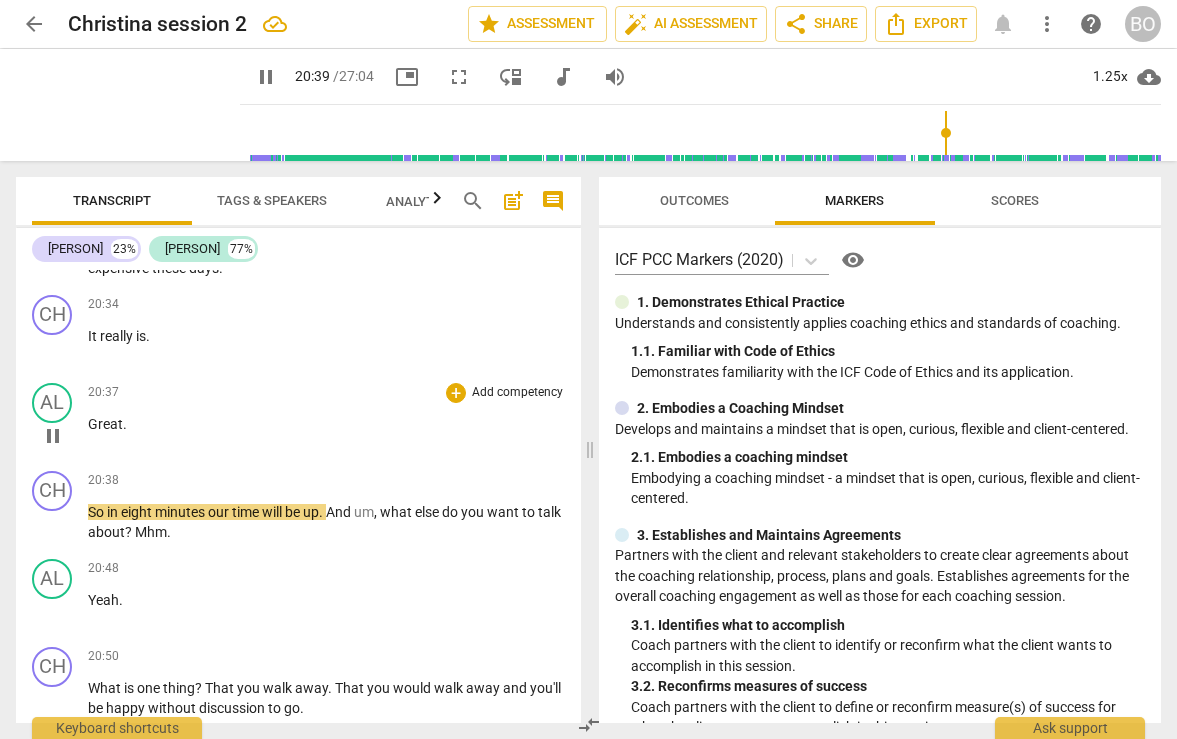 click on "Great" at bounding box center (105, 424) 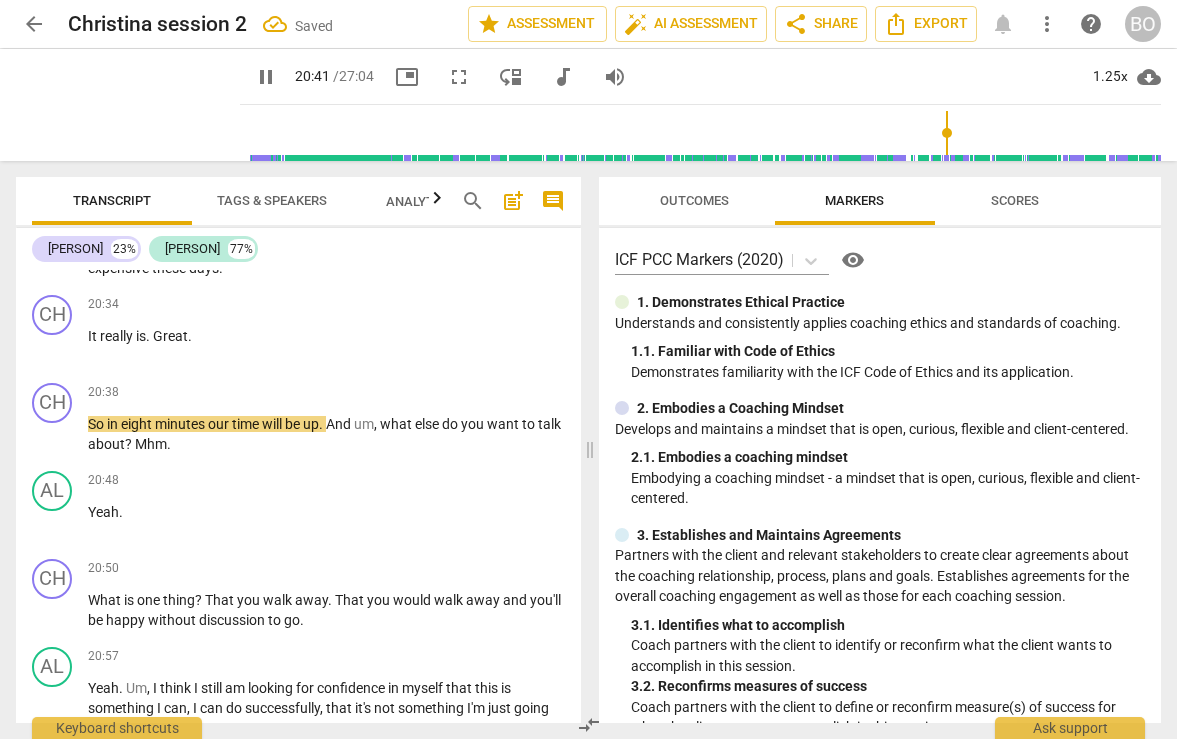 click on "So" at bounding box center (97, 424) 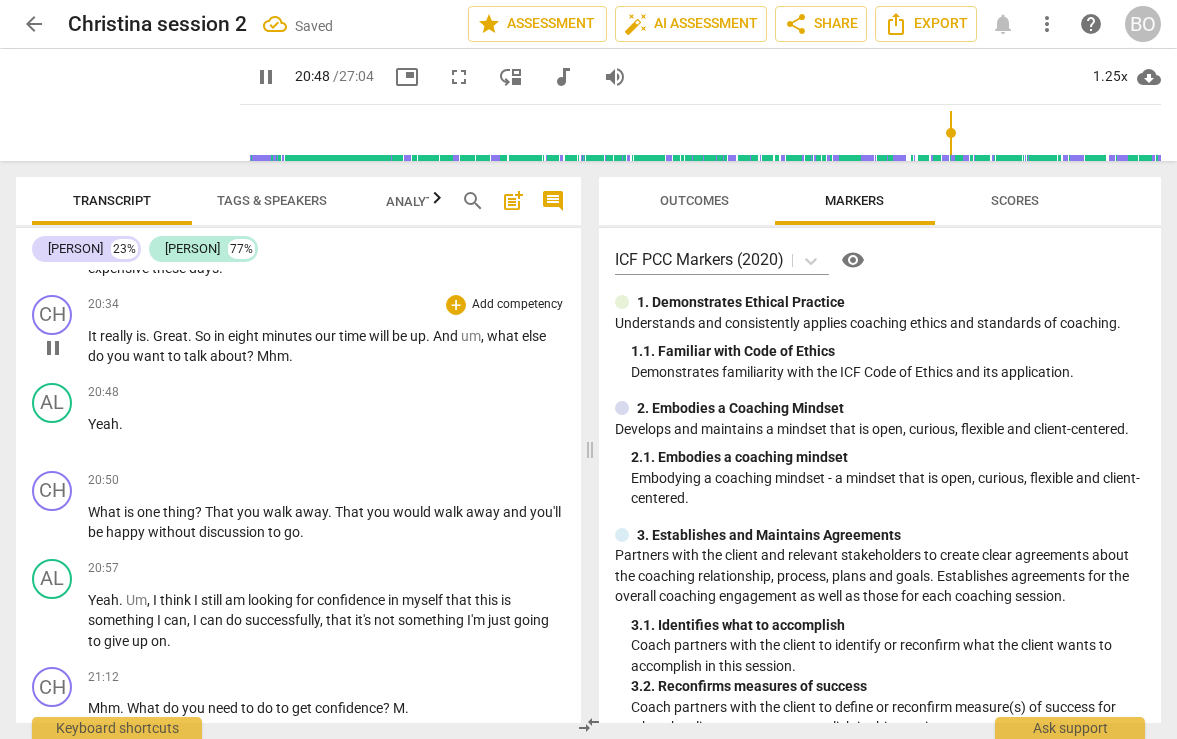 click on "Mhm" at bounding box center (273, 356) 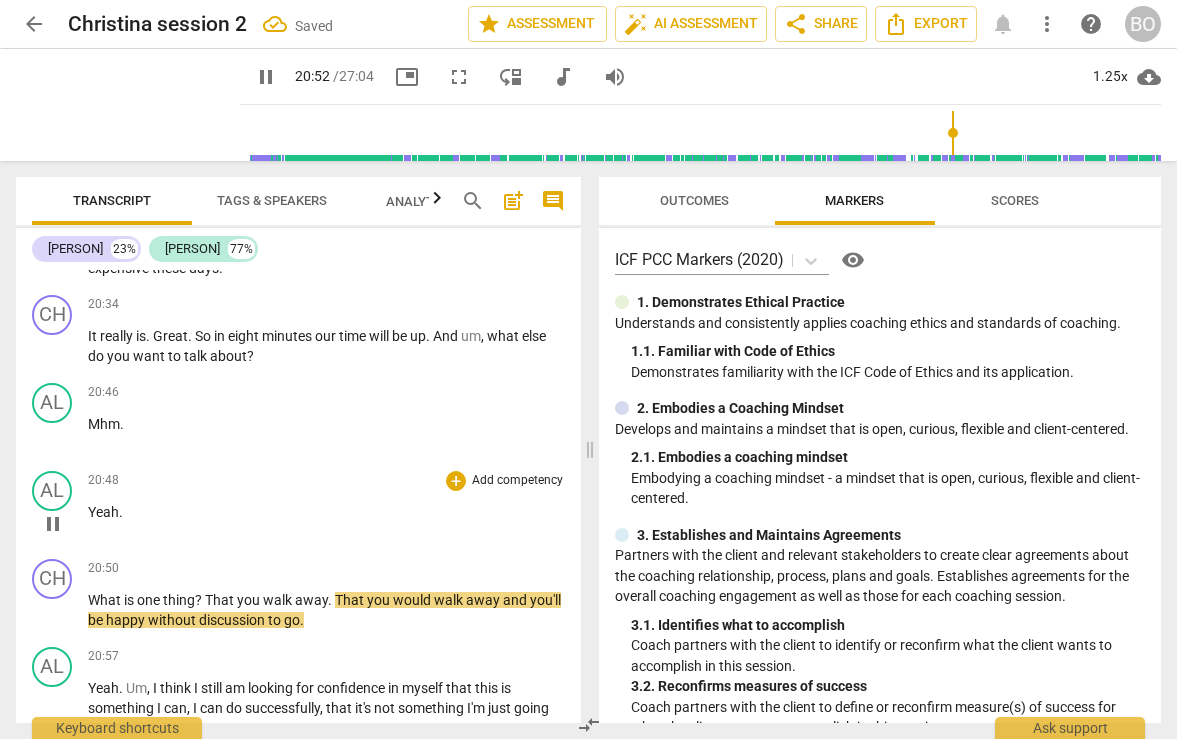click on "Yeah" at bounding box center [103, 512] 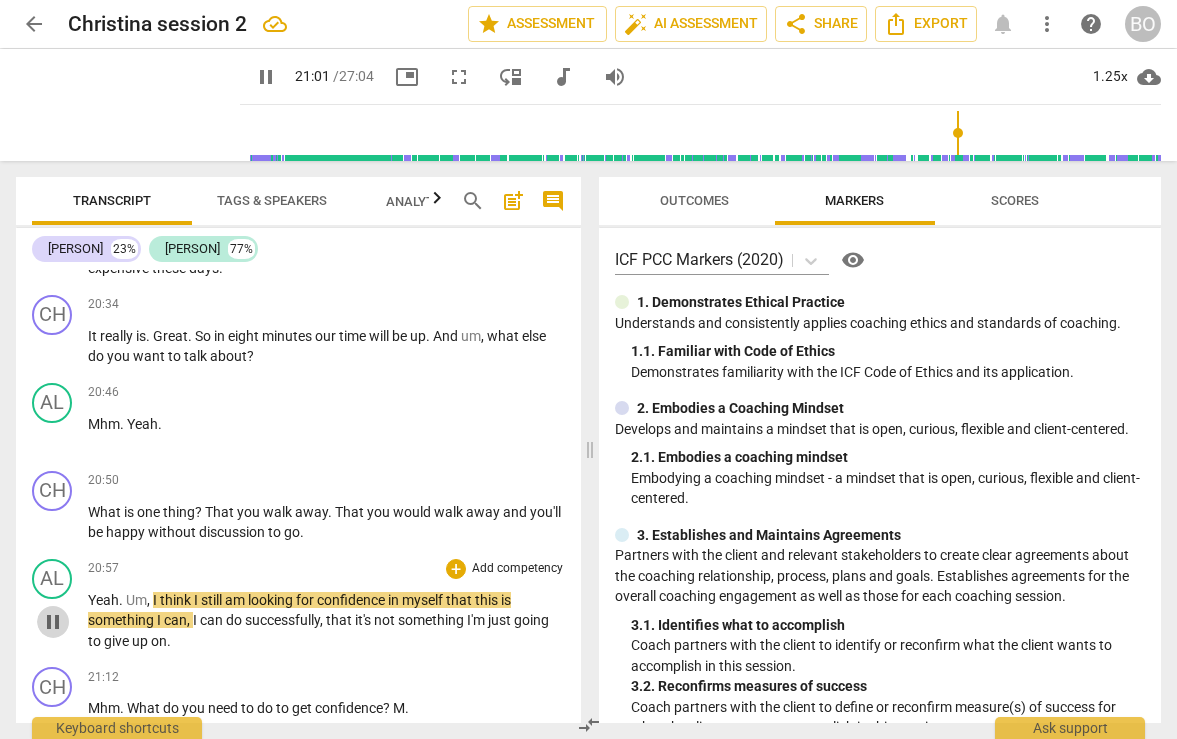 click on "pause" at bounding box center [53, 622] 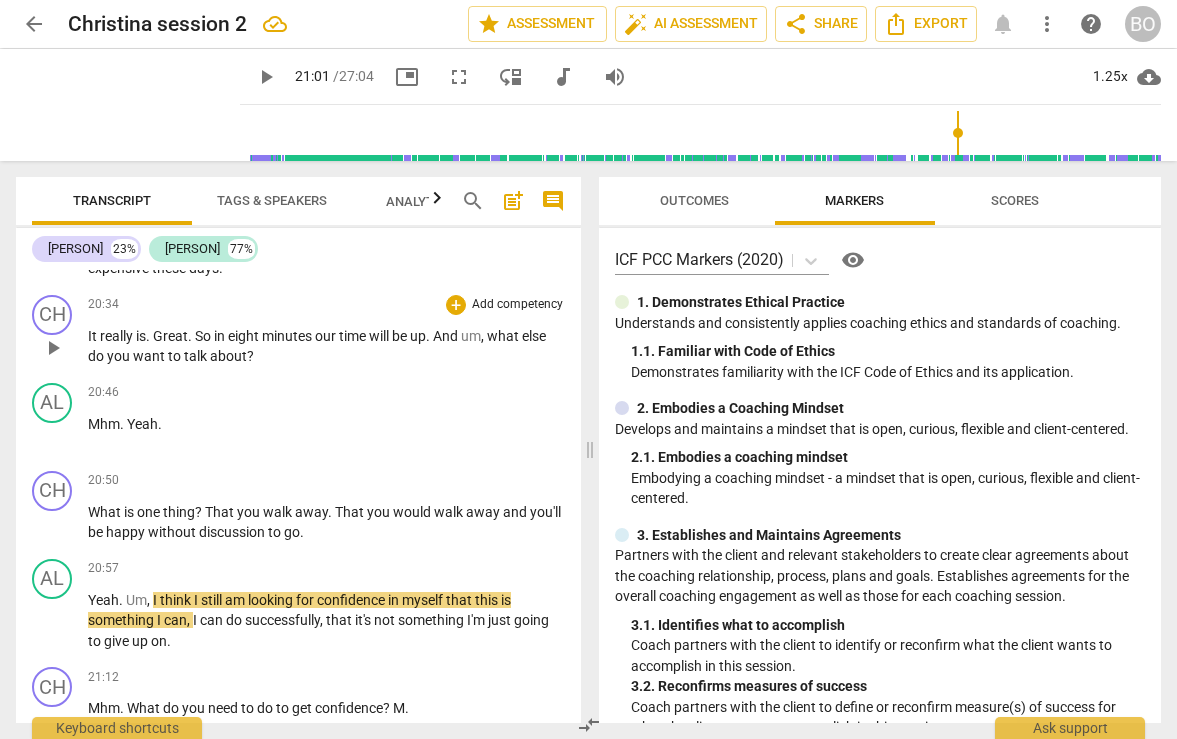 click on "It really is . Great . So in [NUMBER] minutes our time will be up . And um , what else do you want to talk about ?" at bounding box center (326, 346) 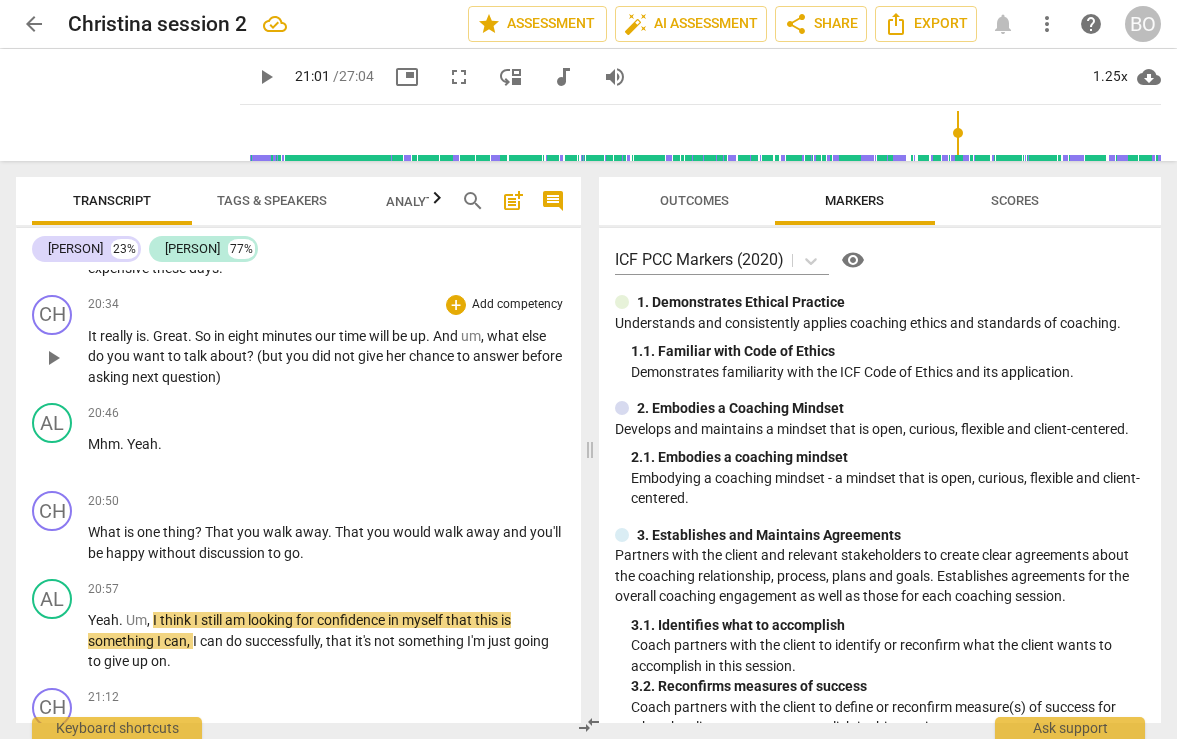 click on "? (but you did not give her chance to answer before asking next question)" at bounding box center (325, 366) 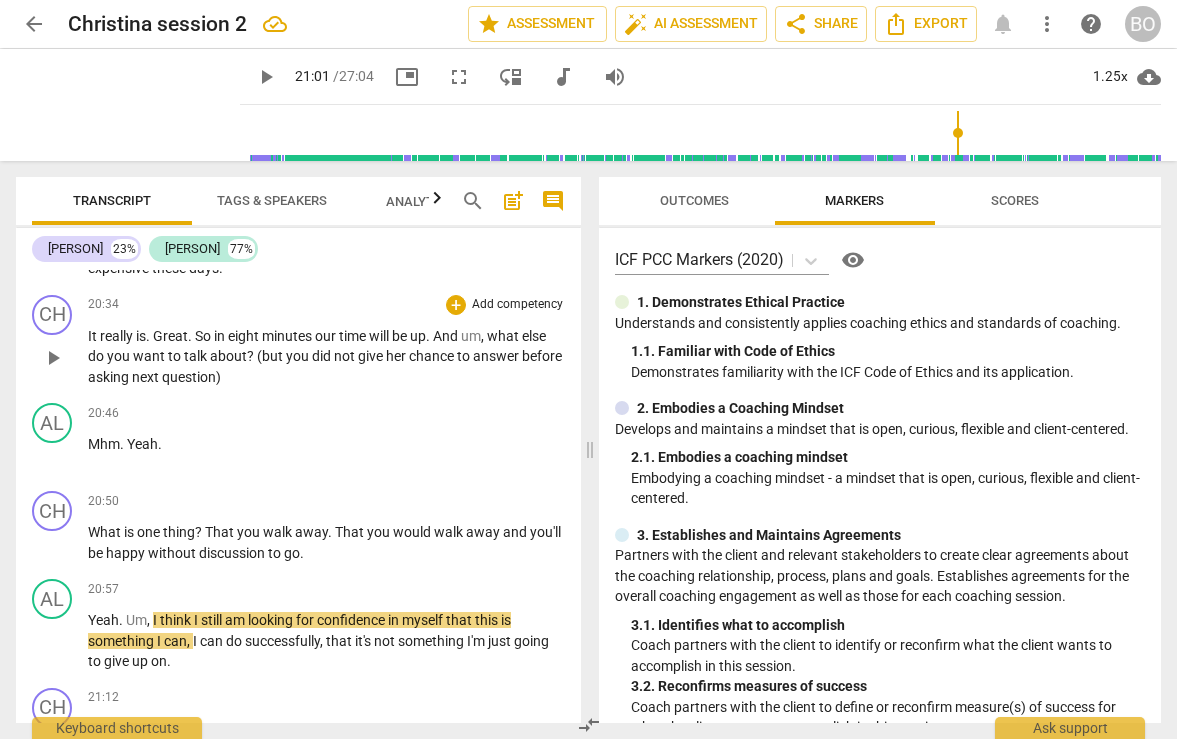 scroll, scrollTop: 11753, scrollLeft: 0, axis: vertical 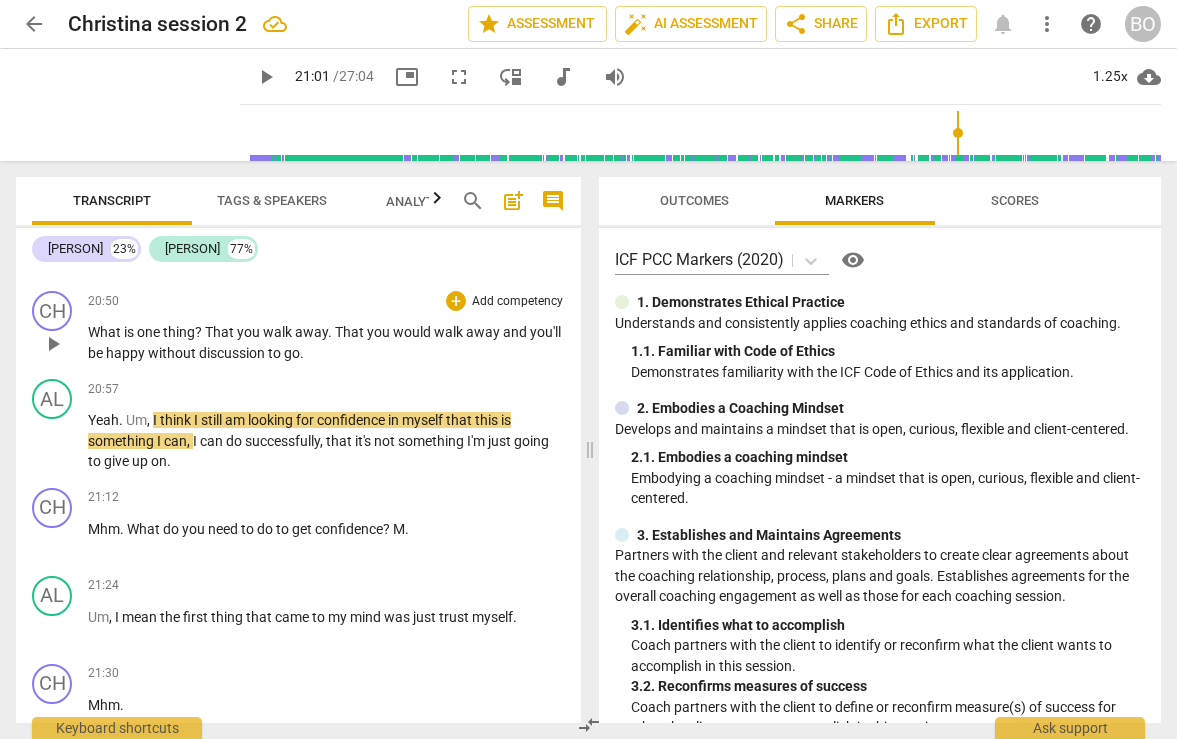 click on "thing" at bounding box center (179, 332) 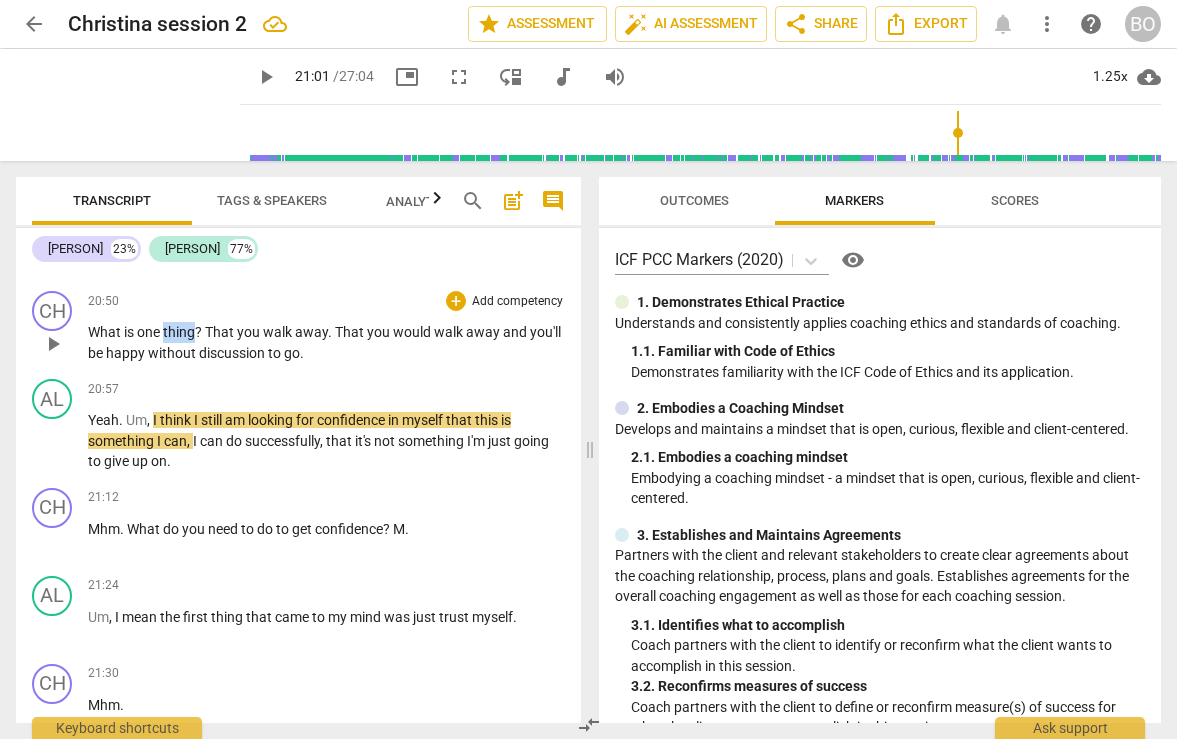 click on "thing" at bounding box center (179, 332) 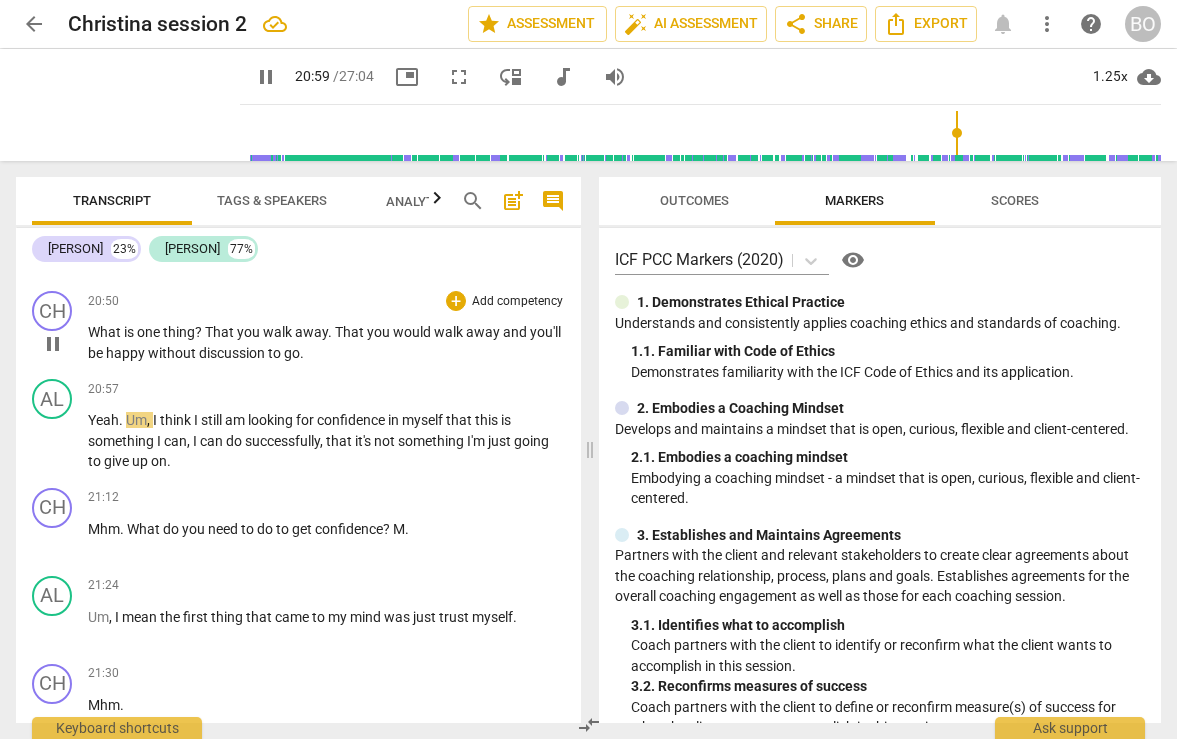 click on "What is one thing ? That you walk away . That you would walk away and you'll be happy without discussion to go ." at bounding box center [326, 342] 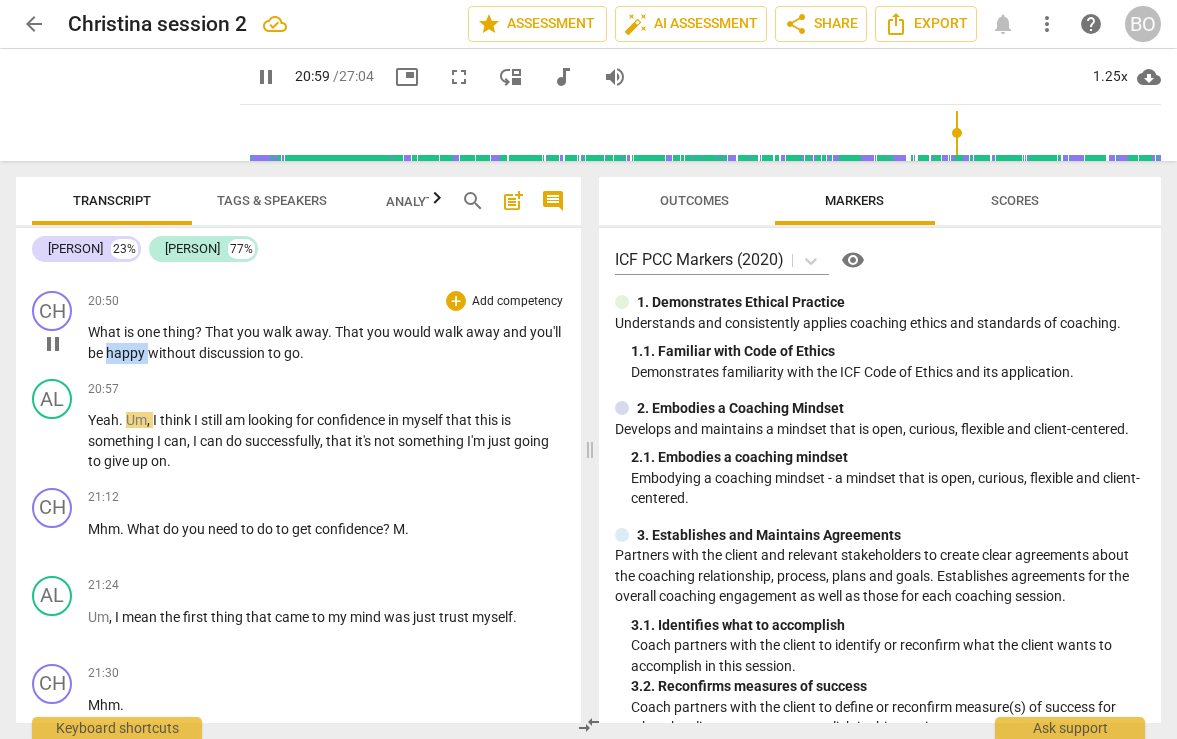 click on "What is one thing ? That you walk away . That you would walk away and you'll be happy without discussion to go ." at bounding box center [326, 342] 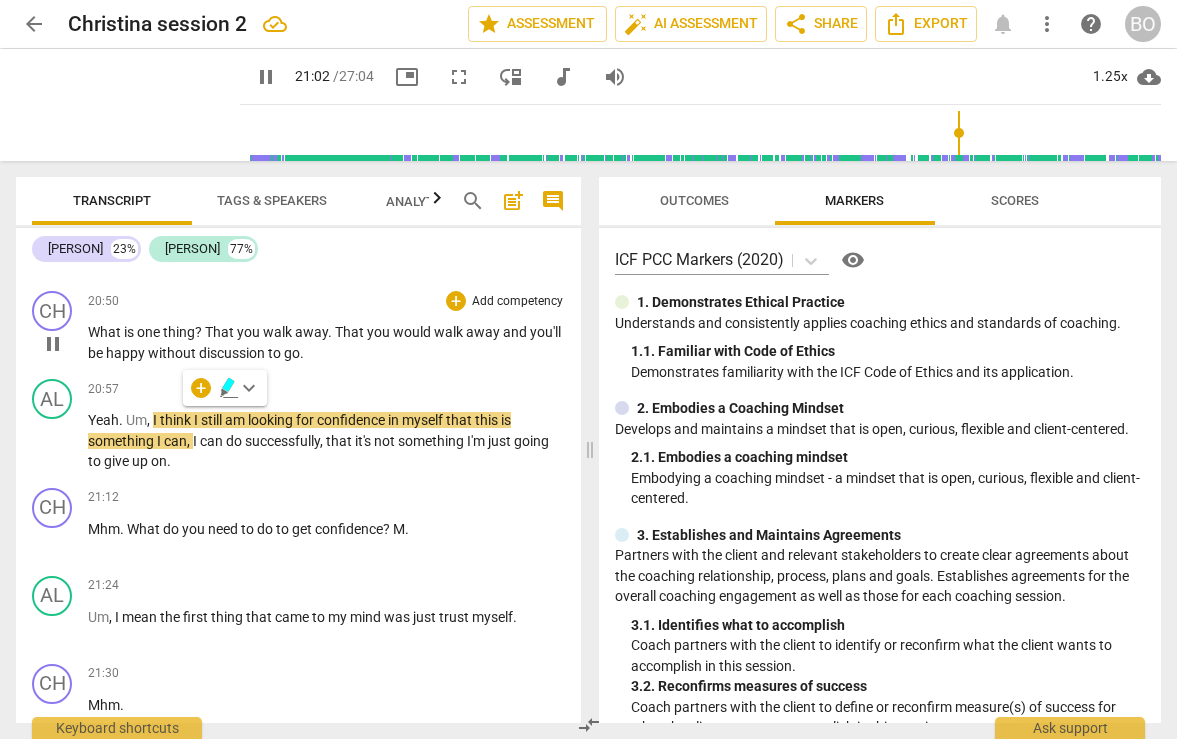 click on "That" at bounding box center [351, 332] 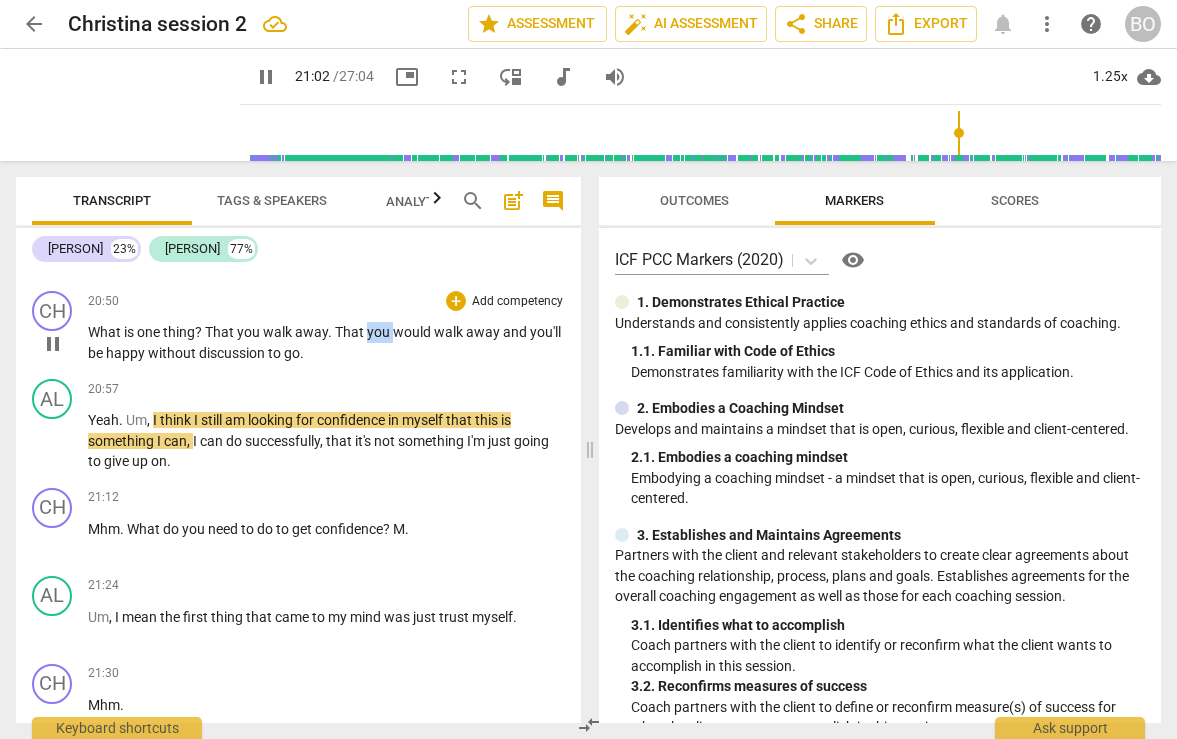 click on "That" at bounding box center [351, 332] 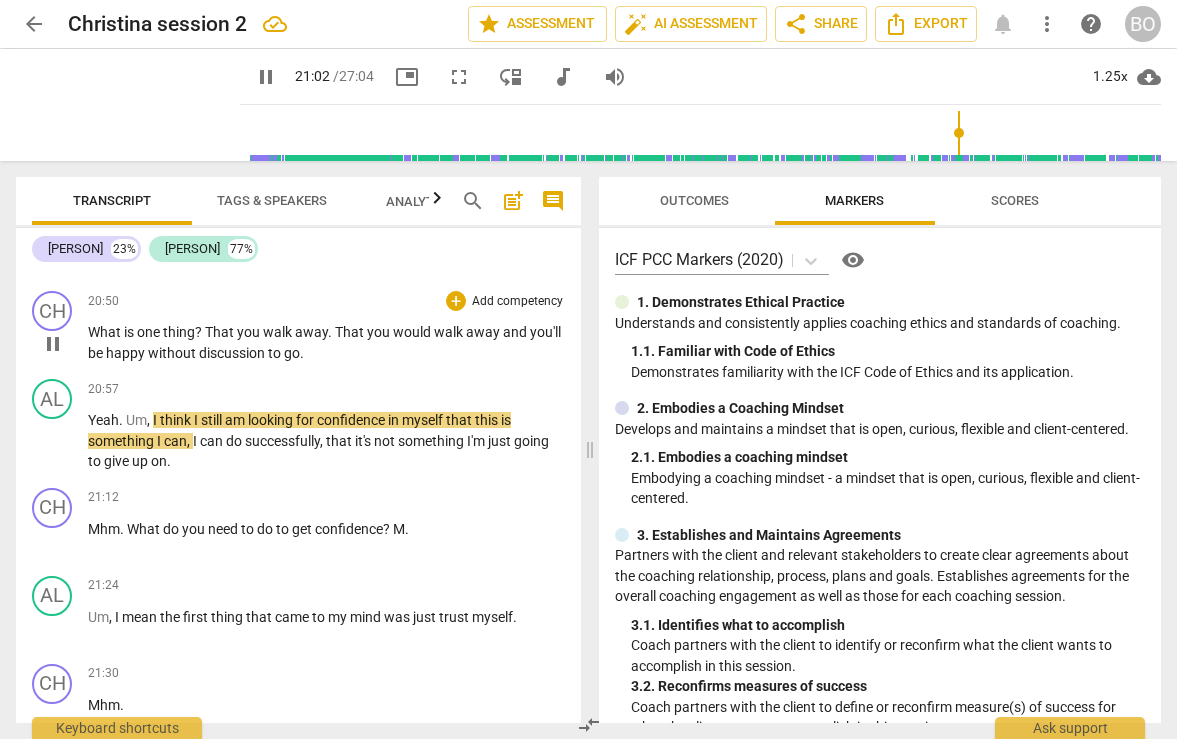 click on "go" at bounding box center [292, 353] 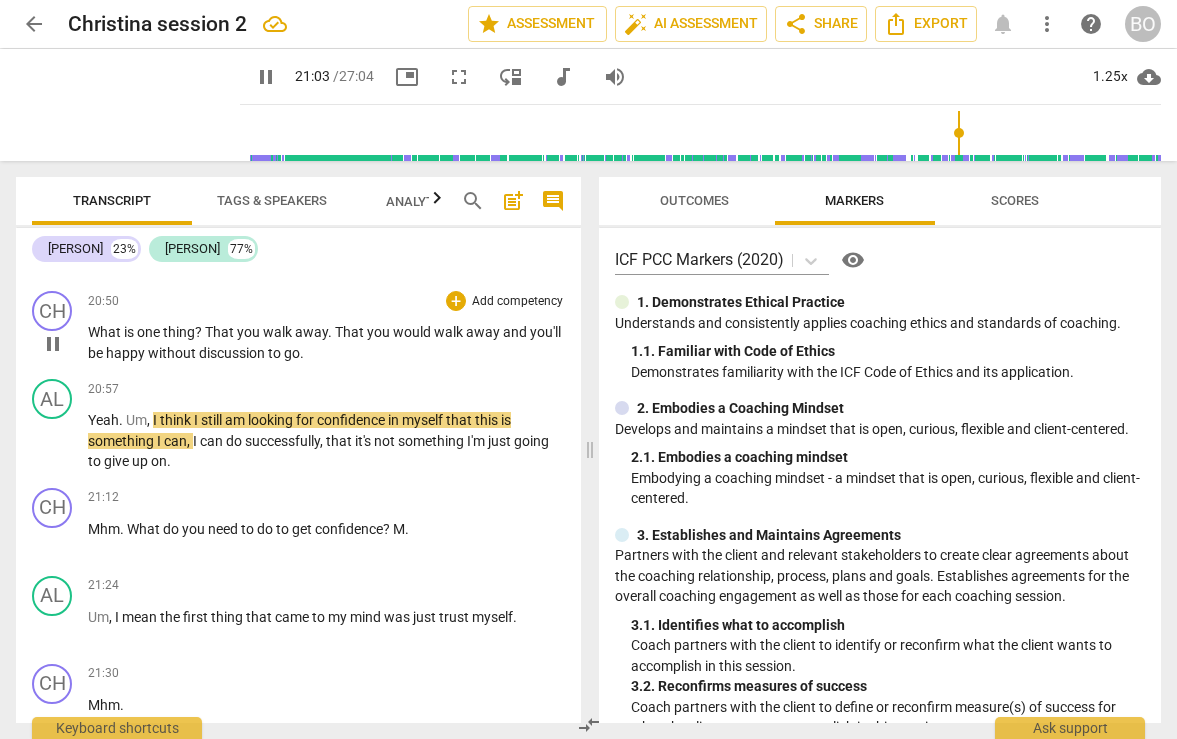 type on "1264" 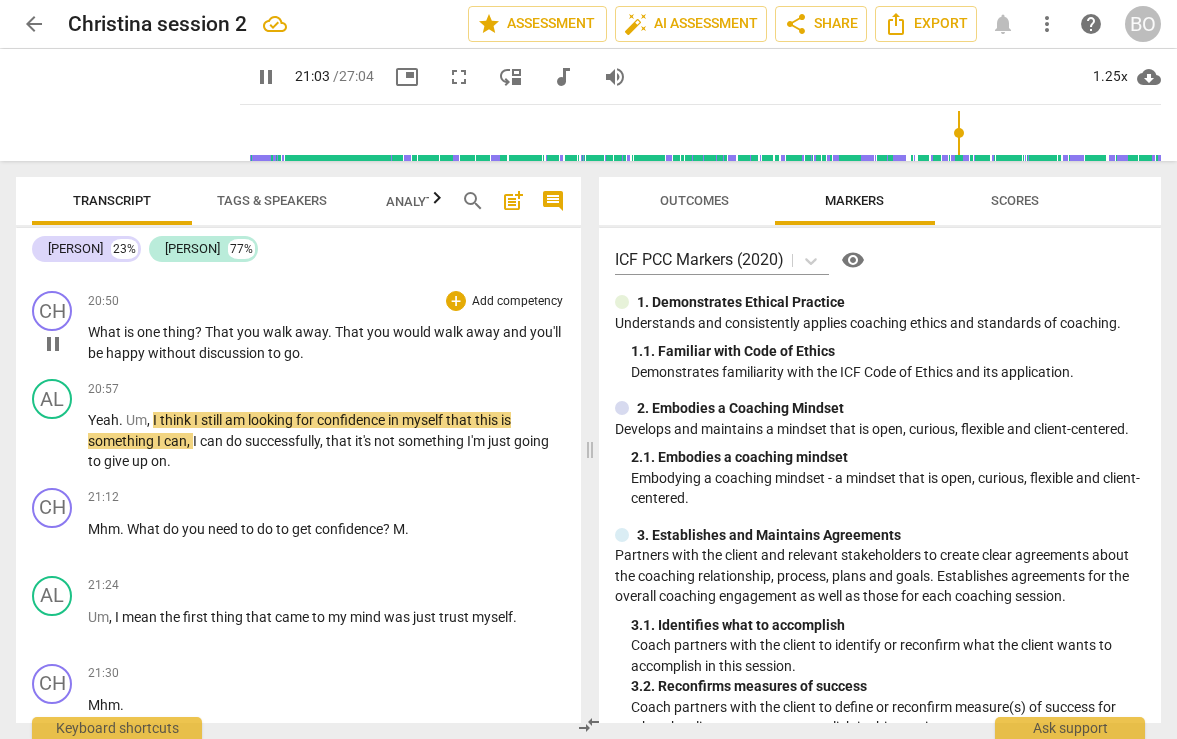 type 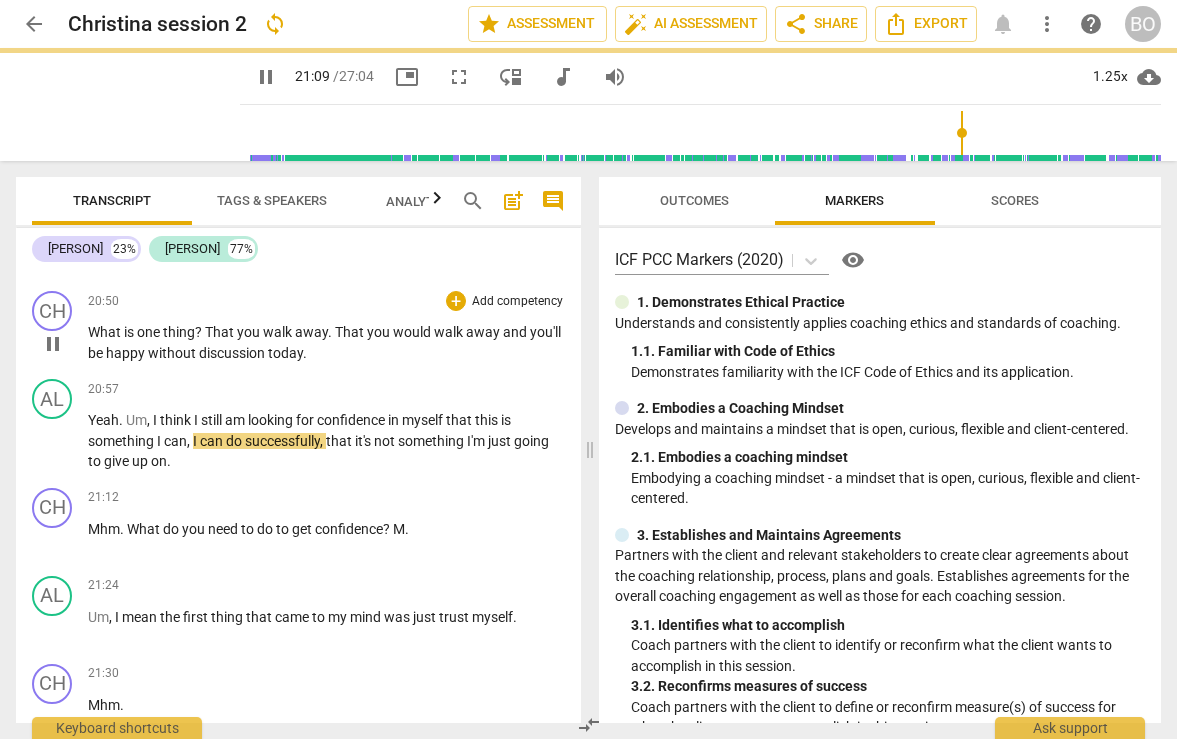 click on "without" at bounding box center (173, 353) 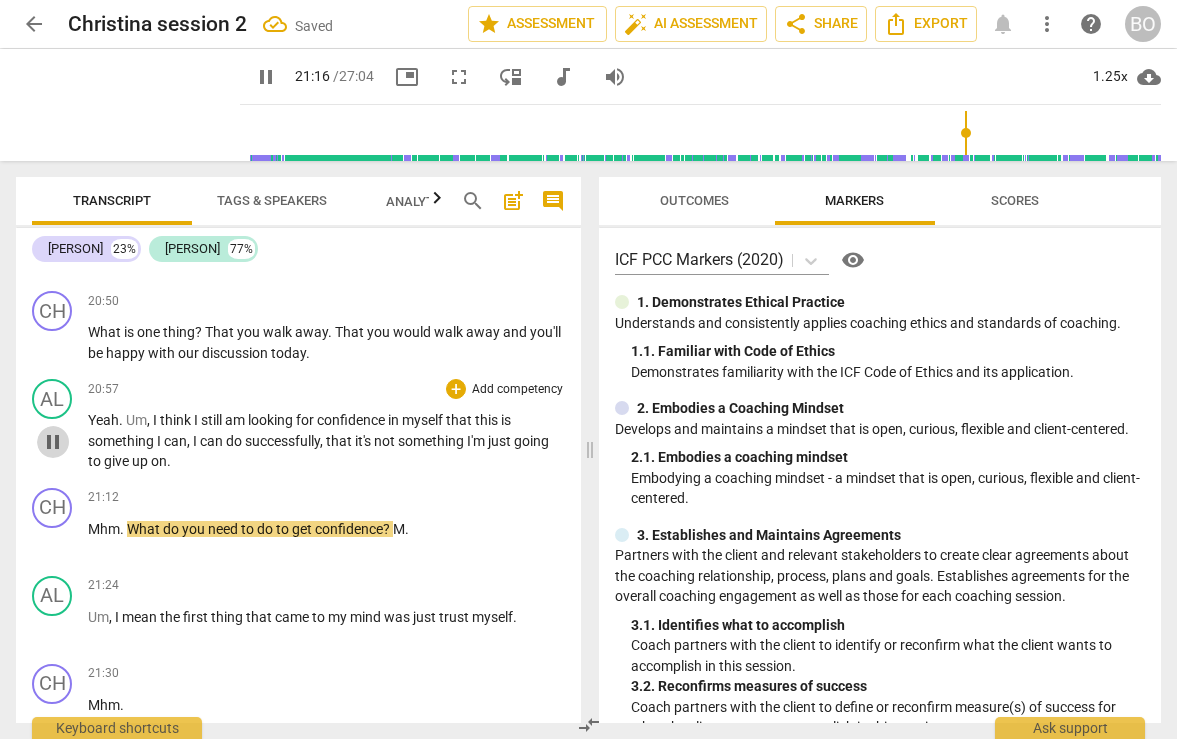 click on "pause" at bounding box center [53, 442] 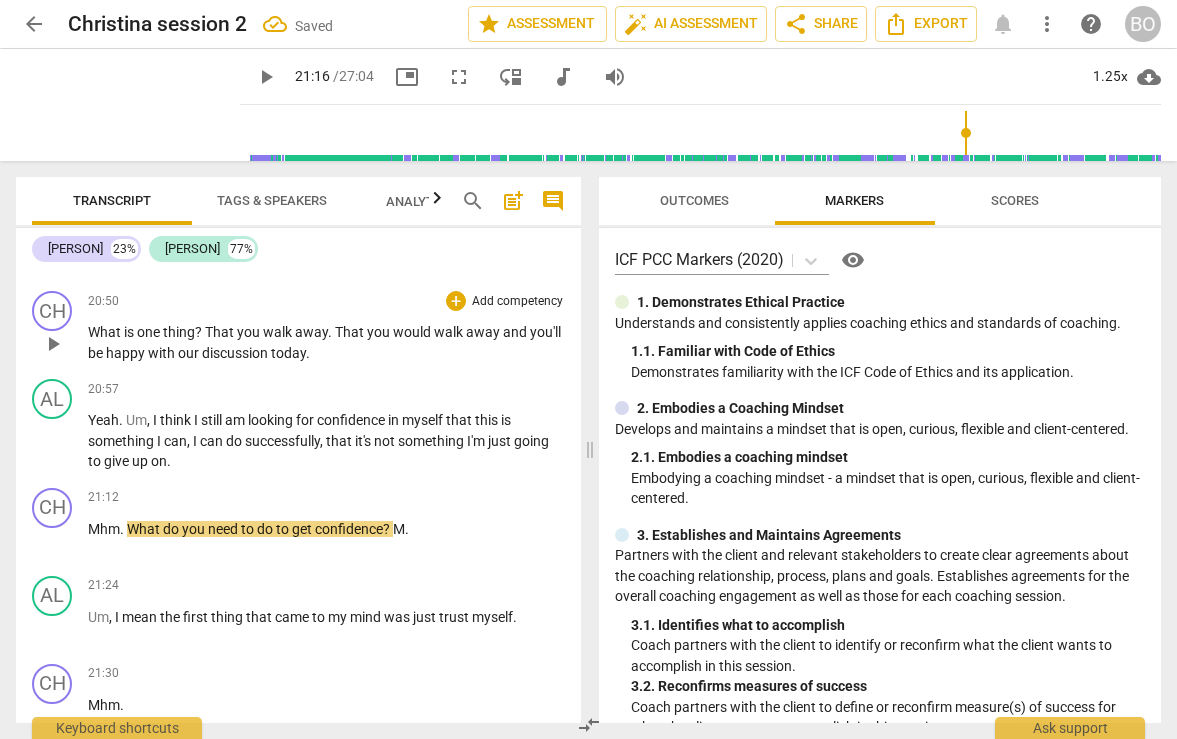 click on "What   is   one   thing ?   That   you   walk   away .   That   you   would   walk   away   and   you'll   be   happy   with   our   discussion   today ." at bounding box center [326, 342] 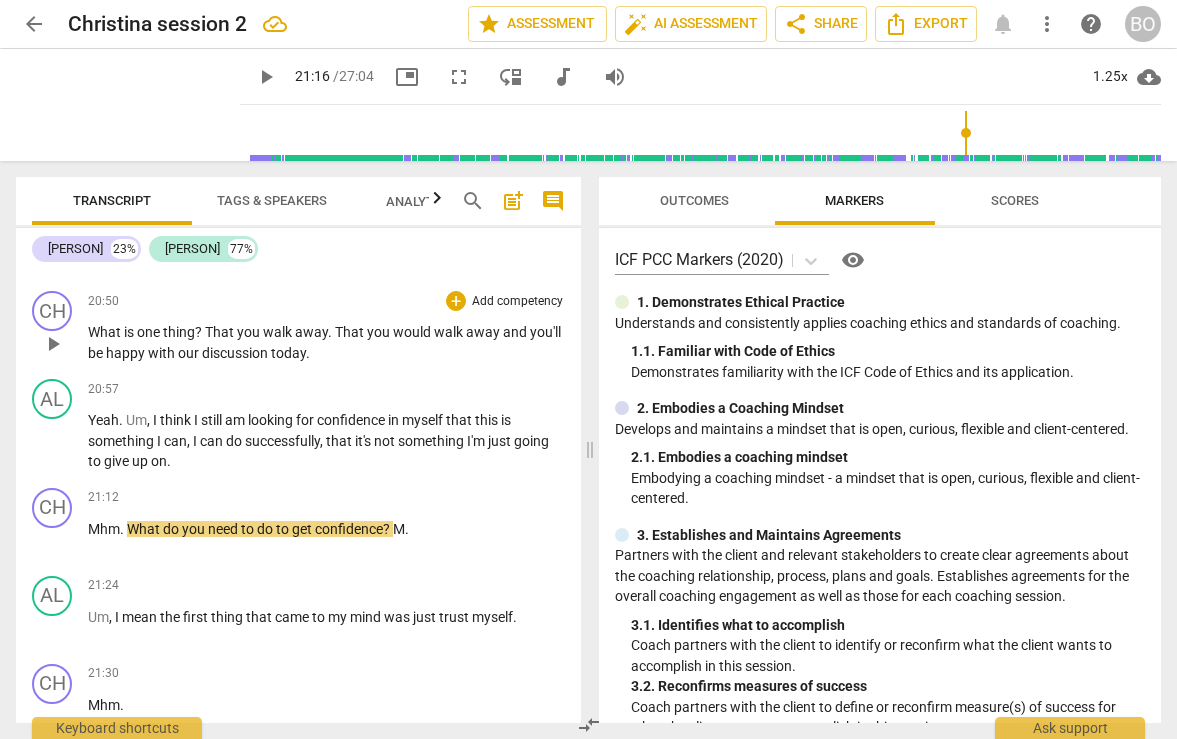 type 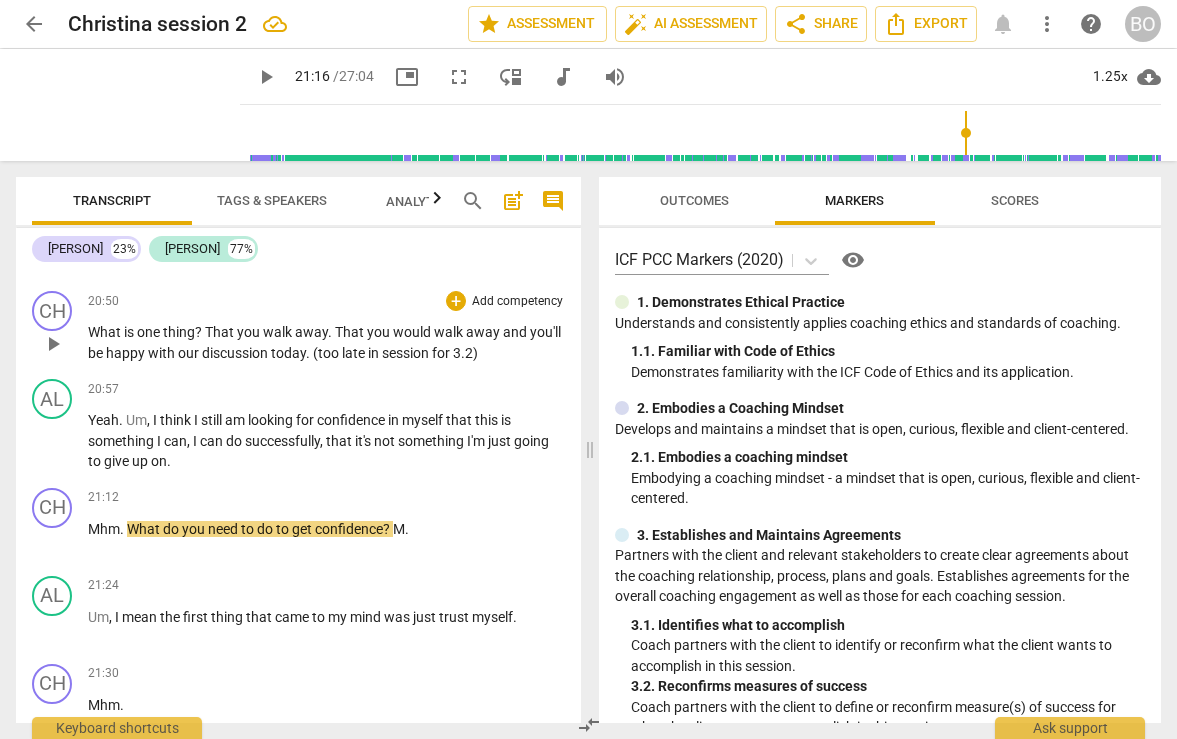 click on ". (too late in session for 3.2)" at bounding box center [392, 353] 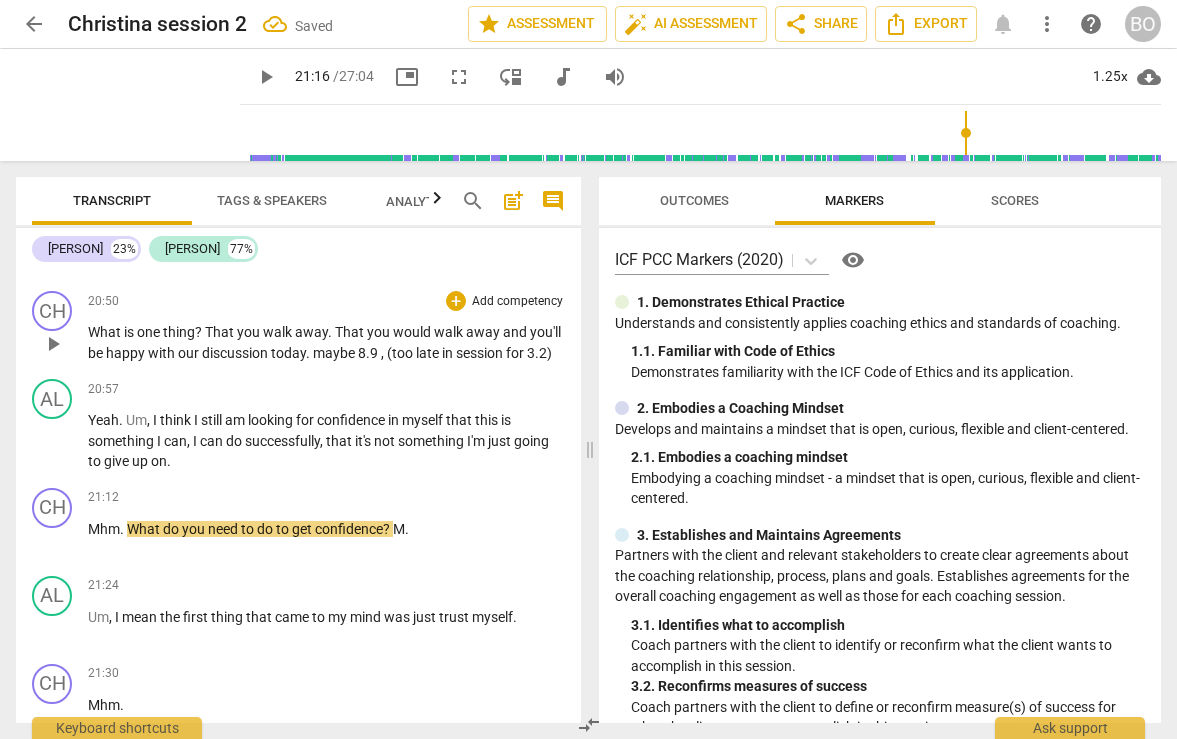 click on ". maybe 8.9 , (too late in session for 3.2)" at bounding box center (429, 353) 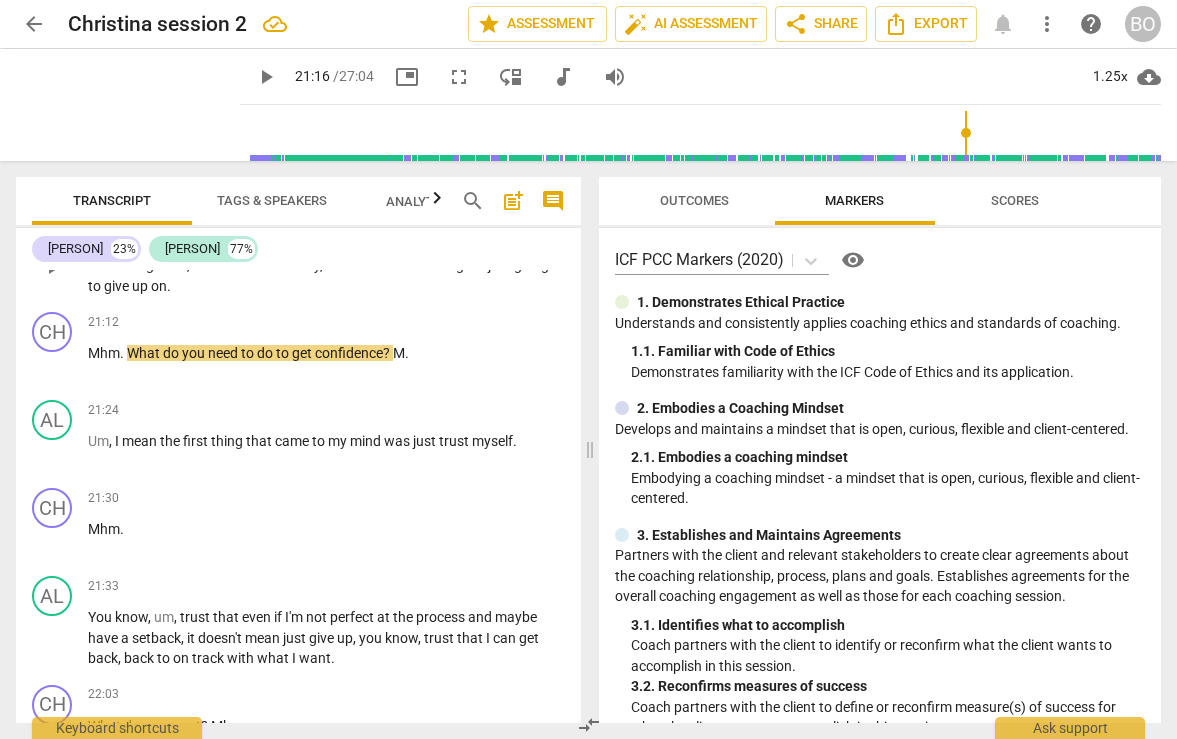 scroll, scrollTop: 11953, scrollLeft: 0, axis: vertical 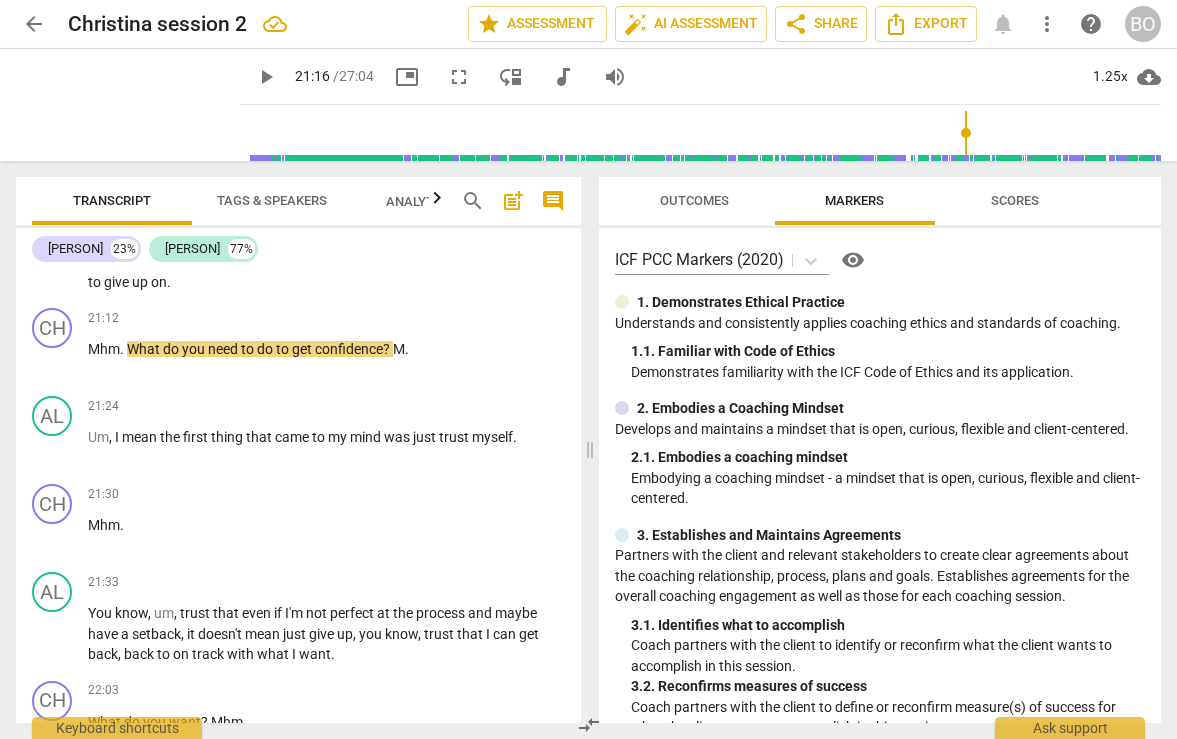 click on "up" at bounding box center [141, 282] 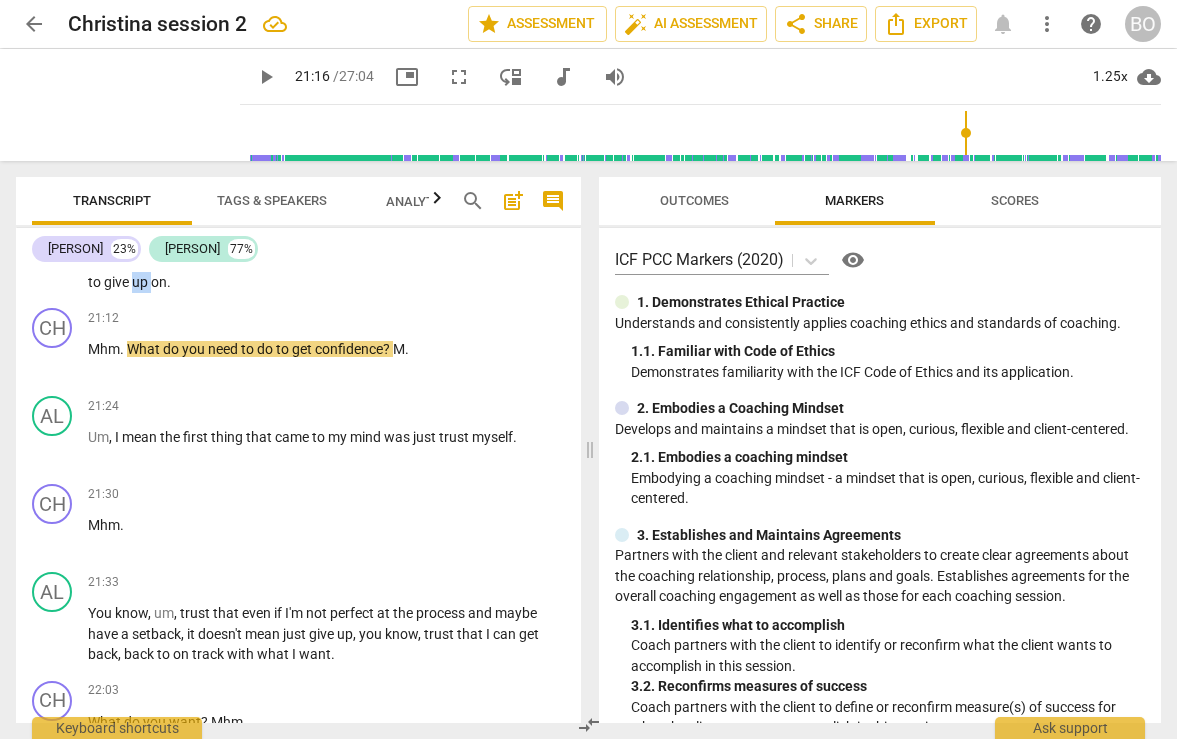 click on "up" at bounding box center (141, 282) 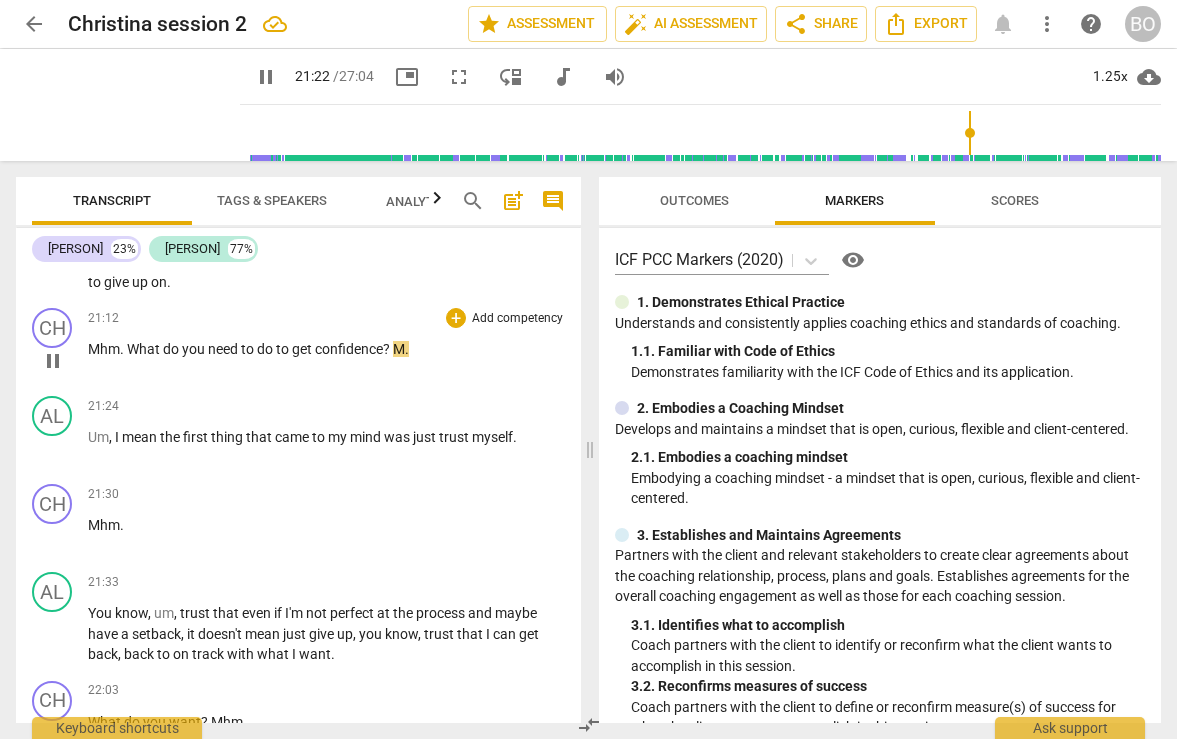 click on "M" at bounding box center (399, 349) 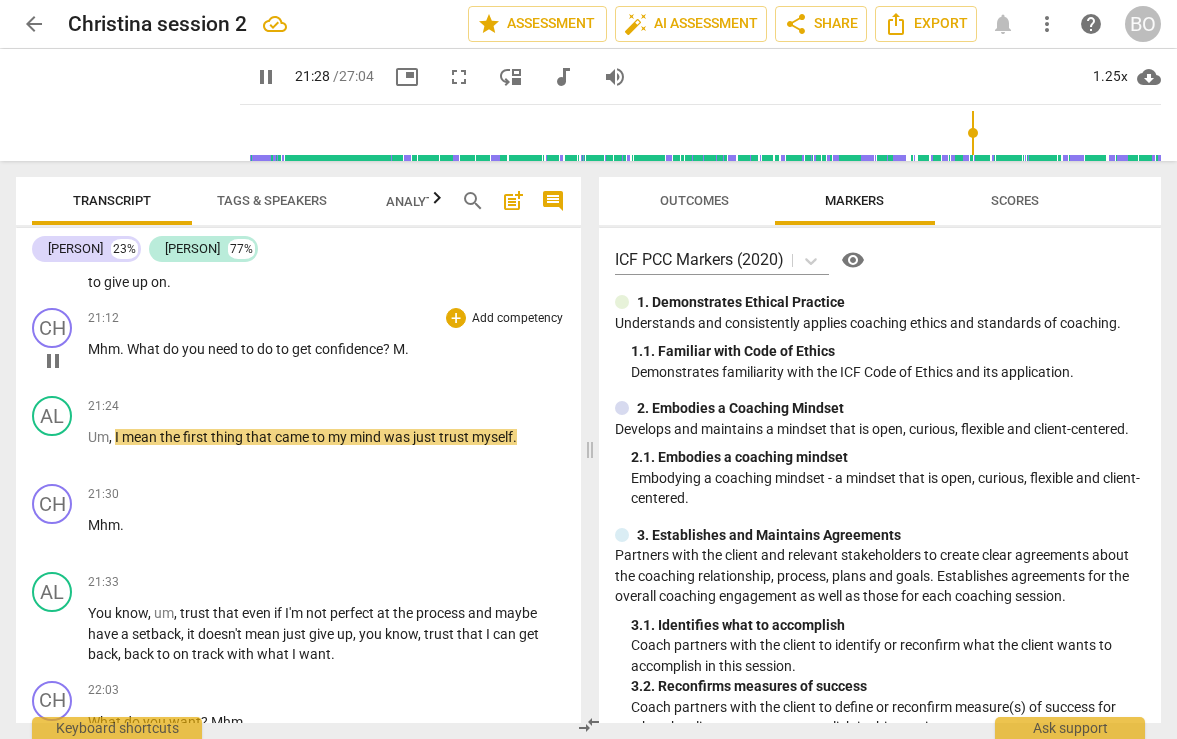 click on "." at bounding box center [407, 349] 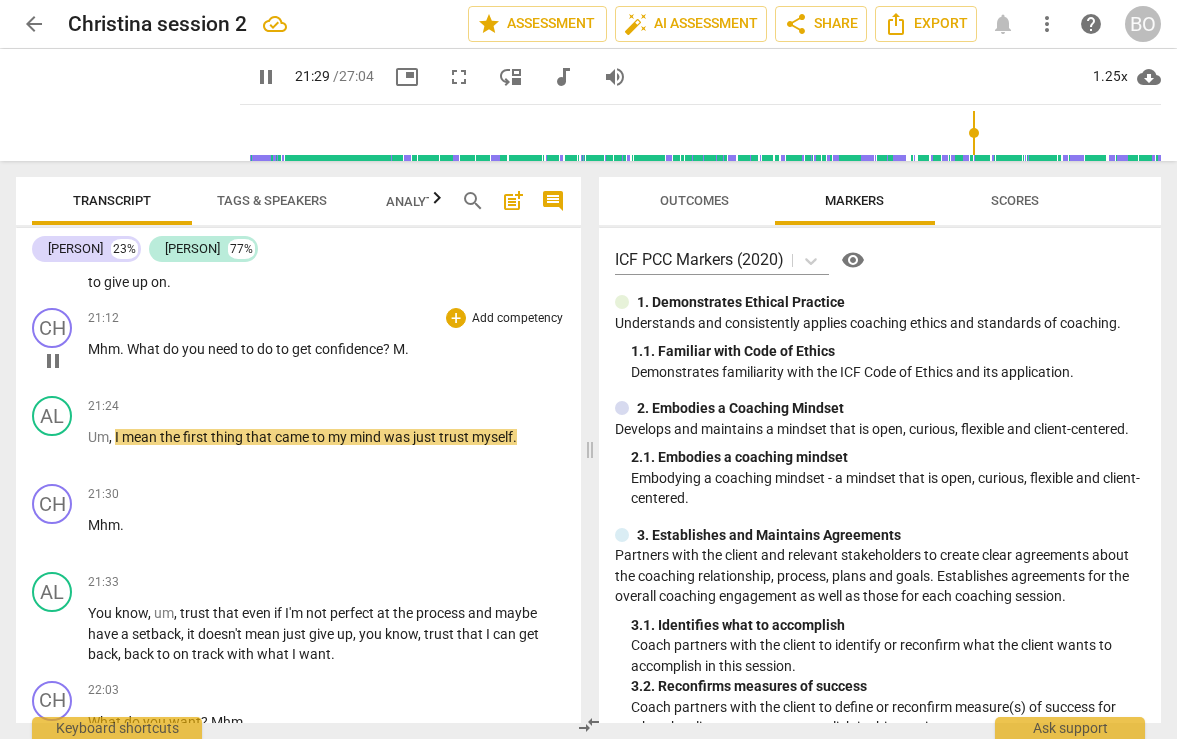 type on "1290" 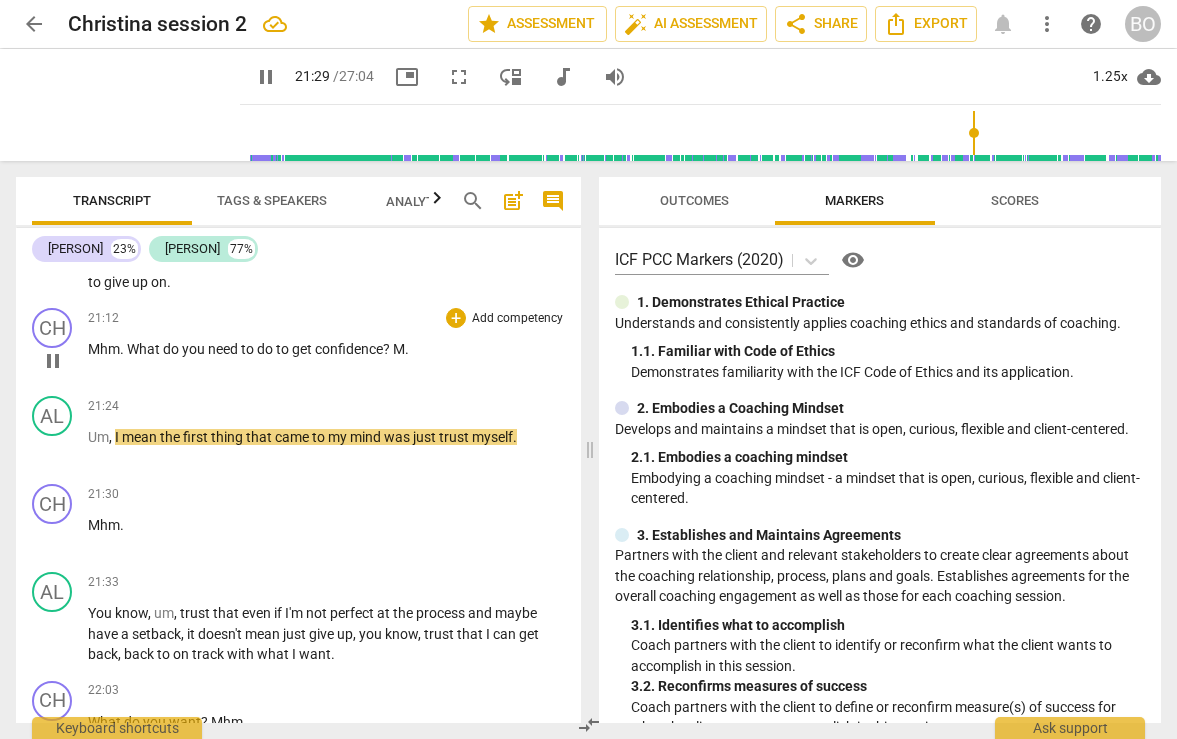 type 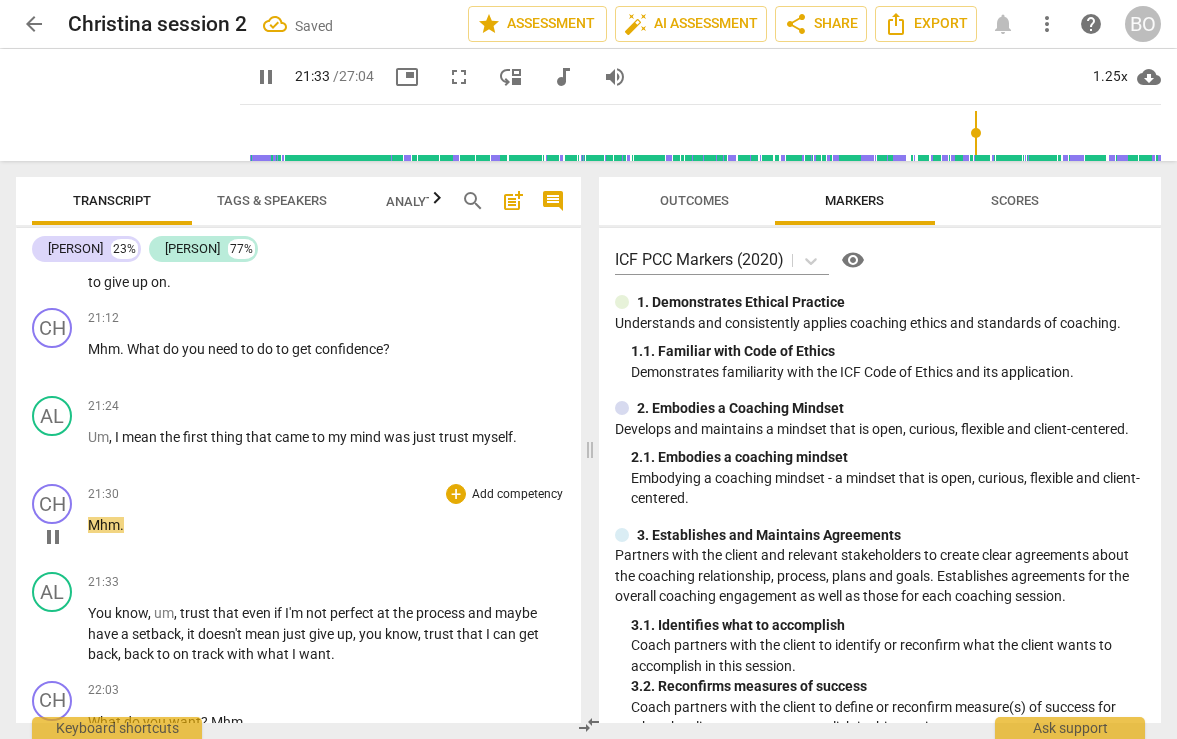 click on "pause" at bounding box center (53, 537) 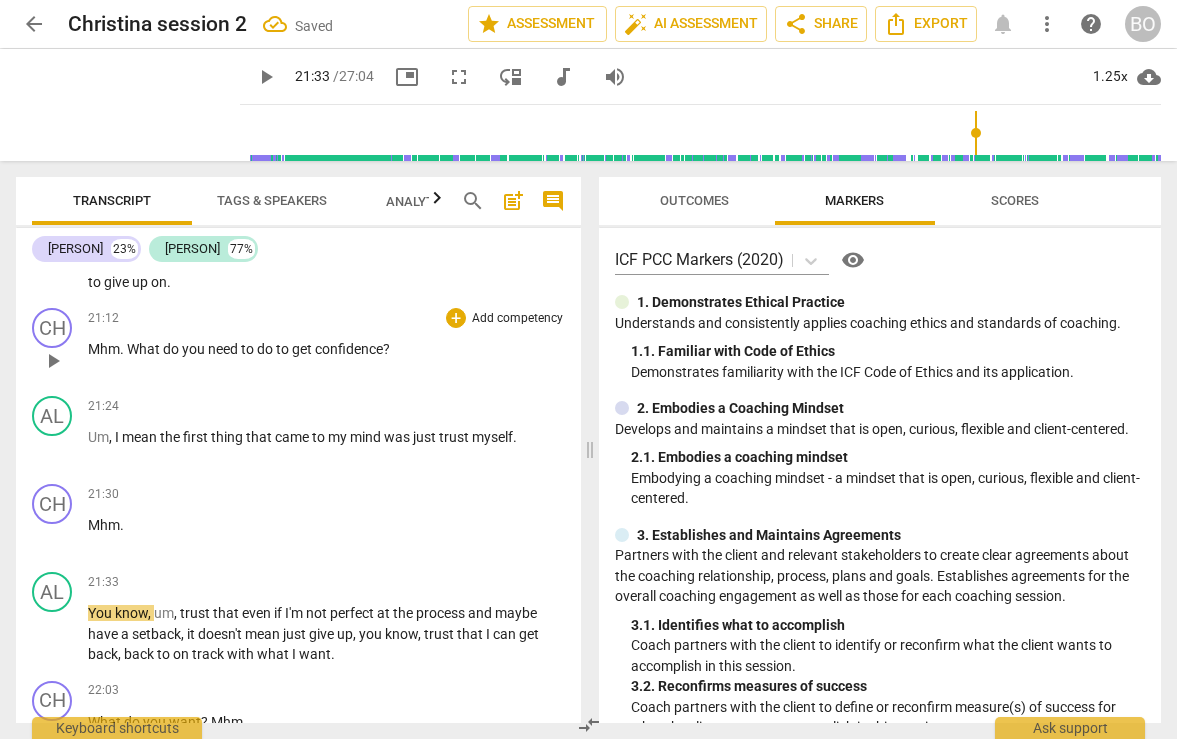 click on "Mhm .   What   do   you   need   to   do   to   get   confidence ?" at bounding box center (326, 349) 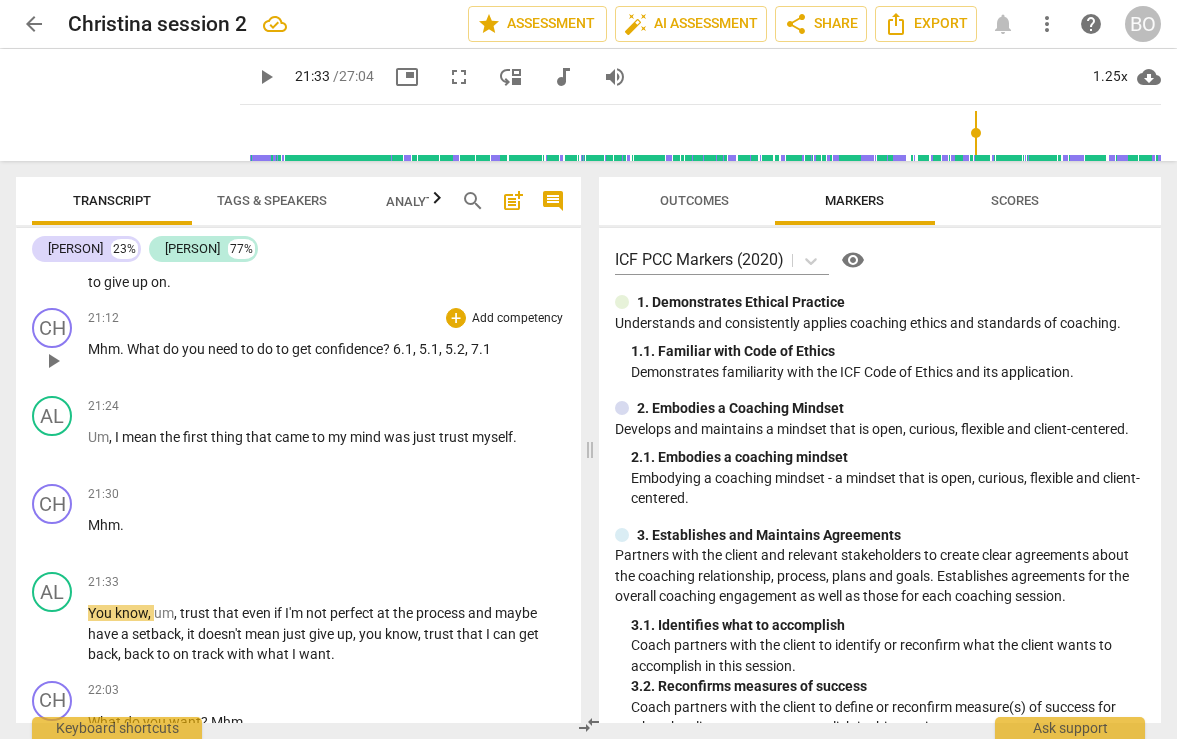 click on "Mhm .   What   do   you   need   to   do   to   get   confidence ? 6.1, 5.1, 5.2, 7.1" at bounding box center [326, 349] 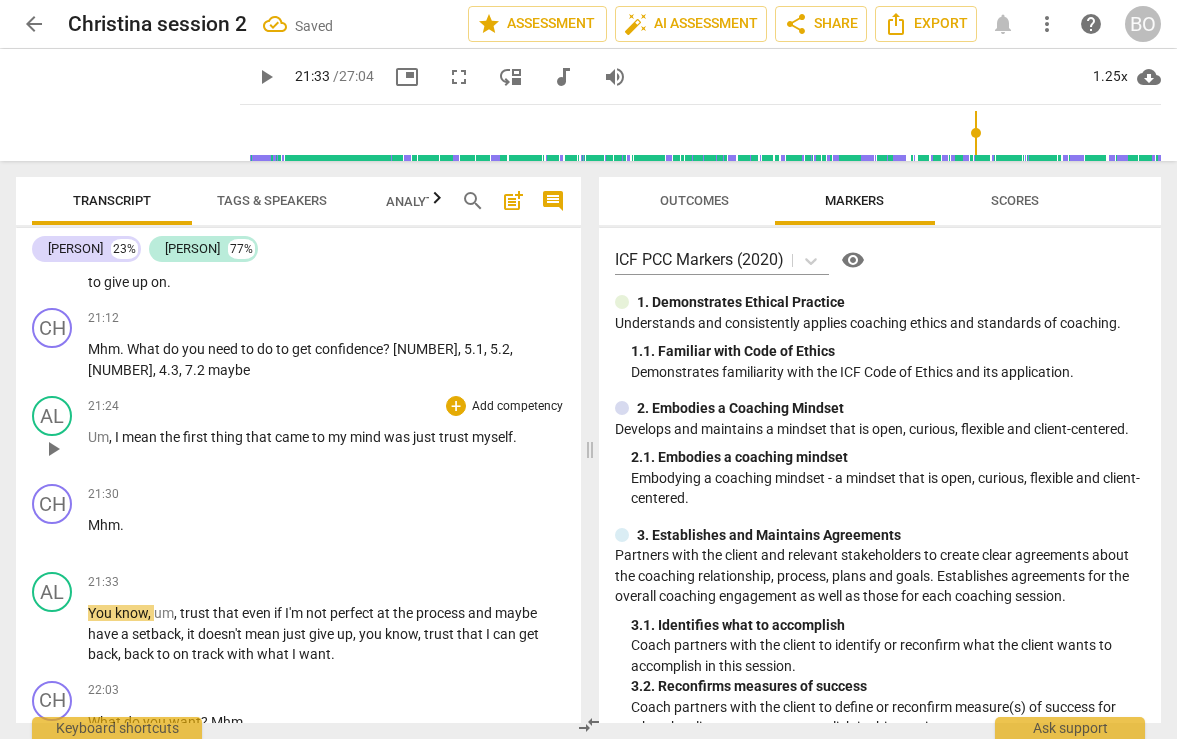 click on "mean" at bounding box center [141, 437] 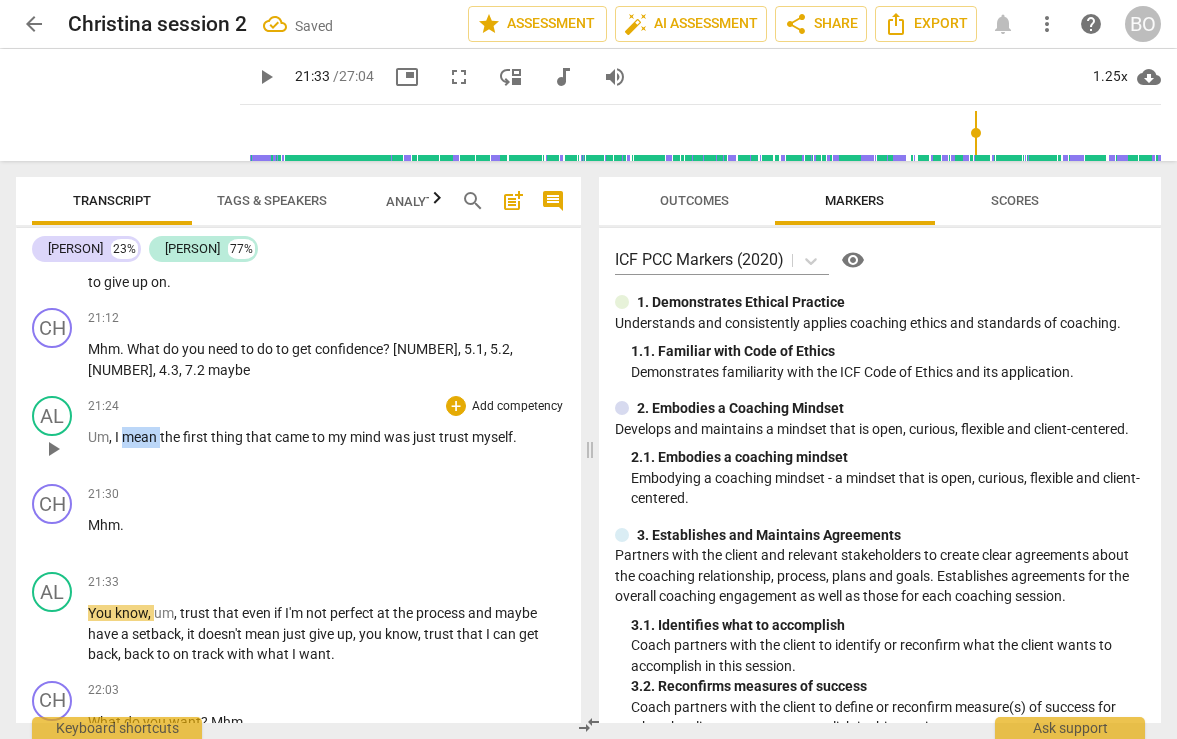 click on "mean" at bounding box center (141, 437) 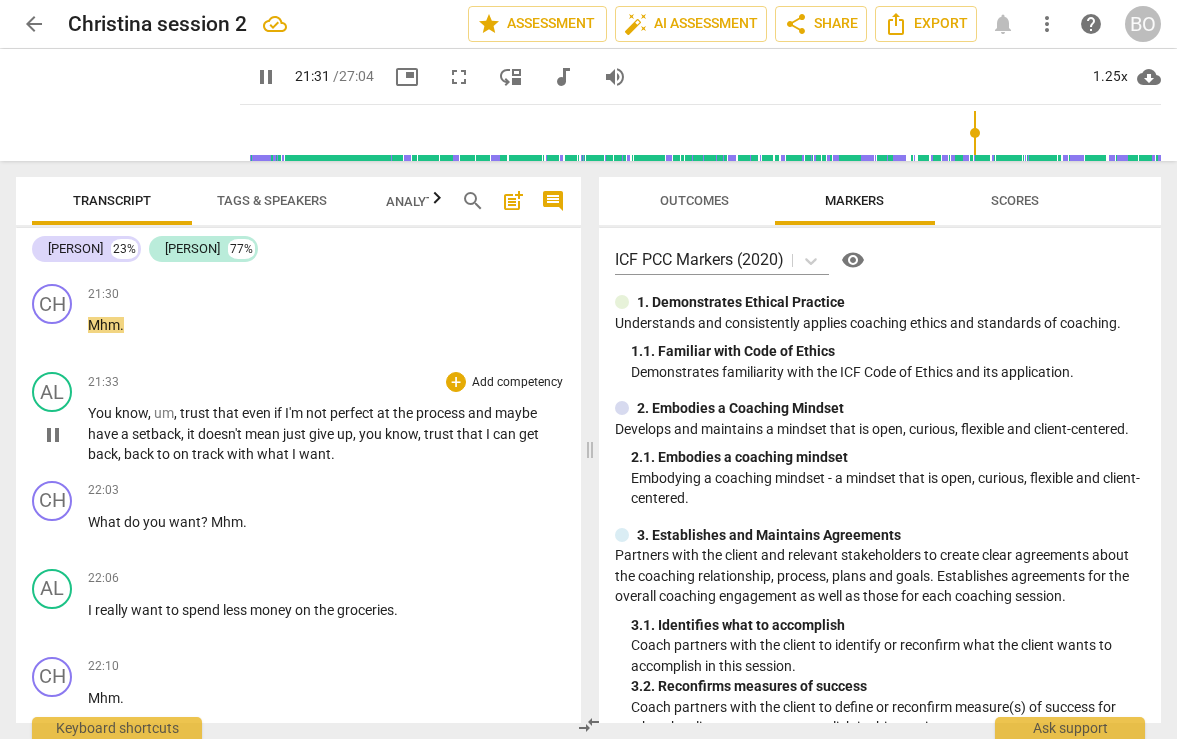 scroll, scrollTop: 12253, scrollLeft: 0, axis: vertical 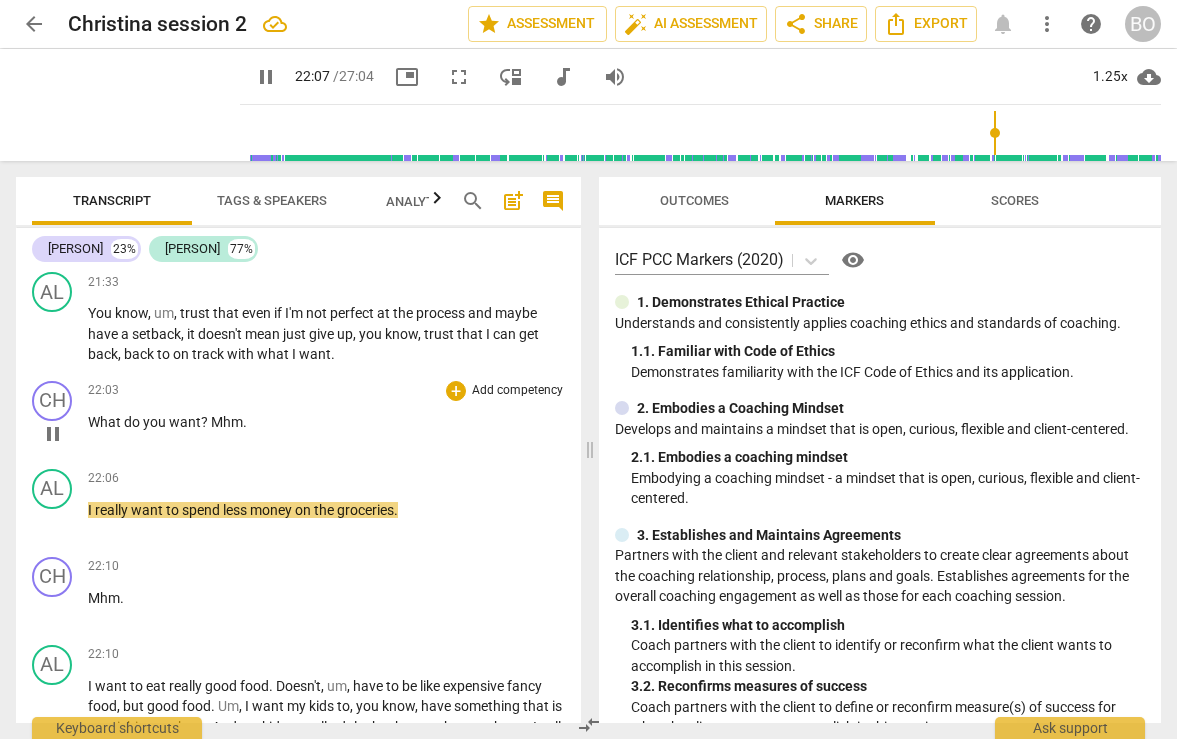 click on "Mhm" at bounding box center (227, 422) 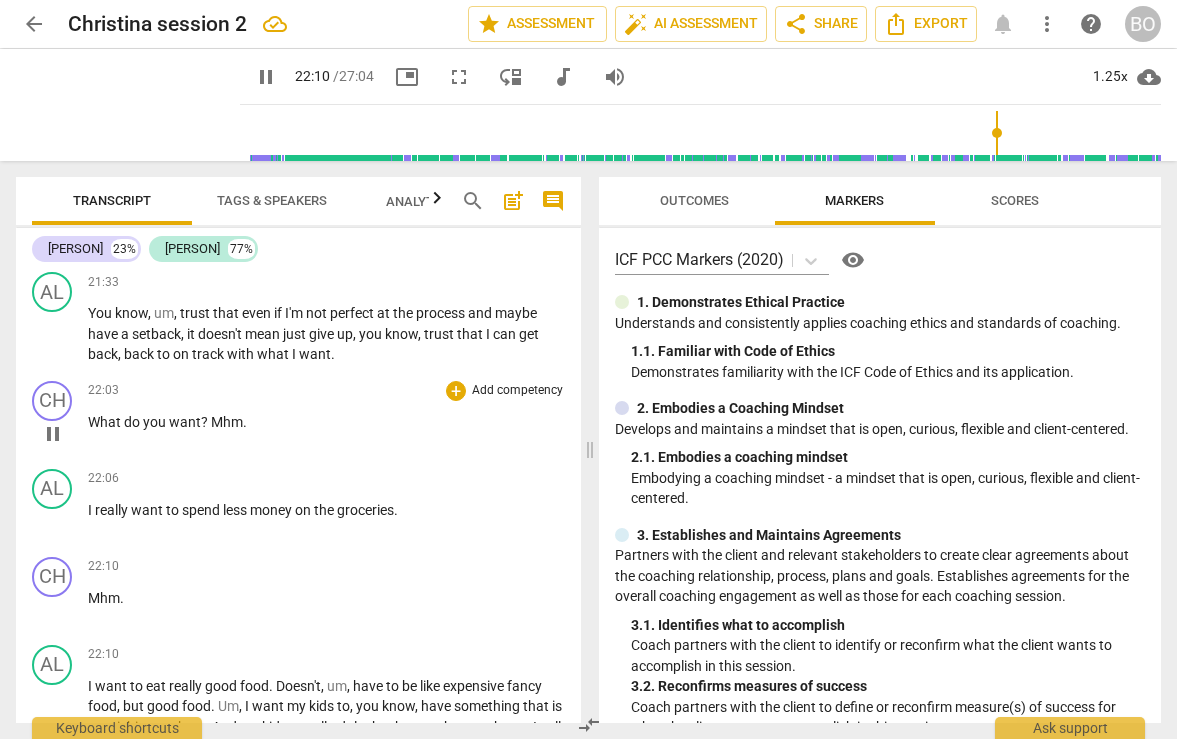 click on "What   do   you   want ?   Mhm ." at bounding box center (326, 422) 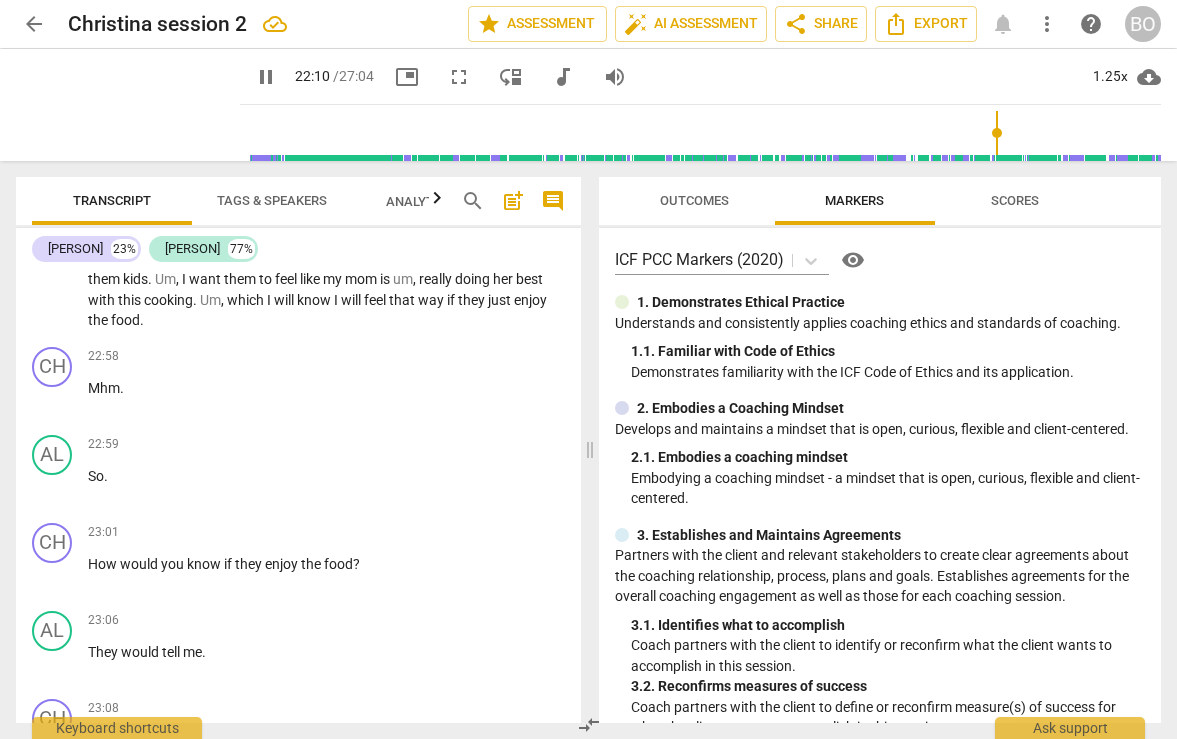 type on "1331" 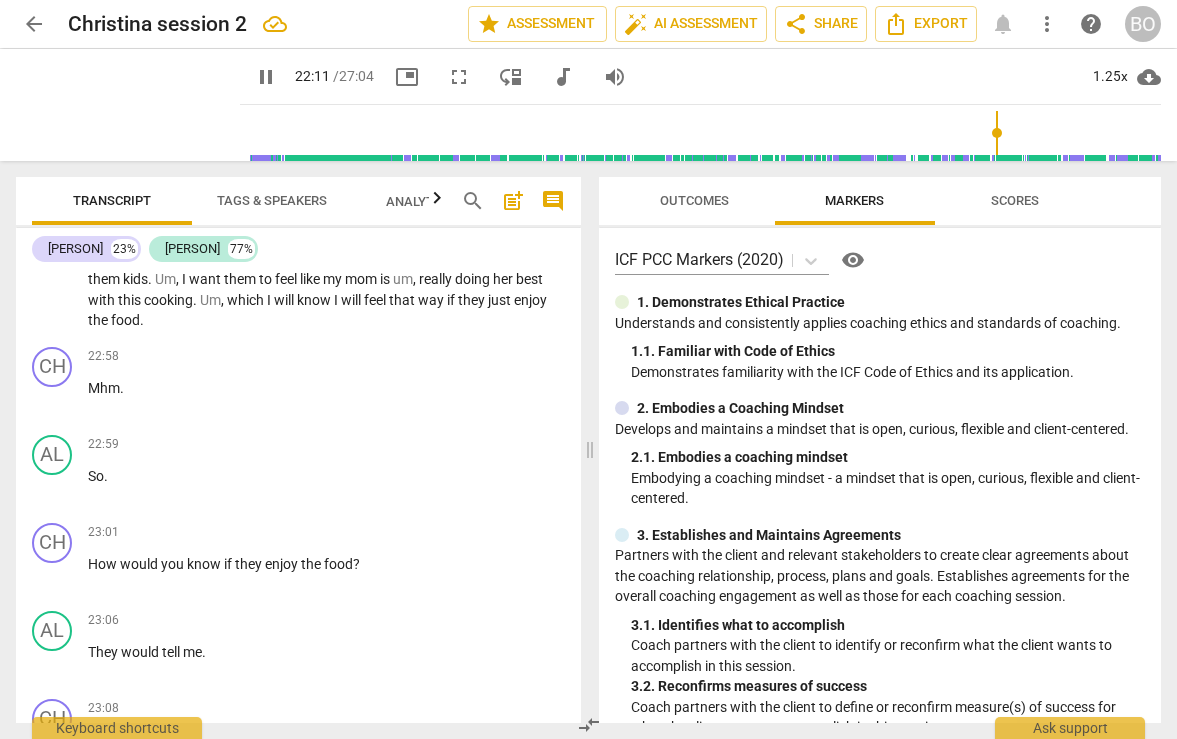 type 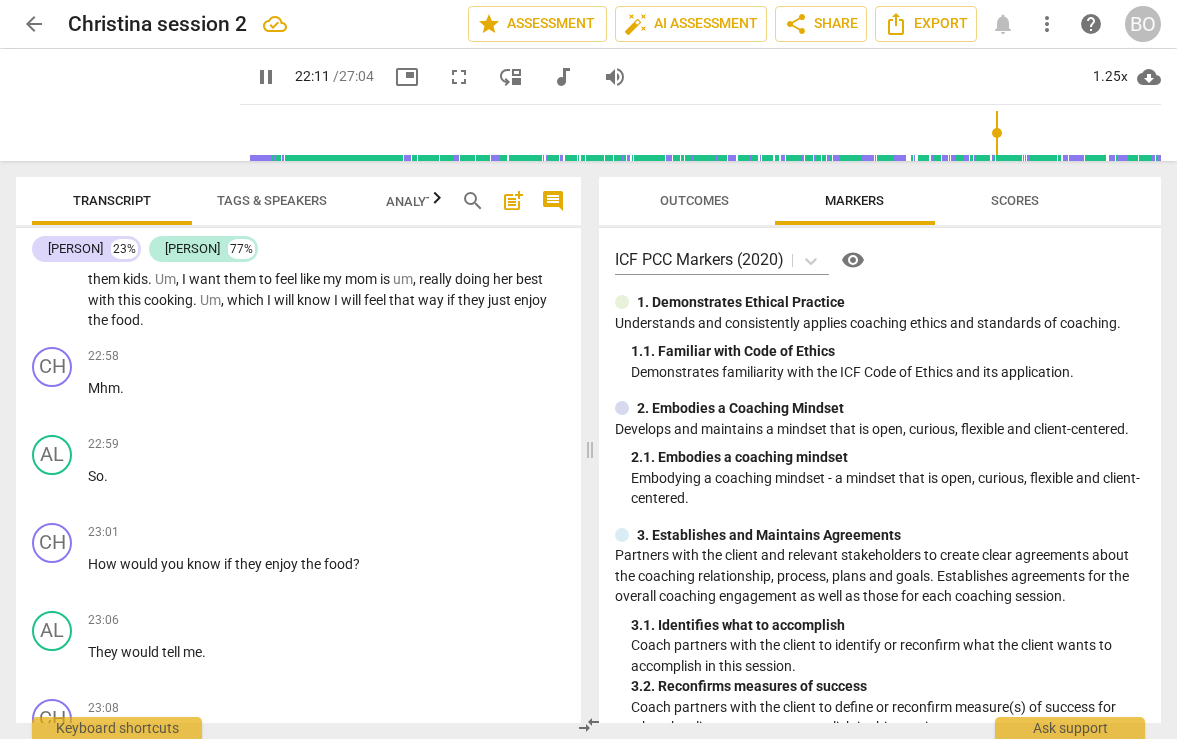 scroll, scrollTop: 12457, scrollLeft: 0, axis: vertical 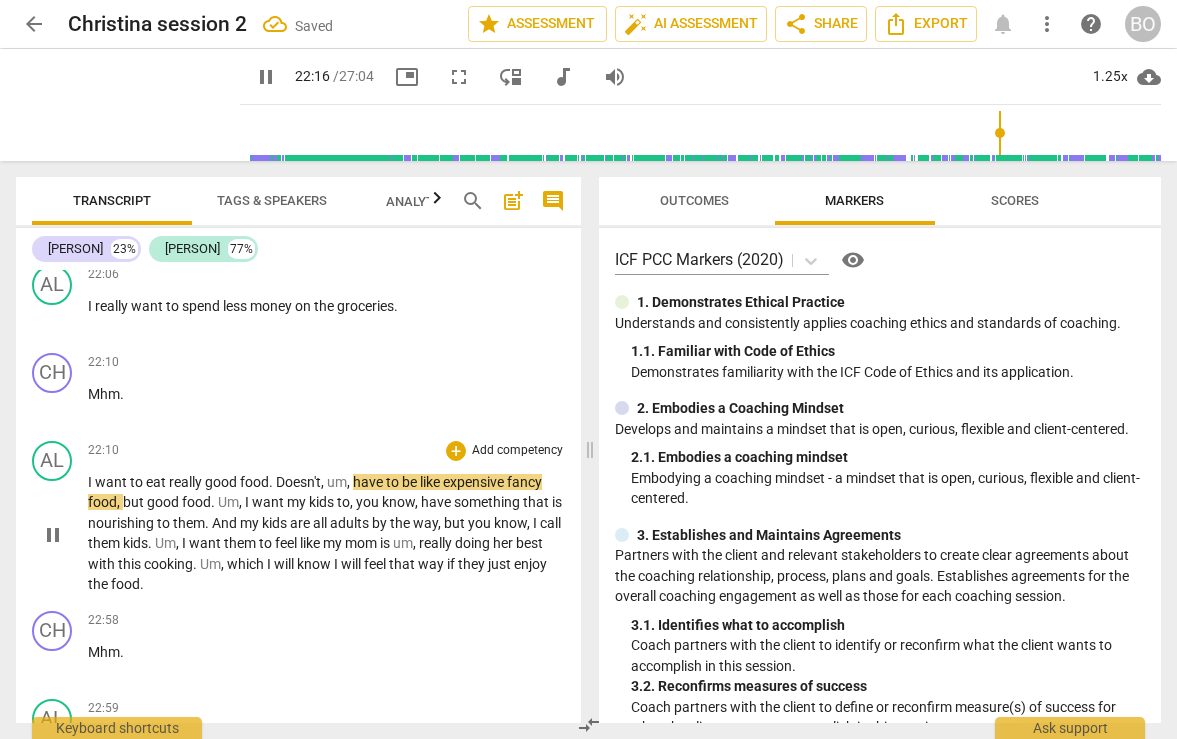 click on "Doesn't" at bounding box center [298, 482] 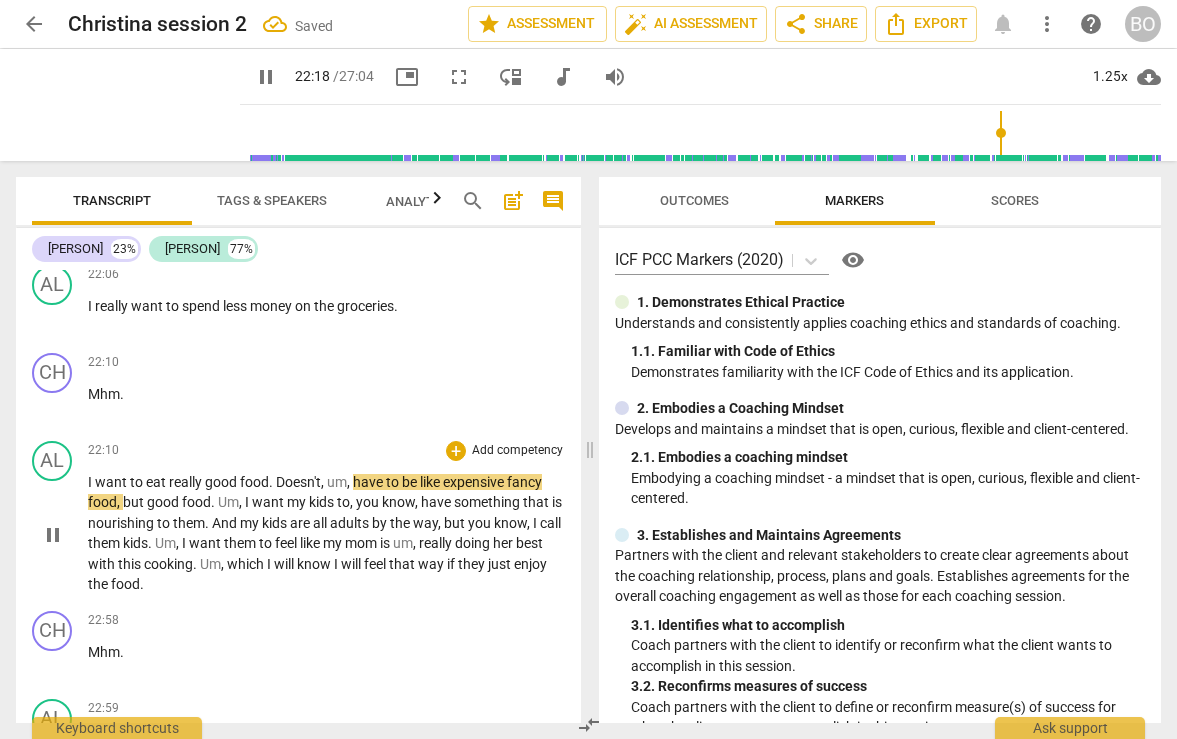 type on "1338" 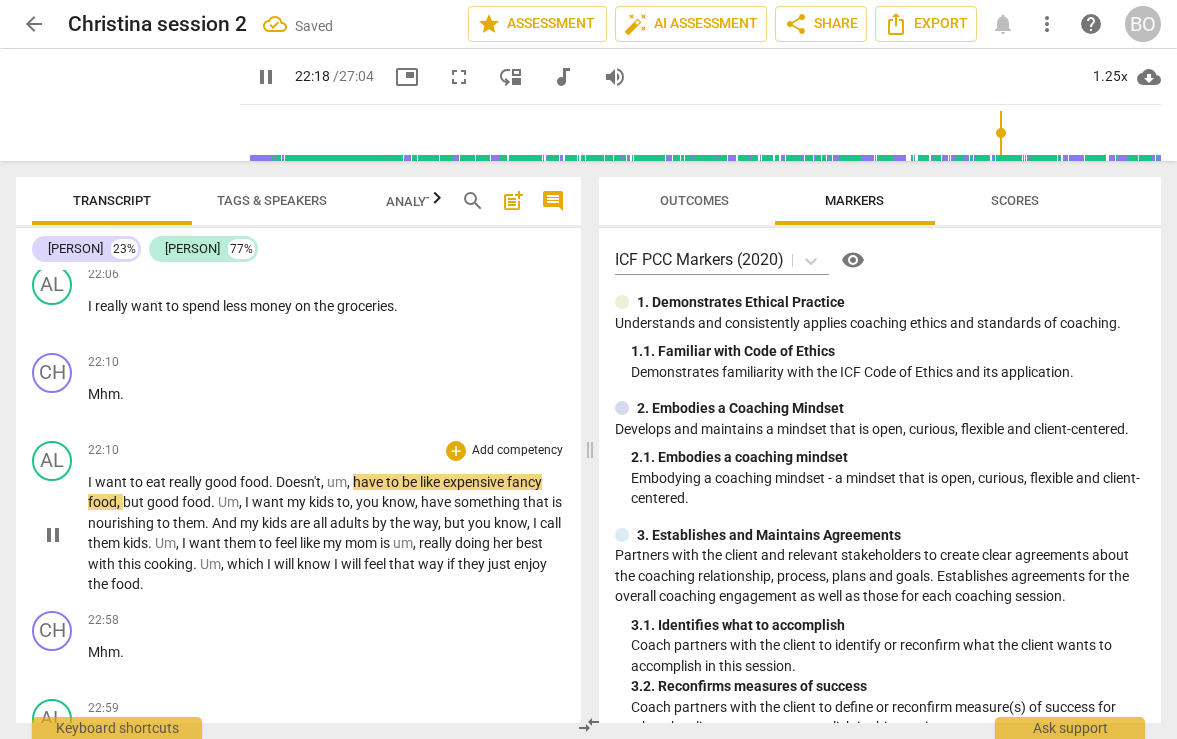 type 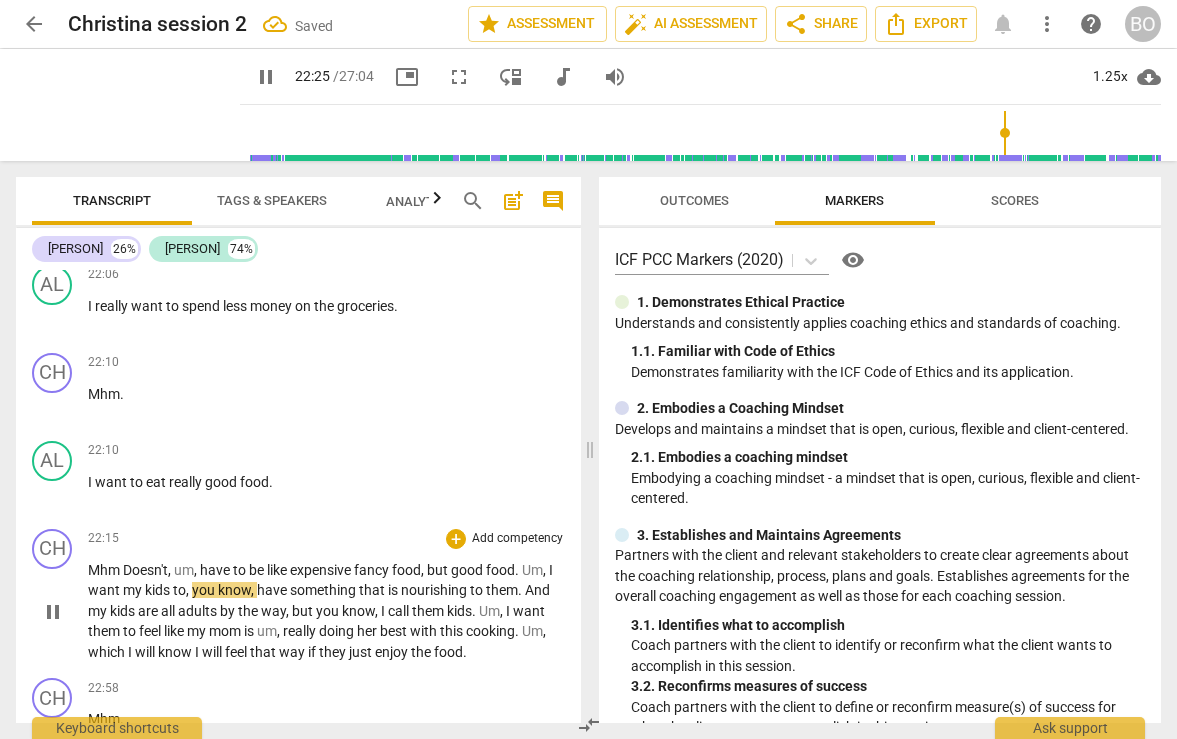 click on "Doesn't" at bounding box center [145, 570] 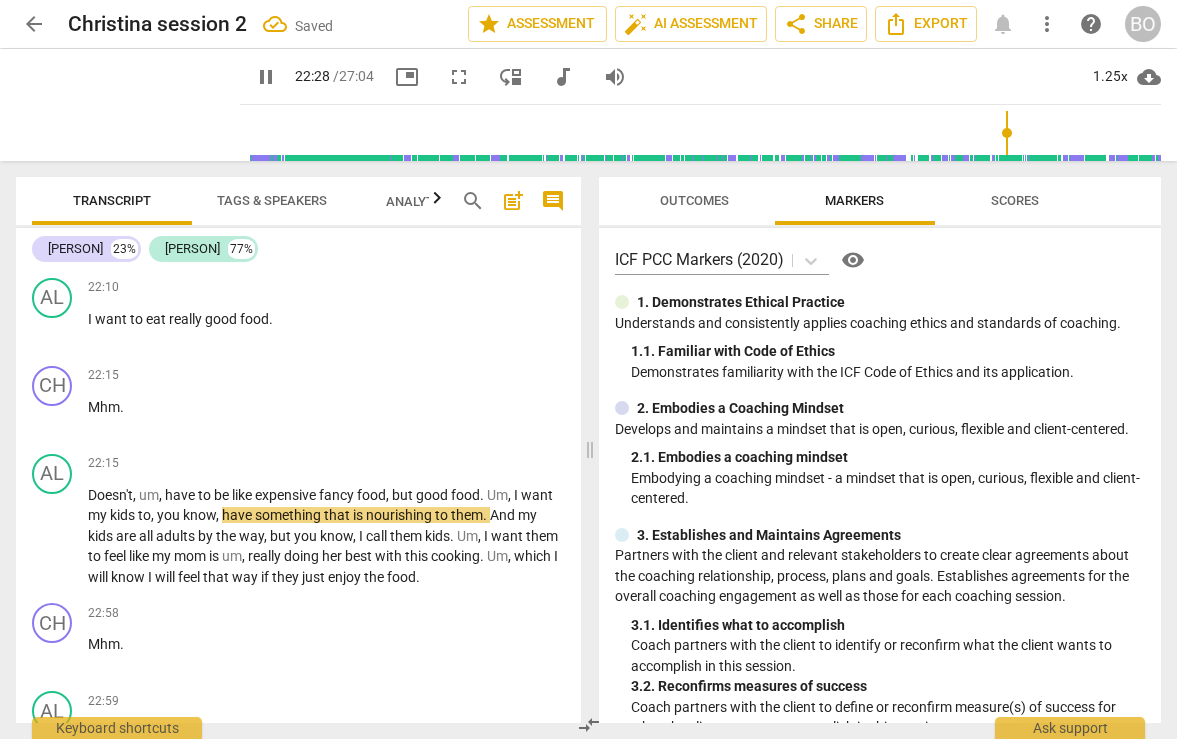 scroll, scrollTop: 12618, scrollLeft: 0, axis: vertical 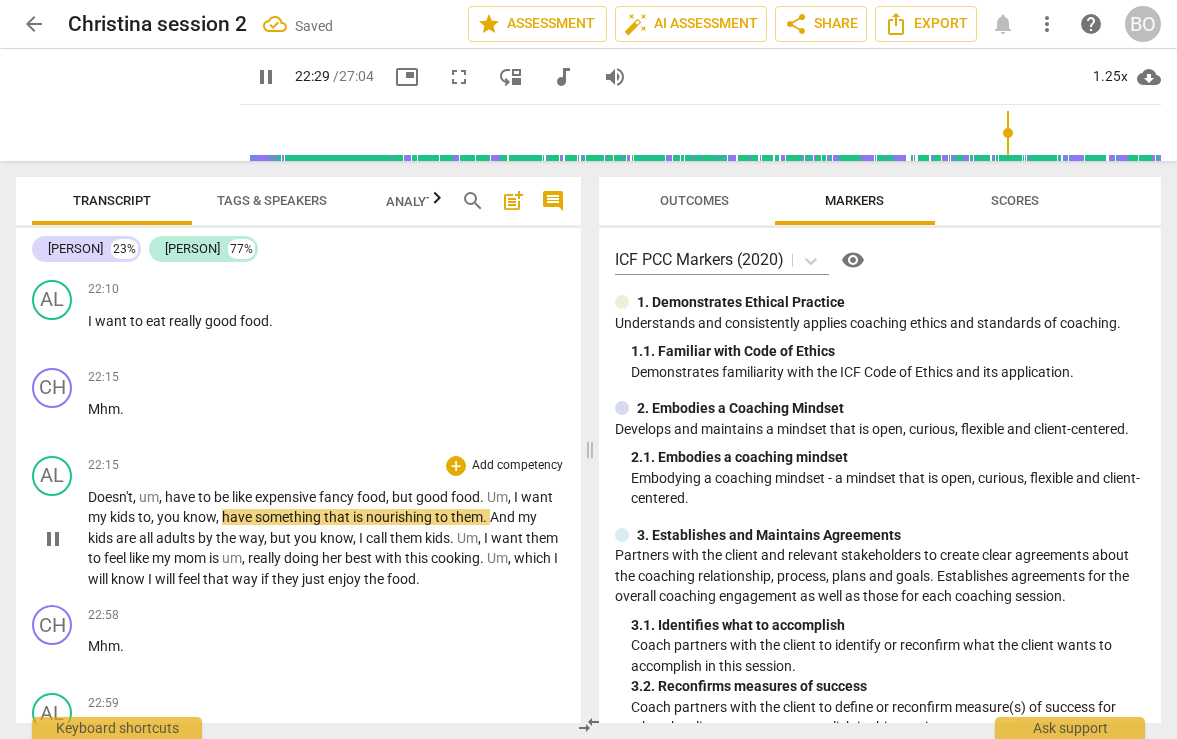 click on "pause" at bounding box center [53, 539] 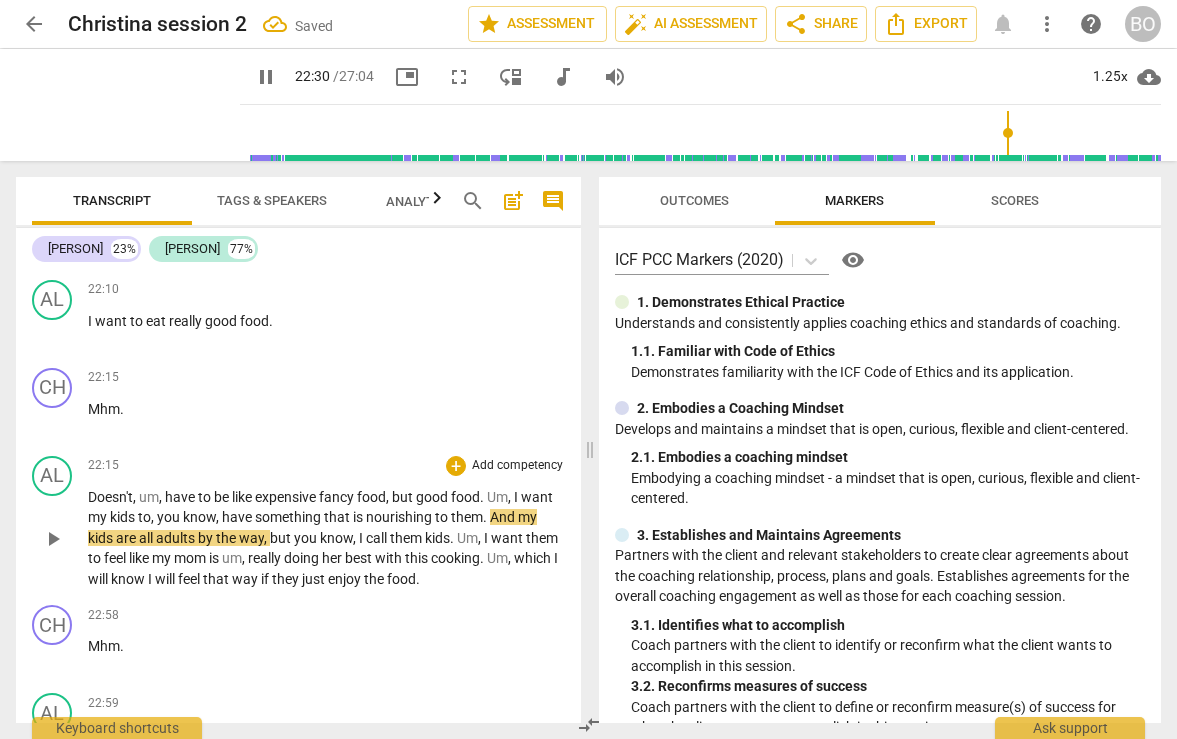 type on "1350" 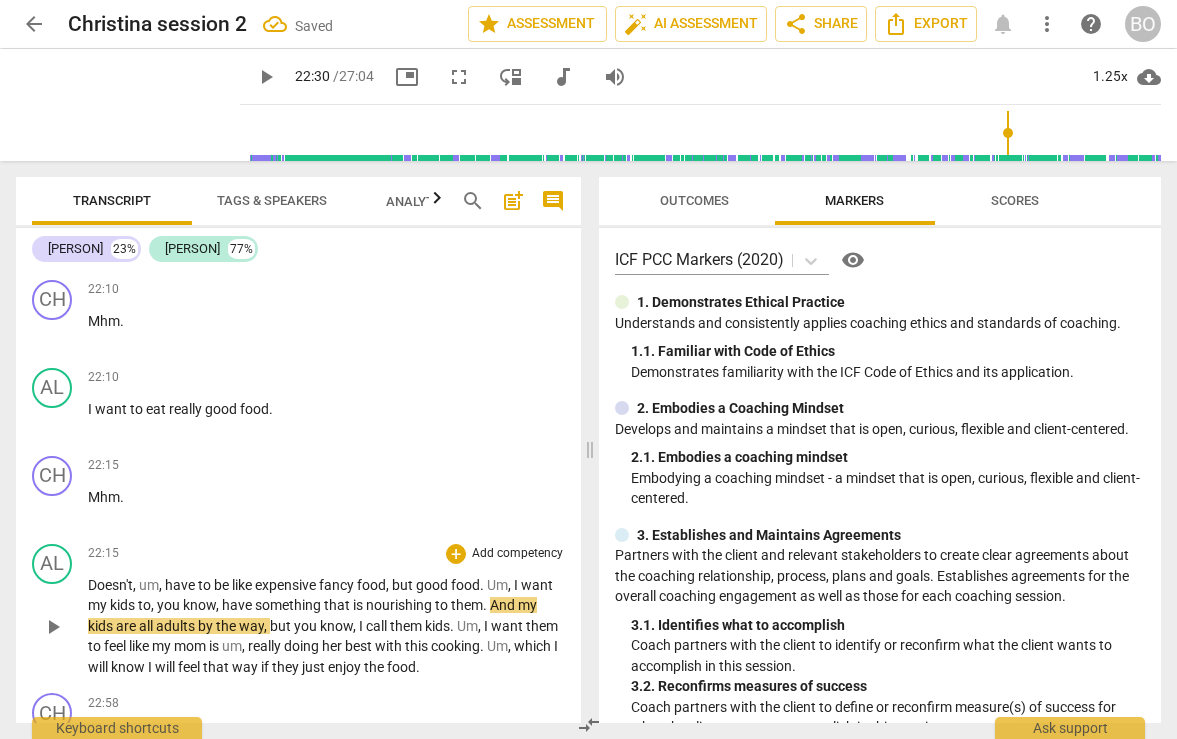 scroll, scrollTop: 12418, scrollLeft: 0, axis: vertical 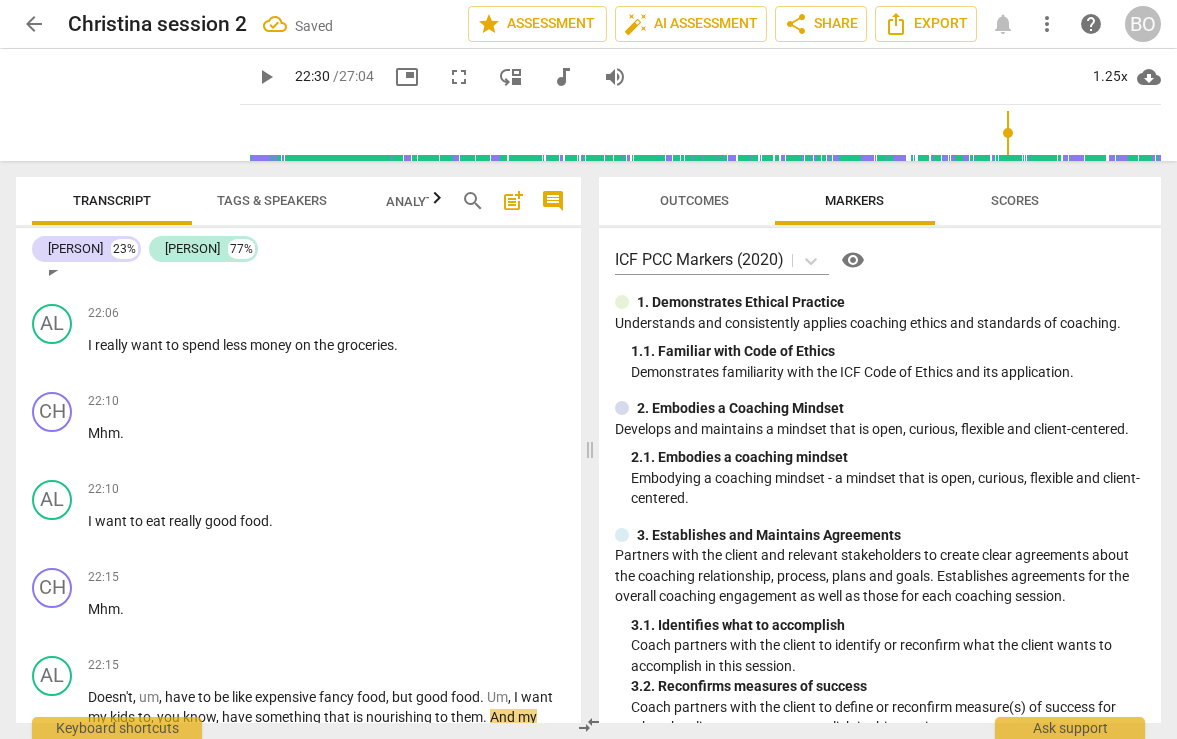 click on "What   do   you   want ?" at bounding box center (326, 257) 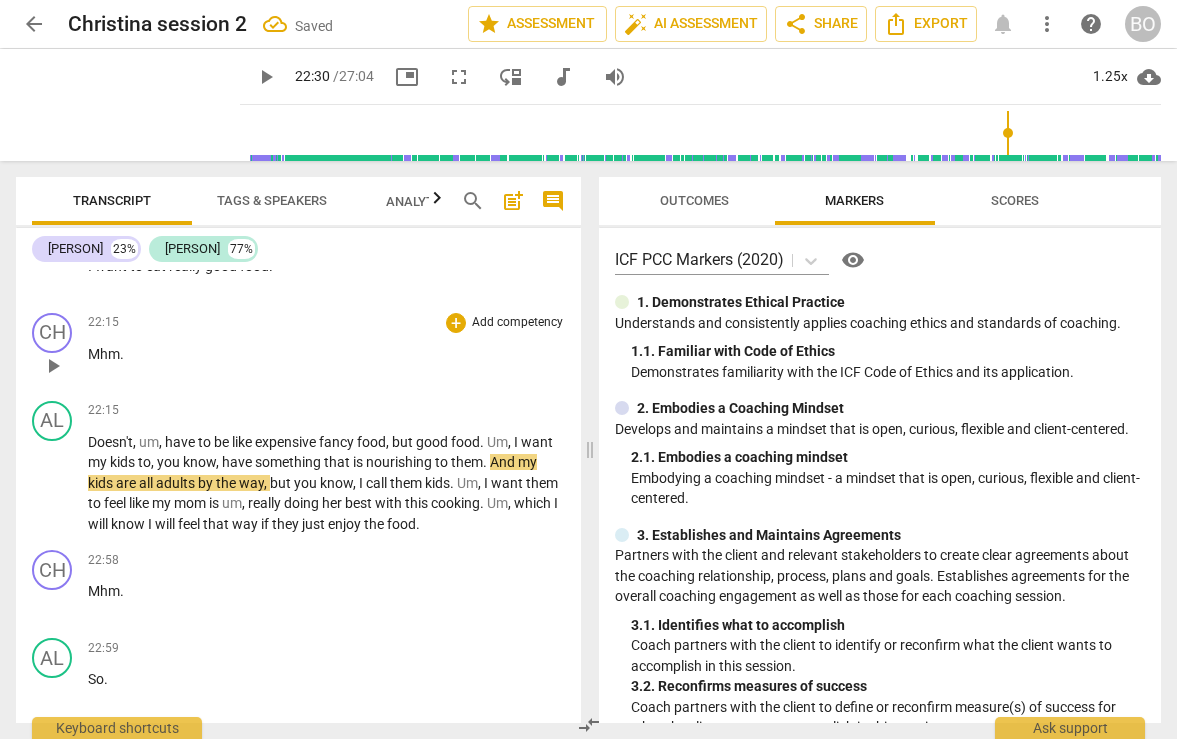 scroll, scrollTop: 12818, scrollLeft: 0, axis: vertical 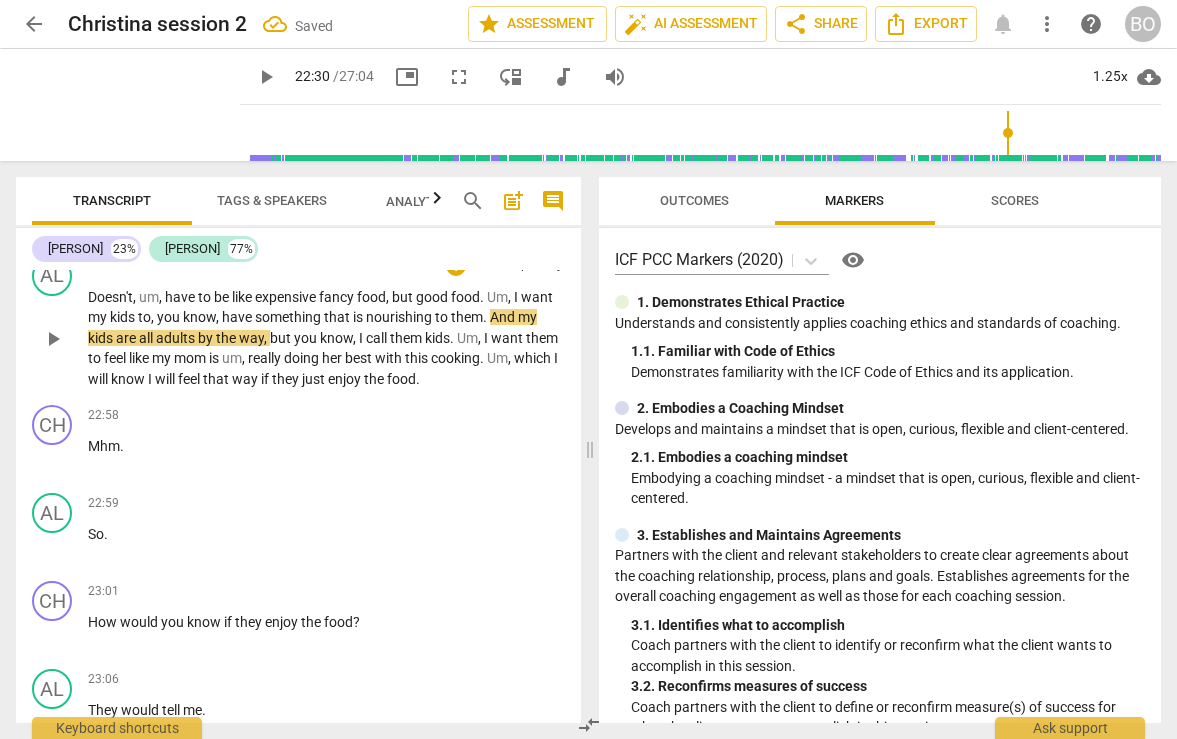 click on "play_arrow" at bounding box center (53, 339) 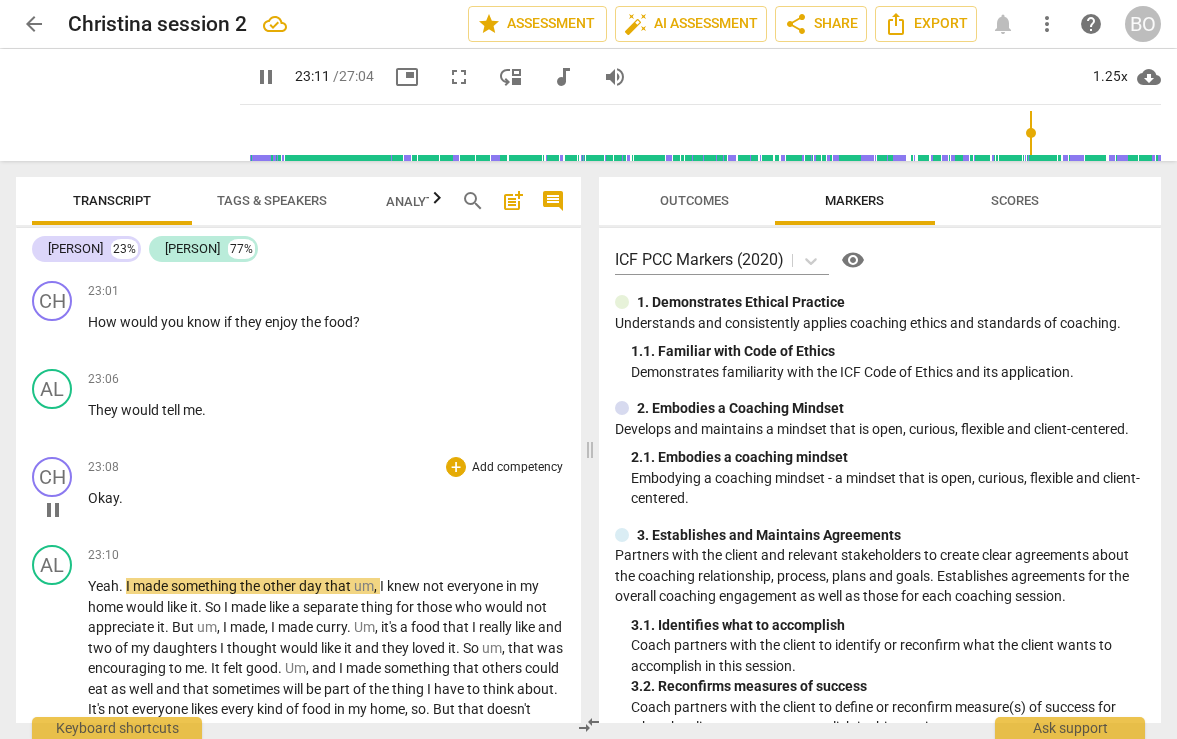 scroll, scrollTop: 13218, scrollLeft: 0, axis: vertical 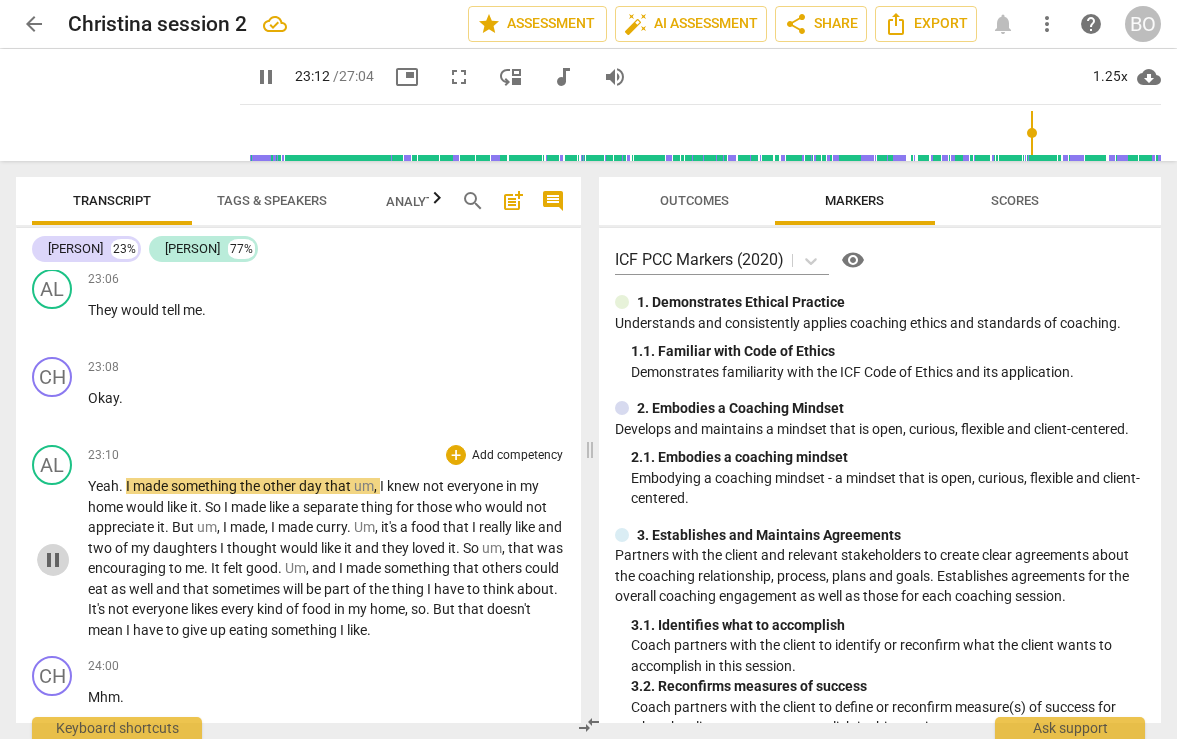 click on "pause" at bounding box center (53, 560) 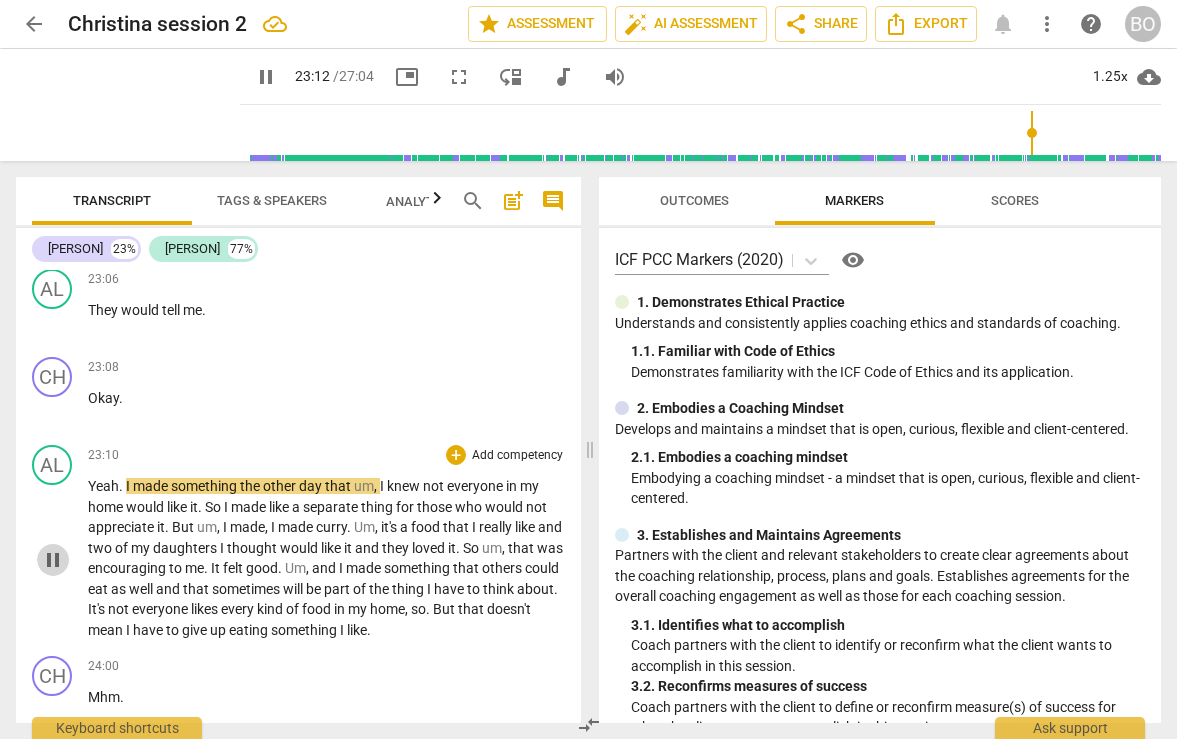type on "1393" 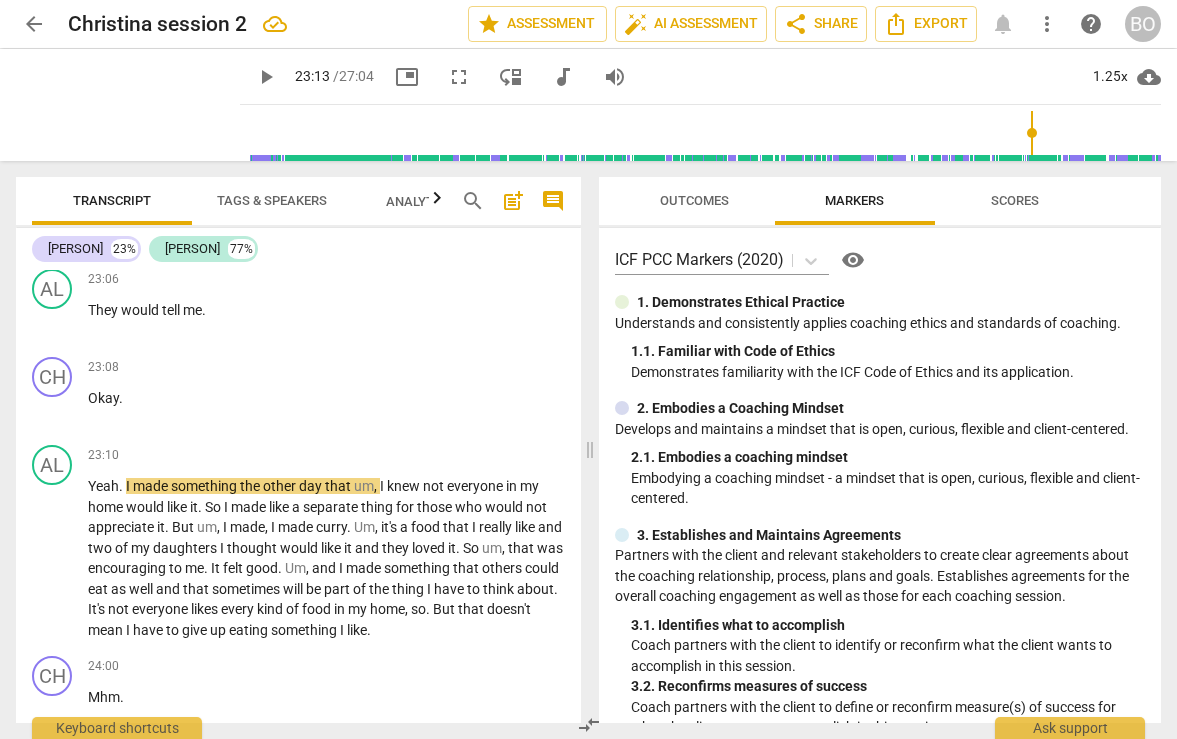 click on "How   would   you   know   if   they   enjoy   the   food ?" at bounding box center (326, 222) 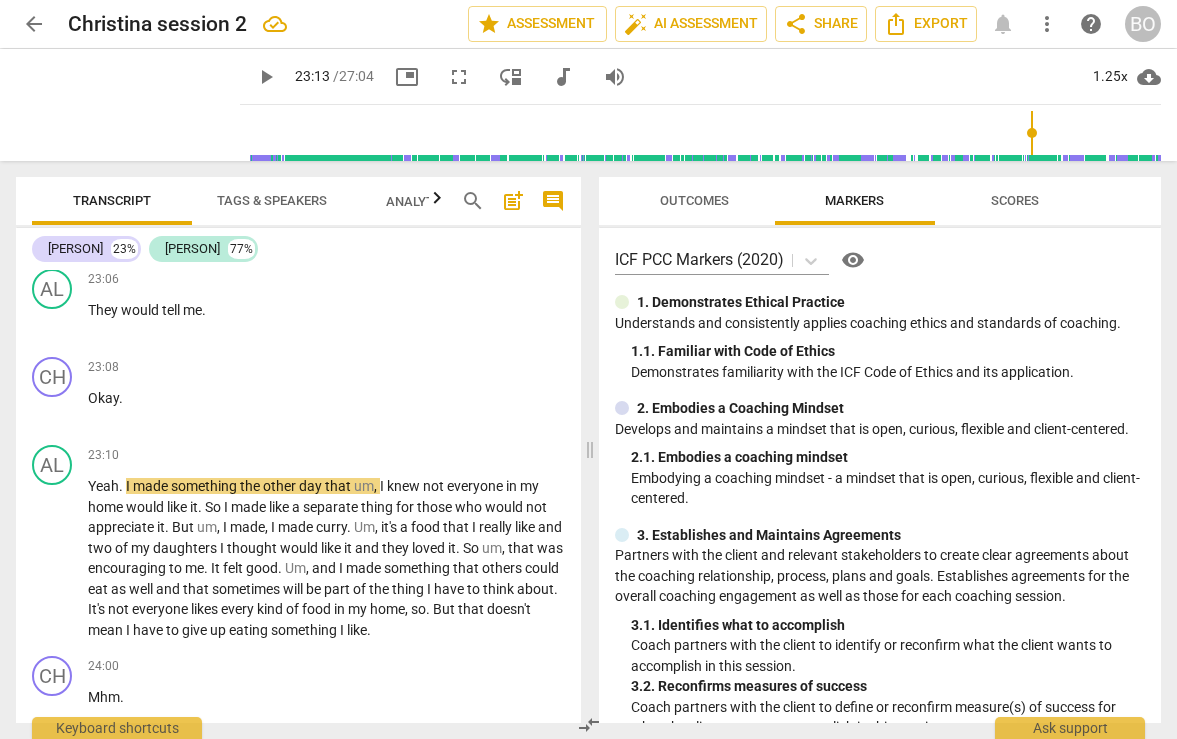 type 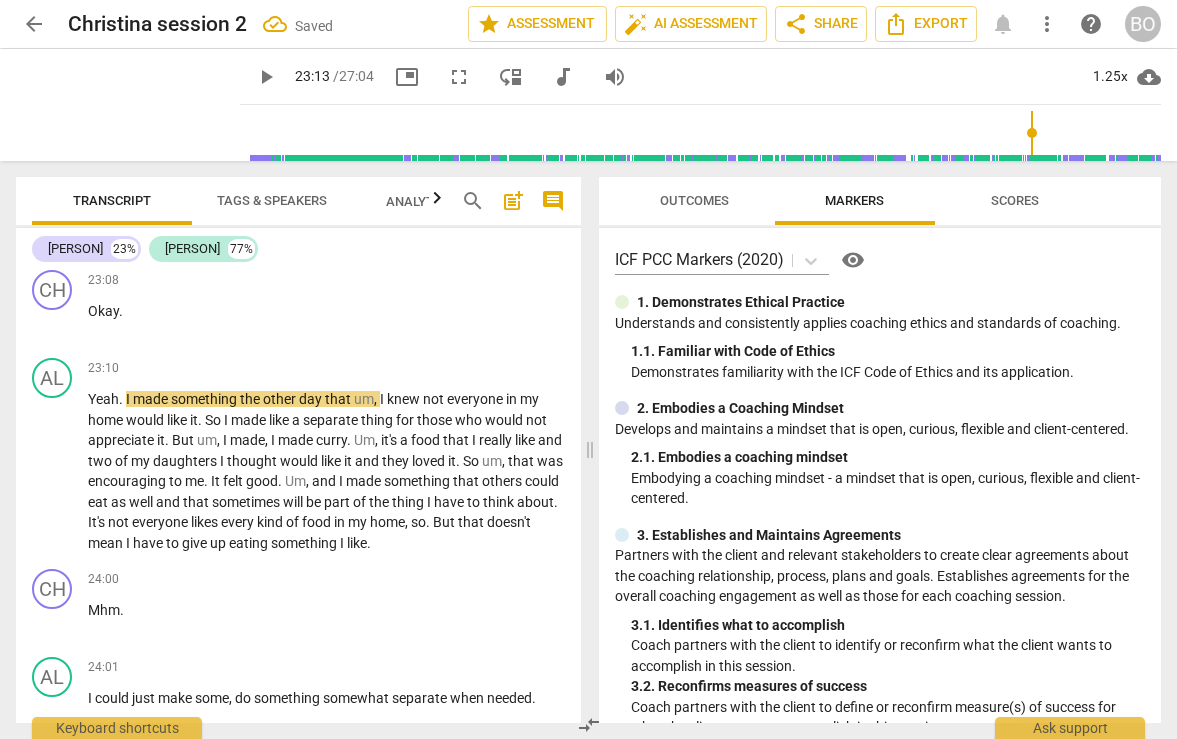 scroll, scrollTop: 13318, scrollLeft: 0, axis: vertical 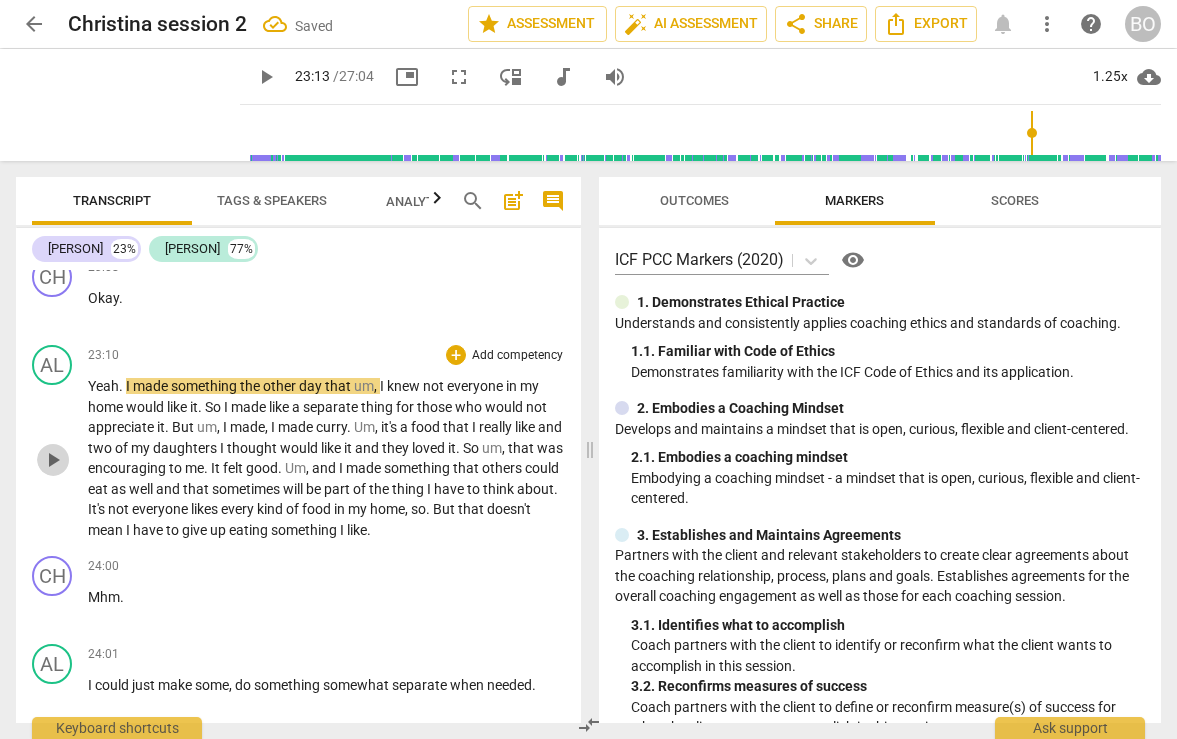 click on "play_arrow" at bounding box center (53, 460) 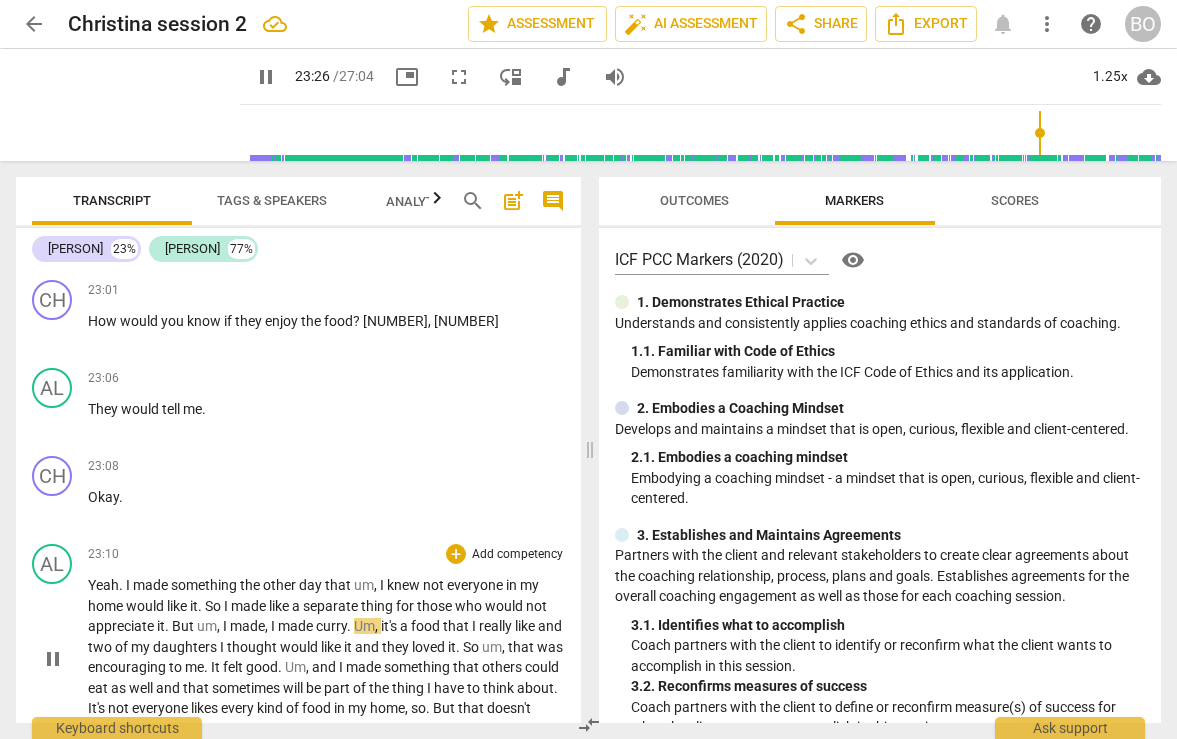 scroll, scrollTop: 13118, scrollLeft: 0, axis: vertical 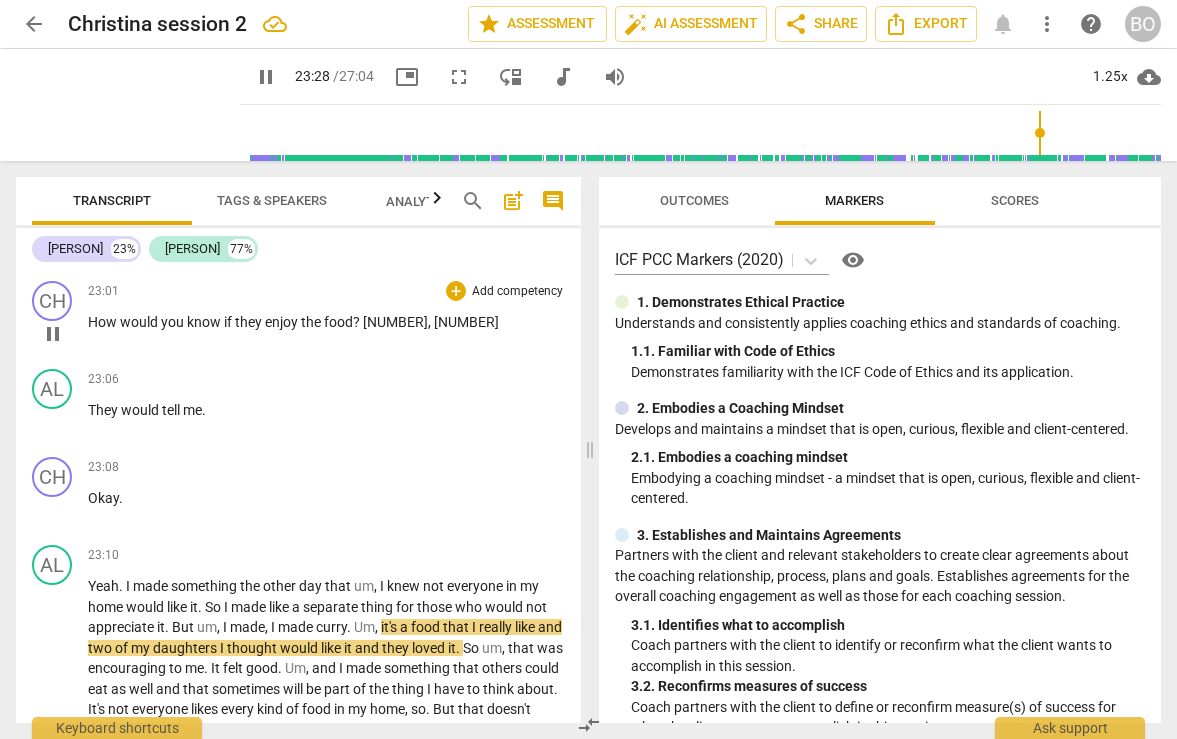 click on "How   would   you   know   if   they   enjoy   the   food ?   6.1 ,   7.1" at bounding box center (326, 322) 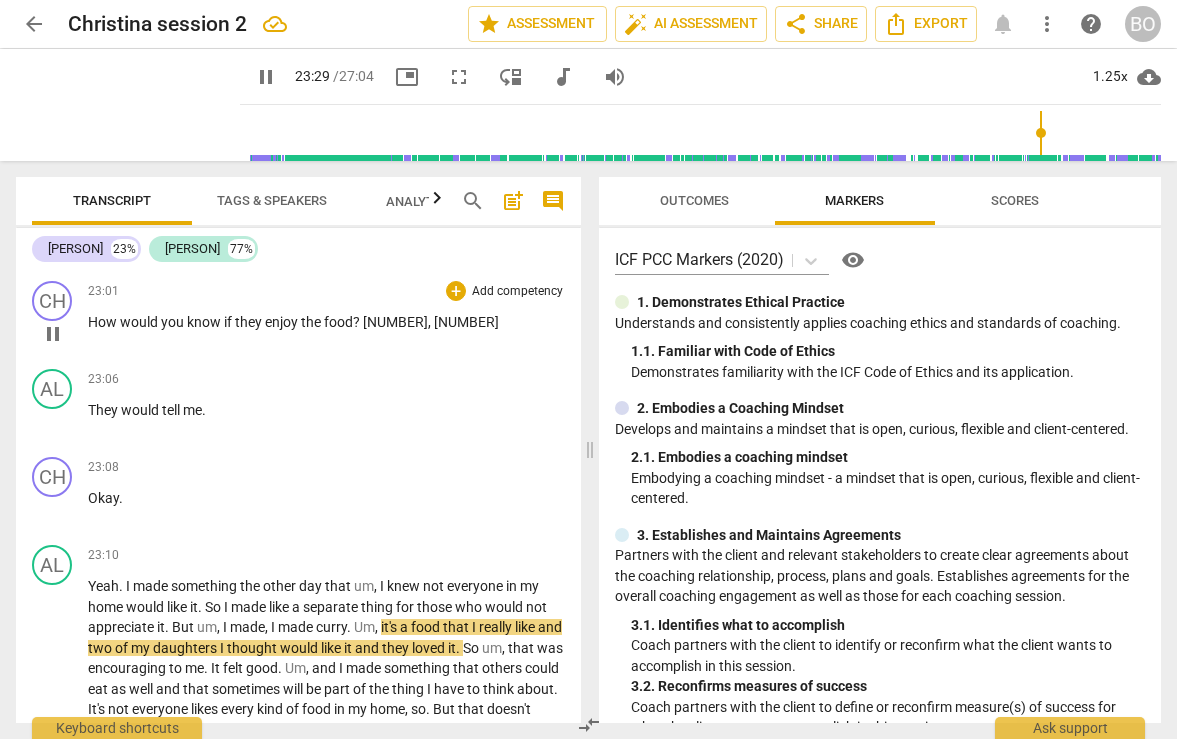 type on "1410" 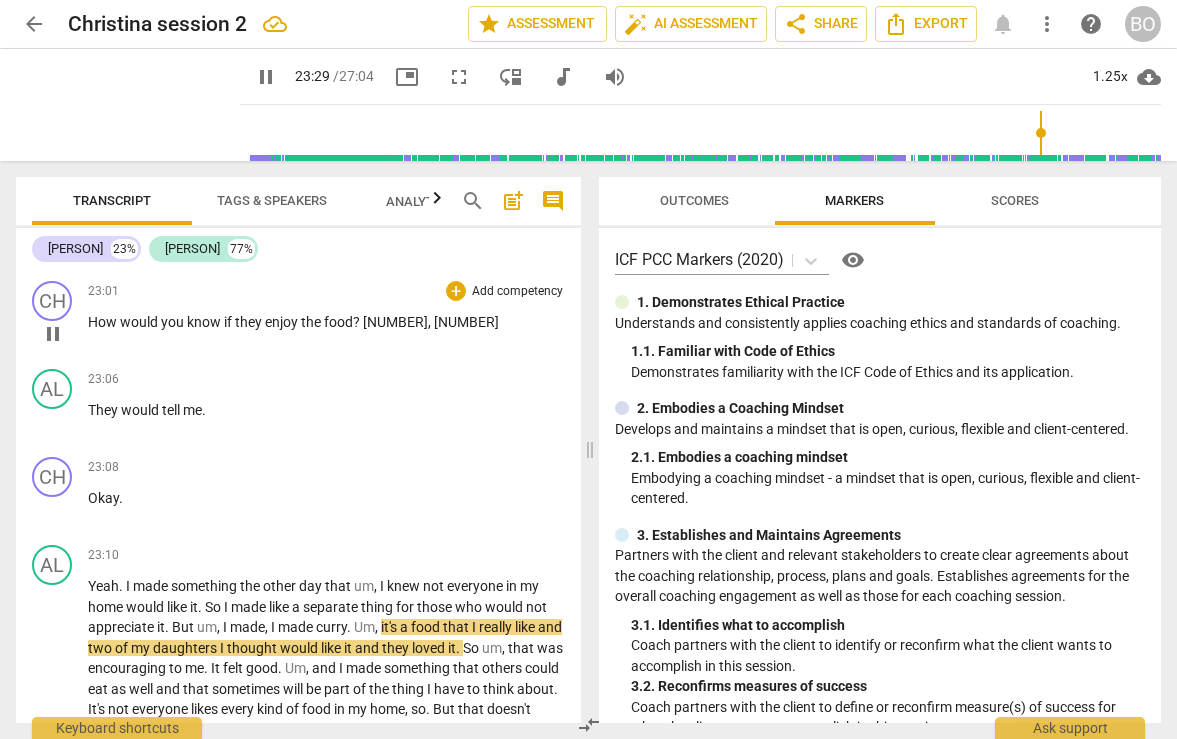 type 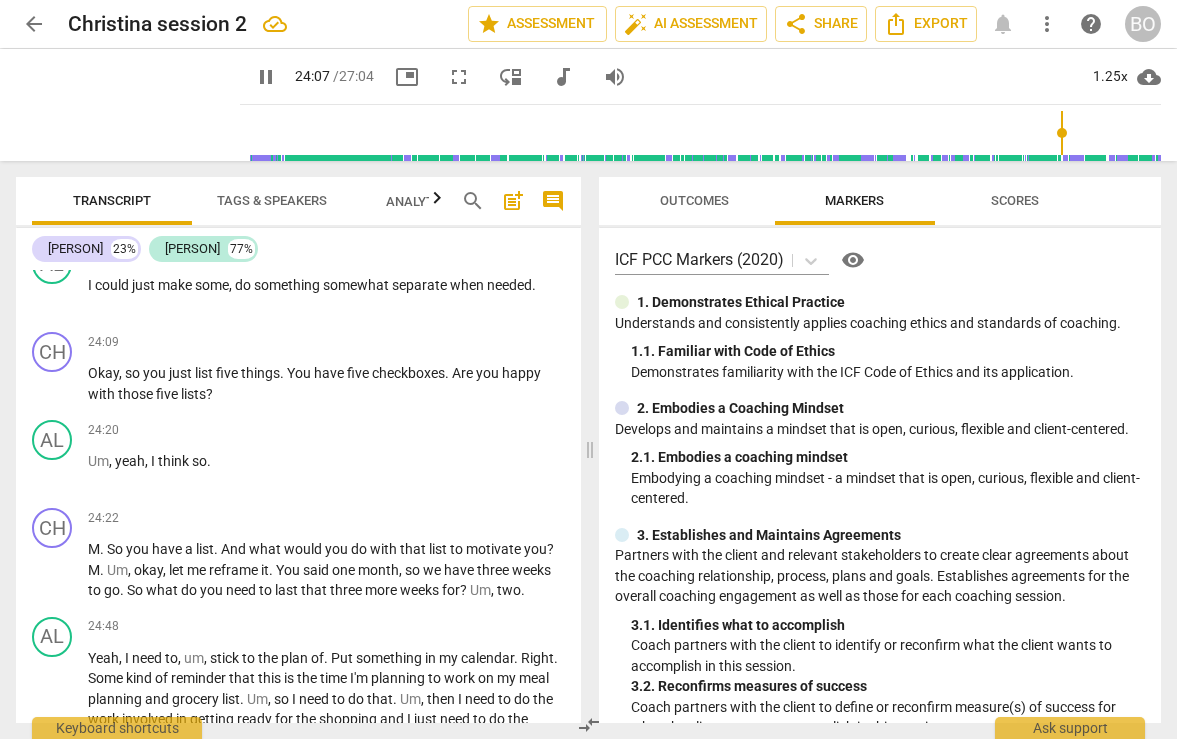 scroll, scrollTop: 13818, scrollLeft: 0, axis: vertical 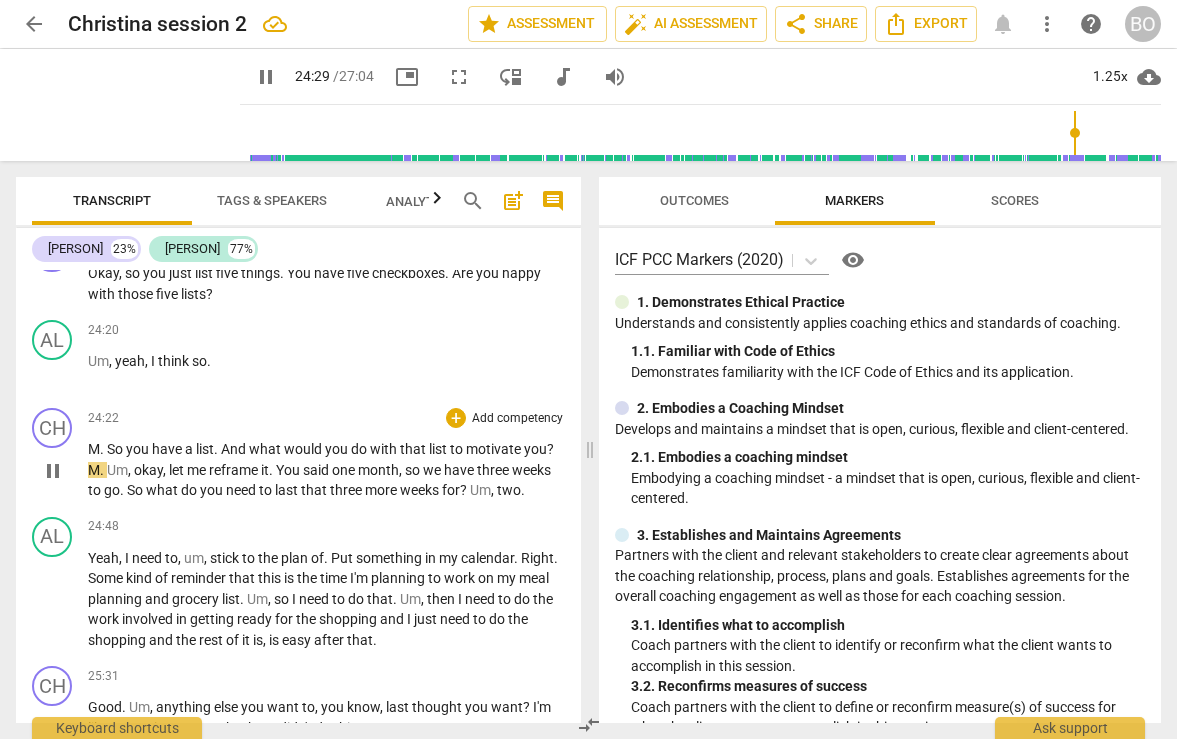 click on "pause" at bounding box center (53, 471) 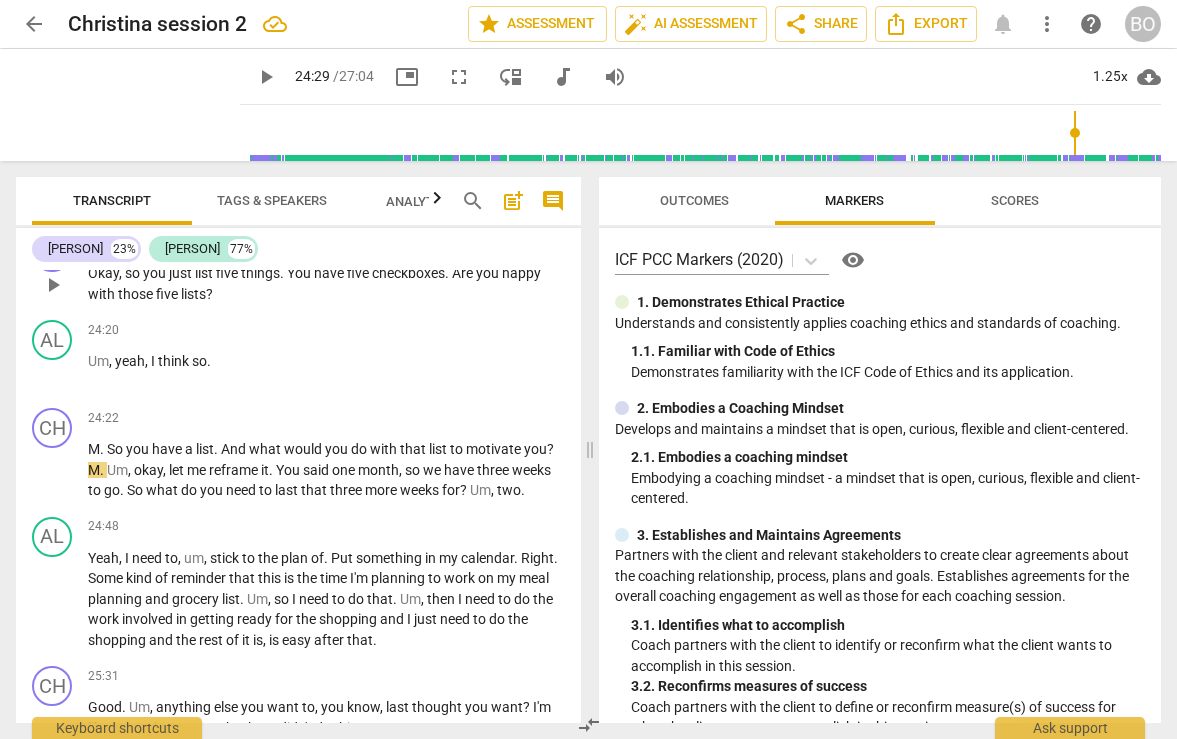 click on "Okay ,   so   you   just   list   five   things .   You   have   five   checkboxes .   Are   you   happy   with   those   five   lists ?" at bounding box center (326, 283) 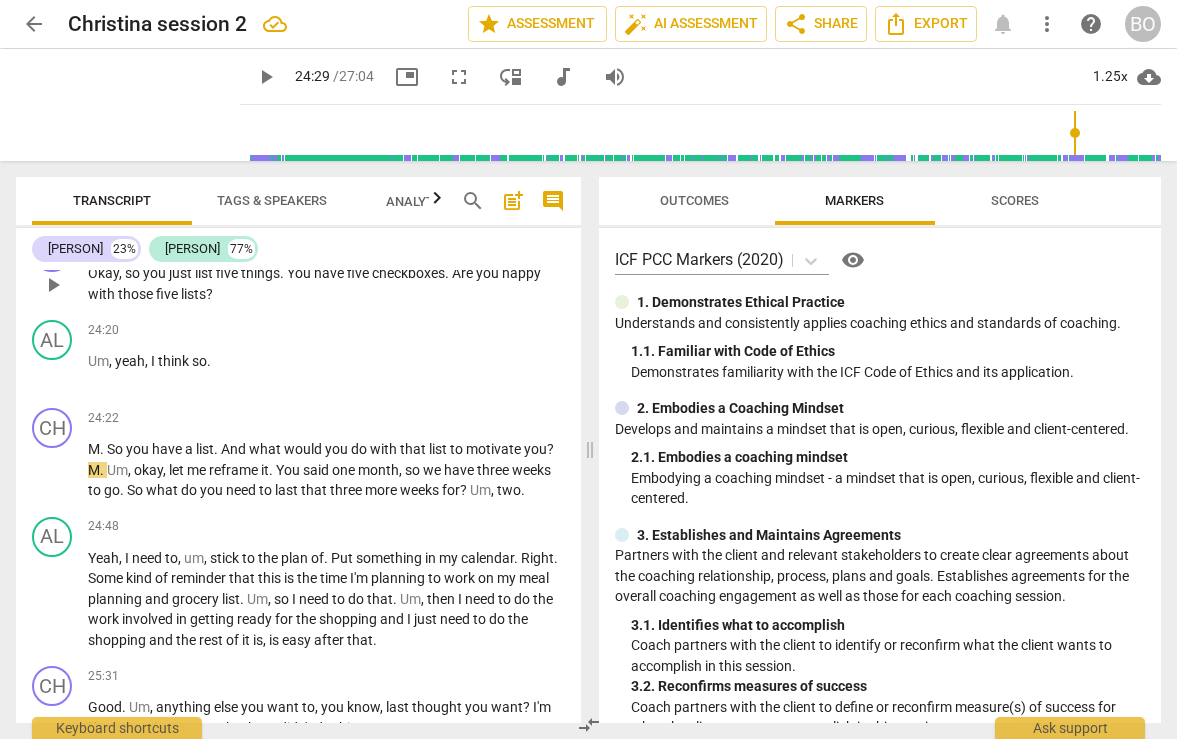 type 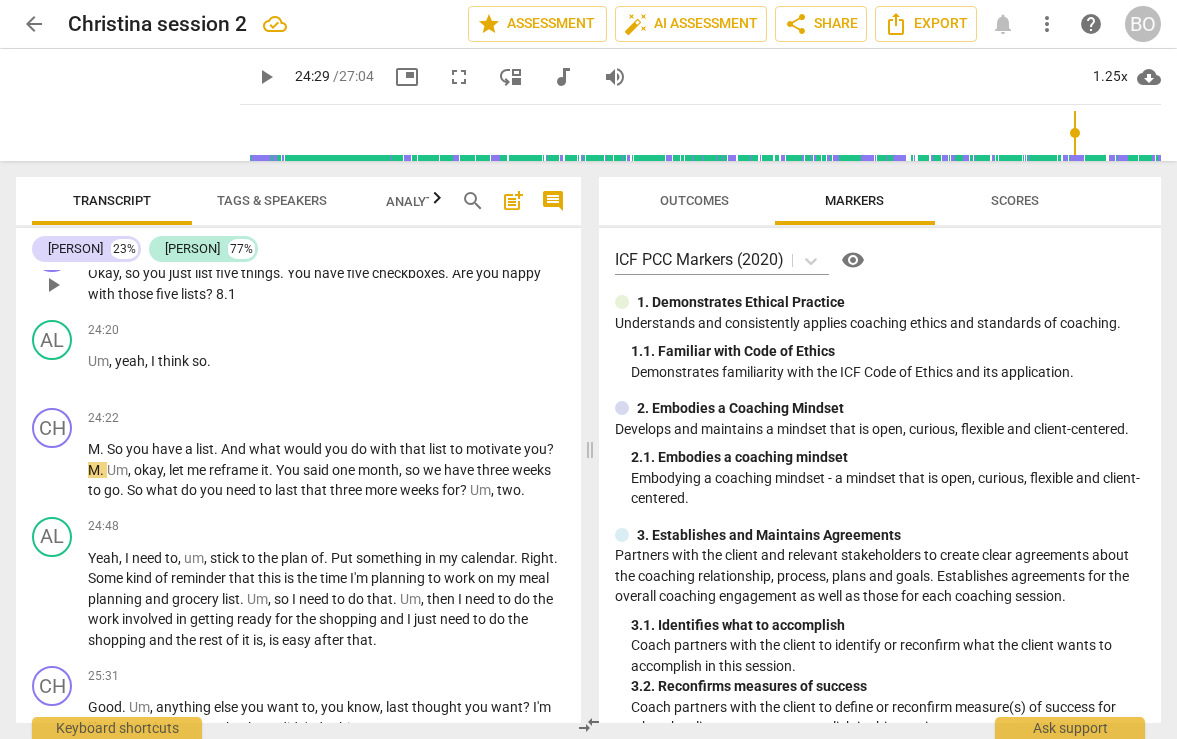click on "Okay ,   so   you   just   list   five   things .   You   have   five   checkboxes .   Are   you   happy   with   those   five   lists ?   8.1" at bounding box center (326, 283) 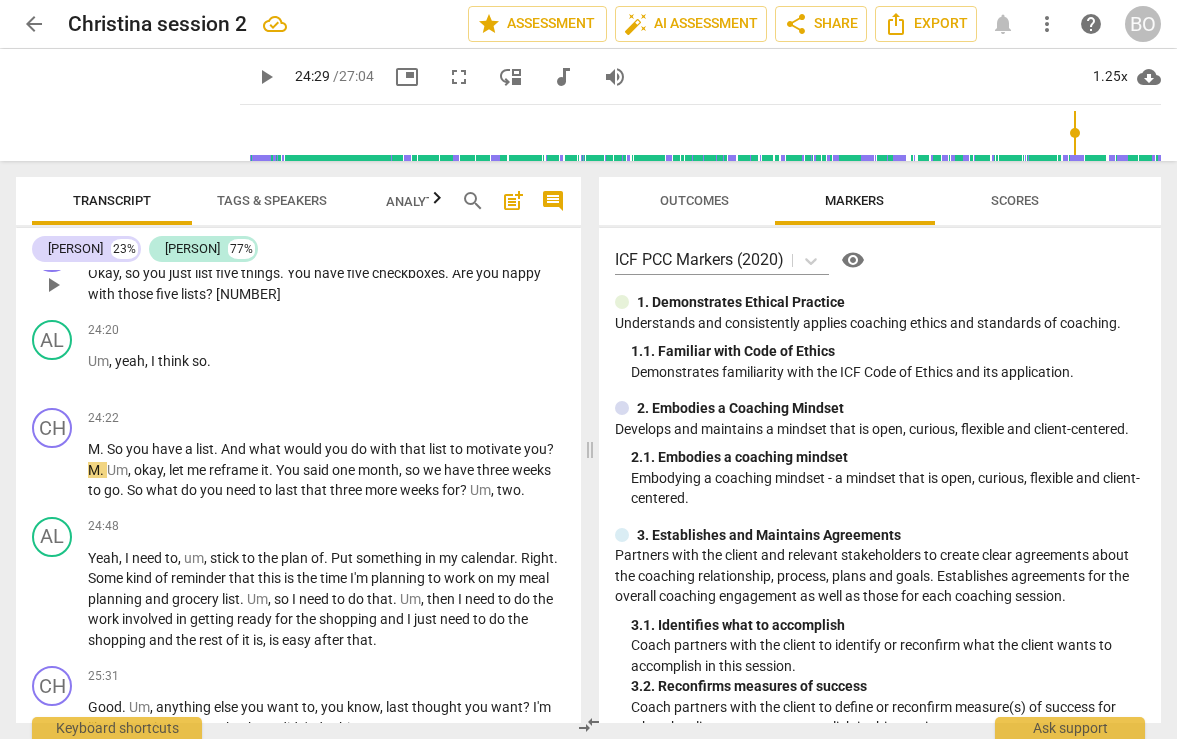 click on "[NUMBER]" at bounding box center (248, 294) 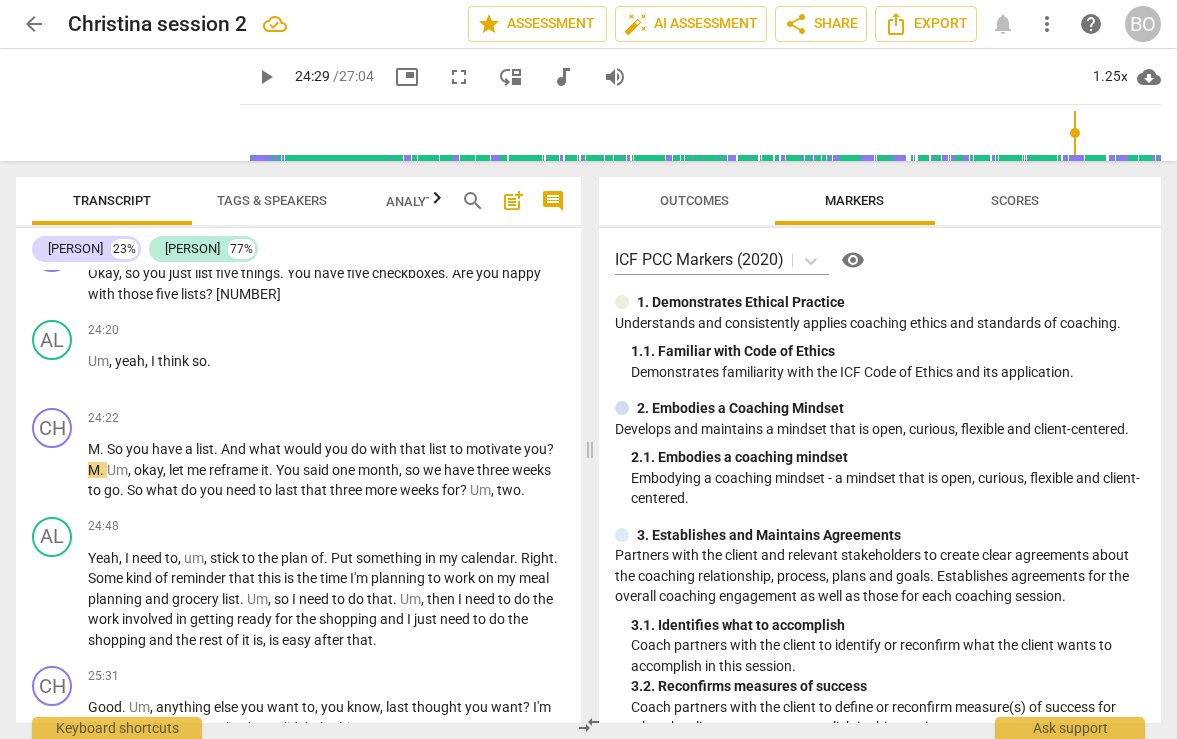 type 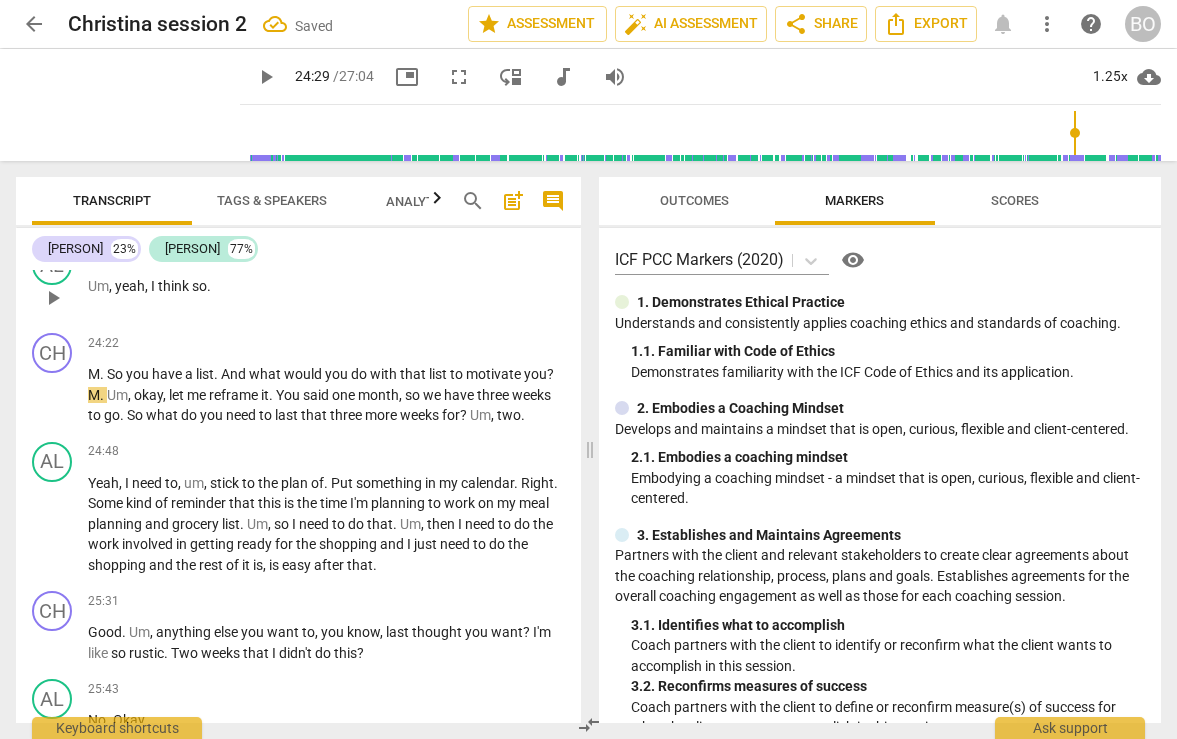 scroll, scrollTop: 14018, scrollLeft: 0, axis: vertical 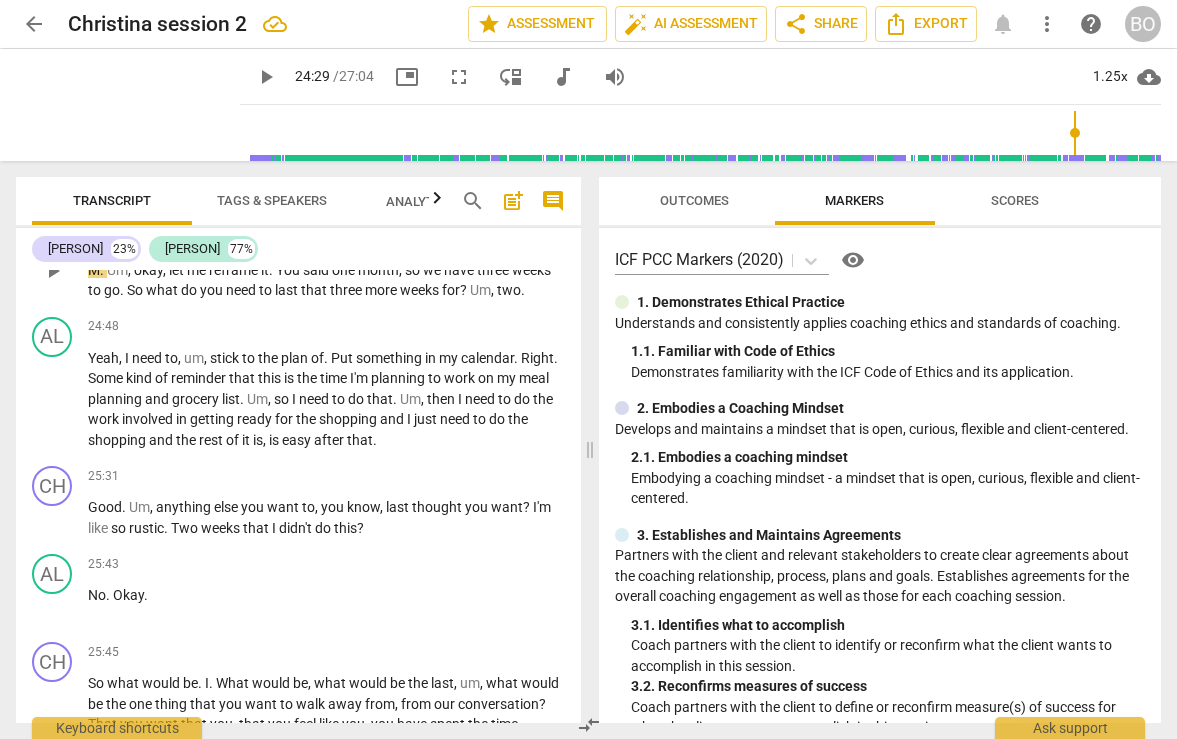 click on "play_arrow" at bounding box center [53, 271] 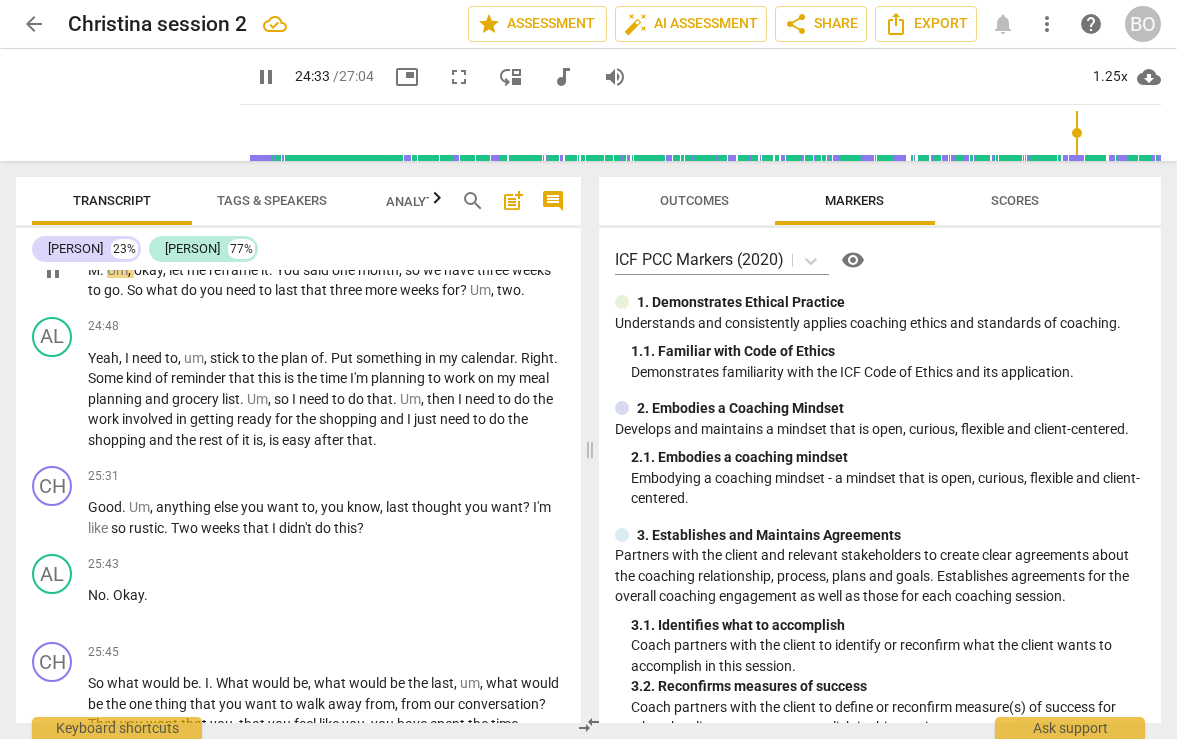 click on "M" at bounding box center (94, 270) 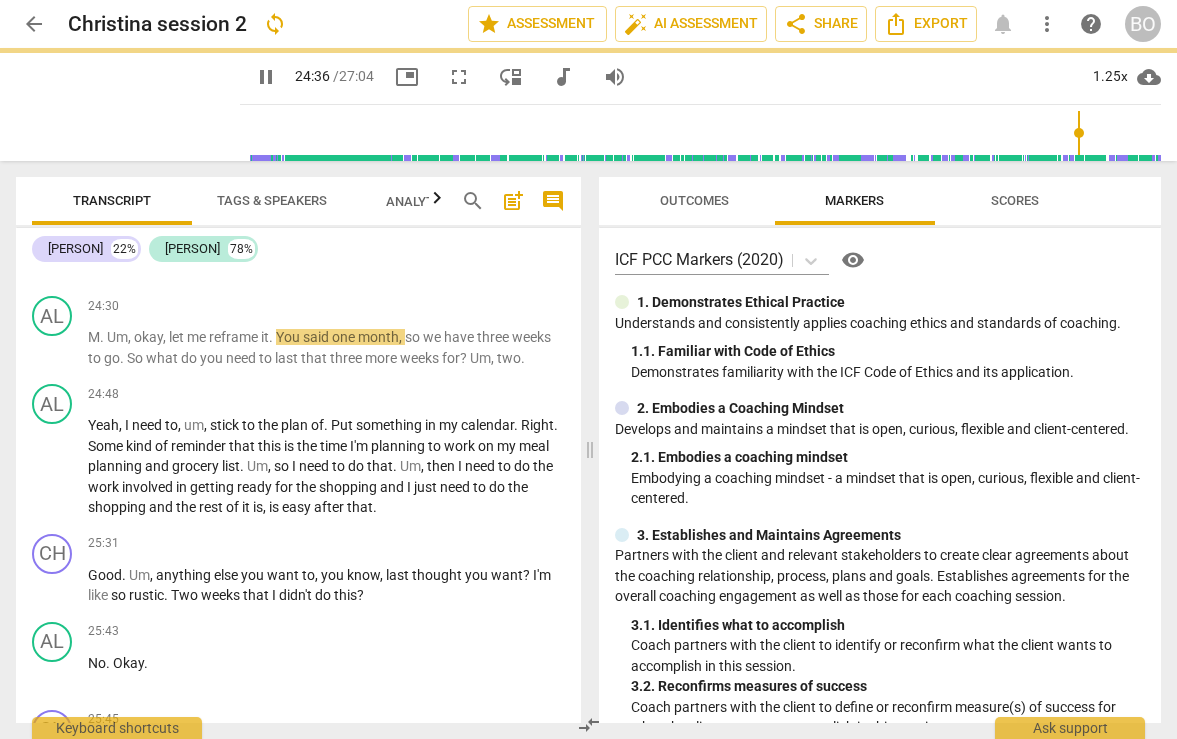 scroll, scrollTop: 14065, scrollLeft: 0, axis: vertical 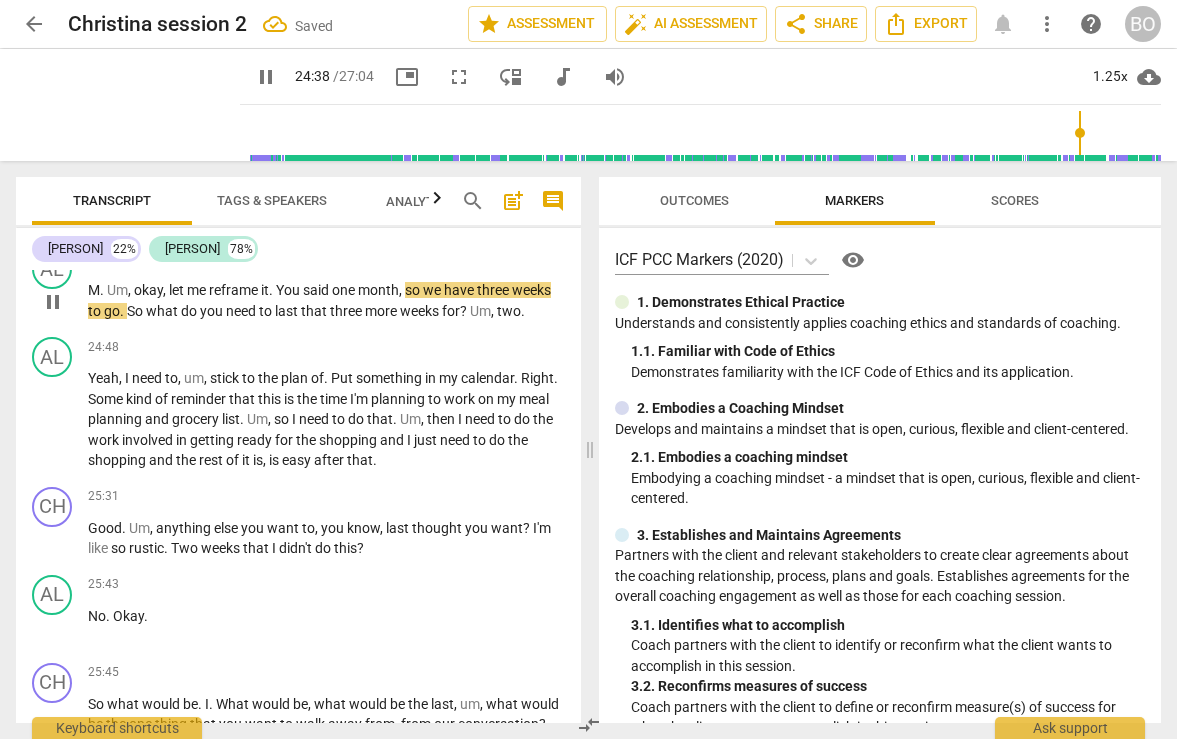 click on "okay" at bounding box center [148, 290] 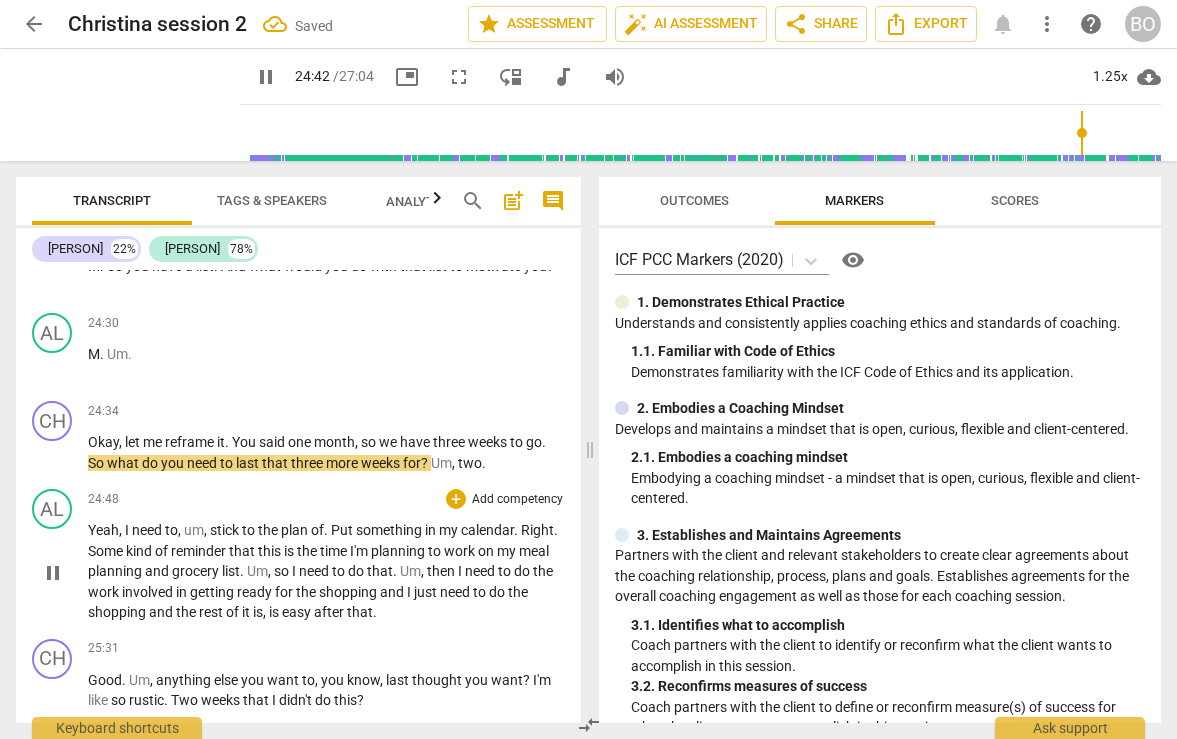 scroll, scrollTop: 13965, scrollLeft: 0, axis: vertical 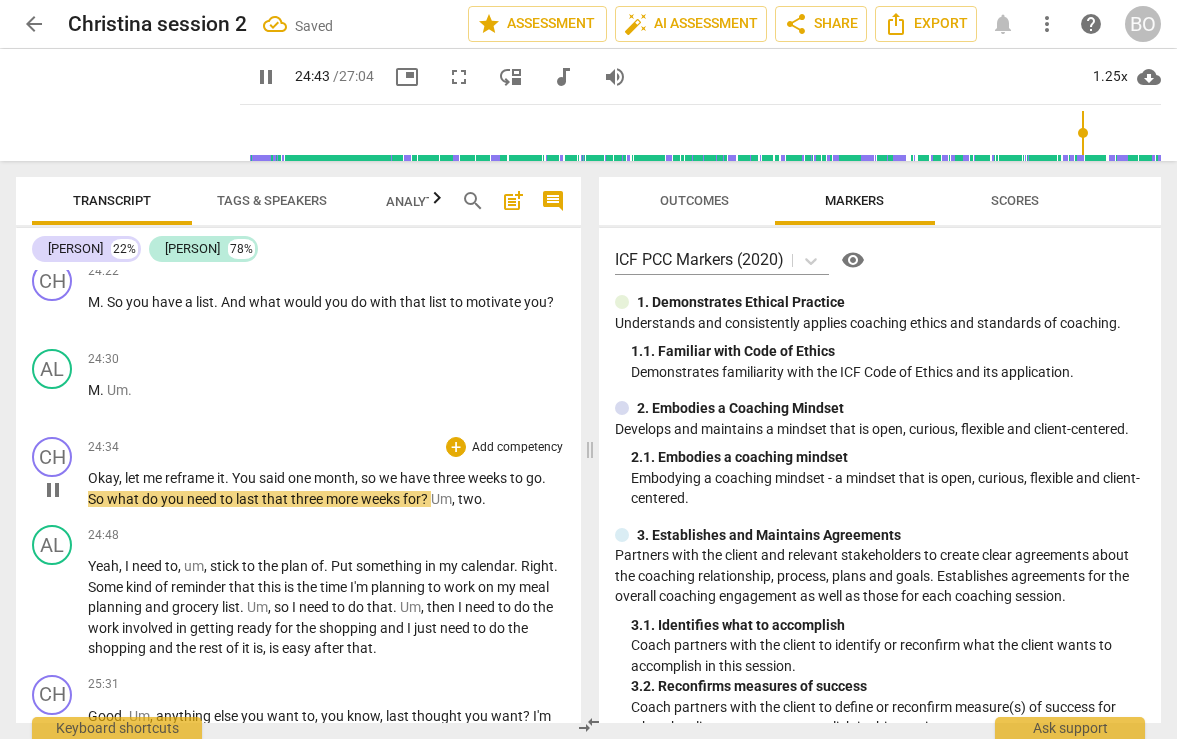 click on "pause" at bounding box center [53, 490] 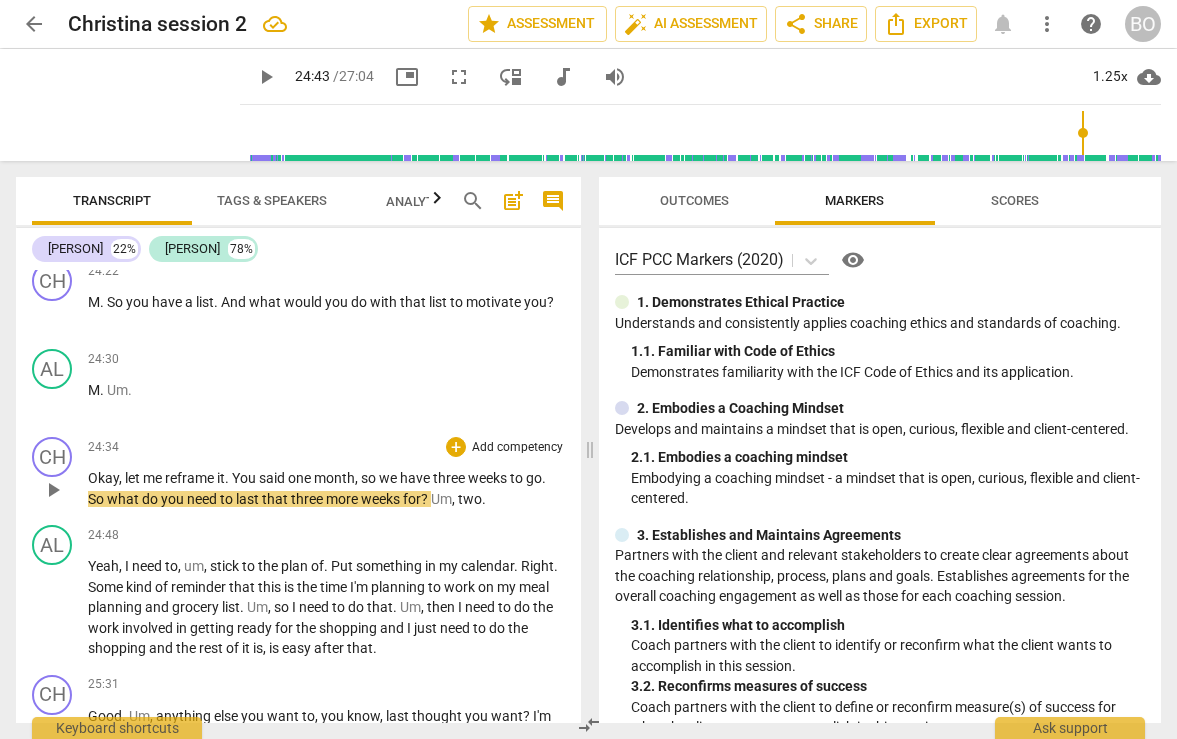 click on "Okay , let me reframe it . You said one month , so we have [NUMBER] weeks to go . So what do you need to last that [NUMBER] more weeks for ? Um , two ." at bounding box center (326, 488) 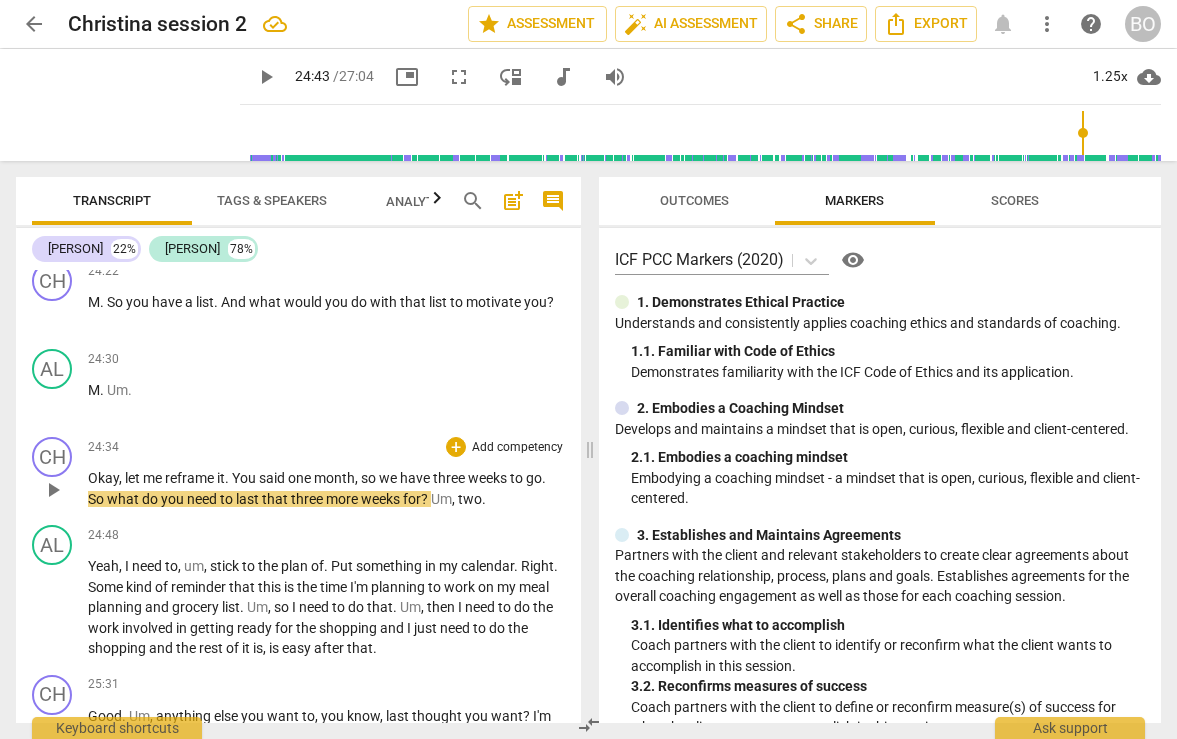 type 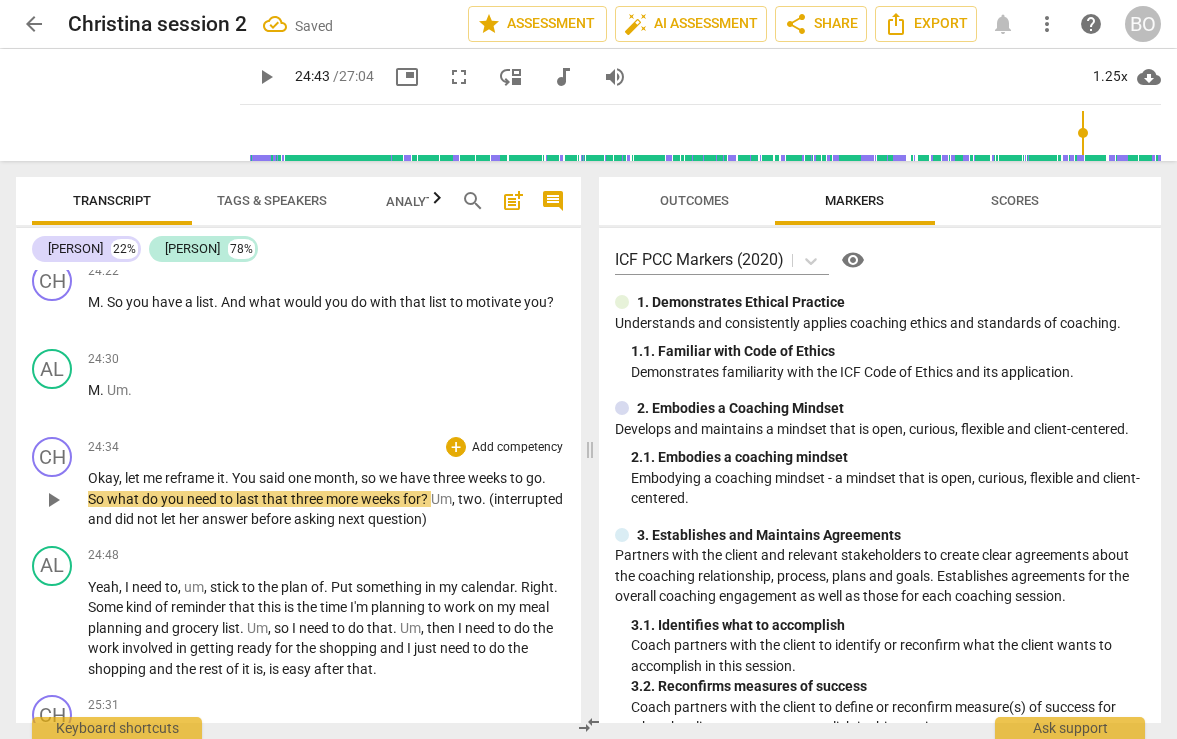 click on "said" at bounding box center [273, 478] 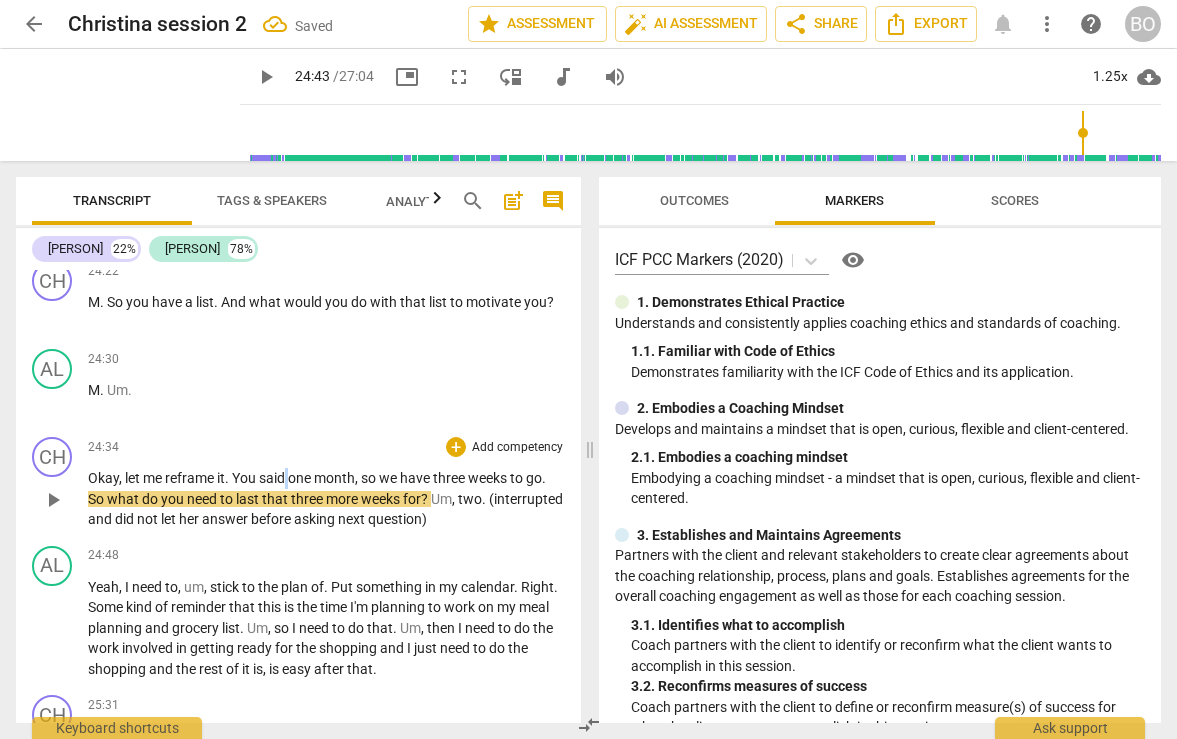 click on "said" at bounding box center (273, 478) 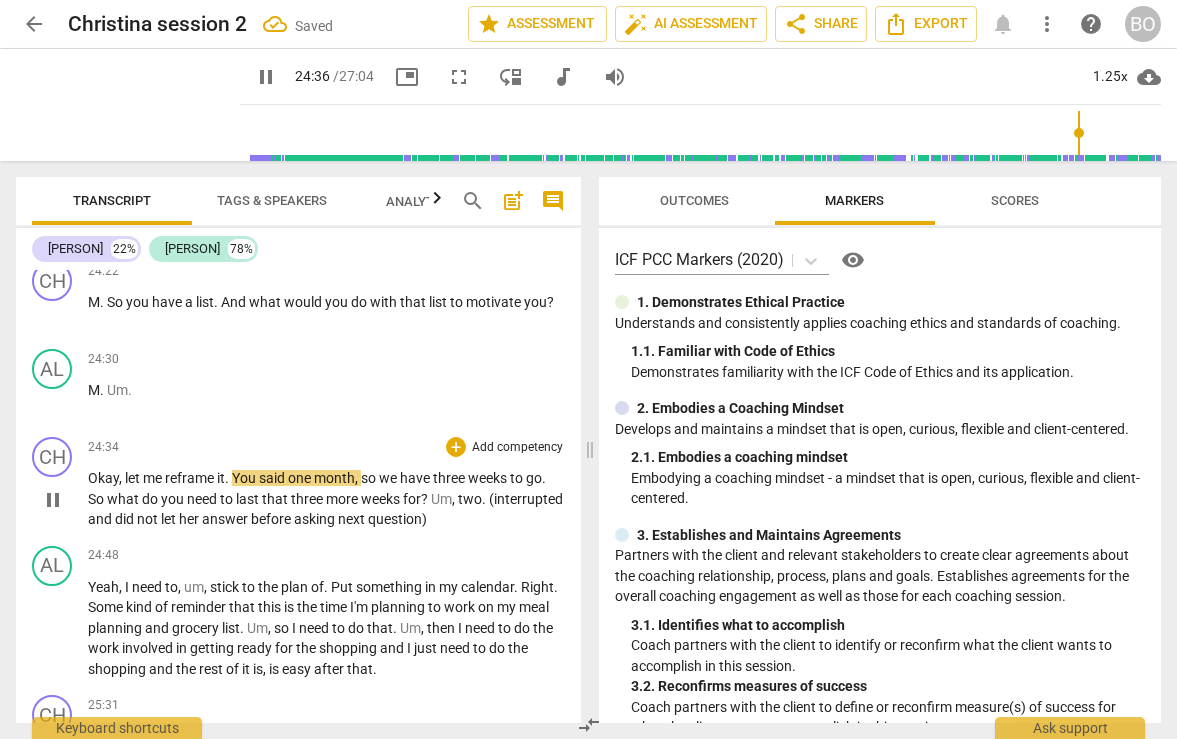 click on "Okay" at bounding box center (103, 478) 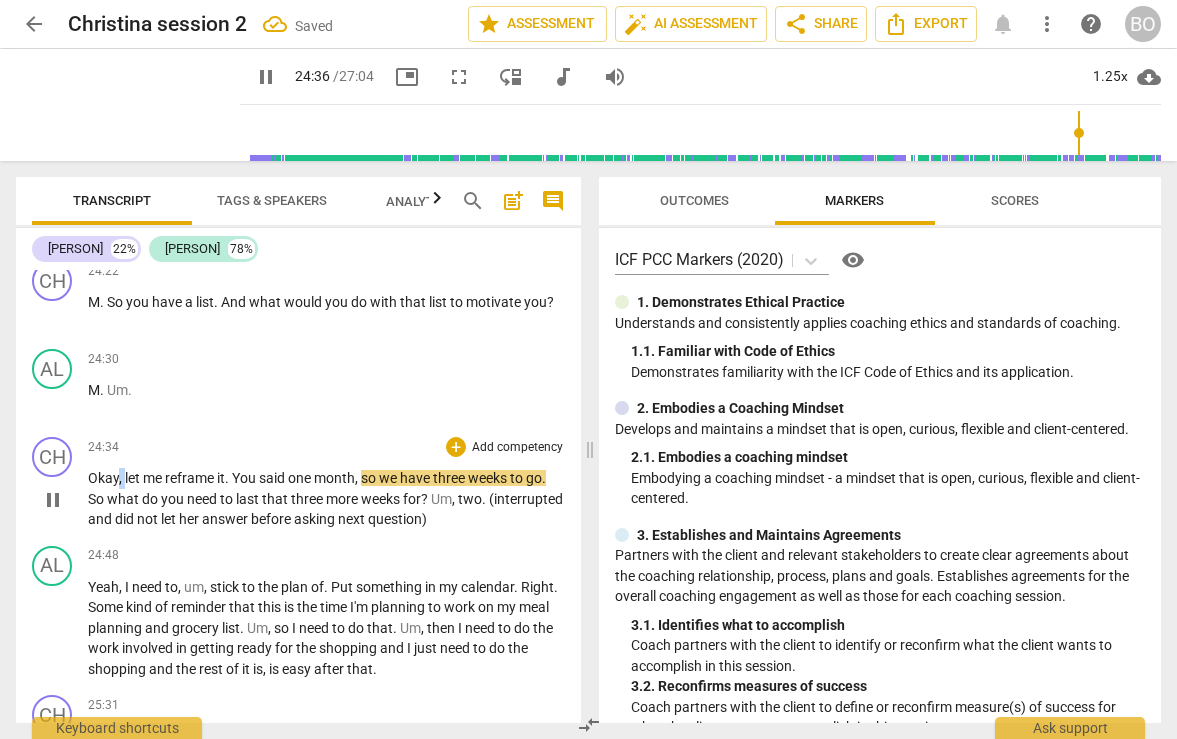 click on "Okay" at bounding box center (103, 478) 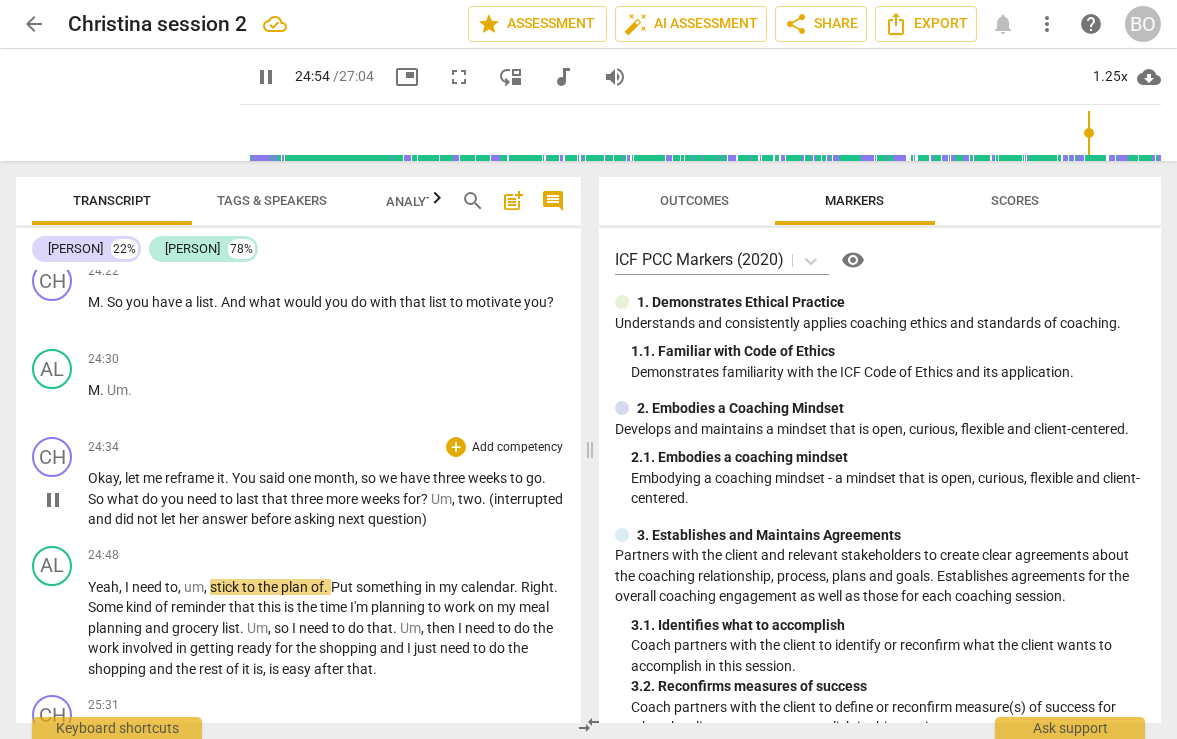 click on "Okay , let me reframe it . You said one month , so we have three weeks to go . So what do you need to last that three more weeks for ? Um , two . (interrupted and did not let her answer before asking next question)" at bounding box center (326, 499) 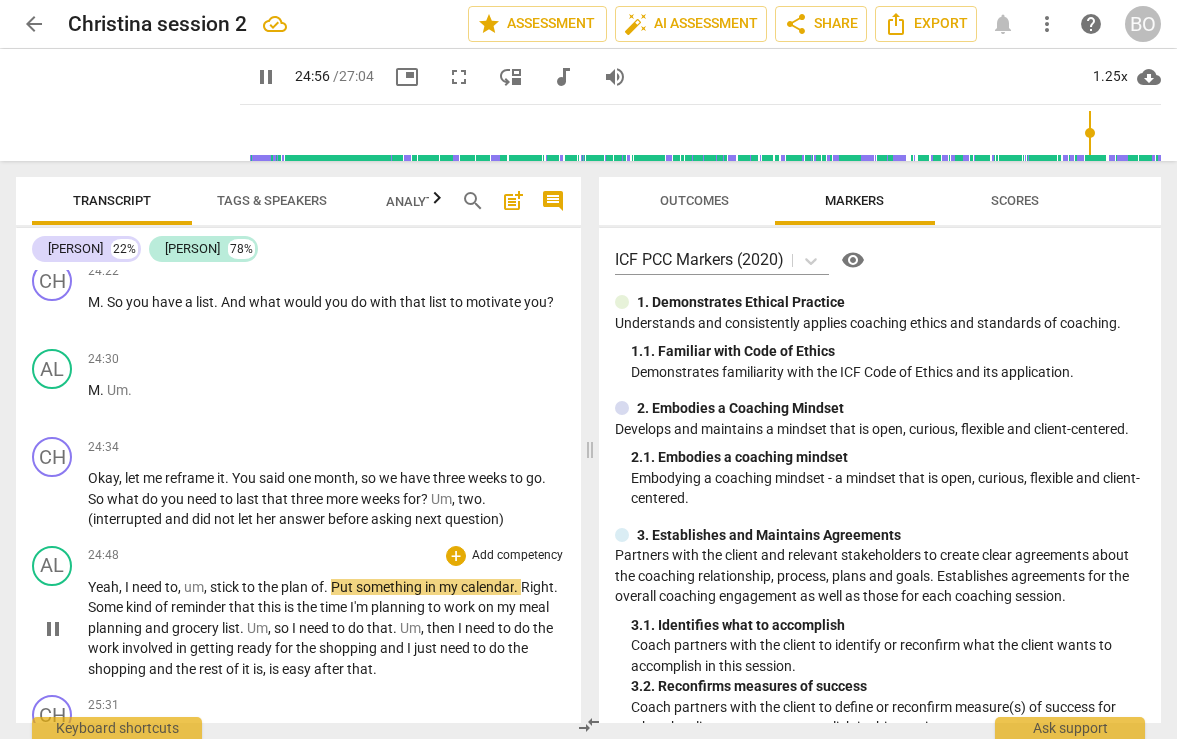 click on "pause" at bounding box center (53, 629) 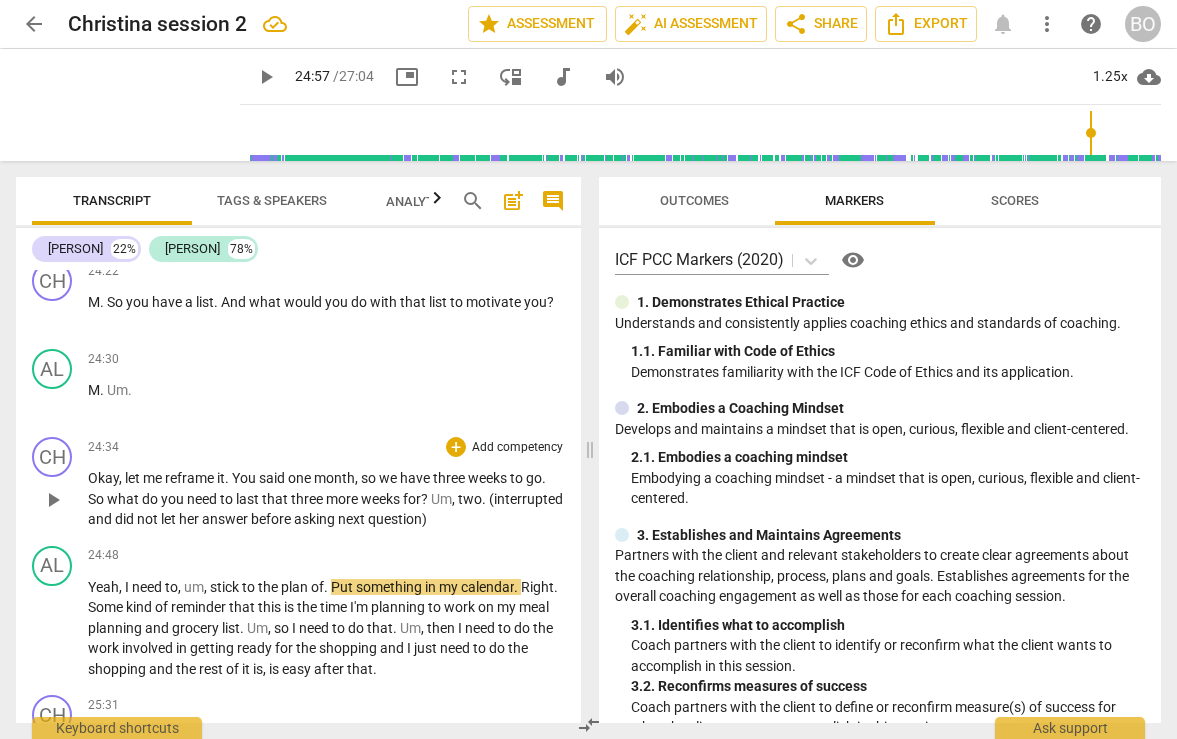 click on "Okay ,   let   me   reframe   it .   You   said   one   month ,   so   we   have   three   weeks   to   go .   So   what   do   you   need   to   last   that   three   more   weeks   for ?   Um ,   two .   (interrupted   and   did   not   let   her   answer   before   asking   next   question)" at bounding box center [326, 499] 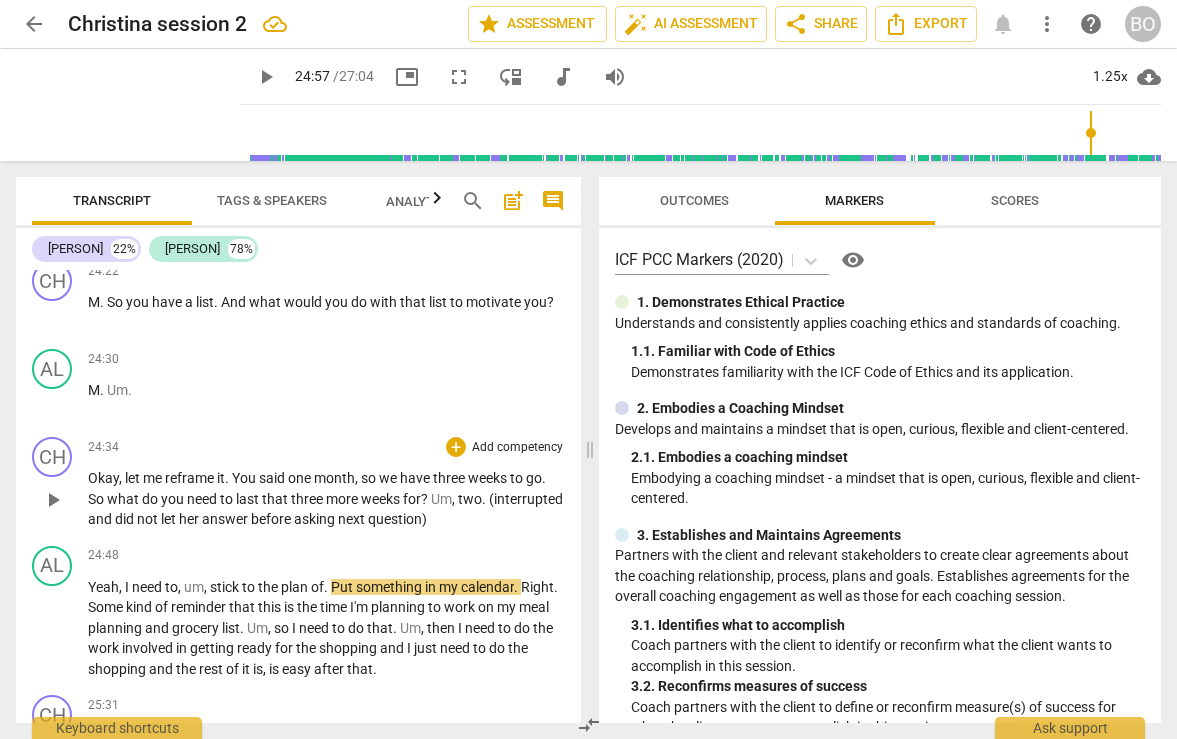 type 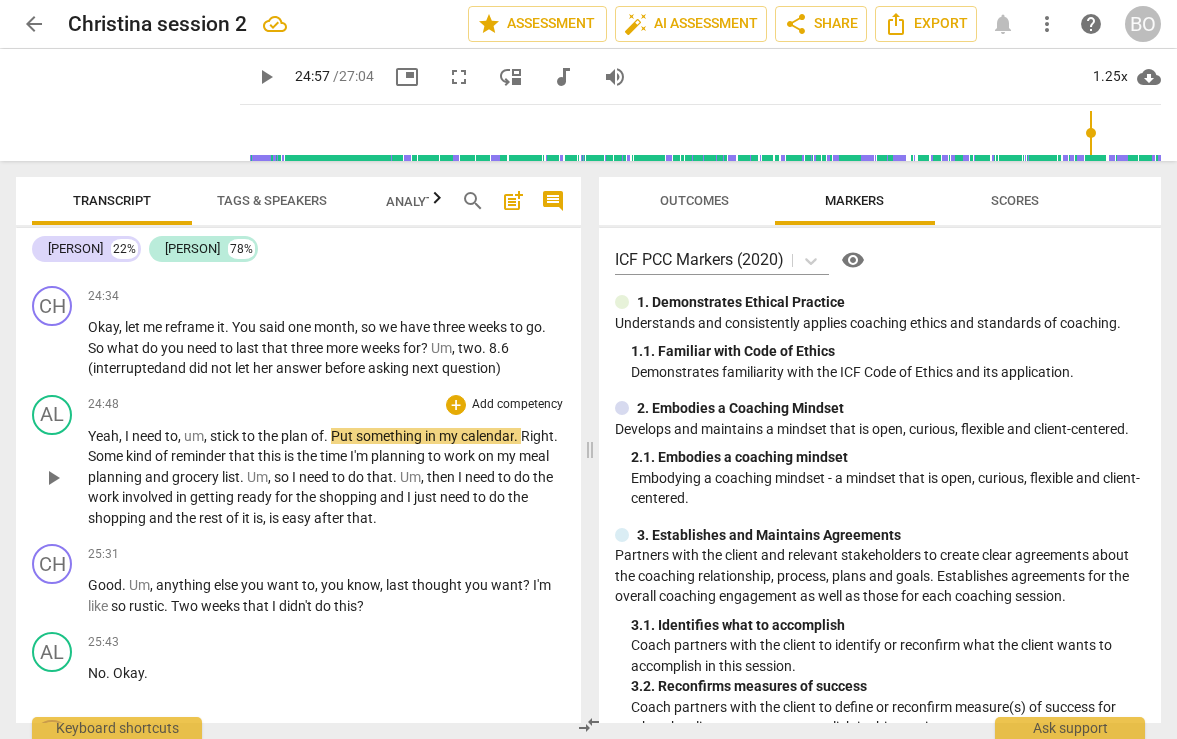 scroll, scrollTop: 14165, scrollLeft: 0, axis: vertical 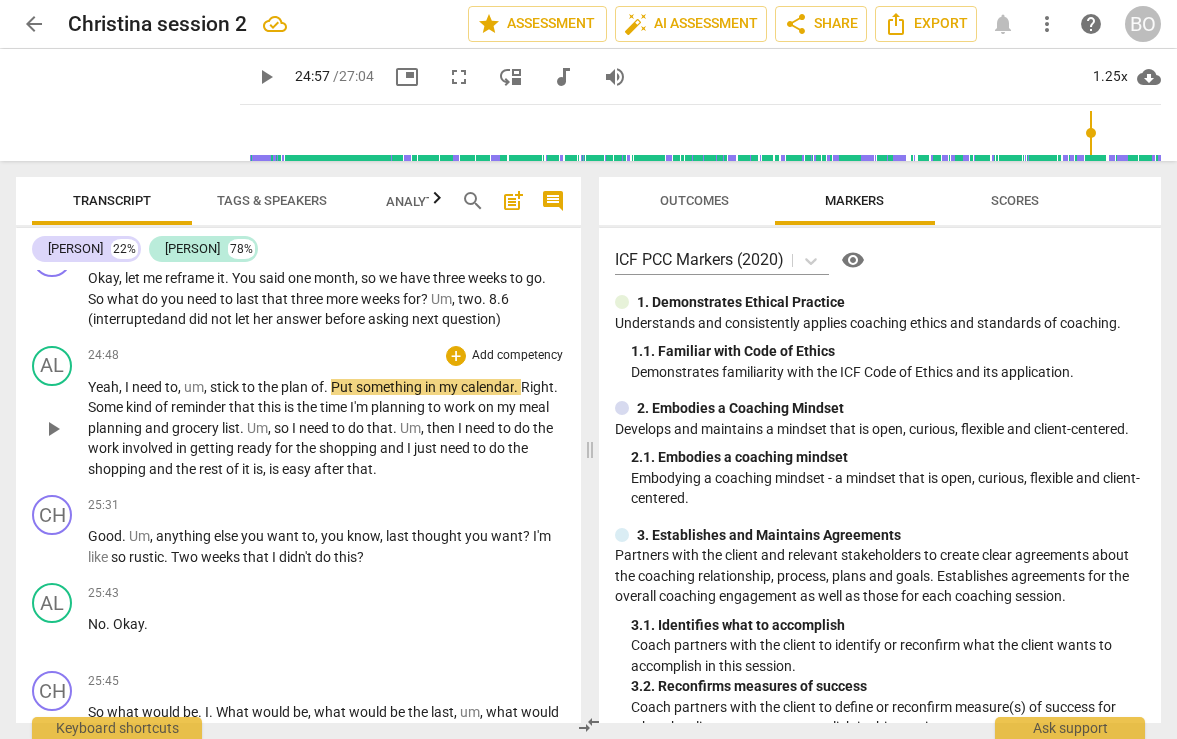 click on "play_arrow" at bounding box center [53, 429] 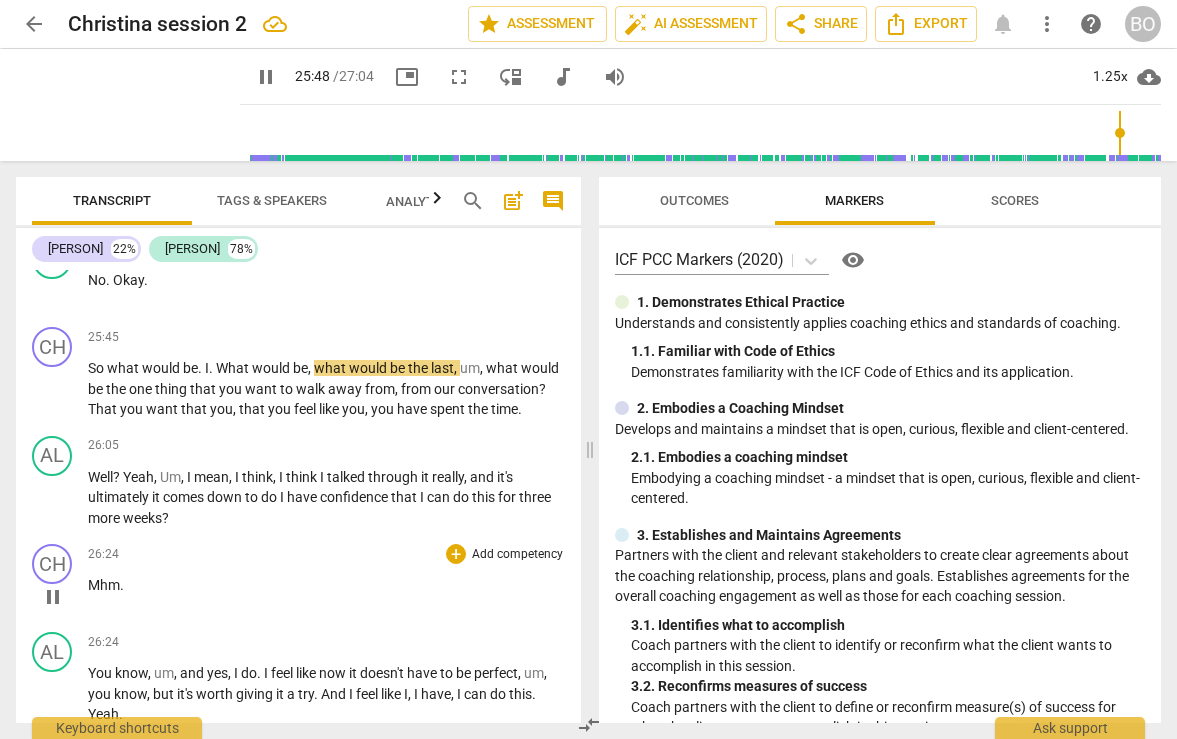 scroll, scrollTop: 14460, scrollLeft: 0, axis: vertical 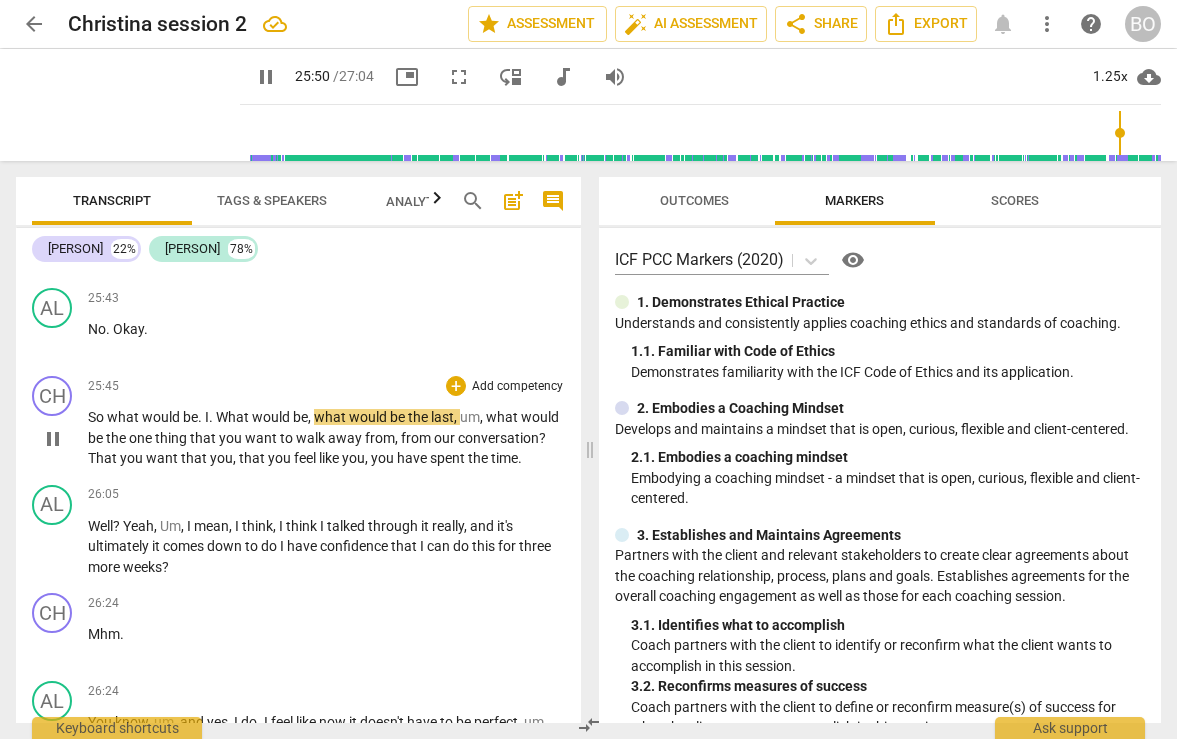click on "pause" at bounding box center [53, 439] 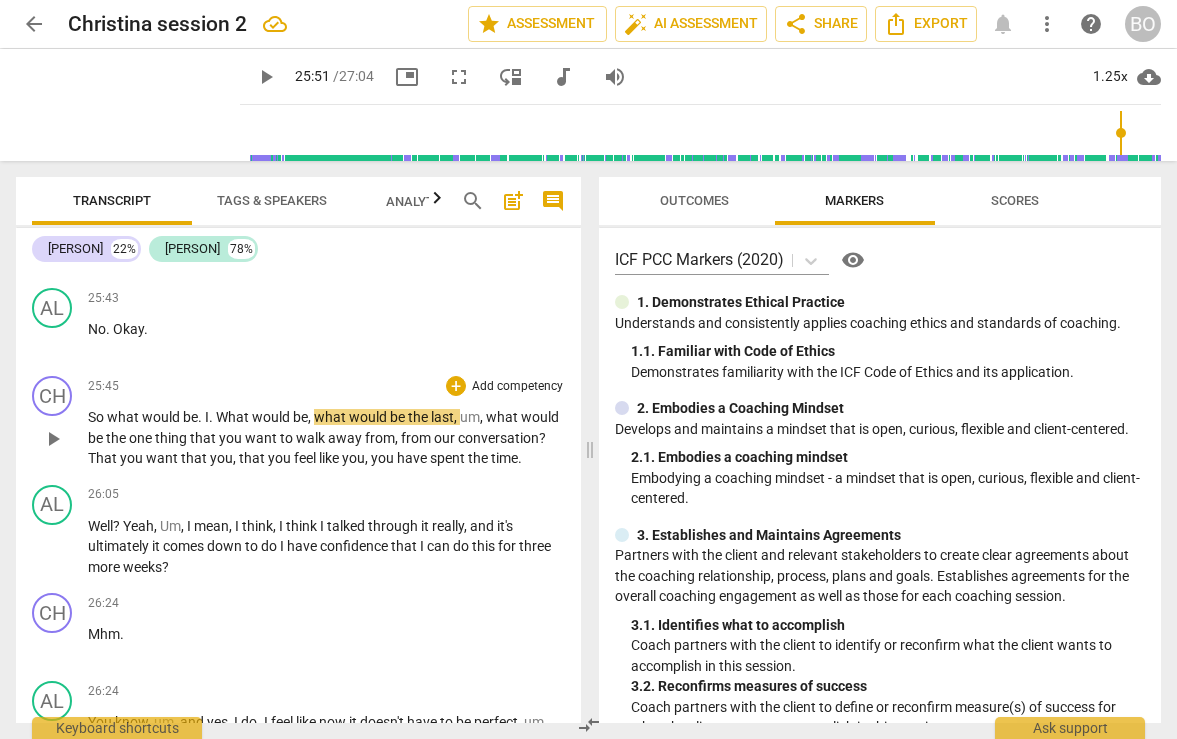 scroll, scrollTop: 14360, scrollLeft: 0, axis: vertical 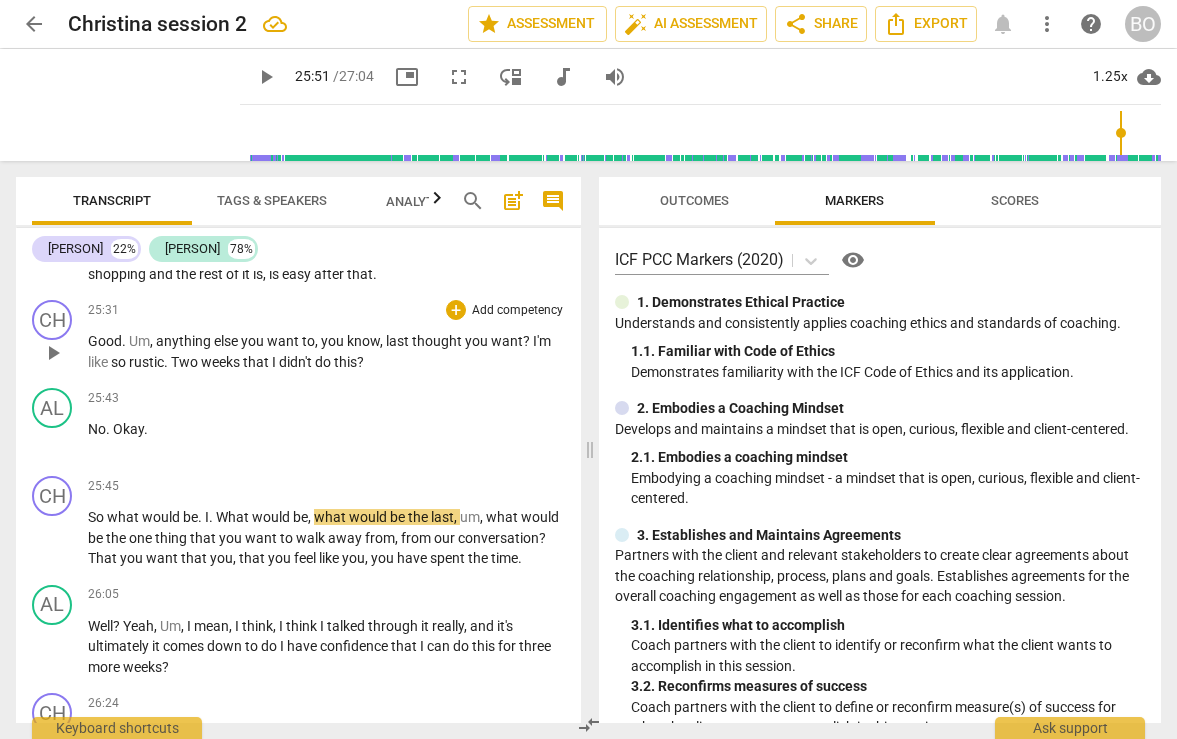 click on "Good . Um , anything else you want to , you know , last thought you want ? I'm like so rustic . Two weeks that I didn't do this ?" at bounding box center [326, 351] 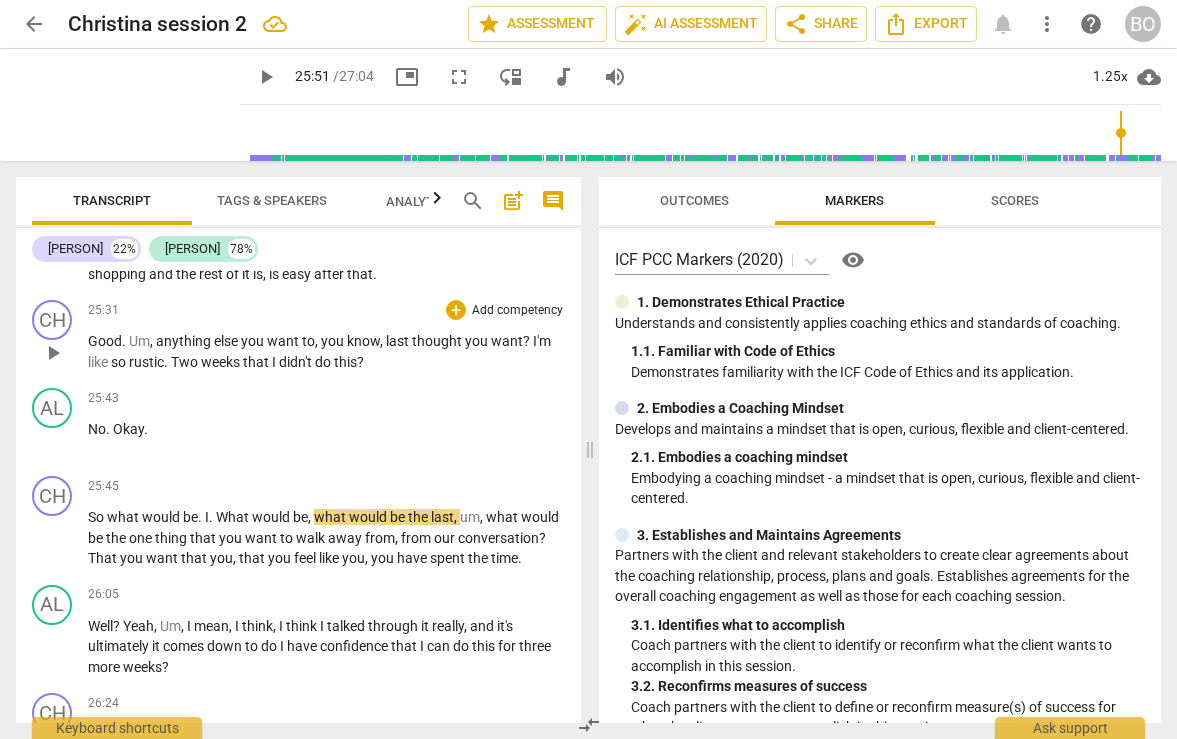 type 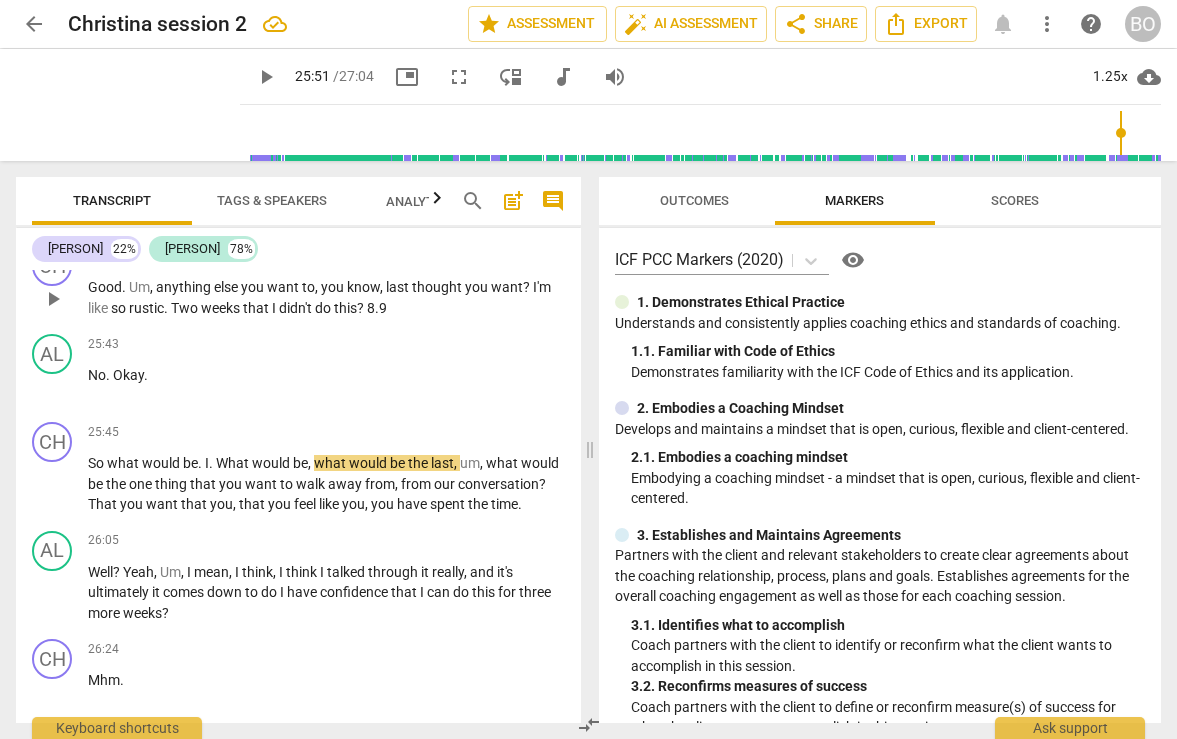 scroll, scrollTop: 14460, scrollLeft: 0, axis: vertical 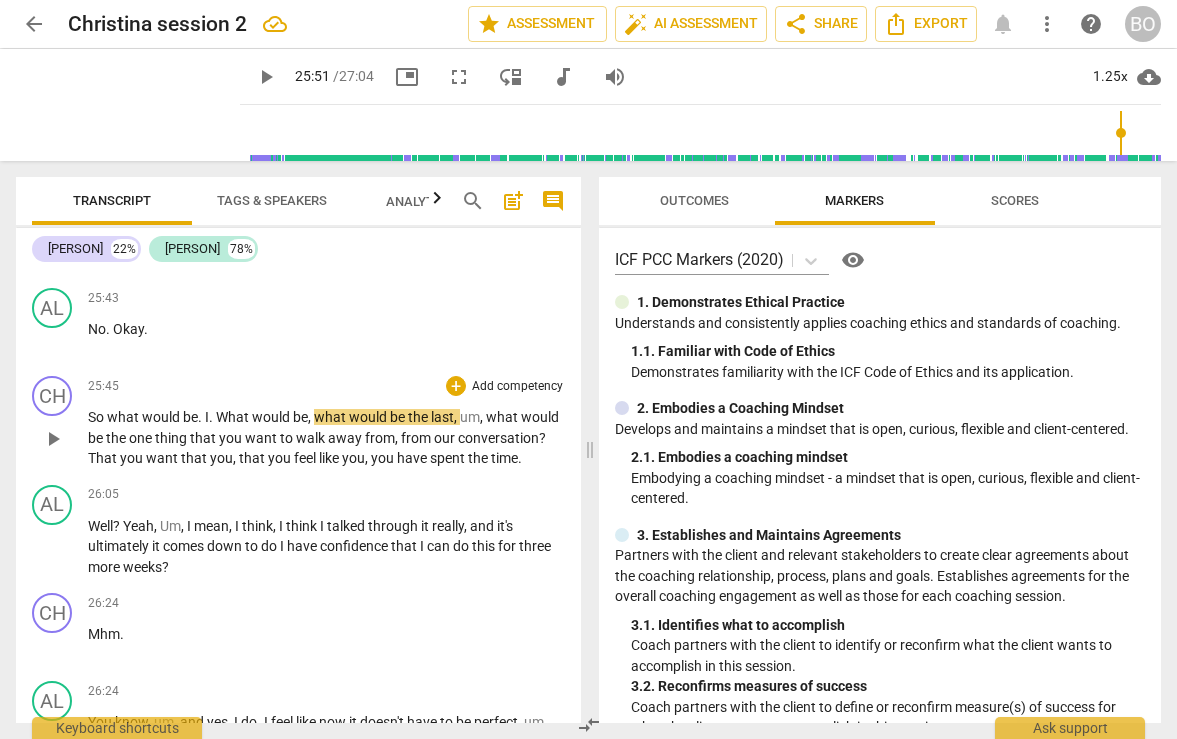 click on "play_arrow" at bounding box center [53, 439] 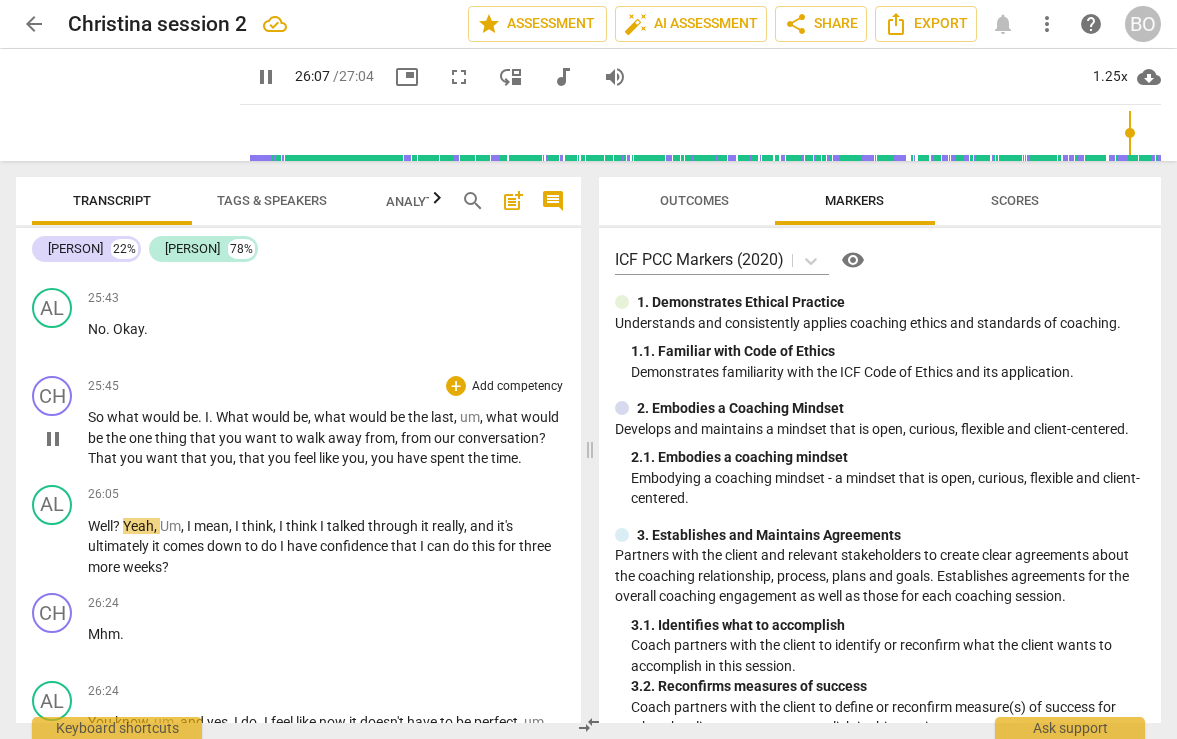 click on "time" at bounding box center (504, 458) 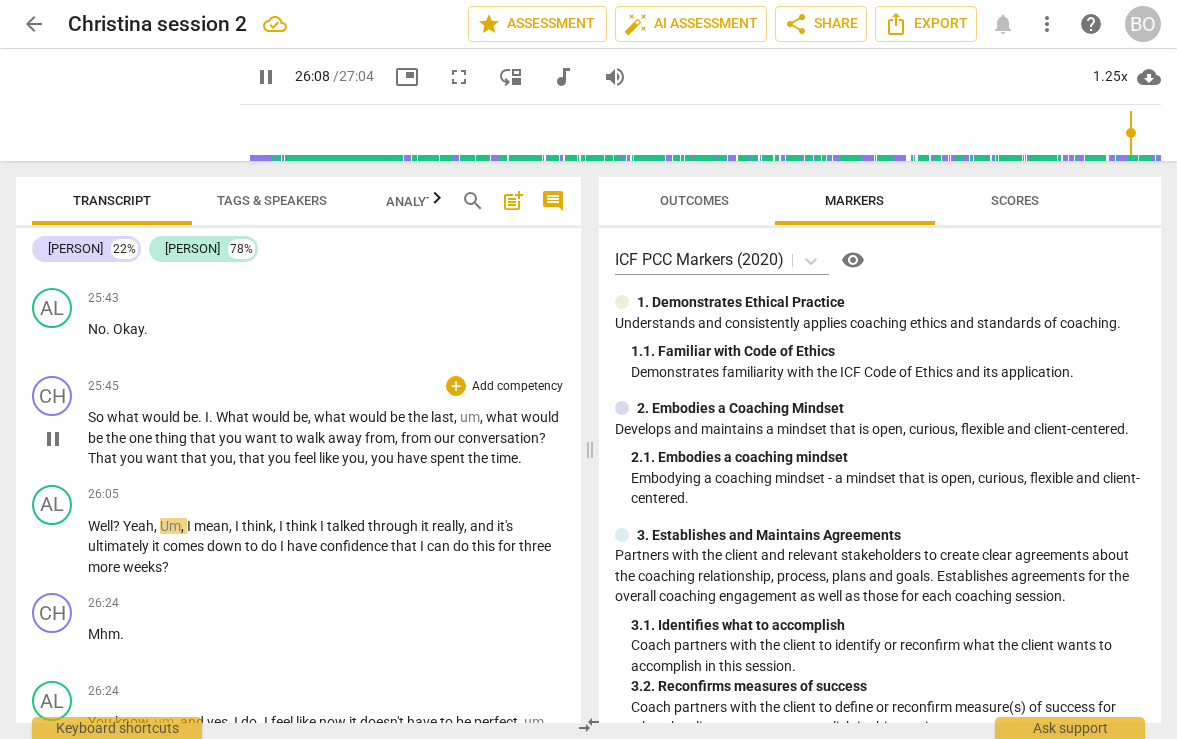 type on "1569" 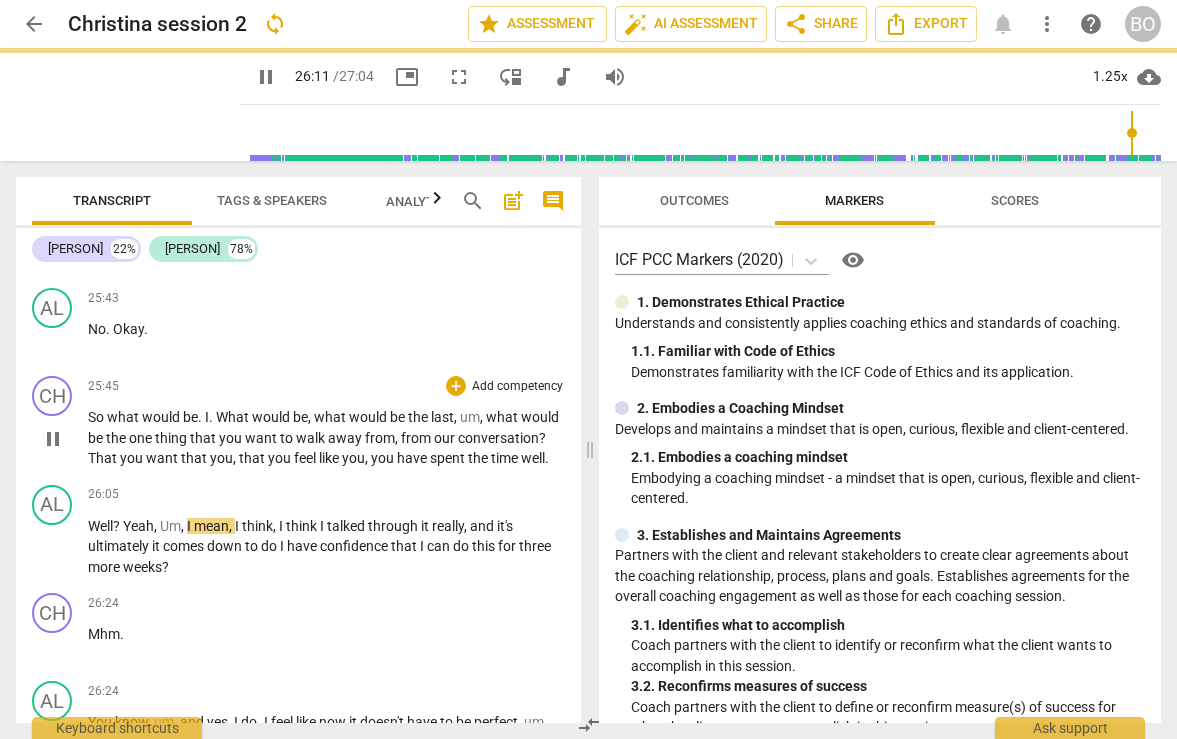 click on "So   what   would   be .   I .   What   would   be ,   what   would   be   the   last ,   um ,   what   would   be   the   one   thing   that   you   want   to   walk   away   from ,   from   our   conversation ?   That   you   want   that   you ,   that   you   feel   like   you ,   you   have   spent   the   time well ." at bounding box center [326, 438] 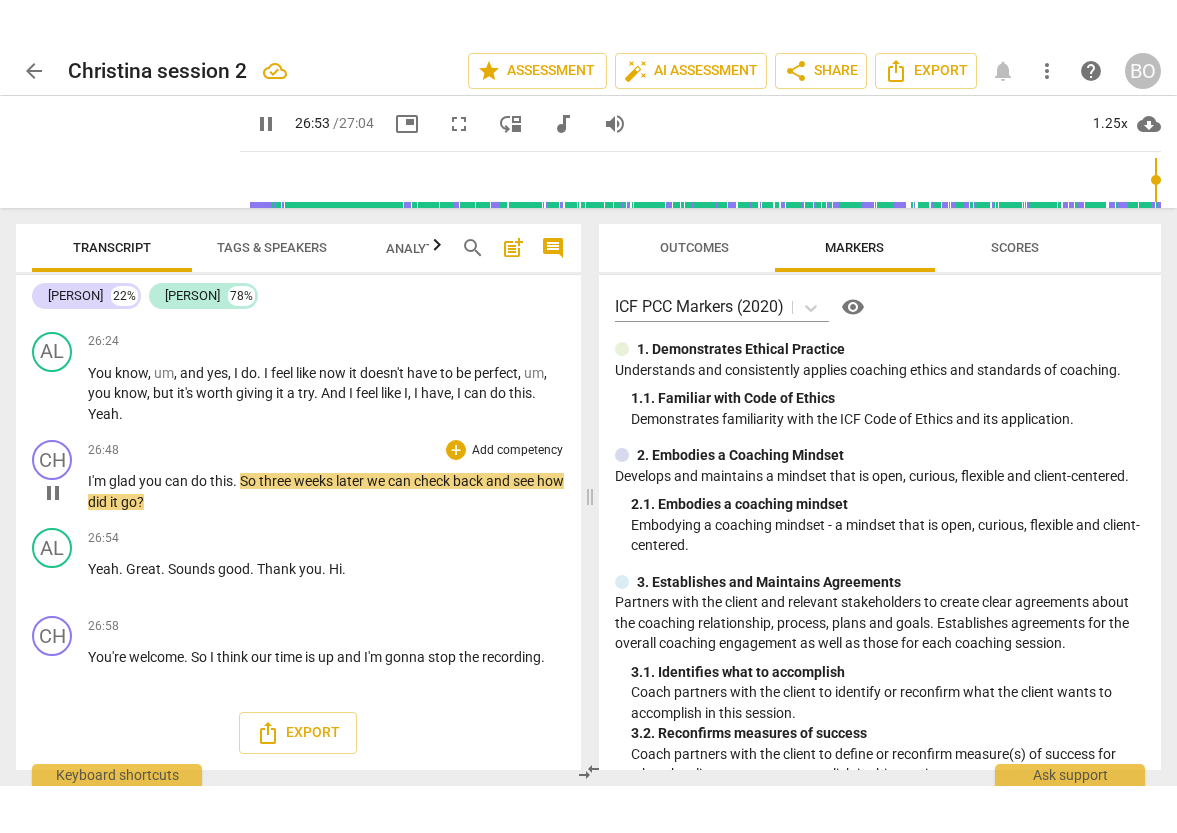 scroll, scrollTop: 14939, scrollLeft: 0, axis: vertical 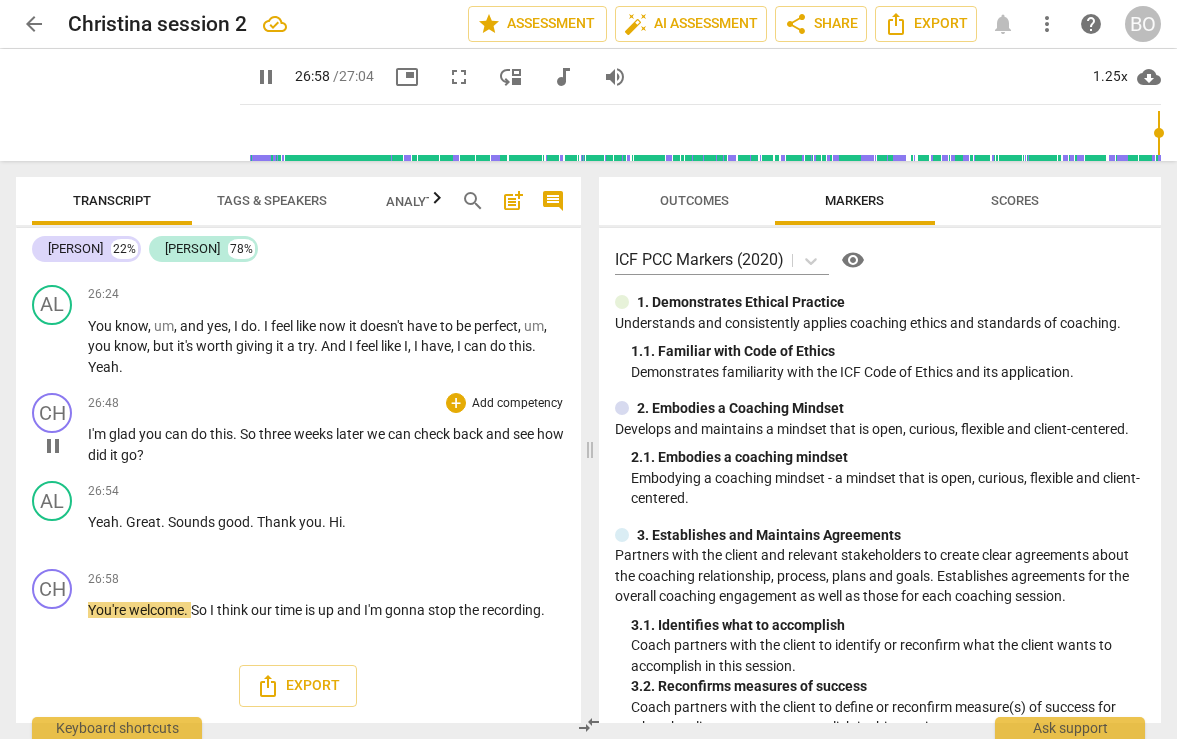 click on "I'm glad you can do this . So [NUMBER] weeks later we can check back and see how did it go ?" at bounding box center (326, 444) 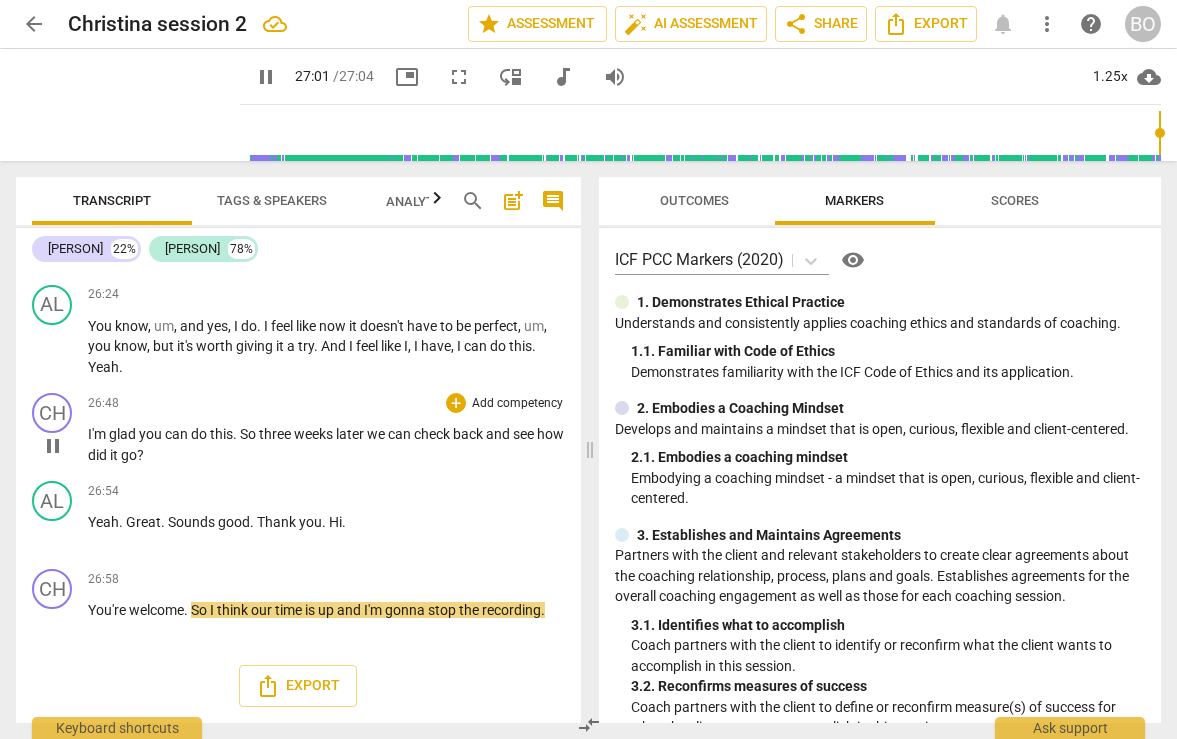 type on "1622" 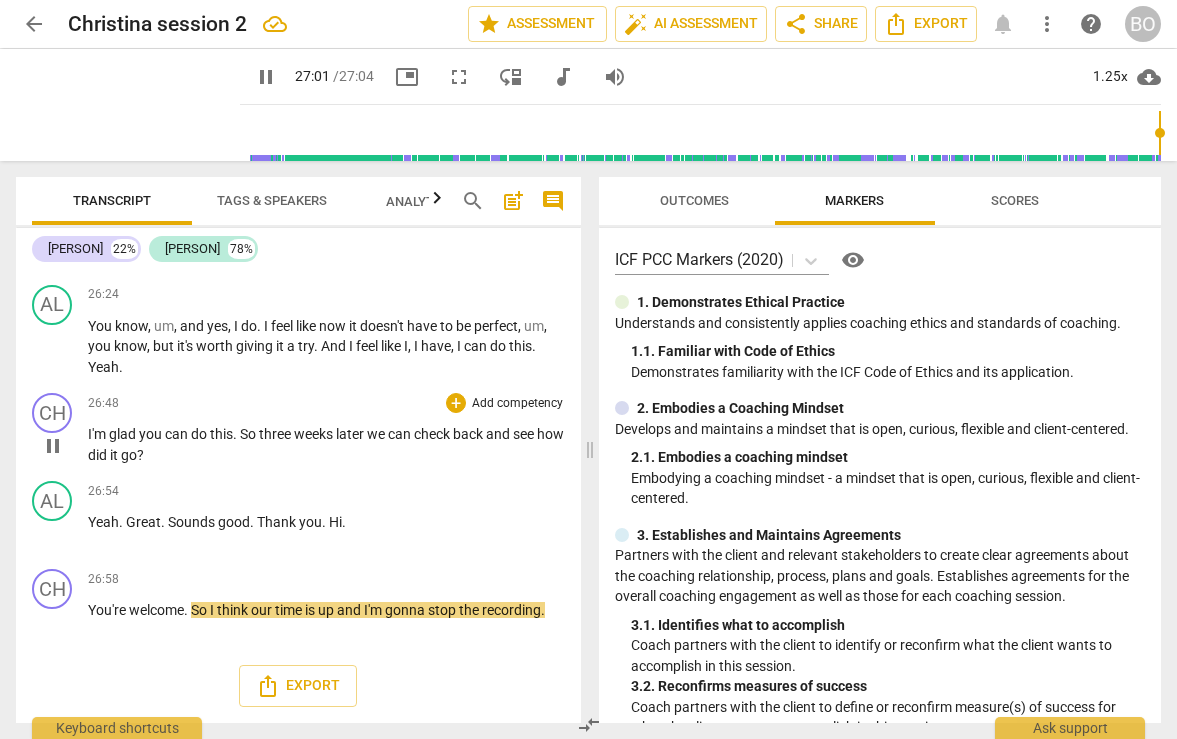 type 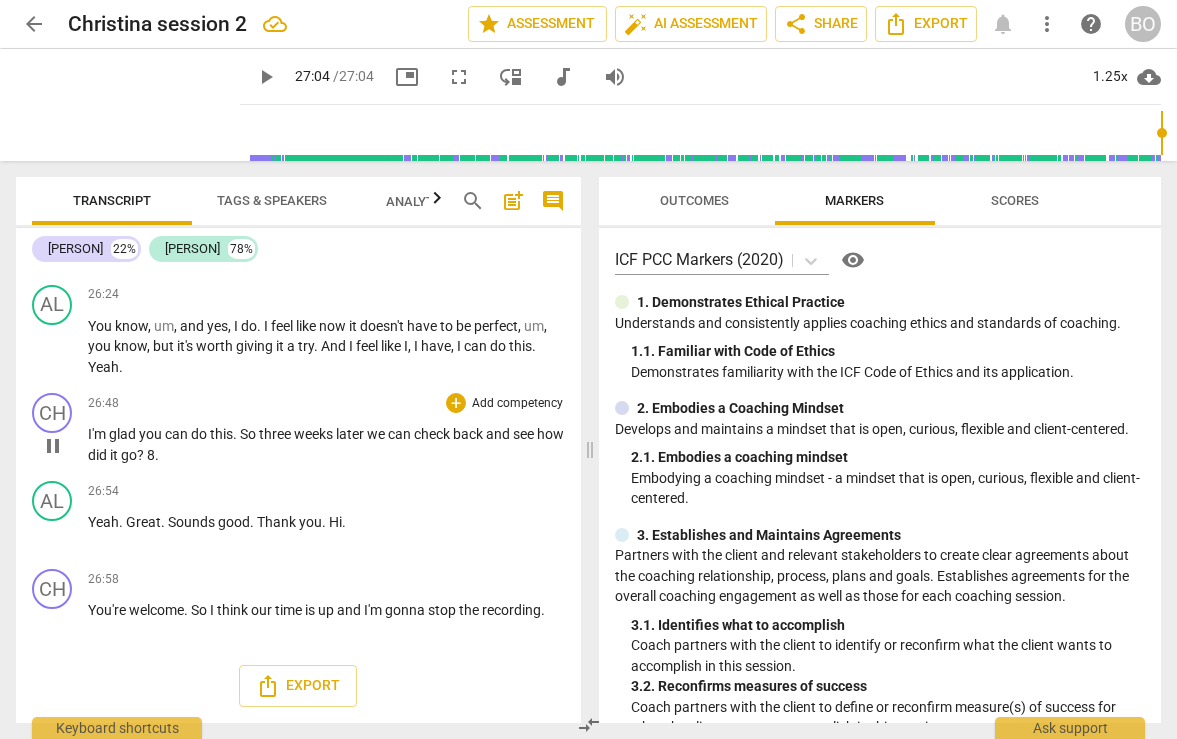 type on "1624" 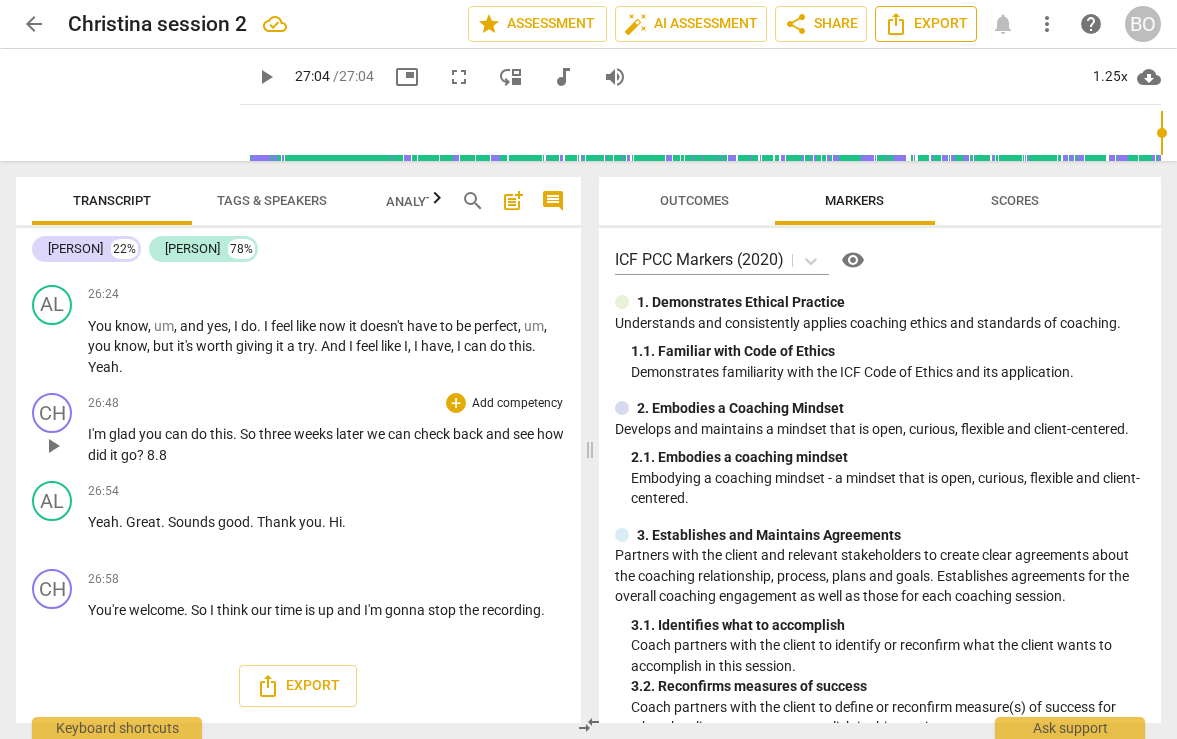 click on "Export" at bounding box center (926, 24) 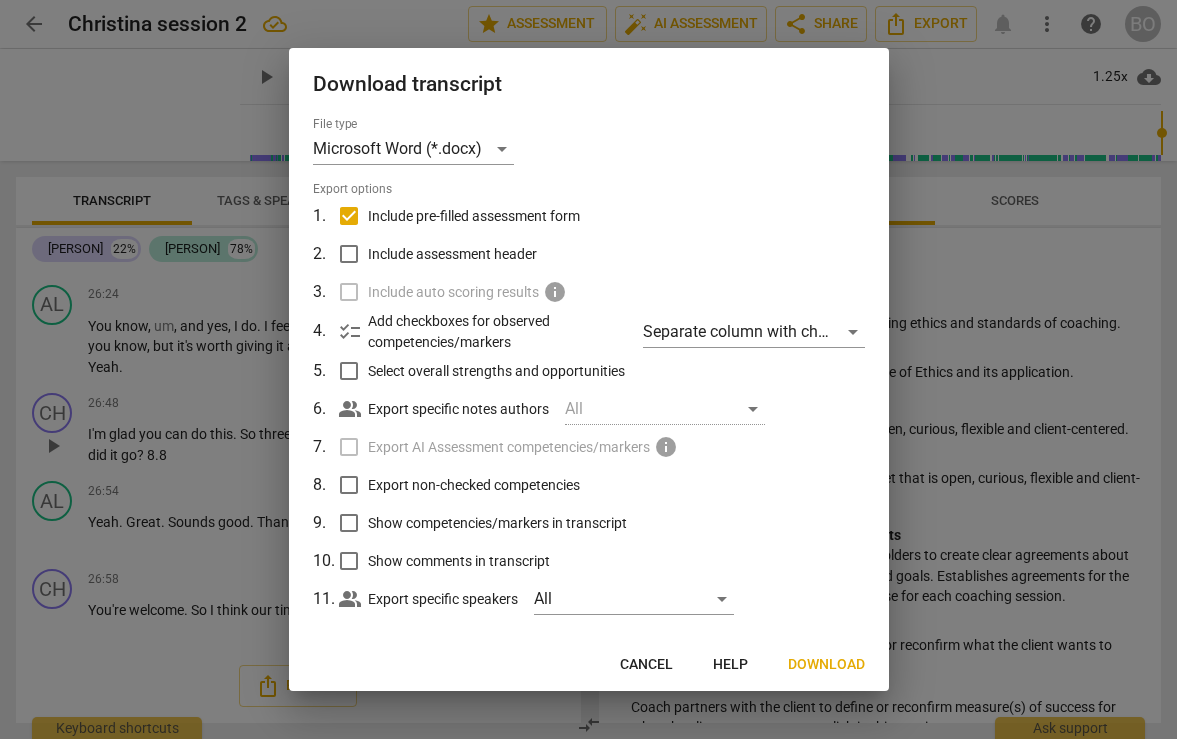 click on "Download" at bounding box center (826, 665) 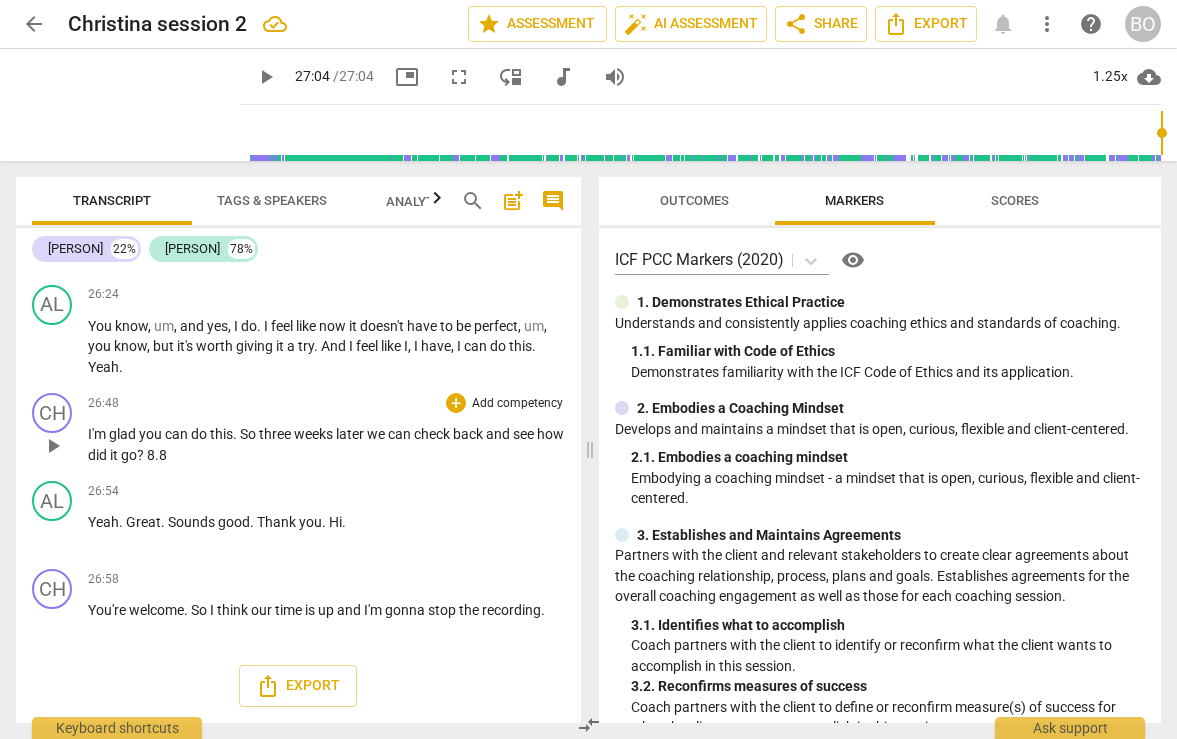 click on "Analytics   New" at bounding box center [432, 201] 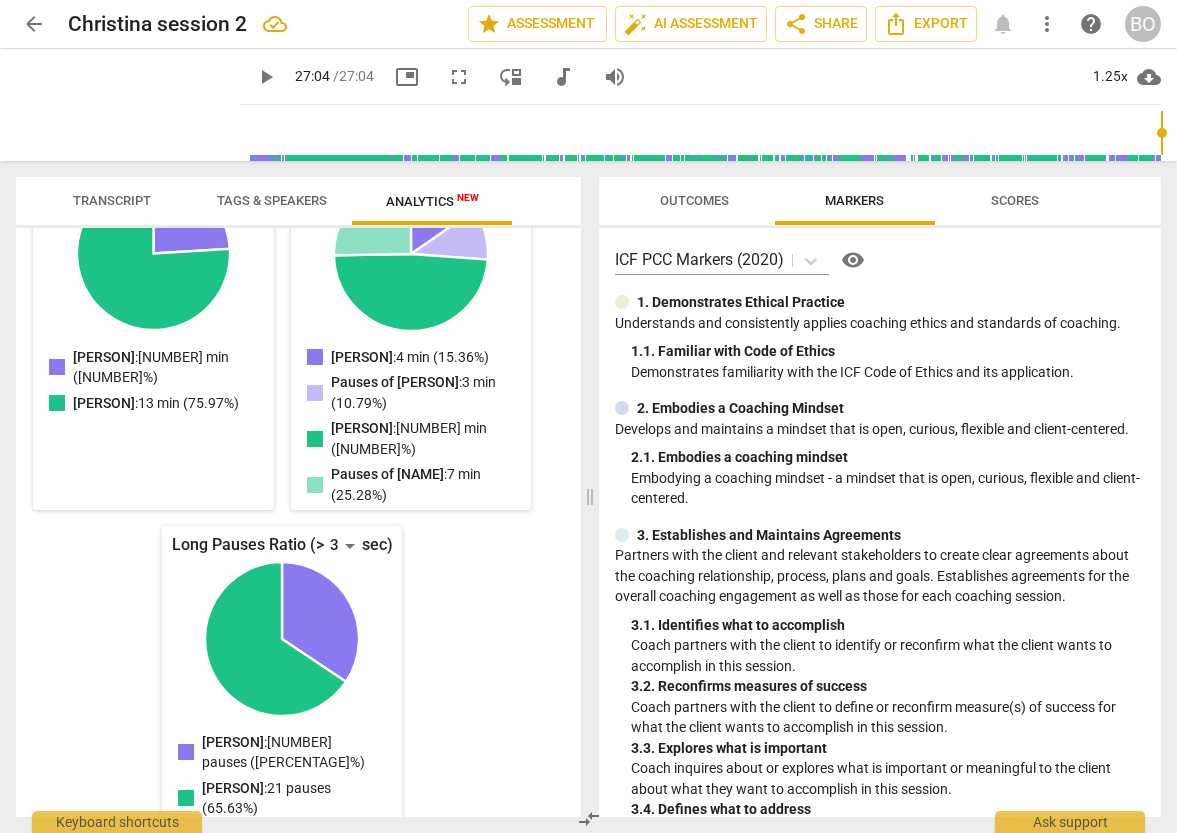 scroll, scrollTop: 317, scrollLeft: 0, axis: vertical 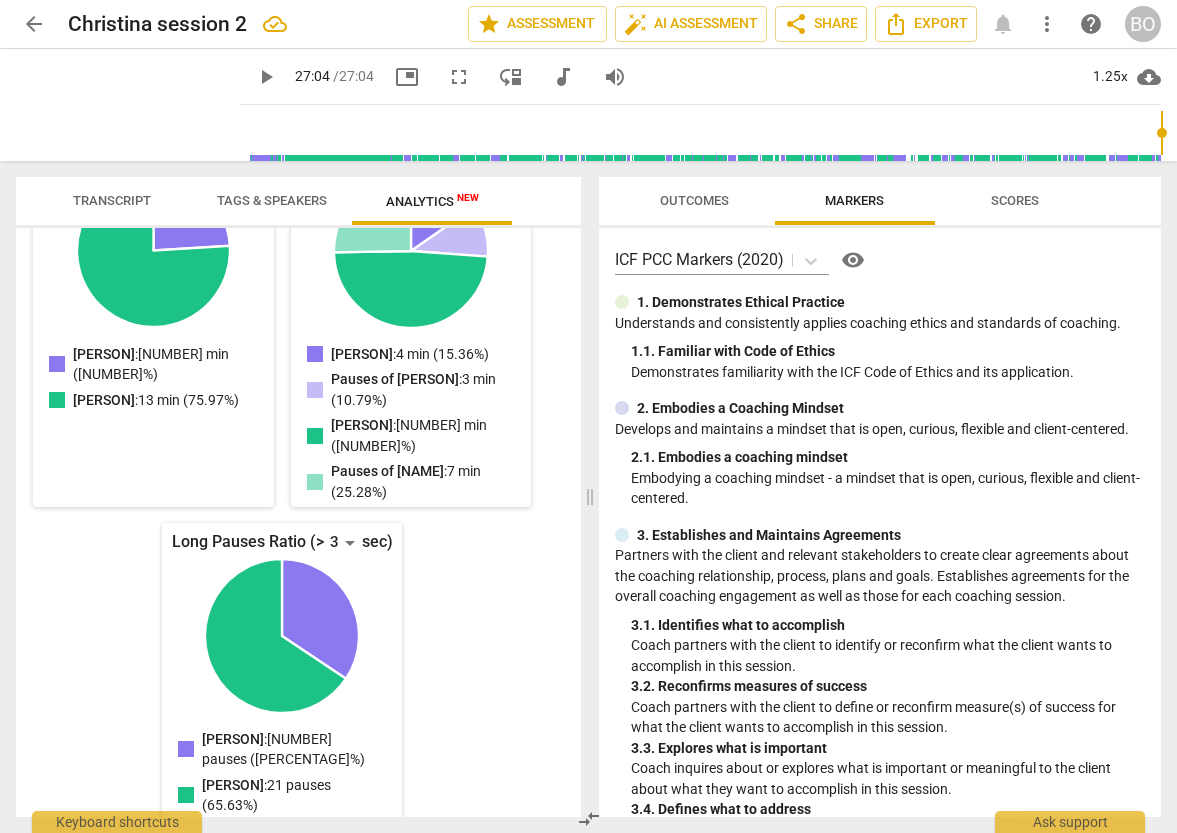 click on "arrow_back" at bounding box center (34, 24) 